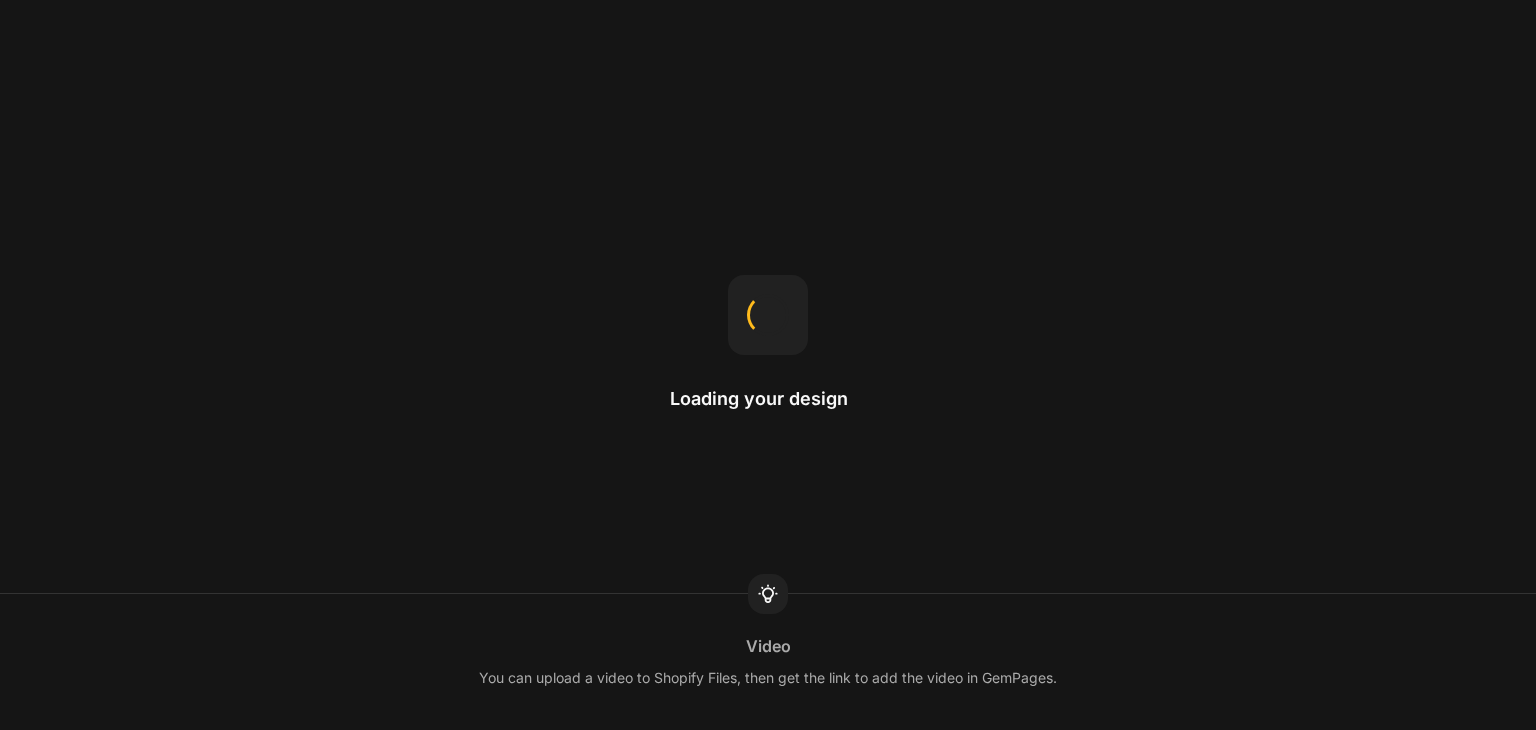 scroll, scrollTop: 0, scrollLeft: 0, axis: both 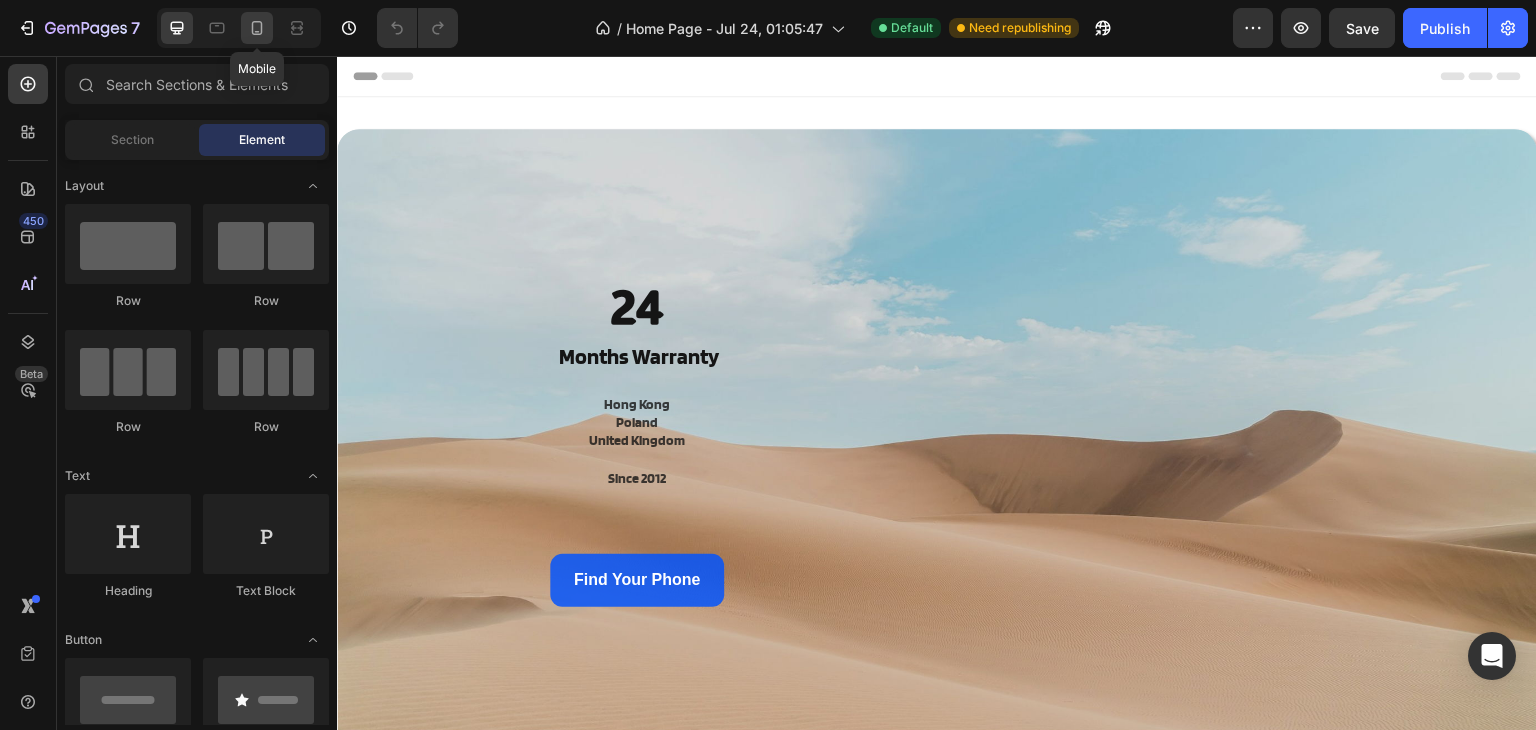 click 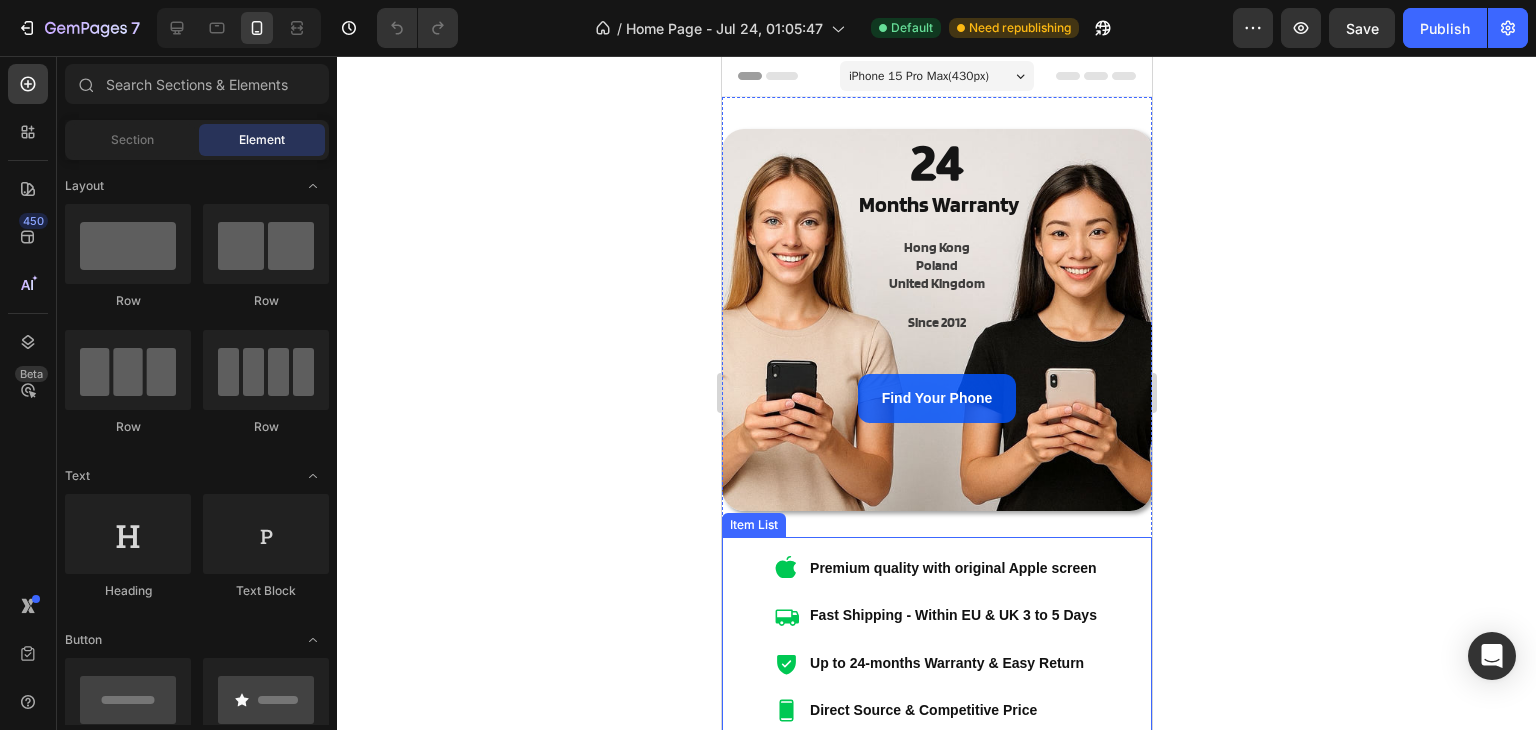 scroll, scrollTop: 300, scrollLeft: 0, axis: vertical 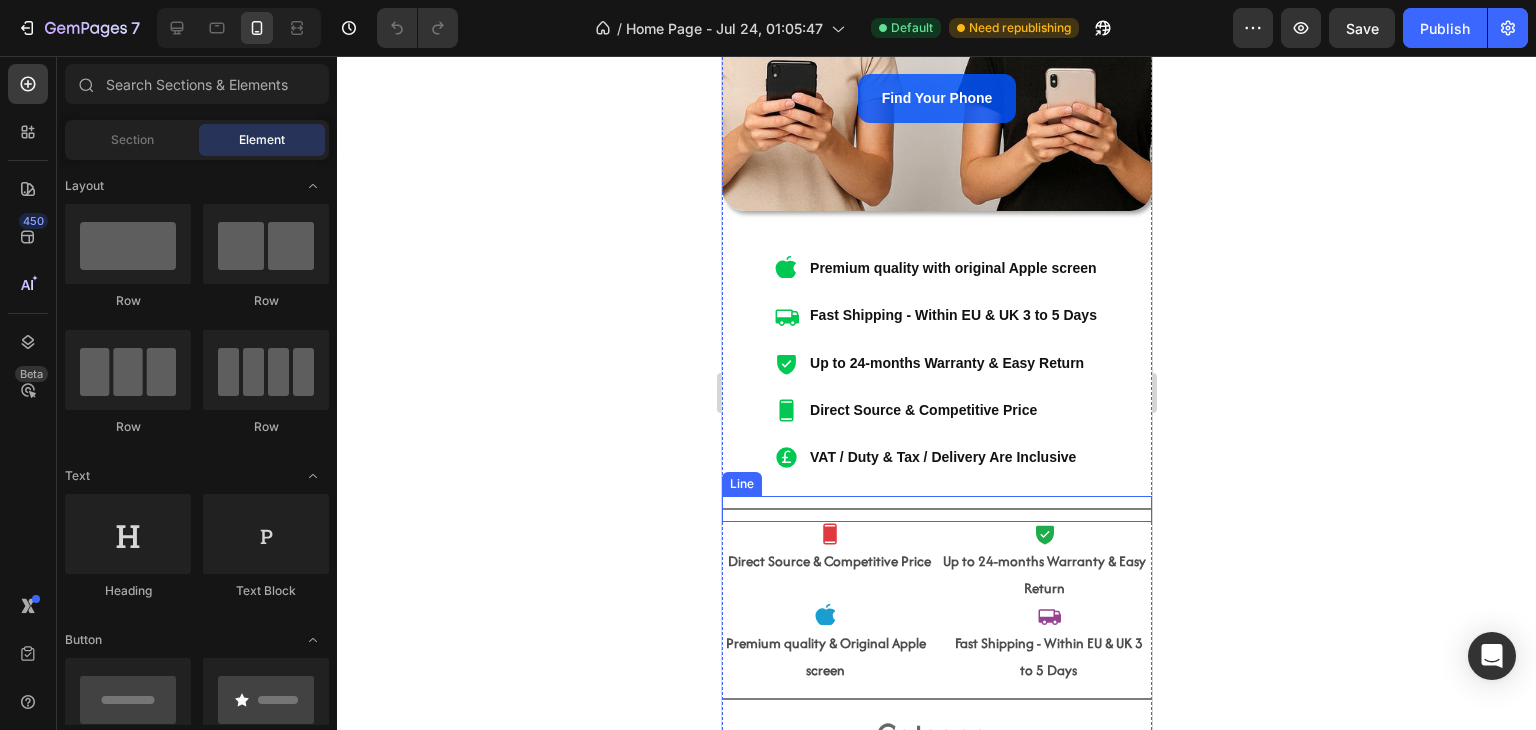 click at bounding box center (936, 509) 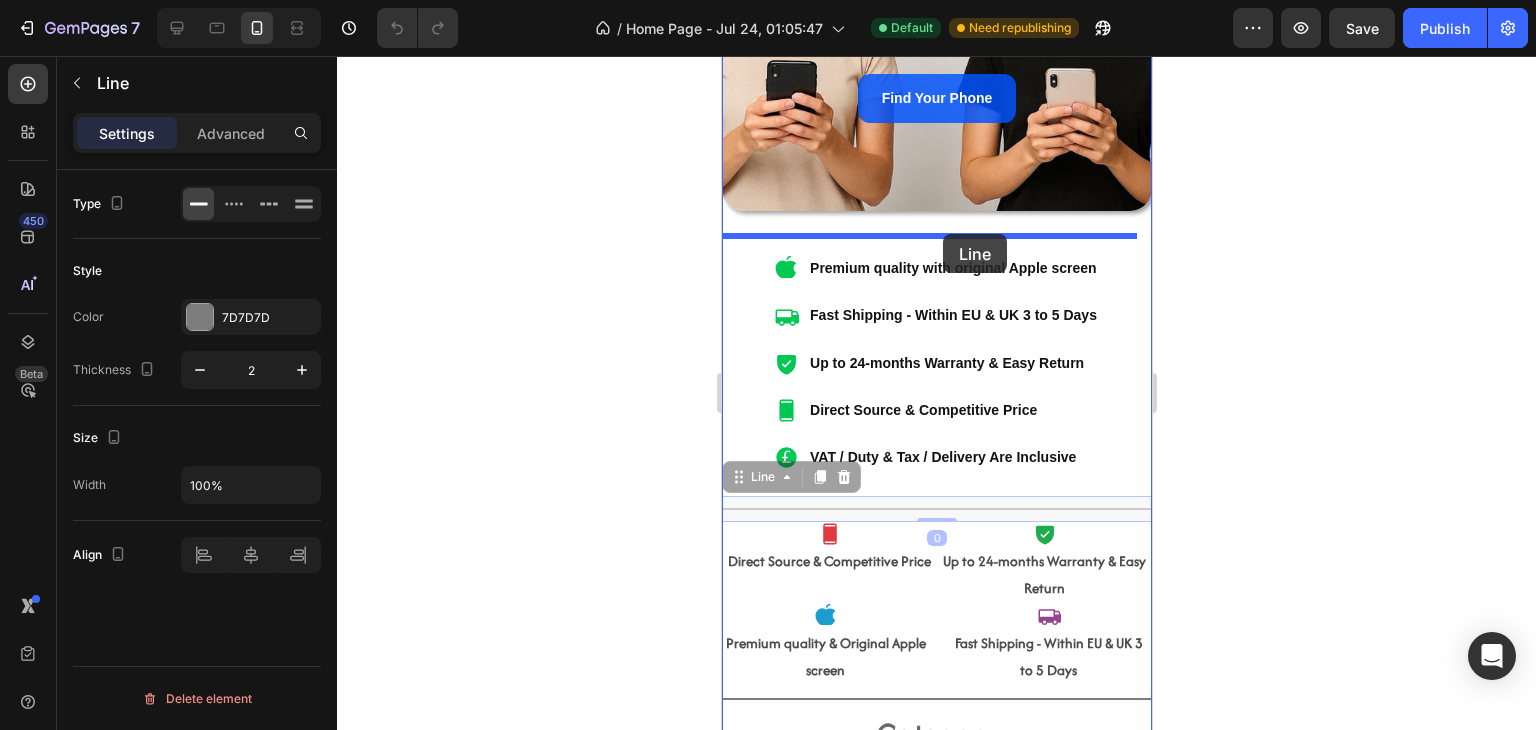 drag, startPoint x: 761, startPoint y: 483, endPoint x: 2256, endPoint y: 117, distance: 1539.1494 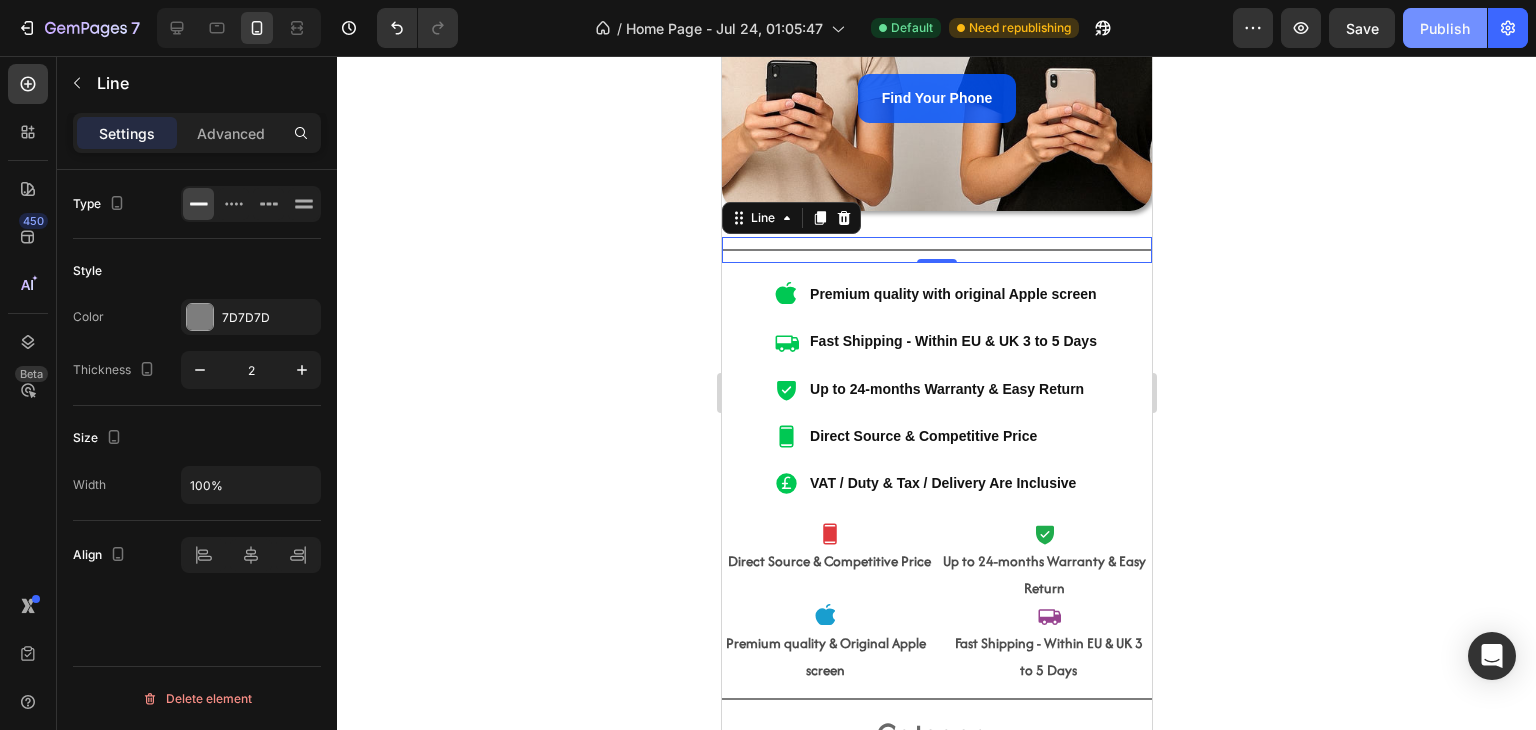 click on "Publish" at bounding box center [1445, 28] 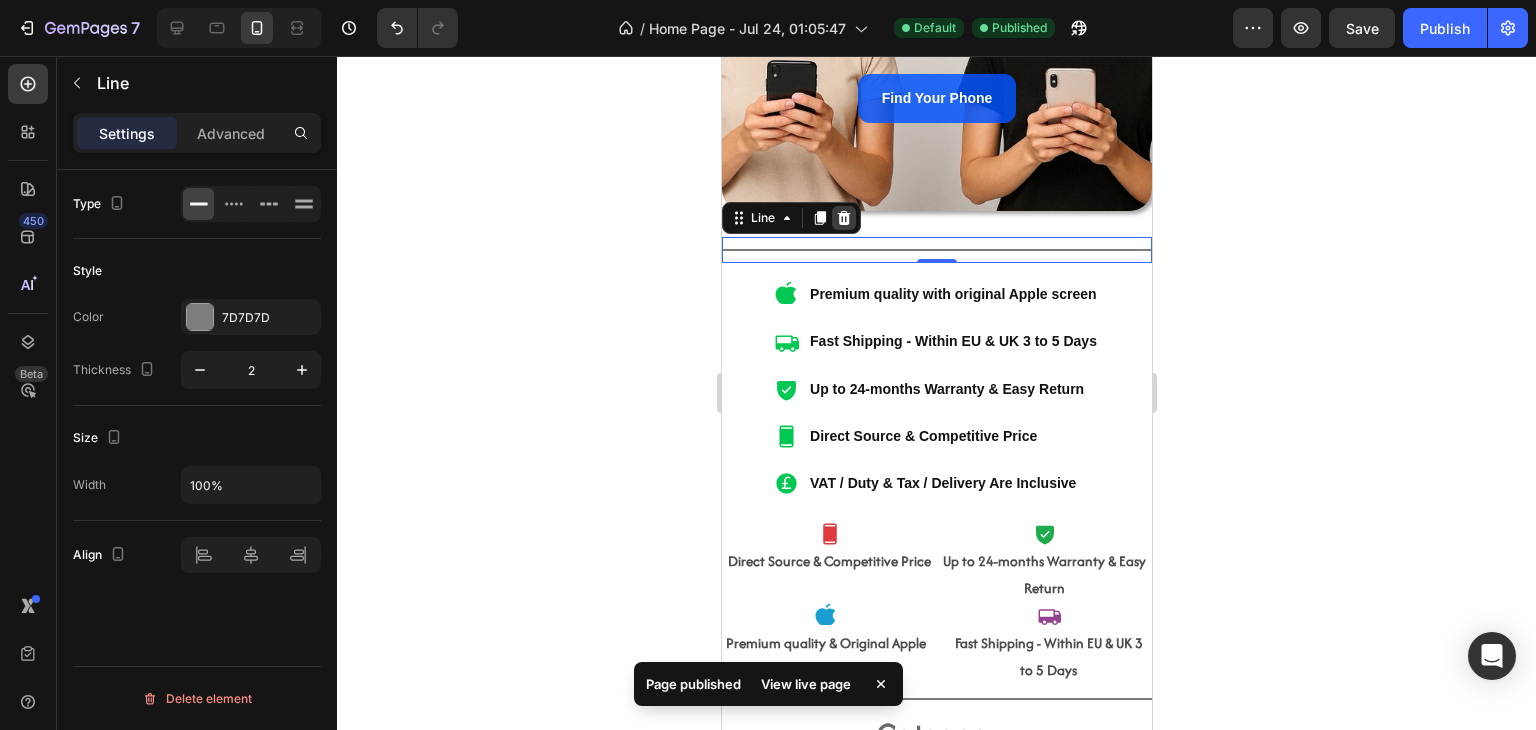 click 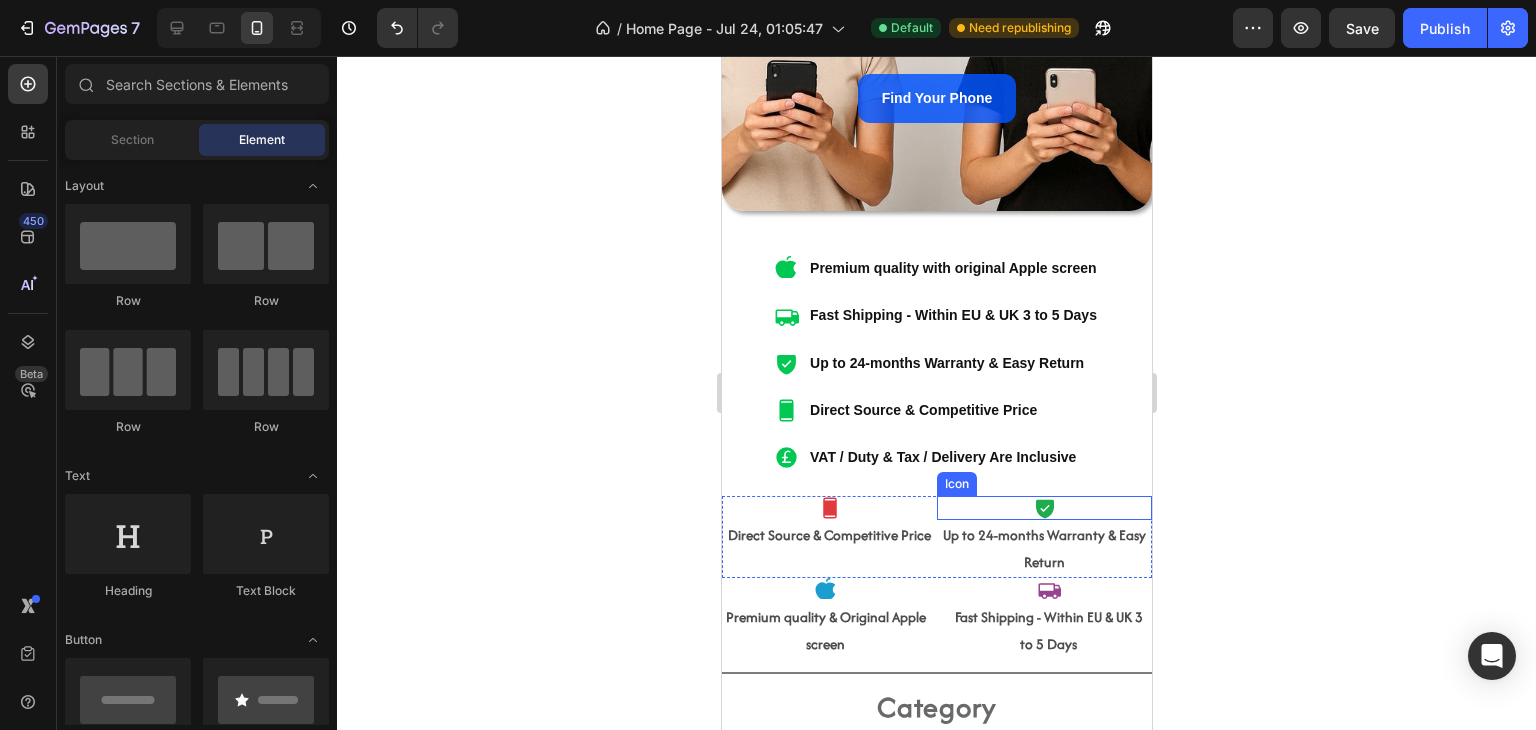 click on "Icon" at bounding box center [1043, 508] 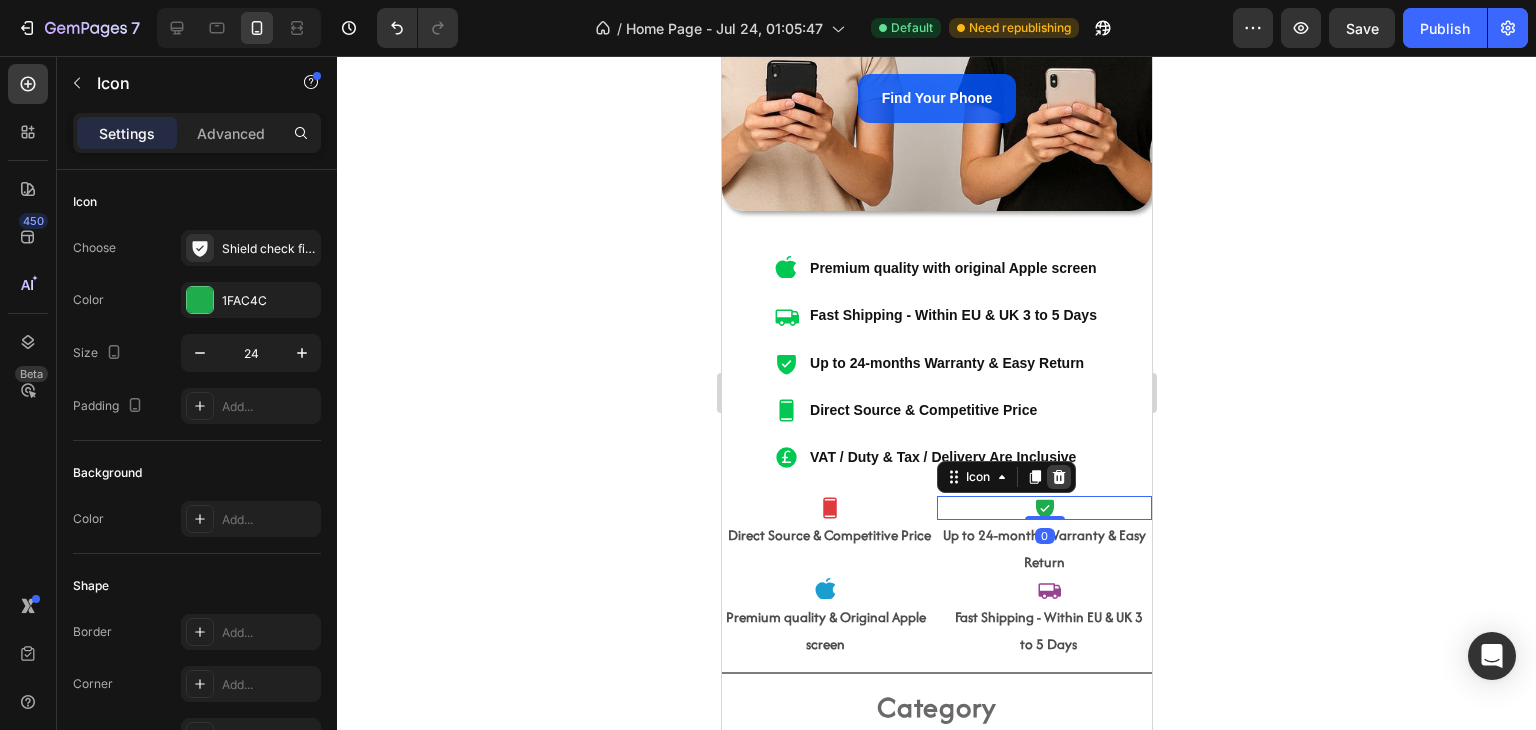 click at bounding box center [1058, 477] 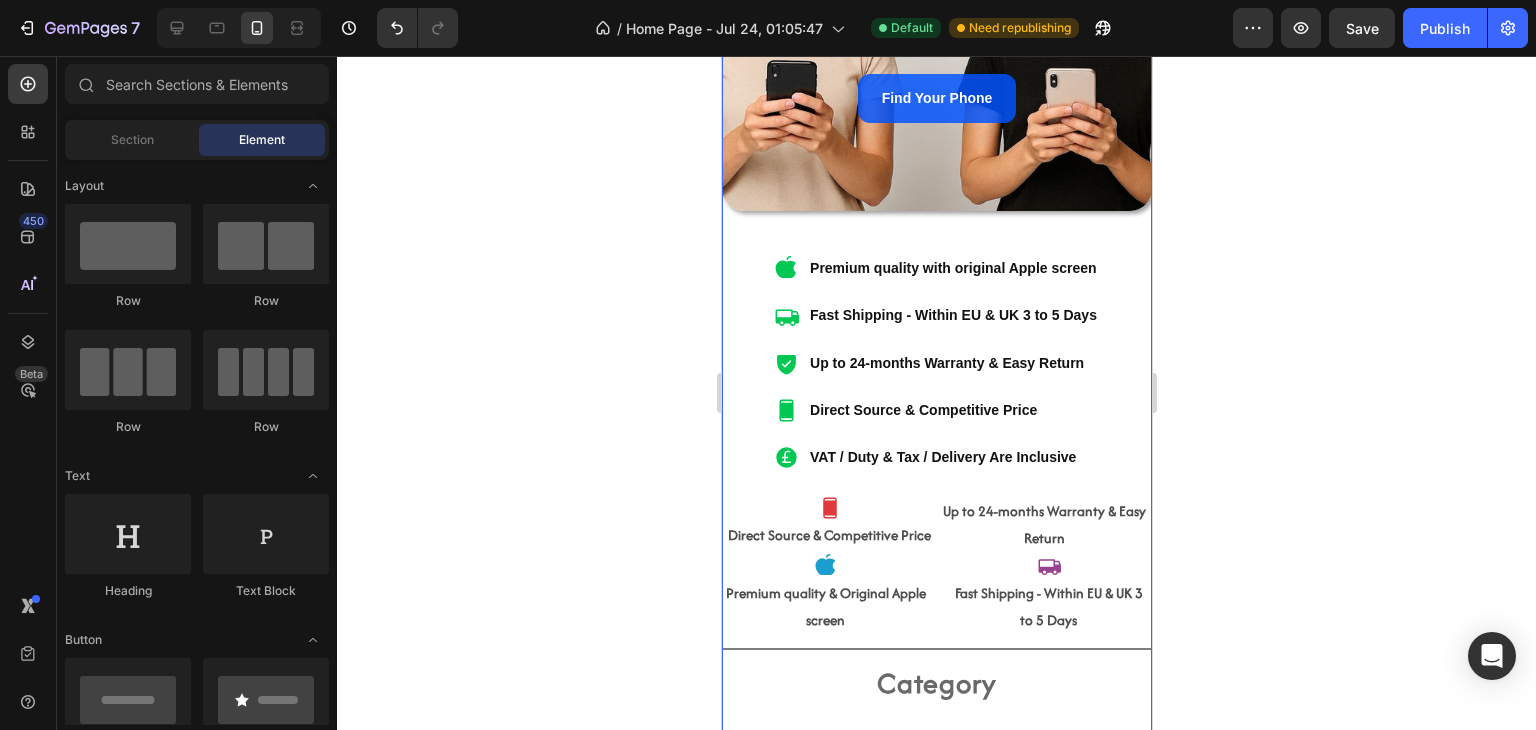 click on "24 Heading   months warranty Heading Hong Kong  [COUNTRY] United Kingdom Heading Since 2012 Heading HONG KONG Heading Find Your Phone Button 24 Months Heading Hero Banner                Title Line
Premium quality with original Apple screen
Fast Shipping - Within EU & UK 3 to 5 Days
Up to 24-months Warranty & Easy Return
Direct Source & Competitive Price
VAT / Duty & Tax / Delivery Are Inclusive Item List
Icon Direct Source & Competitive Price Text Block Up to 24-months Warranty & Easy Return Text Block Row
Icon Premium quality & Original Apple screen Text Block
Icon Fast Shipping - Within EU & UK 3 to 5 Days Text Block Row                Title Line Category Heading
Image IPhone Heading 24 months warranty Heading Image Samsung Heading 24 months warranty Heading Image IPad Heading 24 months warranty Heading Image Apple Watch Heading 12 months warranty Heading Image" at bounding box center (936, 932) 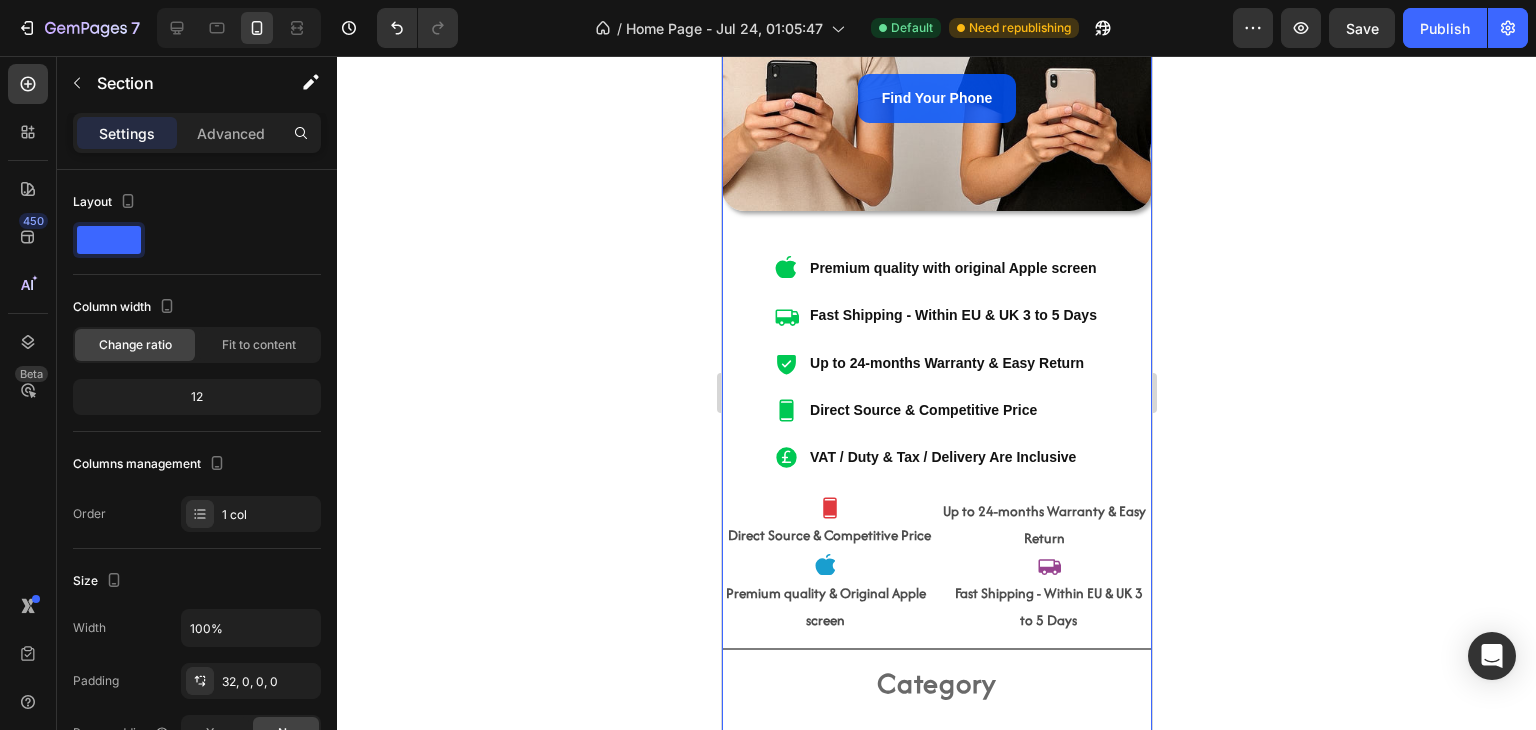 click on "Up to 24-months Warranty & Easy Return" at bounding box center (1043, 525) 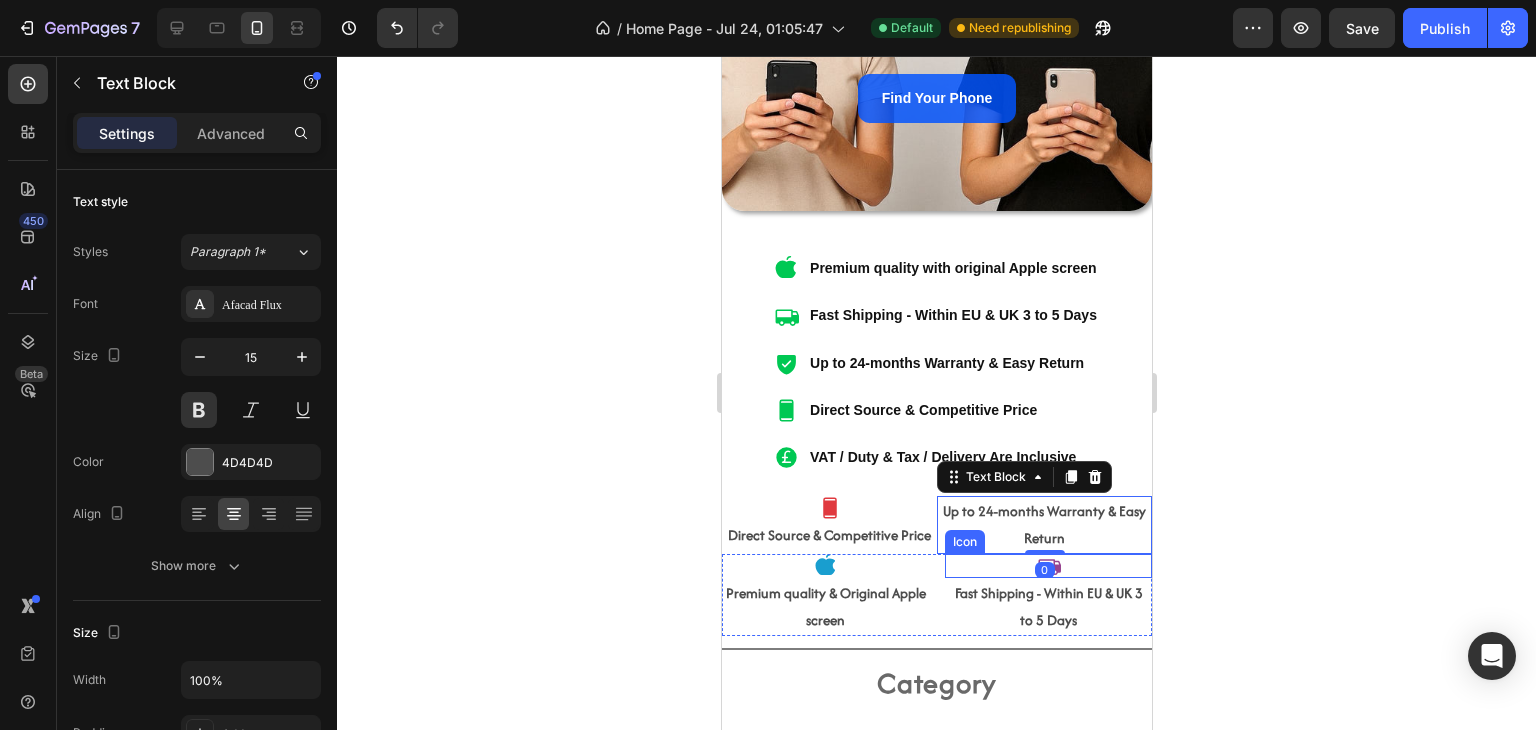 click on "Icon" at bounding box center [1047, 566] 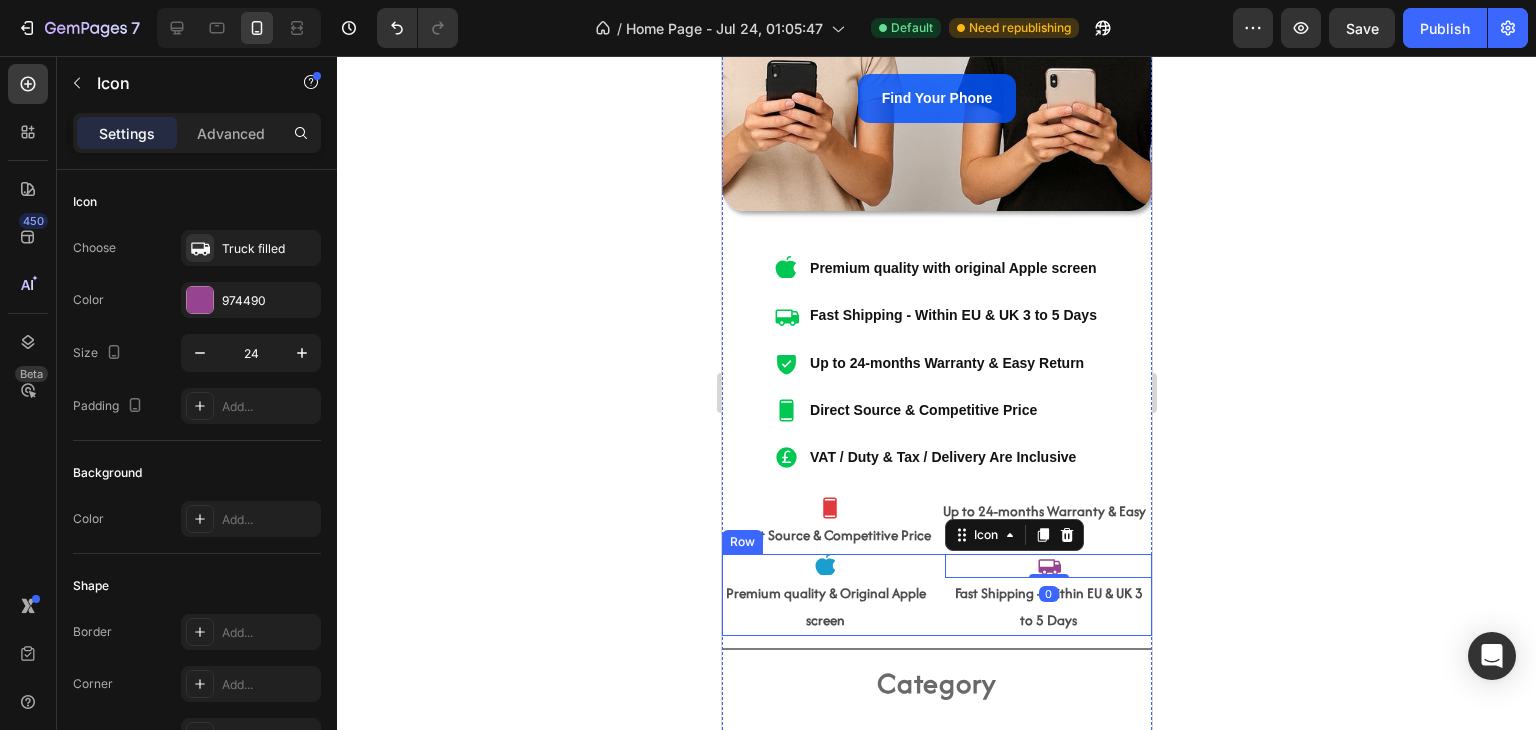 click on "Up to 24-months Warranty & Easy Return" at bounding box center [1043, 525] 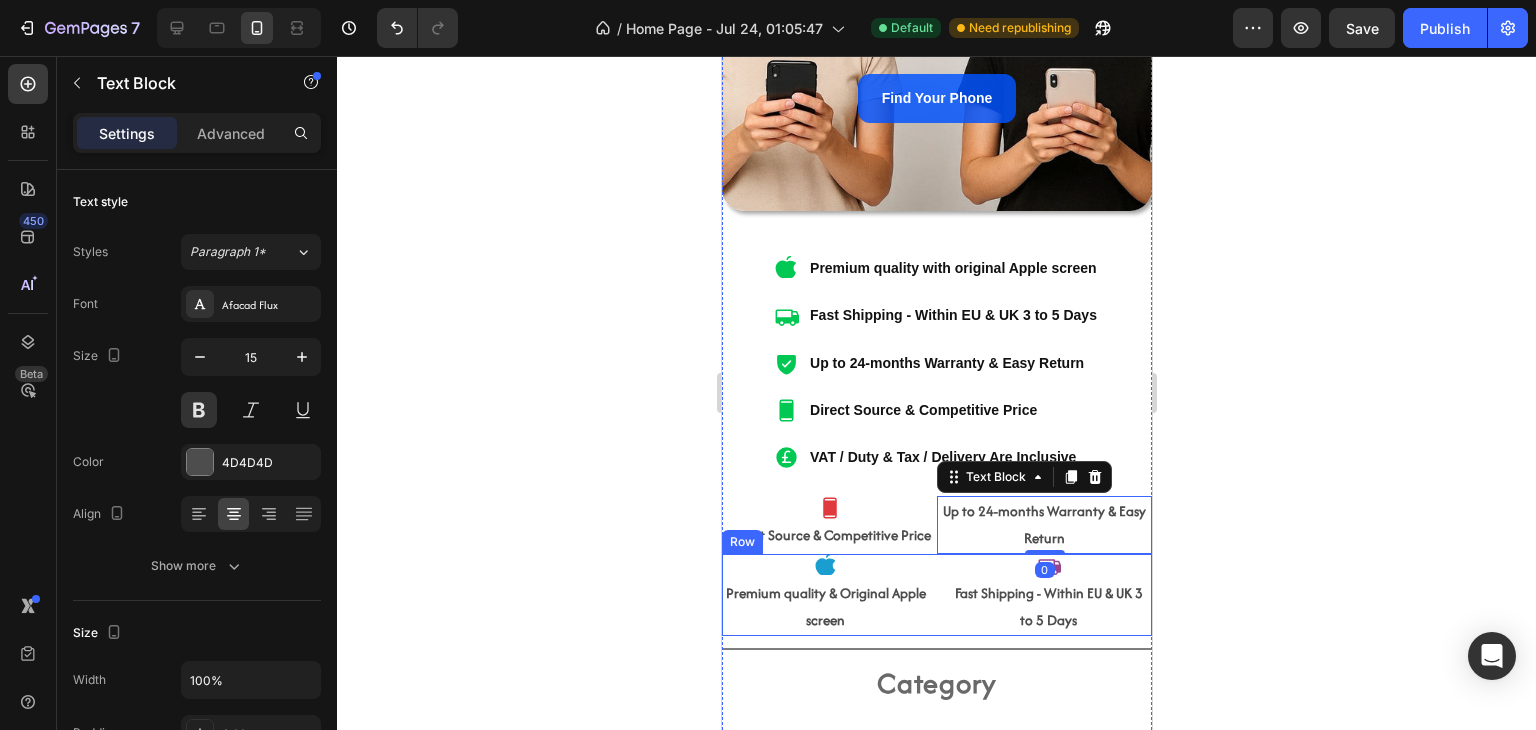 click on "Icon Direct Source & Competitive Price Text Block" at bounding box center [828, 525] 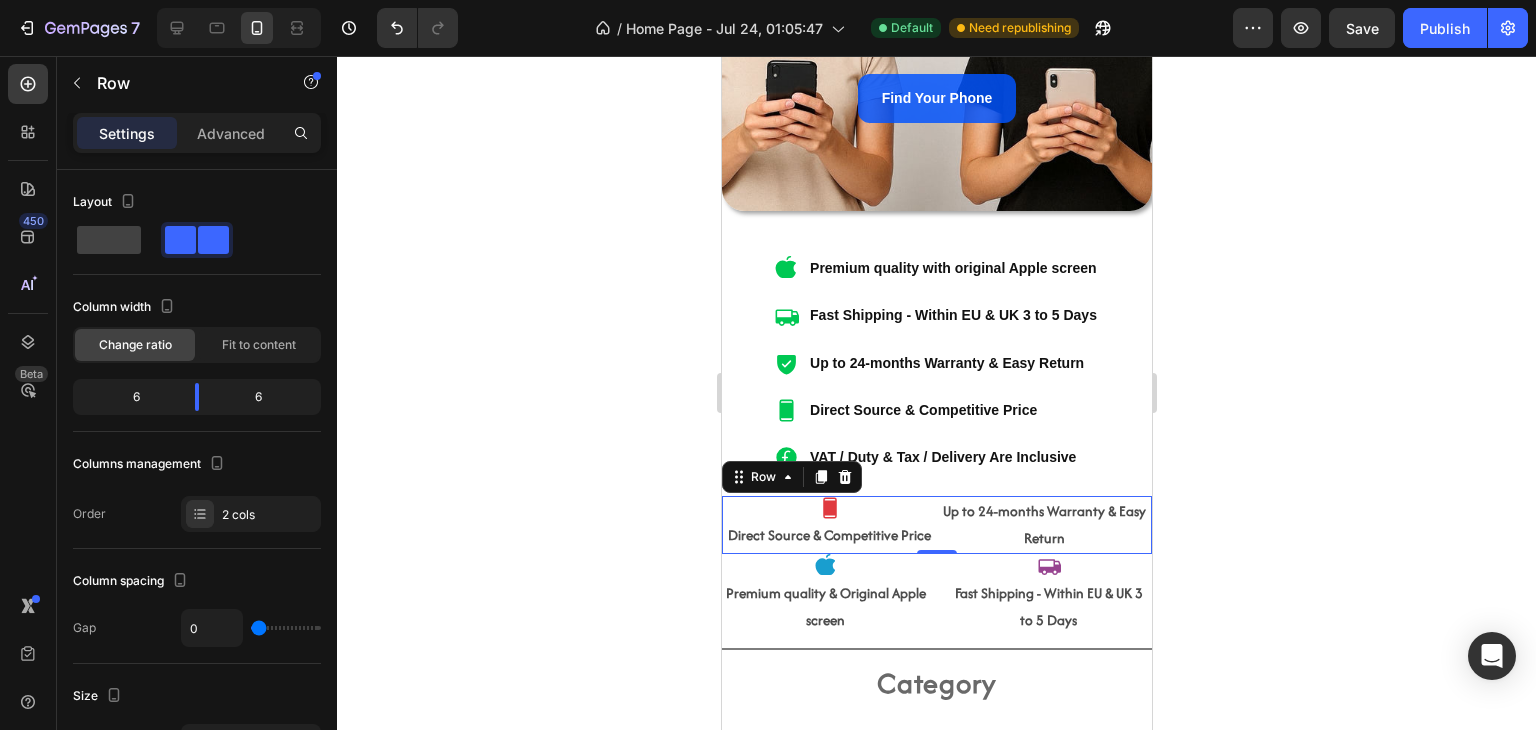 click on "Row" at bounding box center [791, 477] 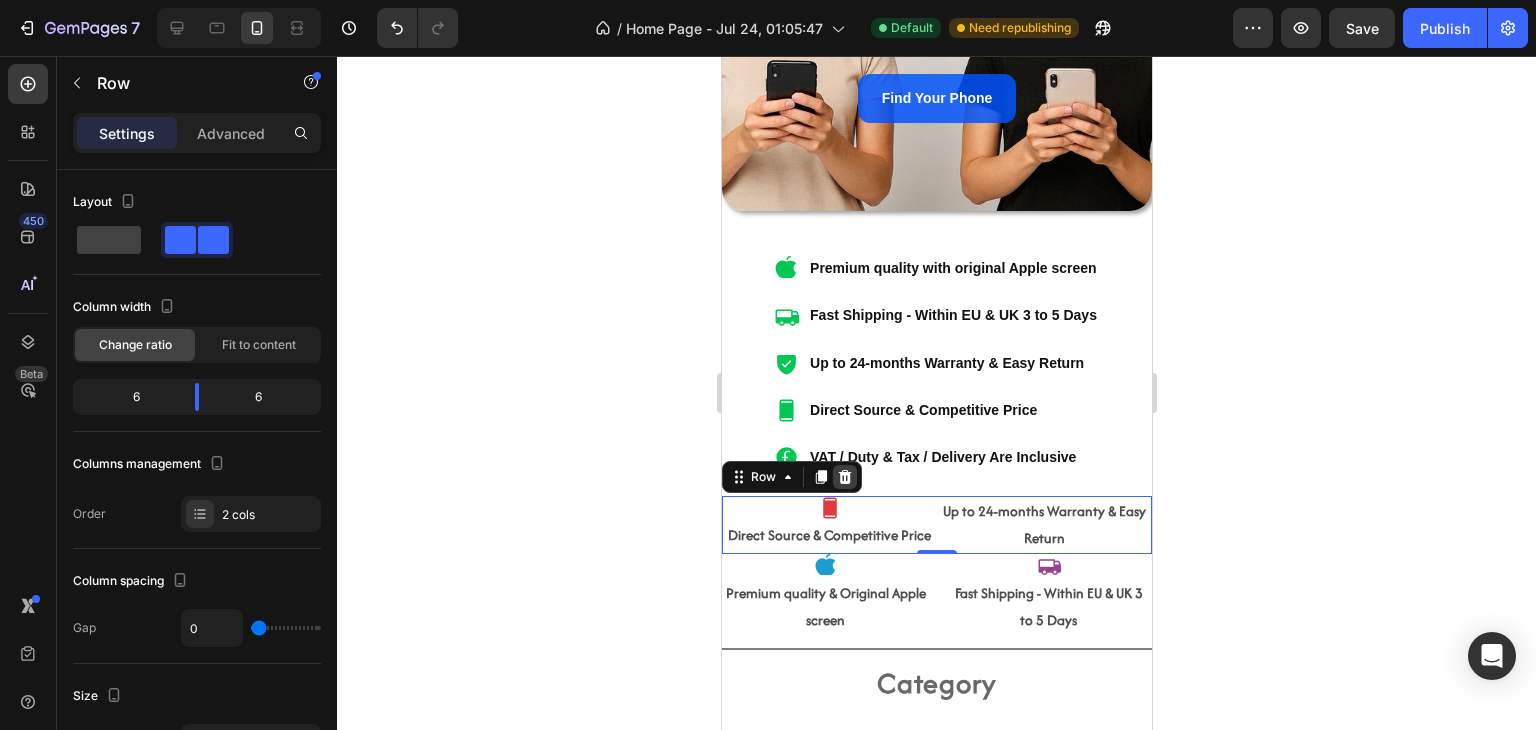 click 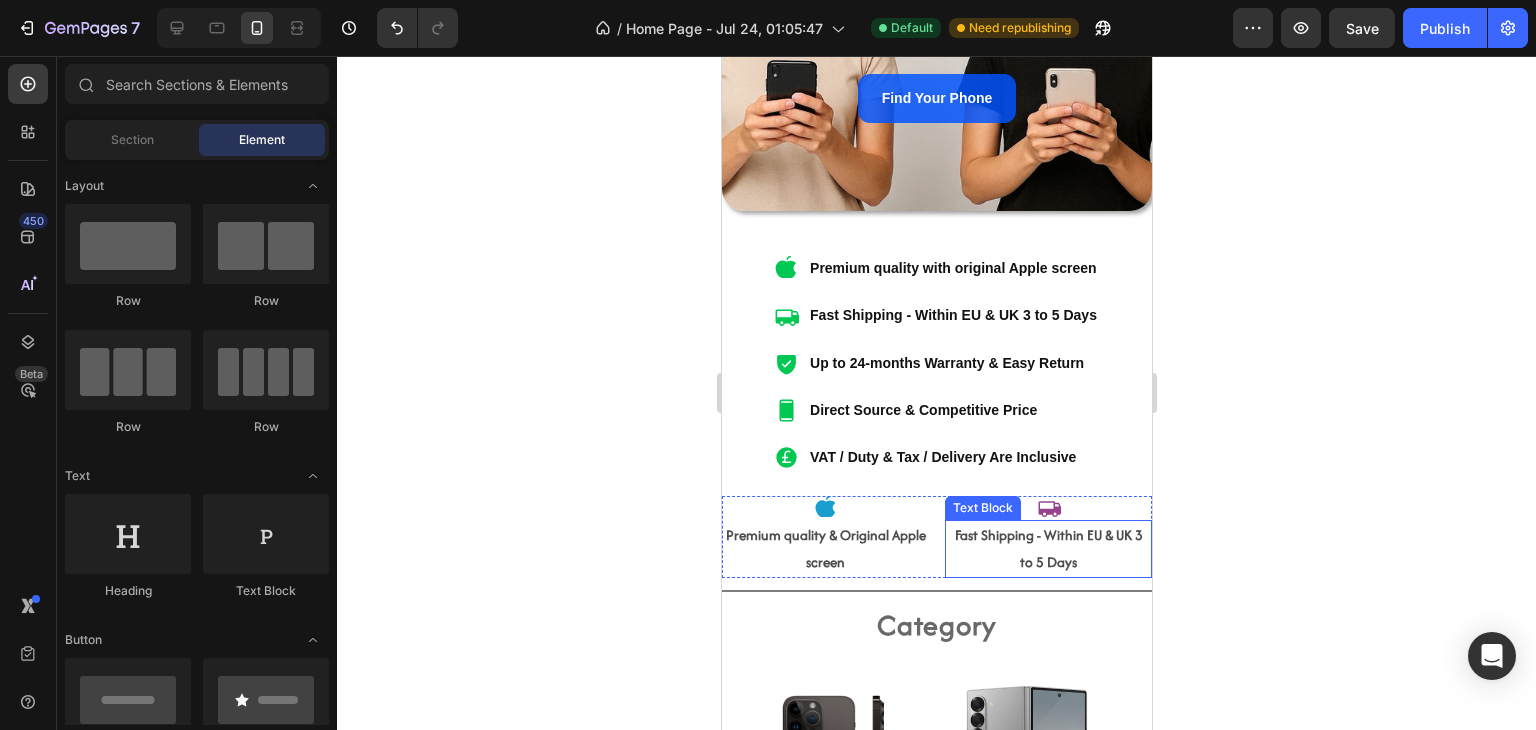 click on "Fast Shipping - Within EU & UK 3 to 5 Days" at bounding box center (1047, 549) 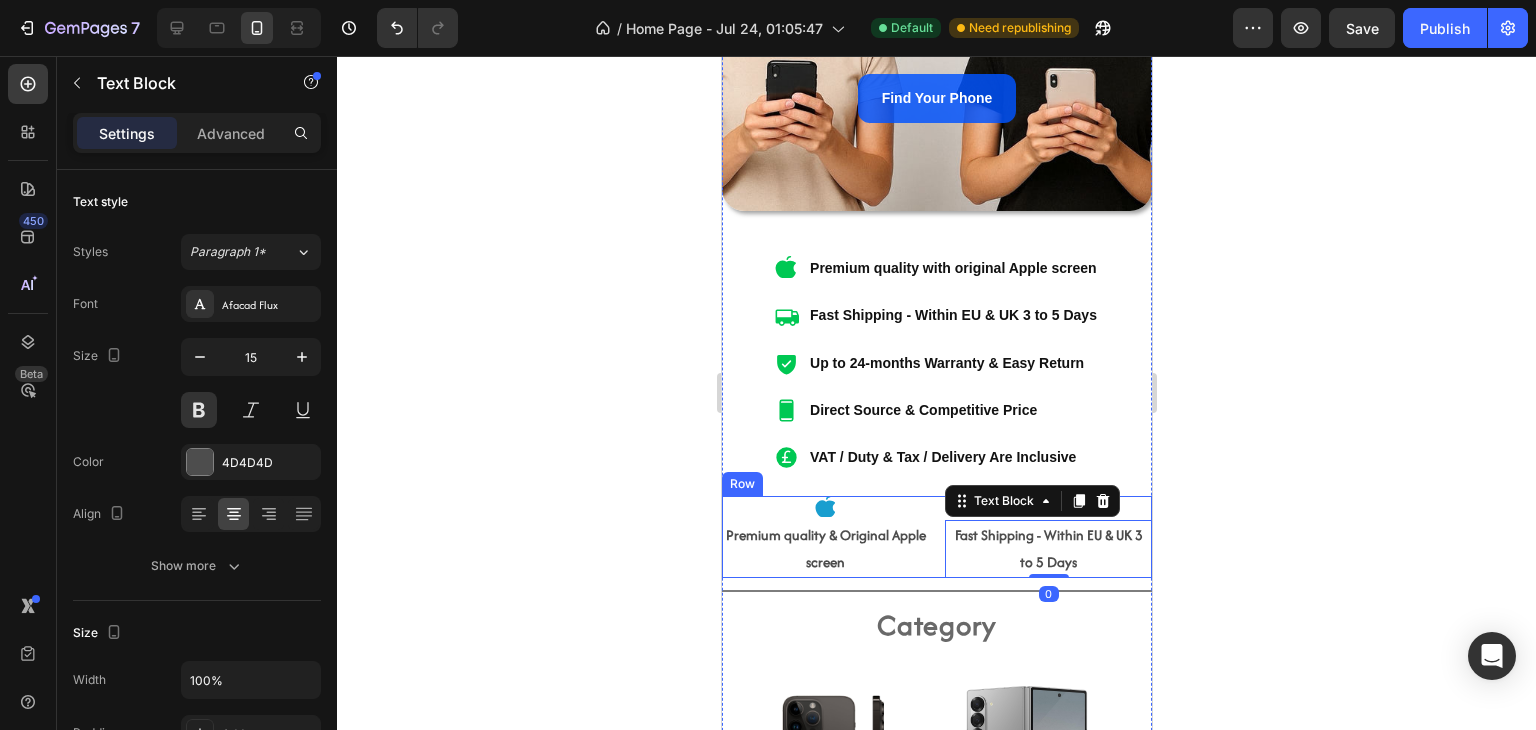 click on "Icon Premium quality & Original Apple screen Text Block
Icon Fast Shipping - Within EU & UK 3 to 5 Days Text Block   0 Row" at bounding box center (936, 537) 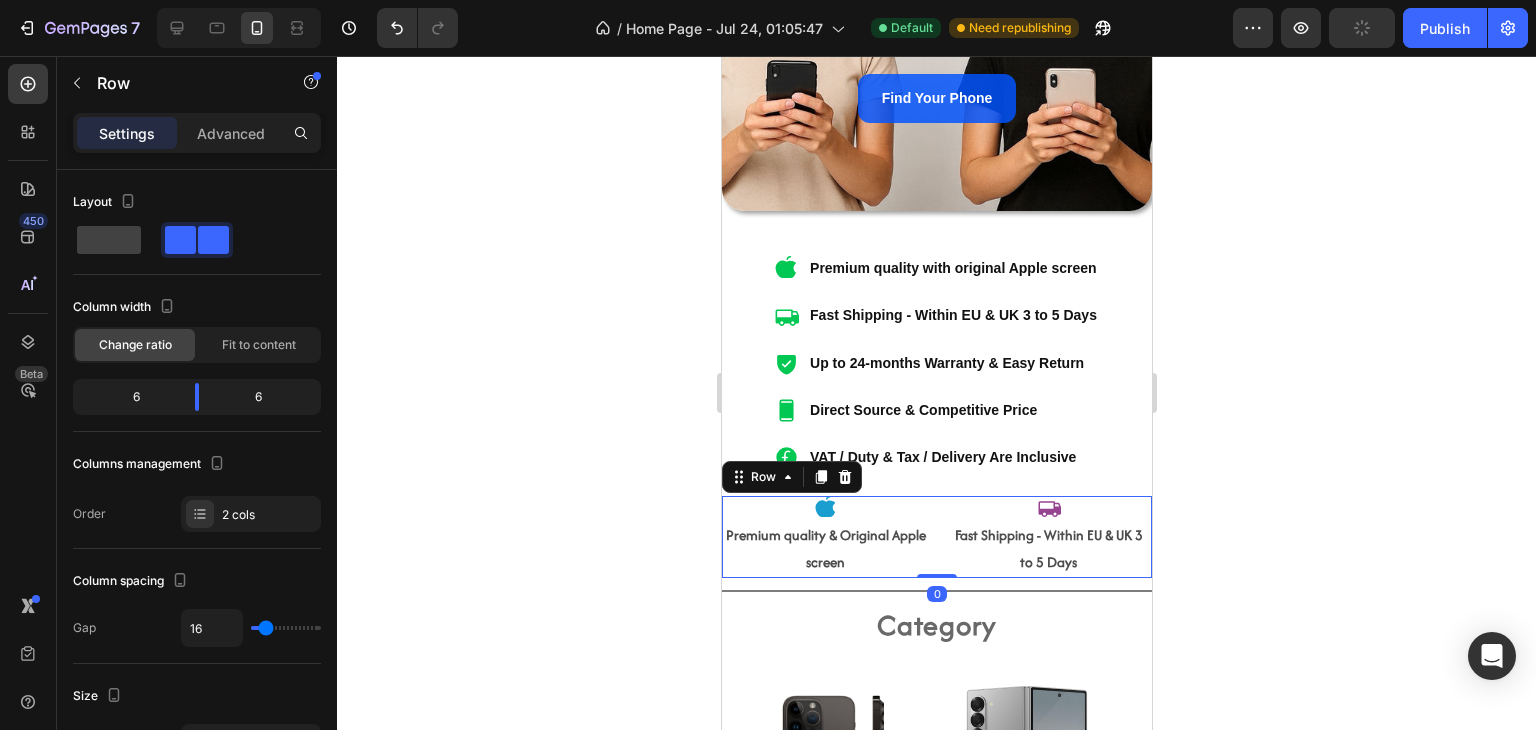 click on "Row" at bounding box center (791, 477) 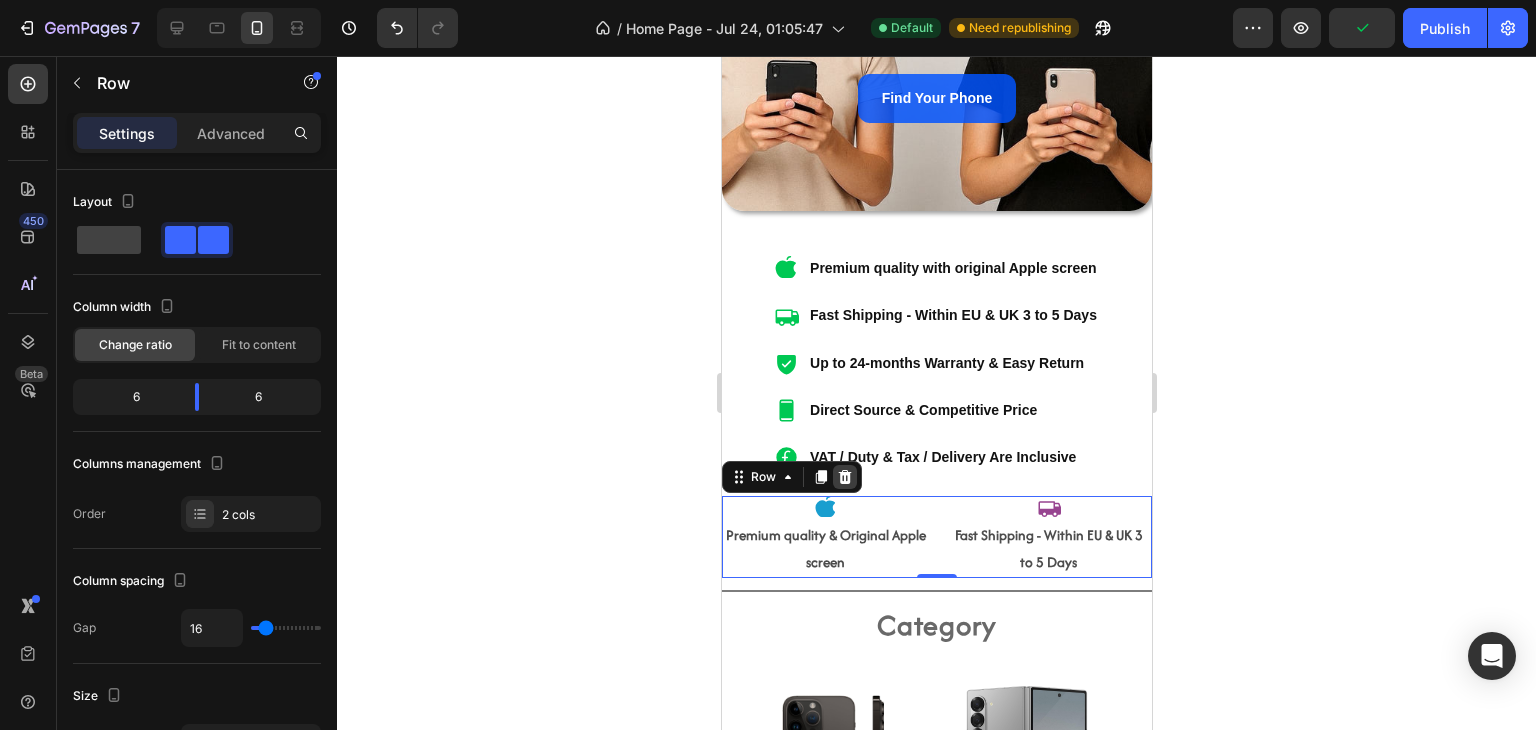 click 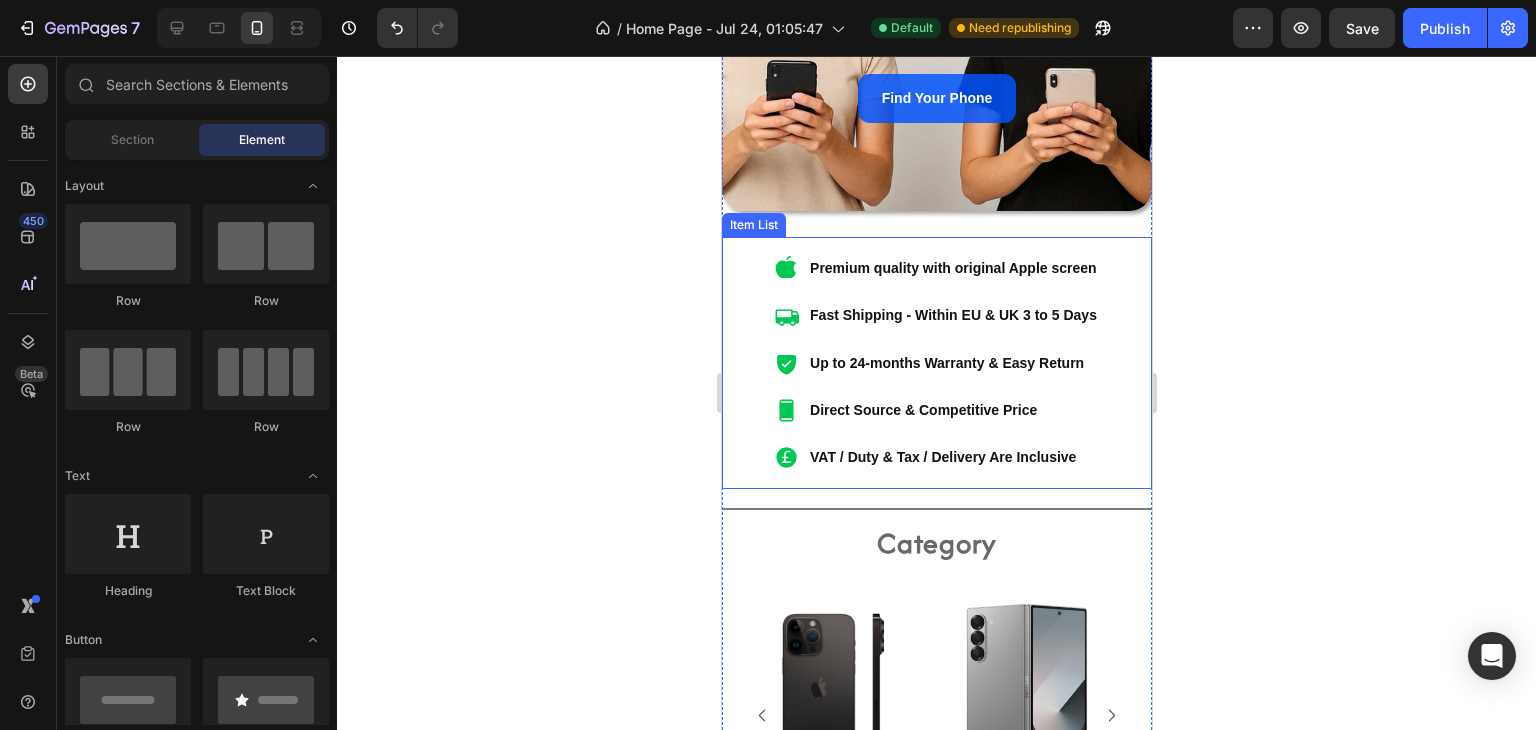 drag, startPoint x: 757, startPoint y: 261, endPoint x: 757, endPoint y: 229, distance: 32 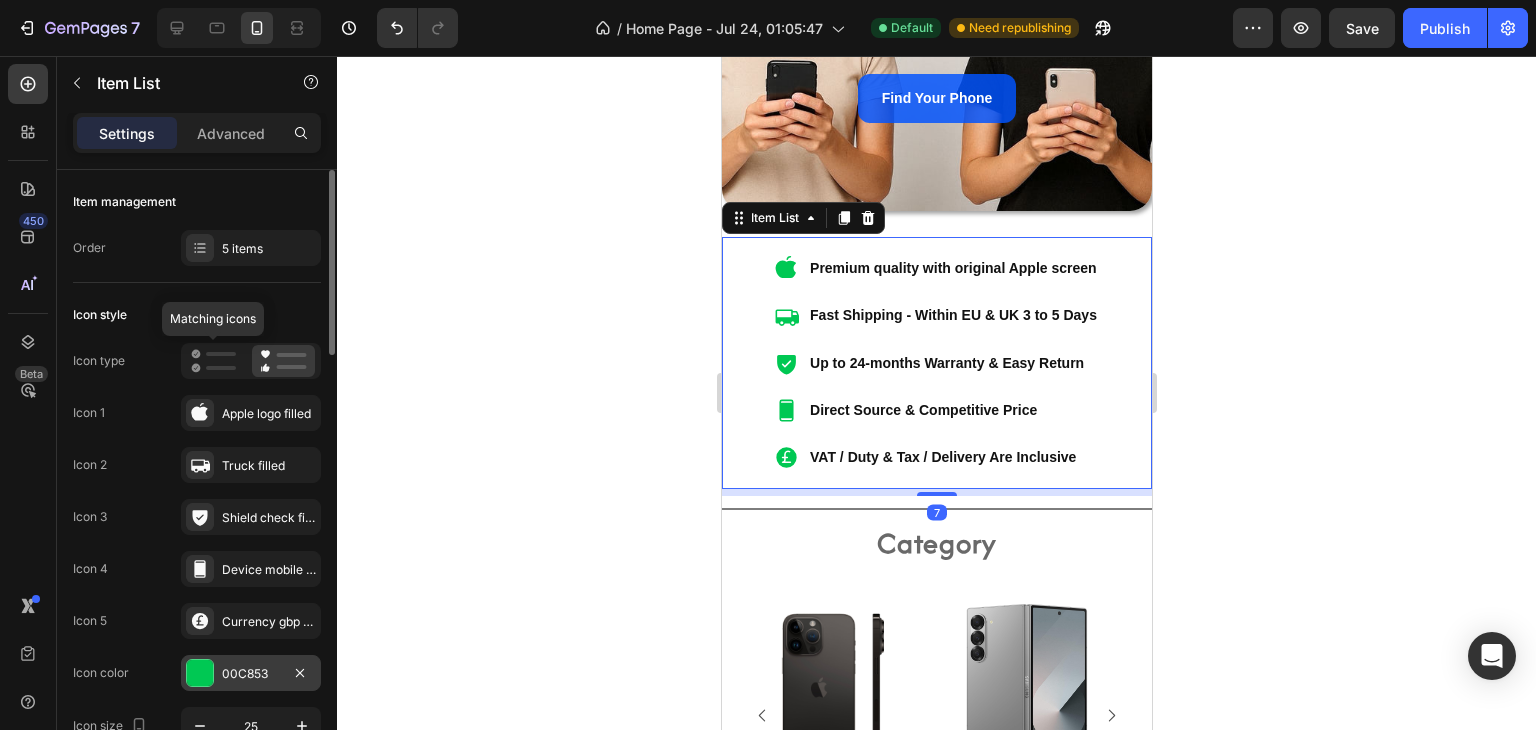 scroll, scrollTop: 300, scrollLeft: 0, axis: vertical 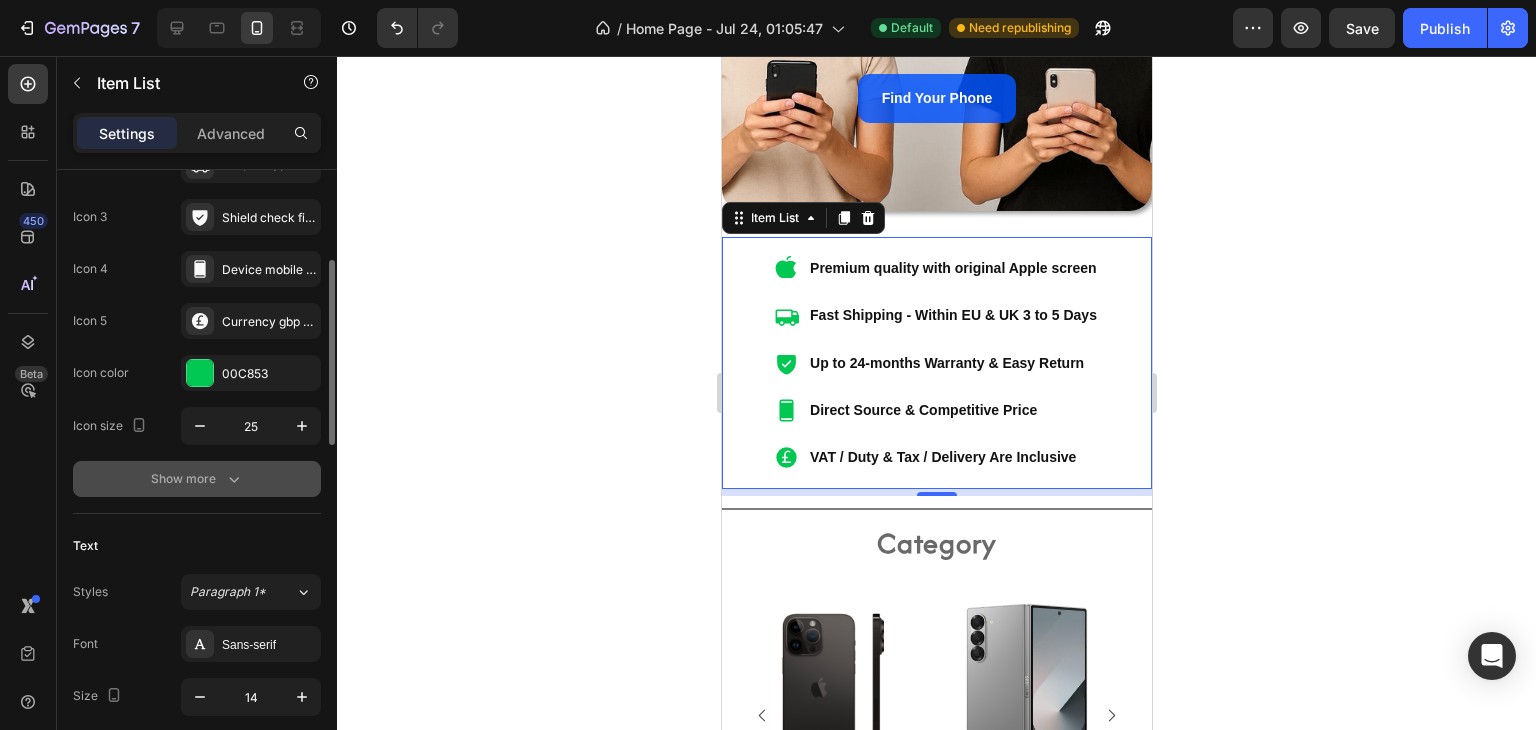click on "Show more" at bounding box center (197, 479) 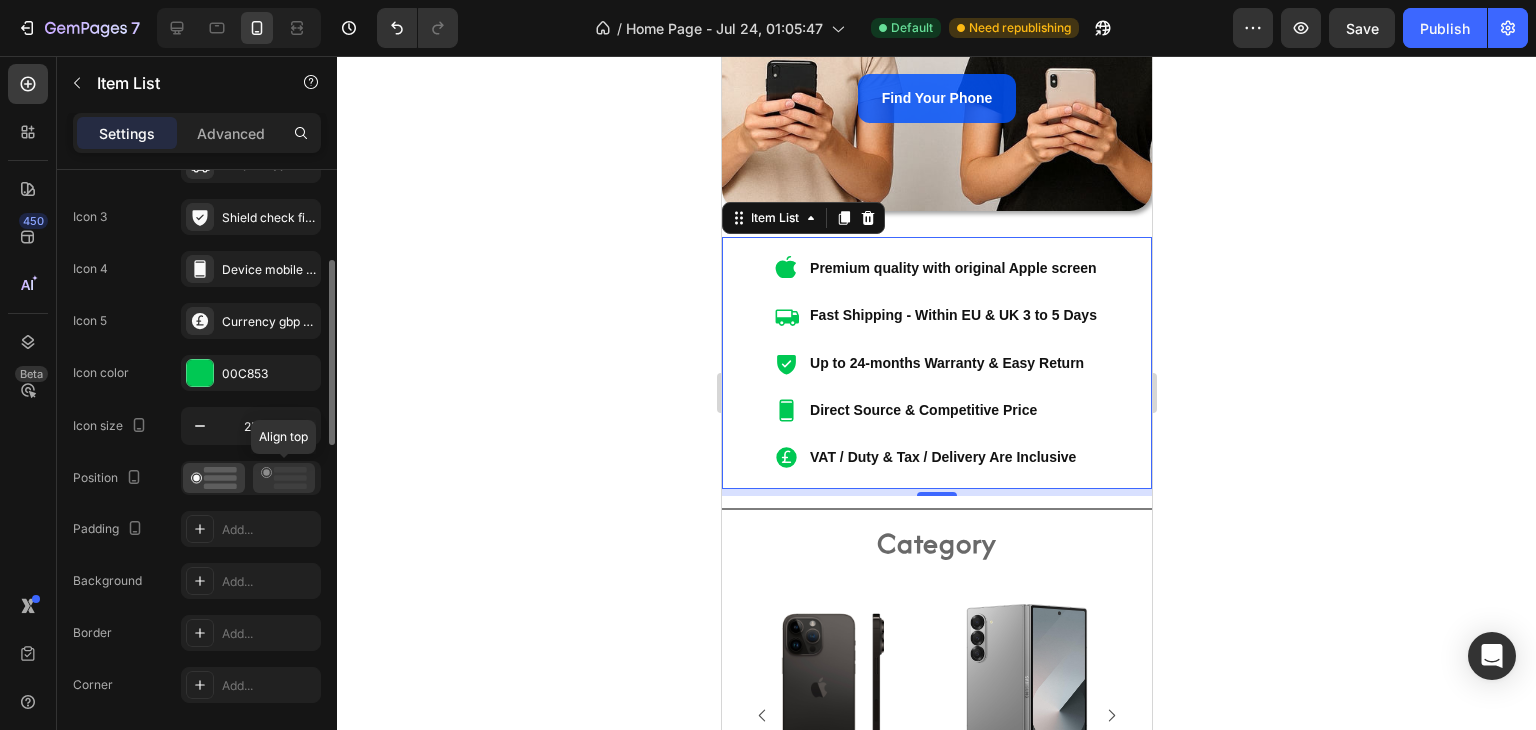 click 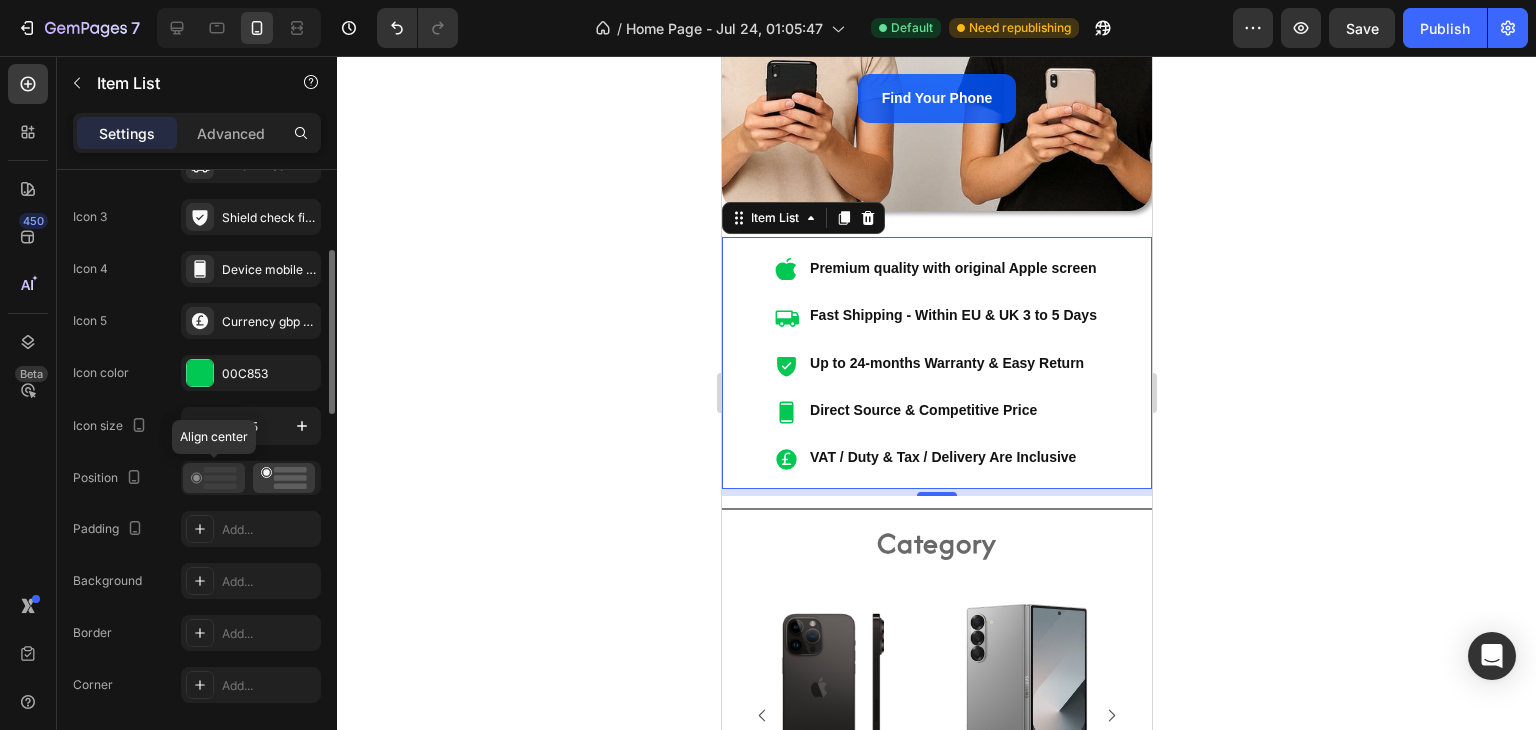click 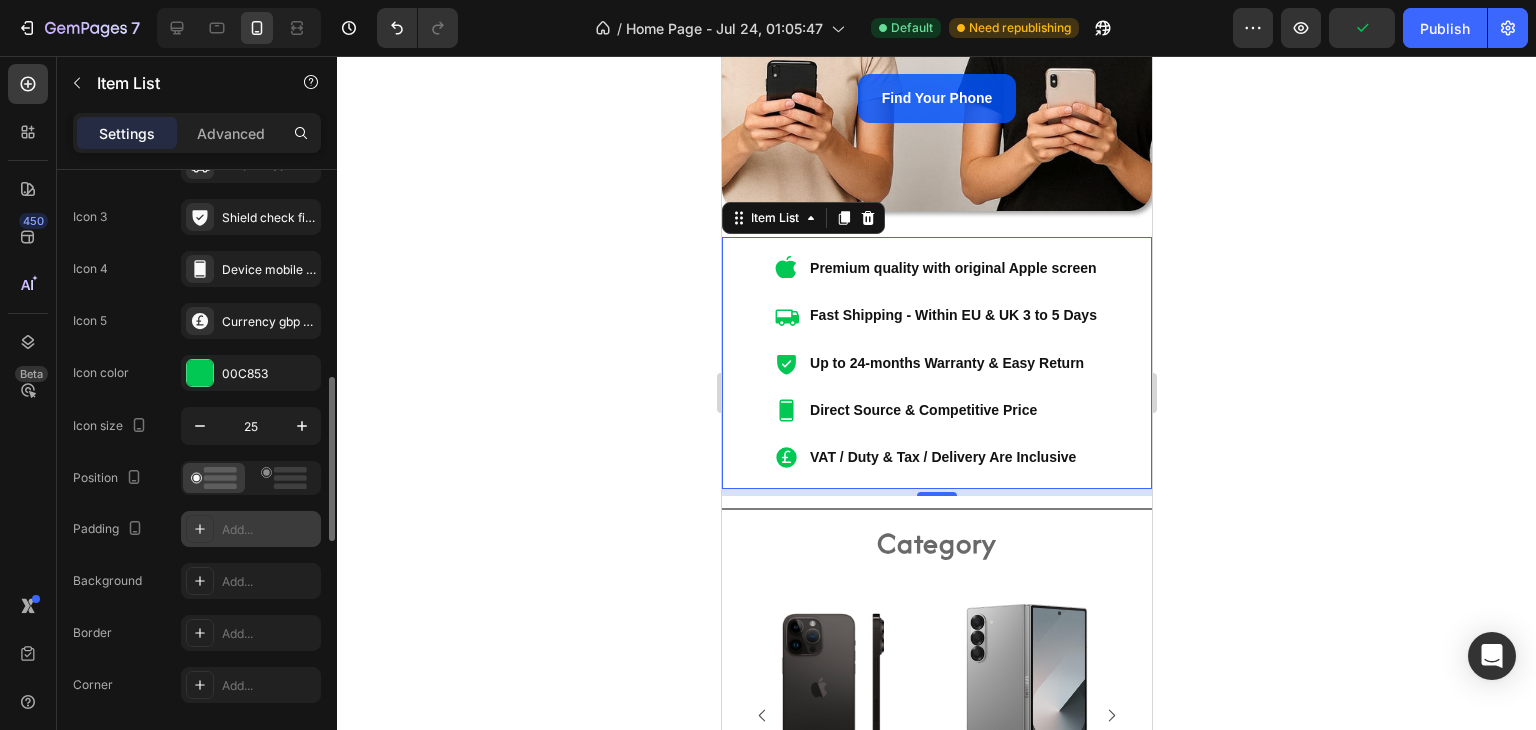 scroll, scrollTop: 500, scrollLeft: 0, axis: vertical 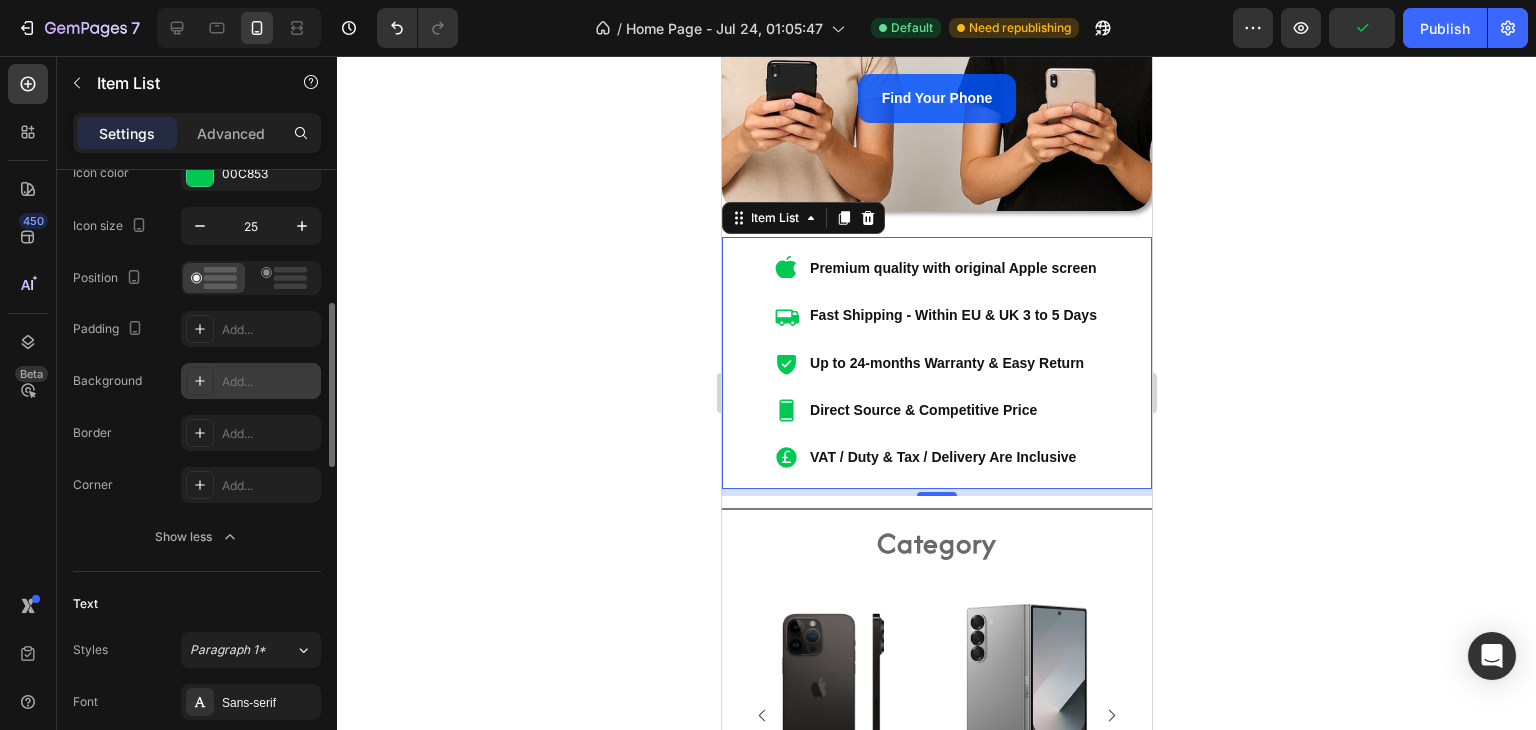 click on "Add..." at bounding box center (269, 382) 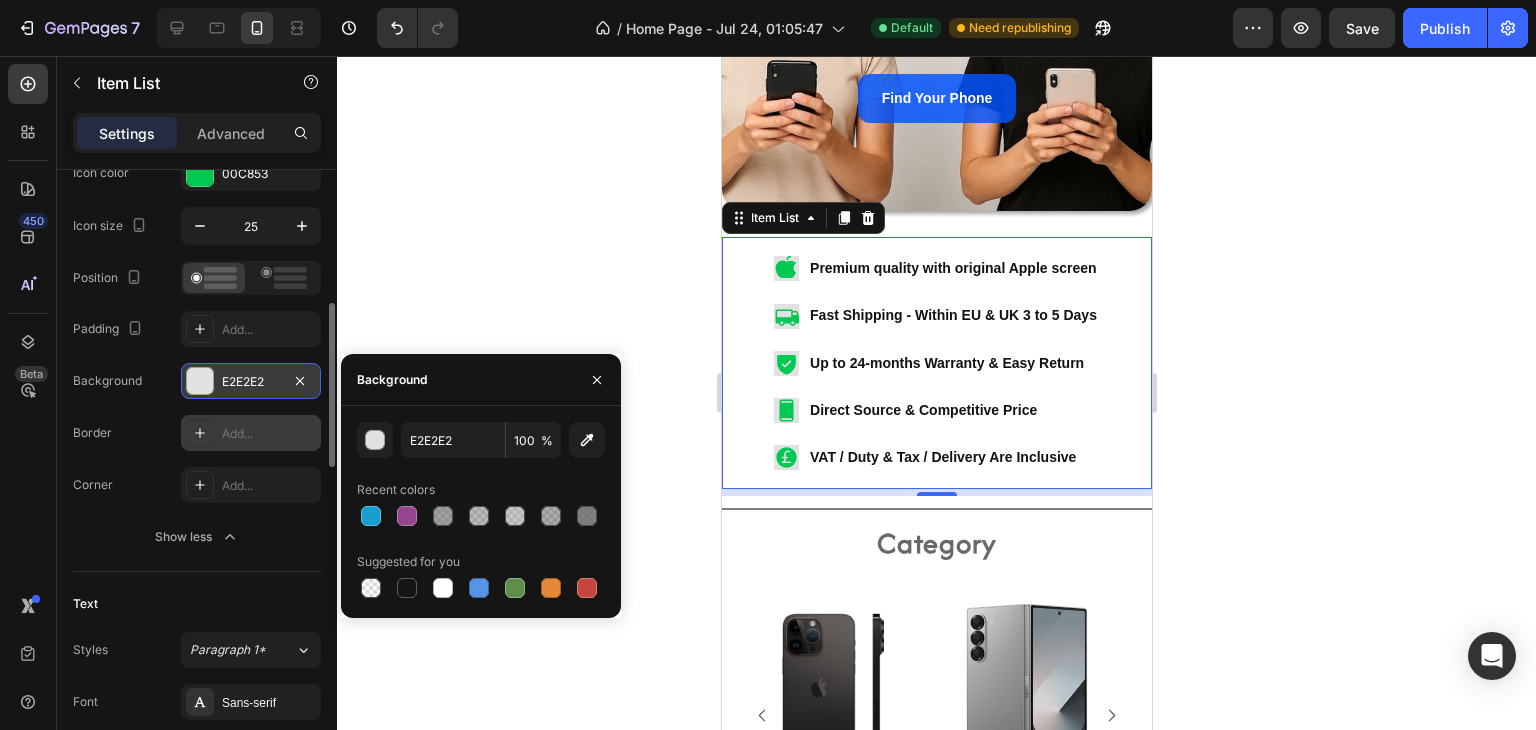 click on "Add..." at bounding box center (269, 434) 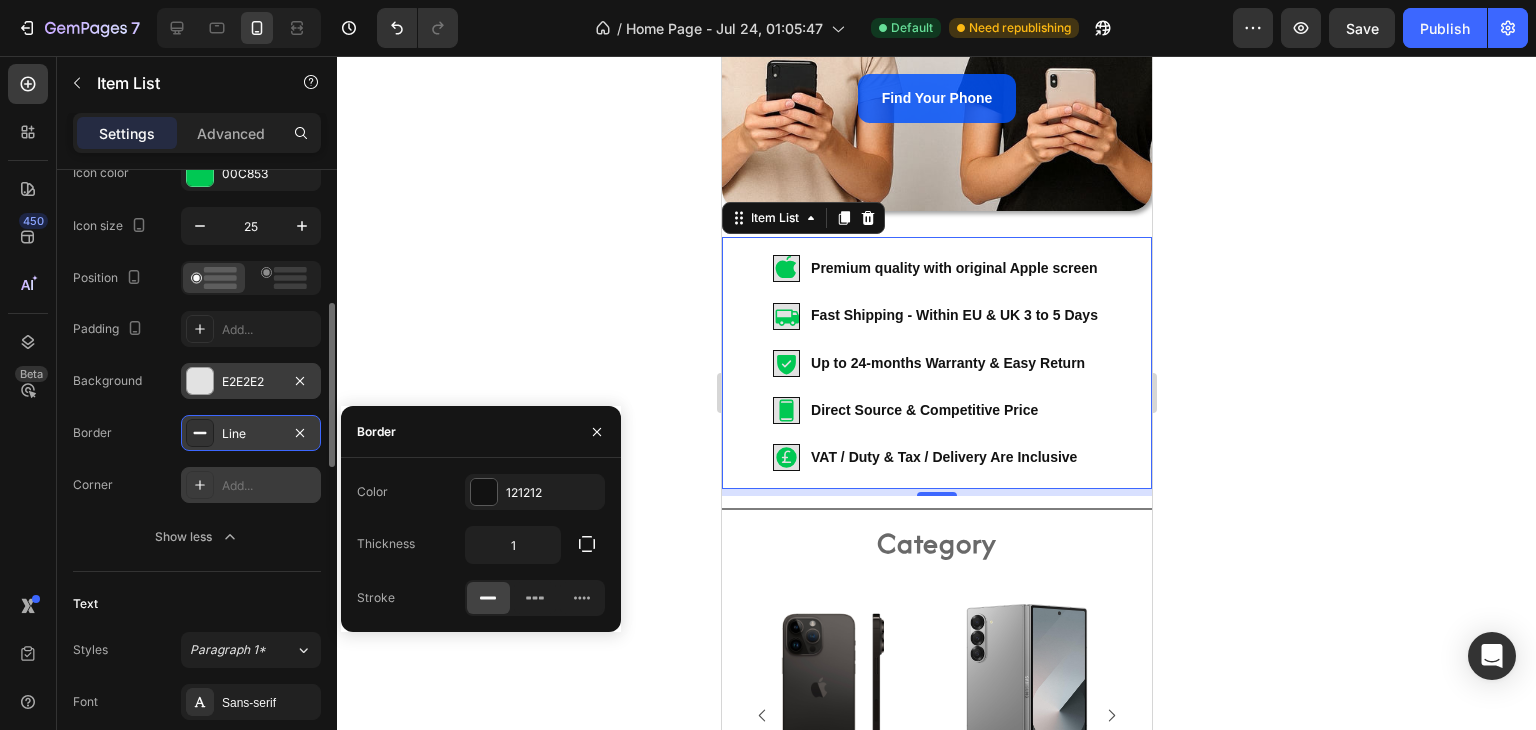click on "Add..." at bounding box center [269, 486] 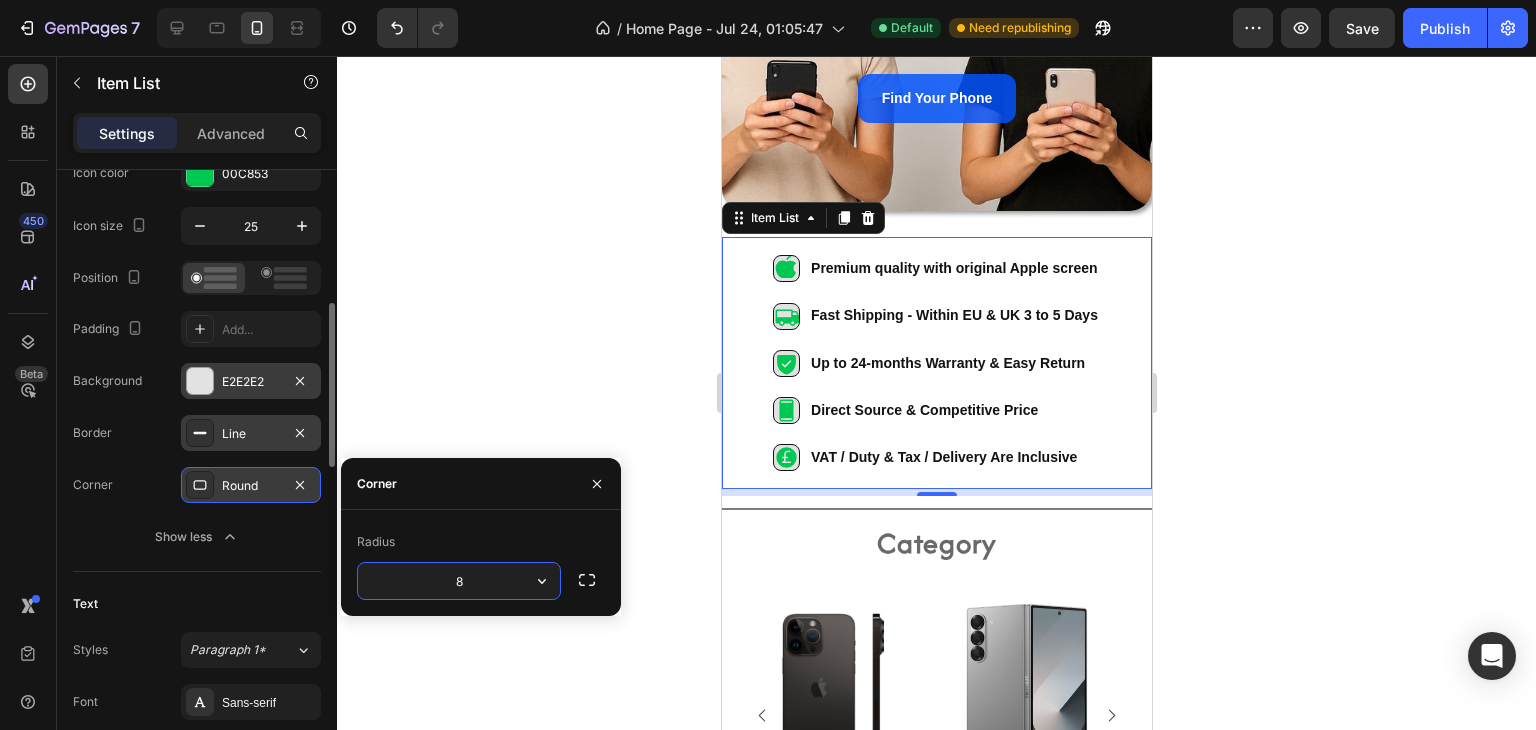 click 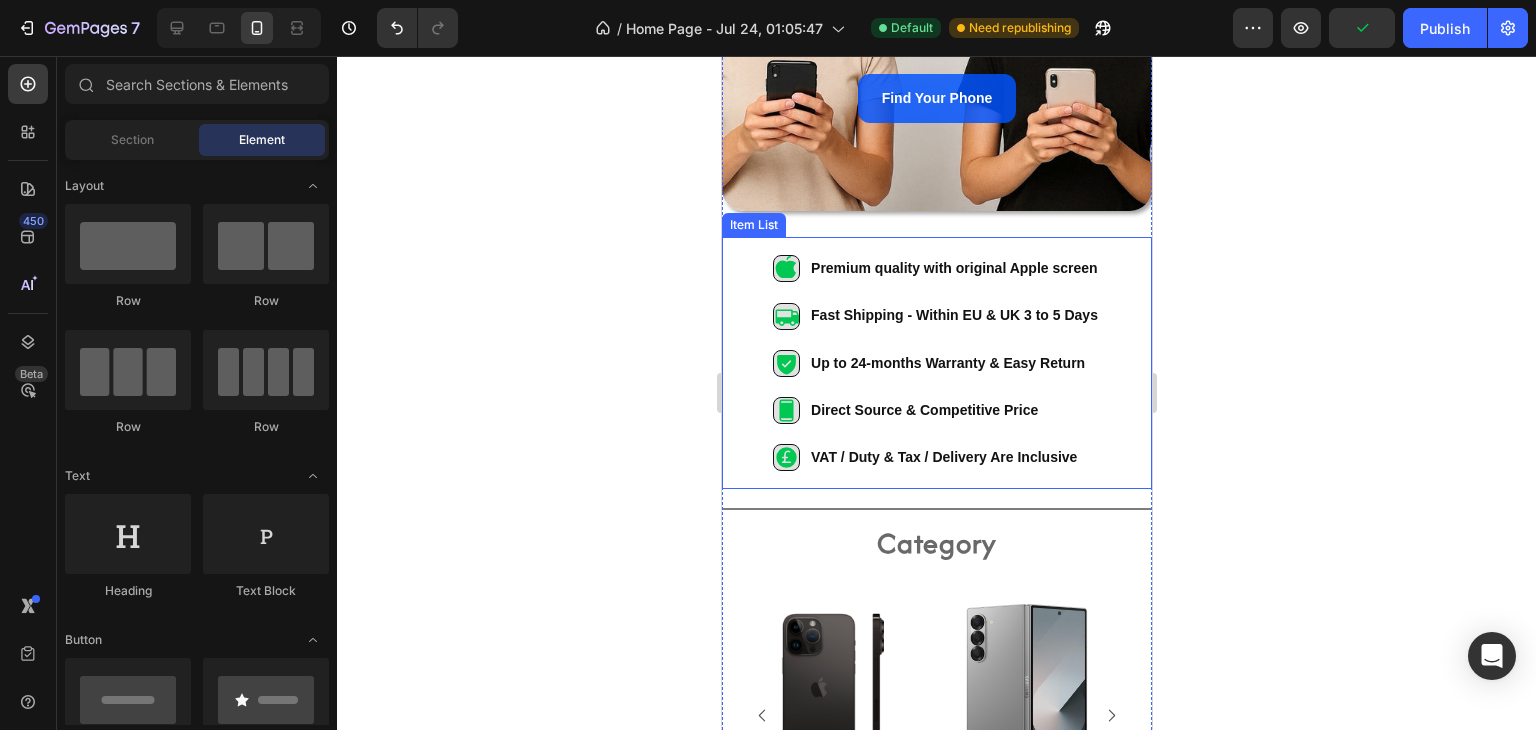 click on "Item List" at bounding box center (753, 225) 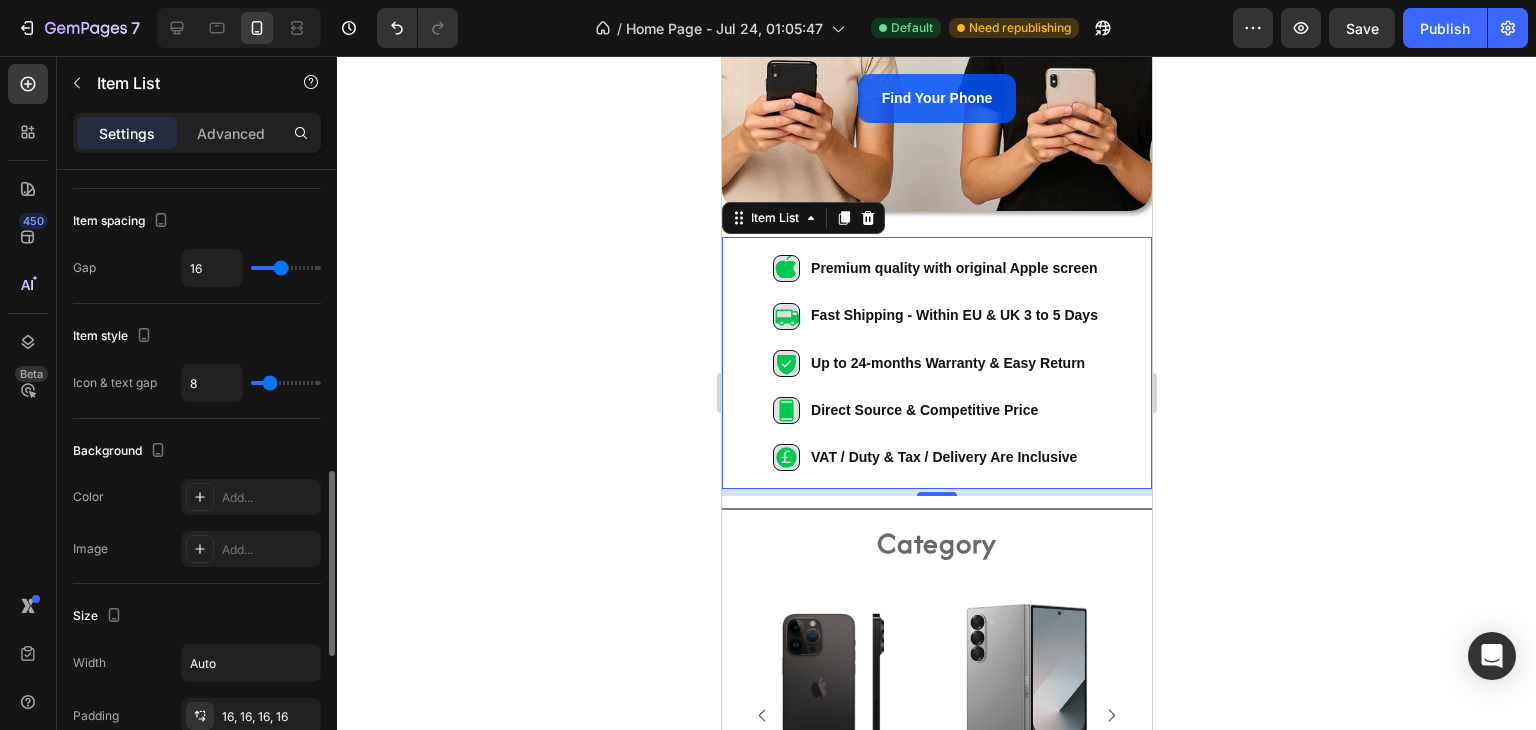 scroll, scrollTop: 700, scrollLeft: 0, axis: vertical 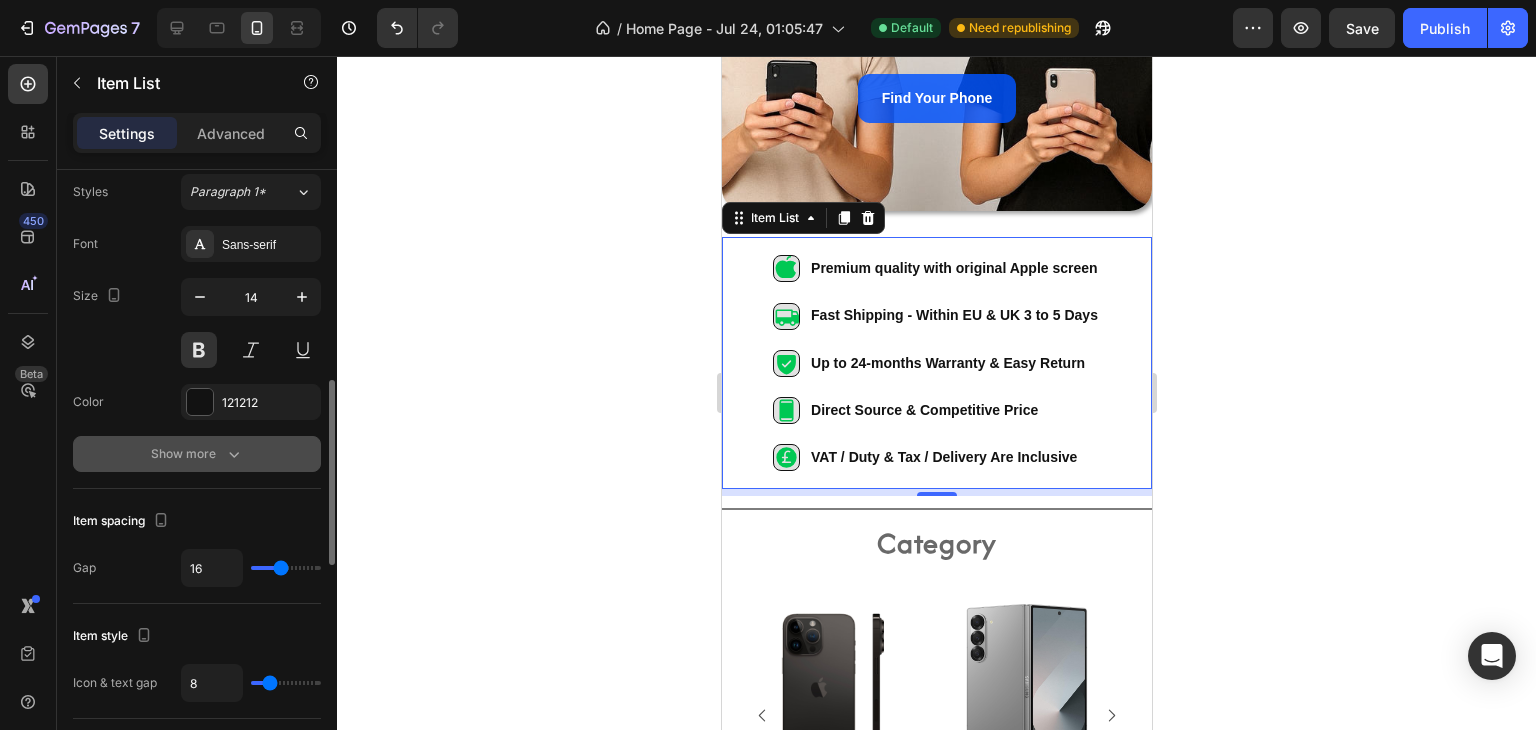 click on "Show more" at bounding box center [197, 454] 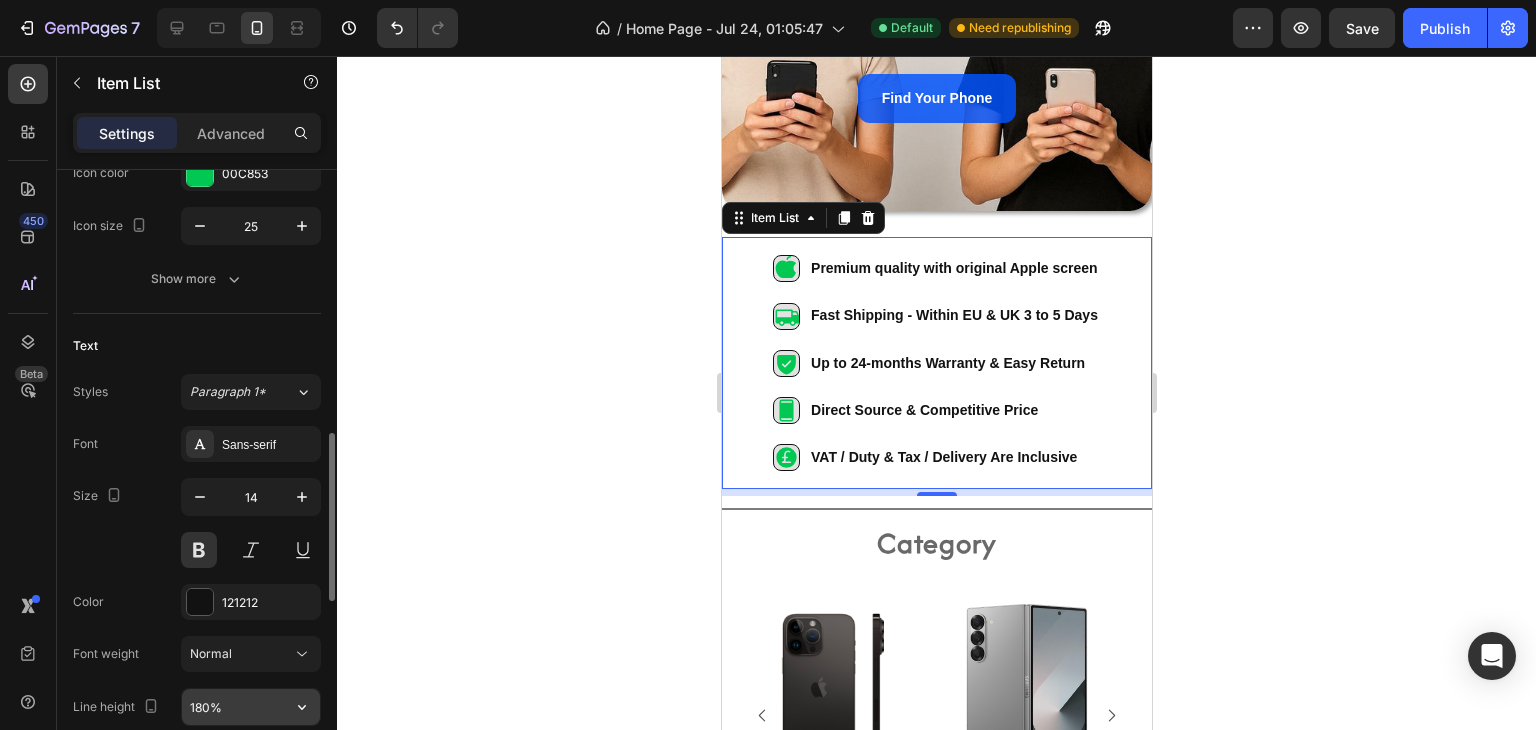 scroll, scrollTop: 700, scrollLeft: 0, axis: vertical 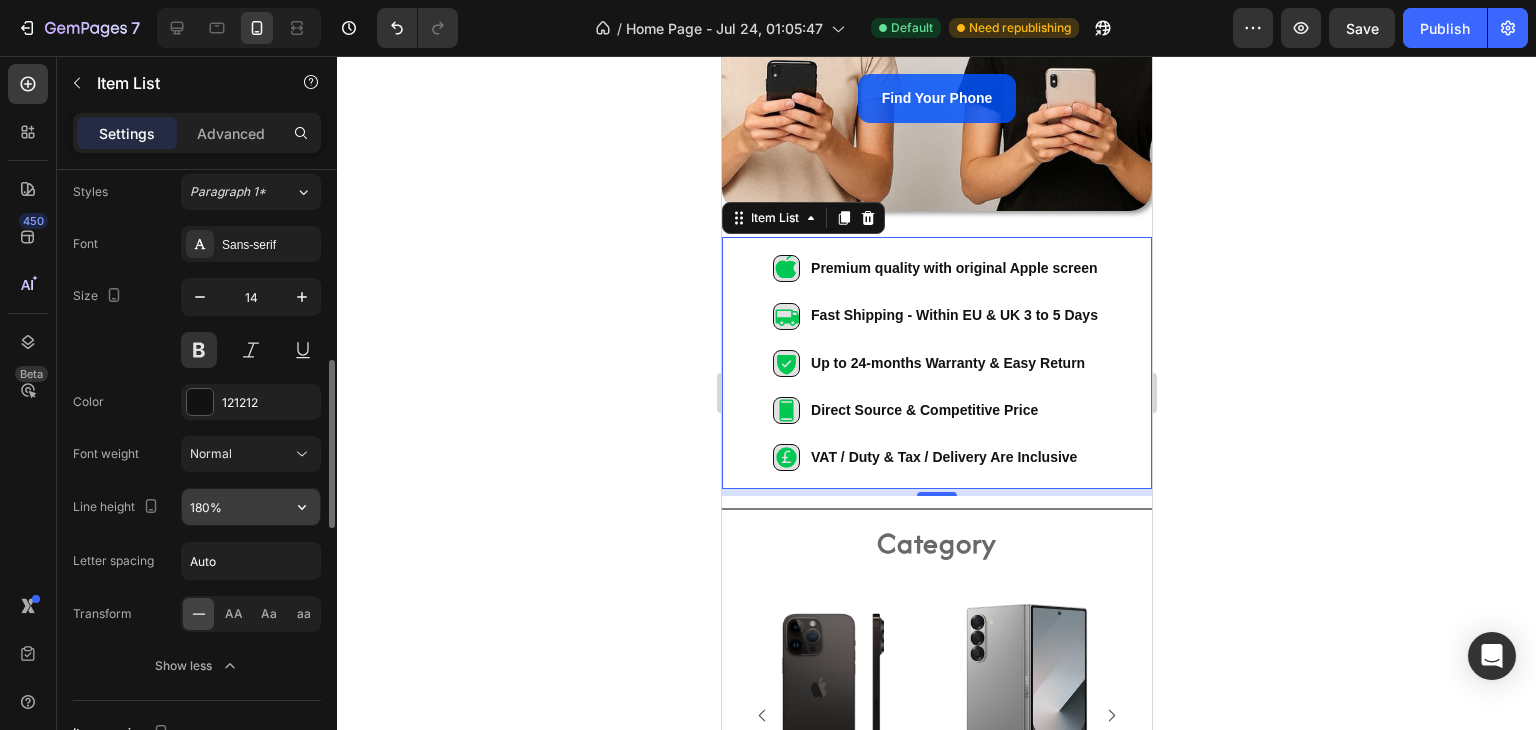 click on "180%" at bounding box center [251, 507] 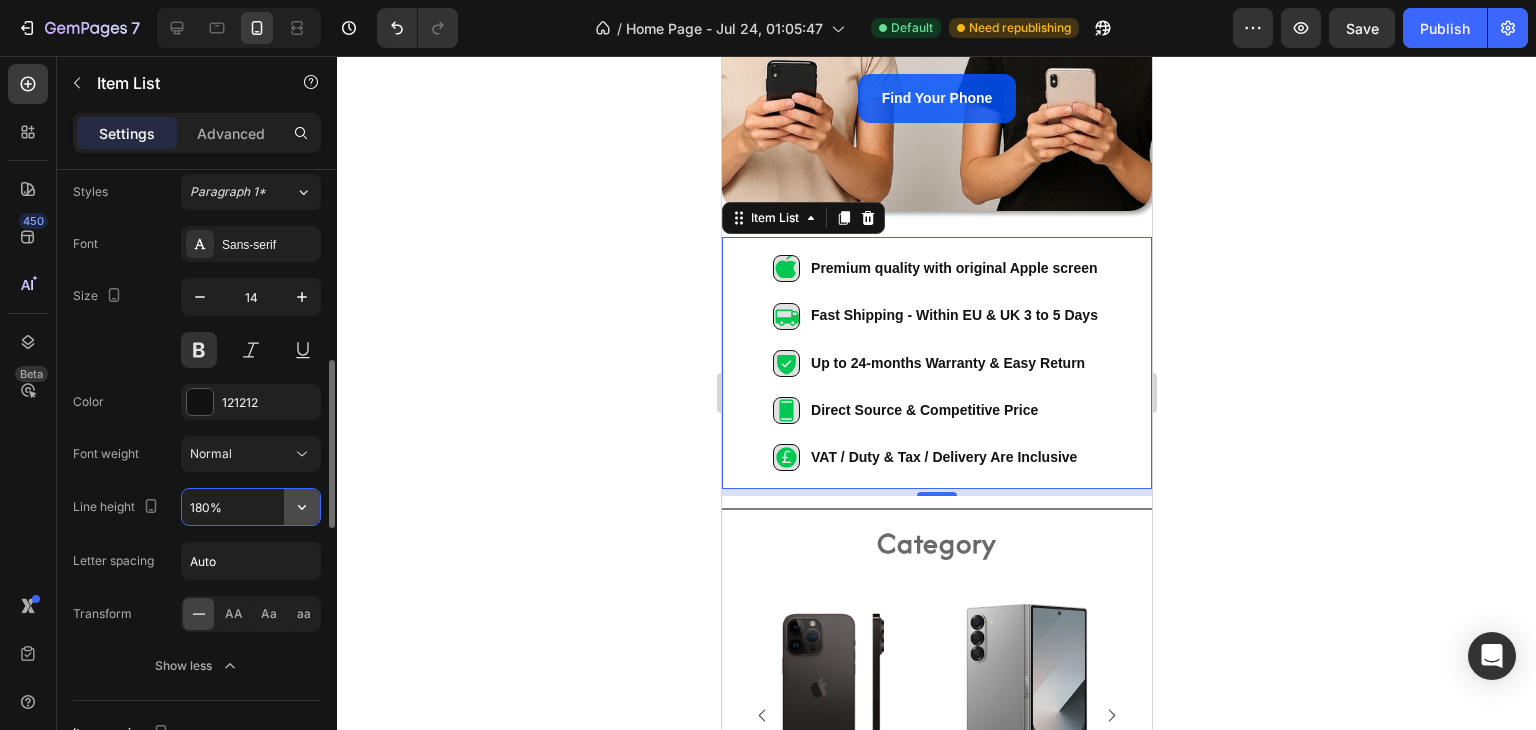 click 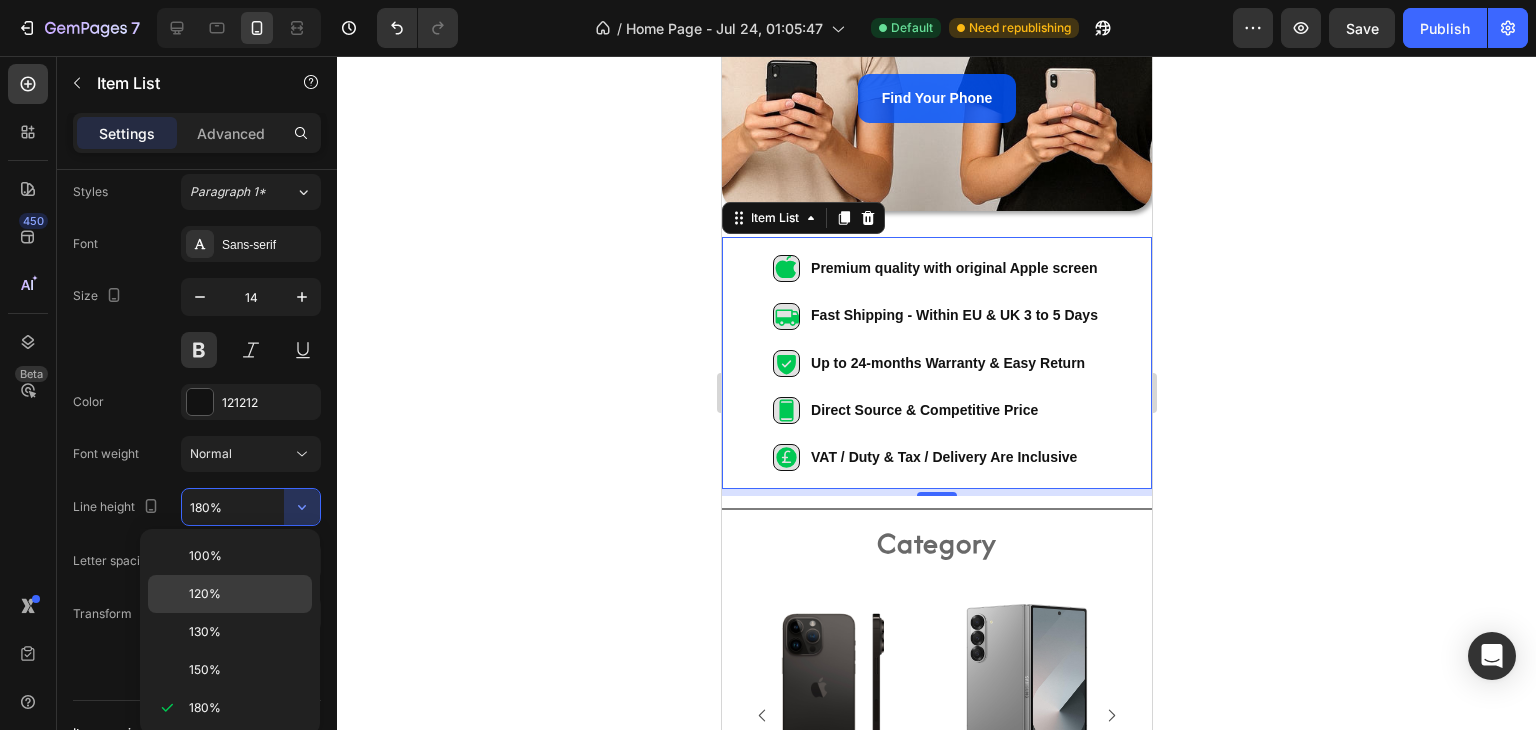click on "120%" 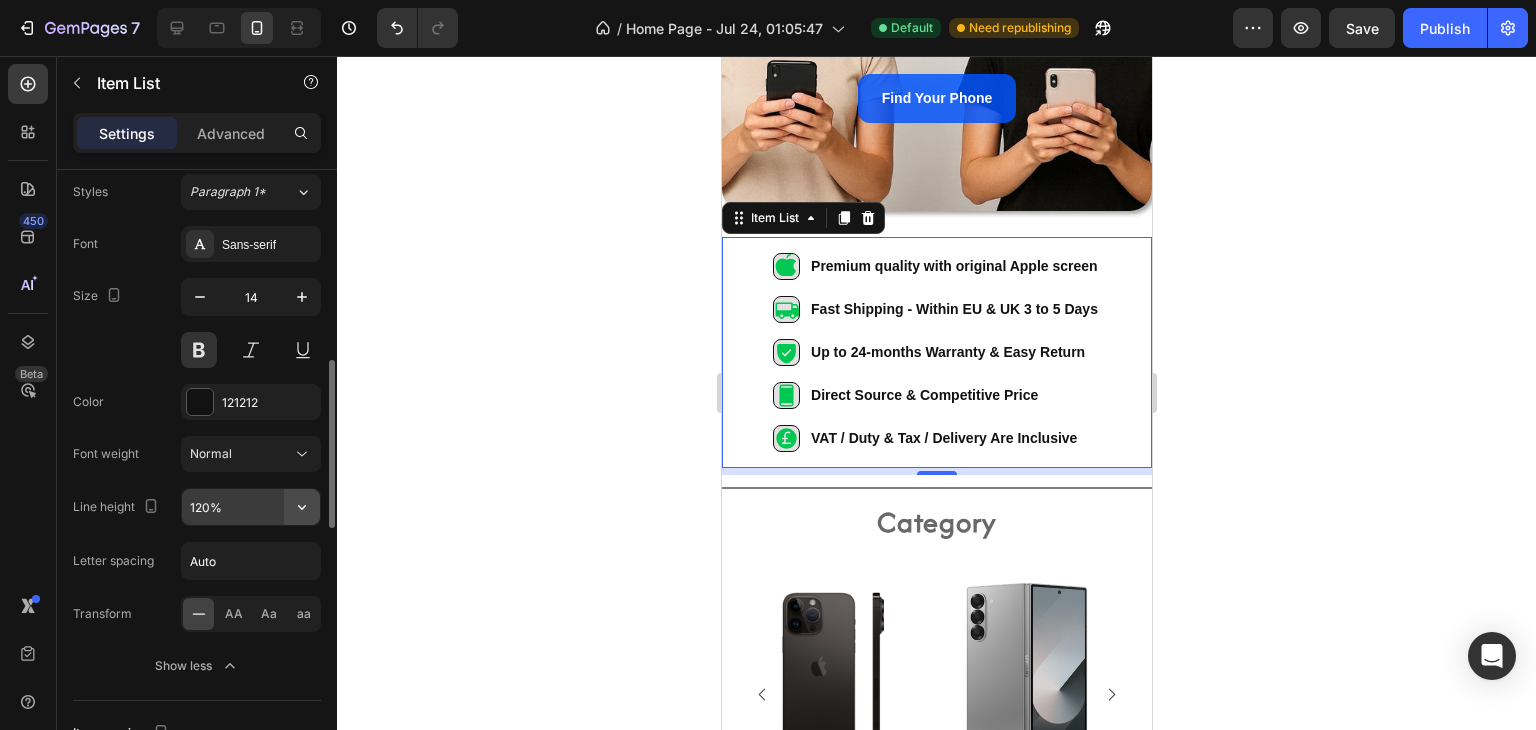 click 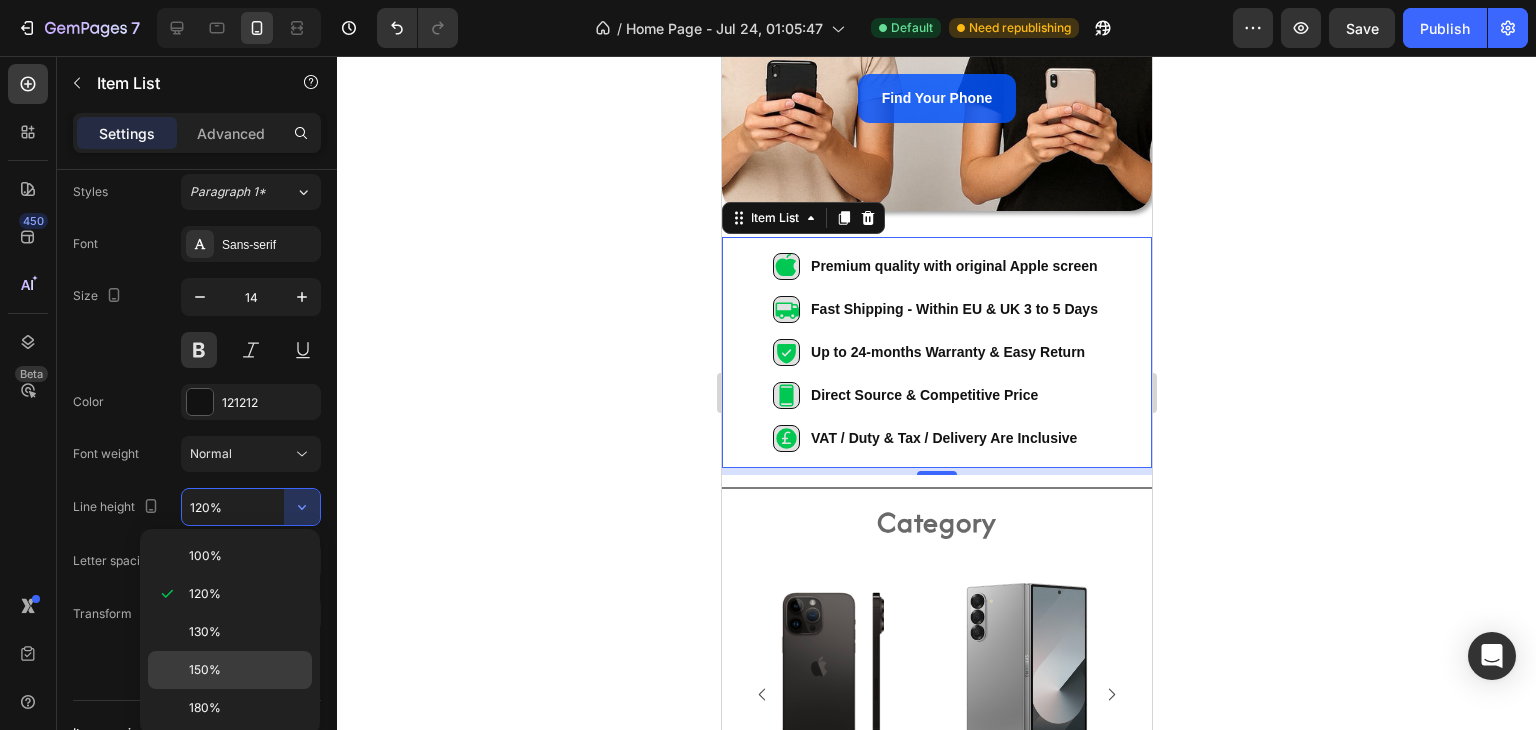 click on "150%" 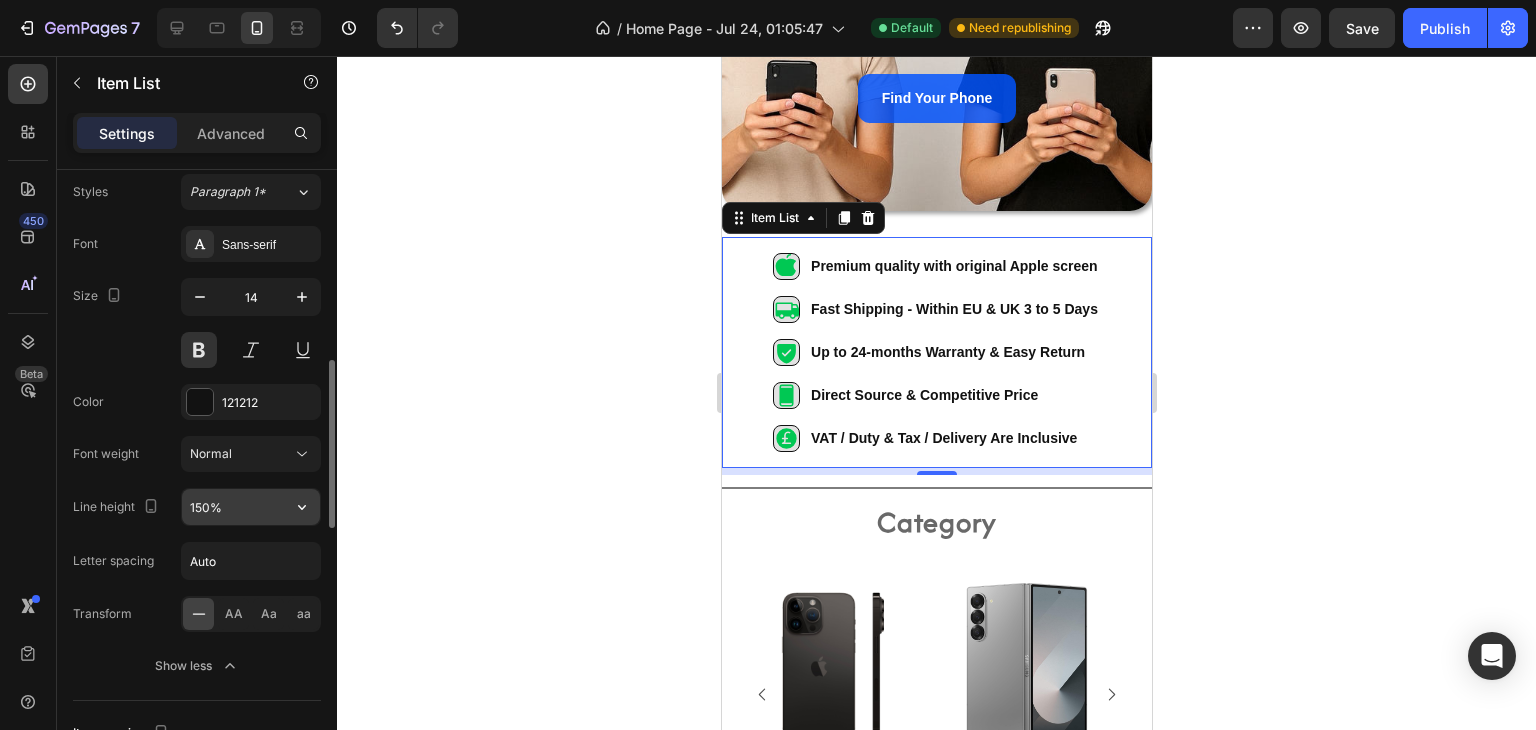 click 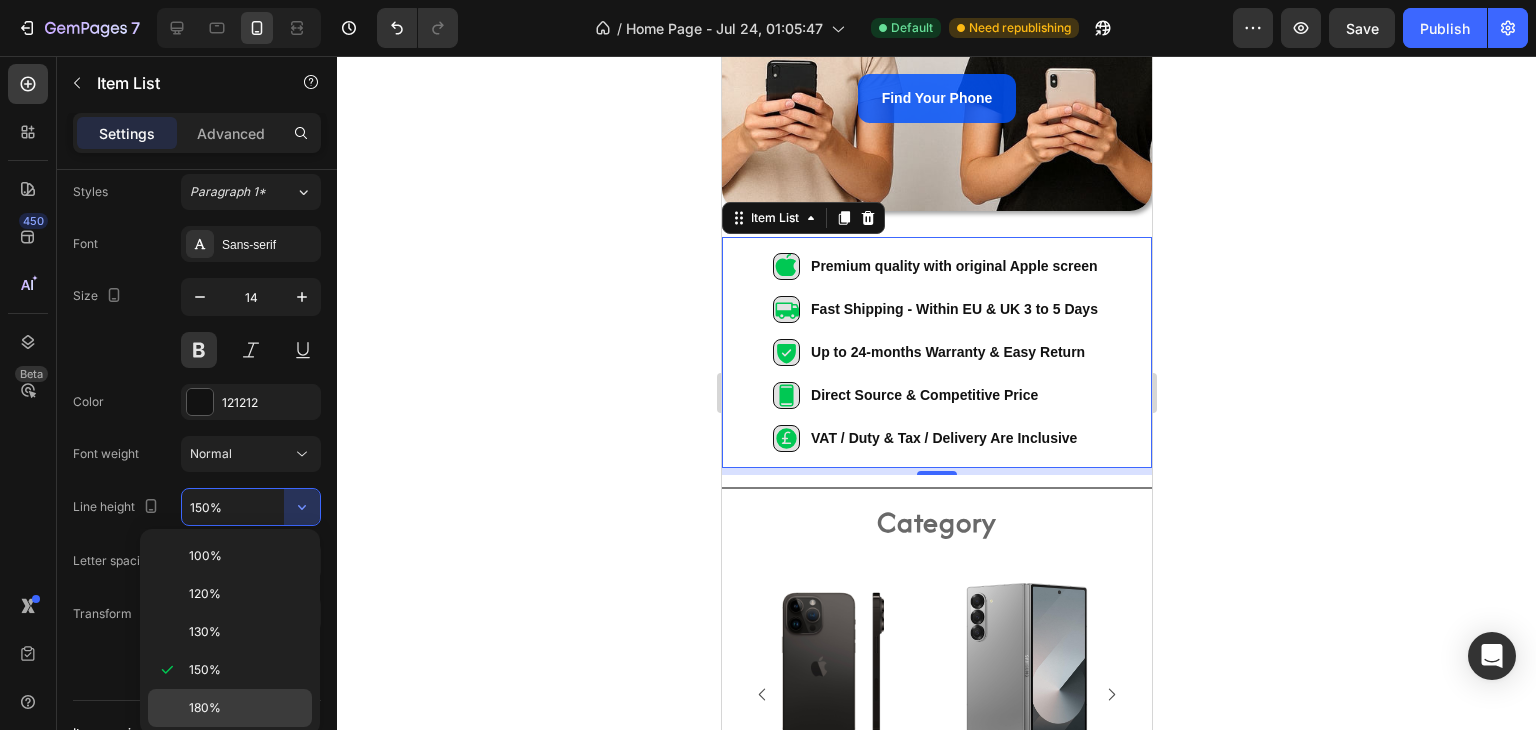 click on "180%" 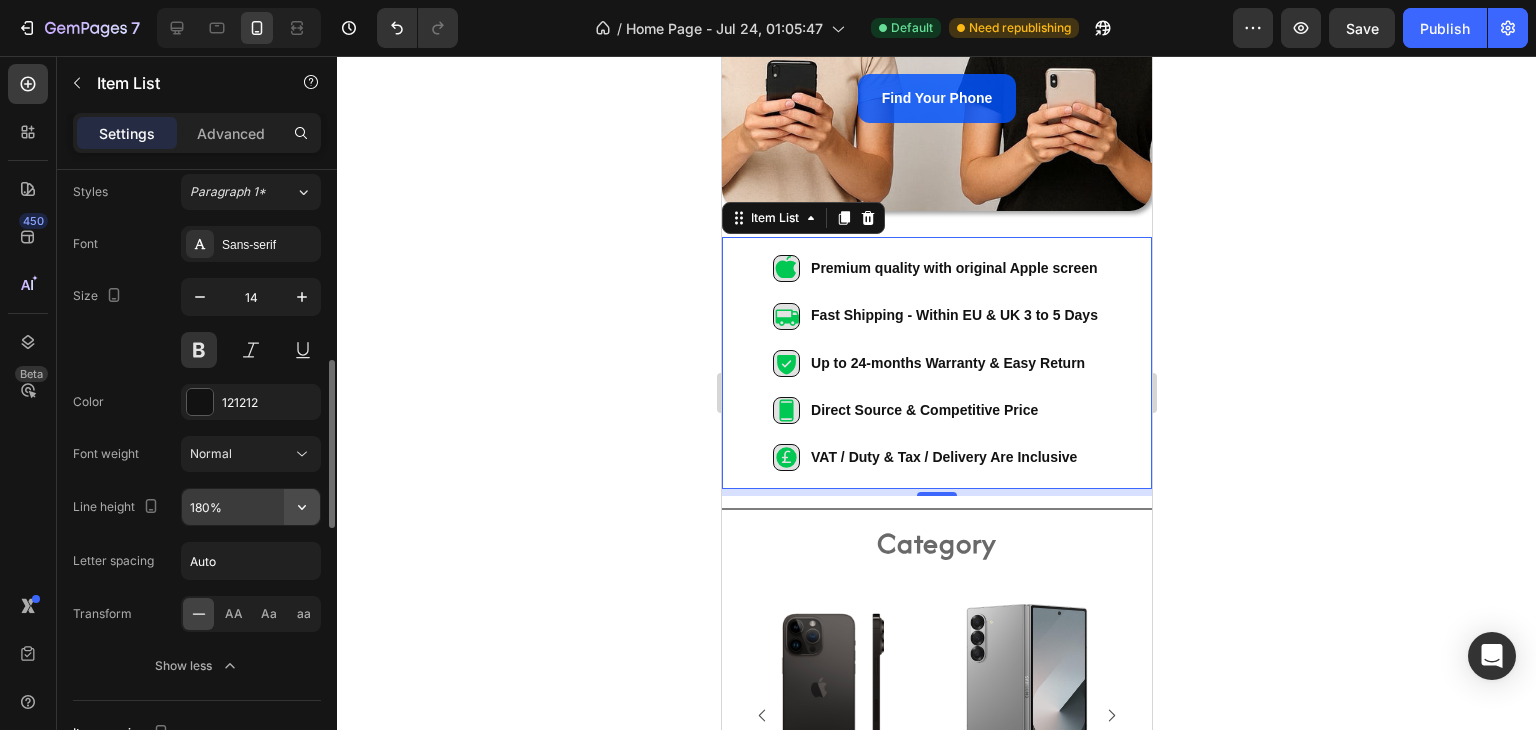 click 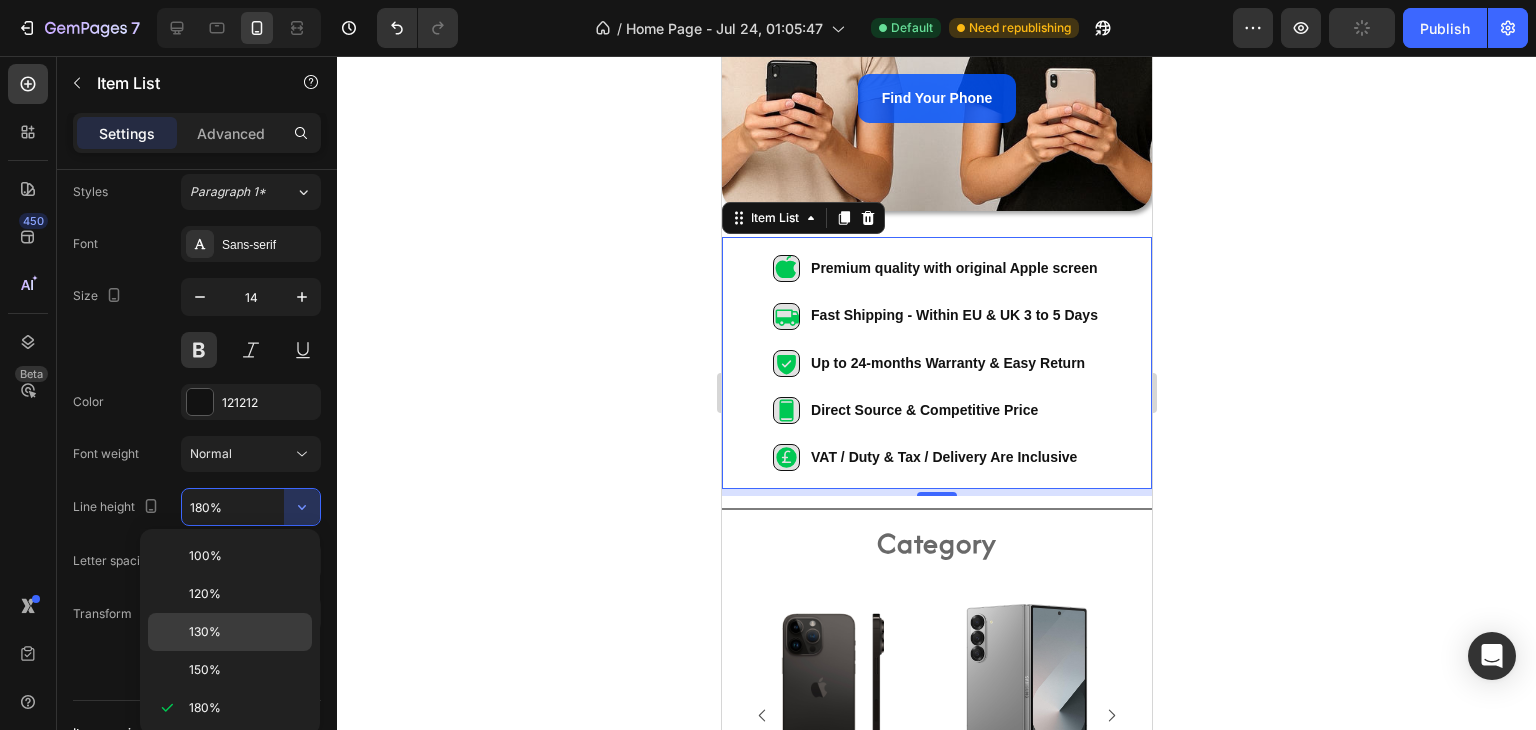 click on "130%" 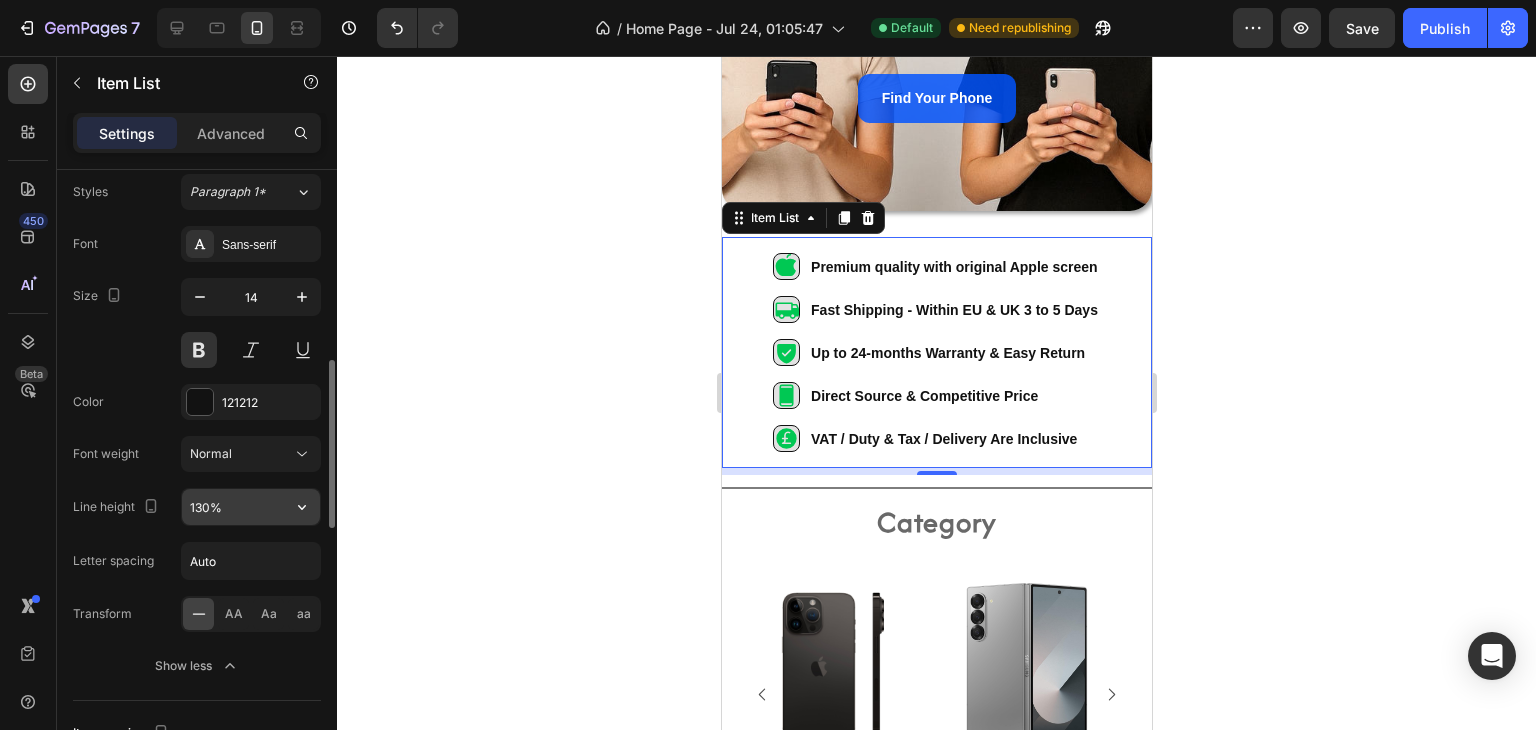 click 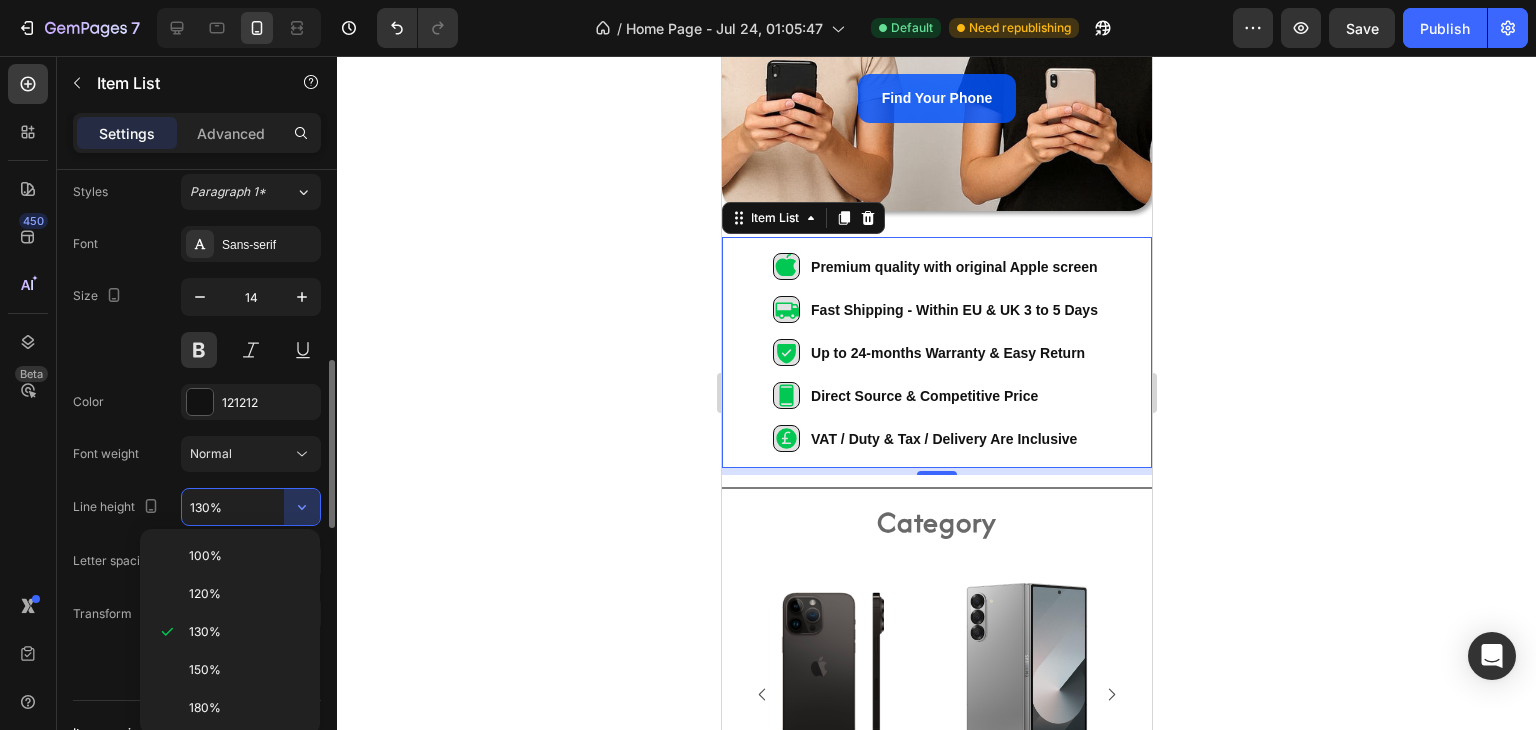 click on "120%" at bounding box center (246, 594) 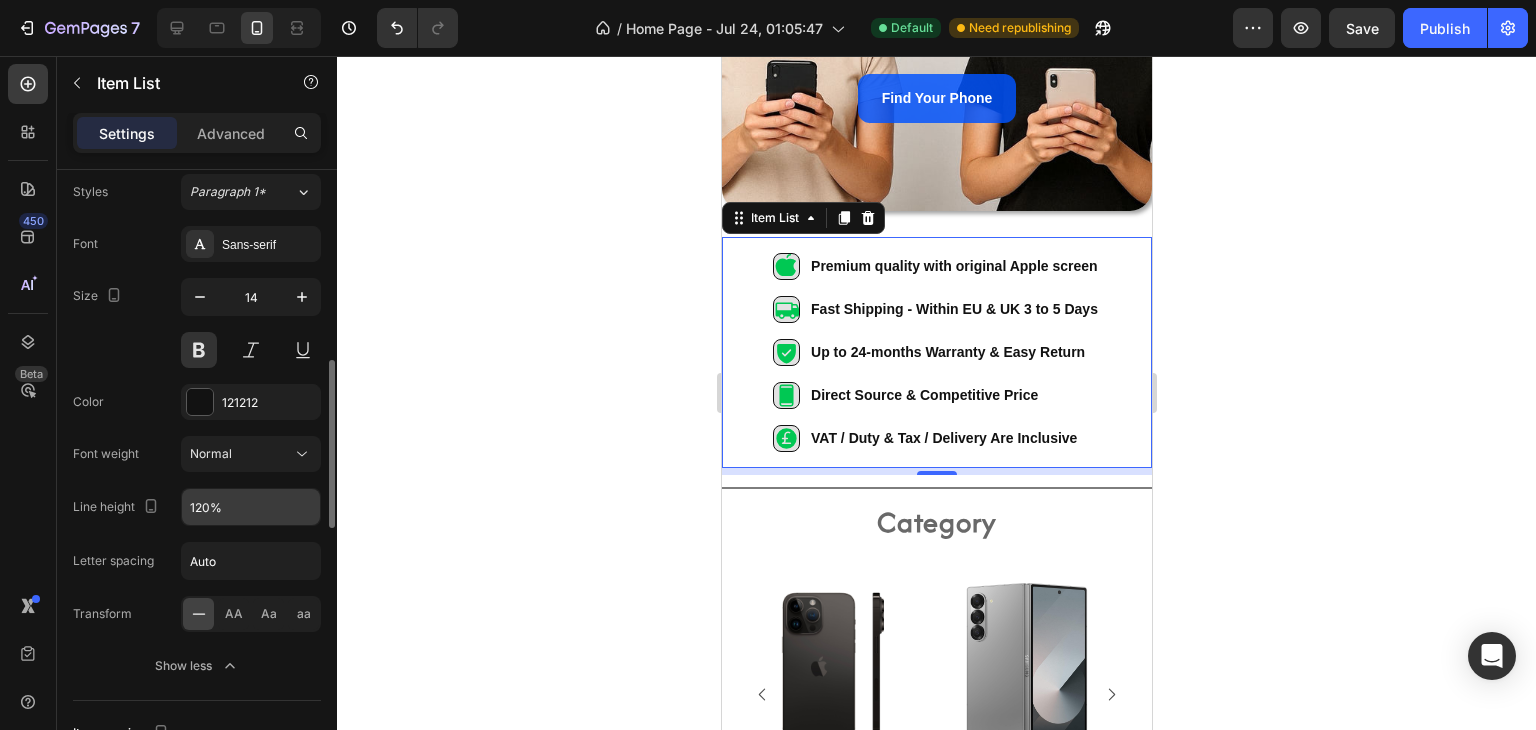 drag, startPoint x: 291, startPoint y: 471, endPoint x: 286, endPoint y: 490, distance: 19.646883 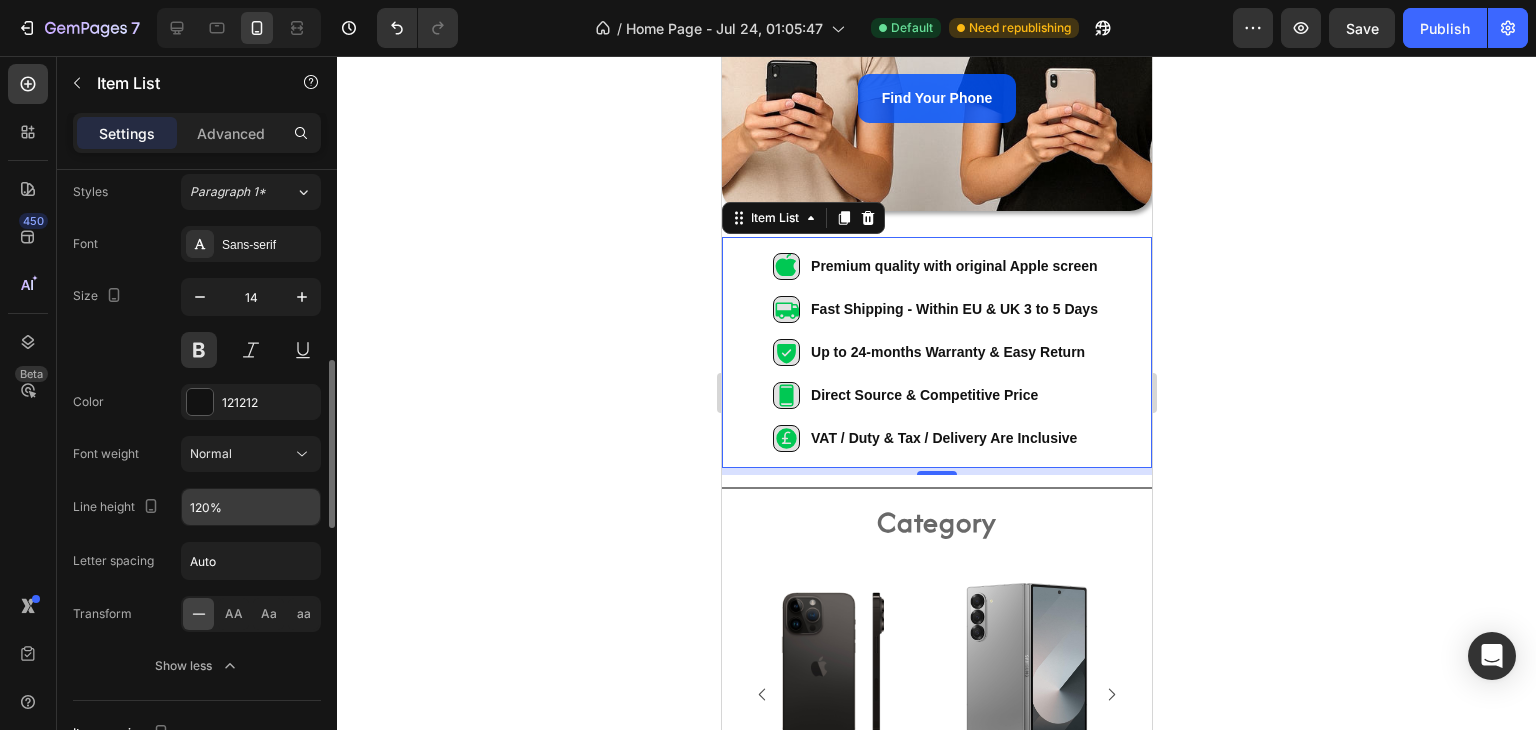 click on "Font Sans-serif Size 14 Color 121212 Font weight Normal Line height 120% Letter spacing Auto Transform AA Aa aa Show less" at bounding box center (197, 455) 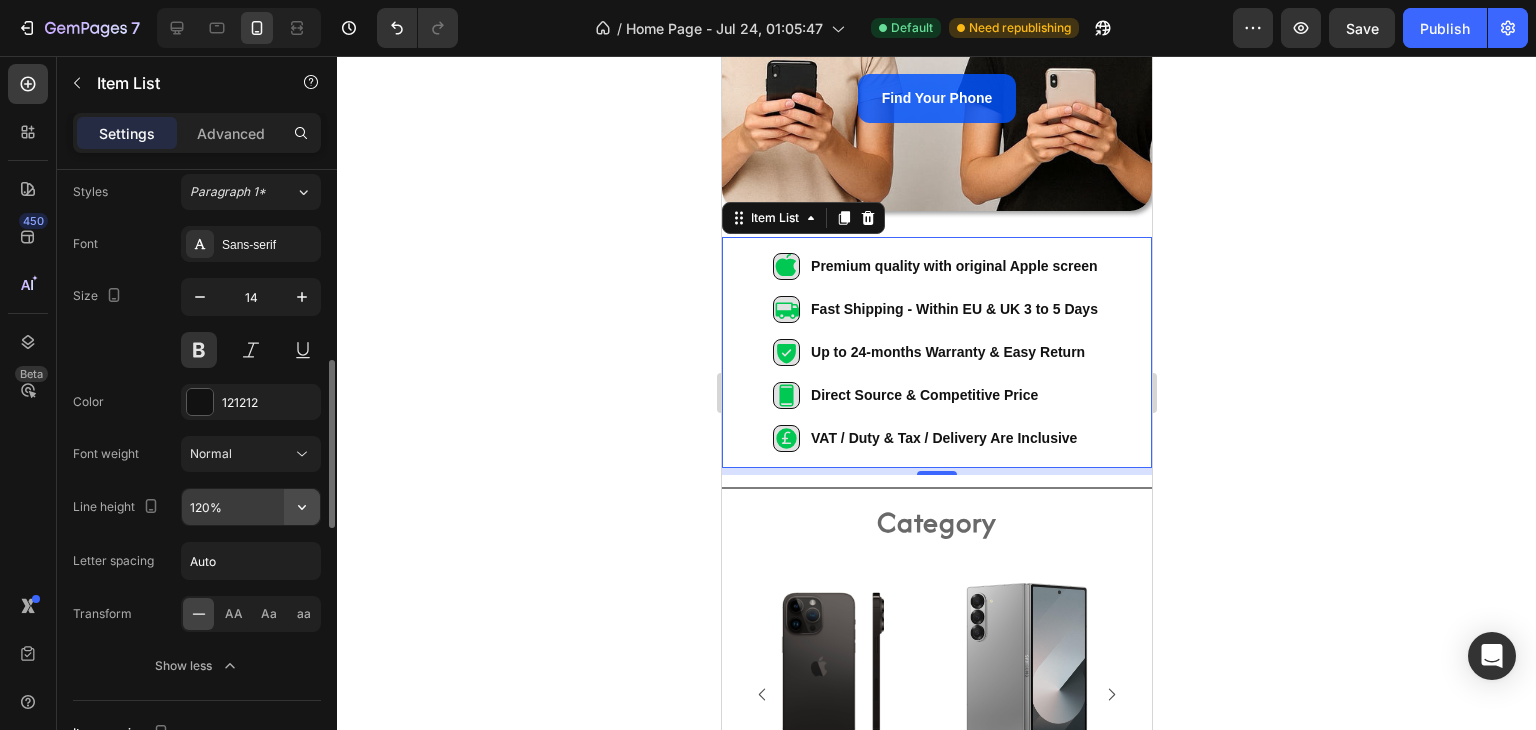 click 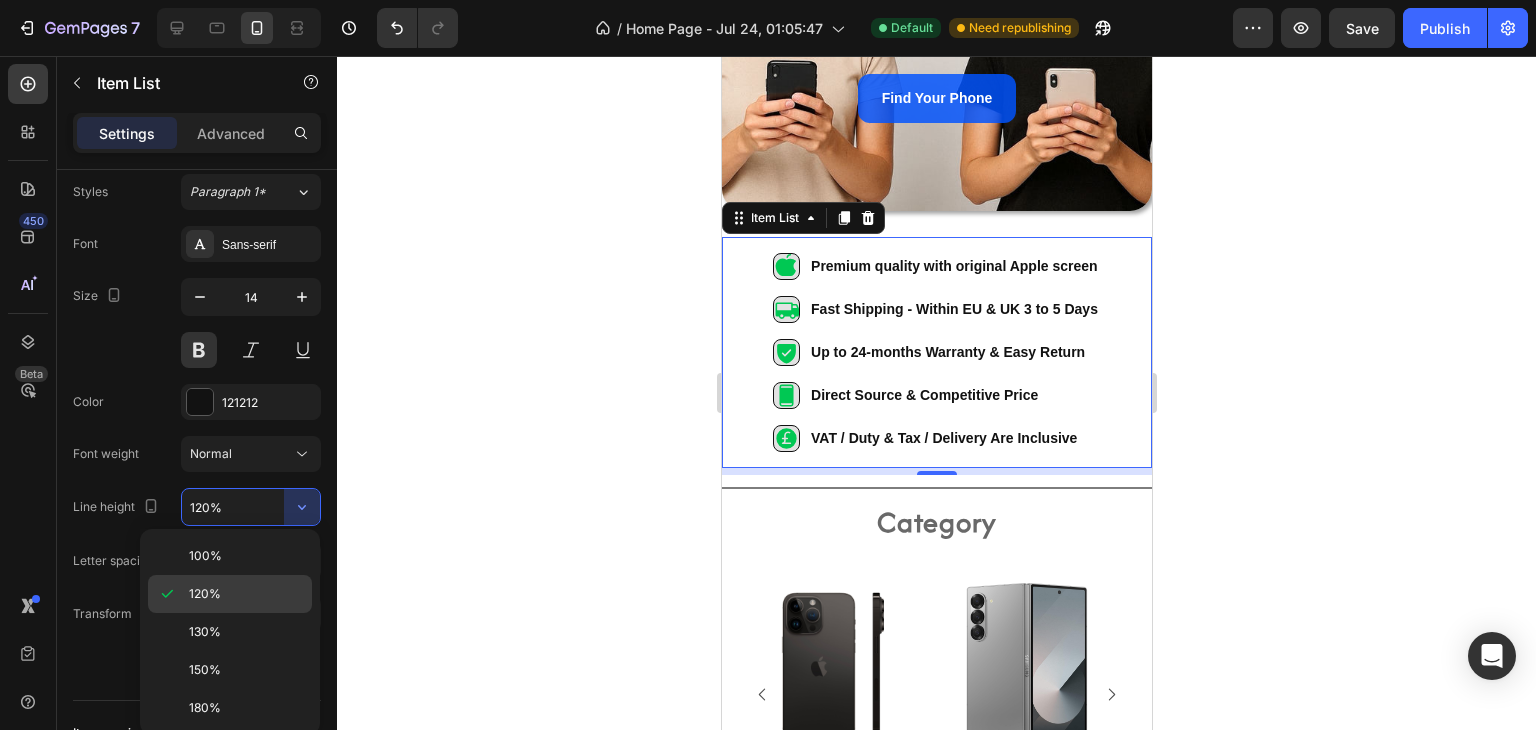 click on "120%" 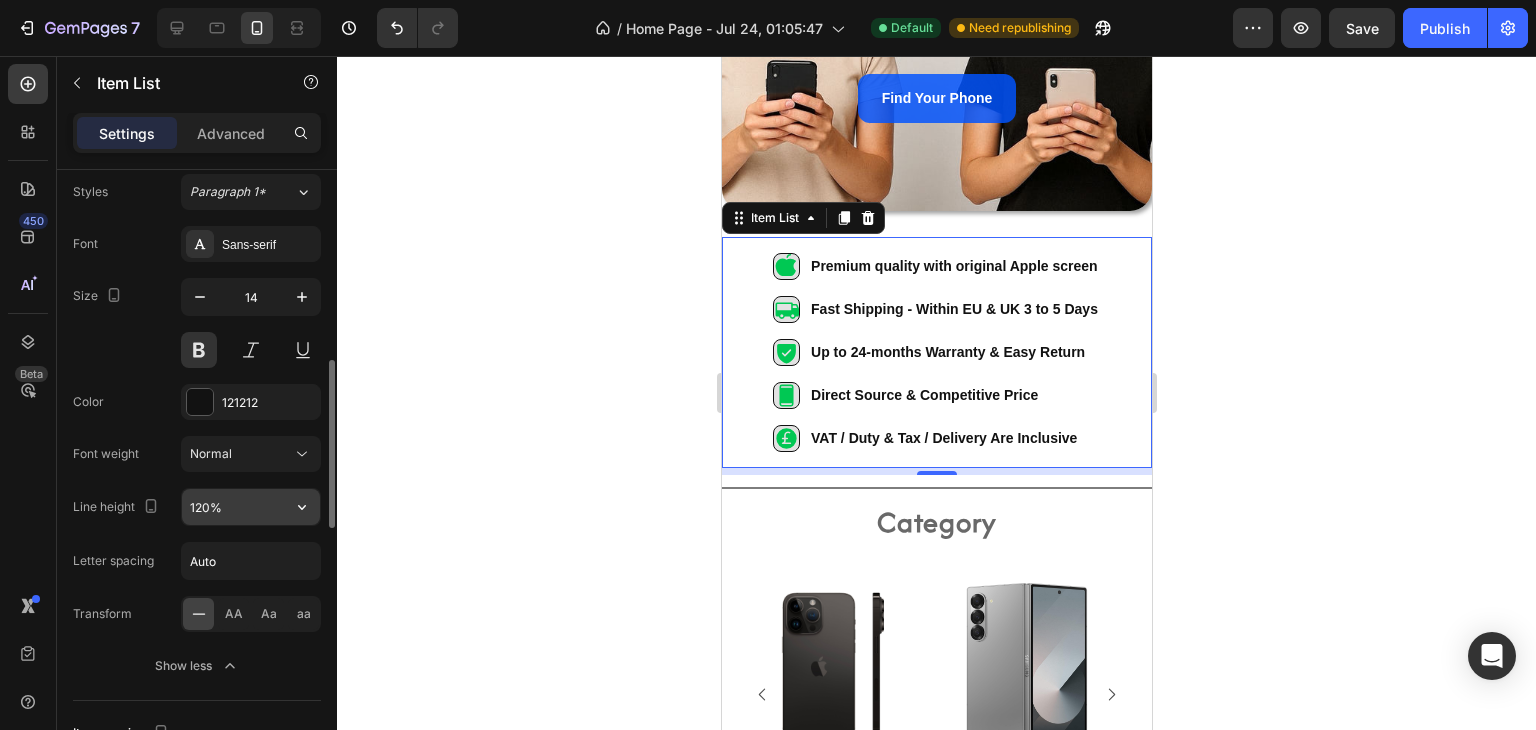 click 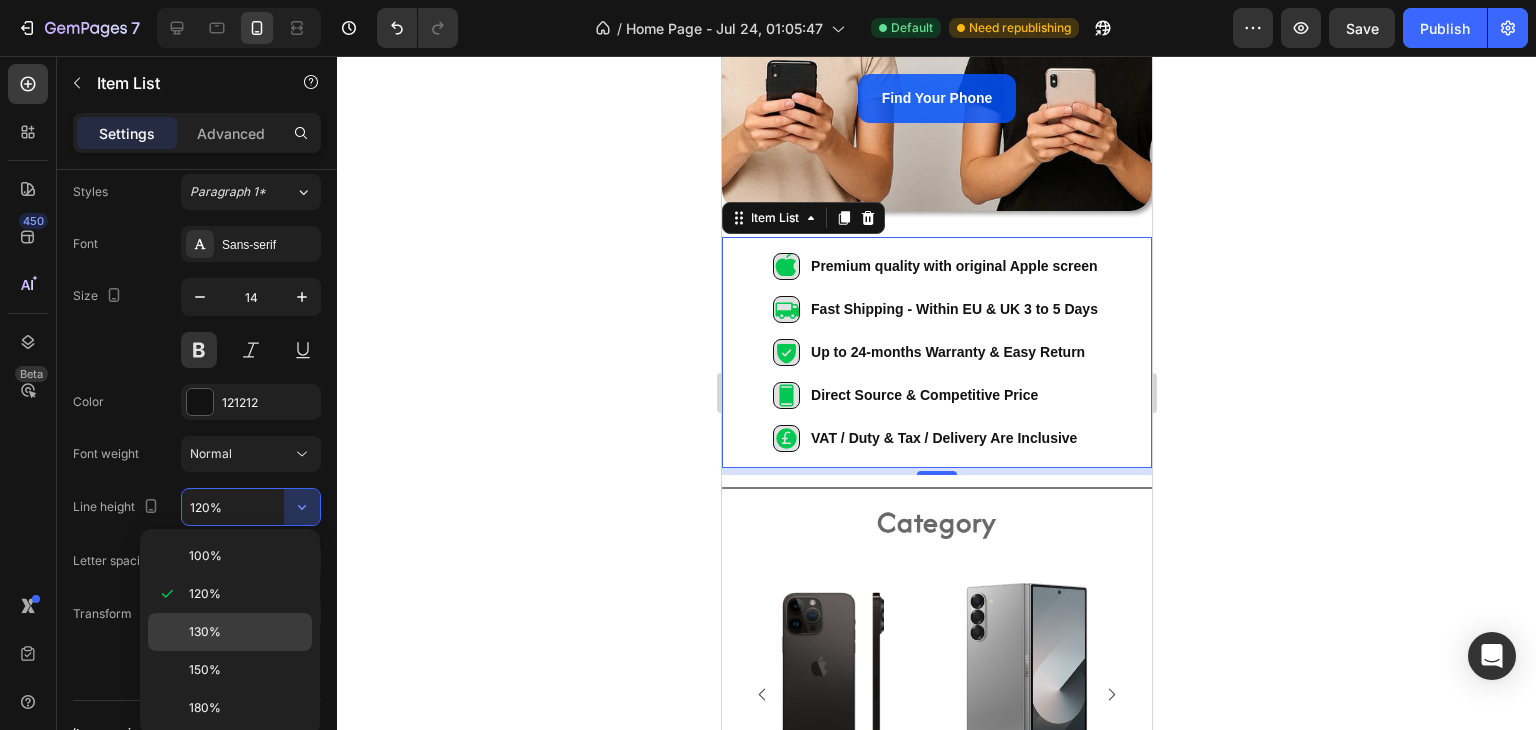 click on "130%" at bounding box center [246, 632] 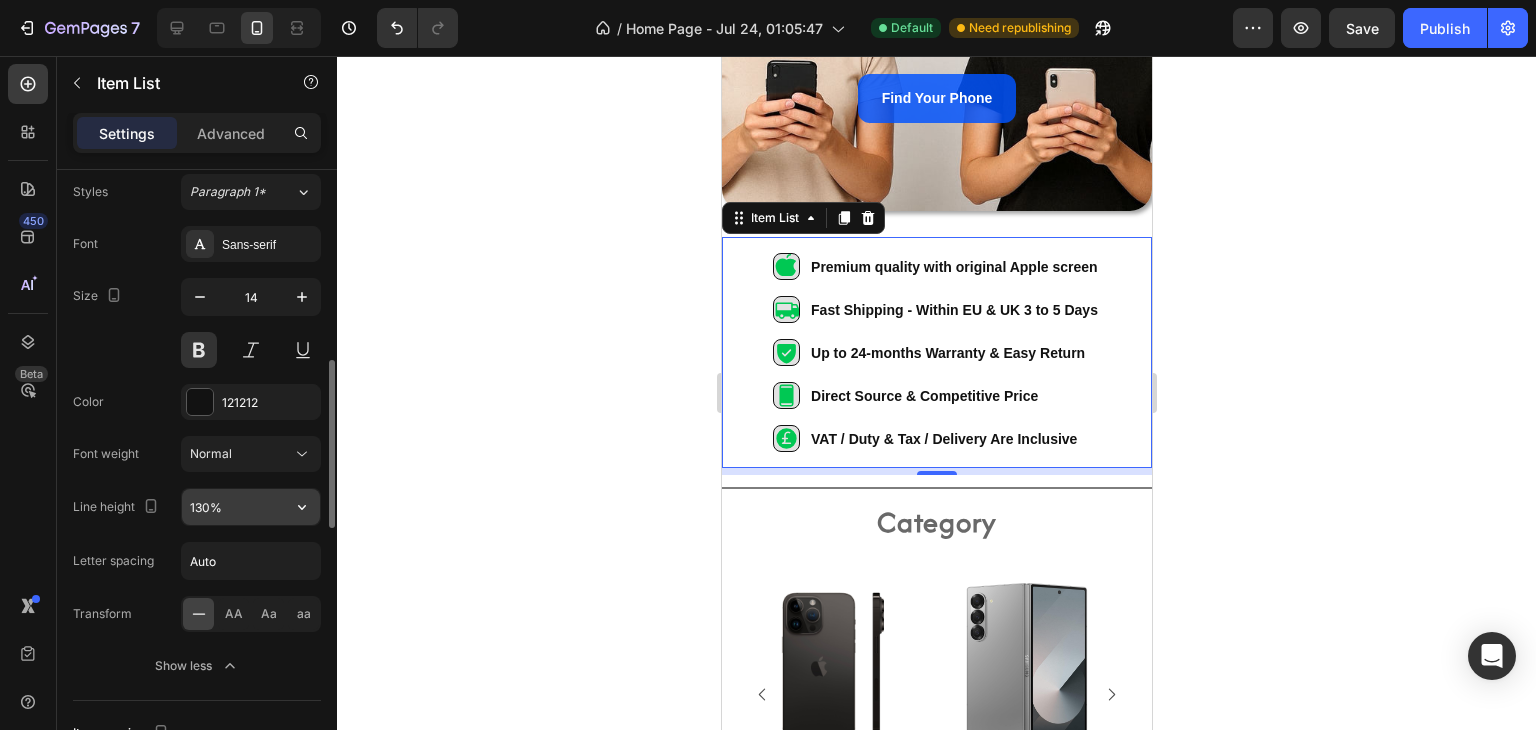click 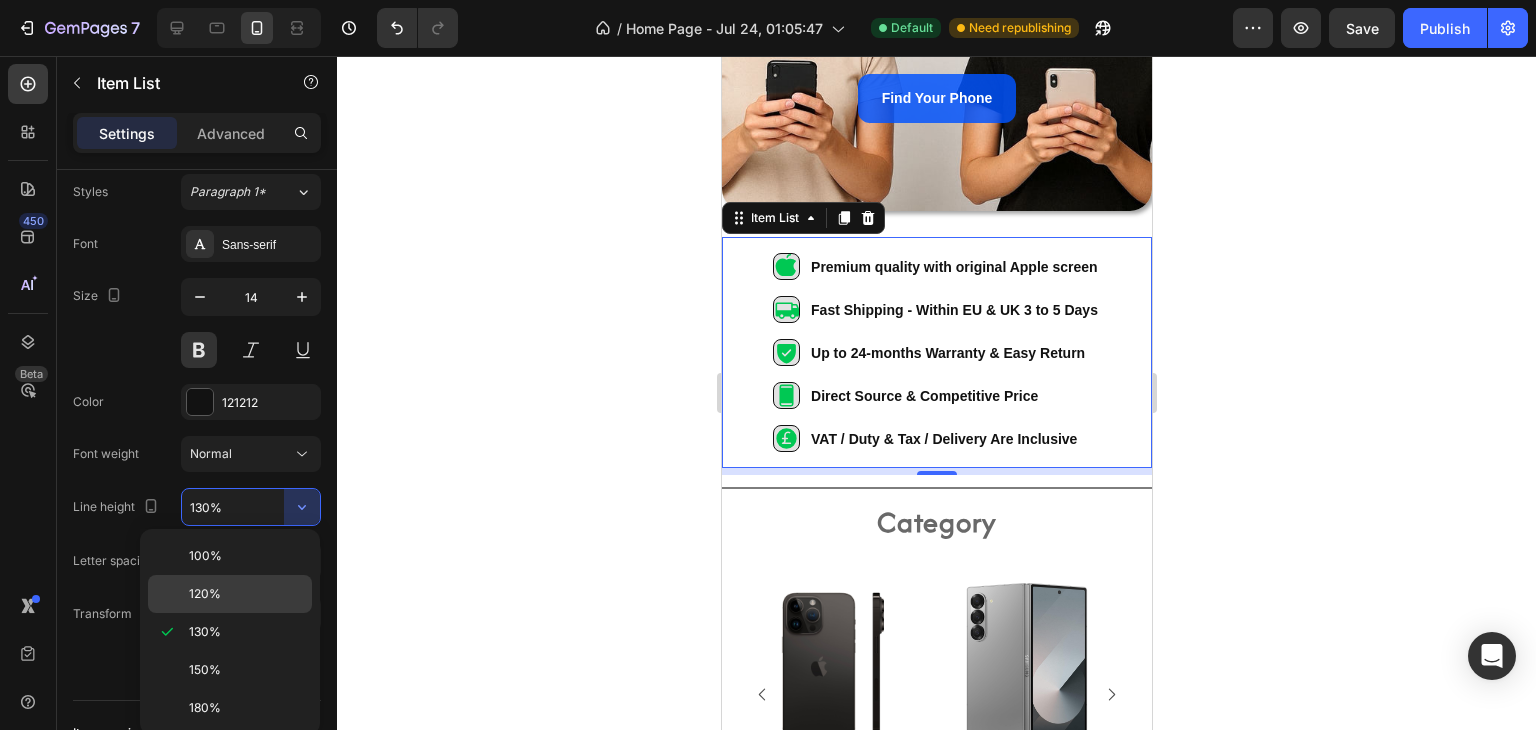 click on "120%" at bounding box center [246, 594] 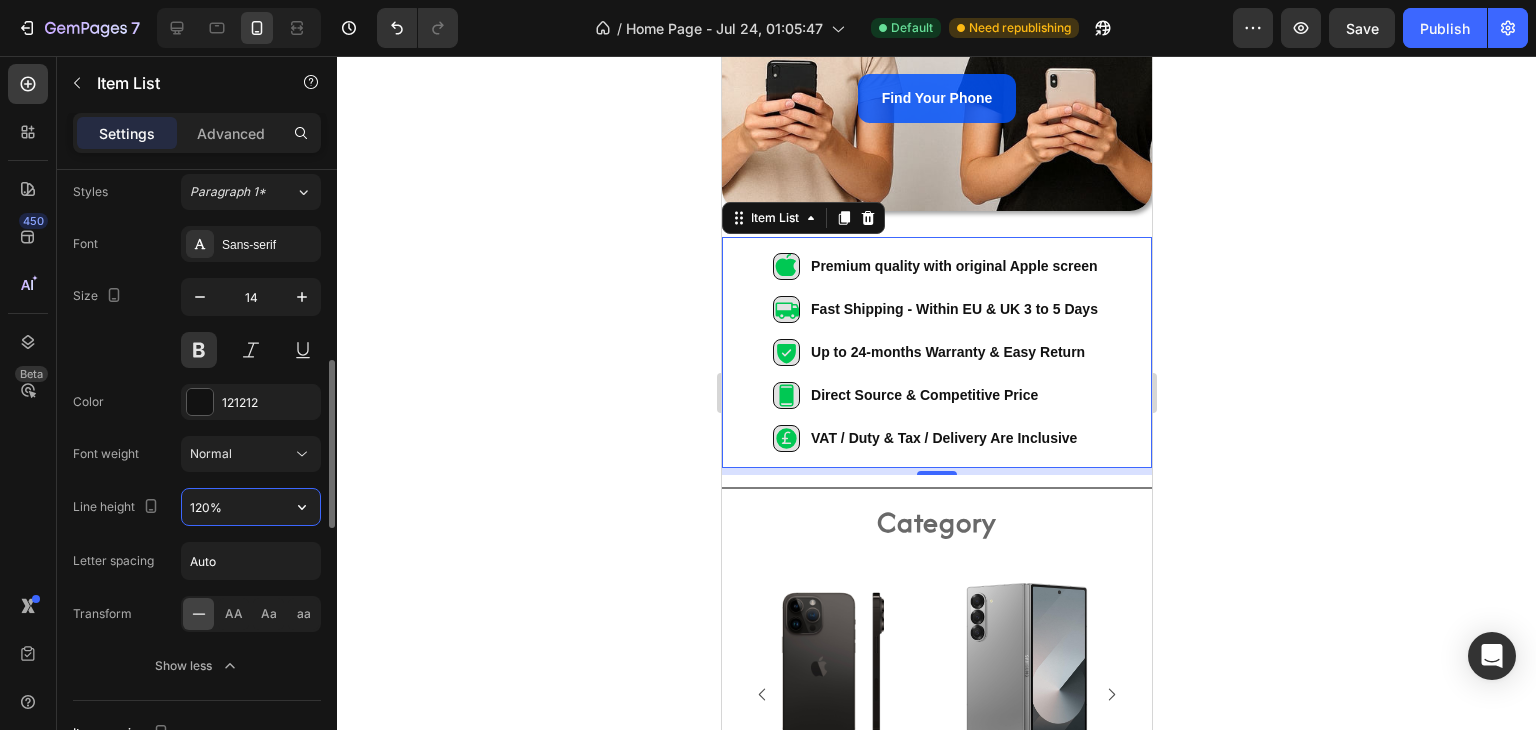 click on "120%" at bounding box center (251, 507) 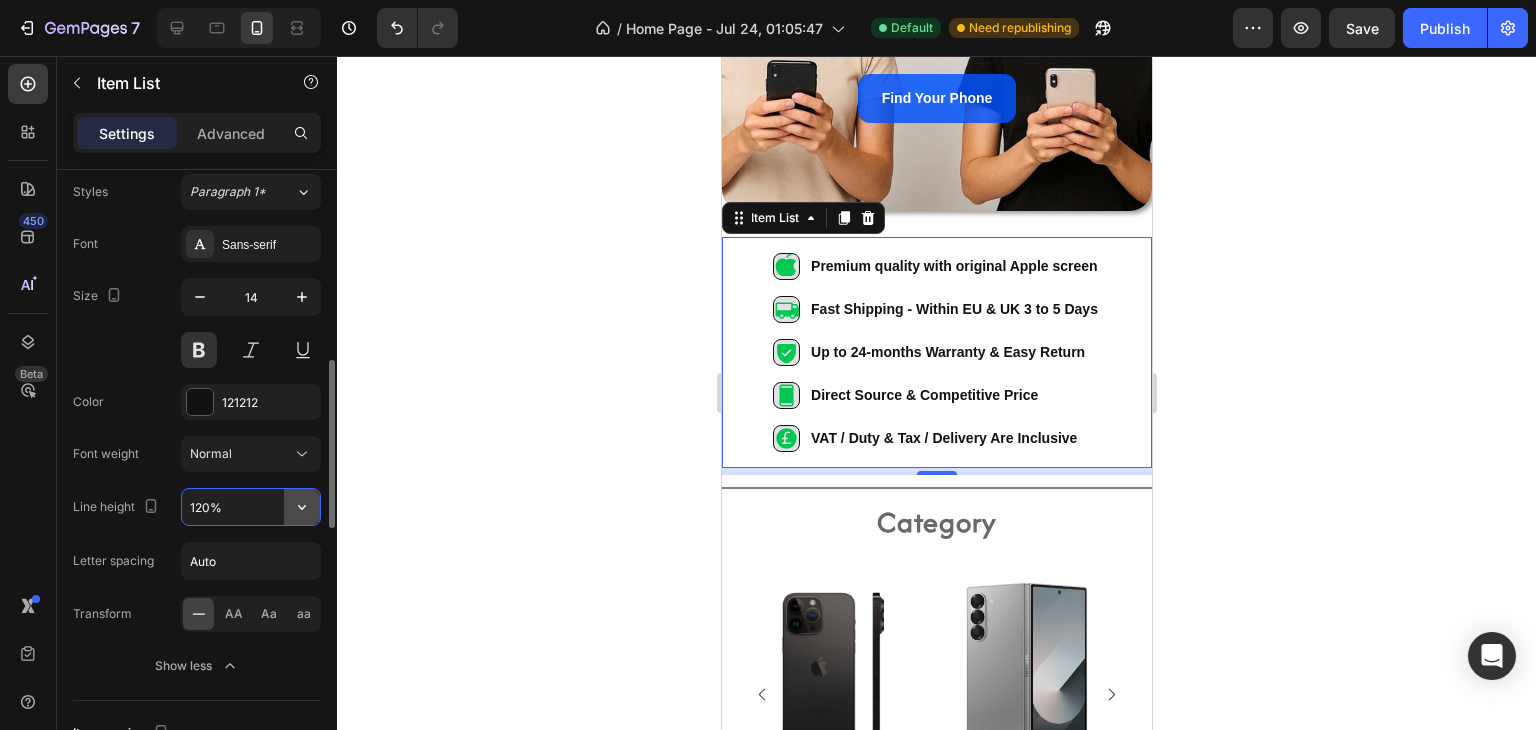 click 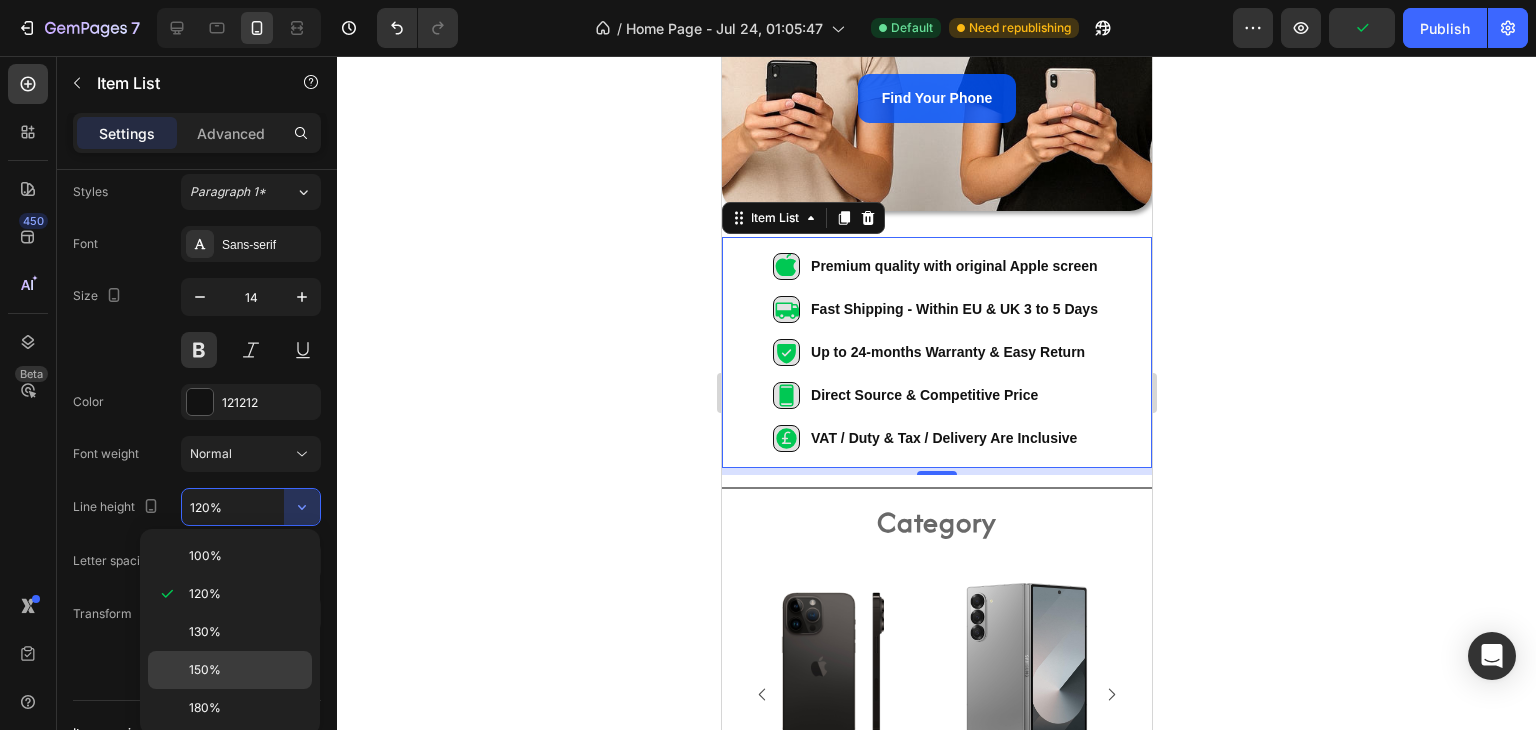 click on "150%" 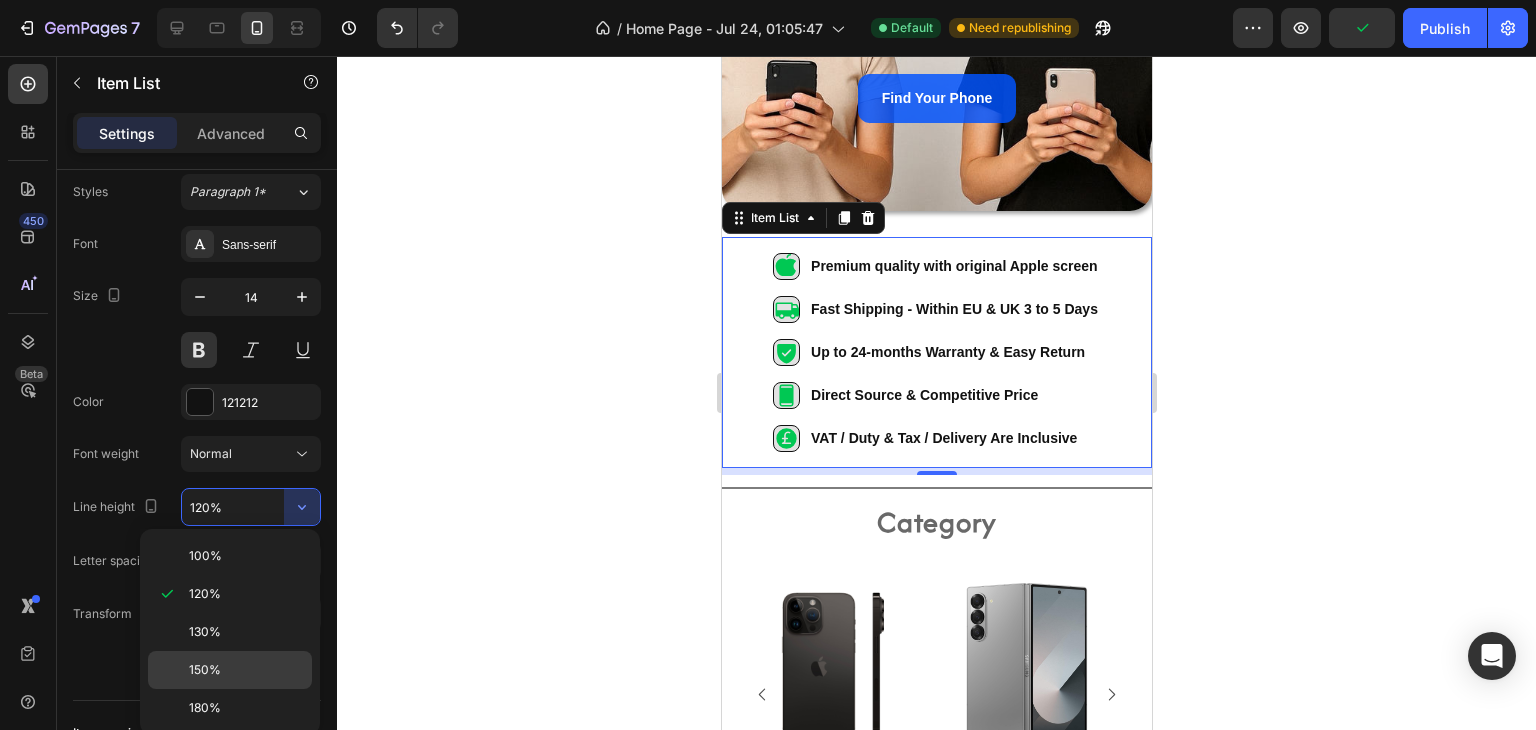 type on "150%" 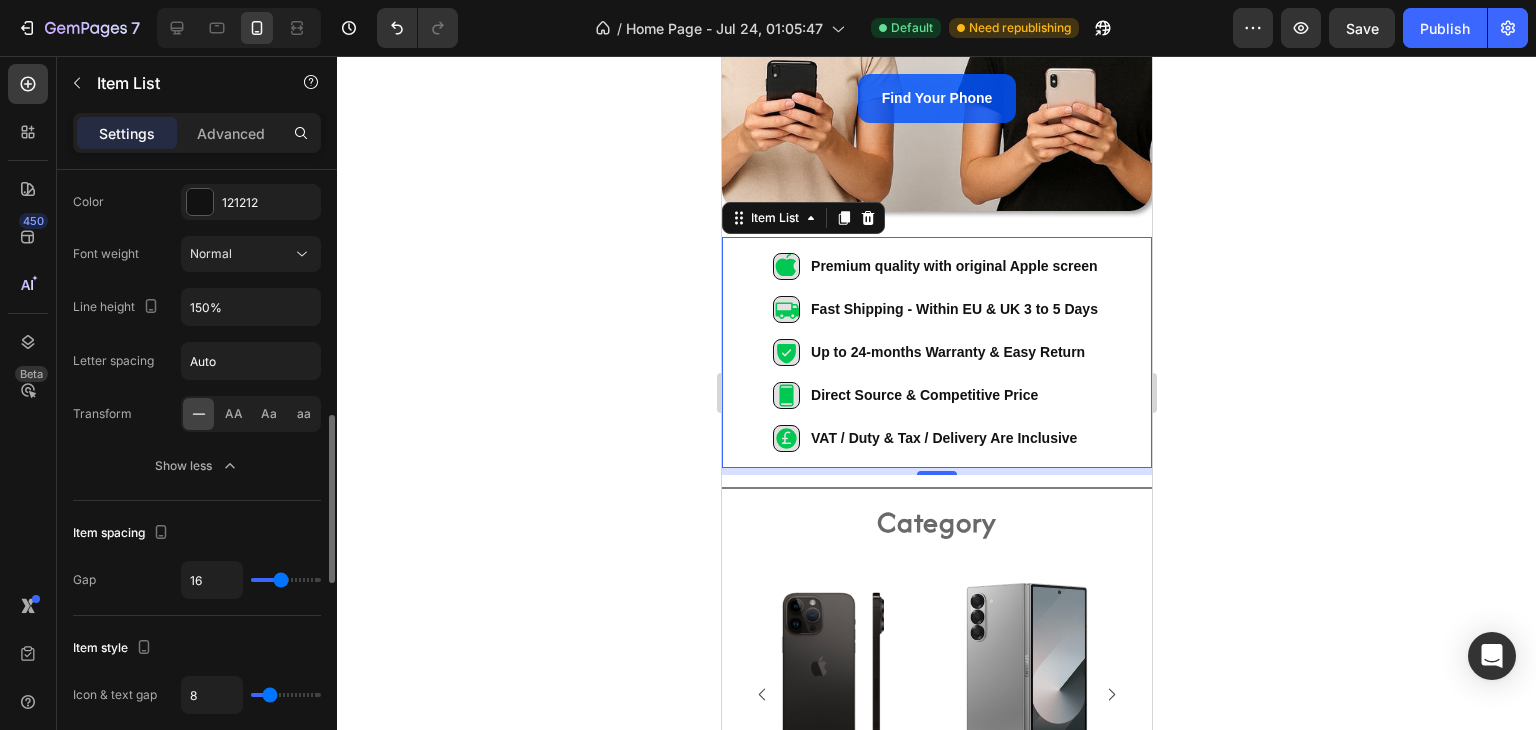 scroll, scrollTop: 1000, scrollLeft: 0, axis: vertical 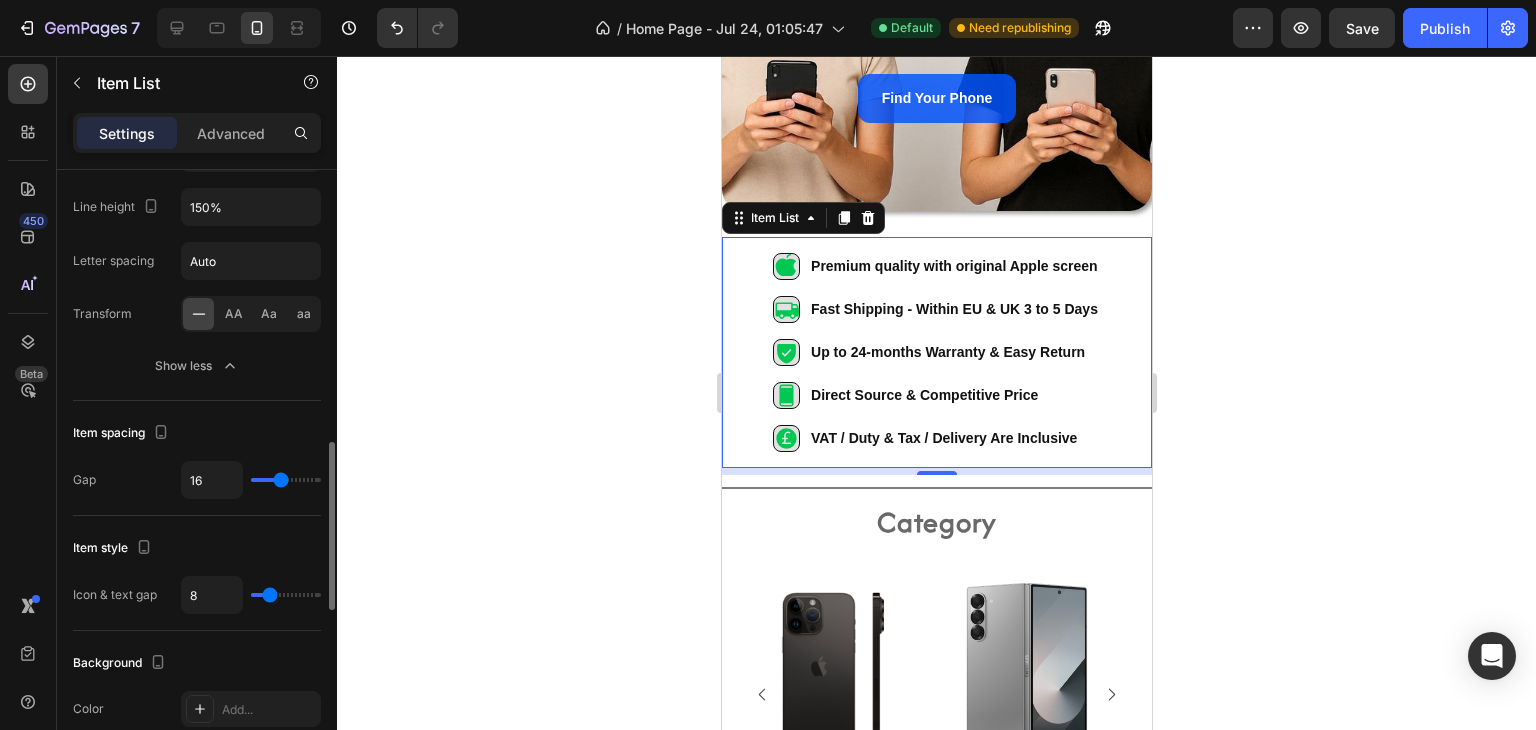 type on "11" 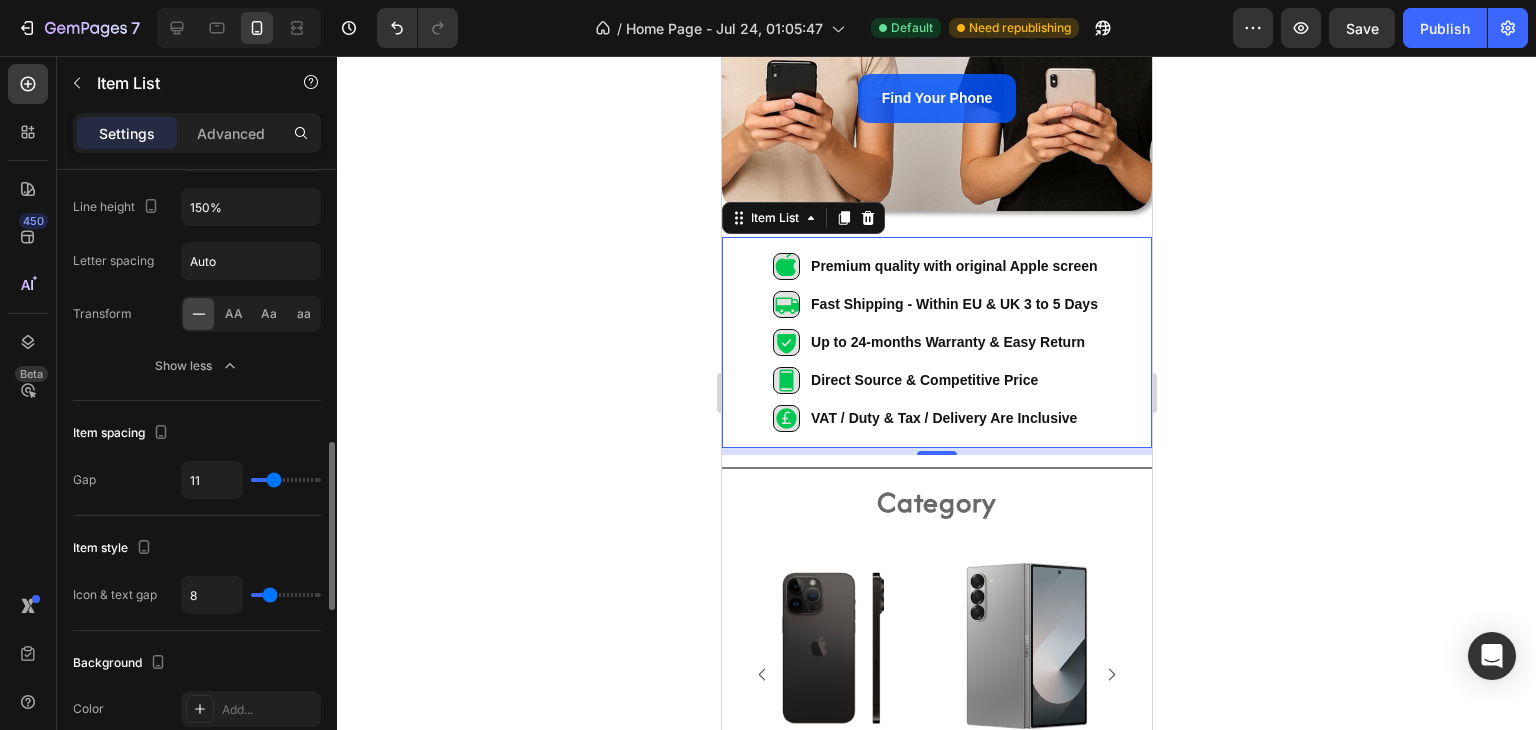 type on "10" 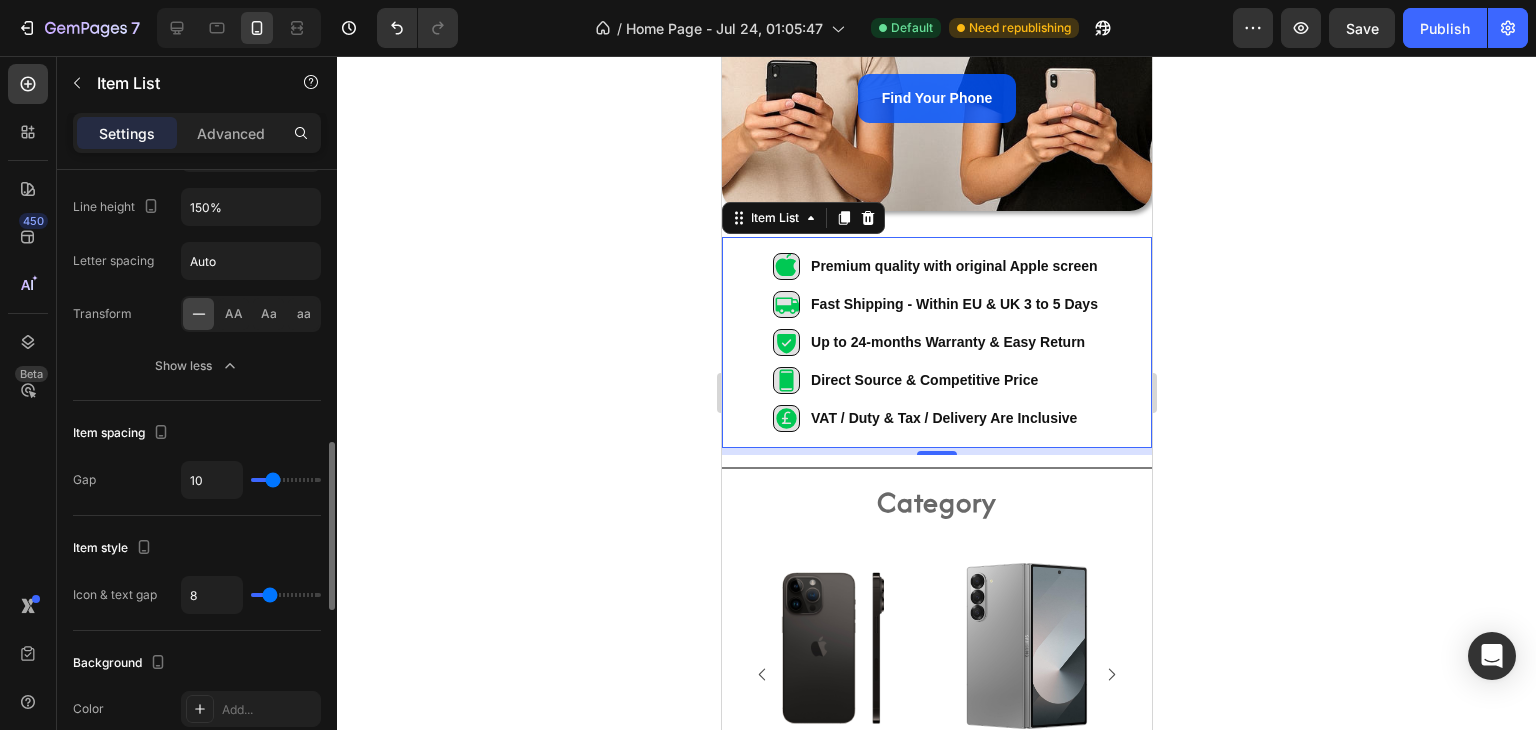 type on "8" 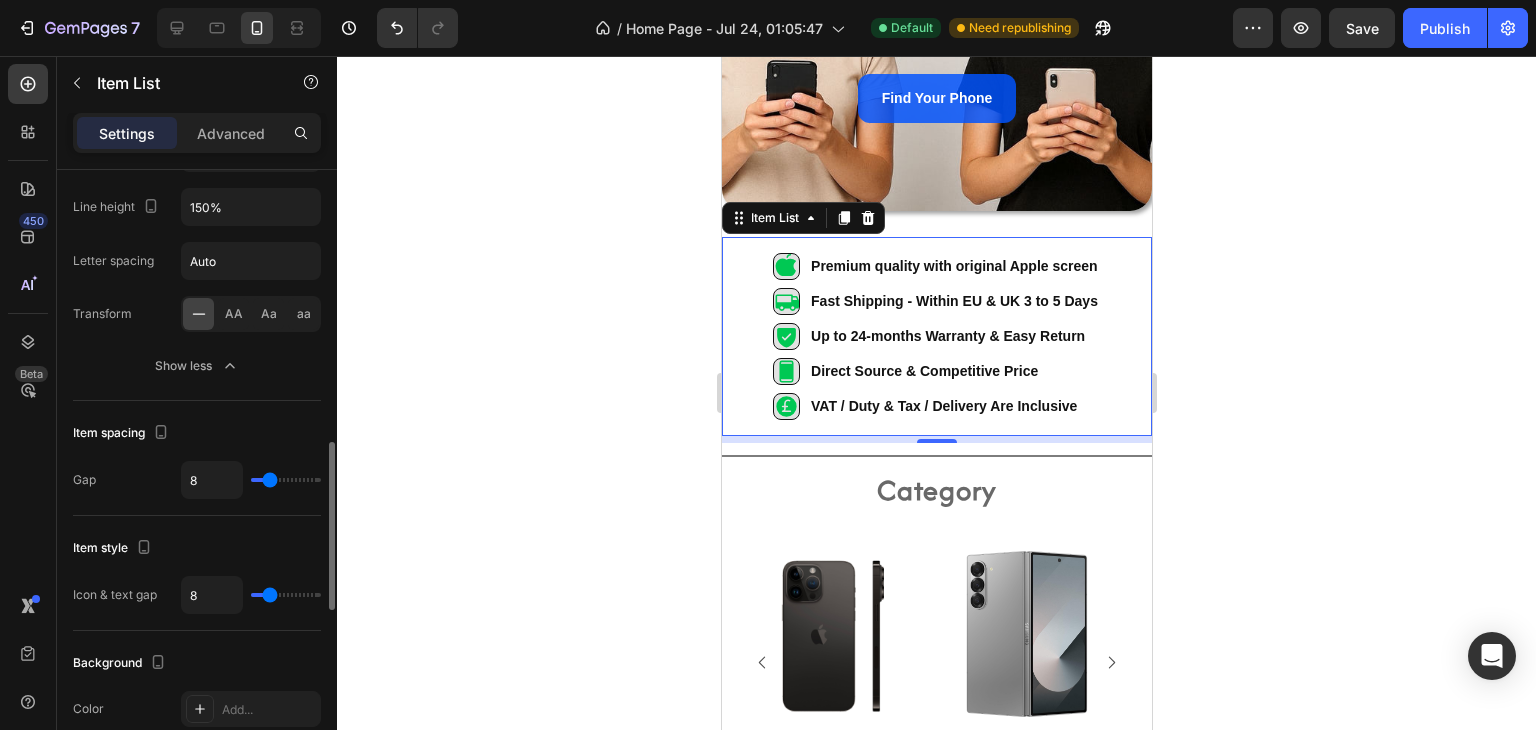 type on "10" 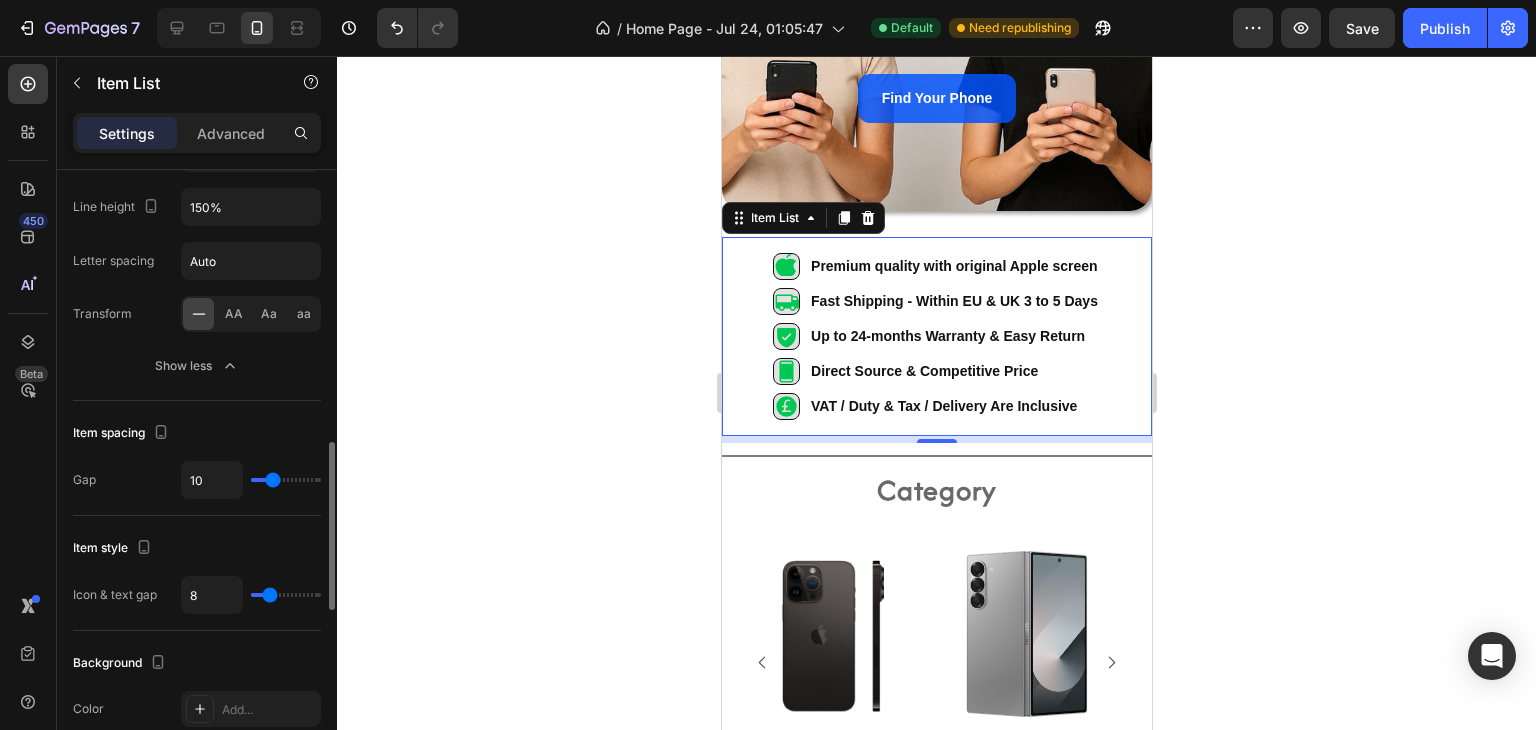 type on "13" 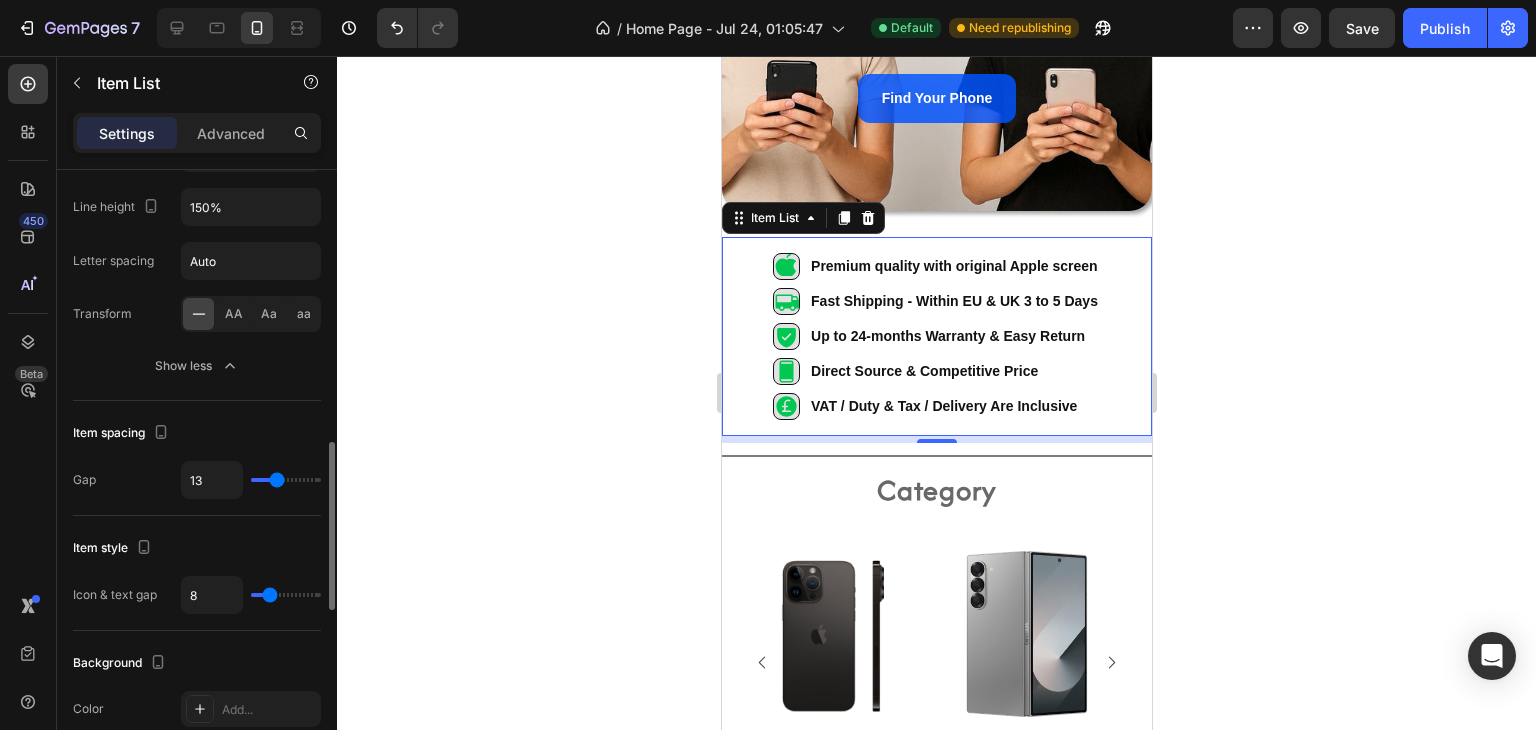 type on "14" 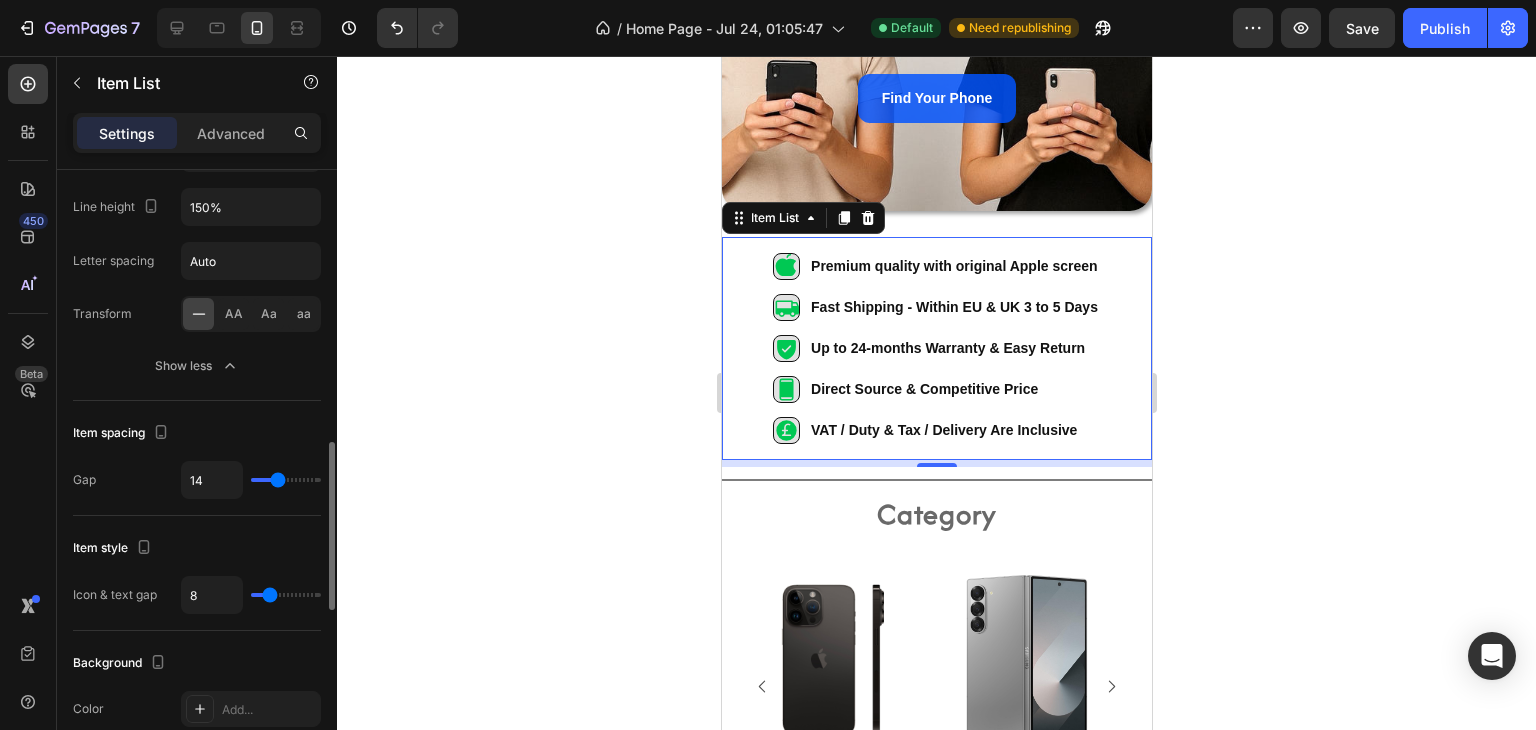 type on "16" 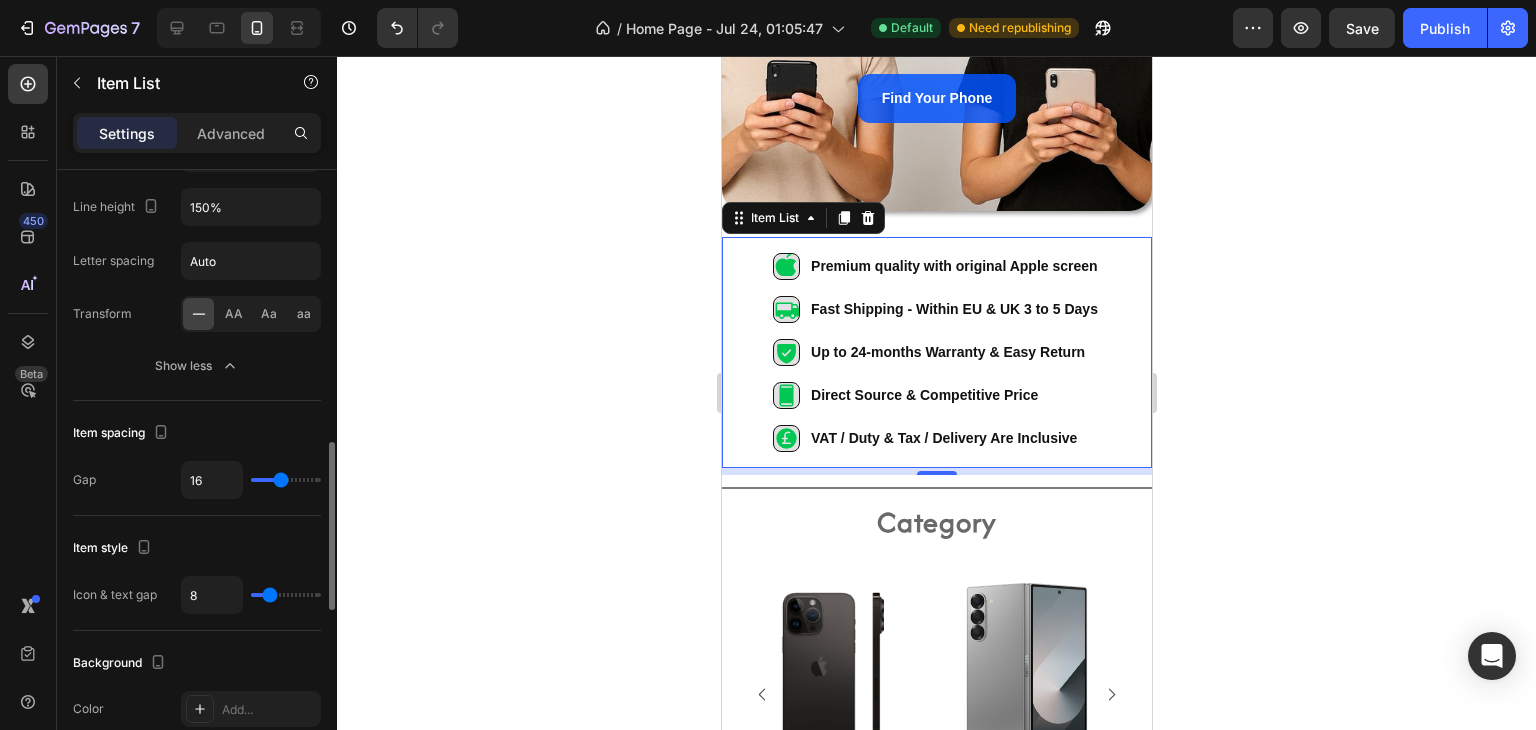 type on "15" 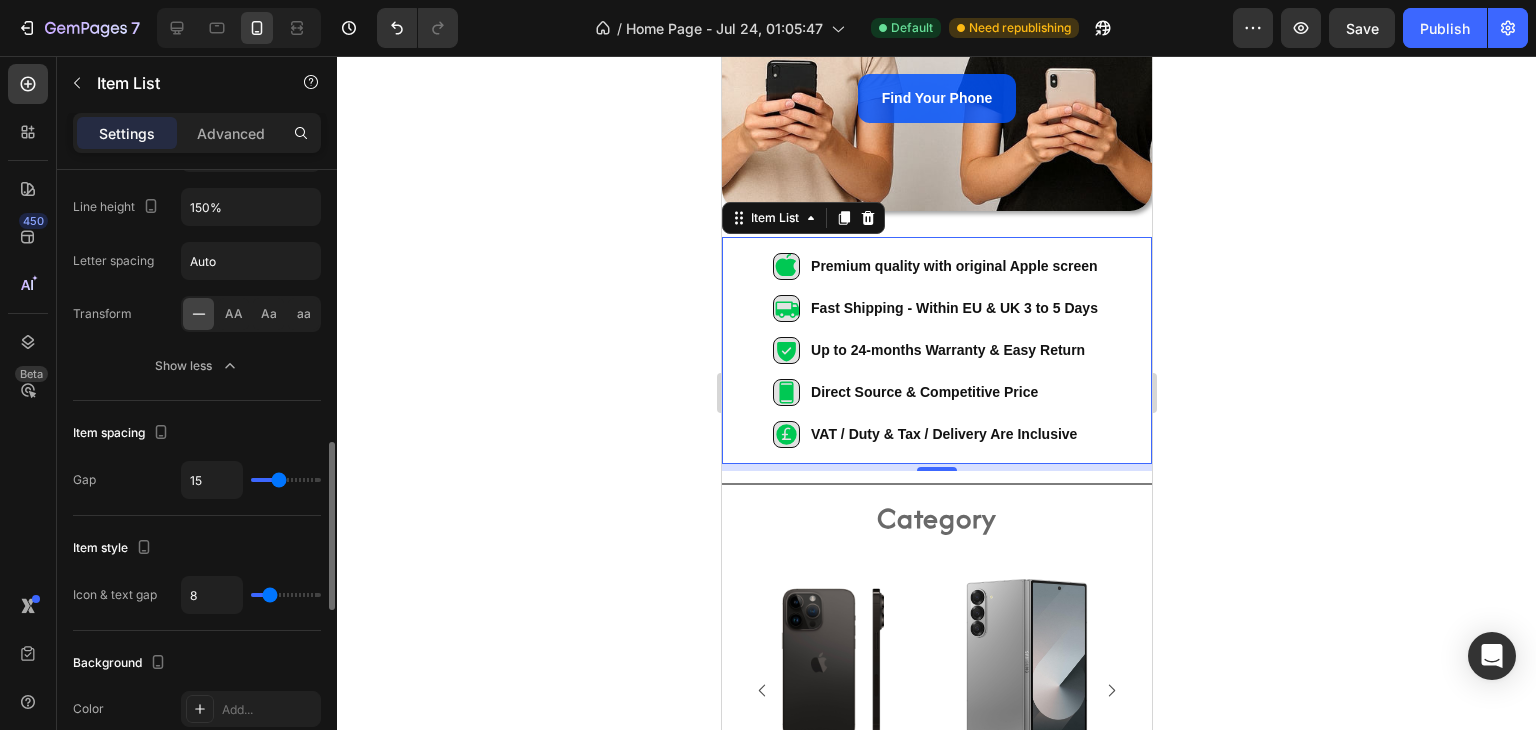 type on "14" 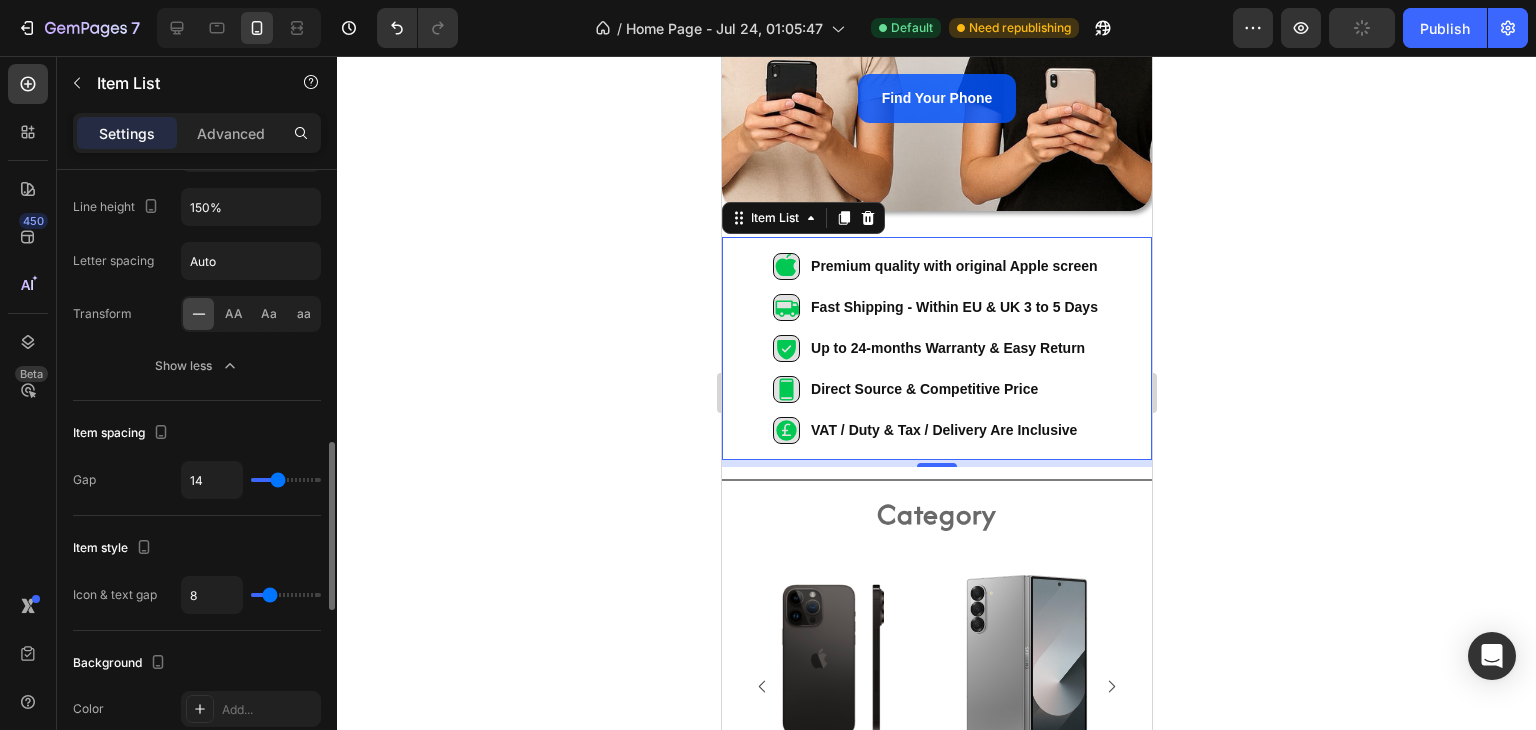 type on "17" 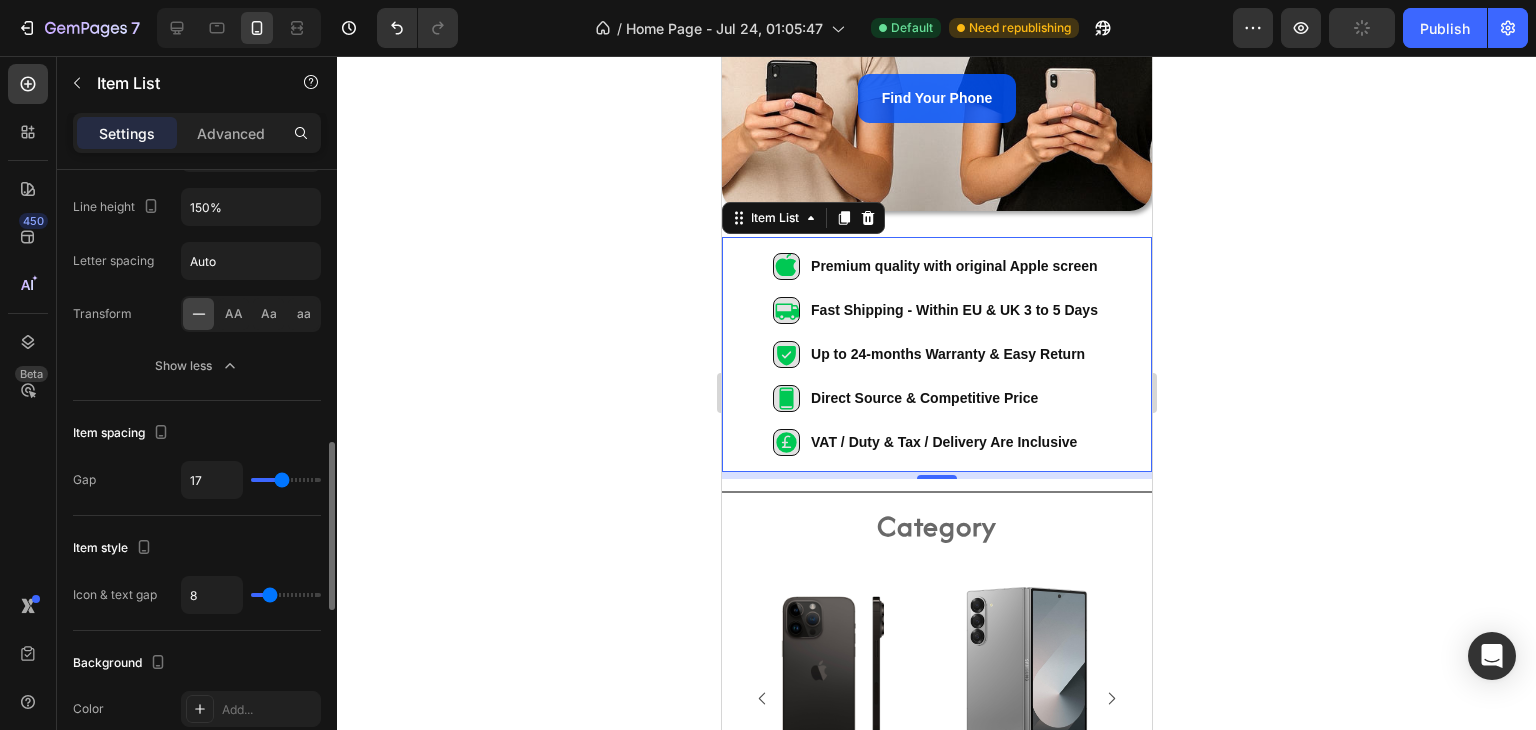 type on "18" 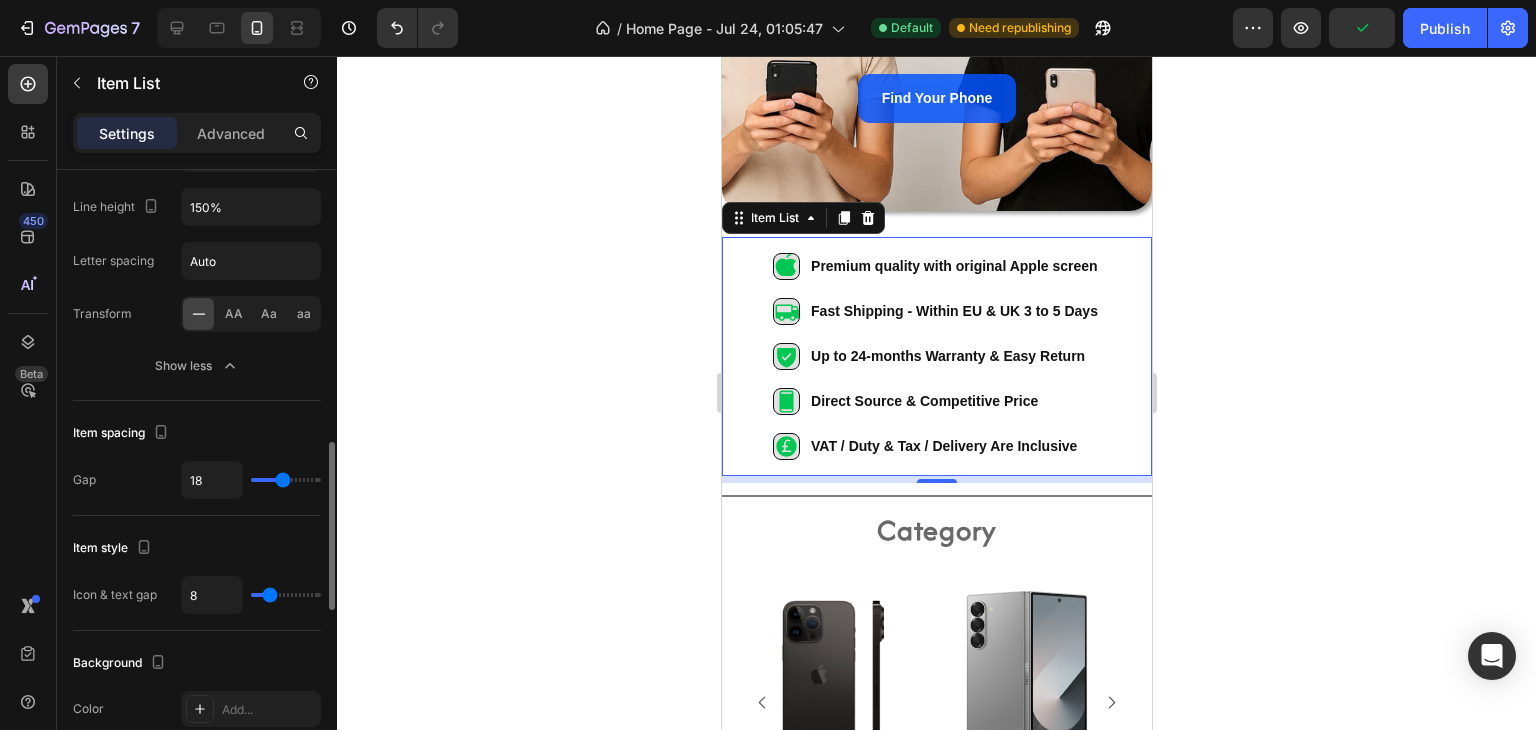 type on "17" 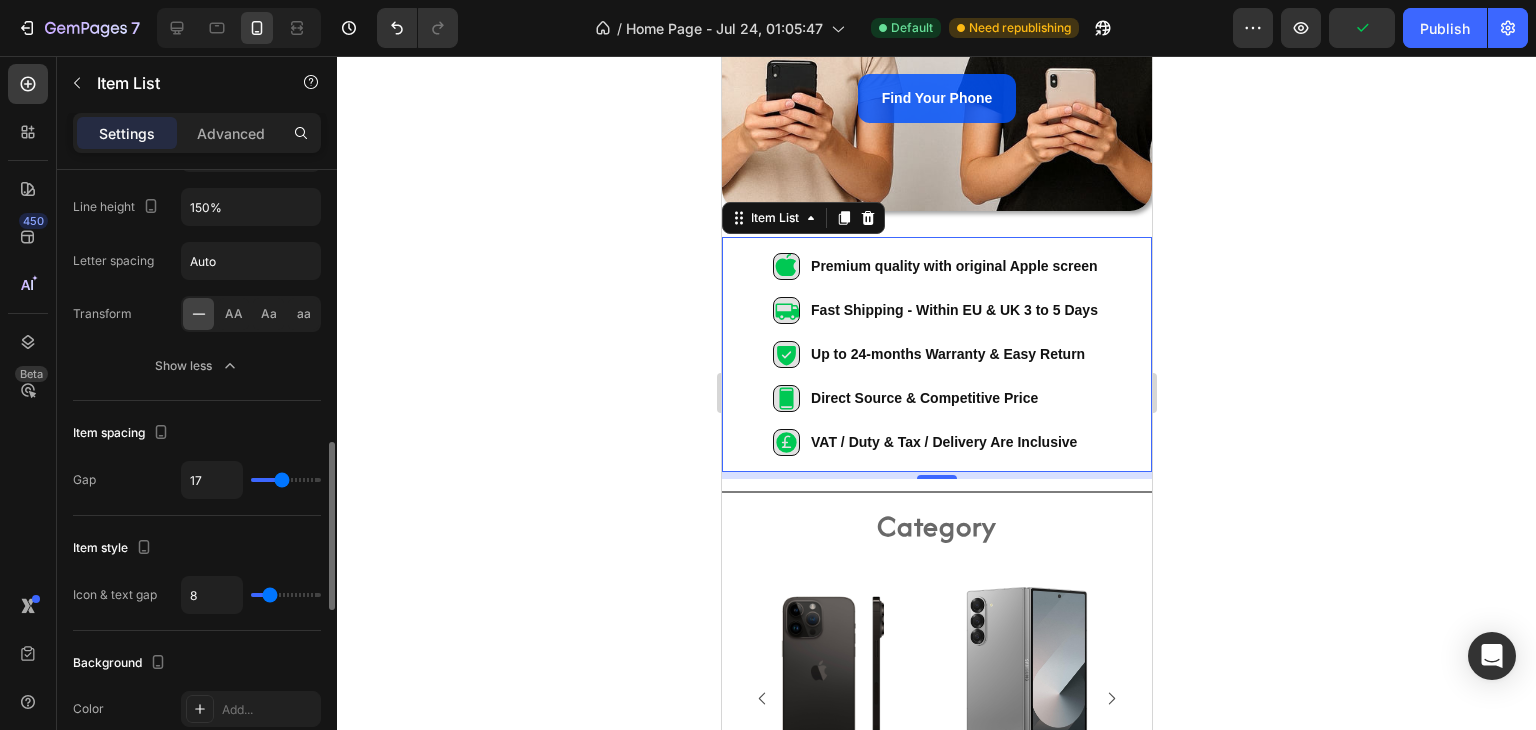 type on "17" 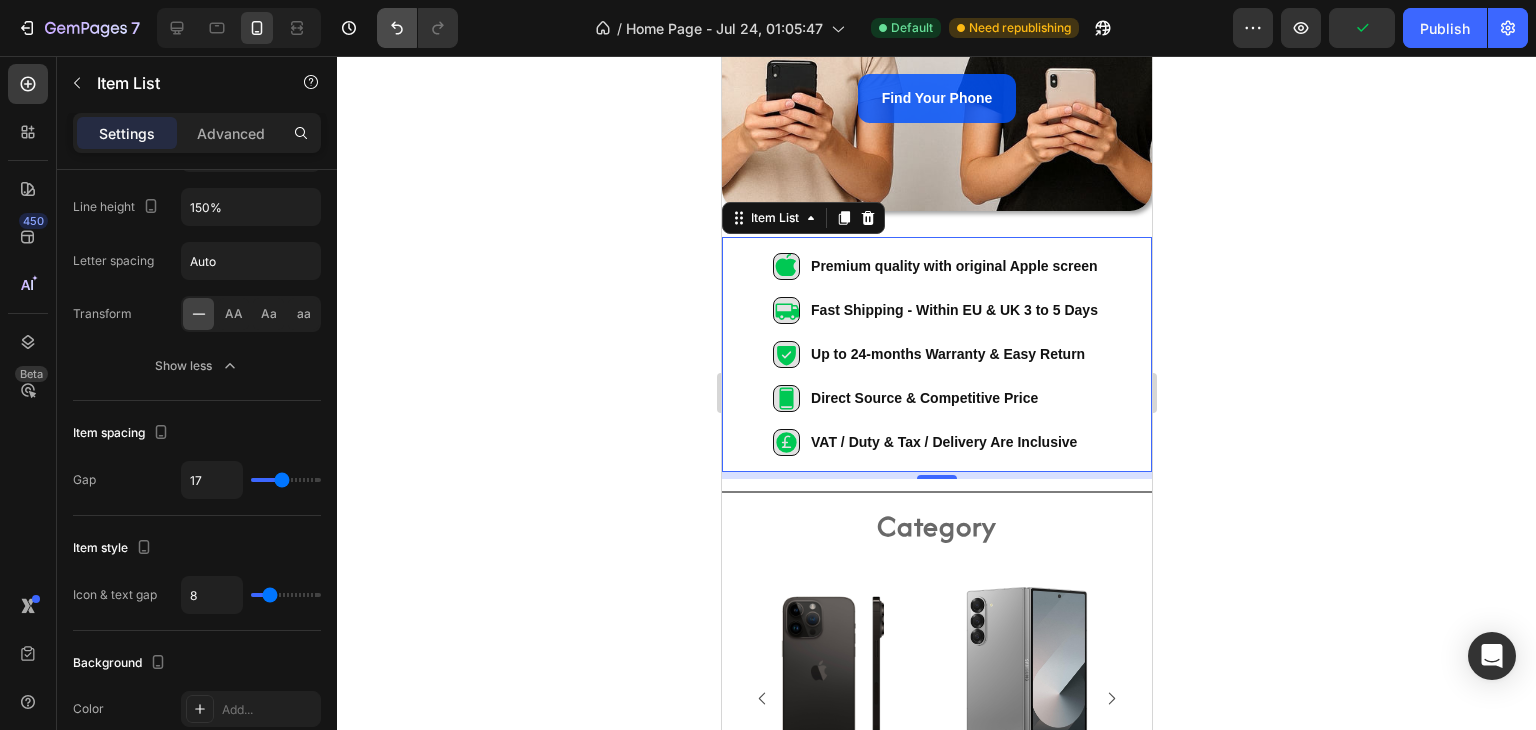 type on "16" 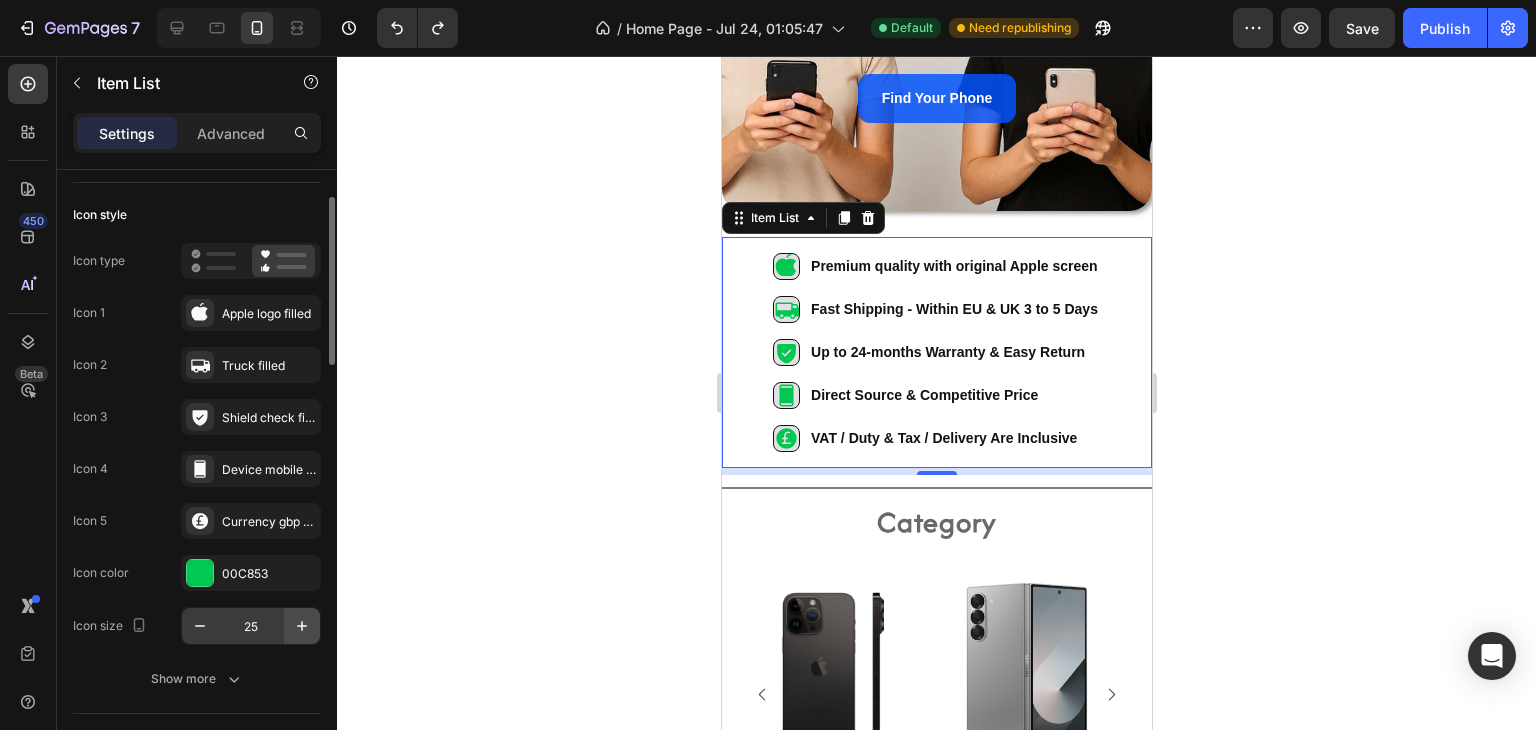 scroll, scrollTop: 400, scrollLeft: 0, axis: vertical 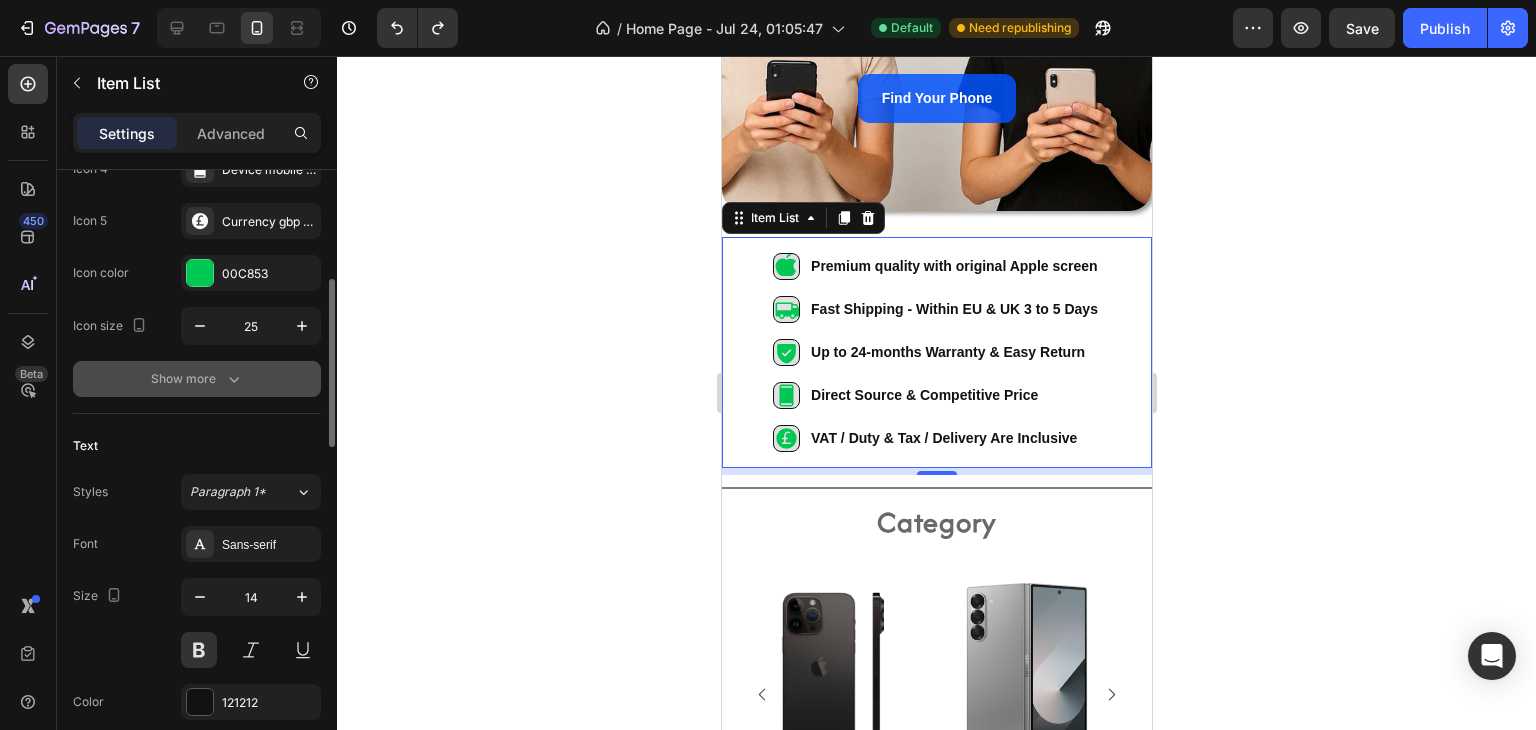 click on "Show more" at bounding box center (197, 379) 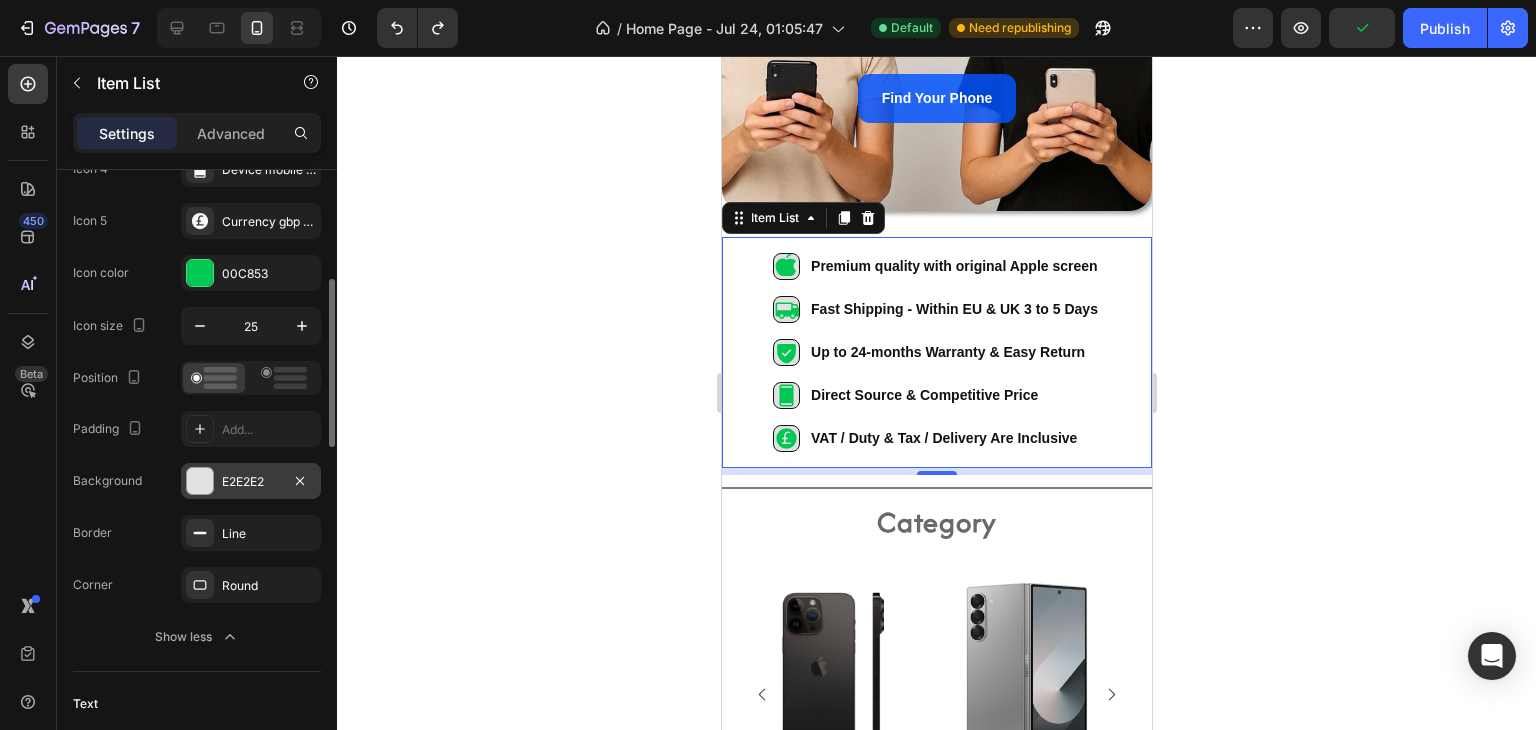 click on "E2E2E2" at bounding box center [251, 482] 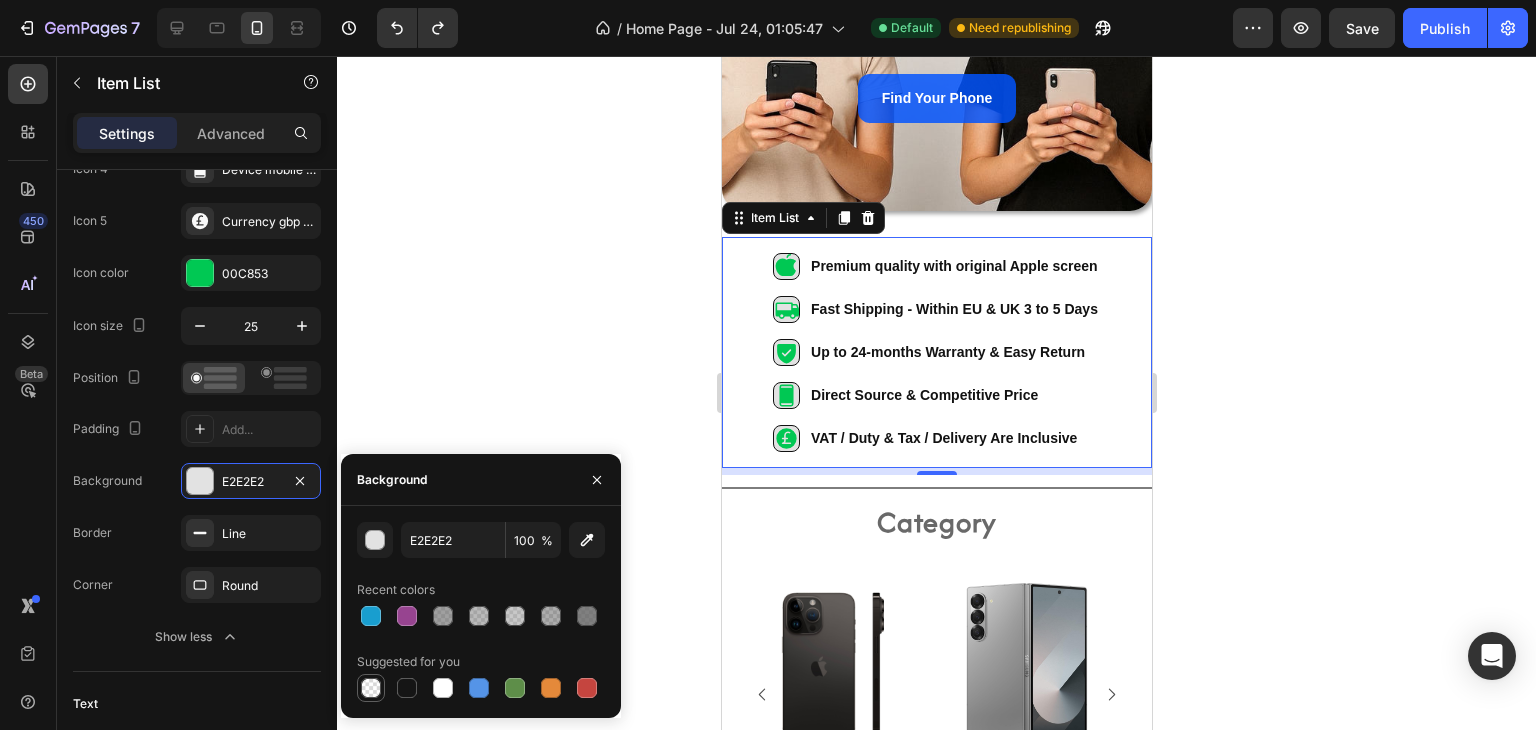 click at bounding box center (371, 688) 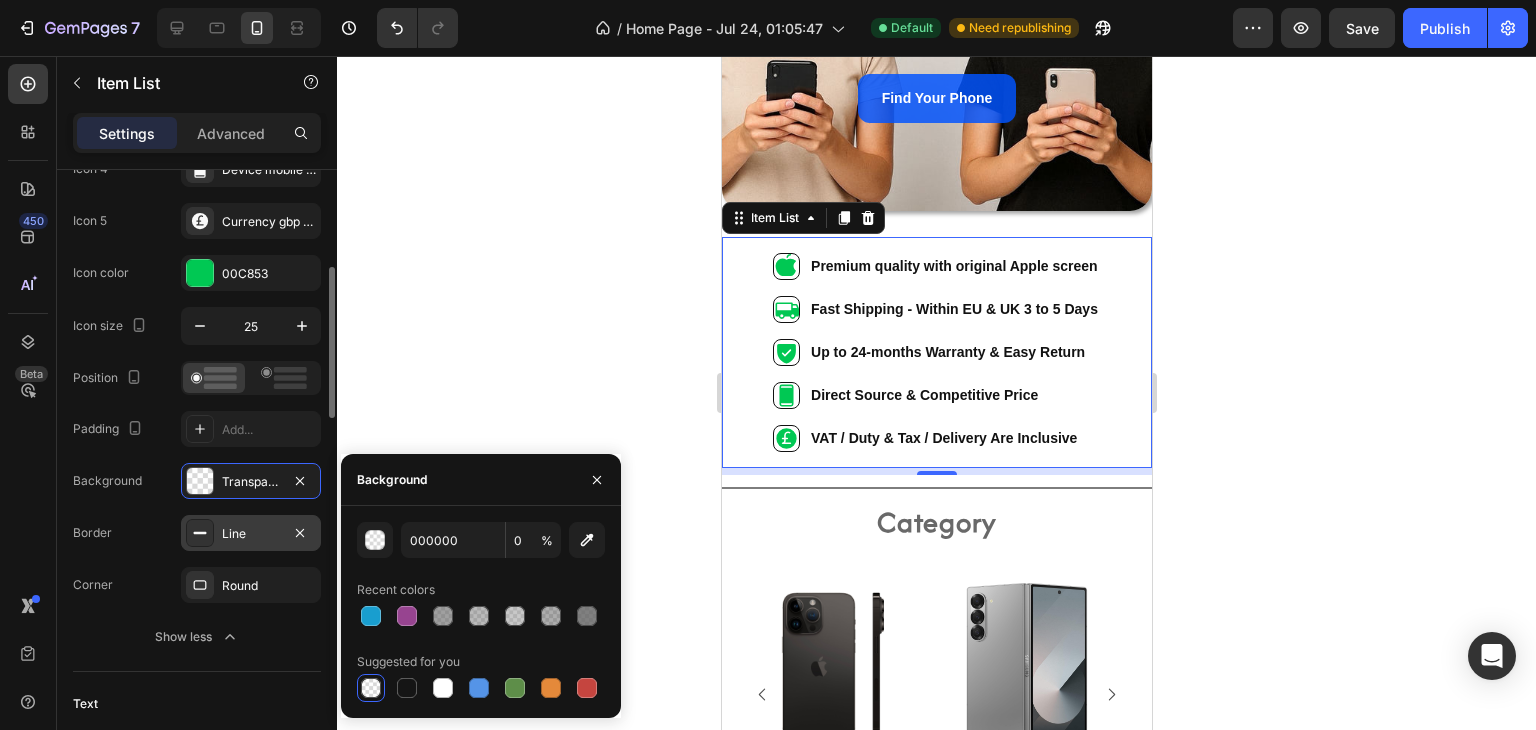 click on "Line" at bounding box center (251, 534) 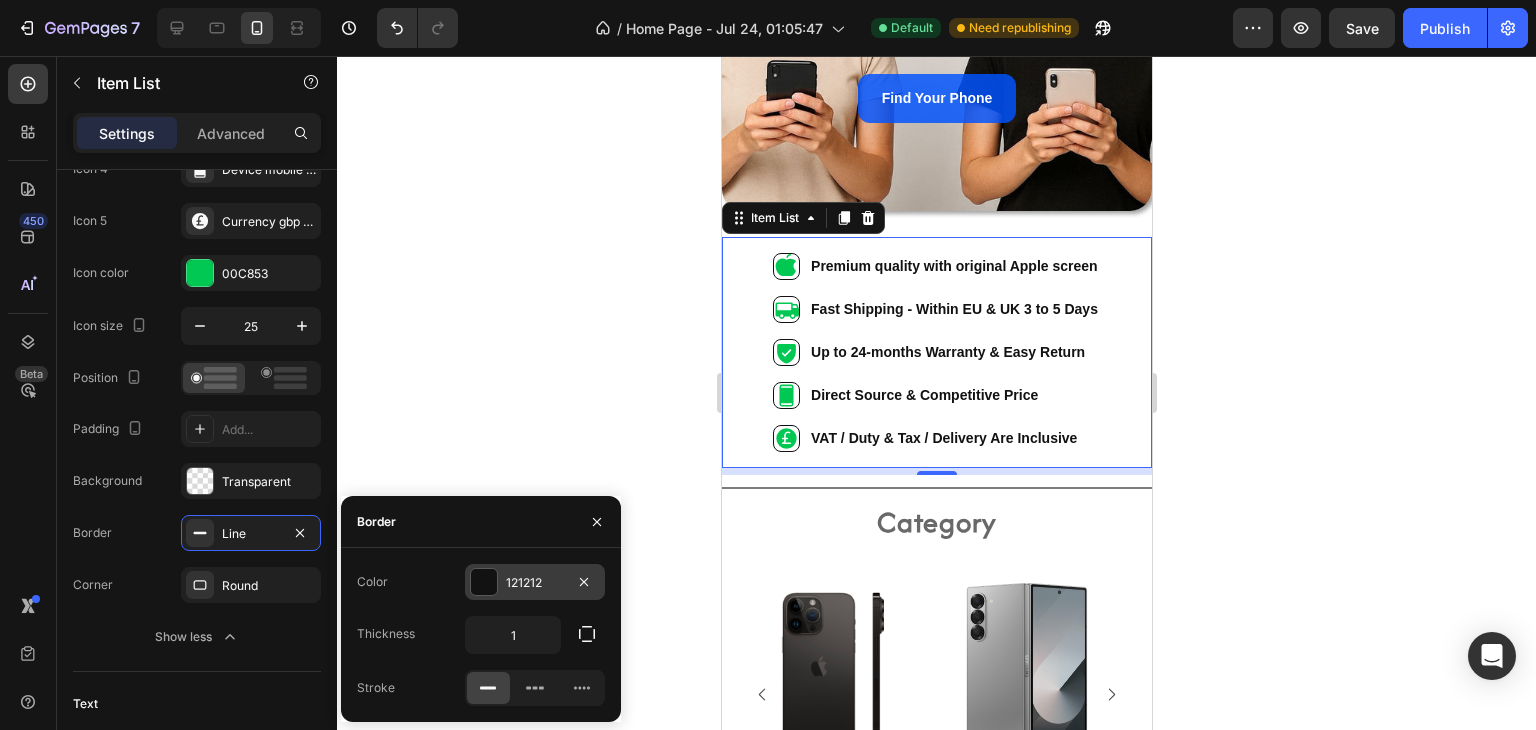 click at bounding box center [484, 582] 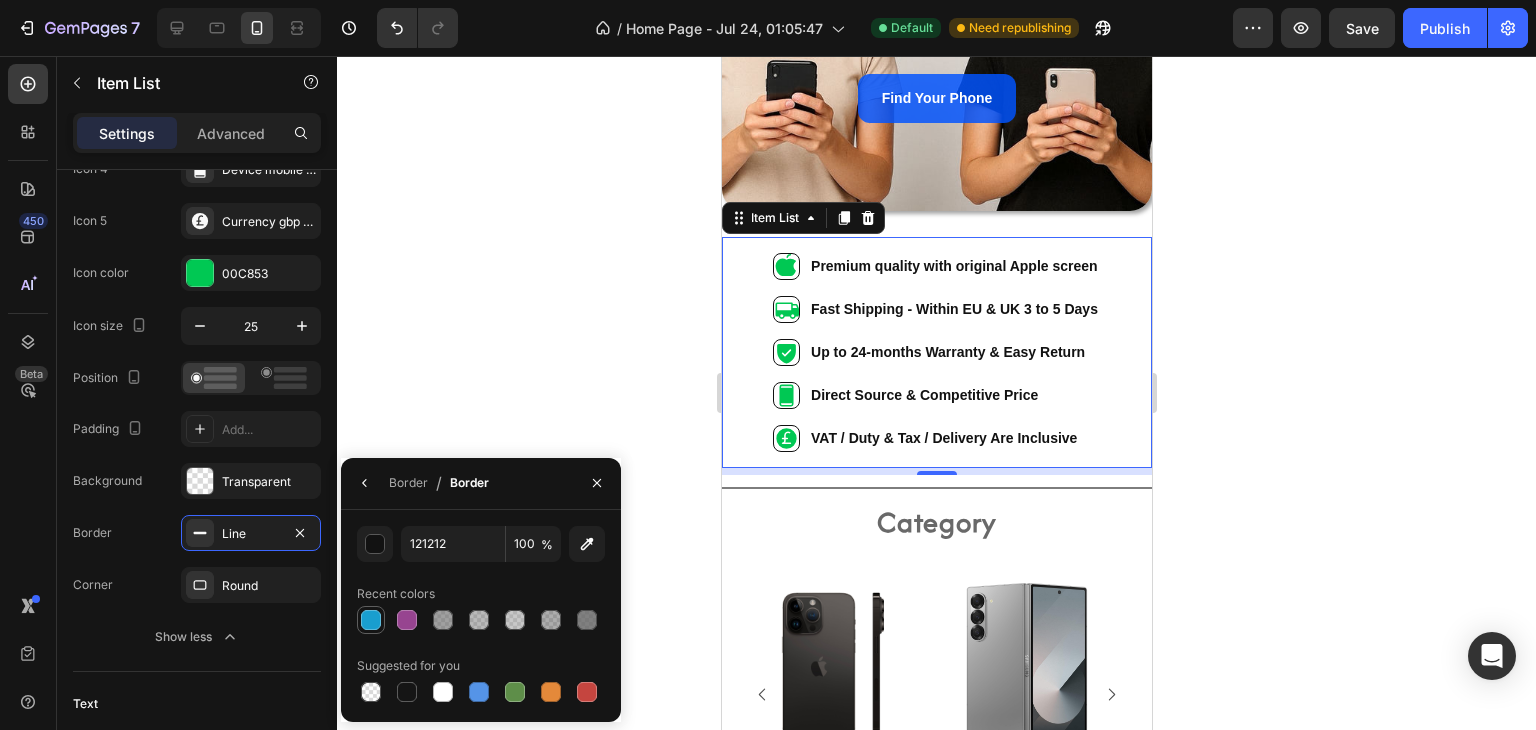 click at bounding box center [371, 620] 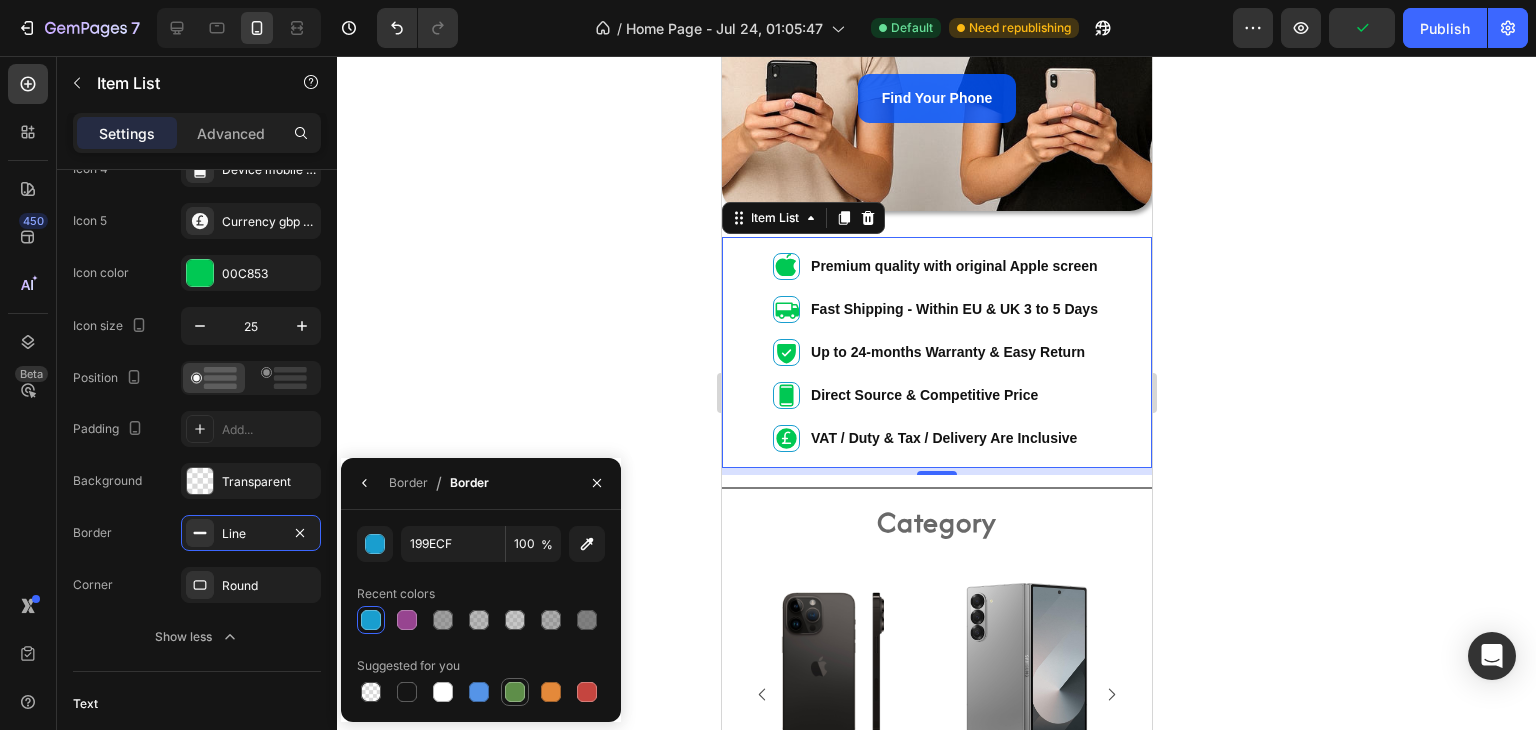 click at bounding box center [515, 692] 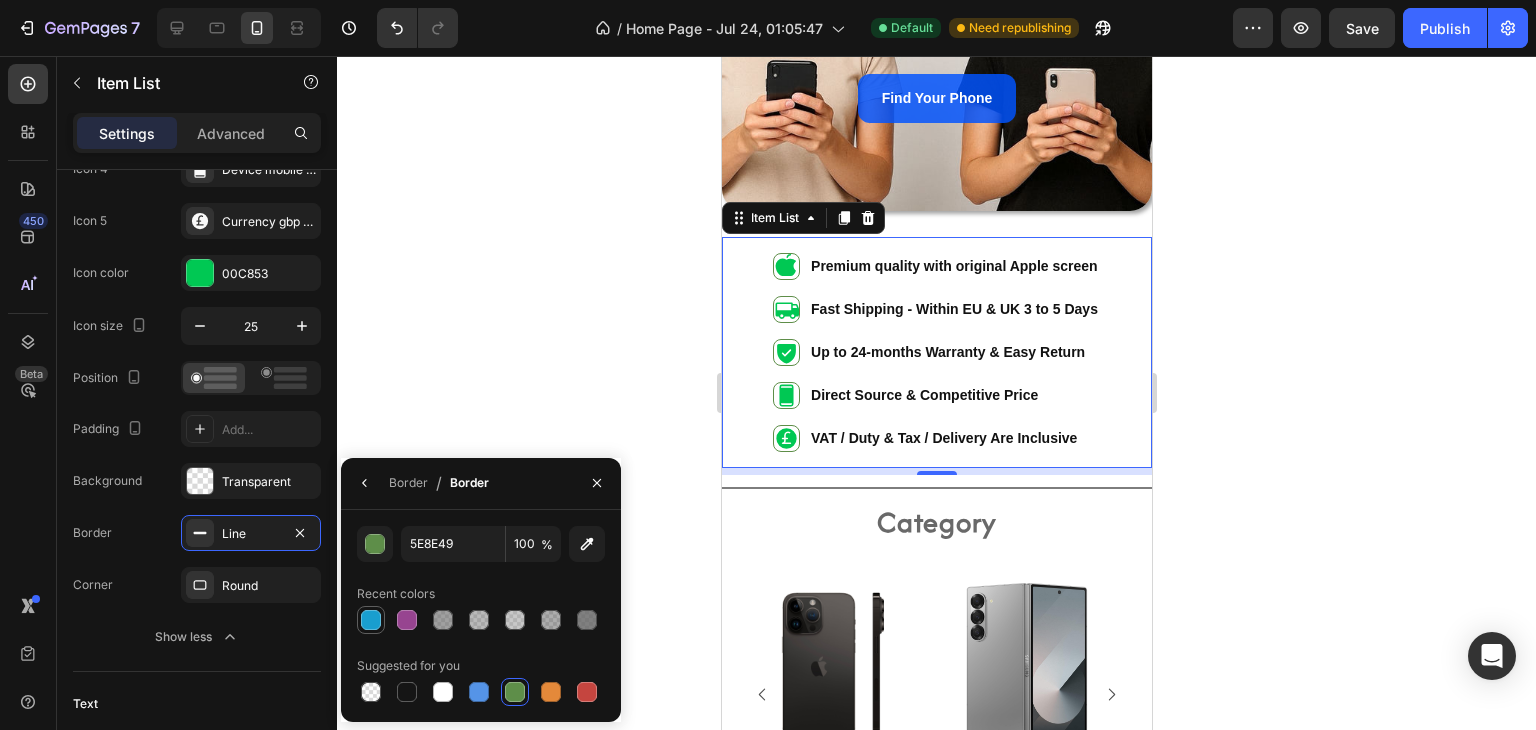 click at bounding box center [371, 620] 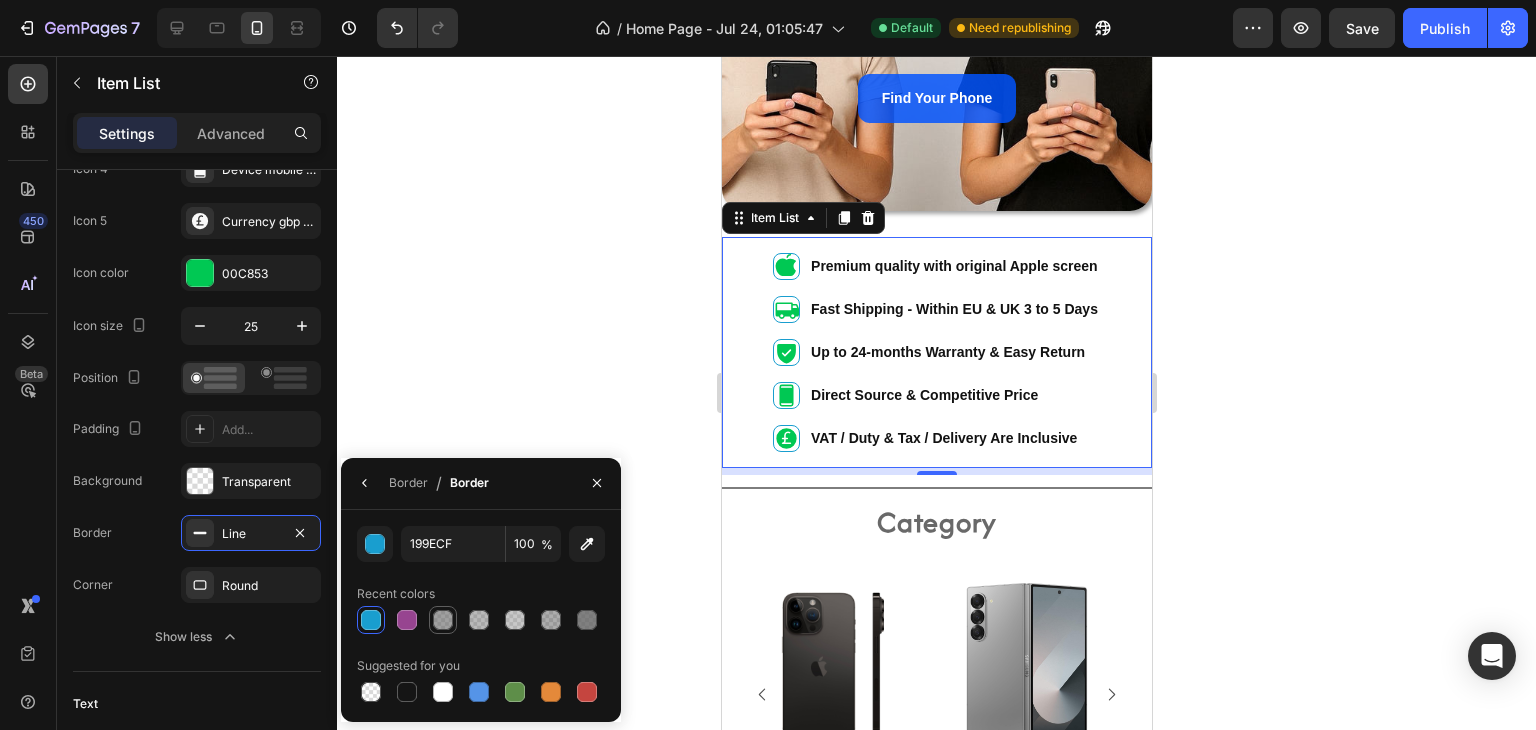 click at bounding box center (443, 620) 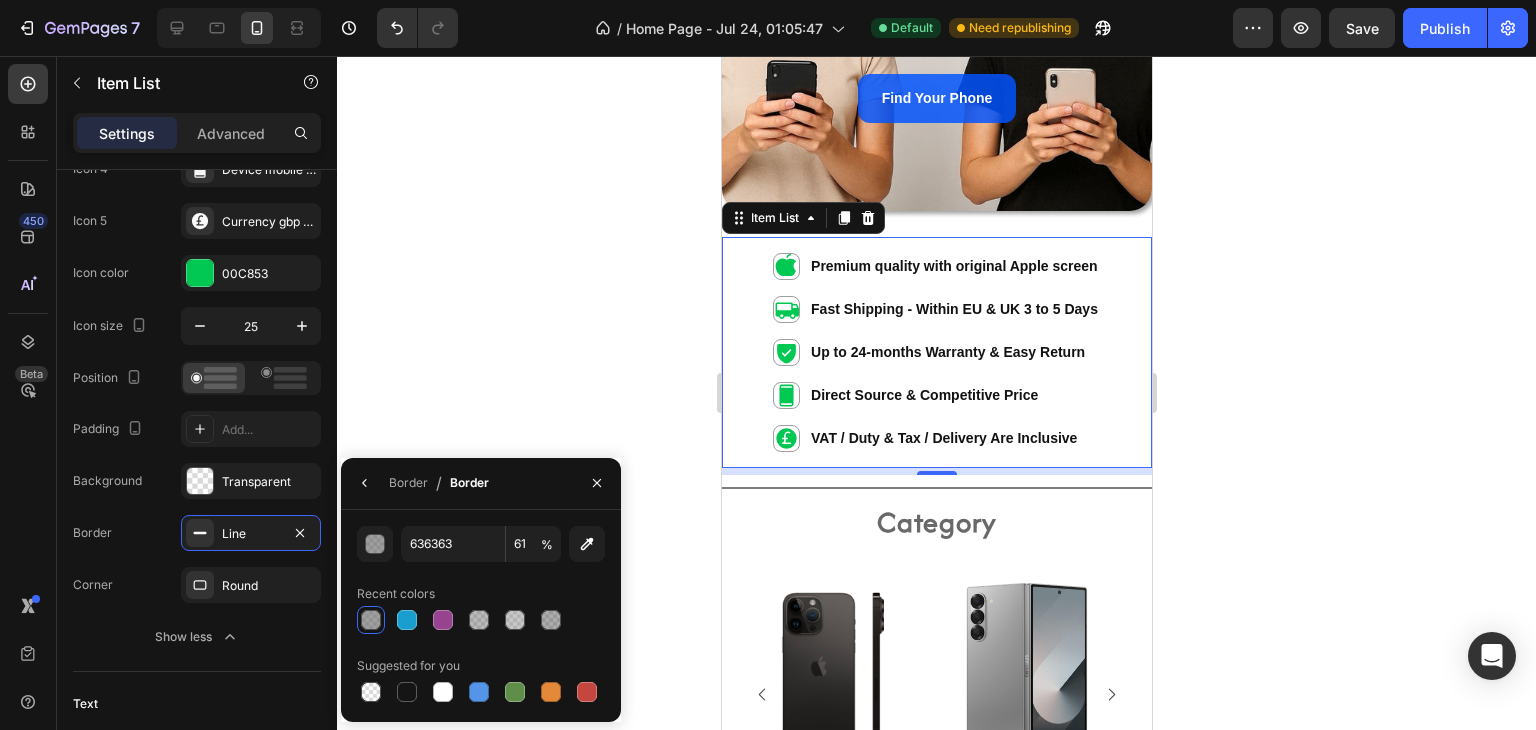 drag, startPoint x: 380, startPoint y: 563, endPoint x: 383, endPoint y: 552, distance: 11.401754 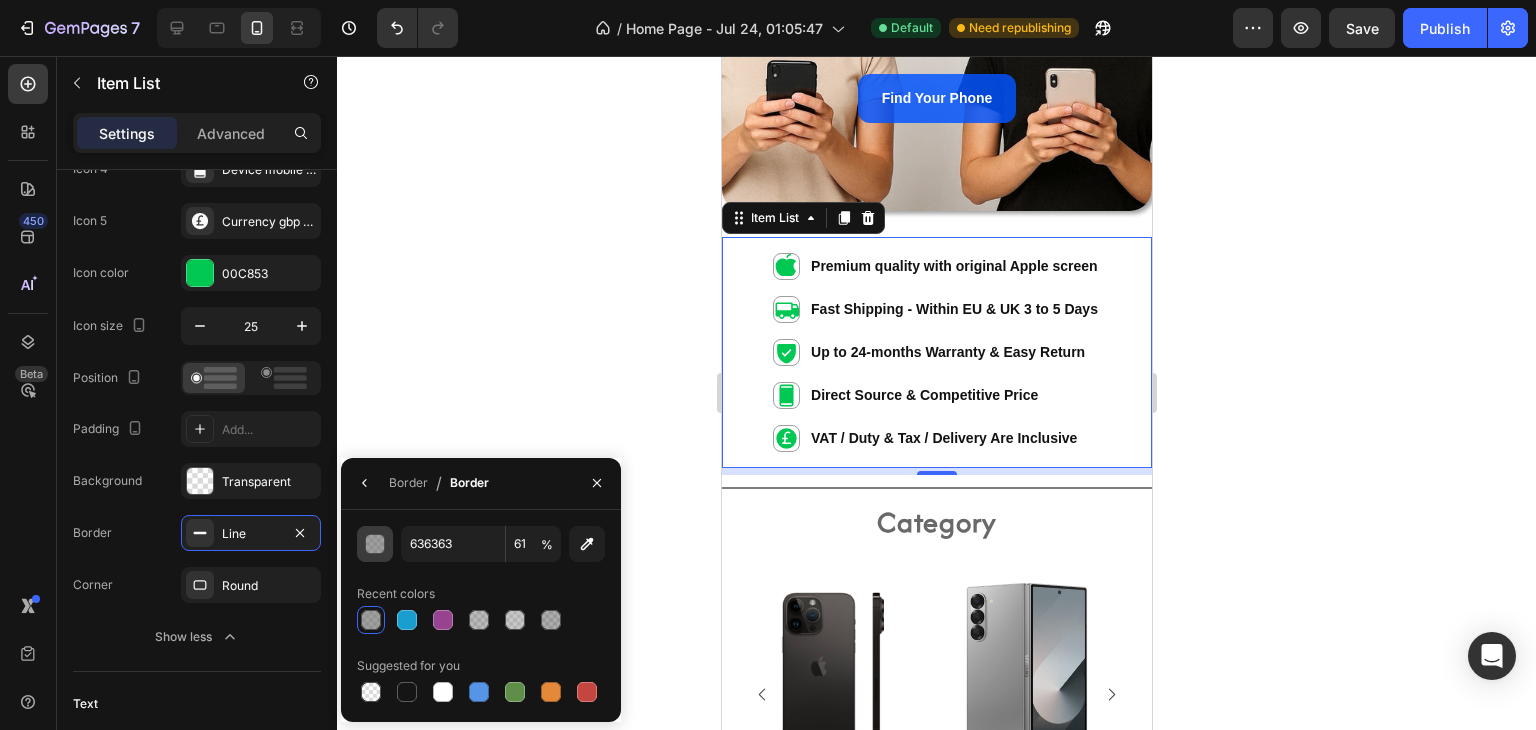 click on "636363 61 % Recent colors Suggested for you" at bounding box center (481, 616) 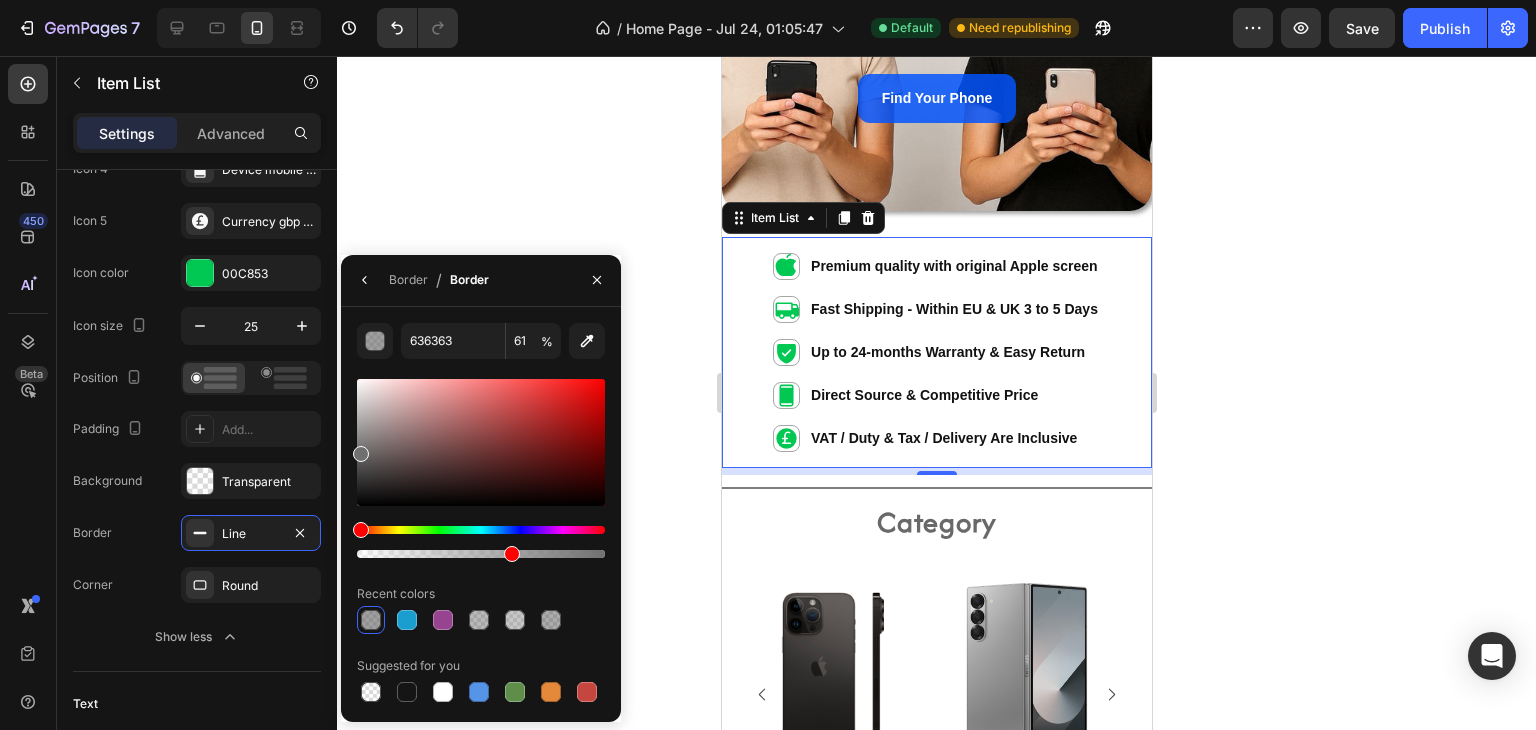 type on "707070" 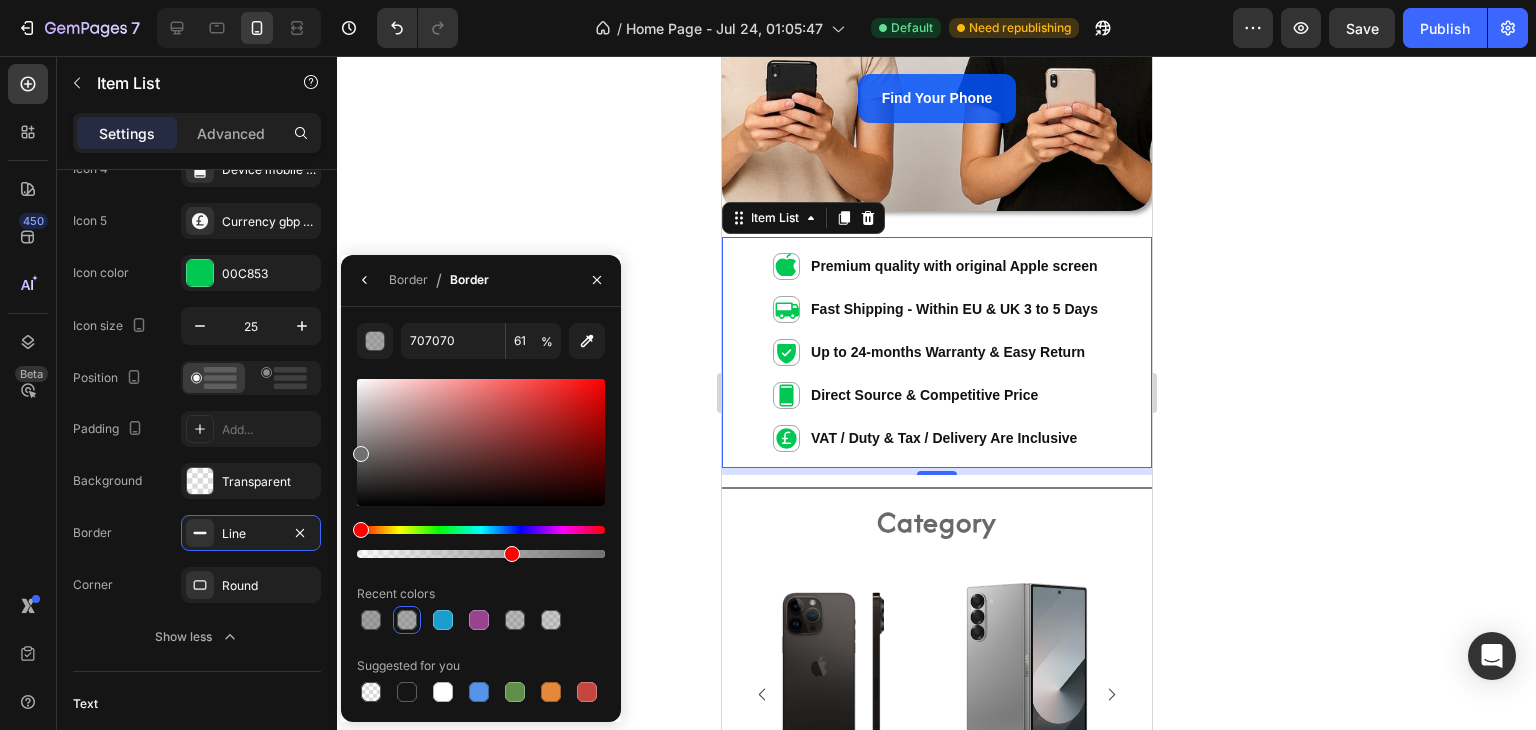 drag, startPoint x: 362, startPoint y: 466, endPoint x: 353, endPoint y: 449, distance: 19.235384 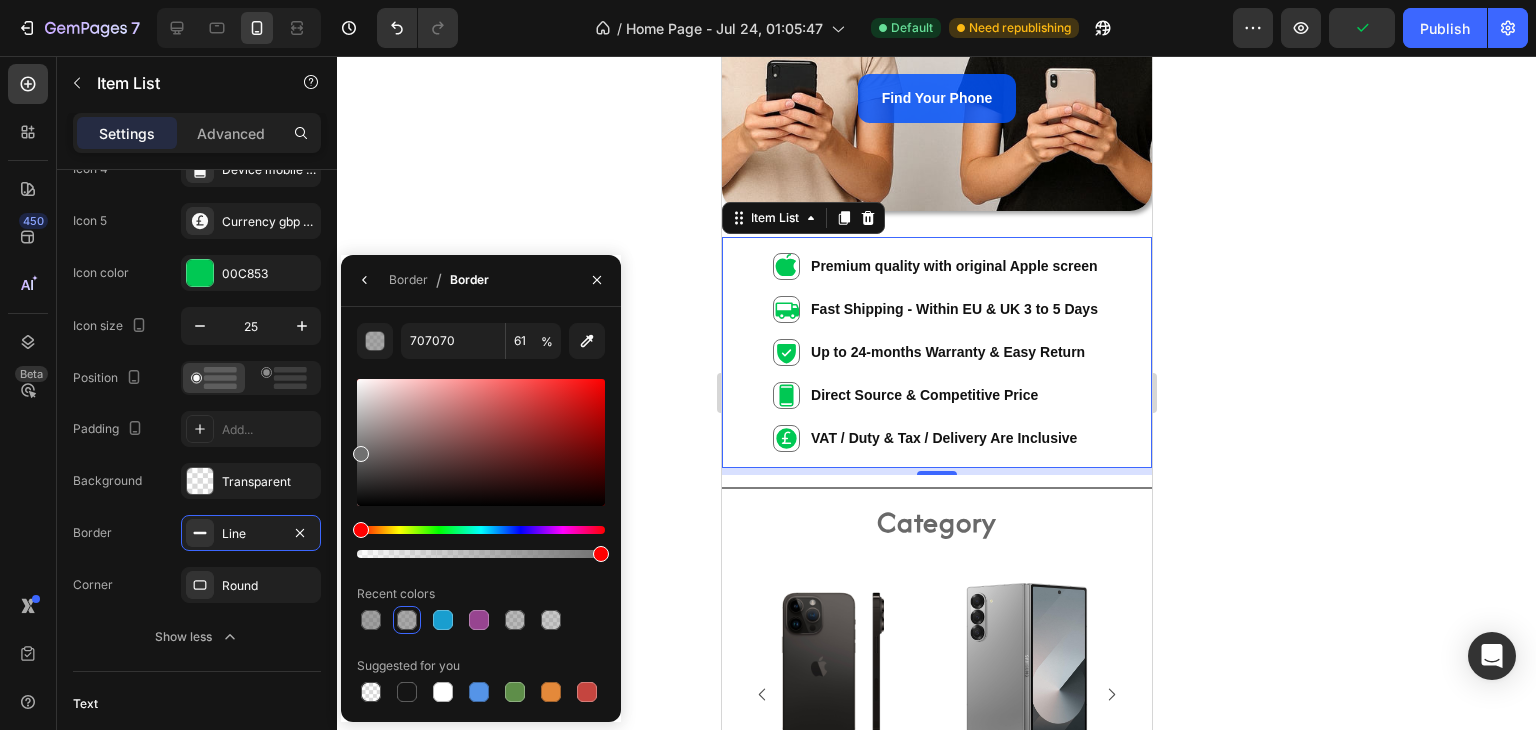 type on "99" 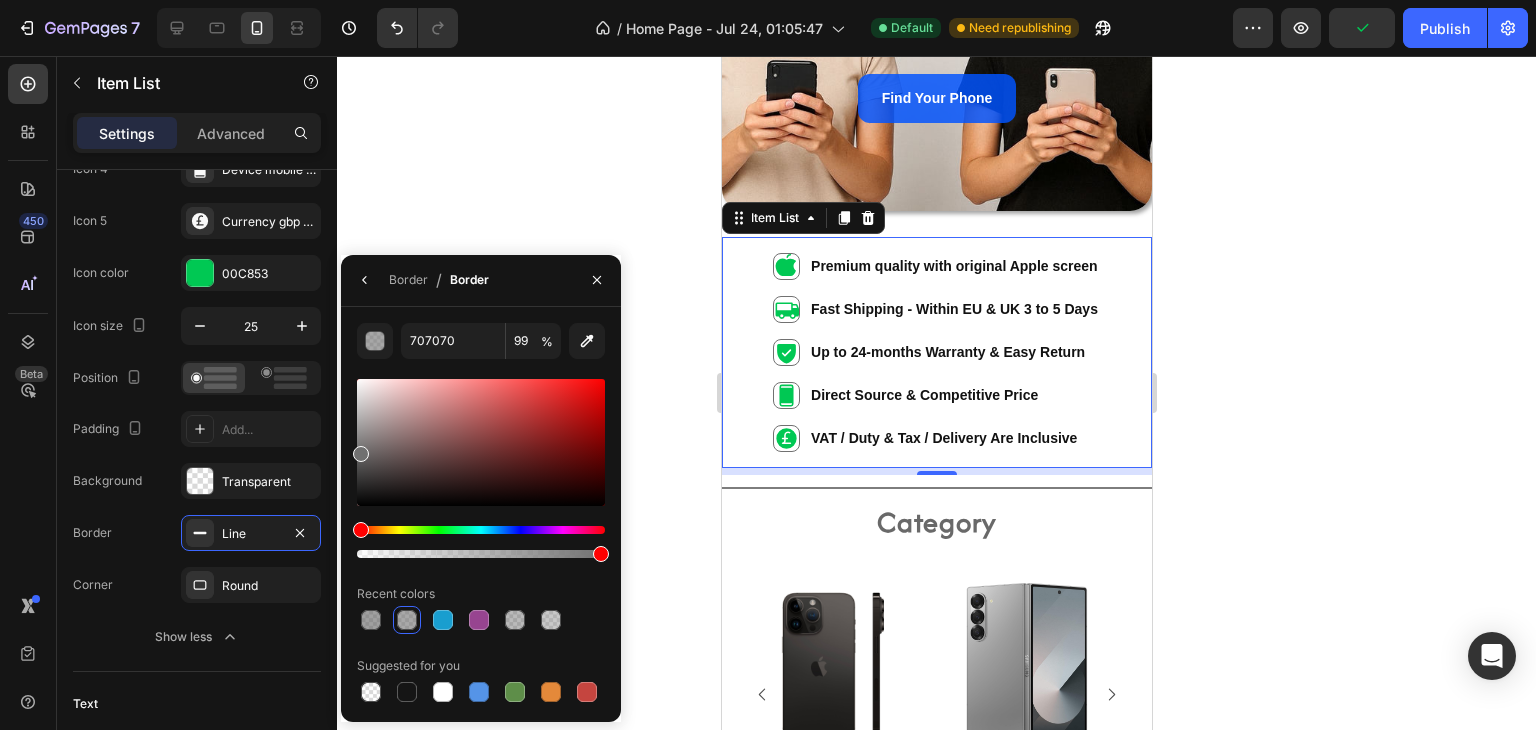 drag, startPoint x: 509, startPoint y: 555, endPoint x: 603, endPoint y: 545, distance: 94.53042 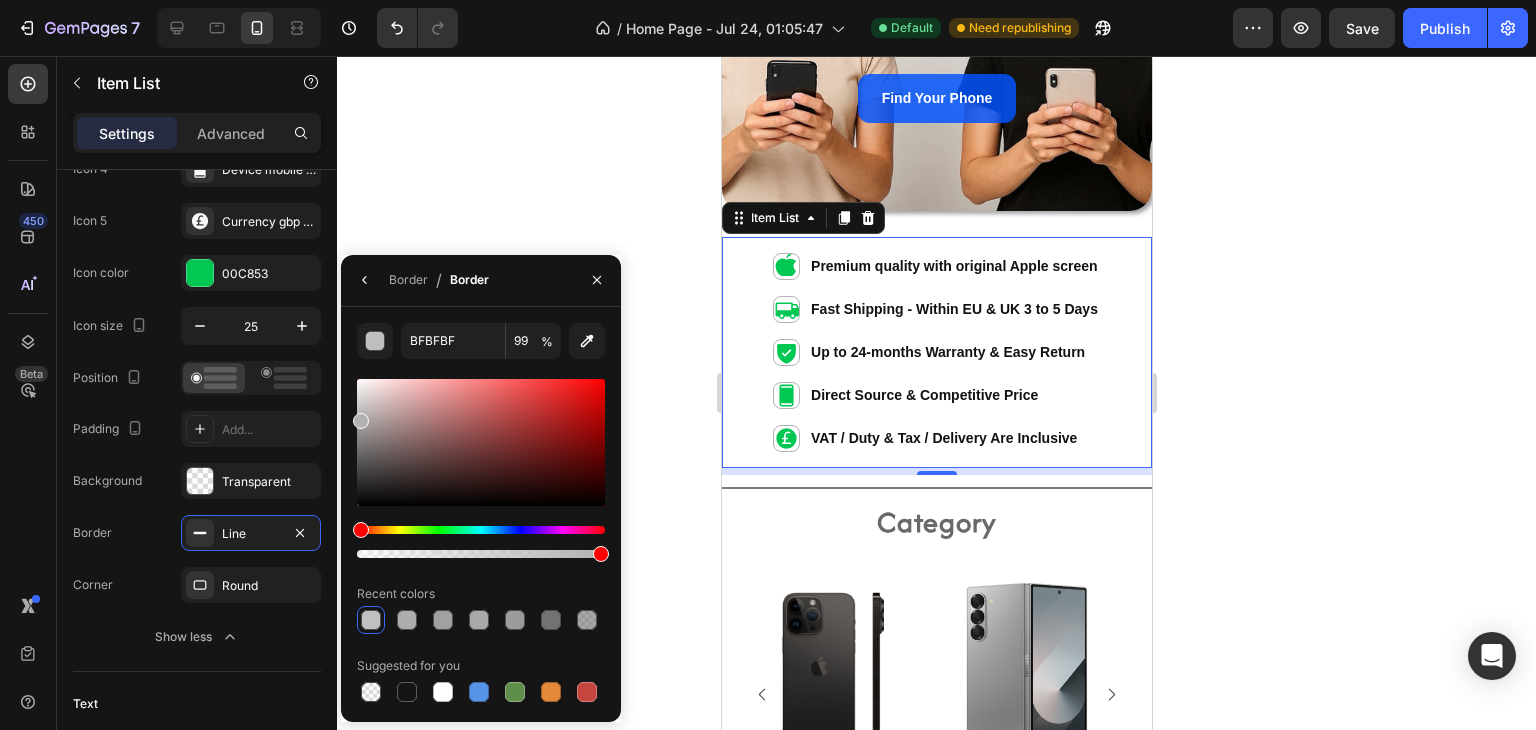 type on "B2B2B2" 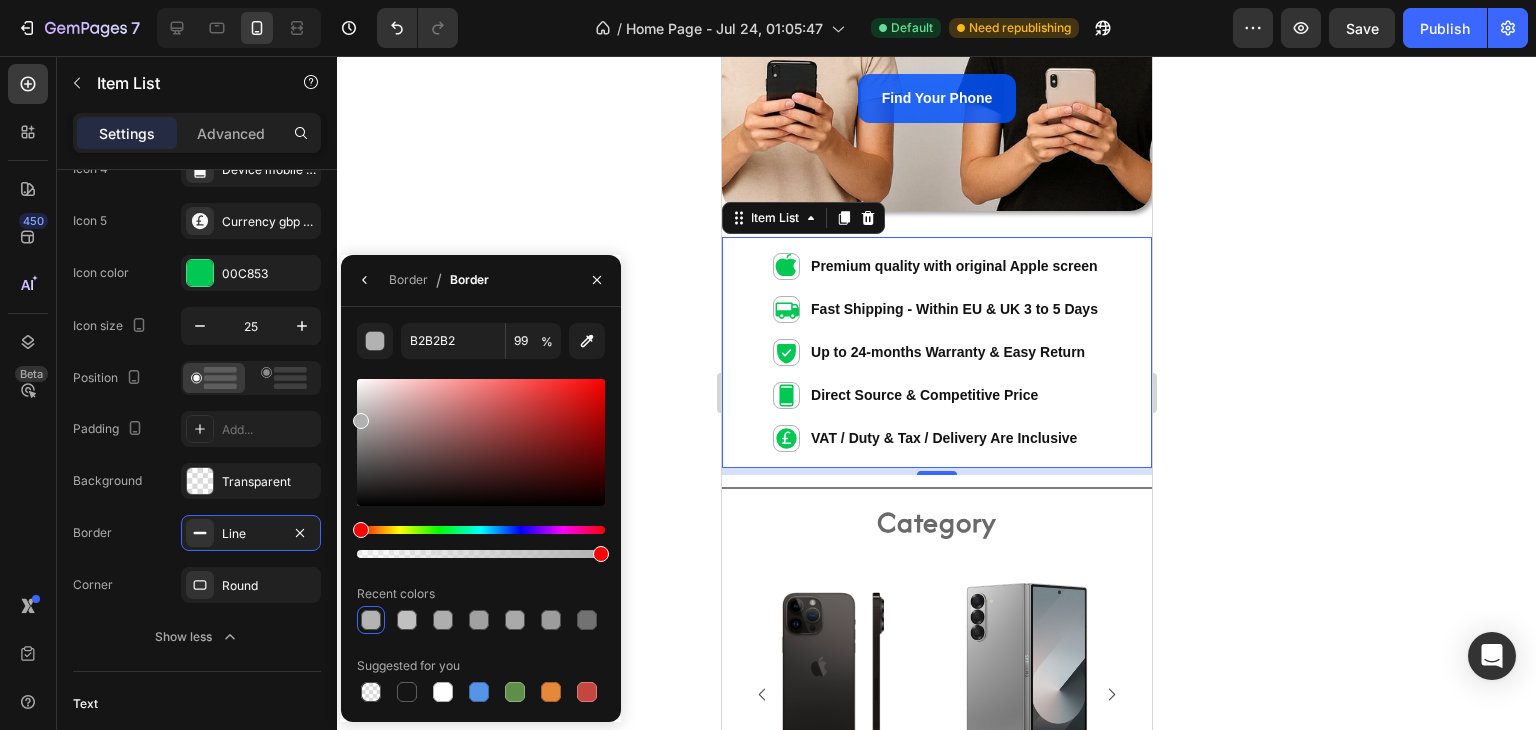 drag, startPoint x: 360, startPoint y: 453, endPoint x: 343, endPoint y: 416, distance: 40.718548 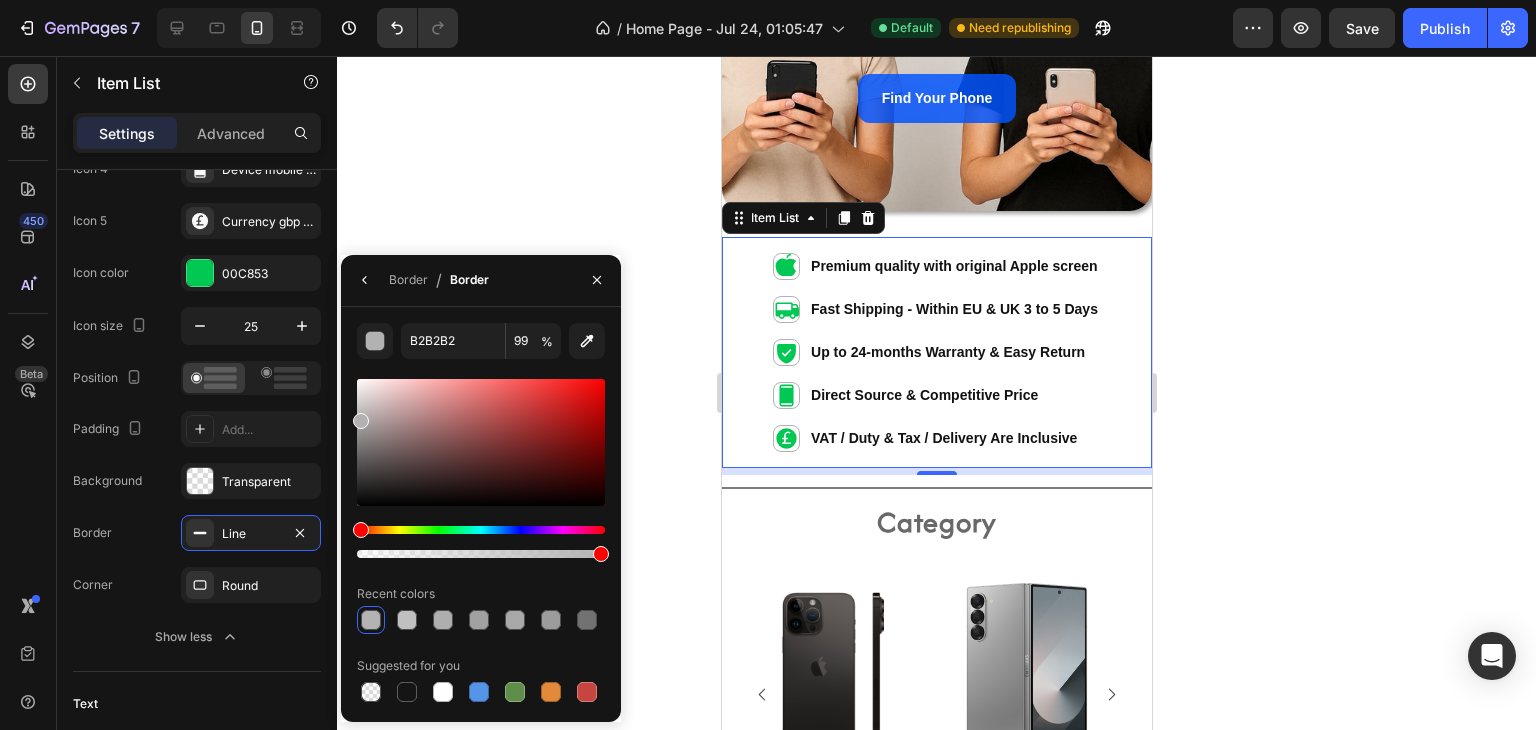 click on "B2B2B2 99 % Recent colors Suggested for you" at bounding box center (481, 514) 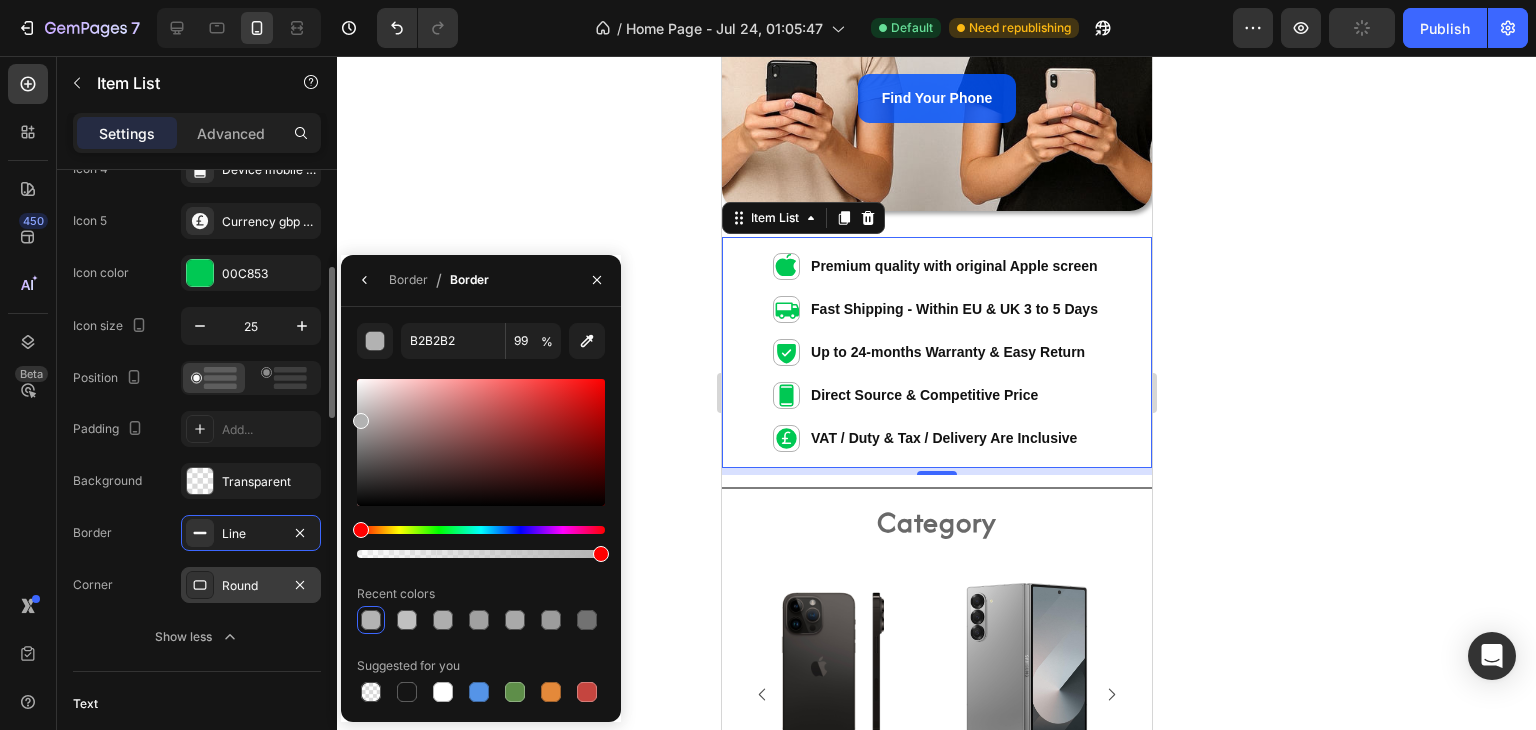 click on "Round" at bounding box center [251, 585] 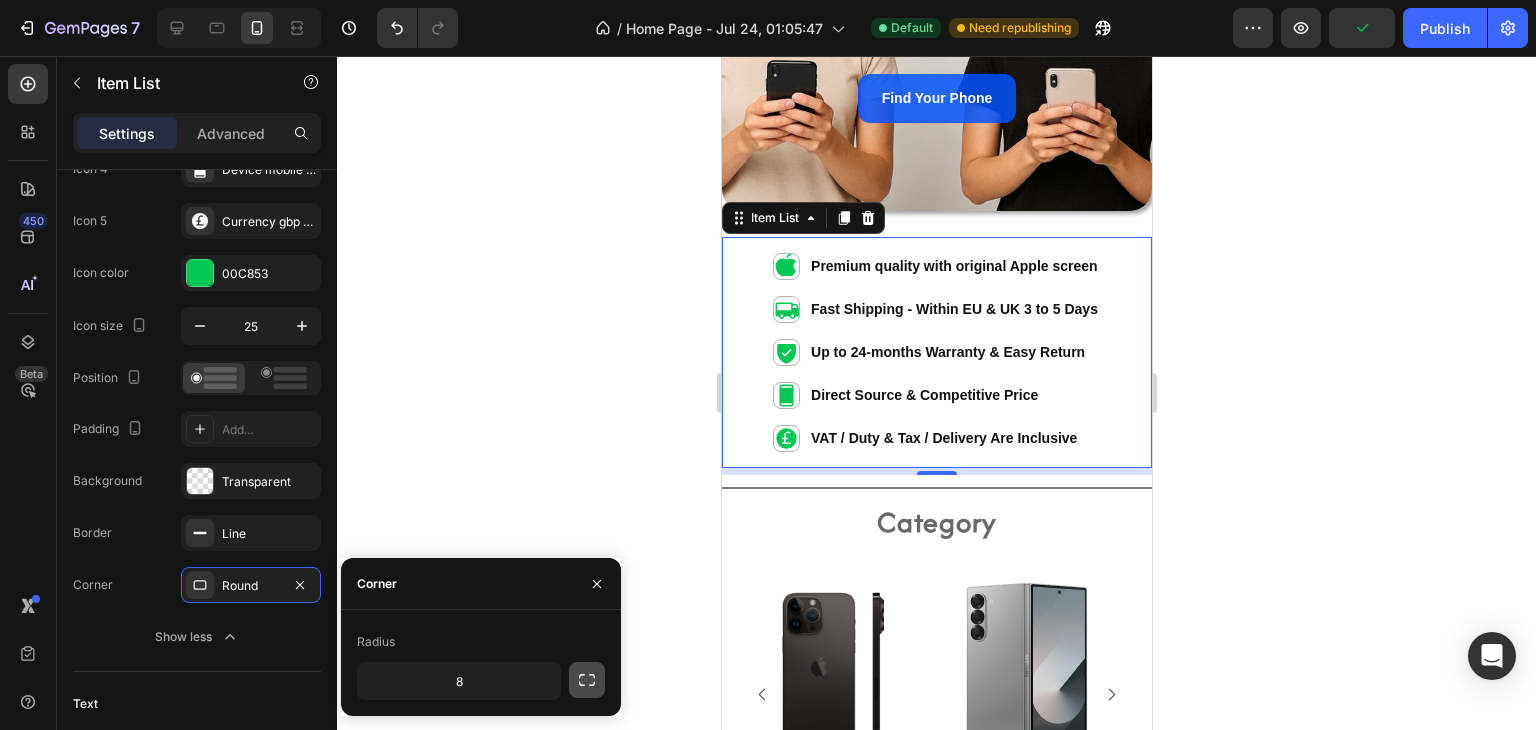 click 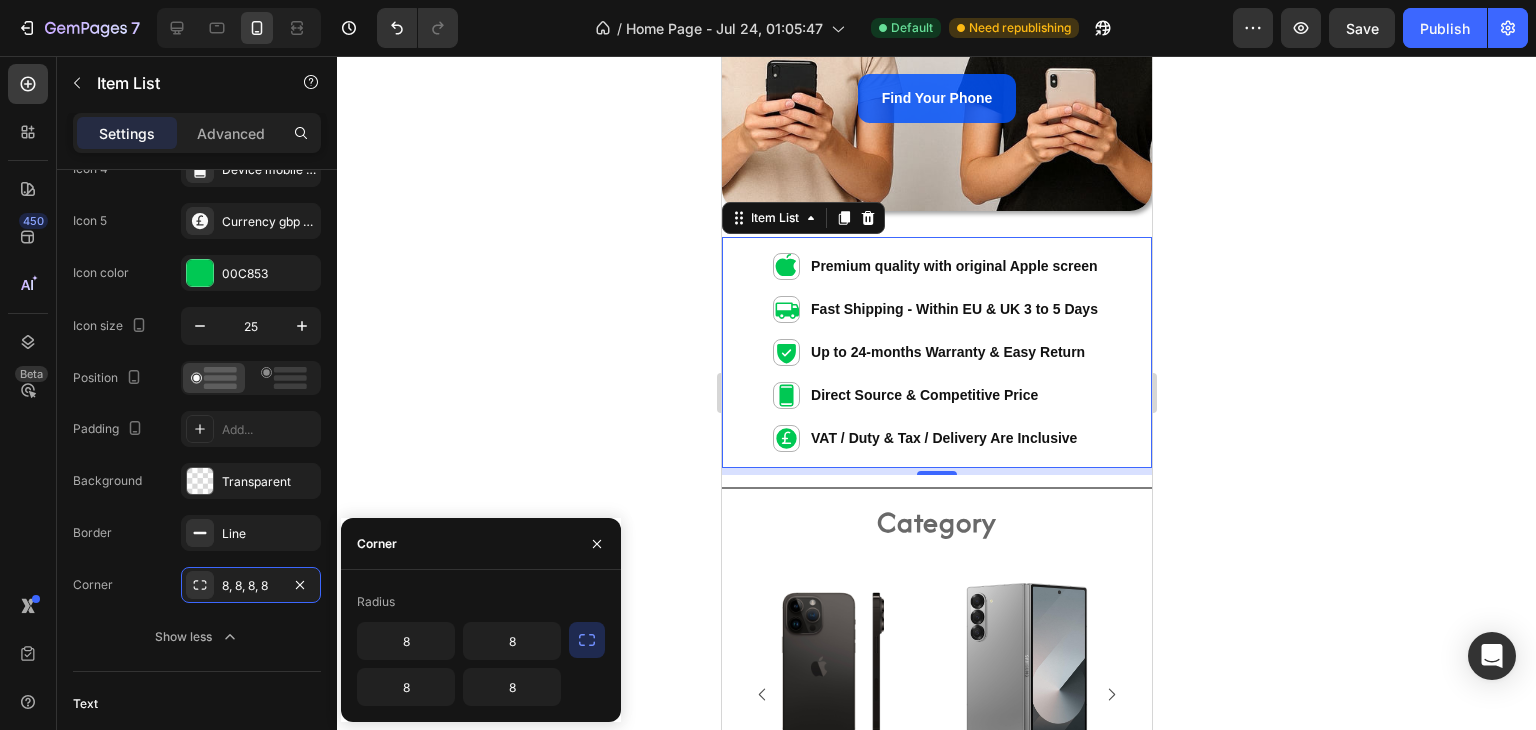 click 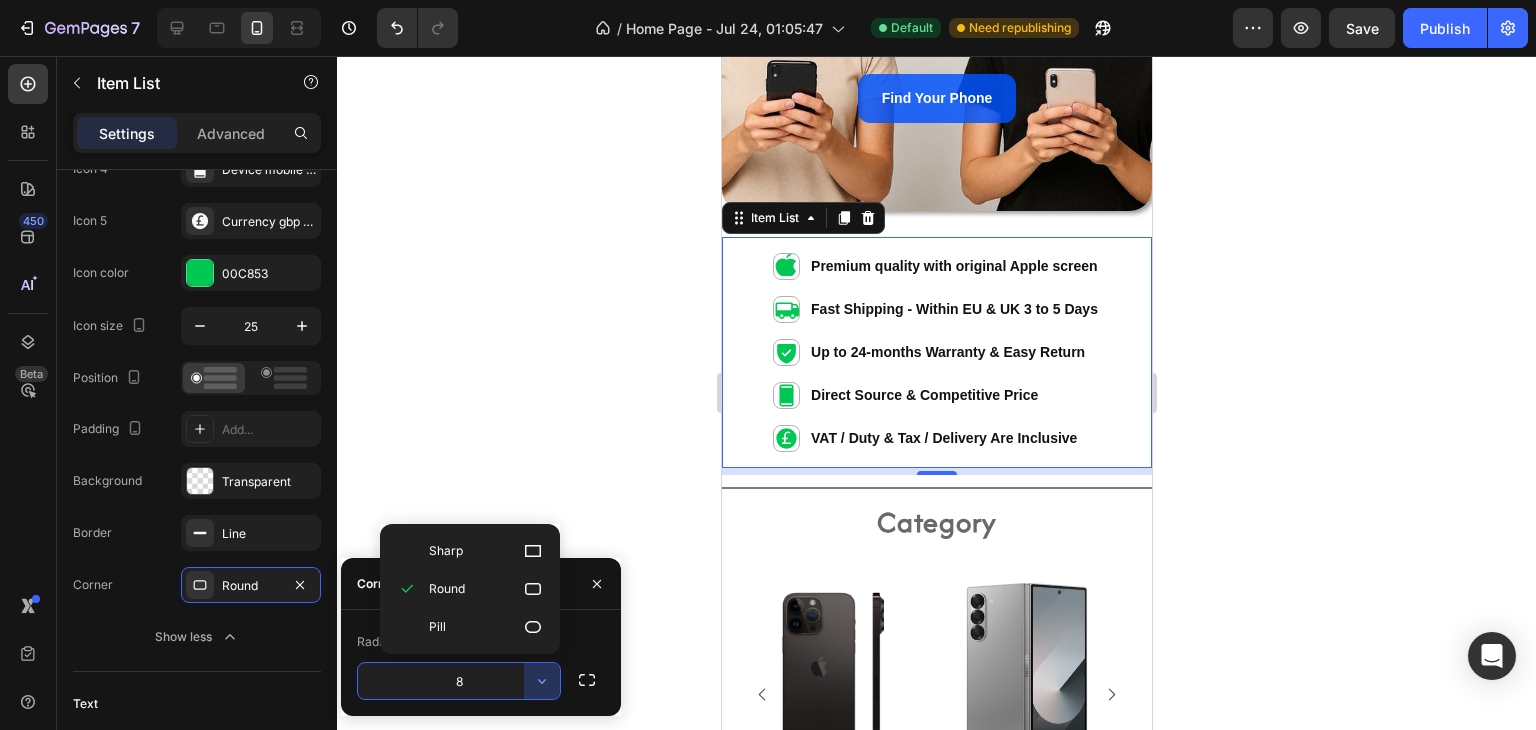 click on "8" at bounding box center [459, 681] 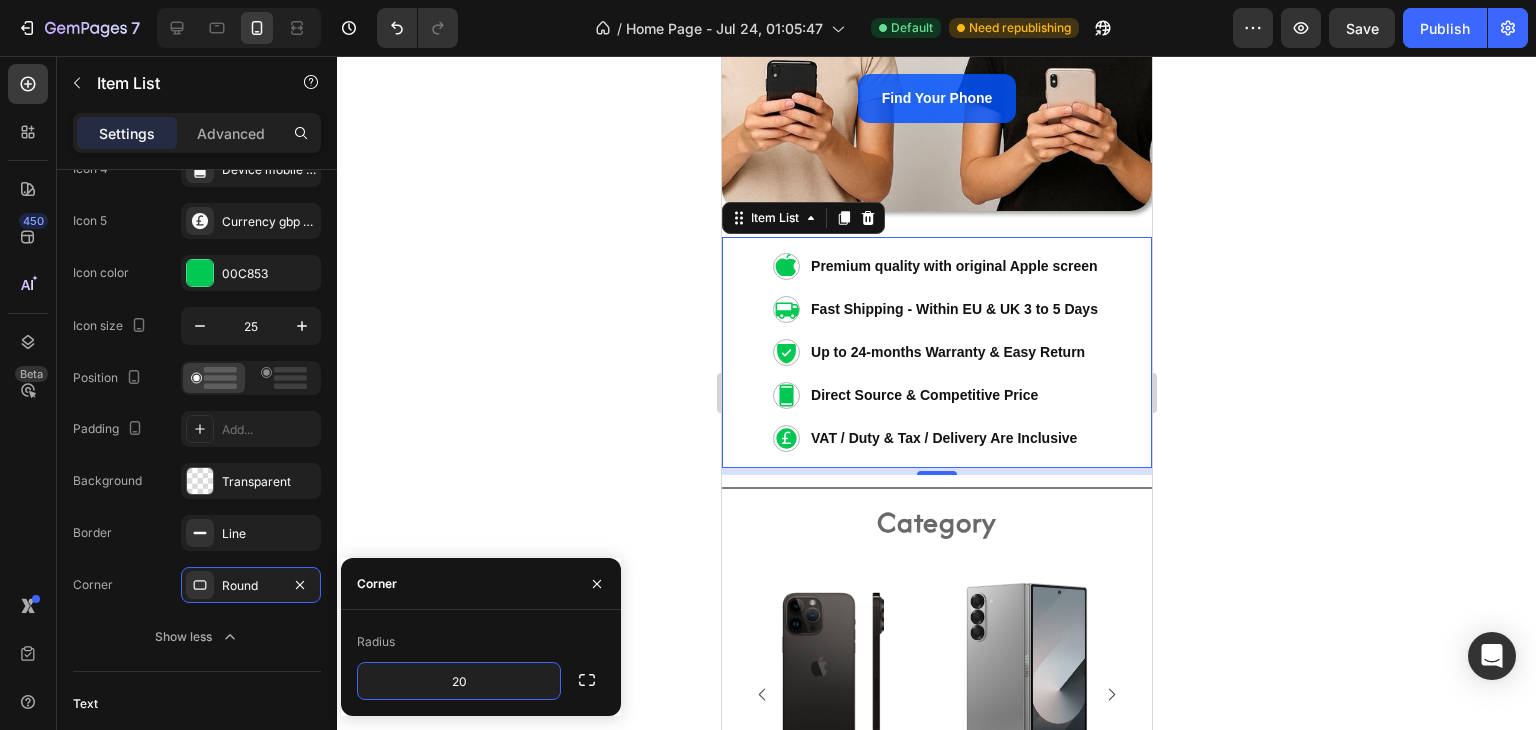 type on "2" 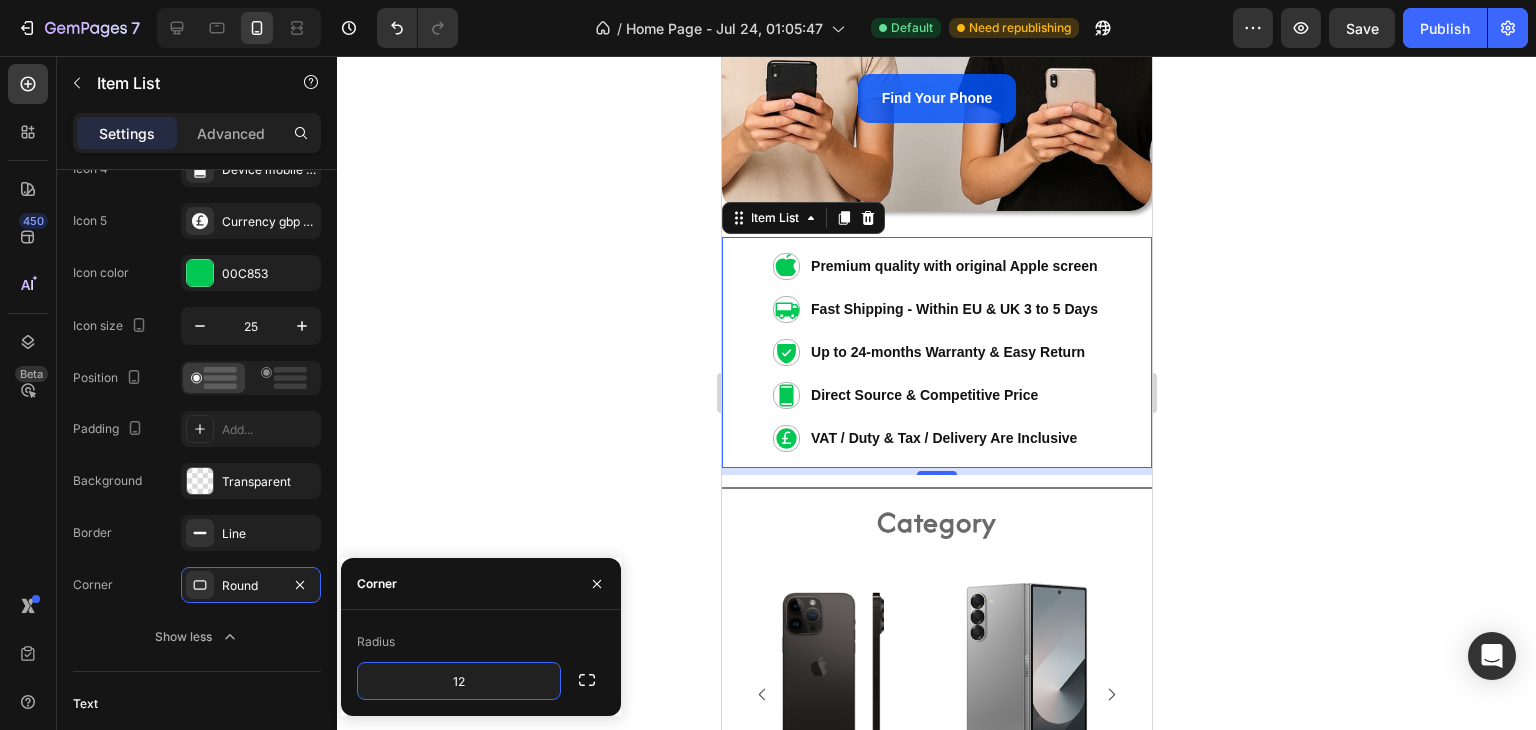 type on "1" 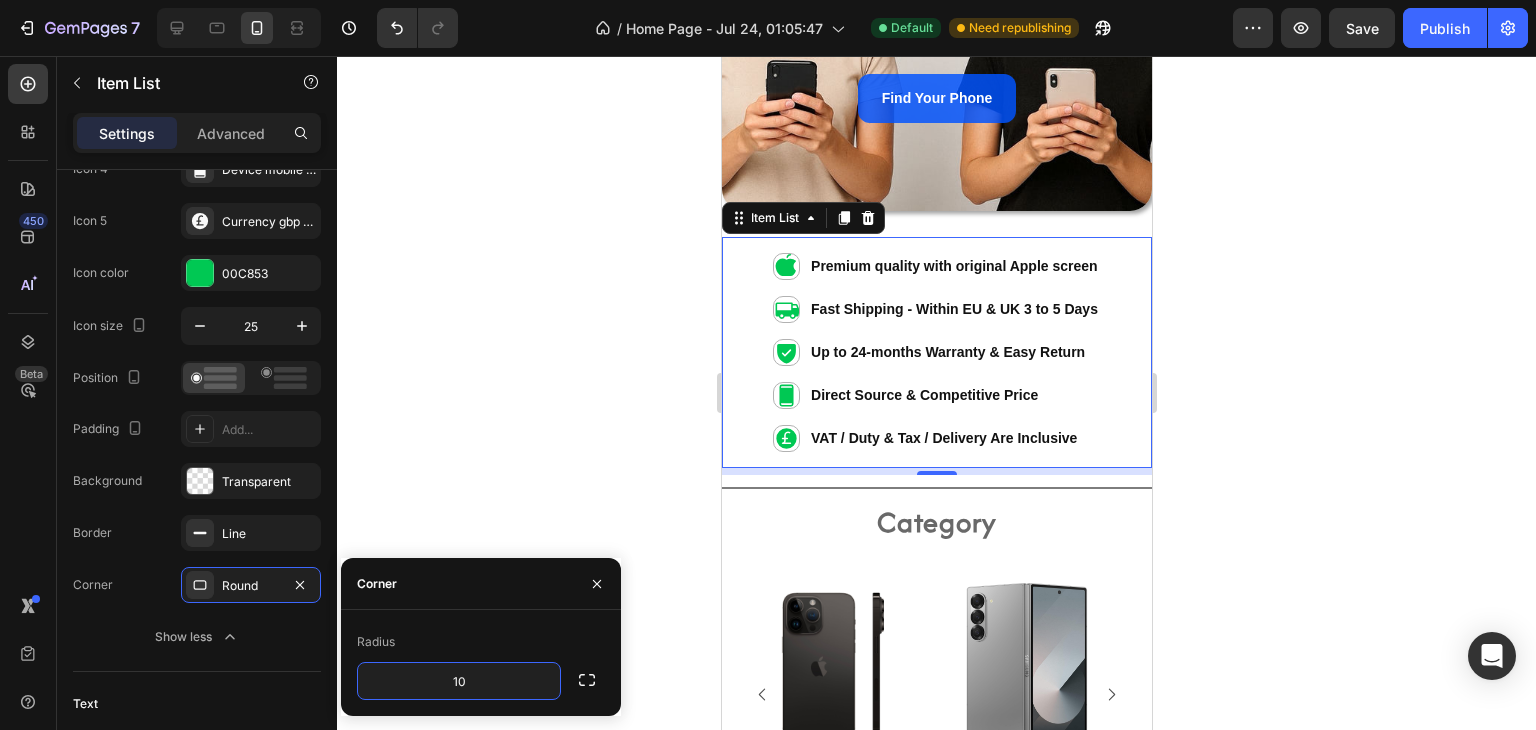type on "1" 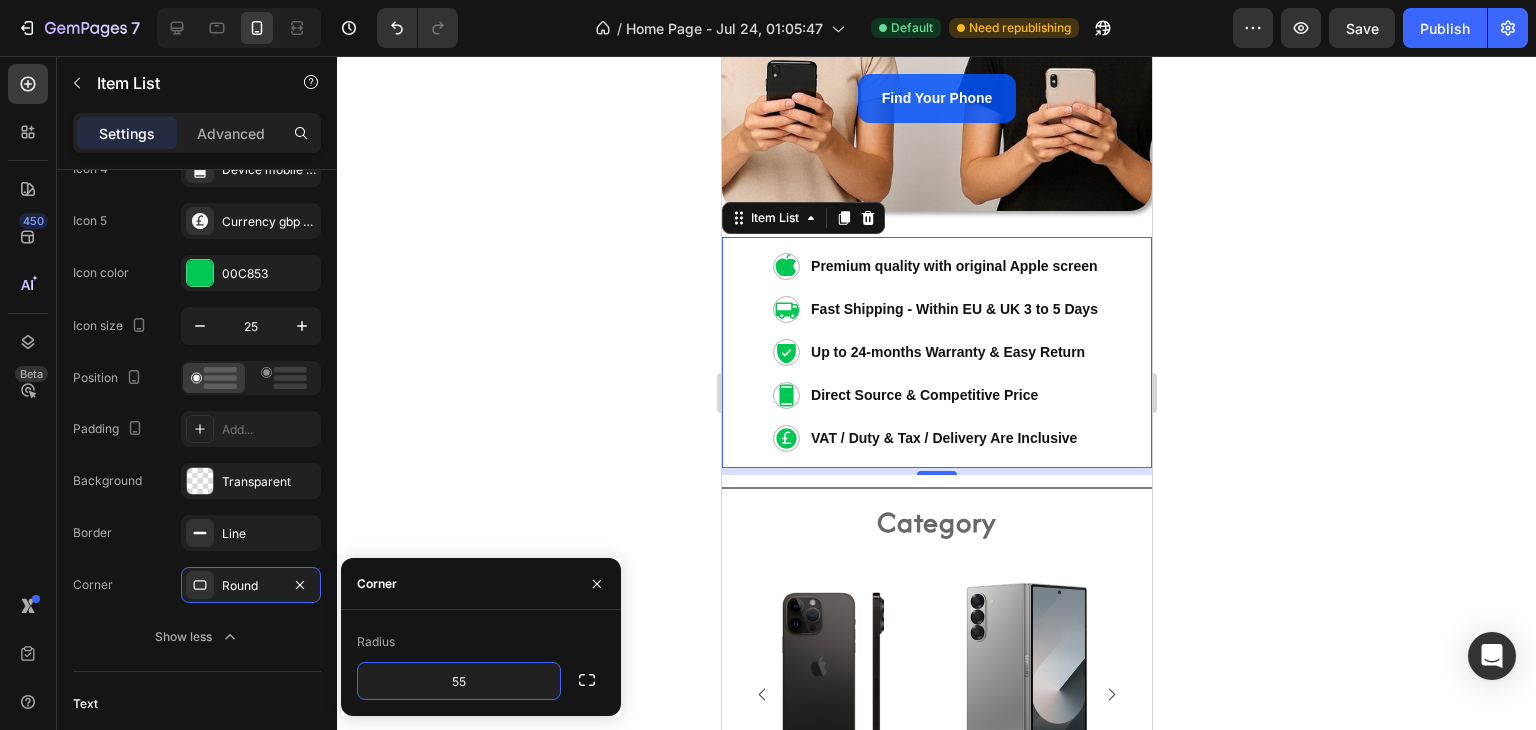 type on "5" 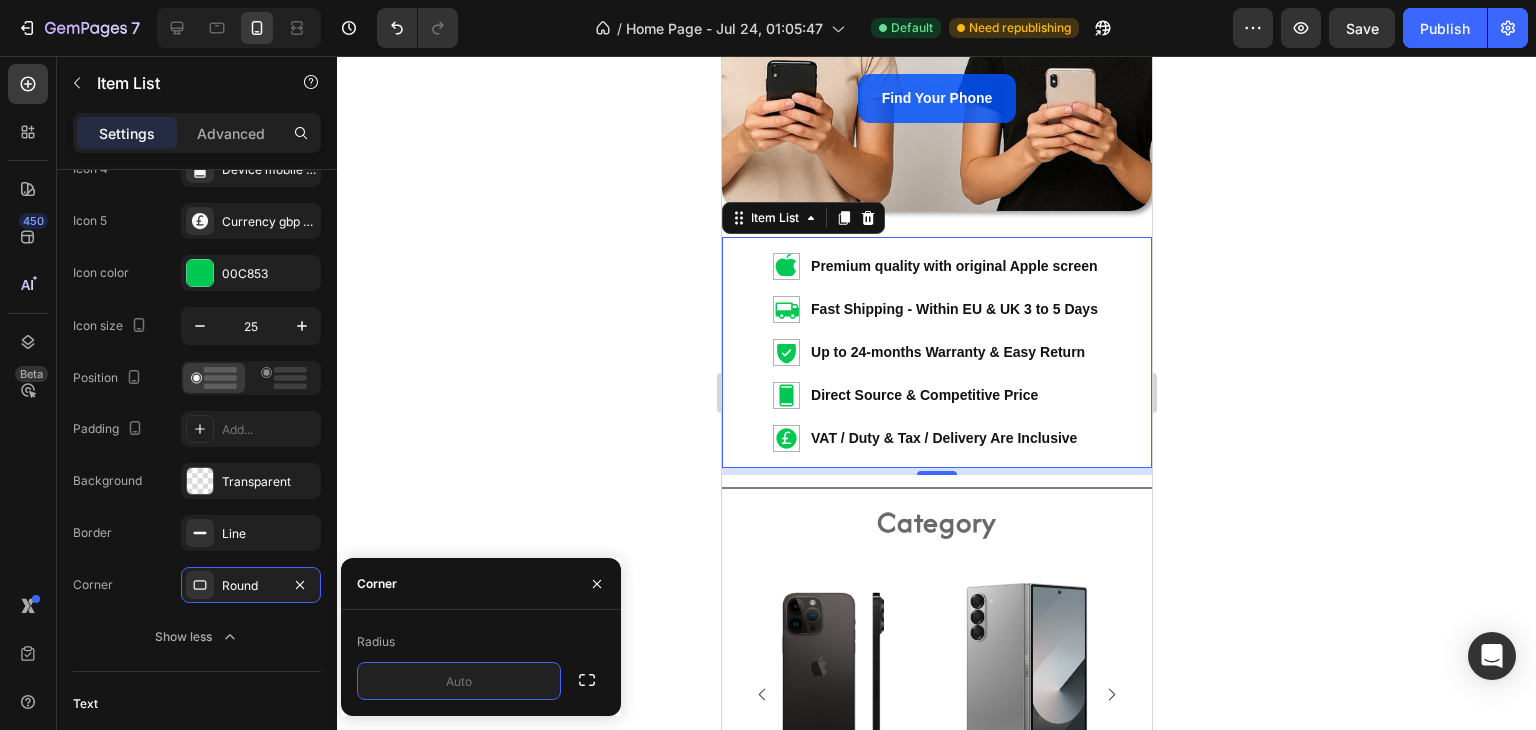 type on "1" 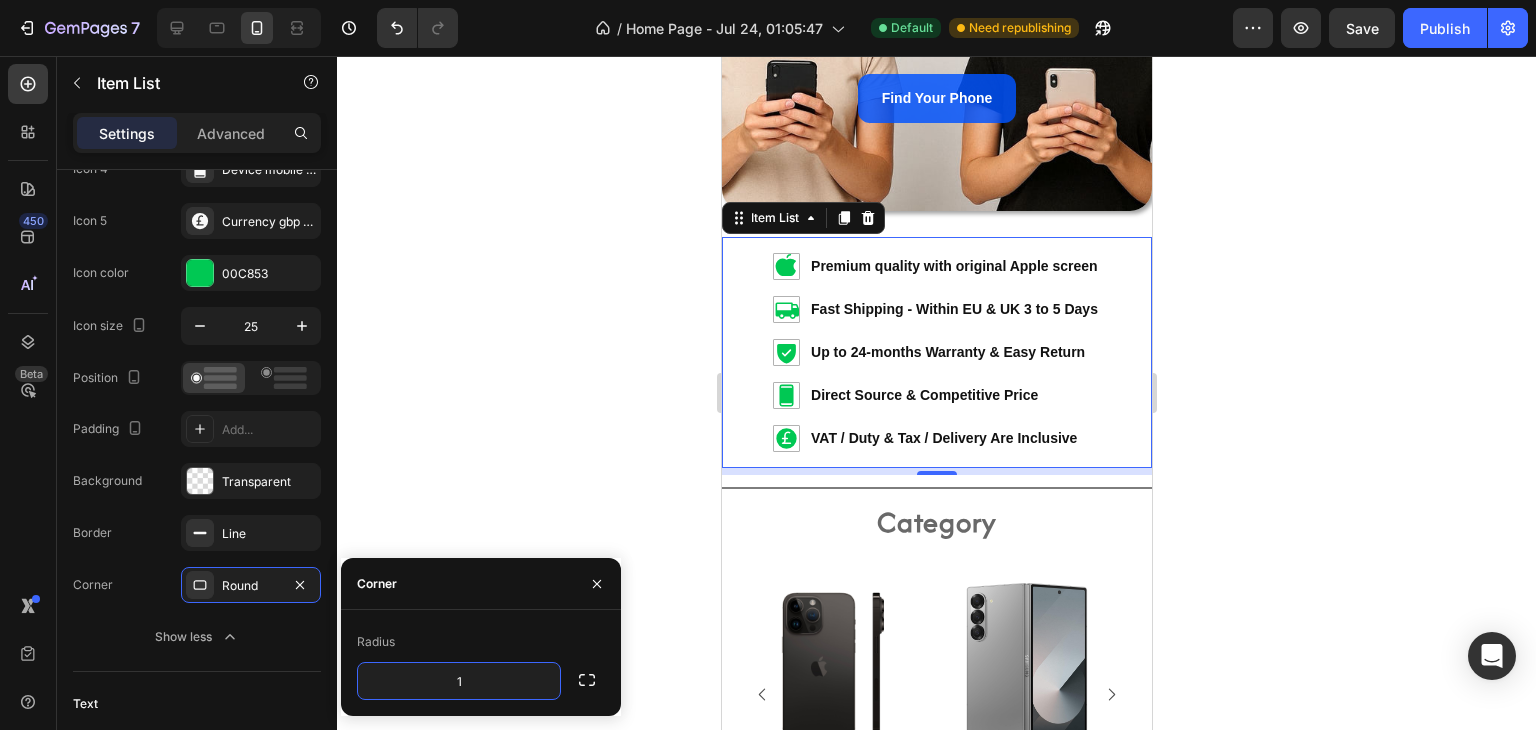 type on "11" 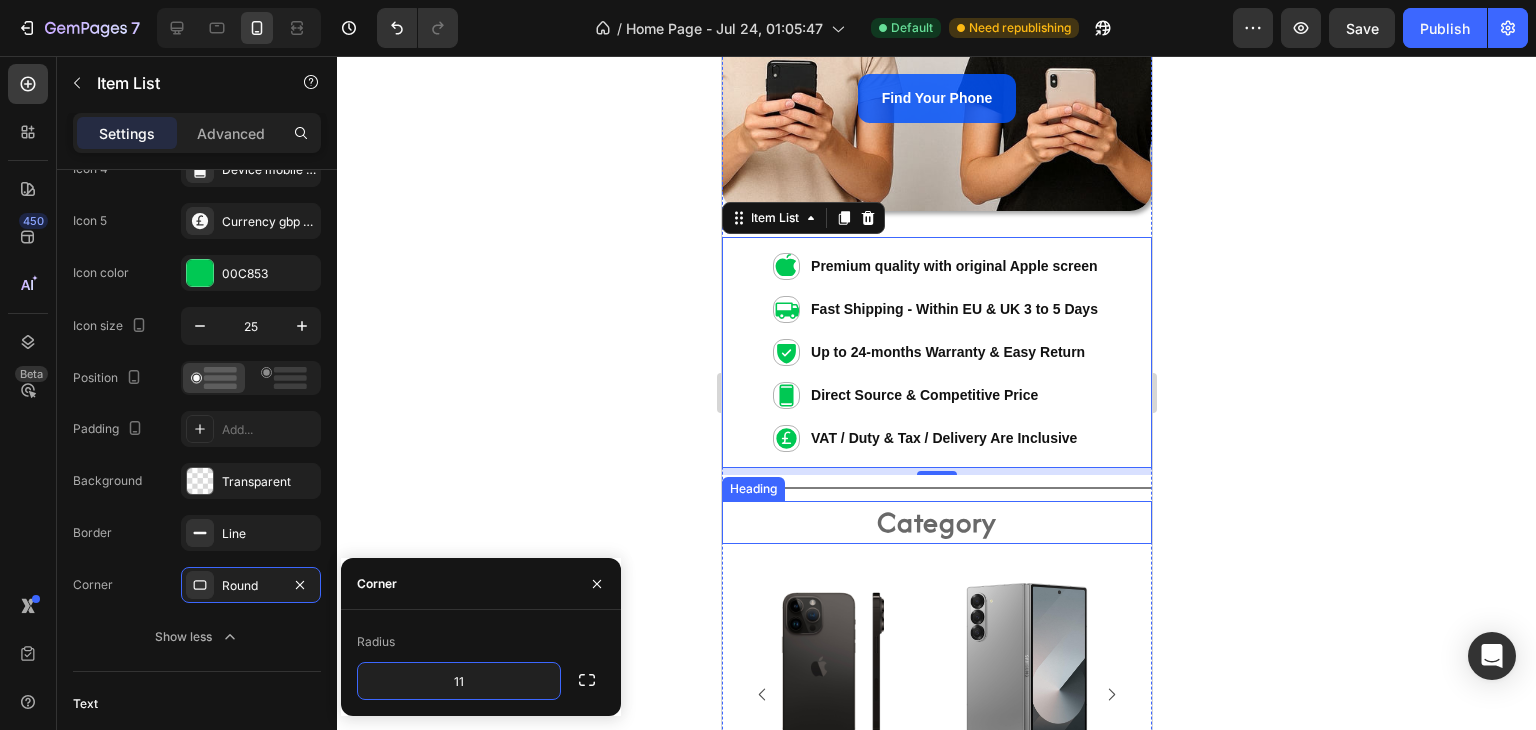 drag, startPoint x: 1018, startPoint y: 519, endPoint x: 984, endPoint y: 508, distance: 35.735138 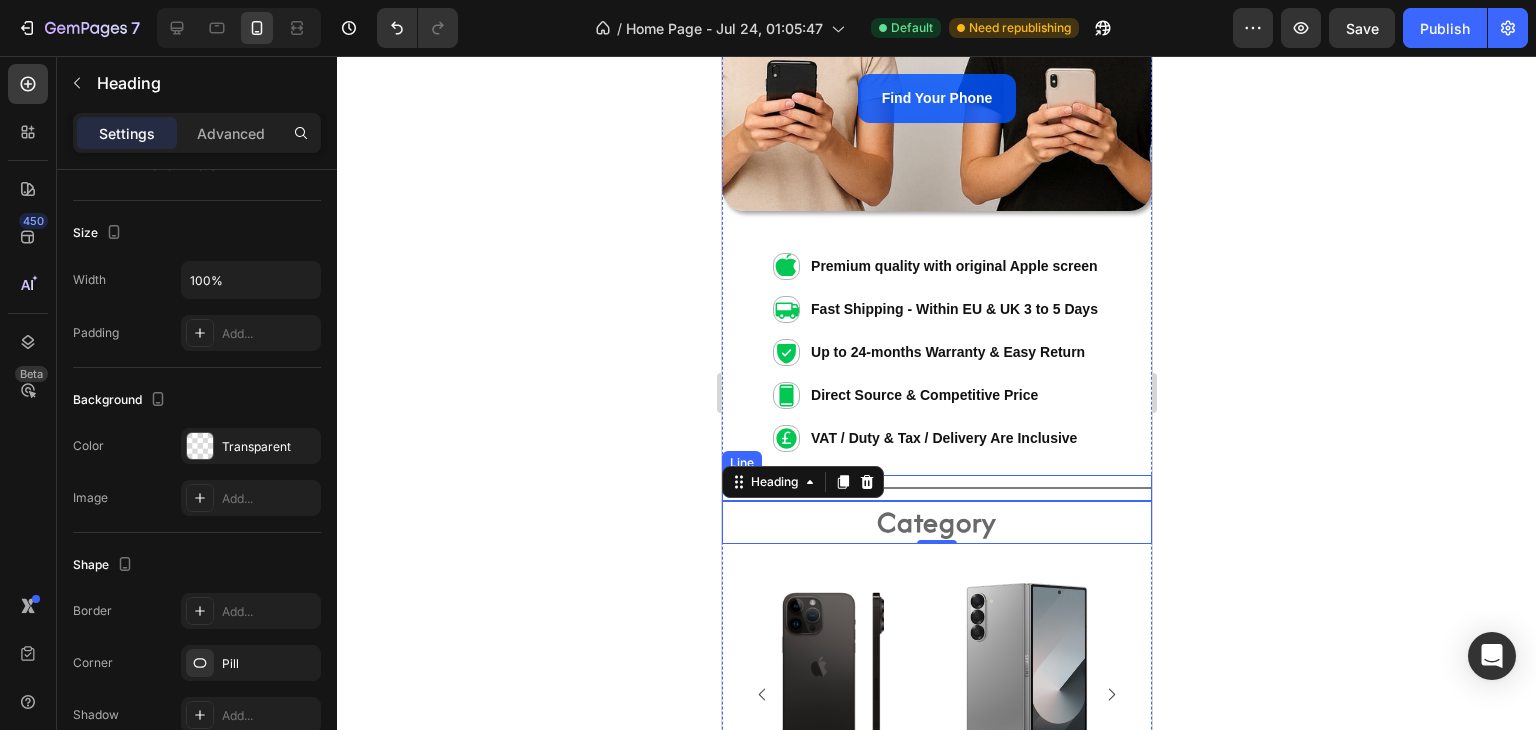 scroll, scrollTop: 0, scrollLeft: 0, axis: both 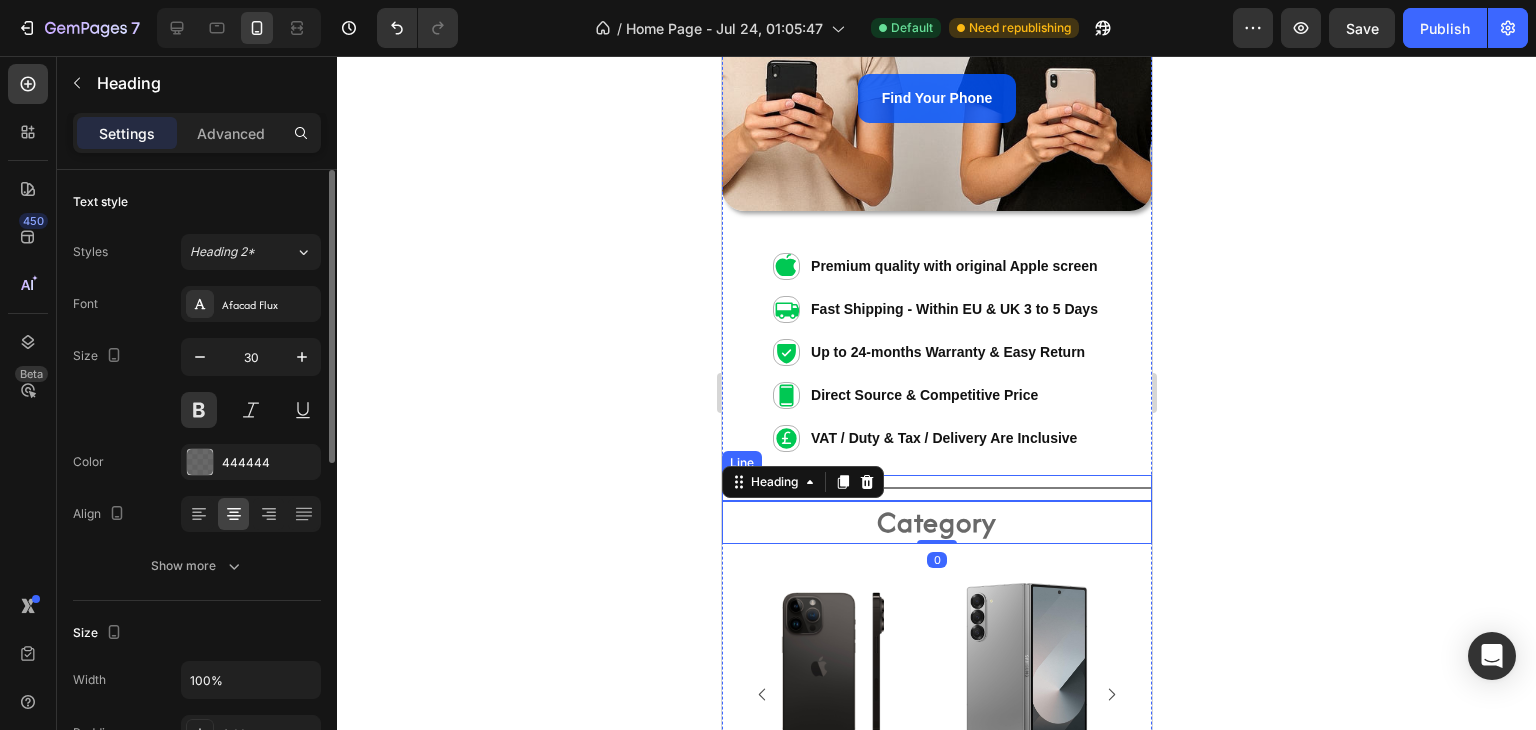 click on "Title Line" at bounding box center (936, 488) 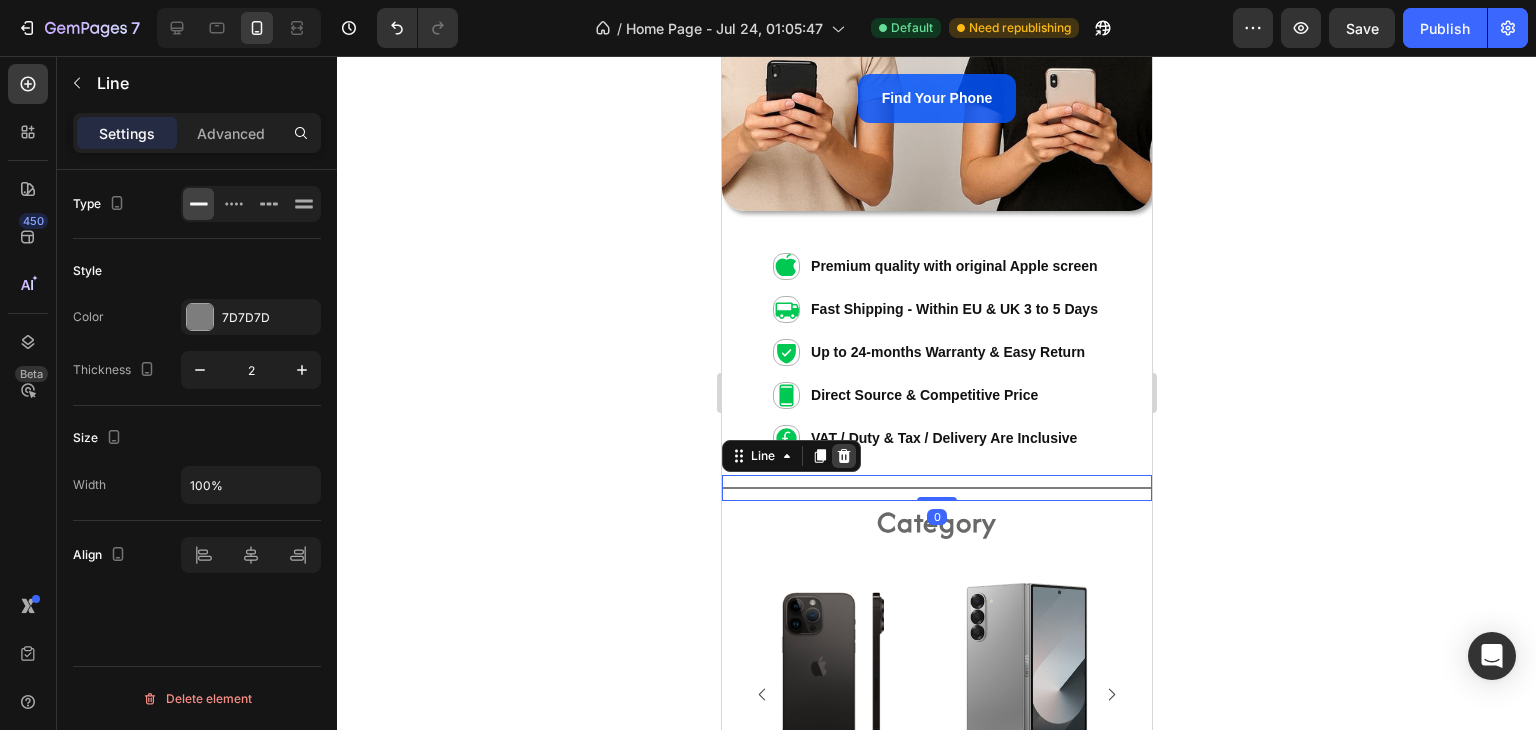 click 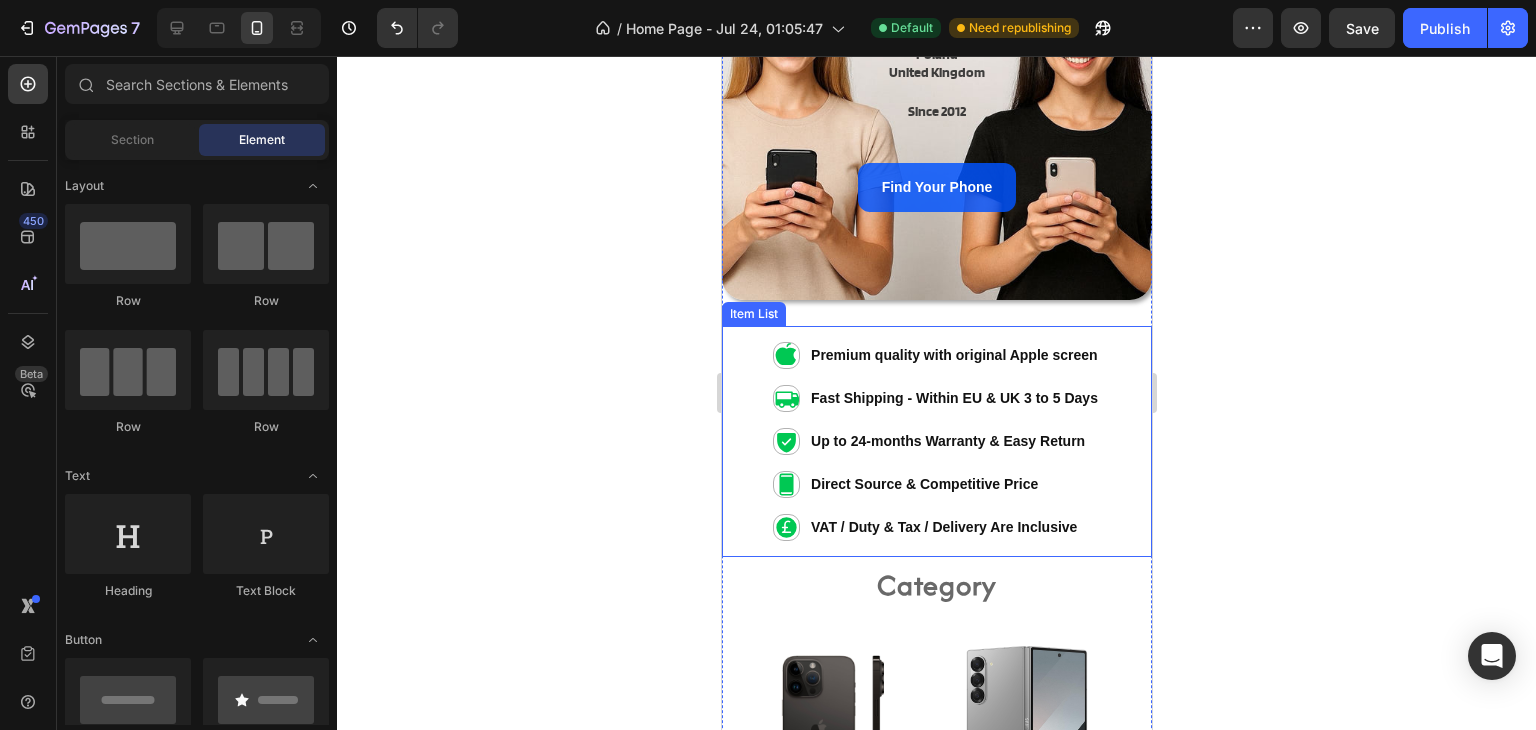 scroll, scrollTop: 200, scrollLeft: 0, axis: vertical 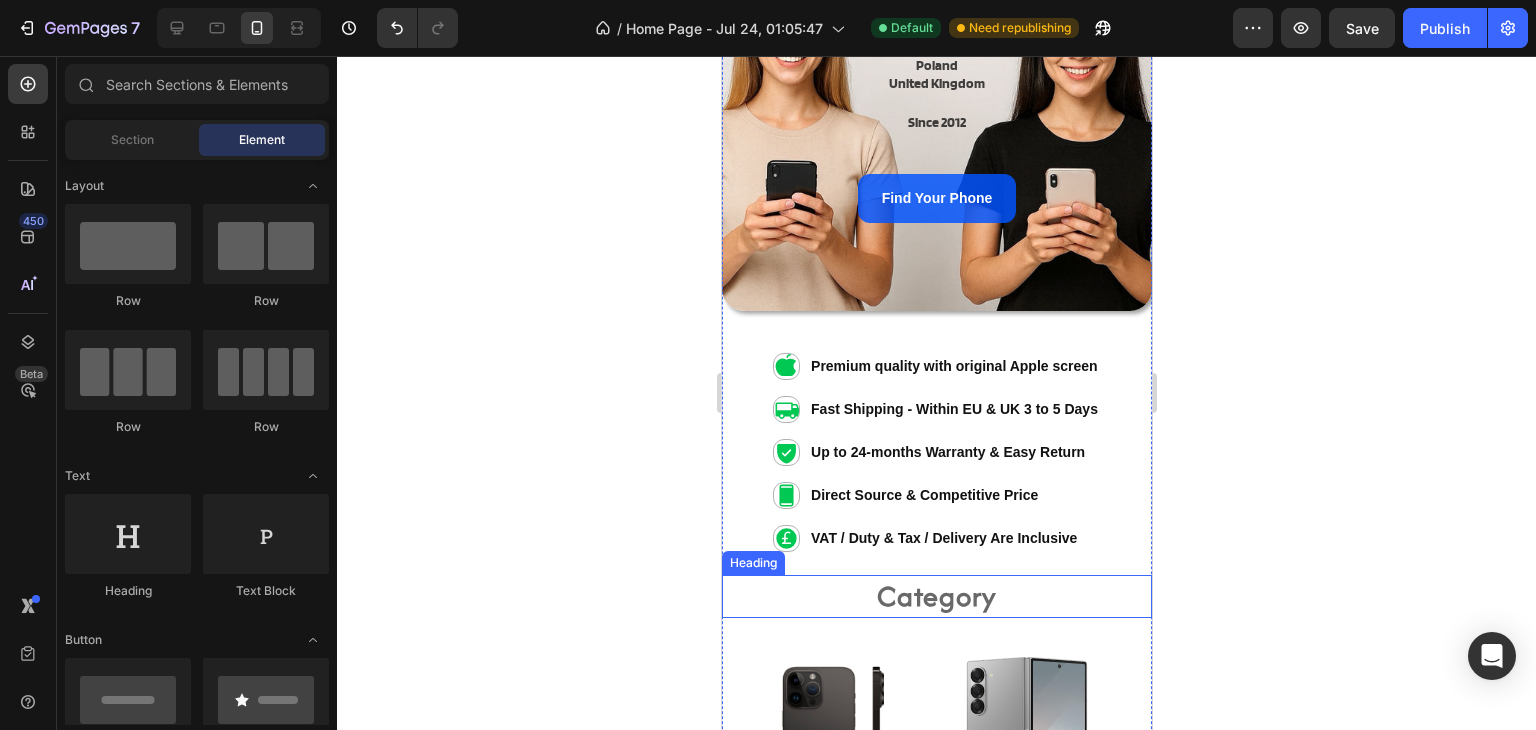 click on "Category" at bounding box center [936, 596] 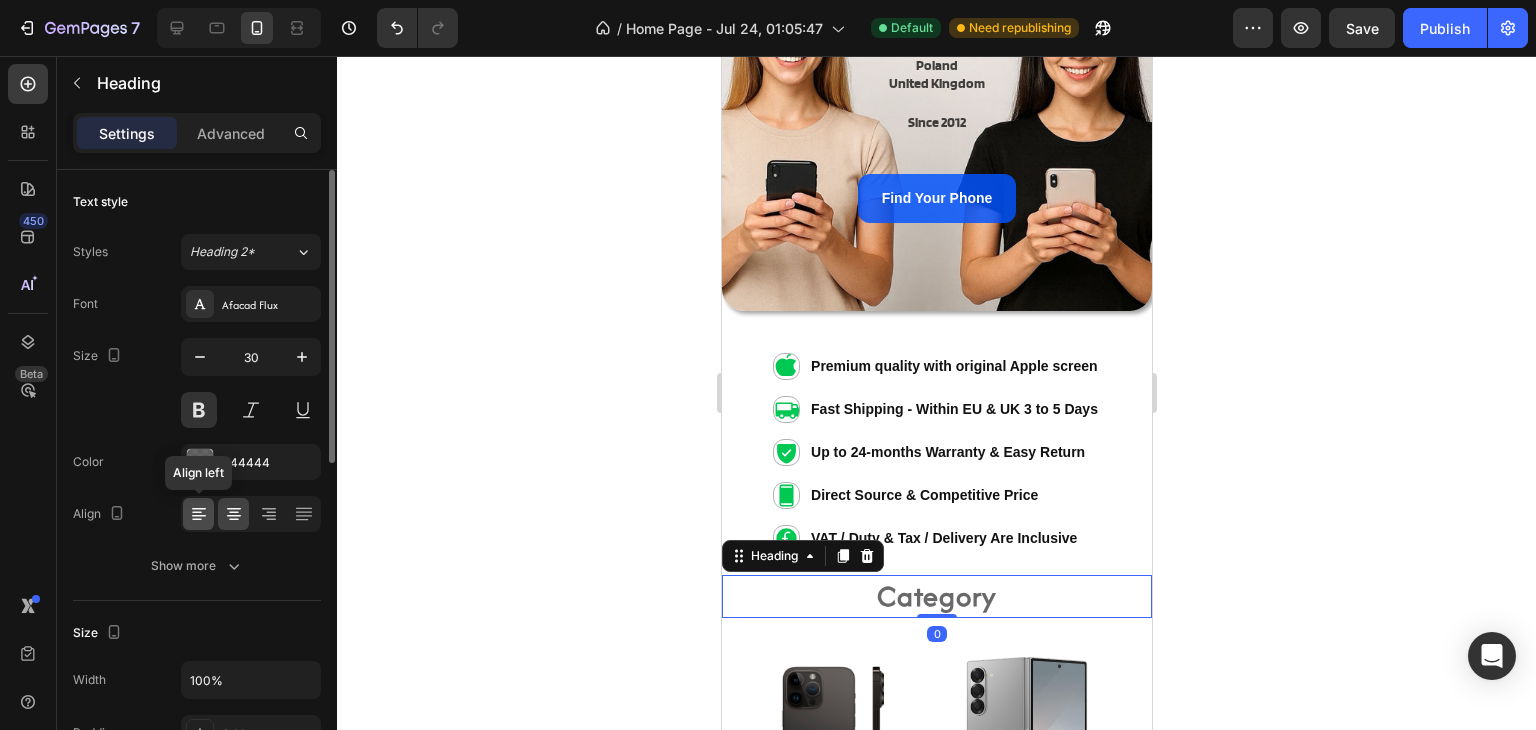 click 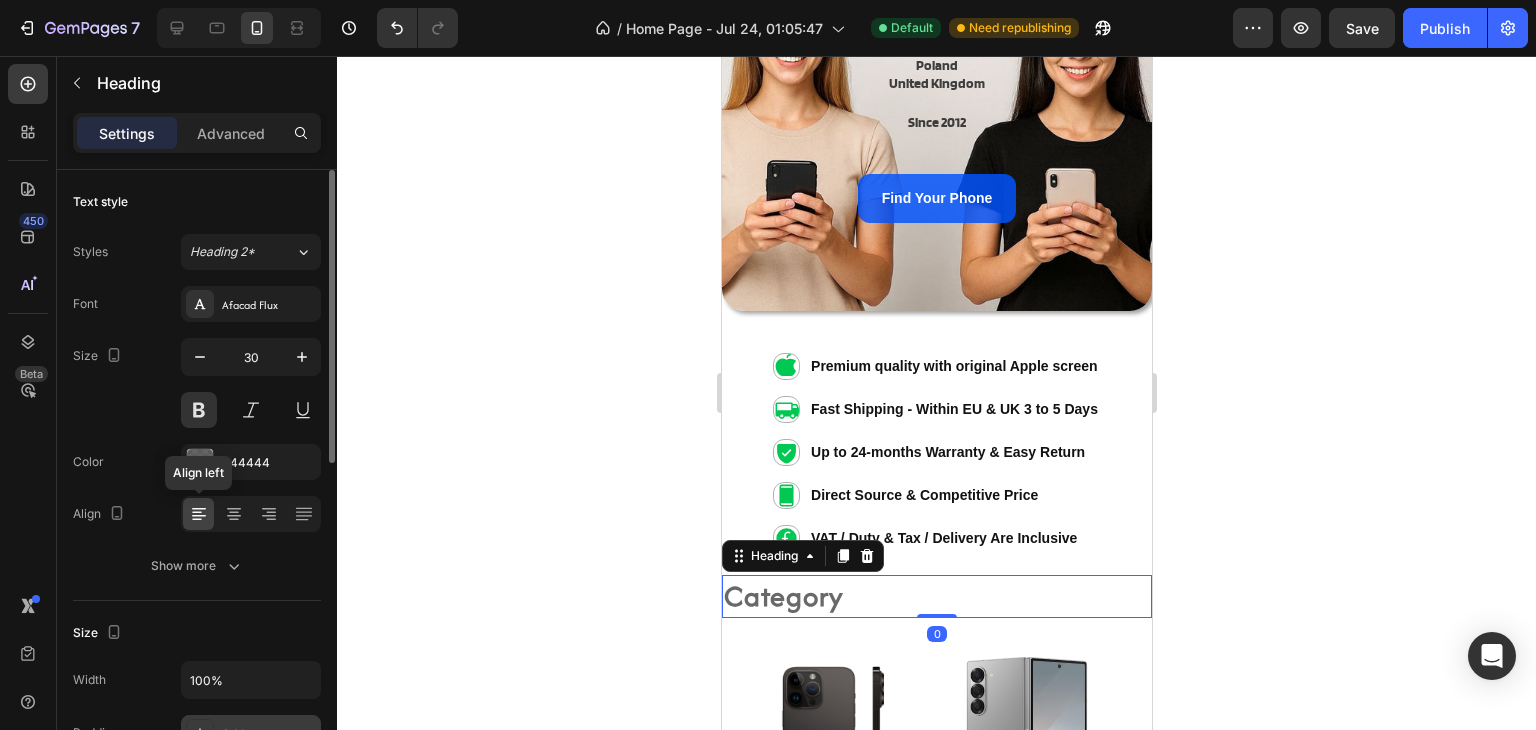 scroll, scrollTop: 200, scrollLeft: 0, axis: vertical 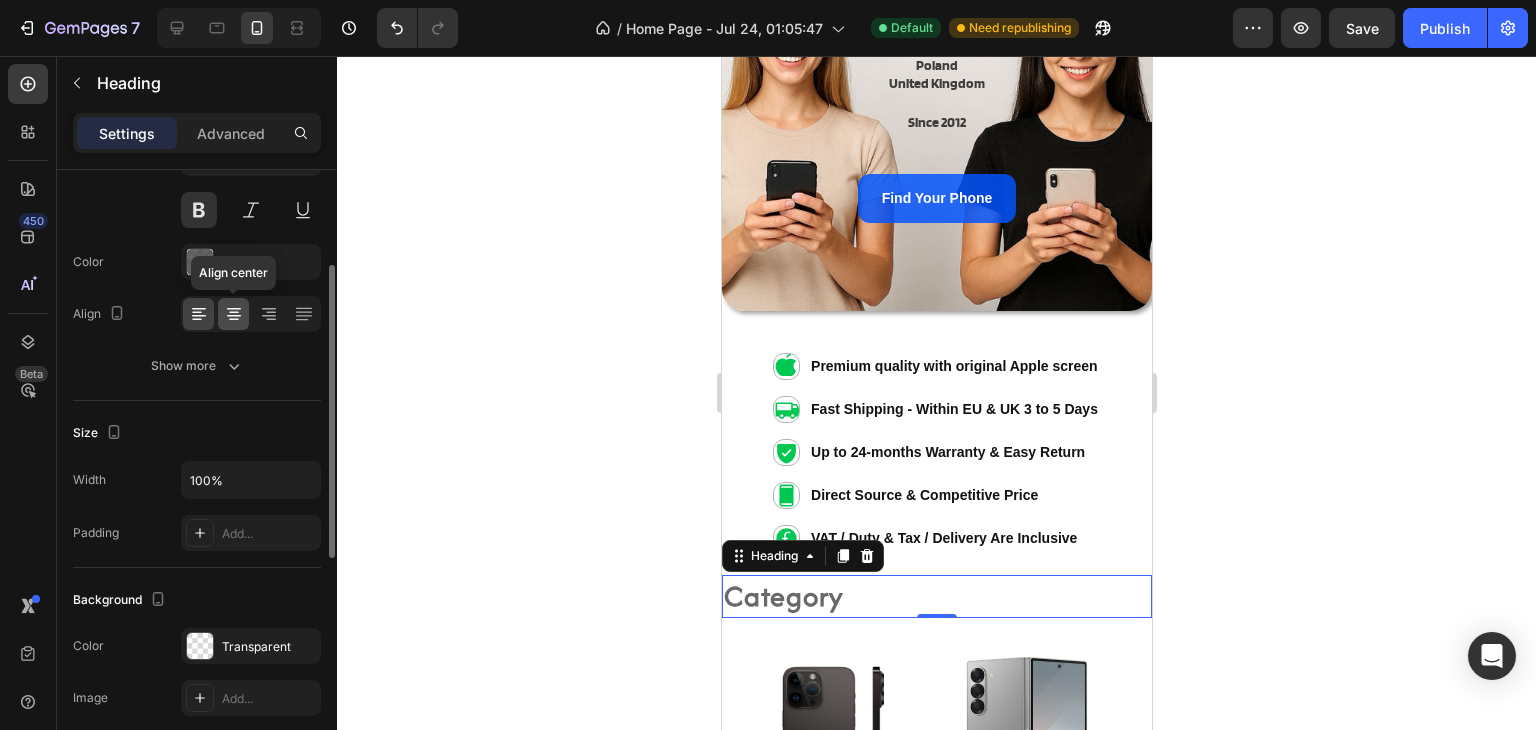 click 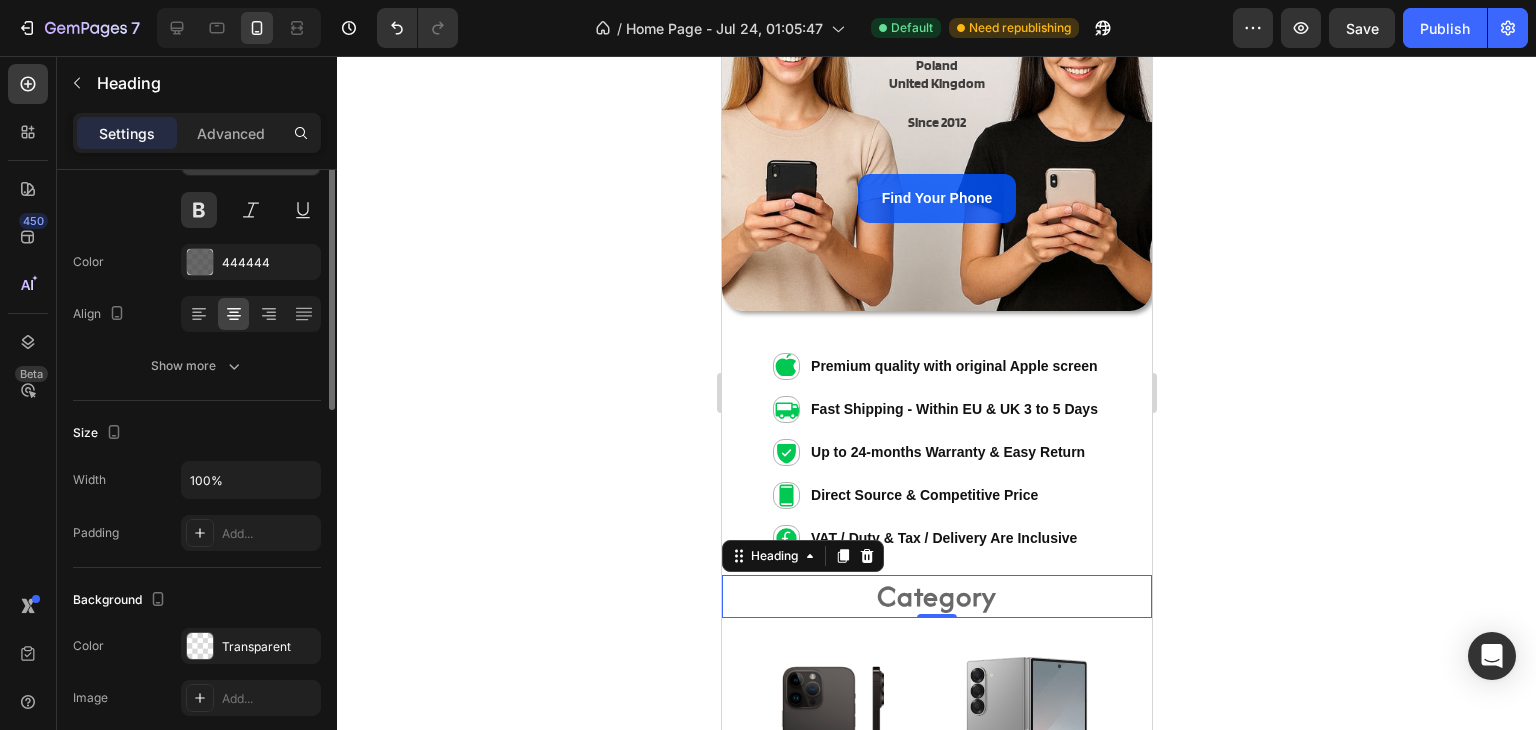 scroll, scrollTop: 0, scrollLeft: 0, axis: both 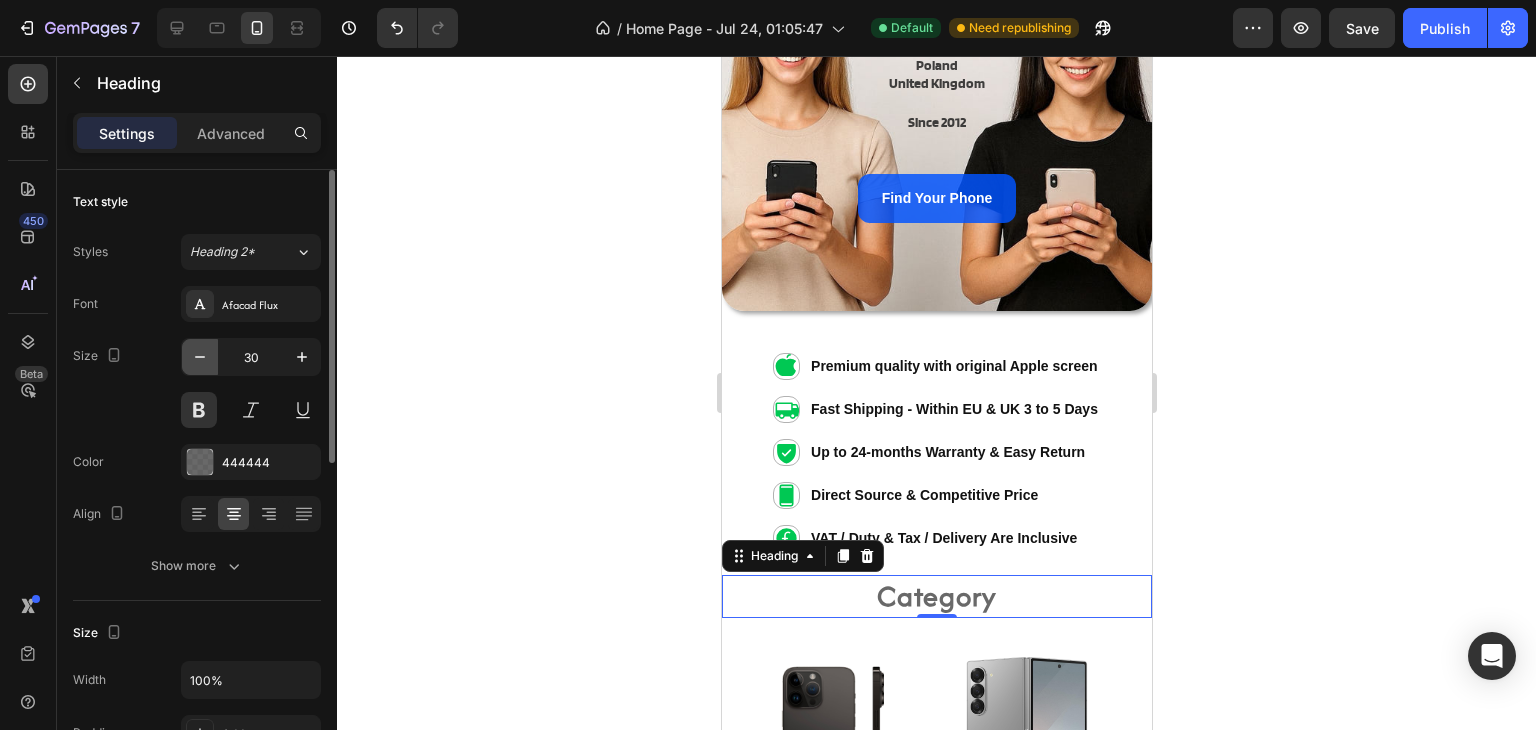 click at bounding box center (200, 357) 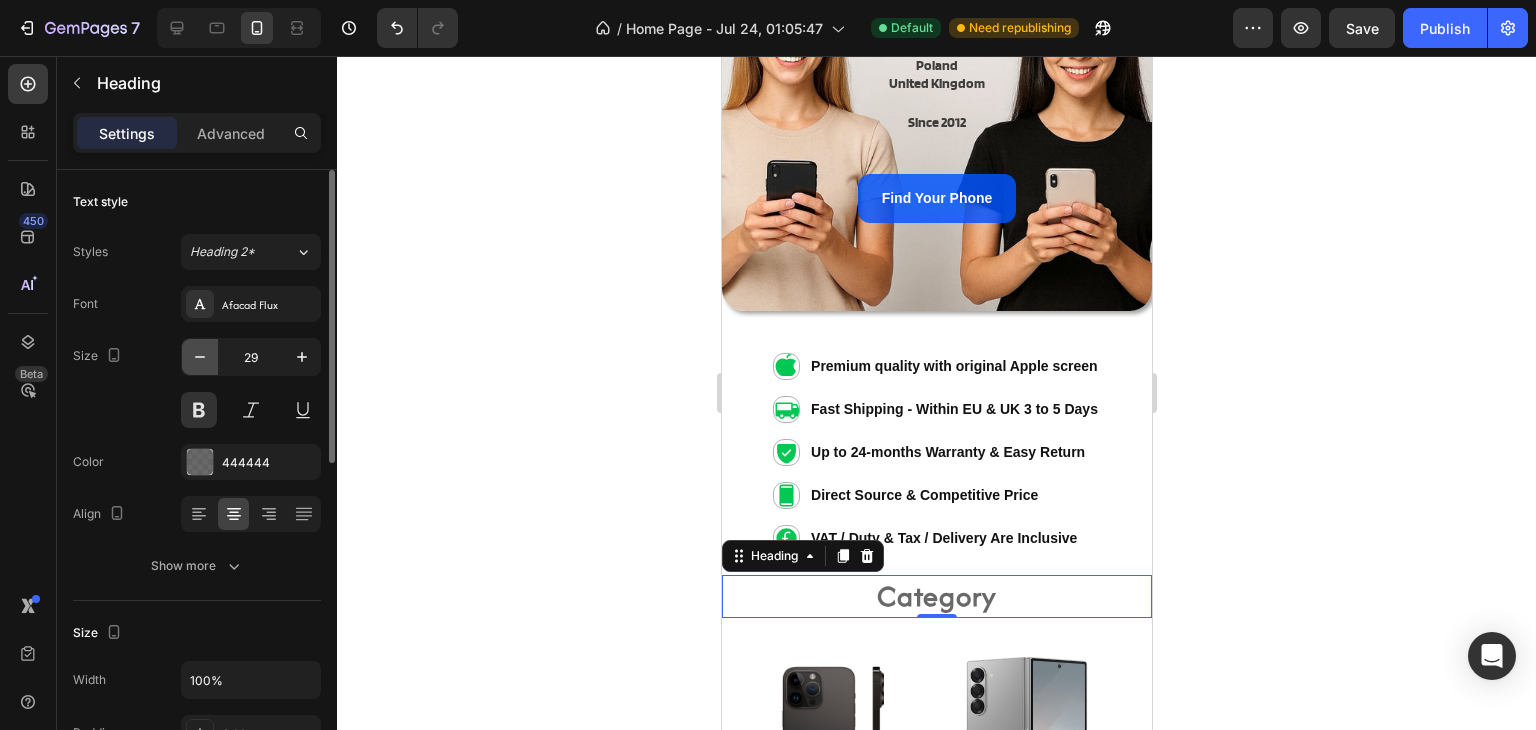 click at bounding box center (200, 357) 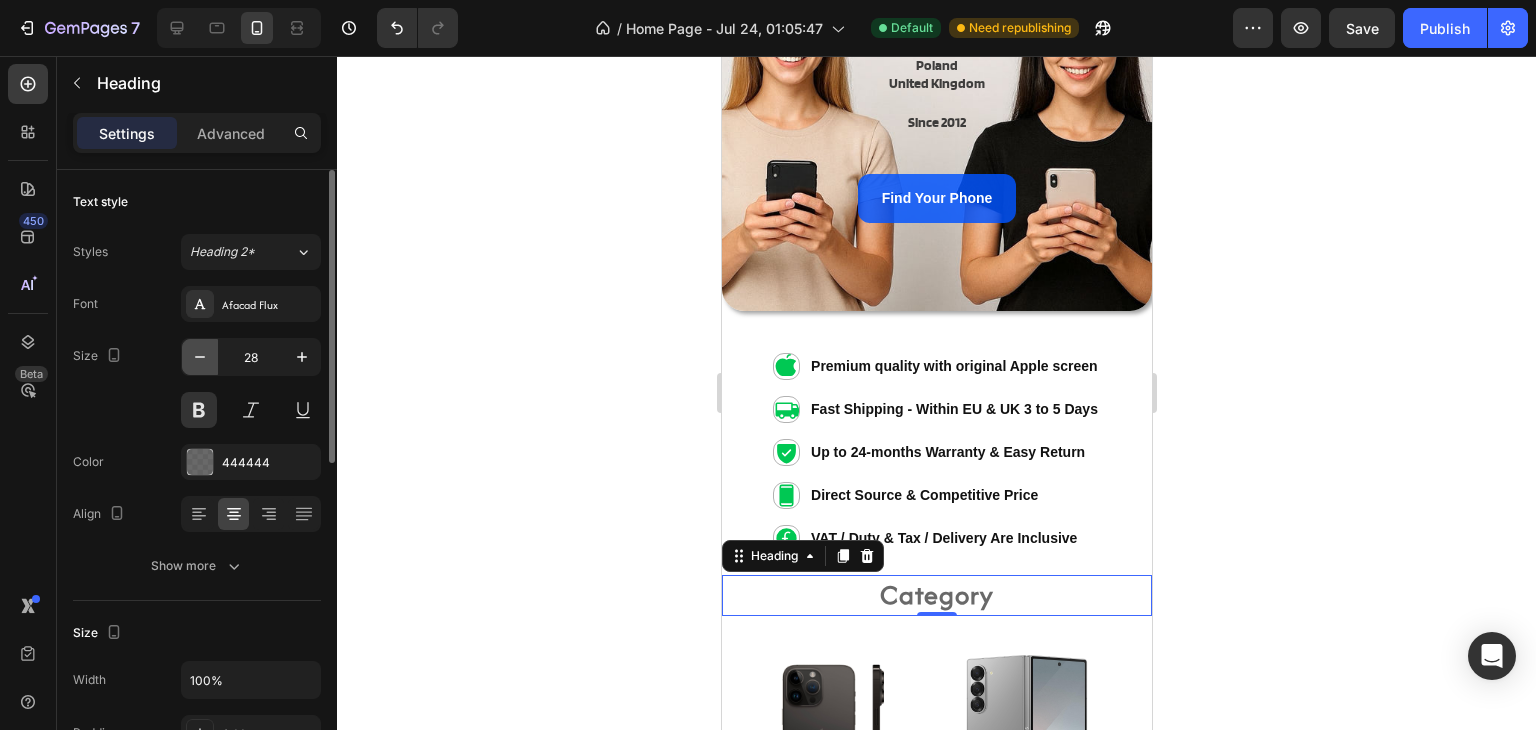 click at bounding box center [200, 357] 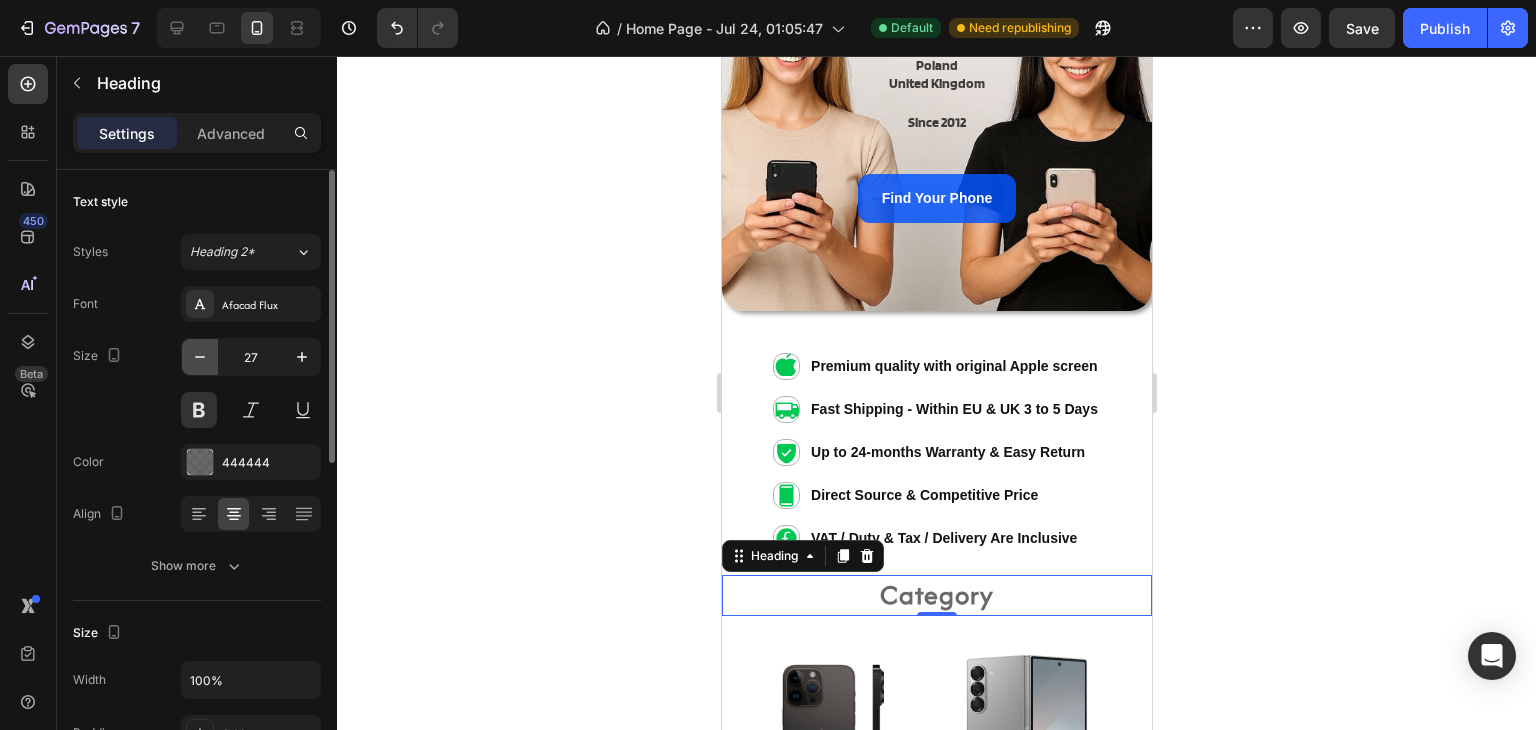 click at bounding box center (200, 357) 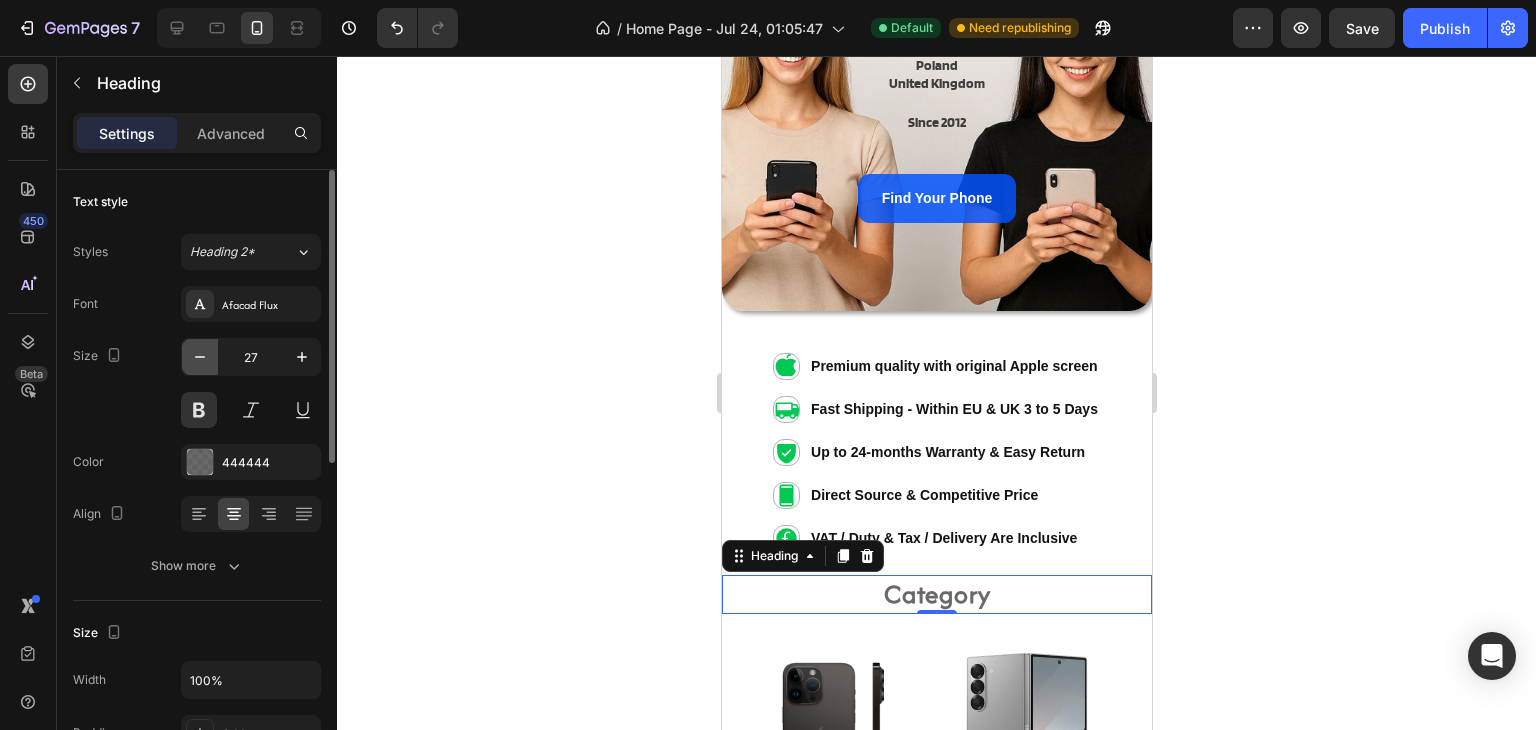 type on "26" 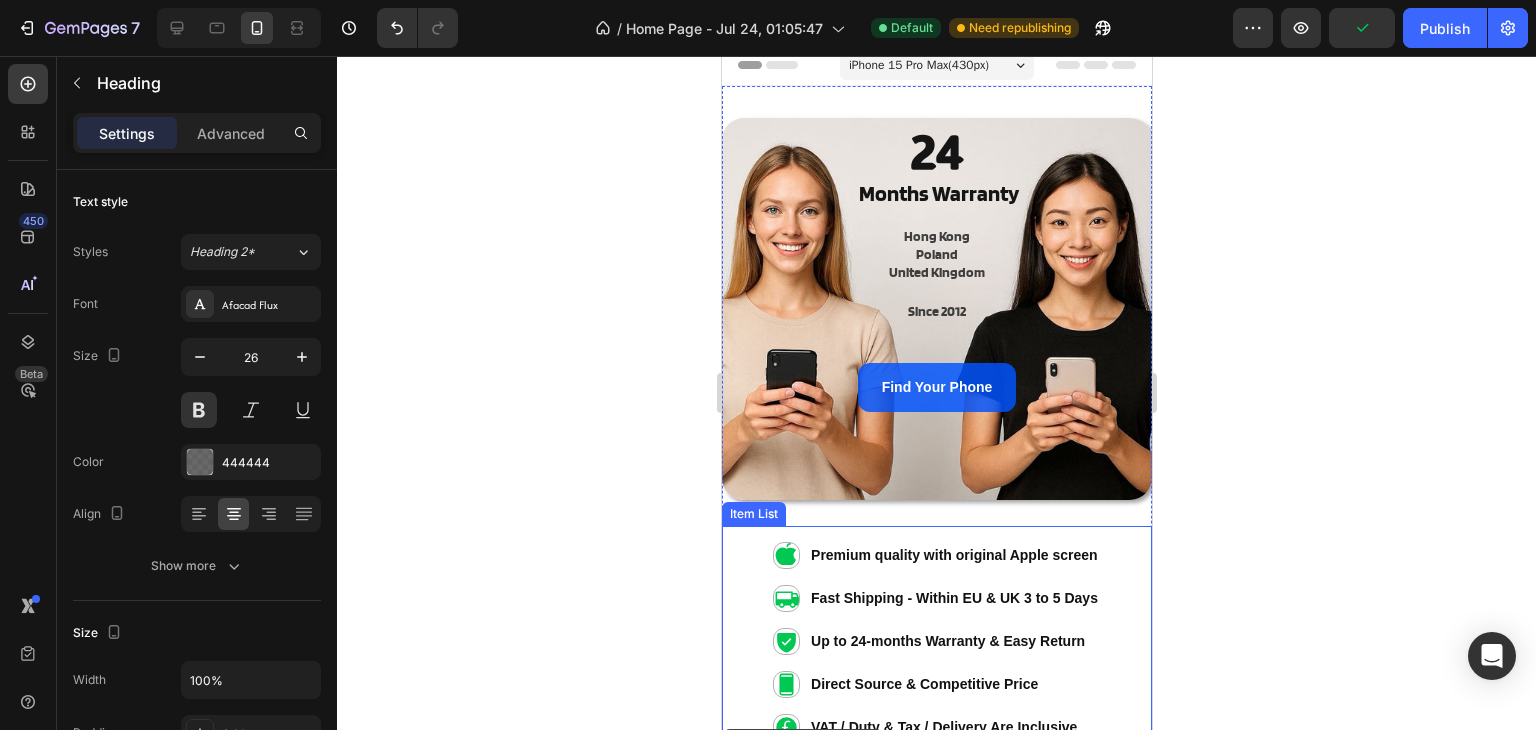 scroll, scrollTop: 0, scrollLeft: 0, axis: both 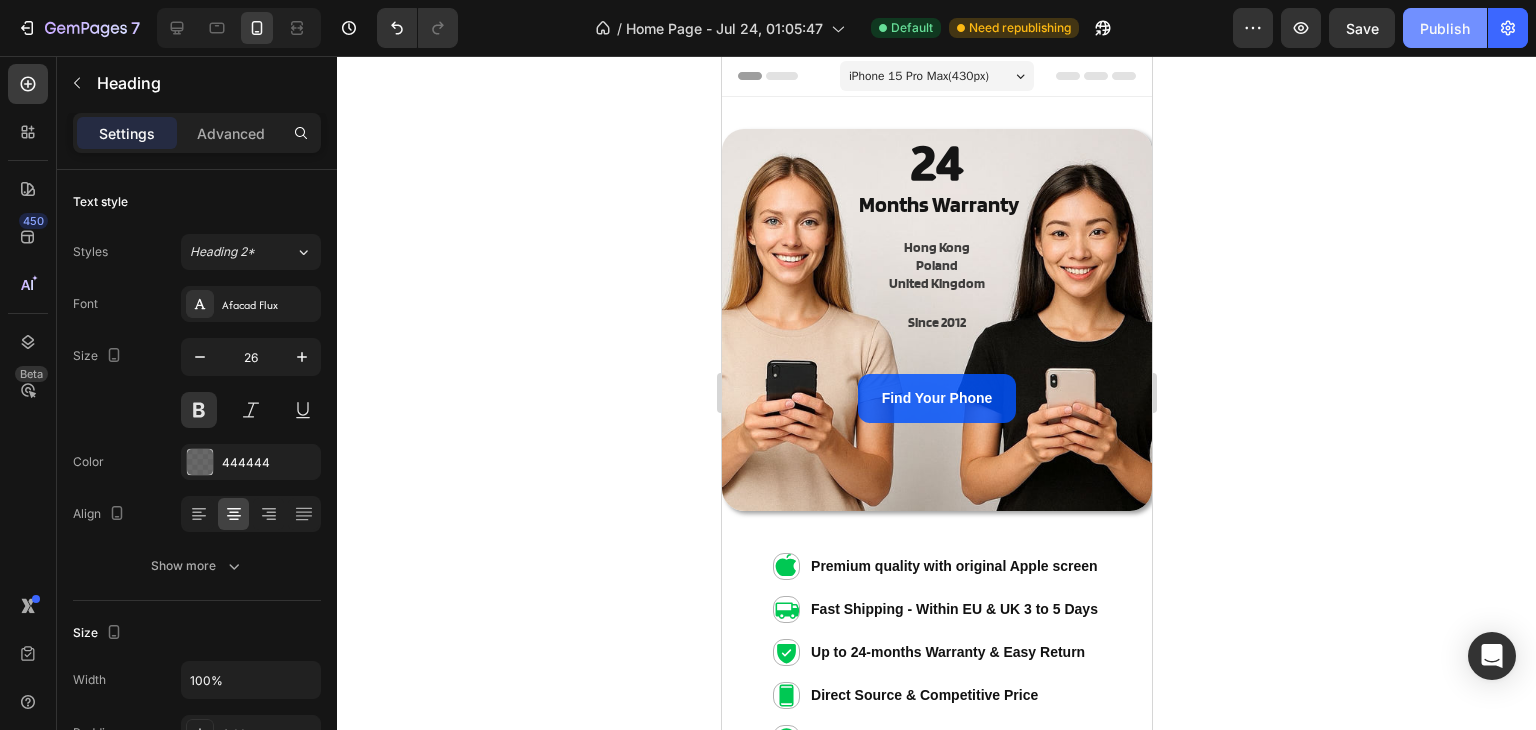 click on "Publish" 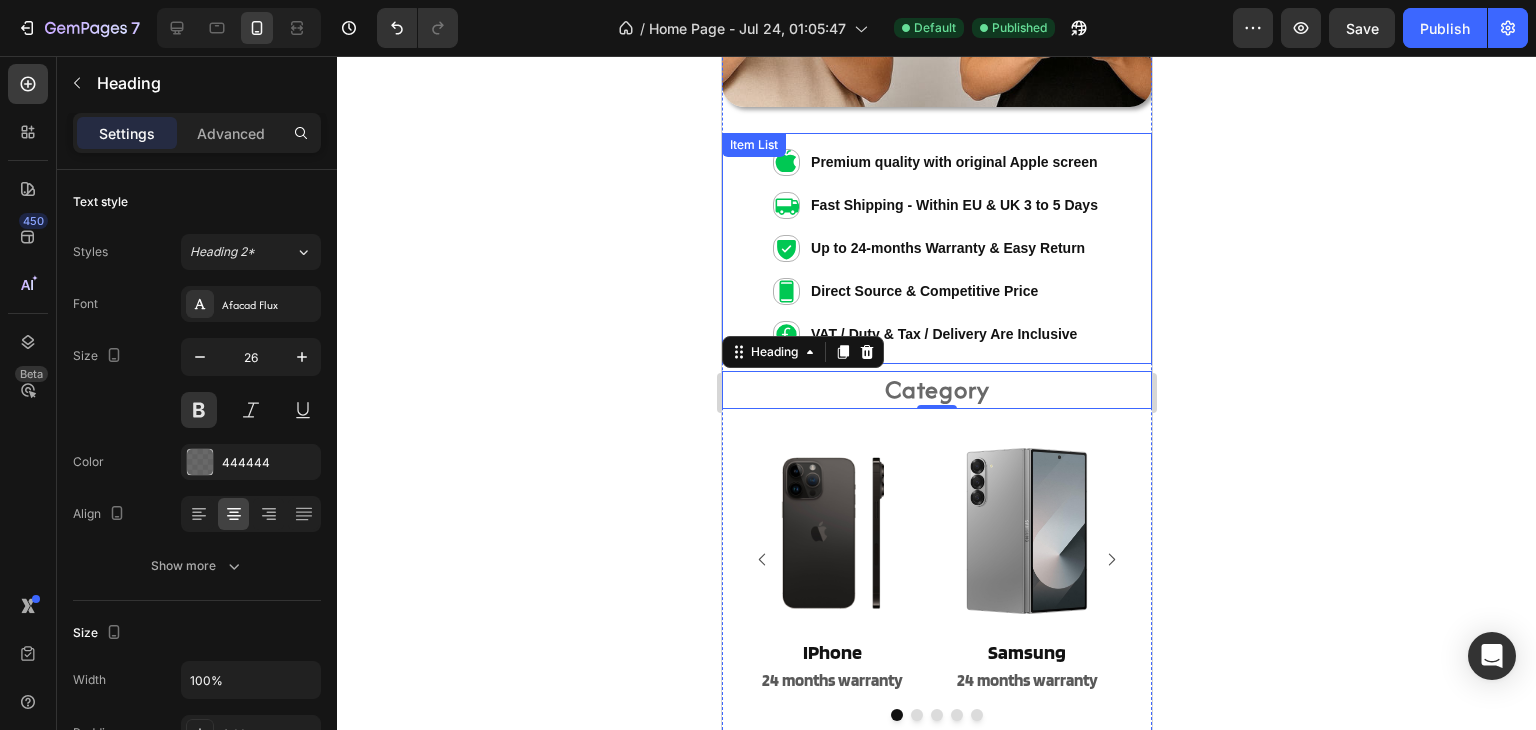 scroll, scrollTop: 300, scrollLeft: 0, axis: vertical 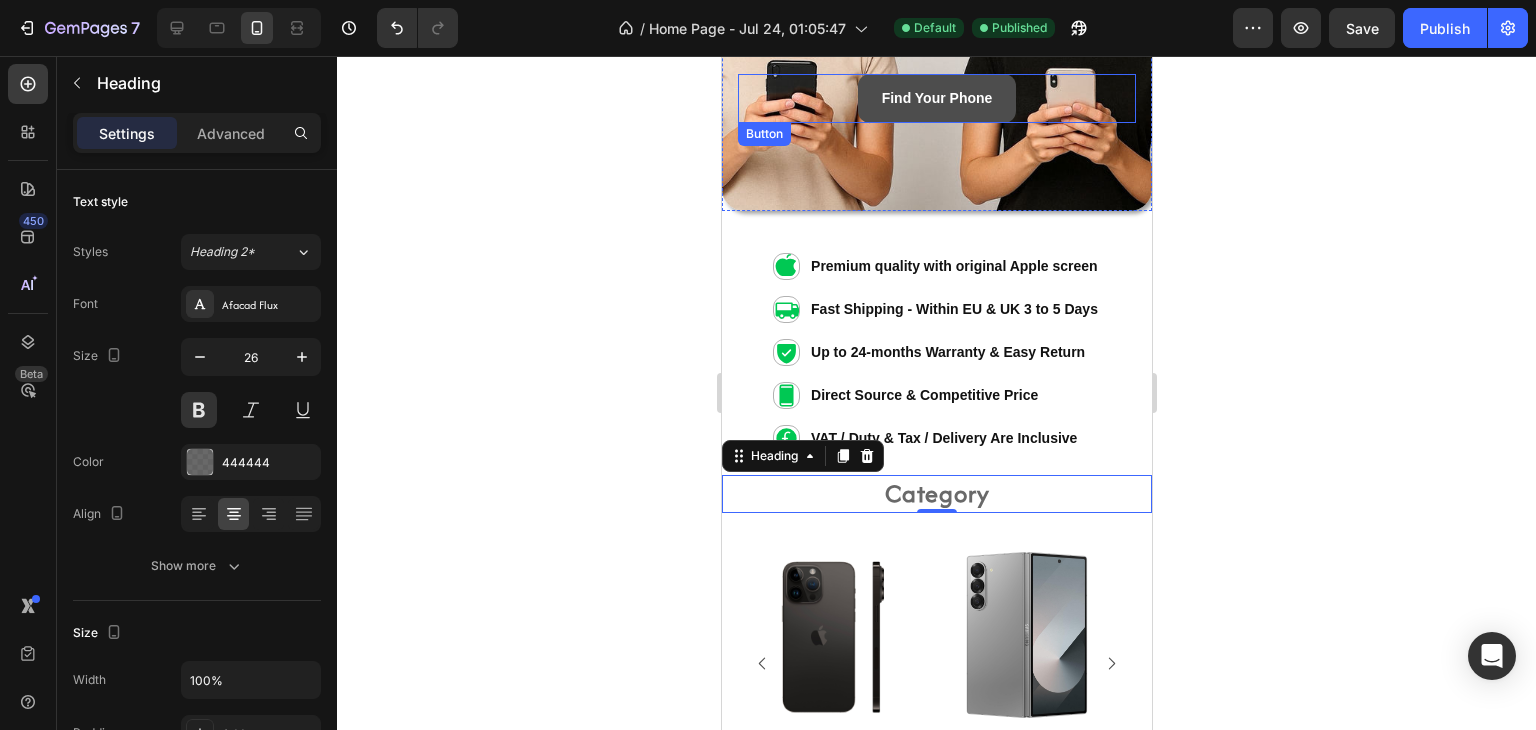 click on "Find Your Phone" at bounding box center (936, 98) 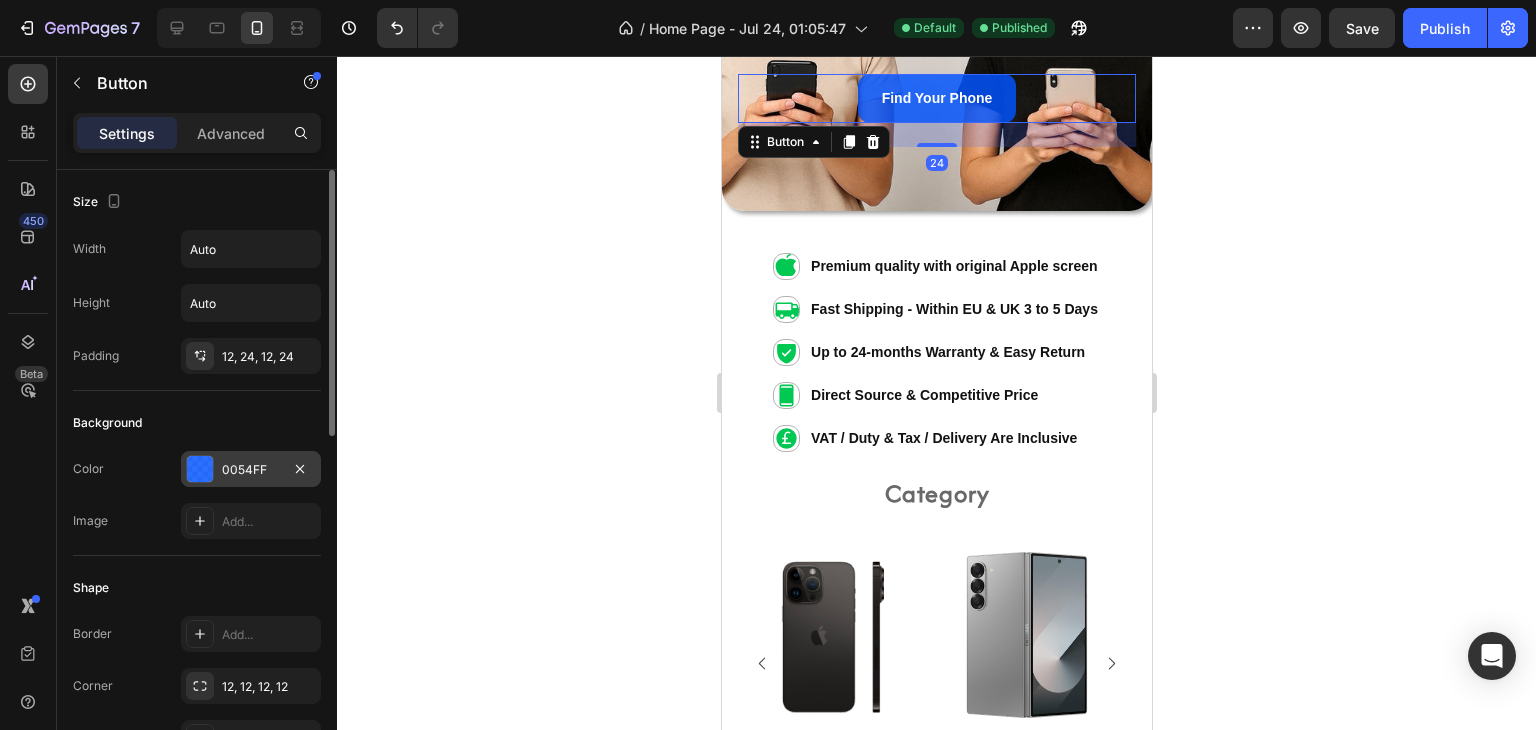 click on "0054FF" at bounding box center (251, 469) 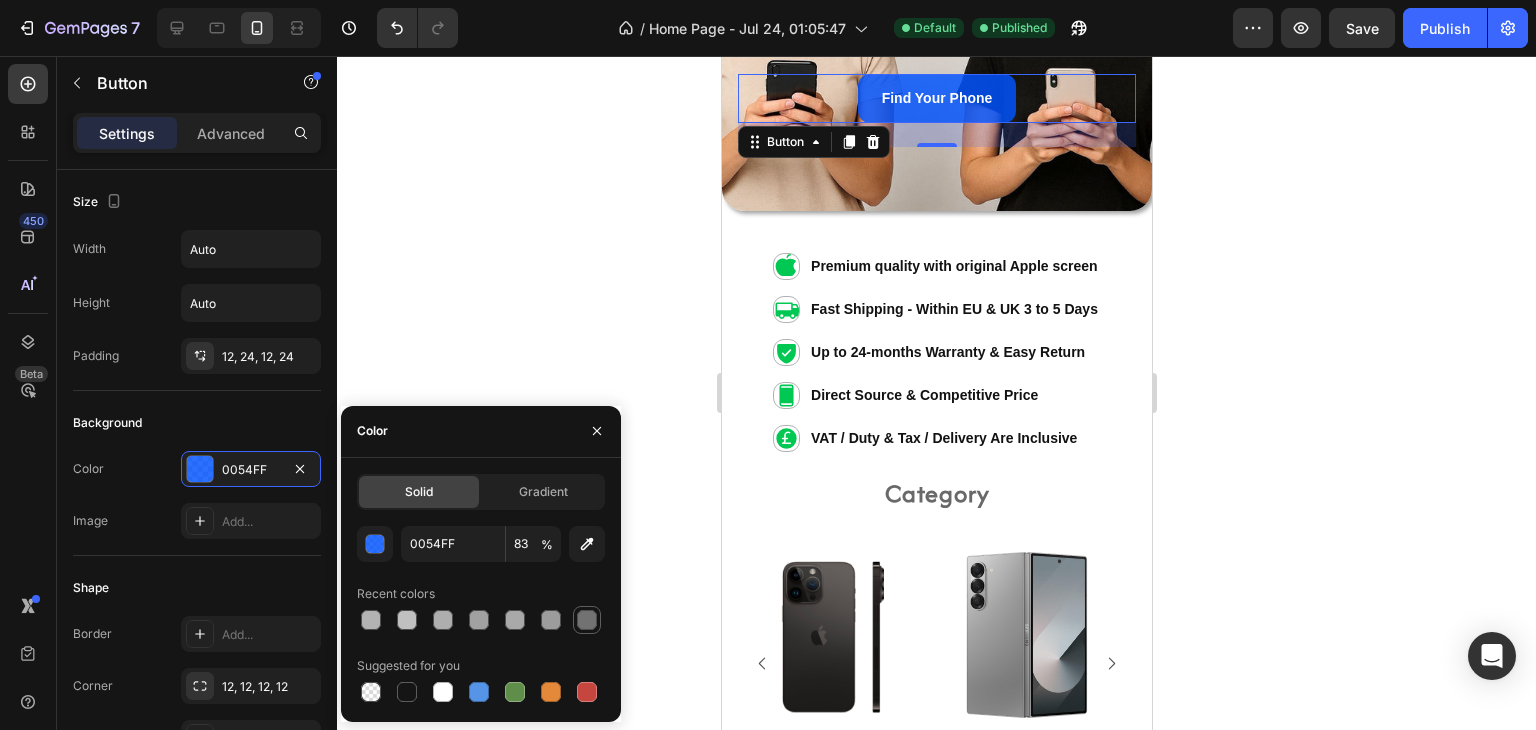 click at bounding box center (587, 620) 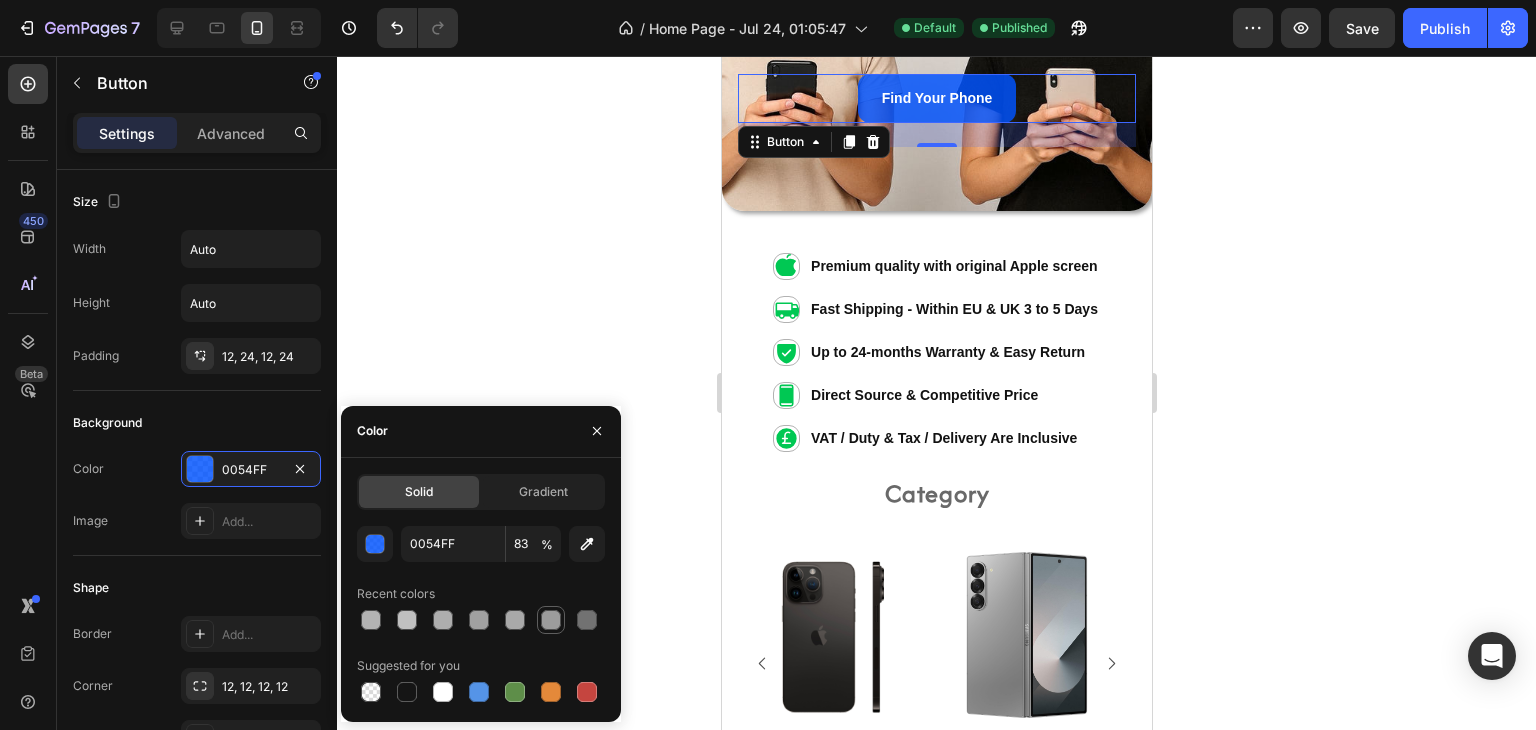 type on "707070" 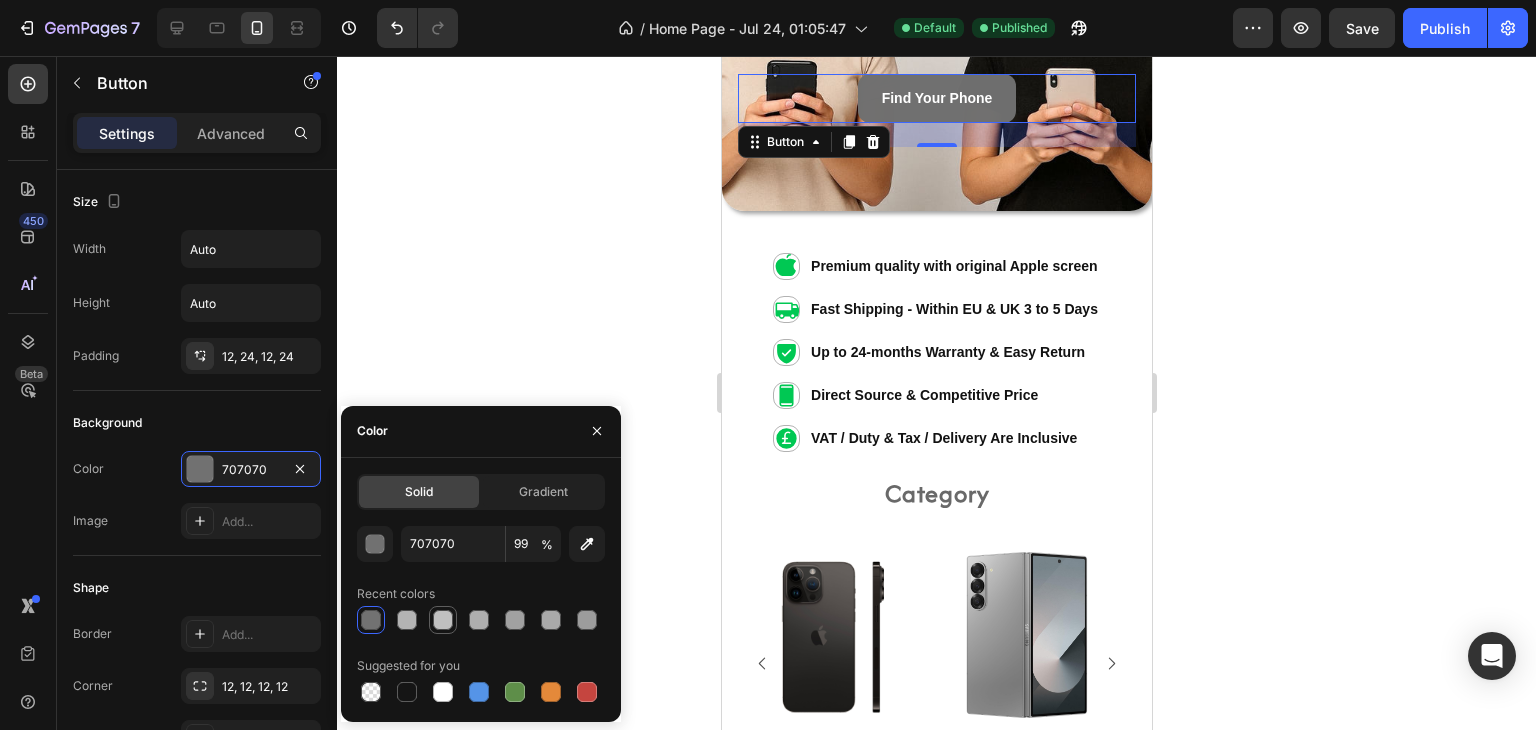 click at bounding box center [443, 620] 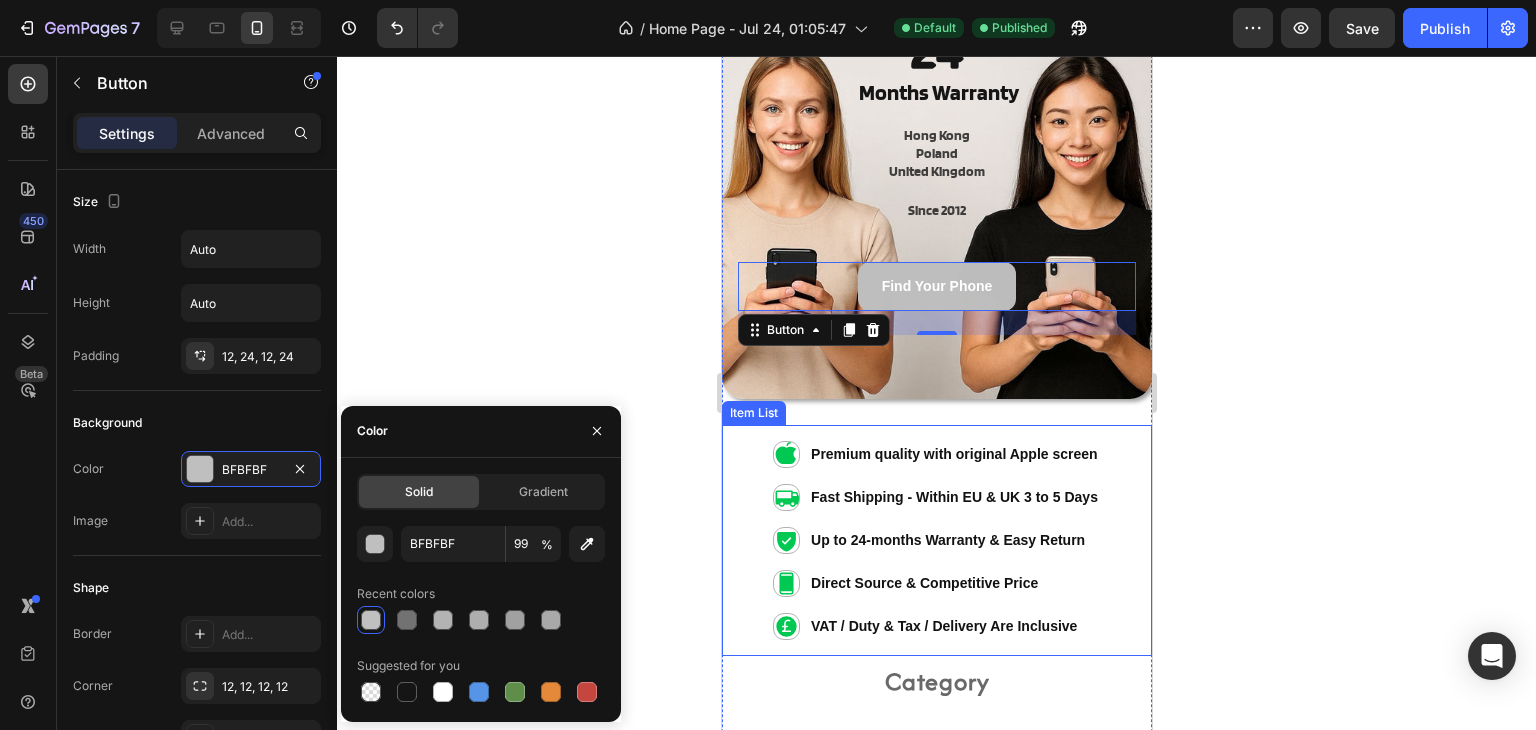 scroll, scrollTop: 100, scrollLeft: 0, axis: vertical 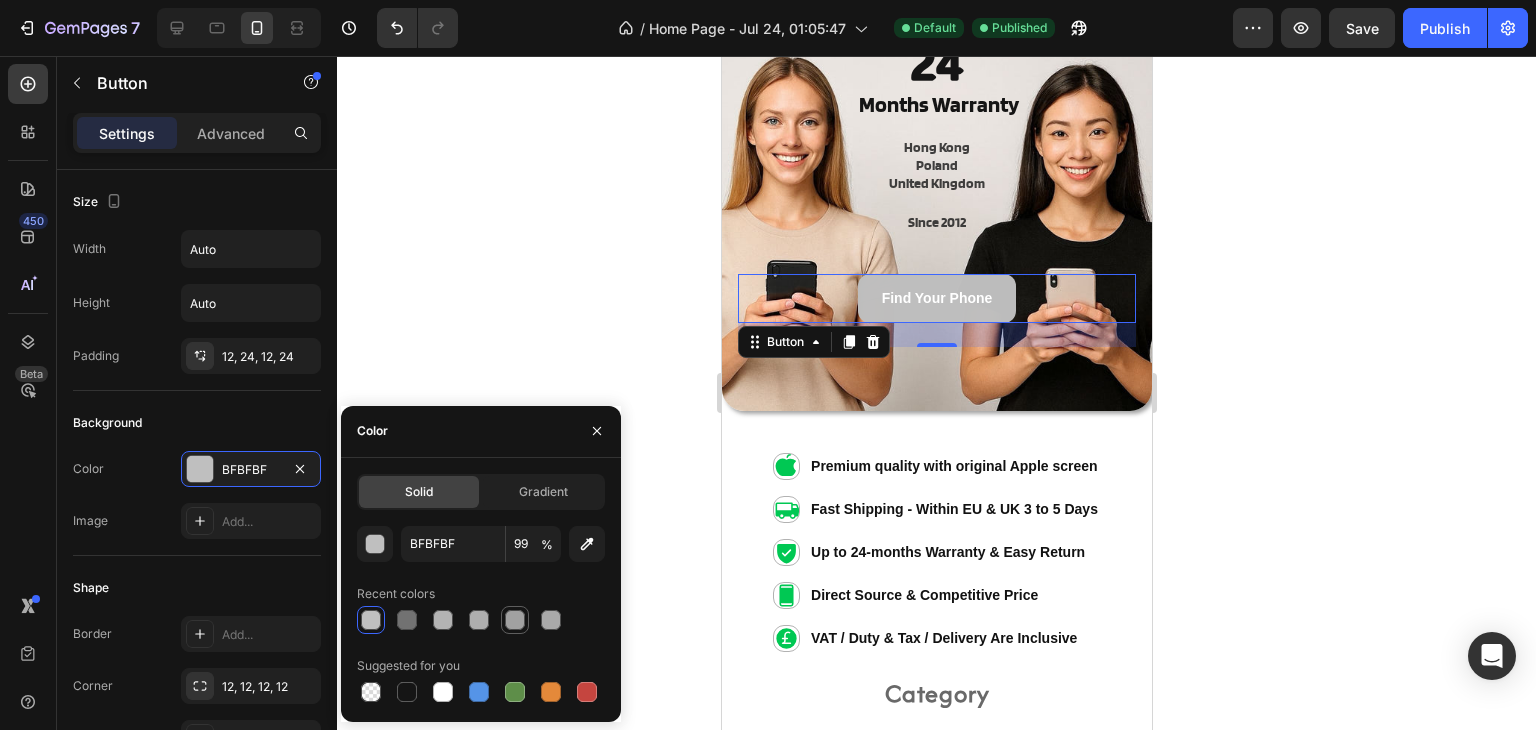 click at bounding box center [515, 620] 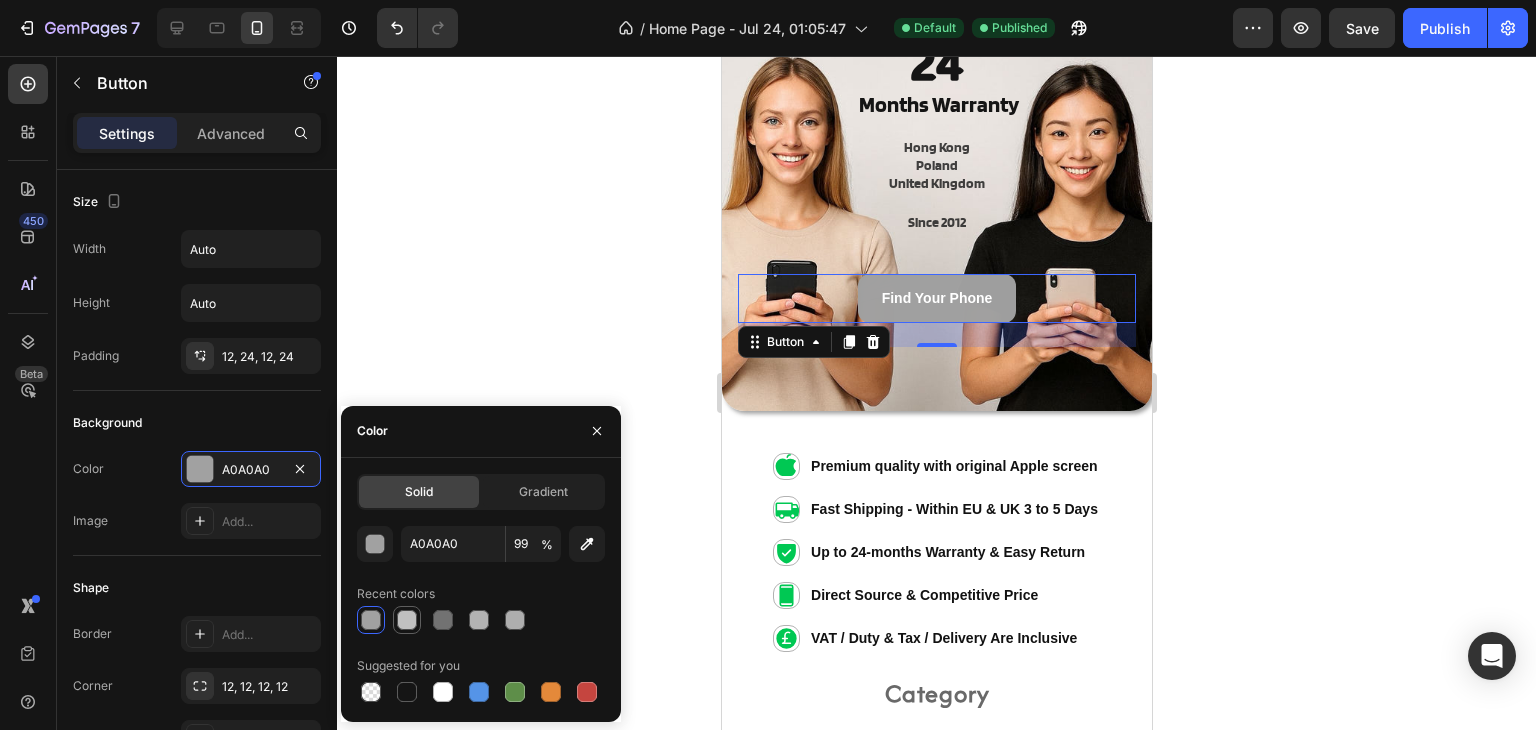 click at bounding box center [407, 620] 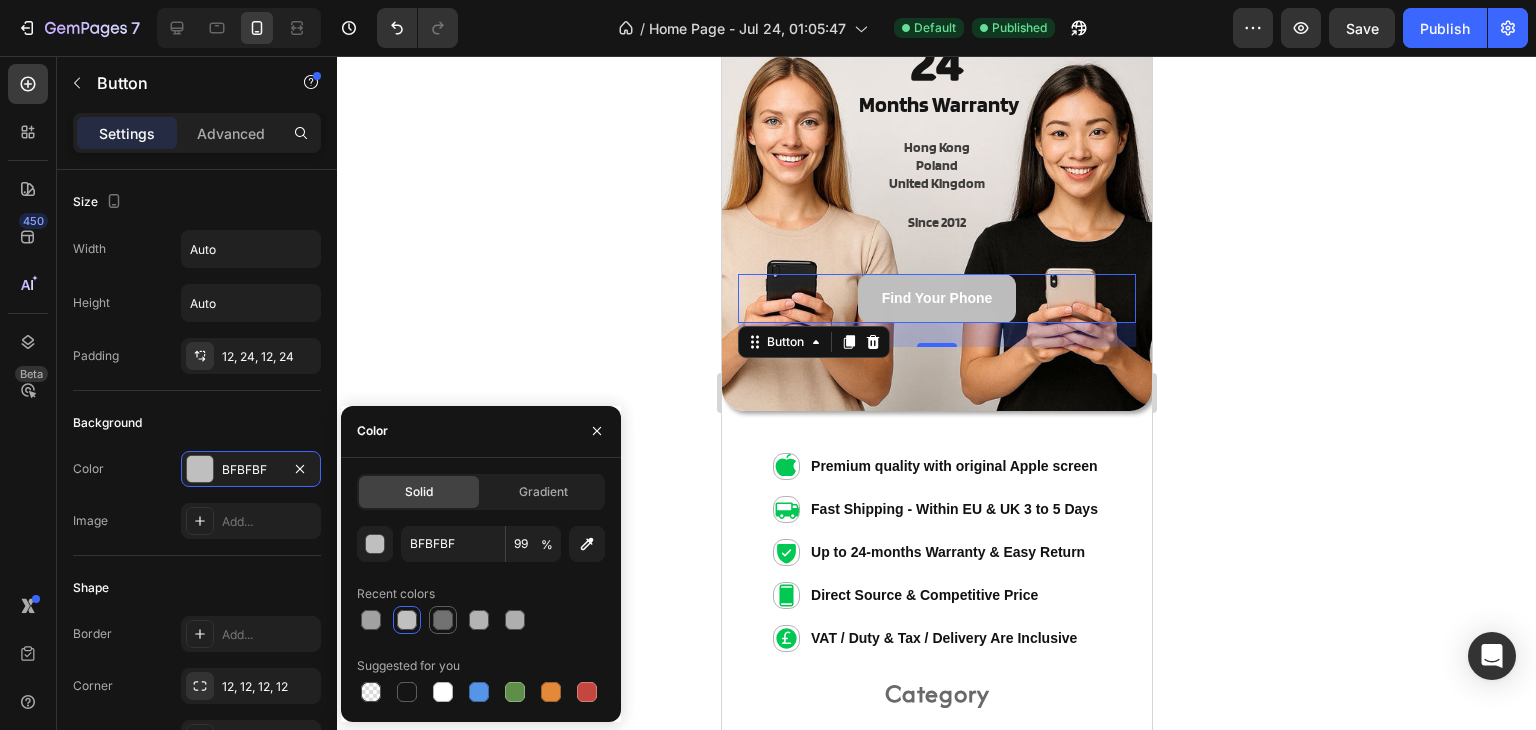 click at bounding box center [443, 620] 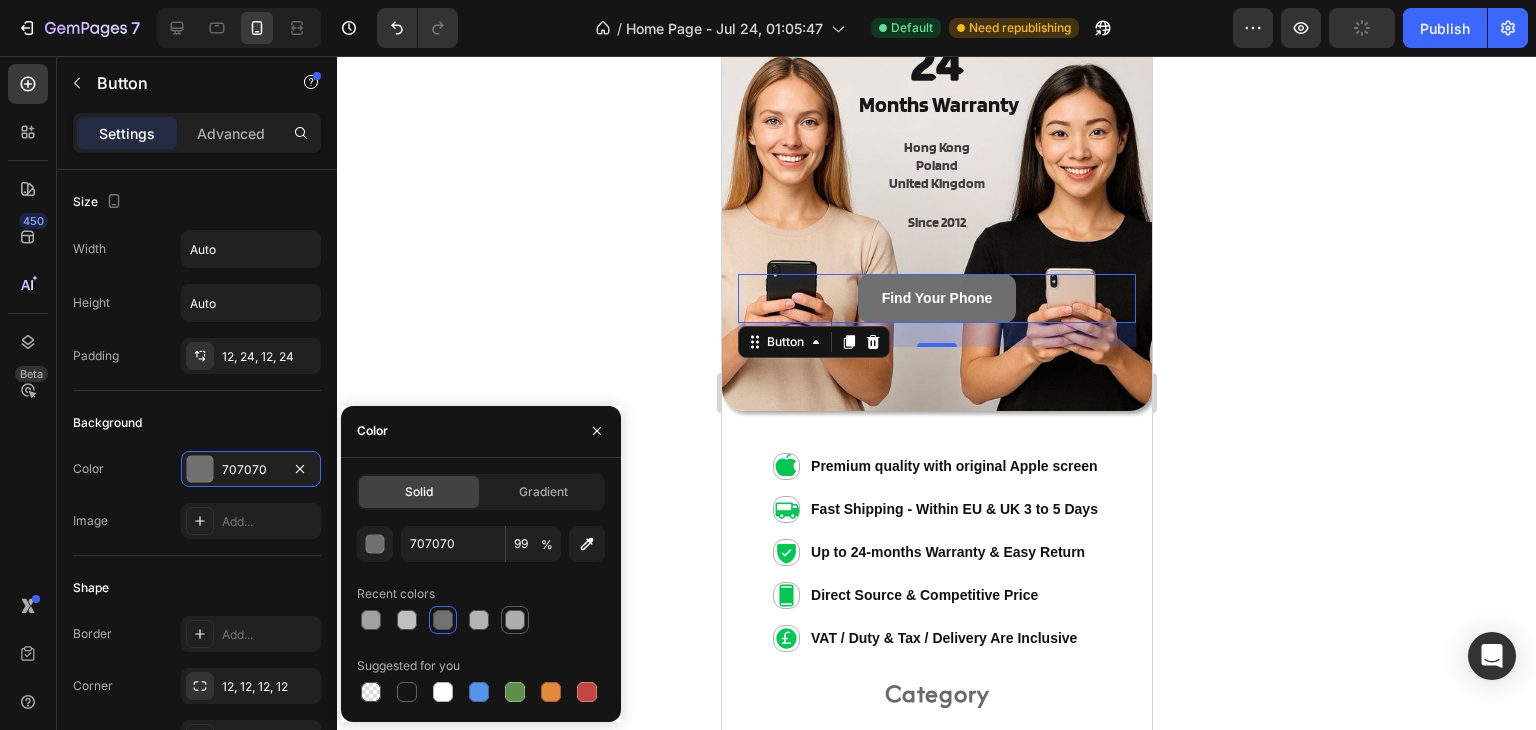 click at bounding box center [515, 620] 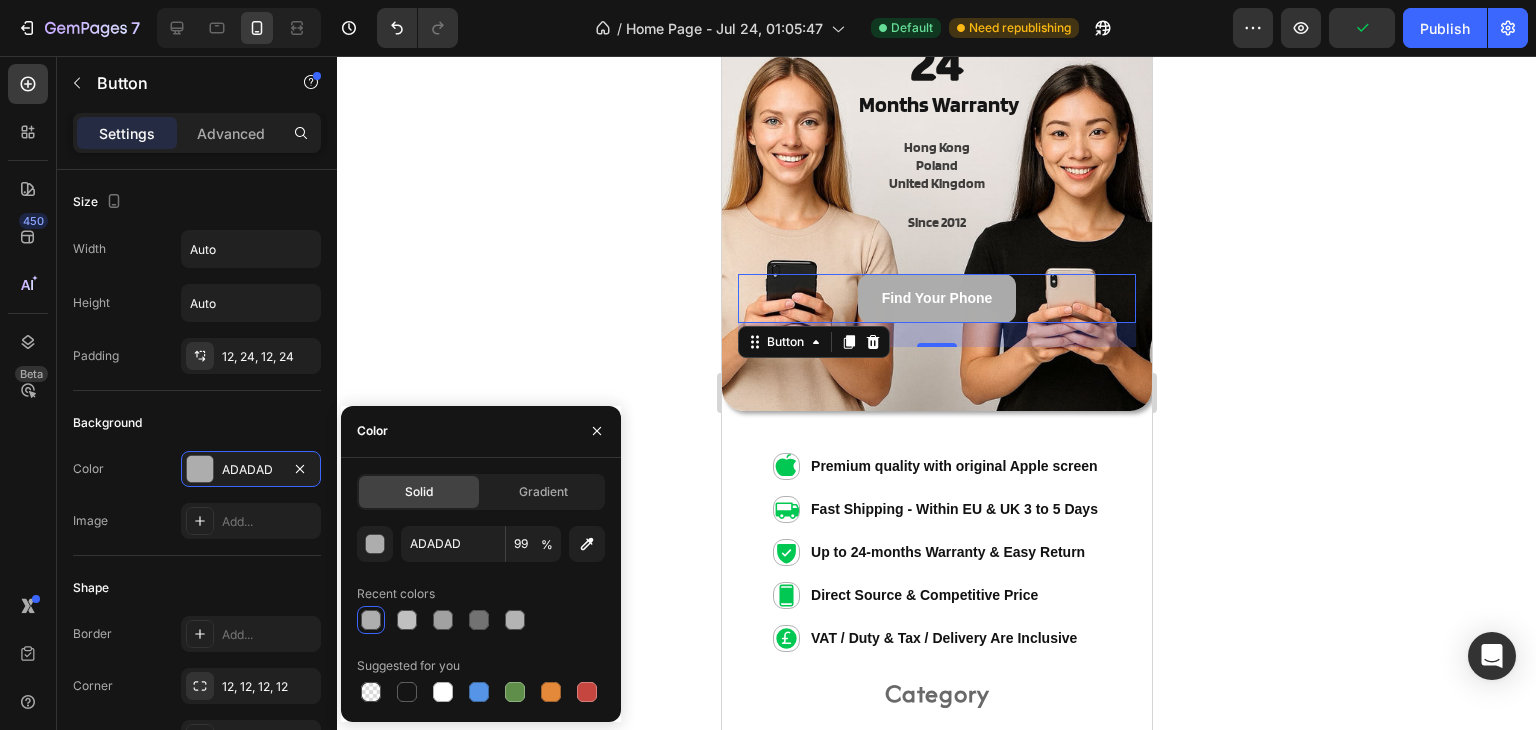 click 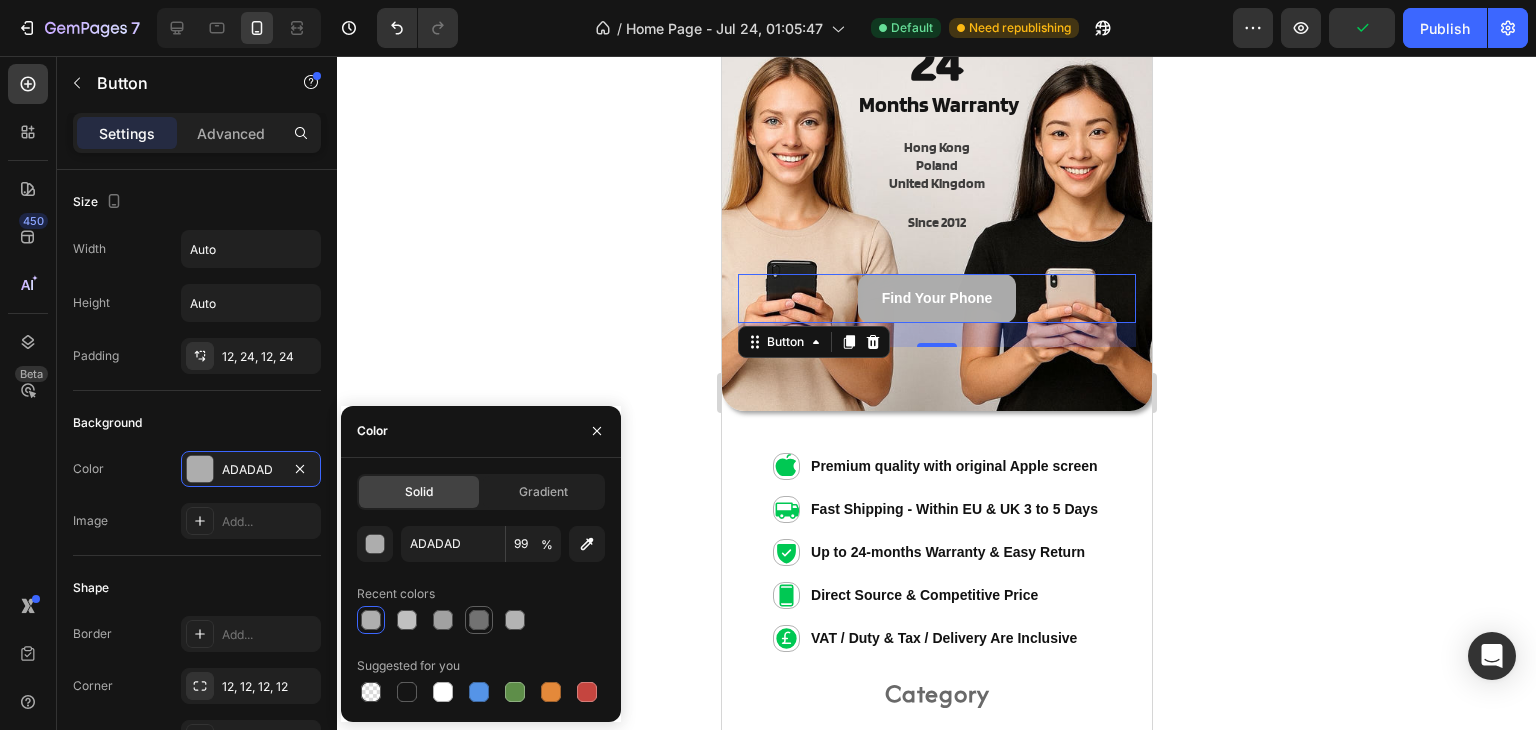 click at bounding box center (479, 620) 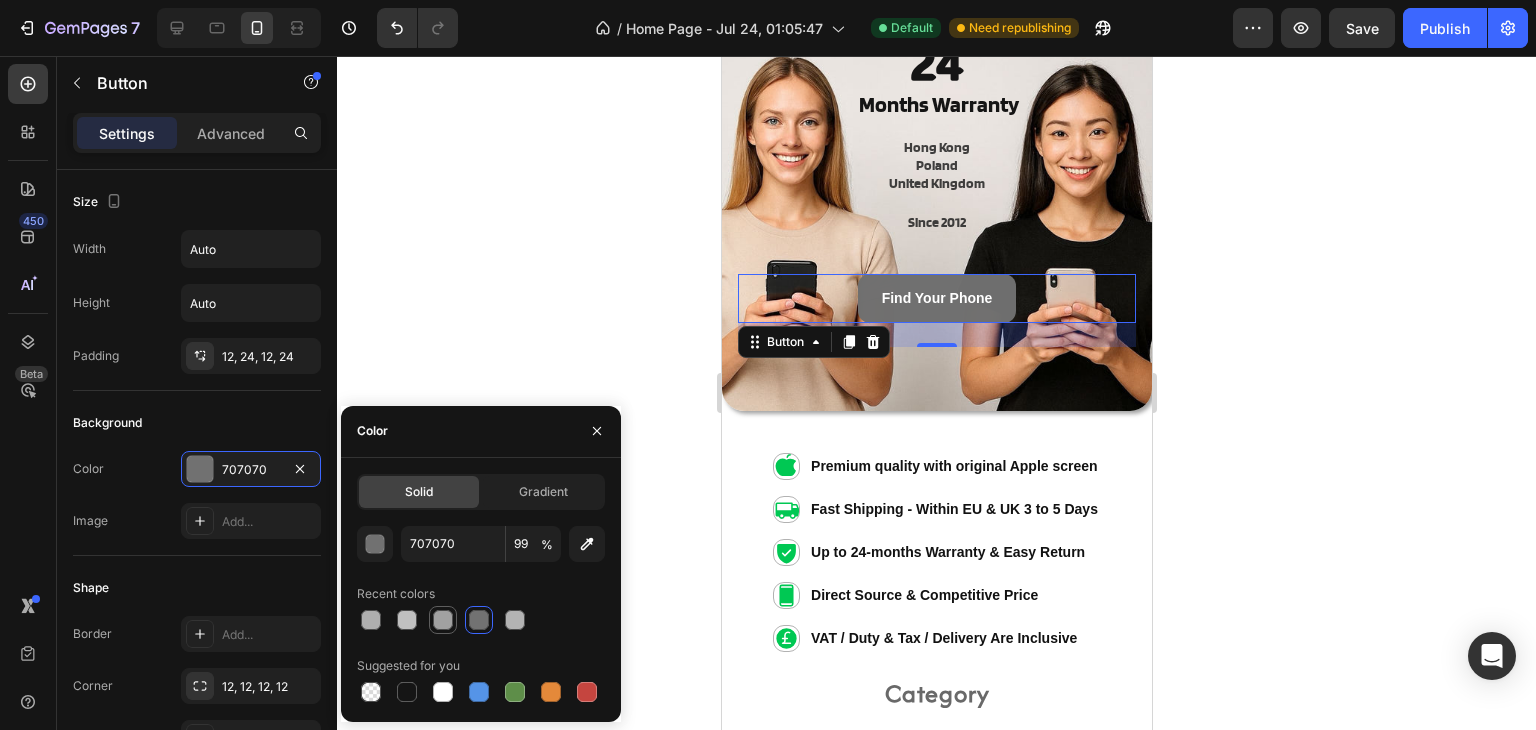click at bounding box center [443, 620] 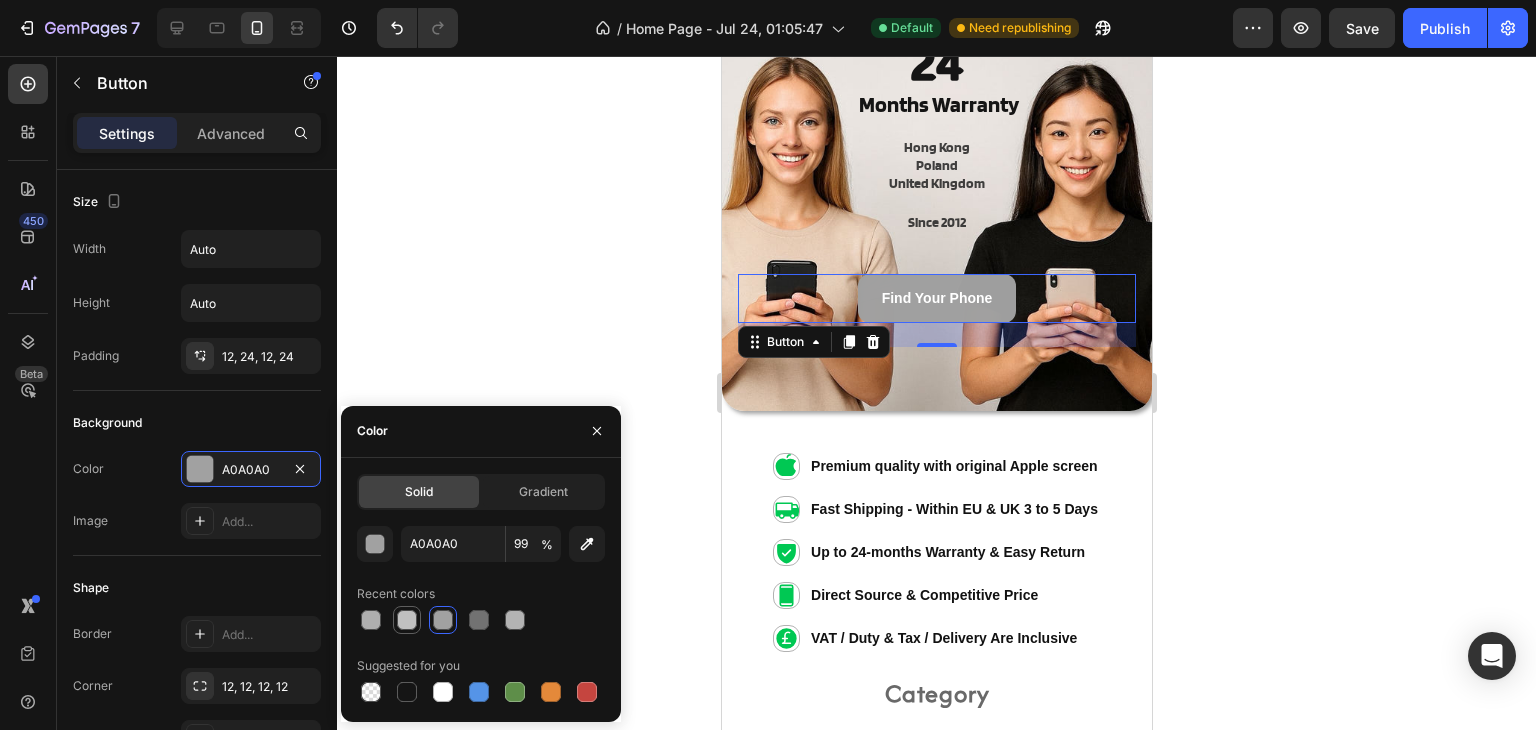 click at bounding box center [407, 620] 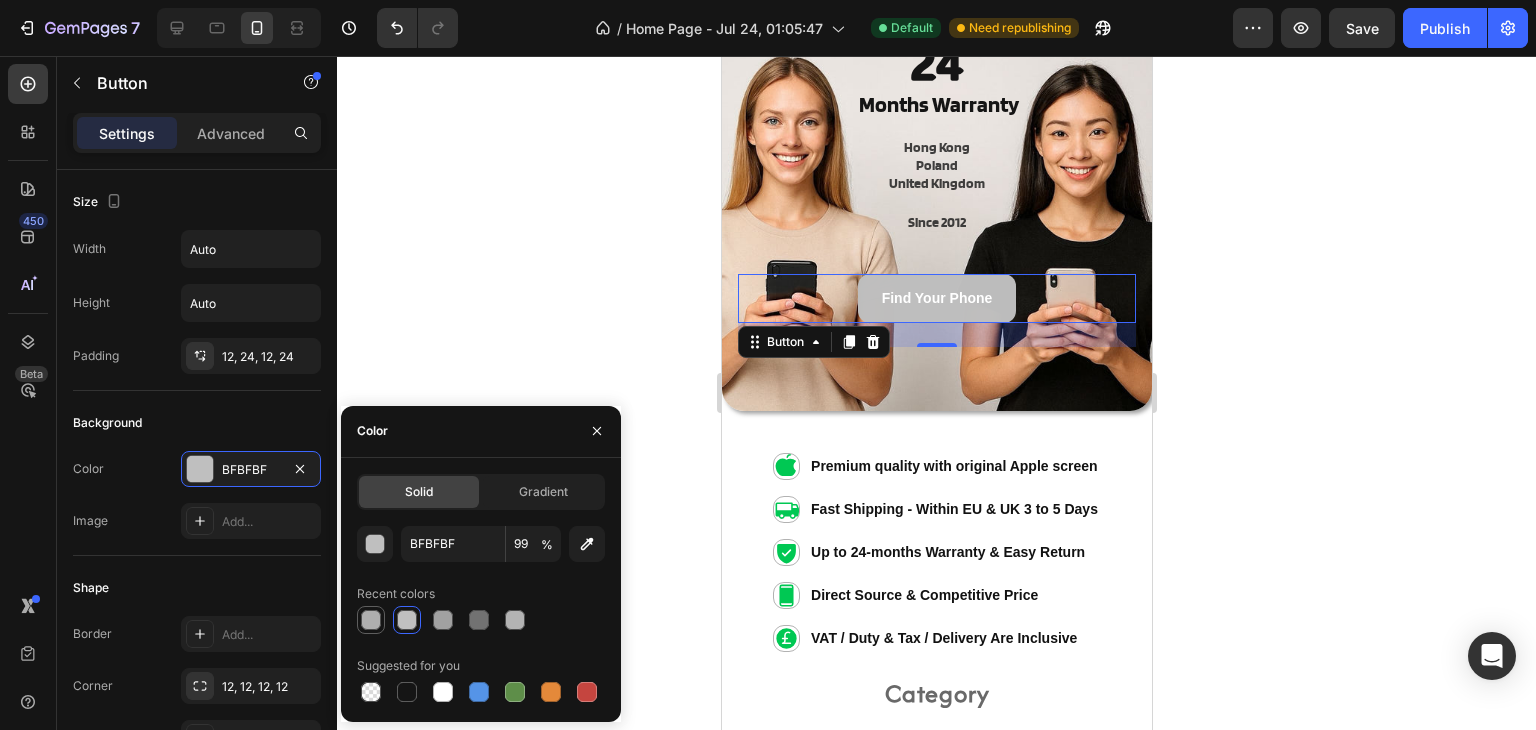 click at bounding box center [371, 620] 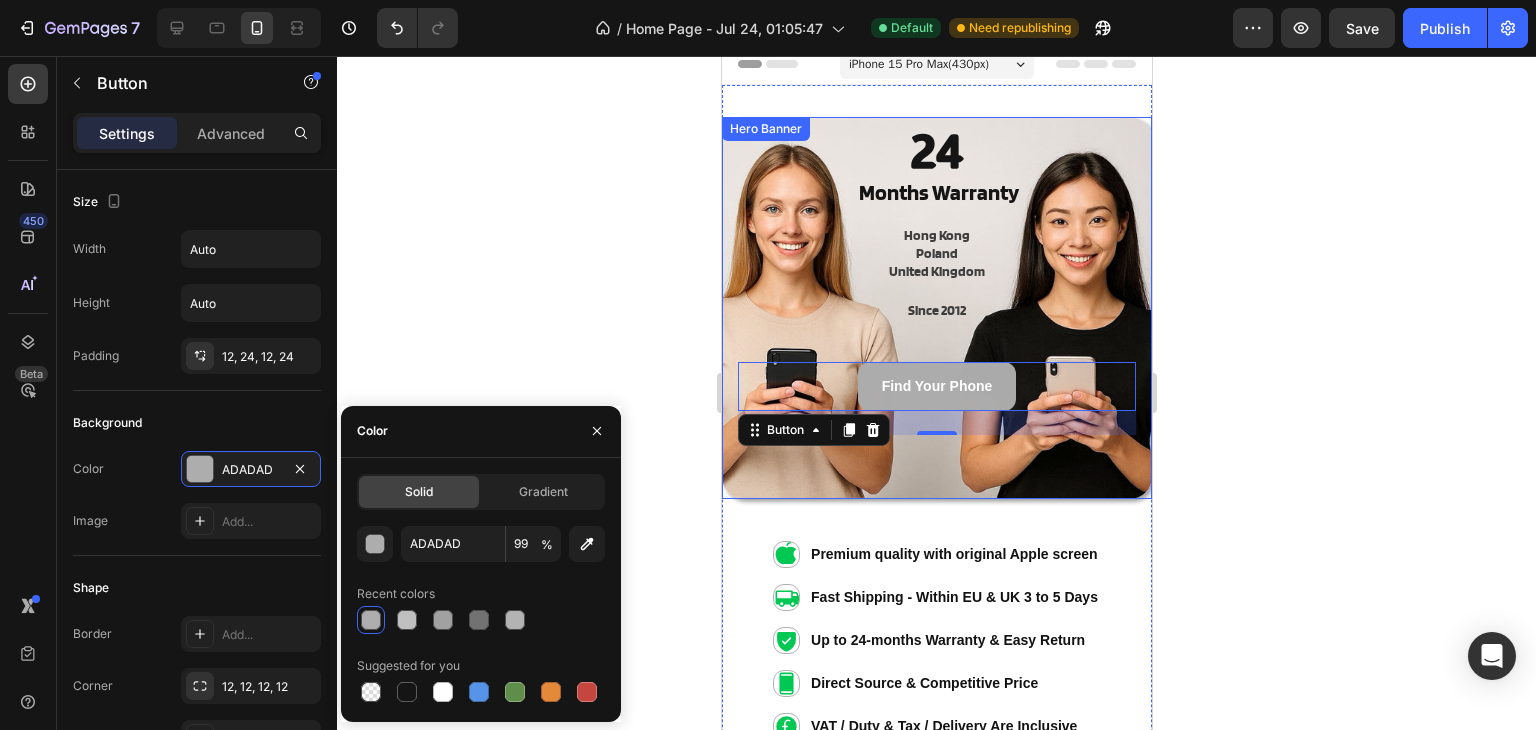 scroll, scrollTop: 0, scrollLeft: 0, axis: both 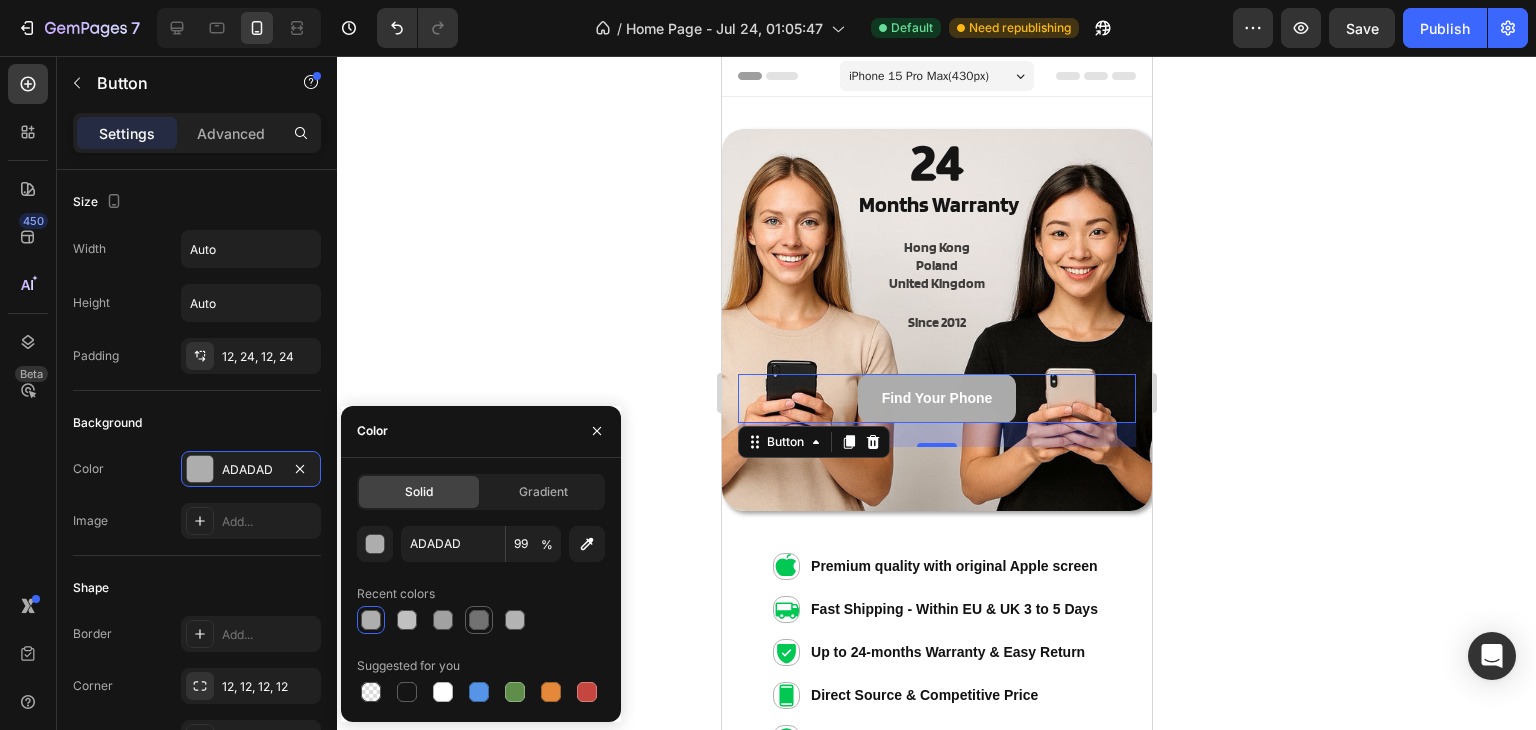 click at bounding box center (479, 620) 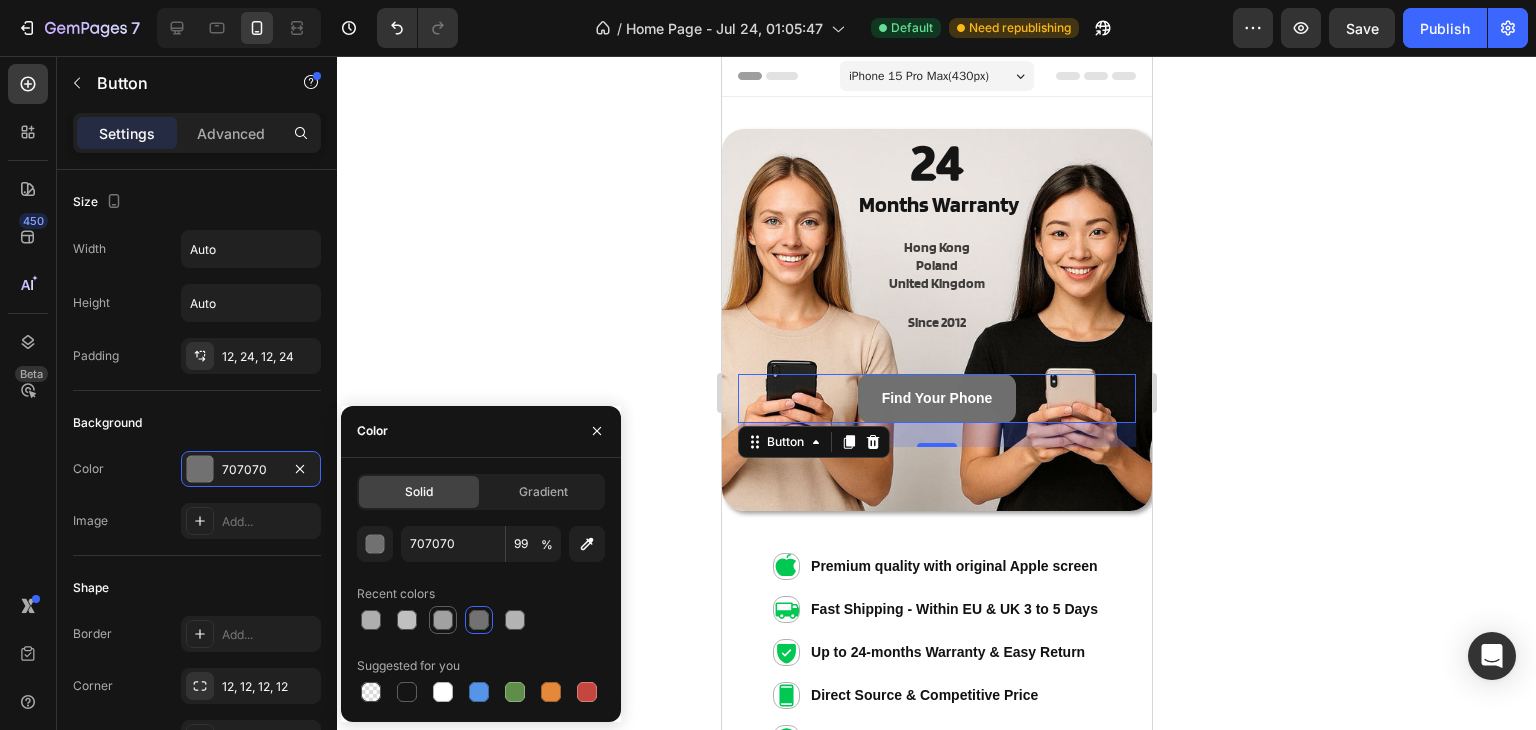 click at bounding box center [443, 620] 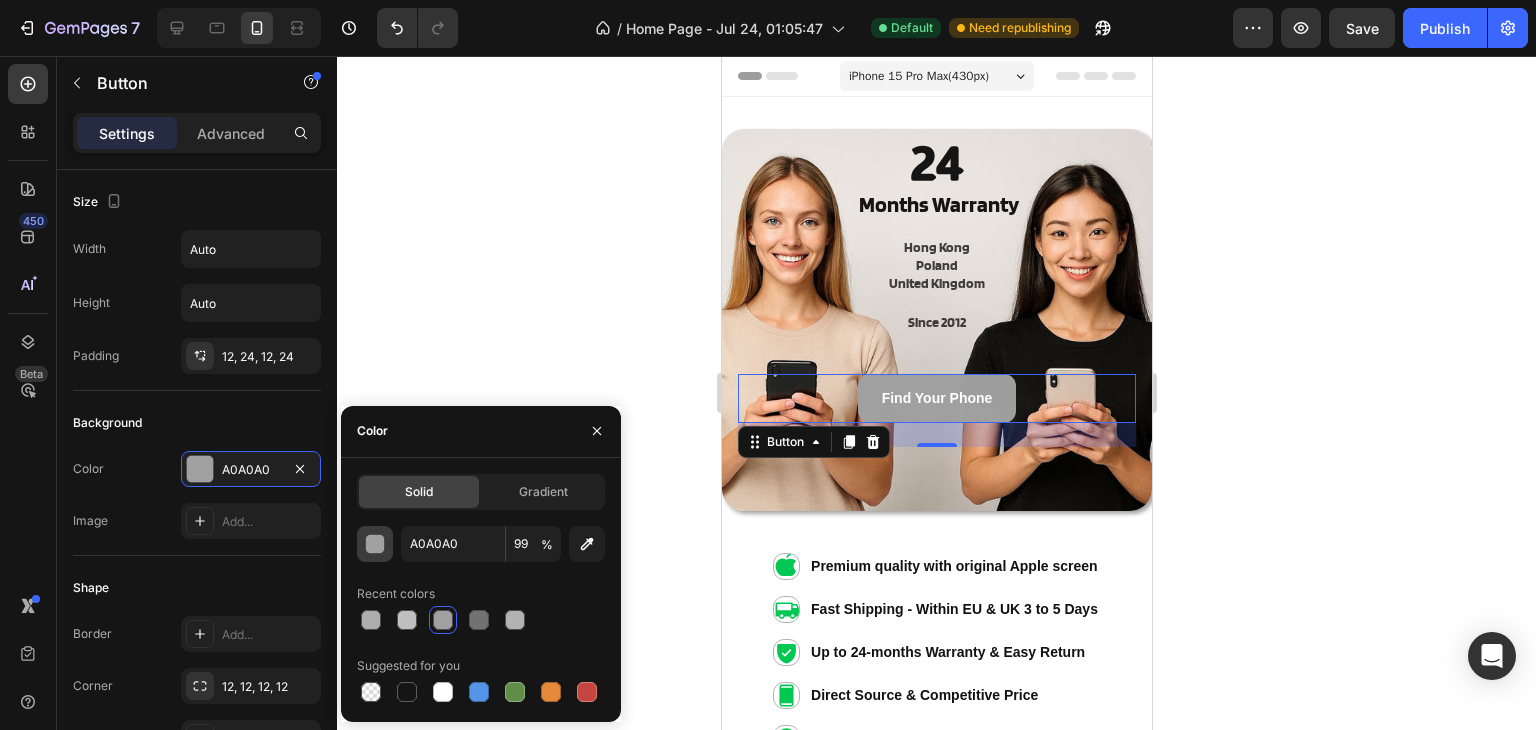 click at bounding box center (376, 545) 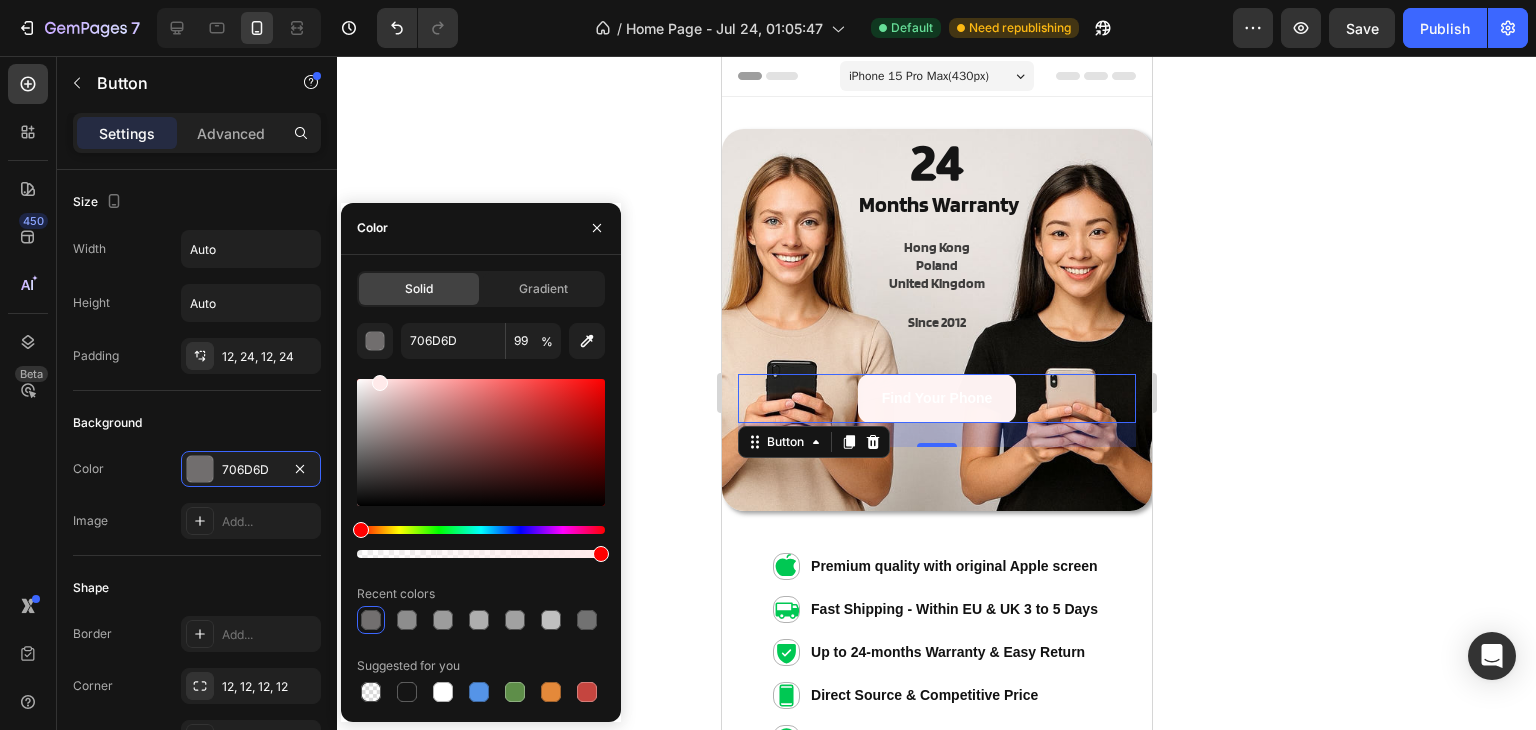 drag, startPoint x: 363, startPoint y: 433, endPoint x: 369, endPoint y: 363, distance: 70.256676 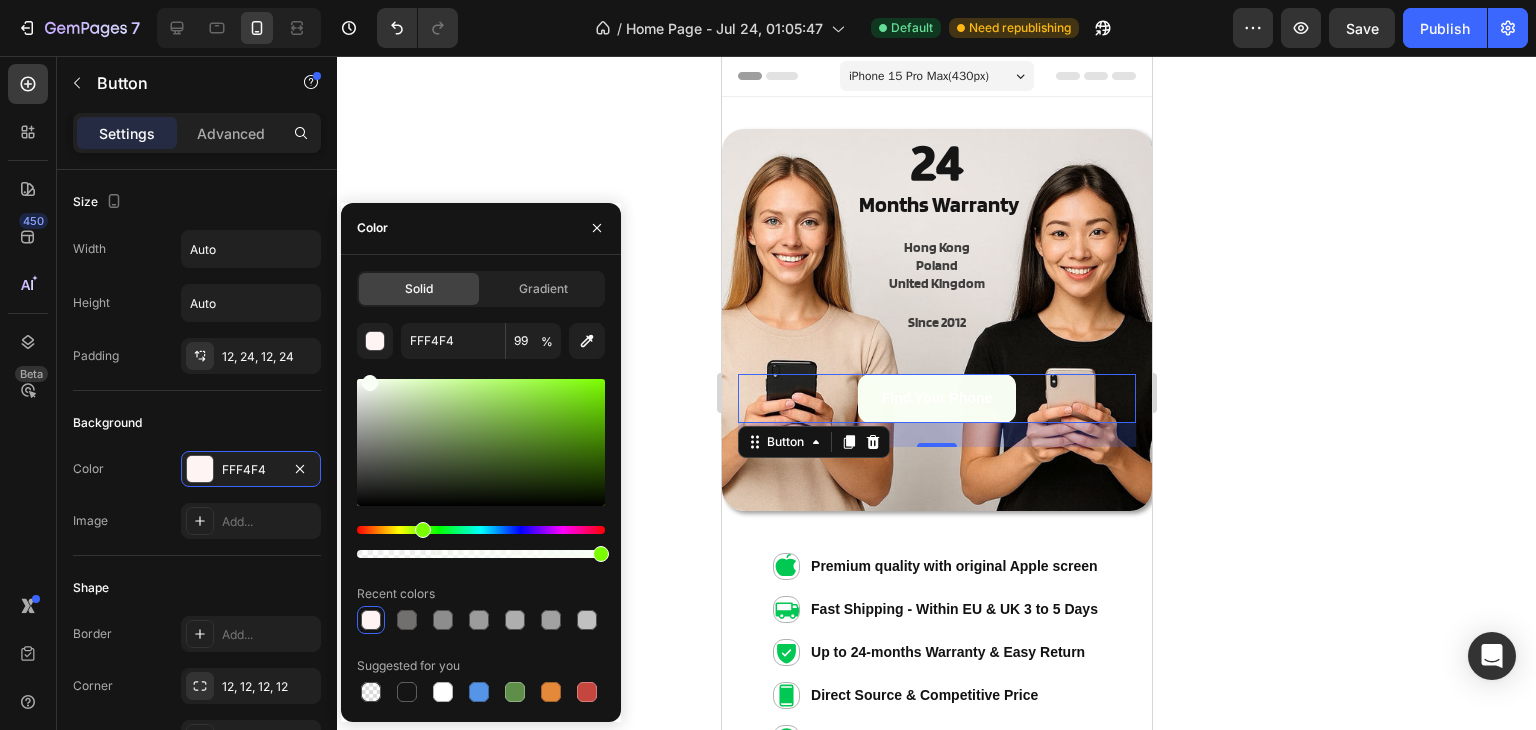 drag, startPoint x: 487, startPoint y: 529, endPoint x: 422, endPoint y: 518, distance: 65.9242 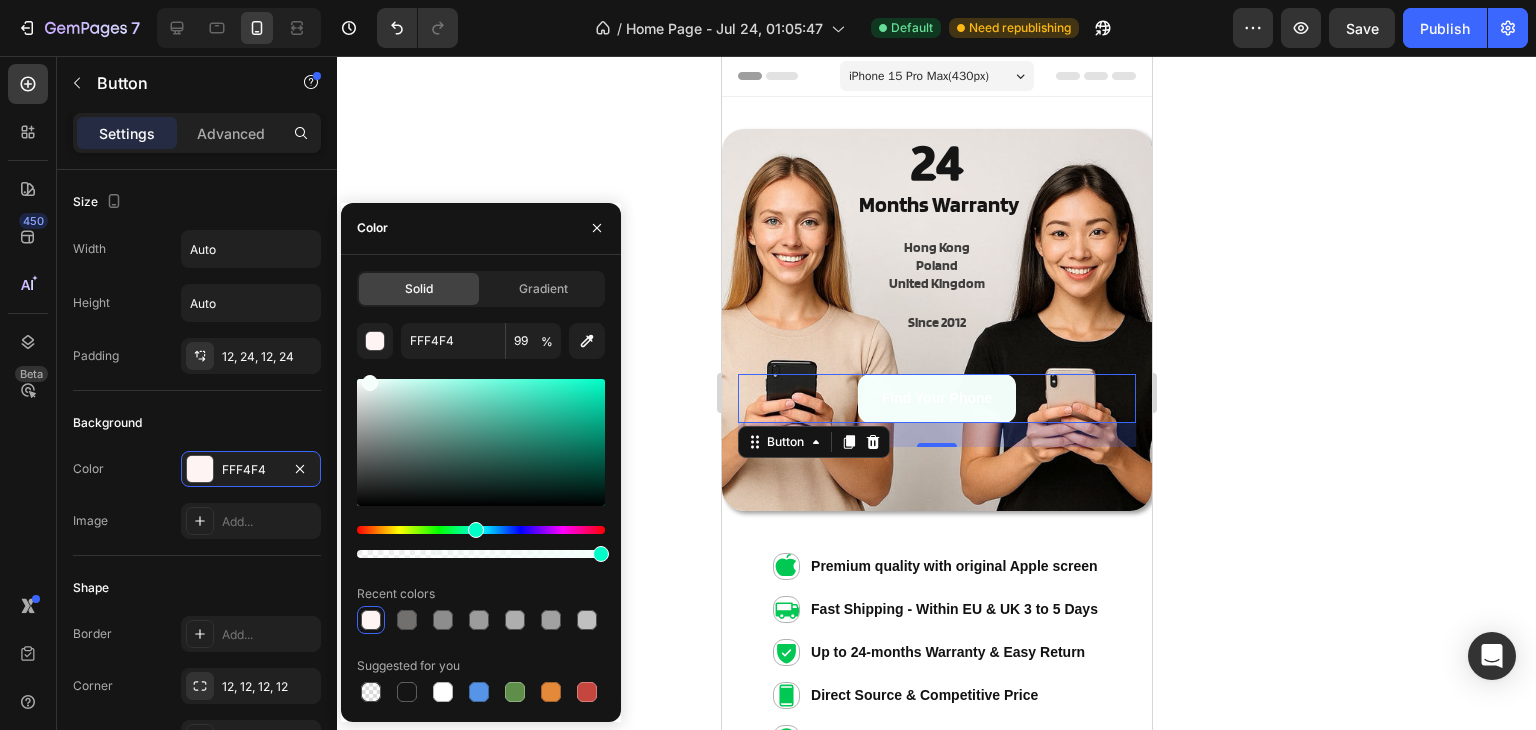 drag, startPoint x: 440, startPoint y: 525, endPoint x: 448, endPoint y: 494, distance: 32.01562 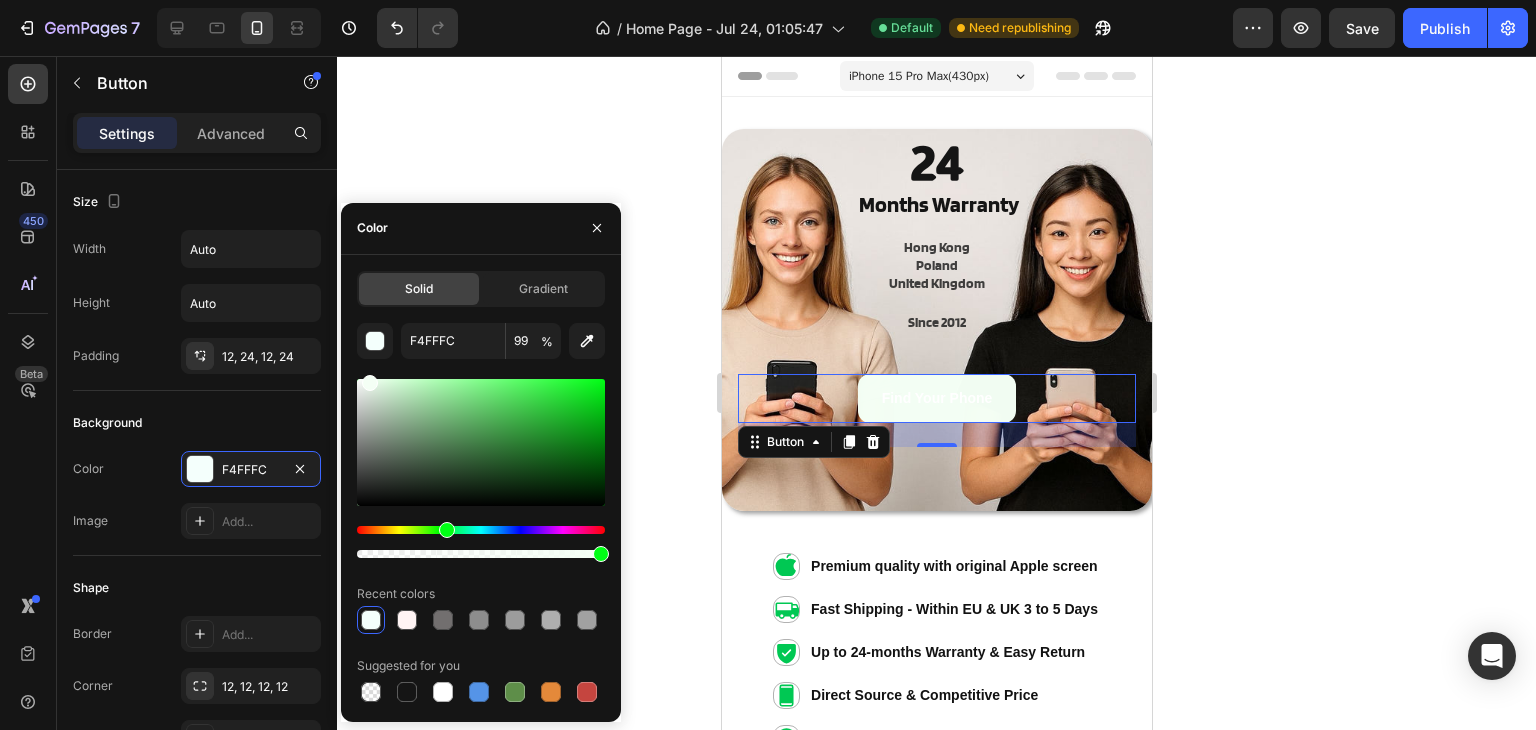 drag, startPoint x: 467, startPoint y: 528, endPoint x: 410, endPoint y: 413, distance: 128.35107 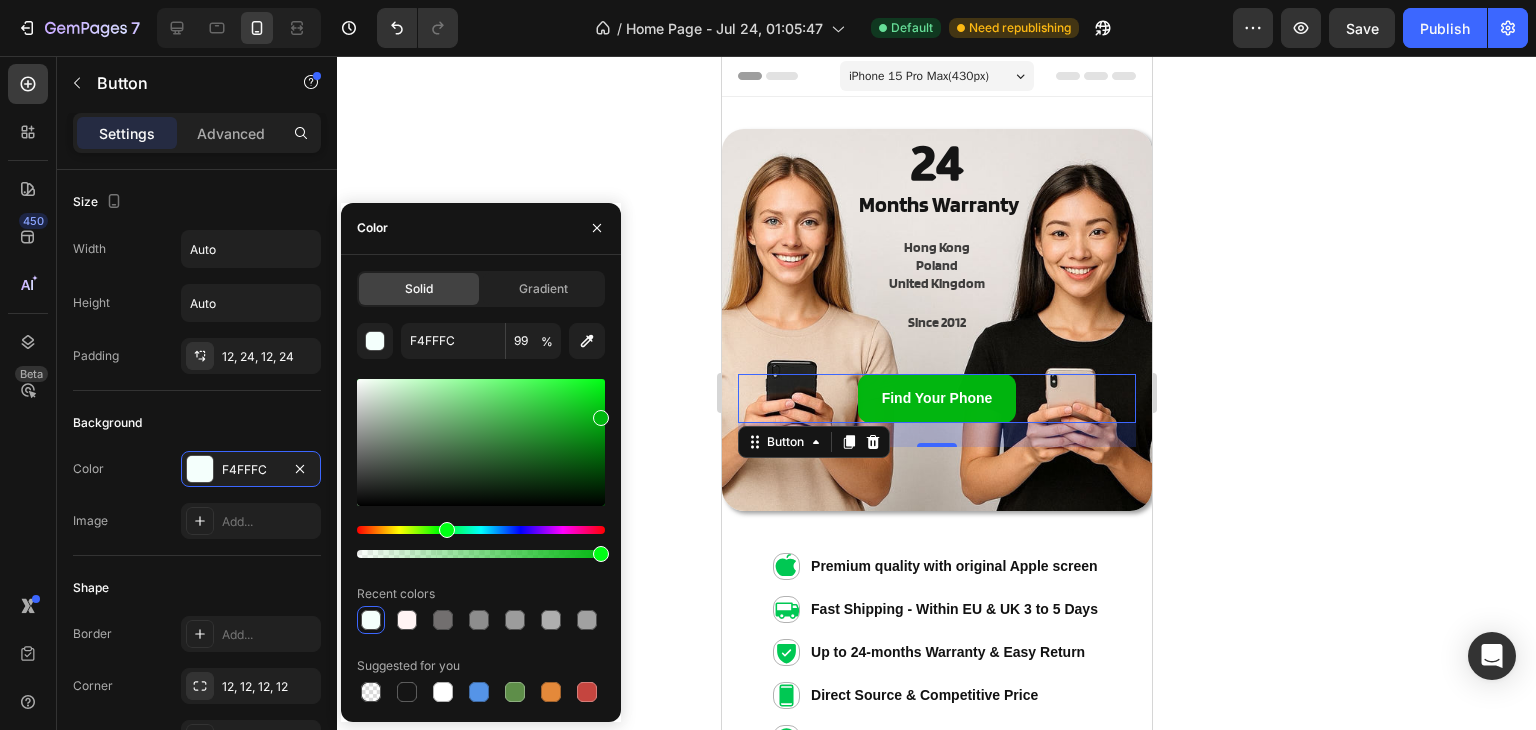 drag, startPoint x: 400, startPoint y: 398, endPoint x: 609, endPoint y: 414, distance: 209.61154 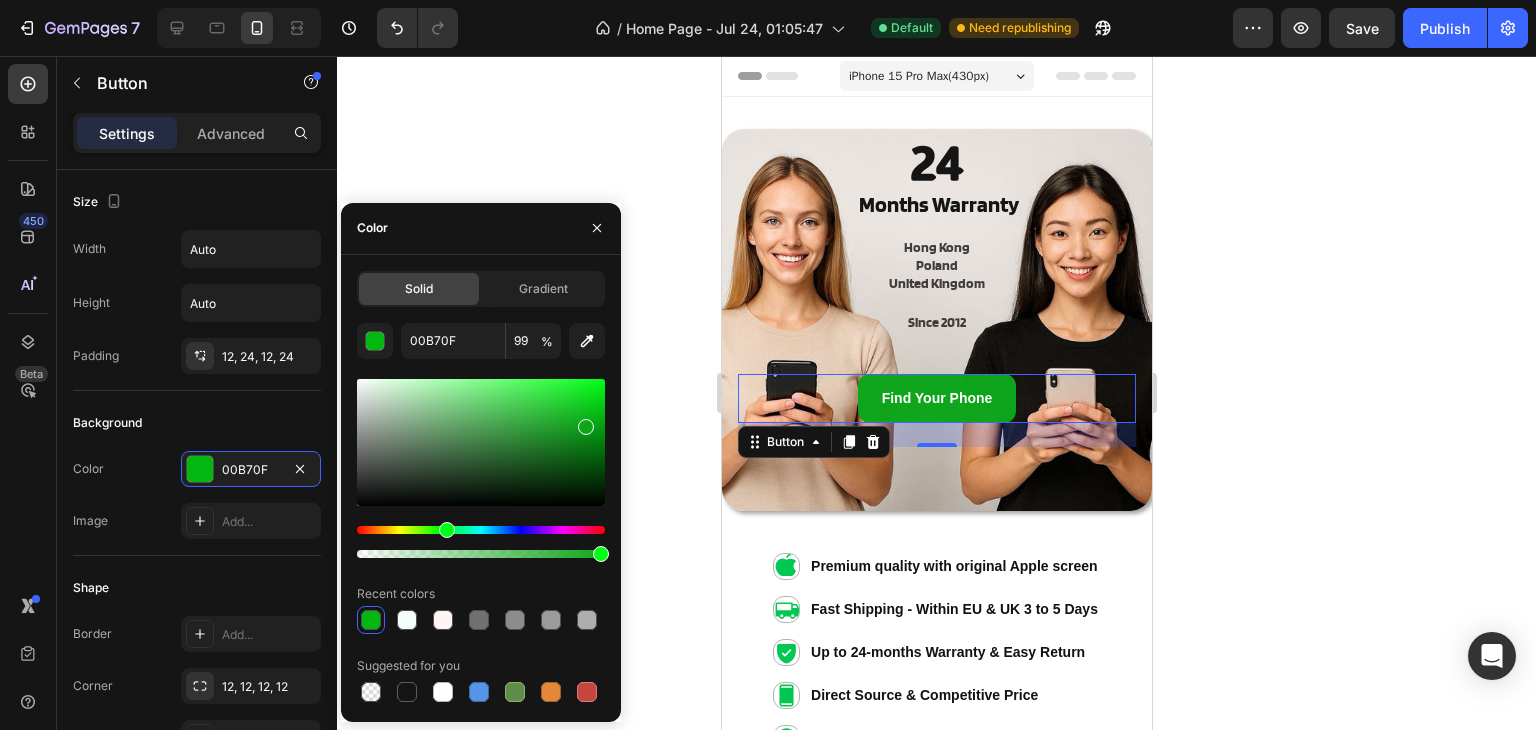 drag, startPoint x: 600, startPoint y: 430, endPoint x: 583, endPoint y: 422, distance: 18.788294 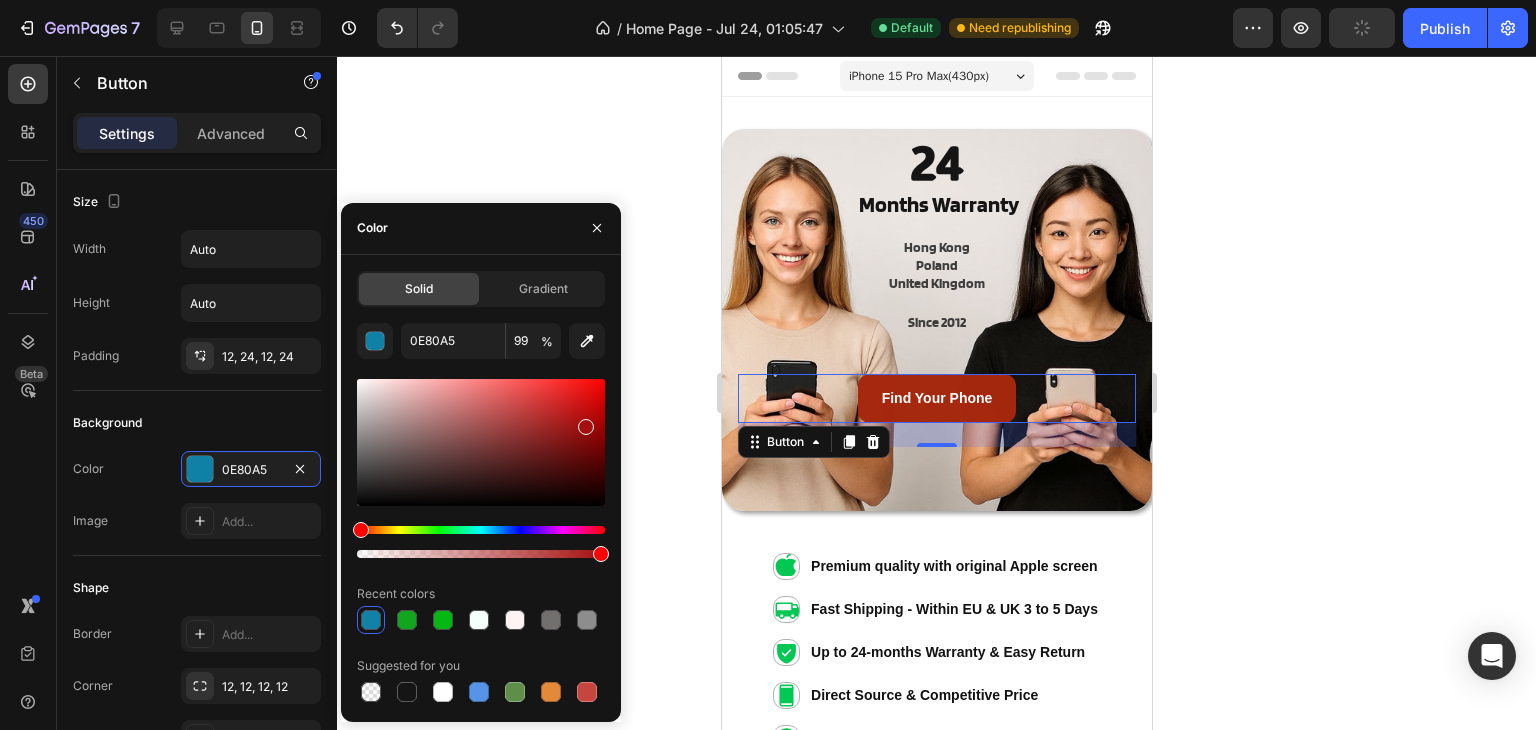 drag, startPoint x: 527, startPoint y: 530, endPoint x: 339, endPoint y: 504, distance: 189.78935 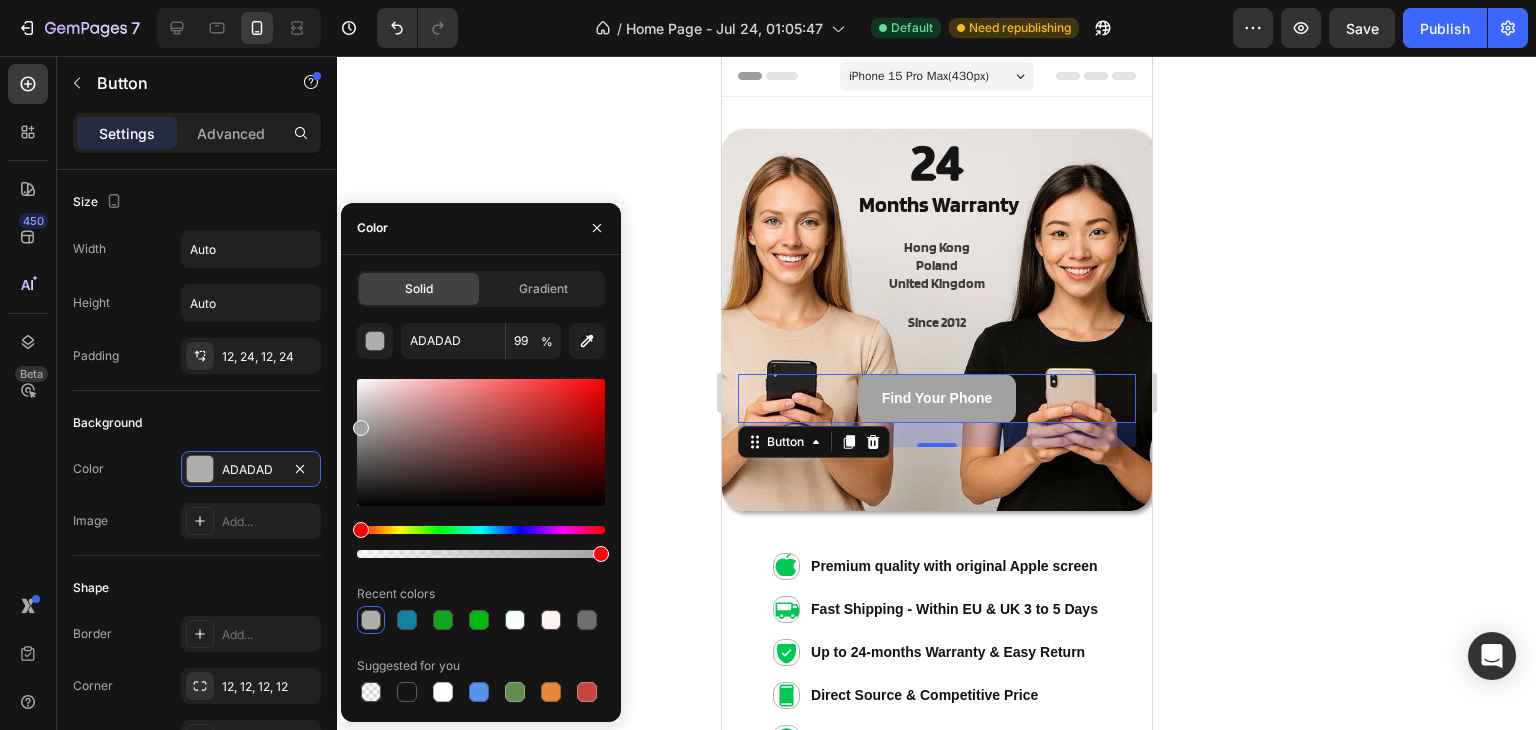 drag, startPoint x: 485, startPoint y: 437, endPoint x: 344, endPoint y: 415, distance: 142.706 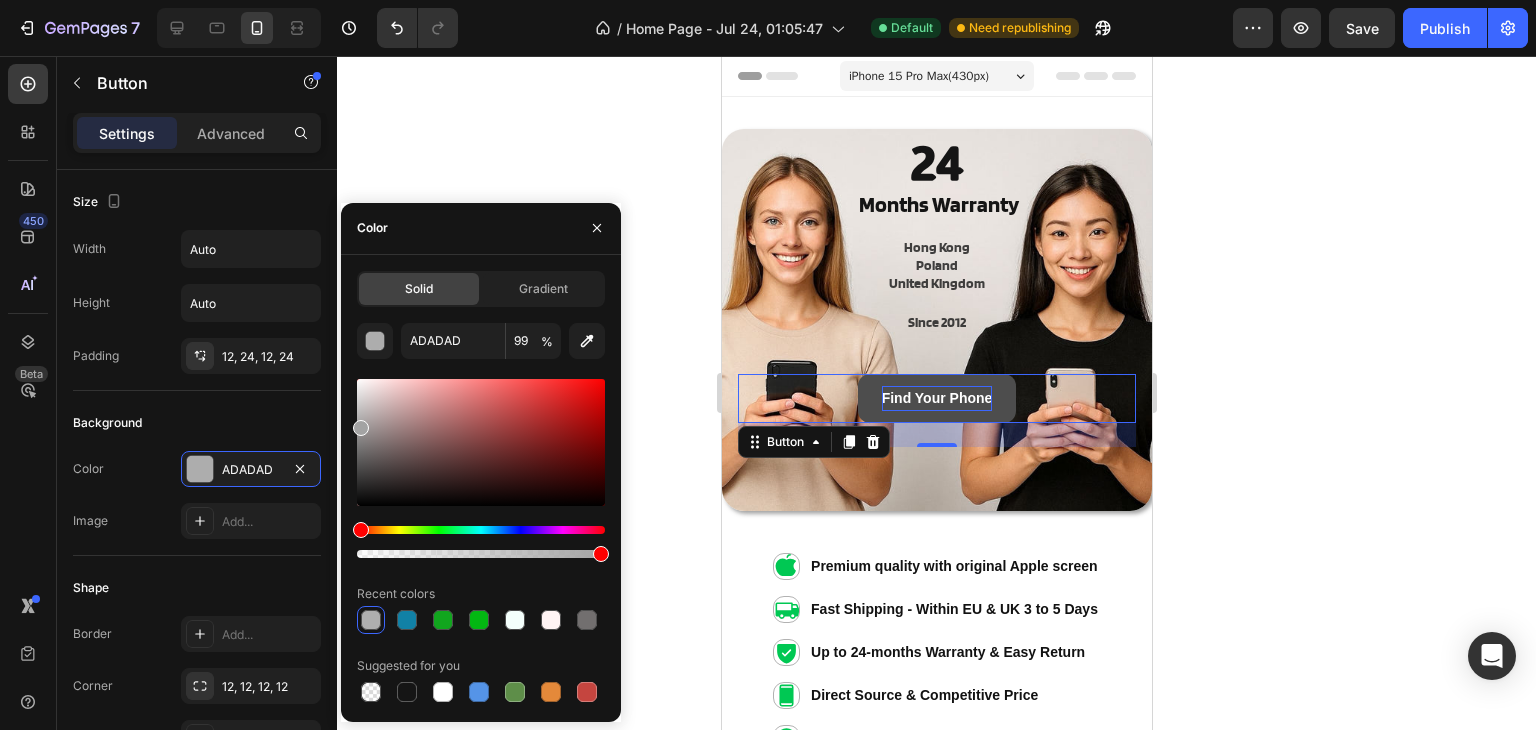 type on "A3A3A3" 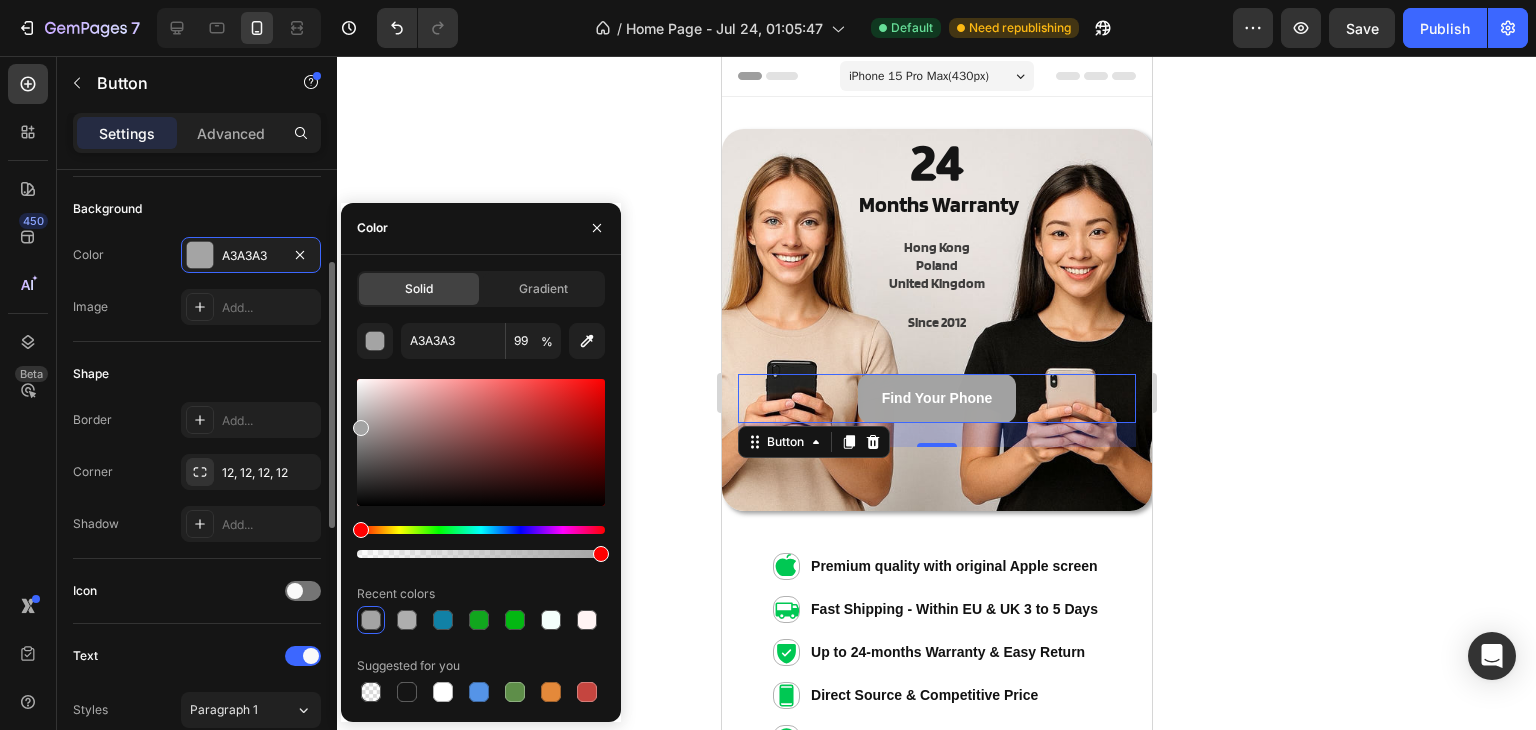 scroll, scrollTop: 0, scrollLeft: 0, axis: both 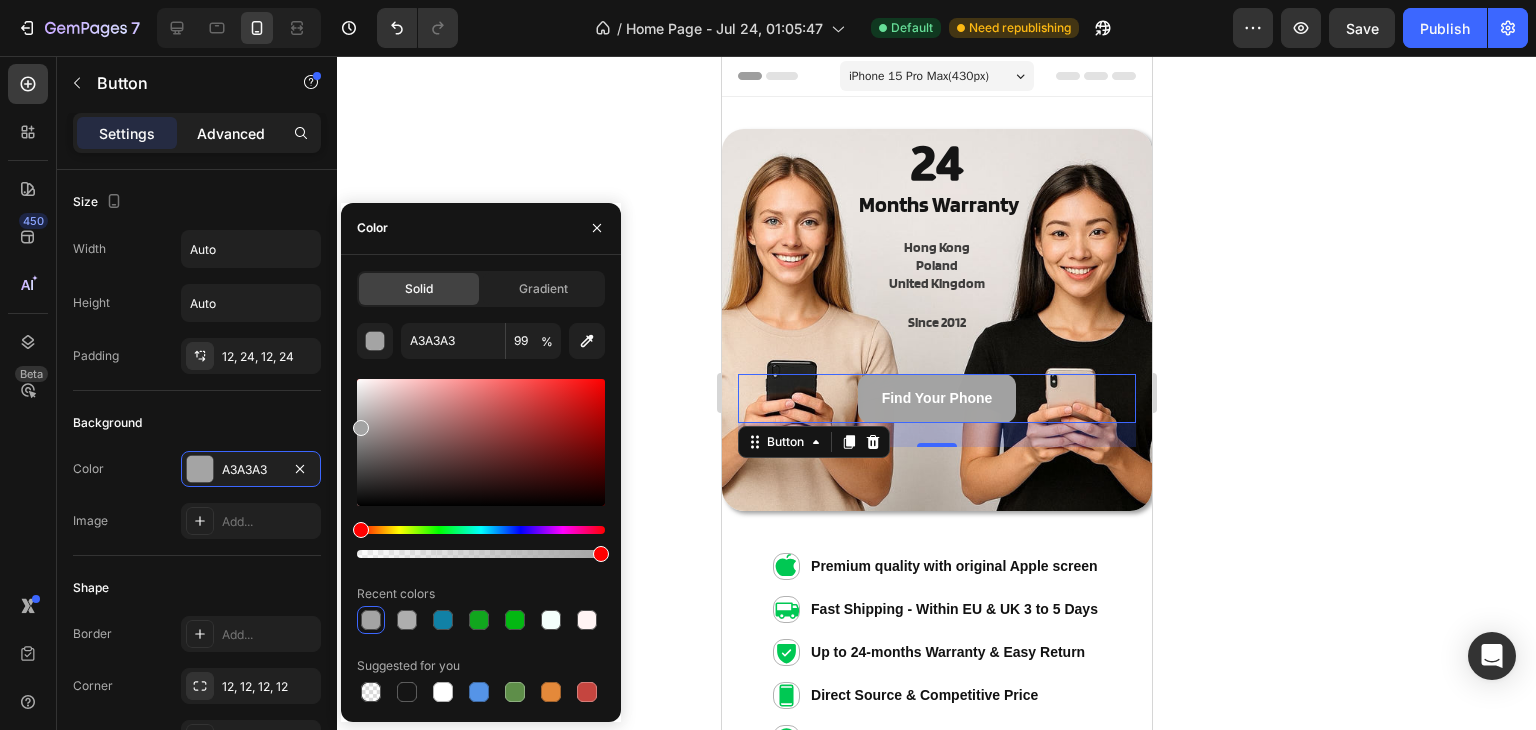 click on "Advanced" at bounding box center [231, 133] 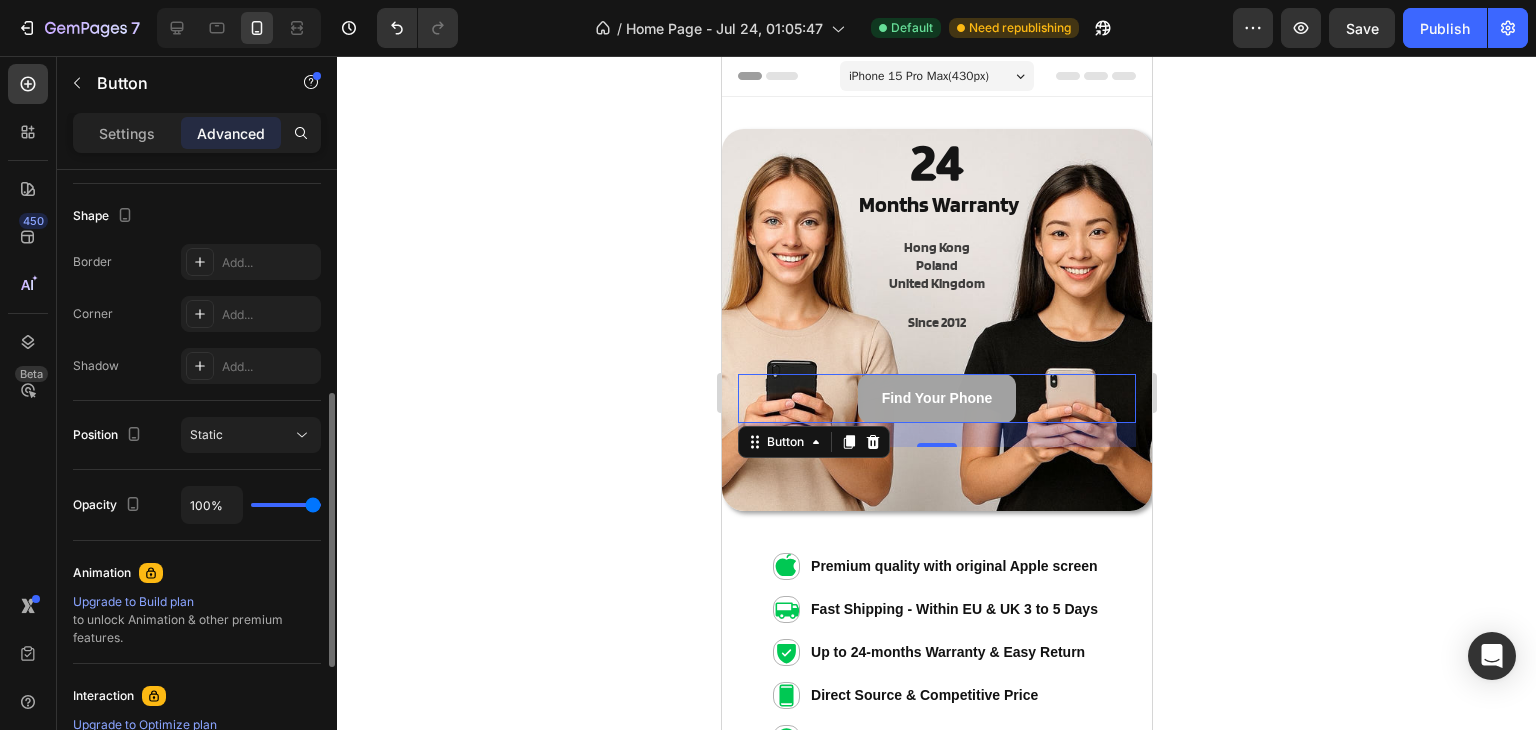 scroll, scrollTop: 769, scrollLeft: 0, axis: vertical 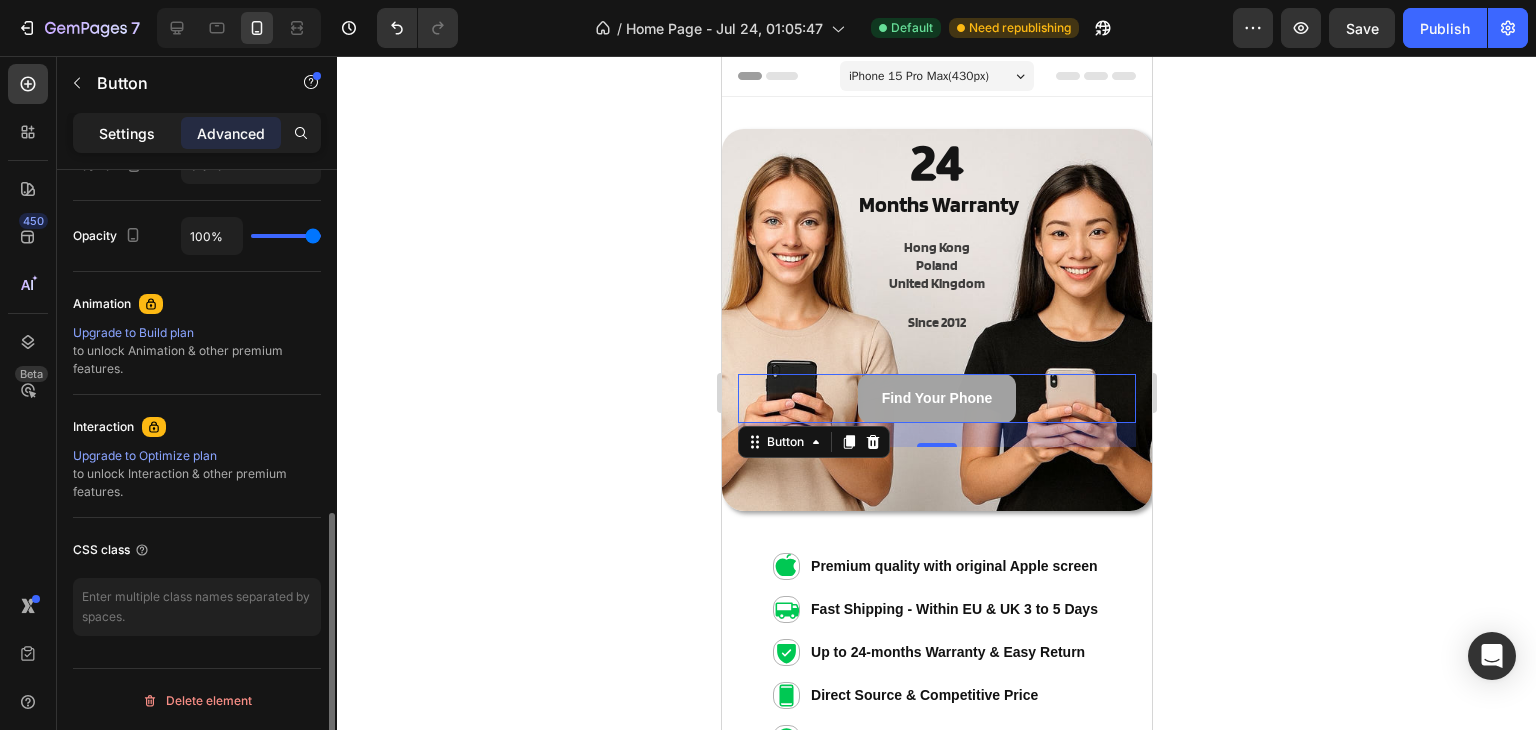 click on "Settings" at bounding box center (127, 133) 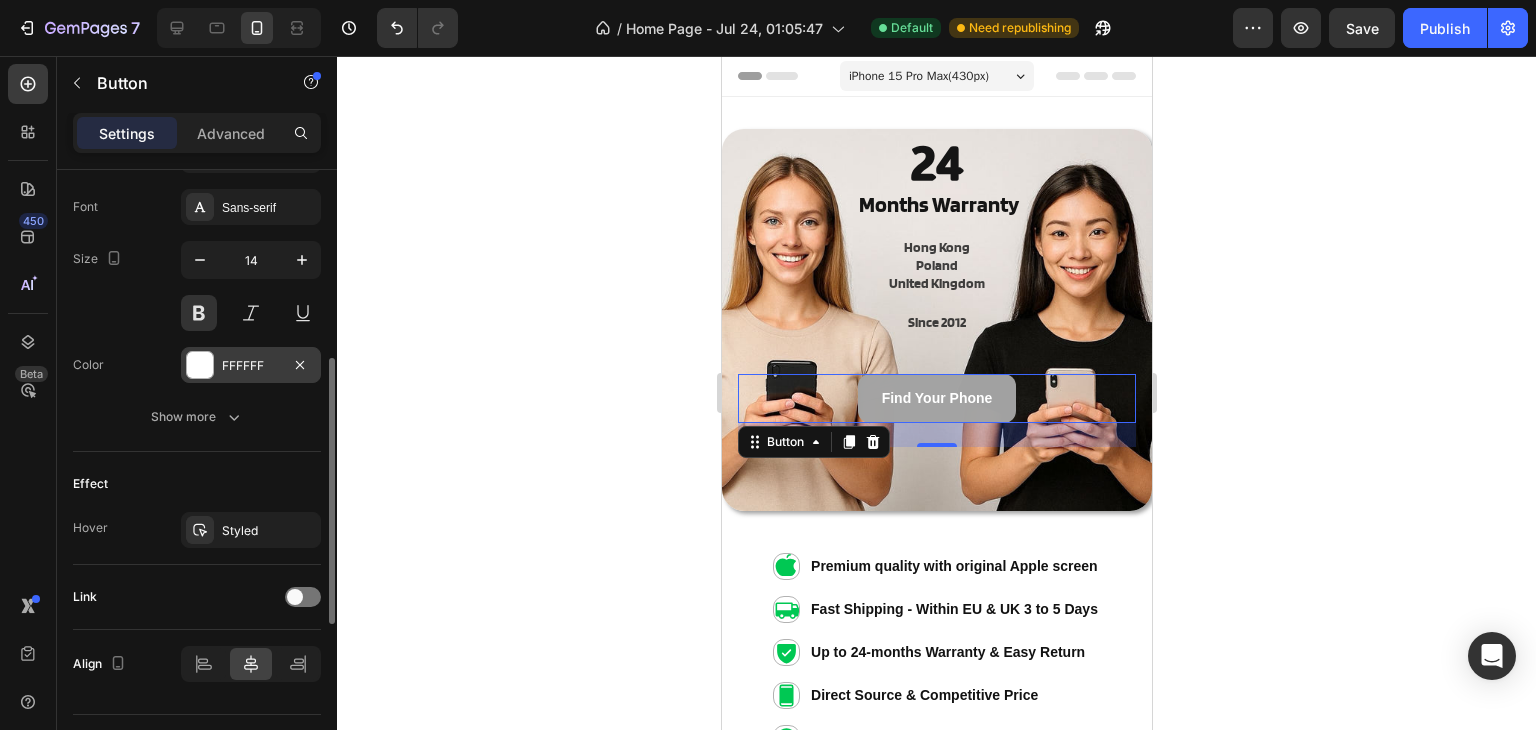 scroll, scrollTop: 569, scrollLeft: 0, axis: vertical 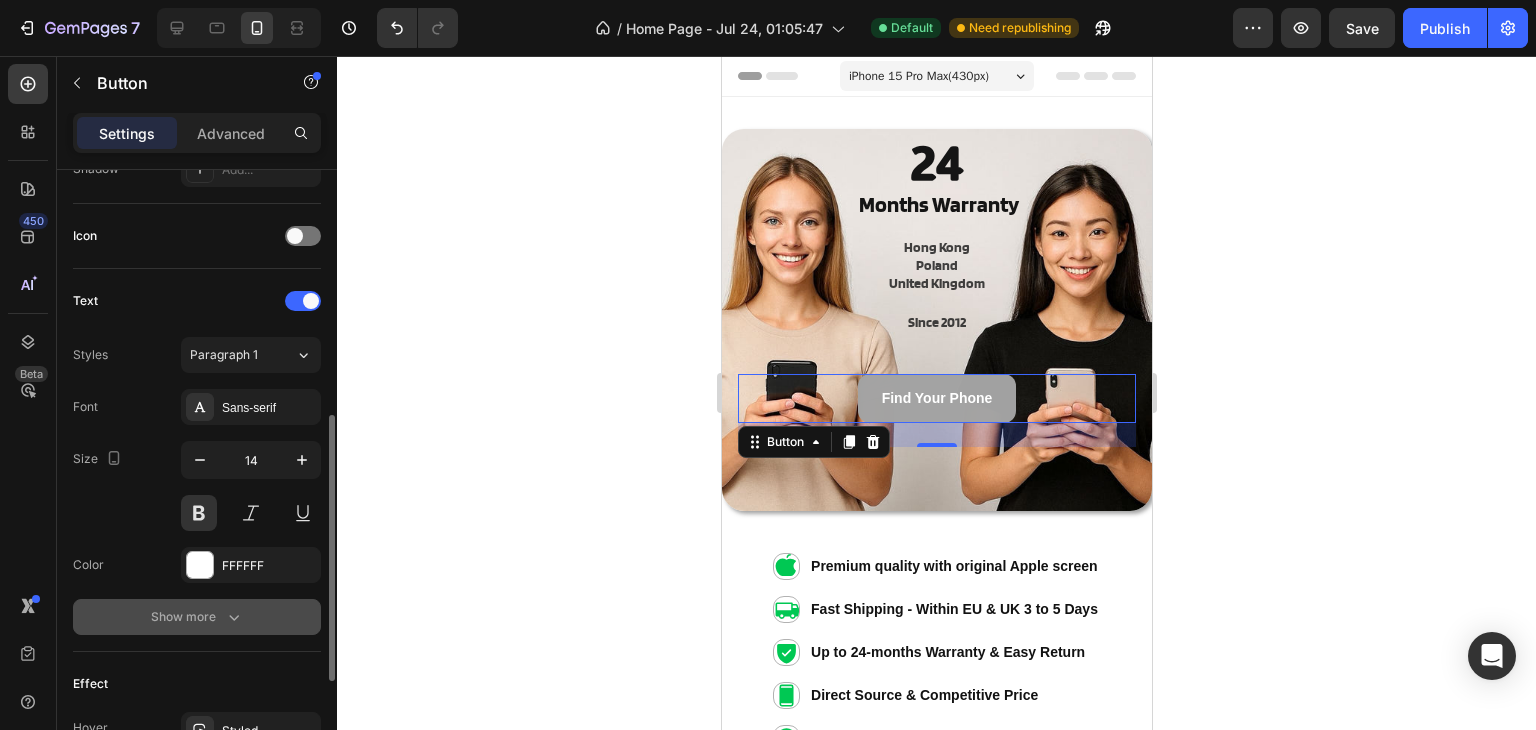 click 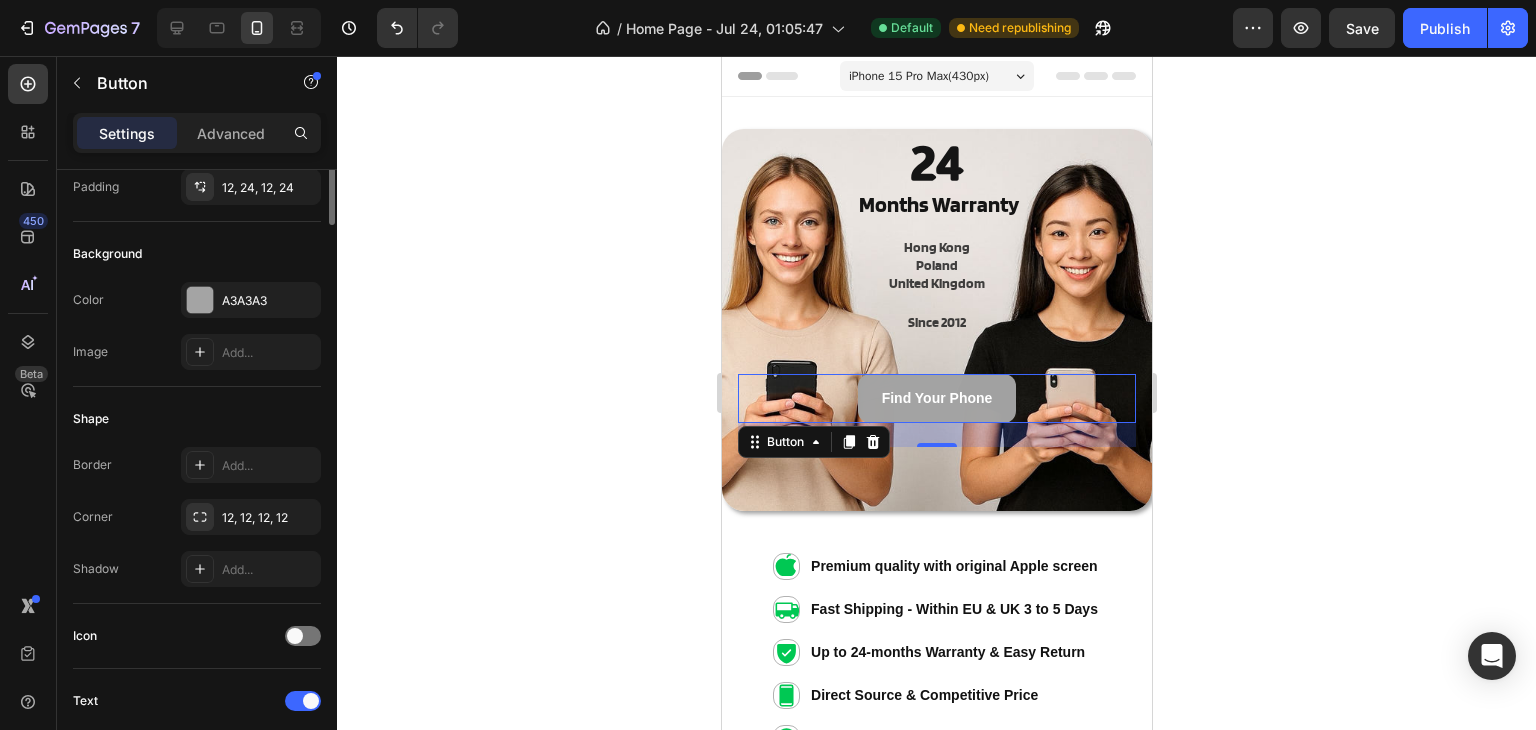 scroll, scrollTop: 0, scrollLeft: 0, axis: both 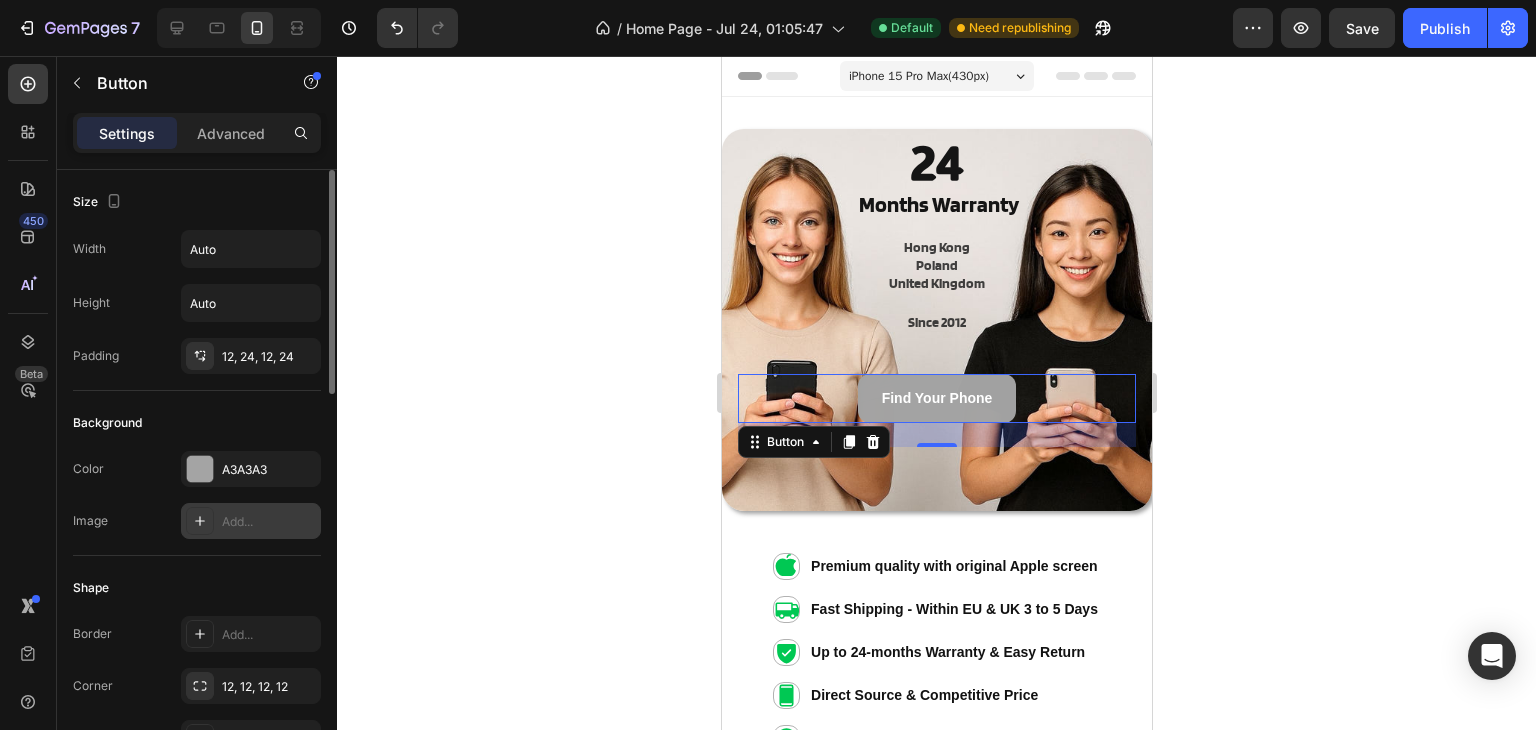 click on "Add..." at bounding box center [269, 522] 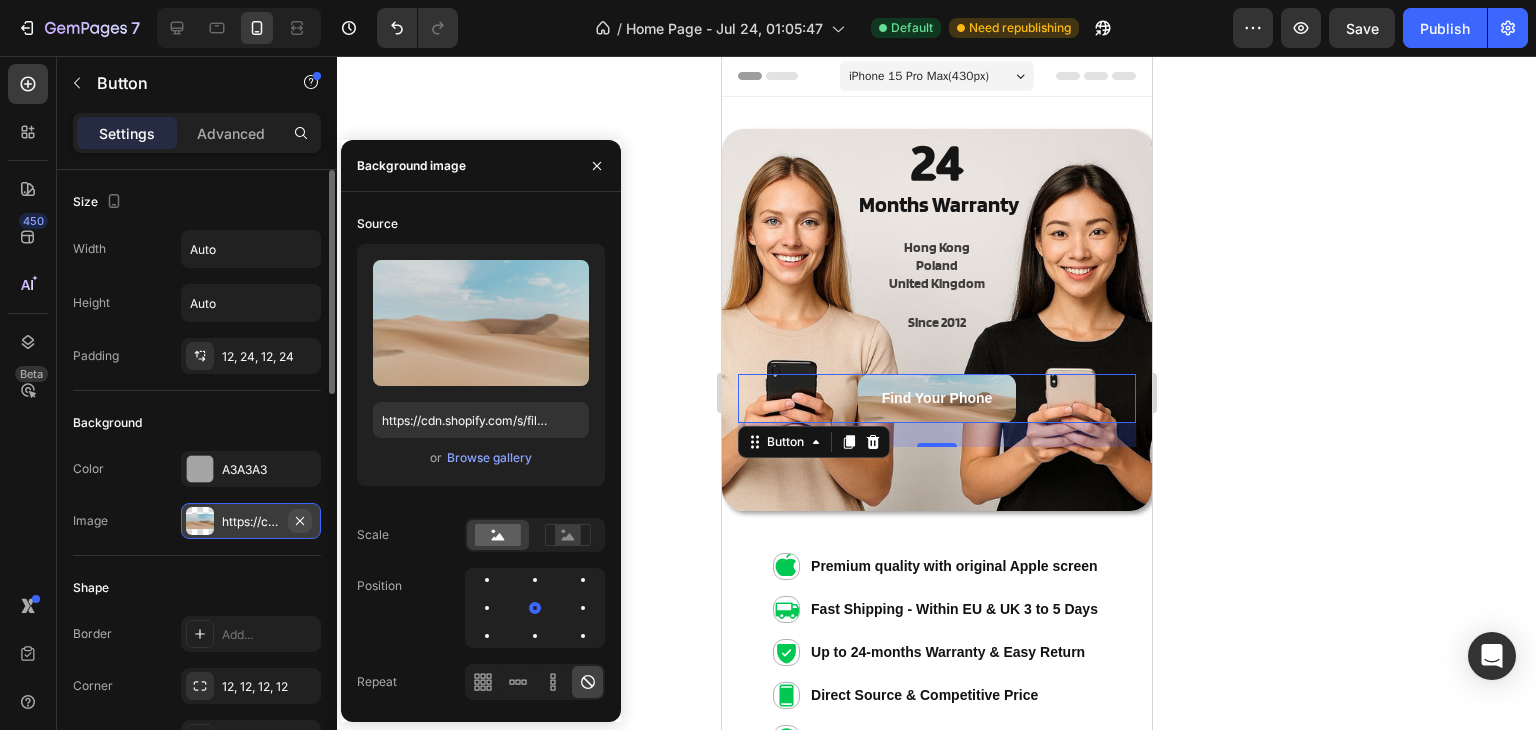 click 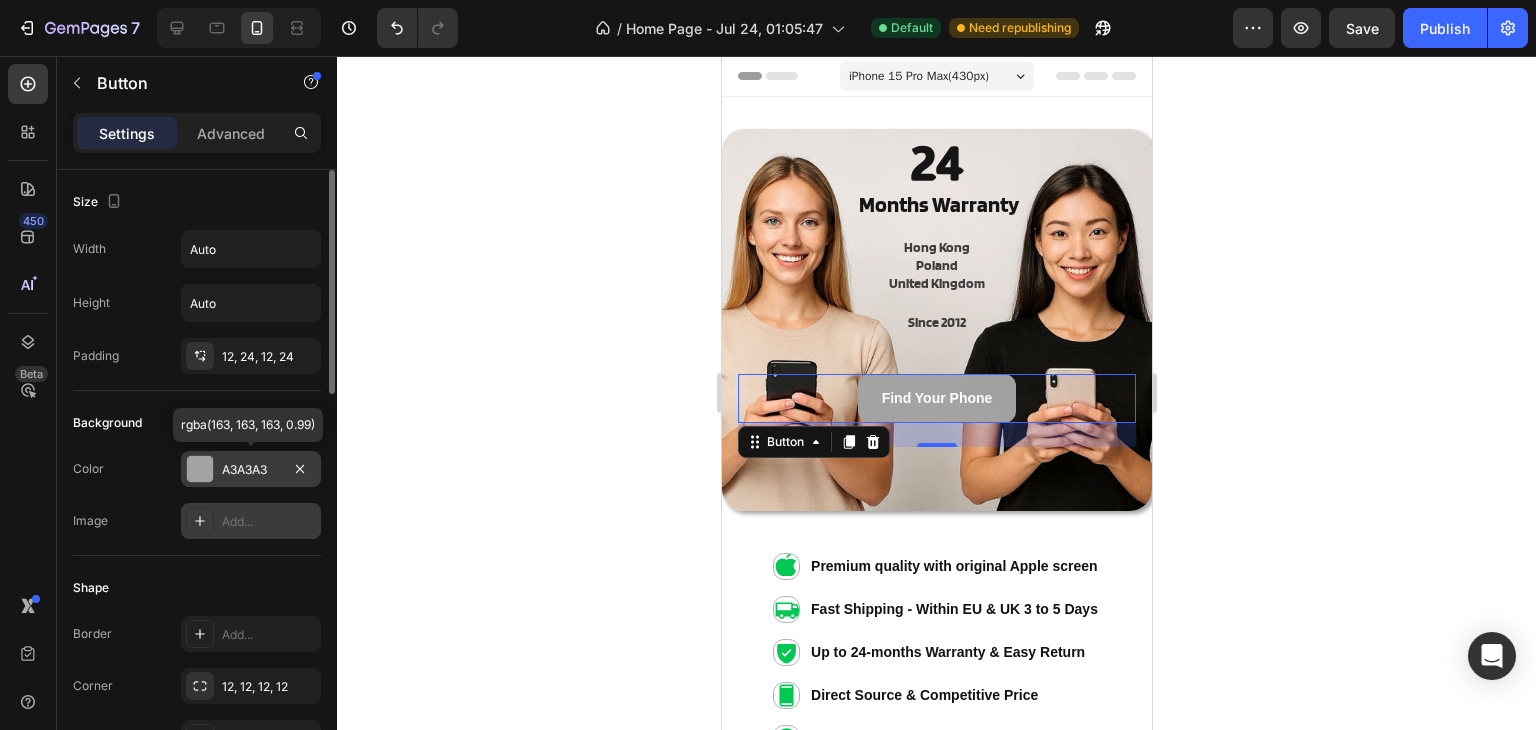 click on "A3A3A3" at bounding box center [251, 470] 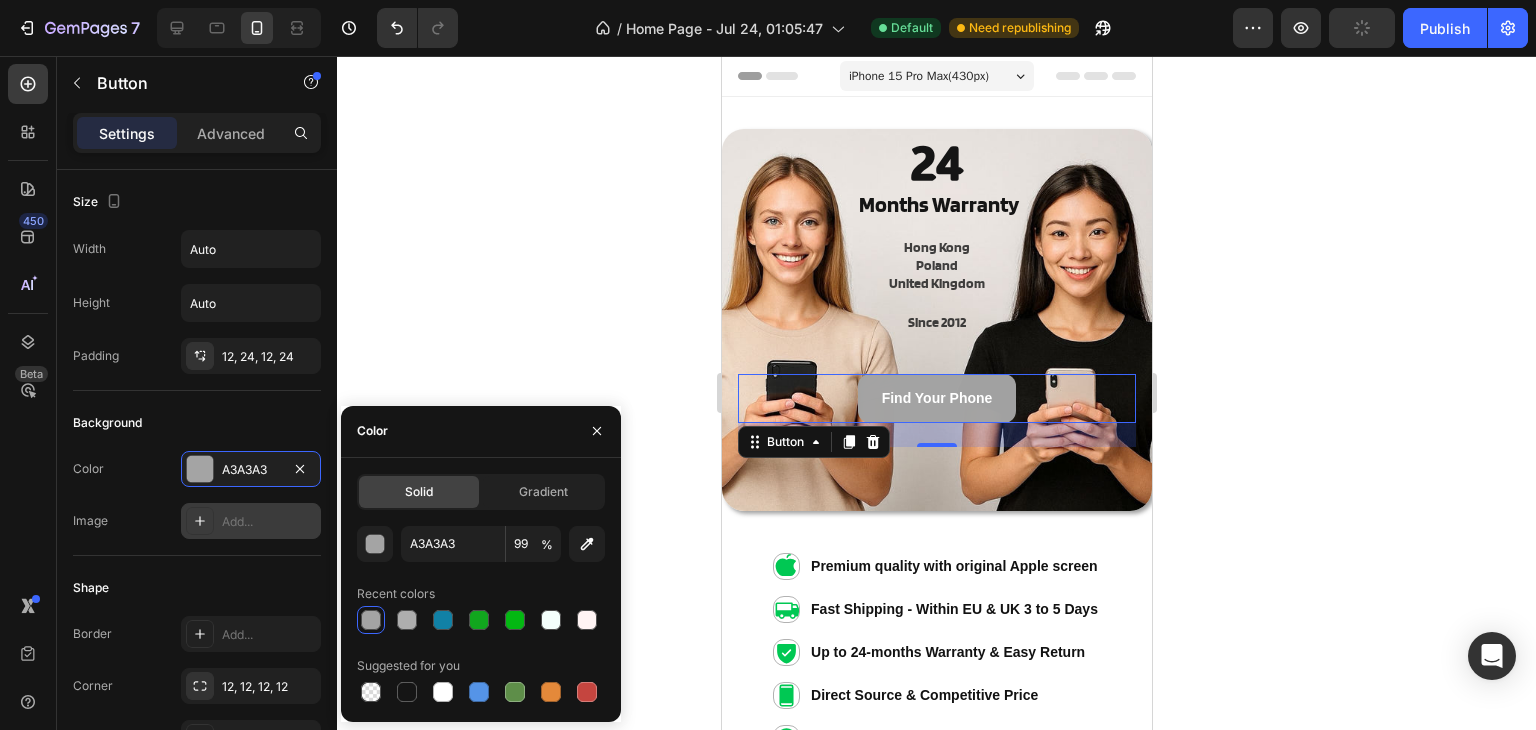 click on "Add..." at bounding box center [269, 522] 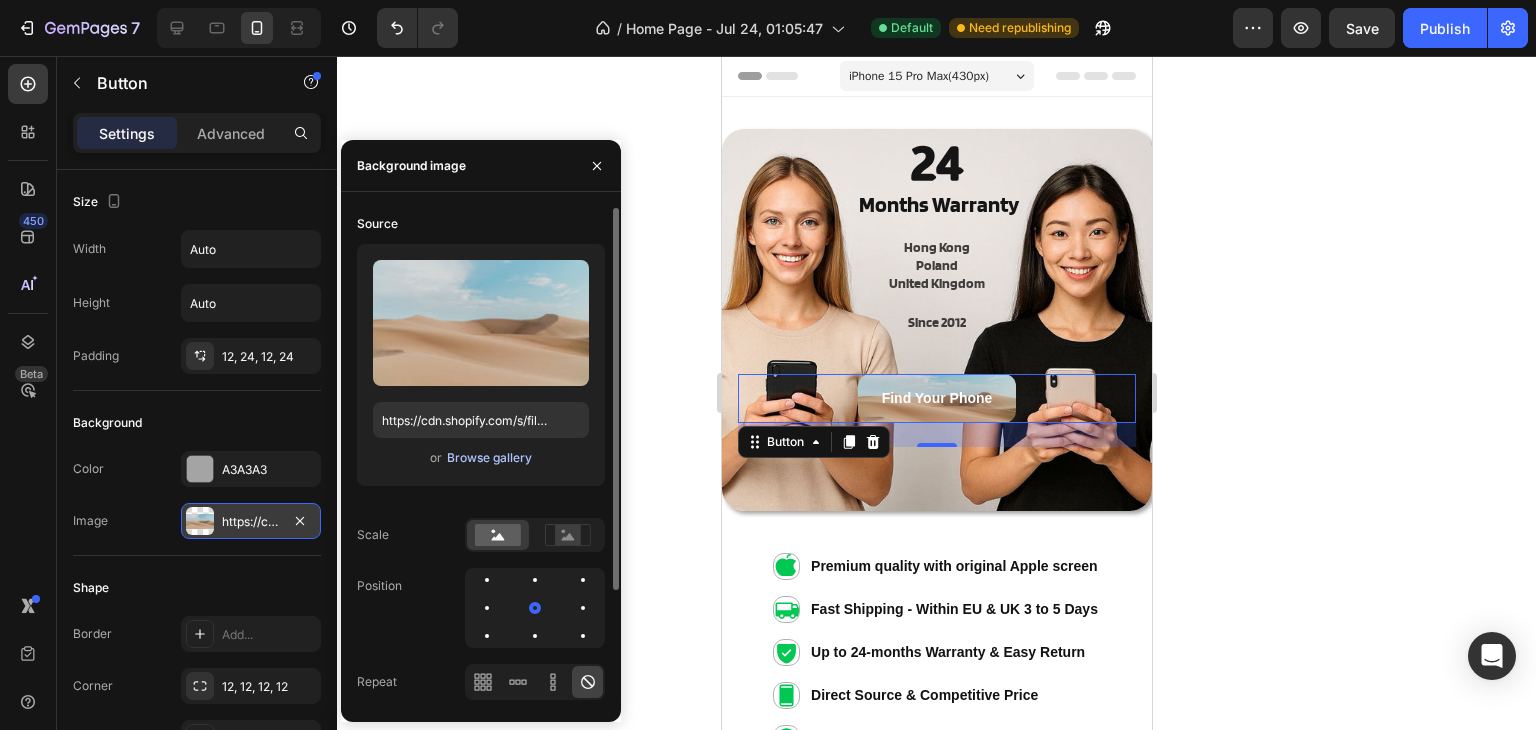 click on "Browse gallery" at bounding box center [489, 458] 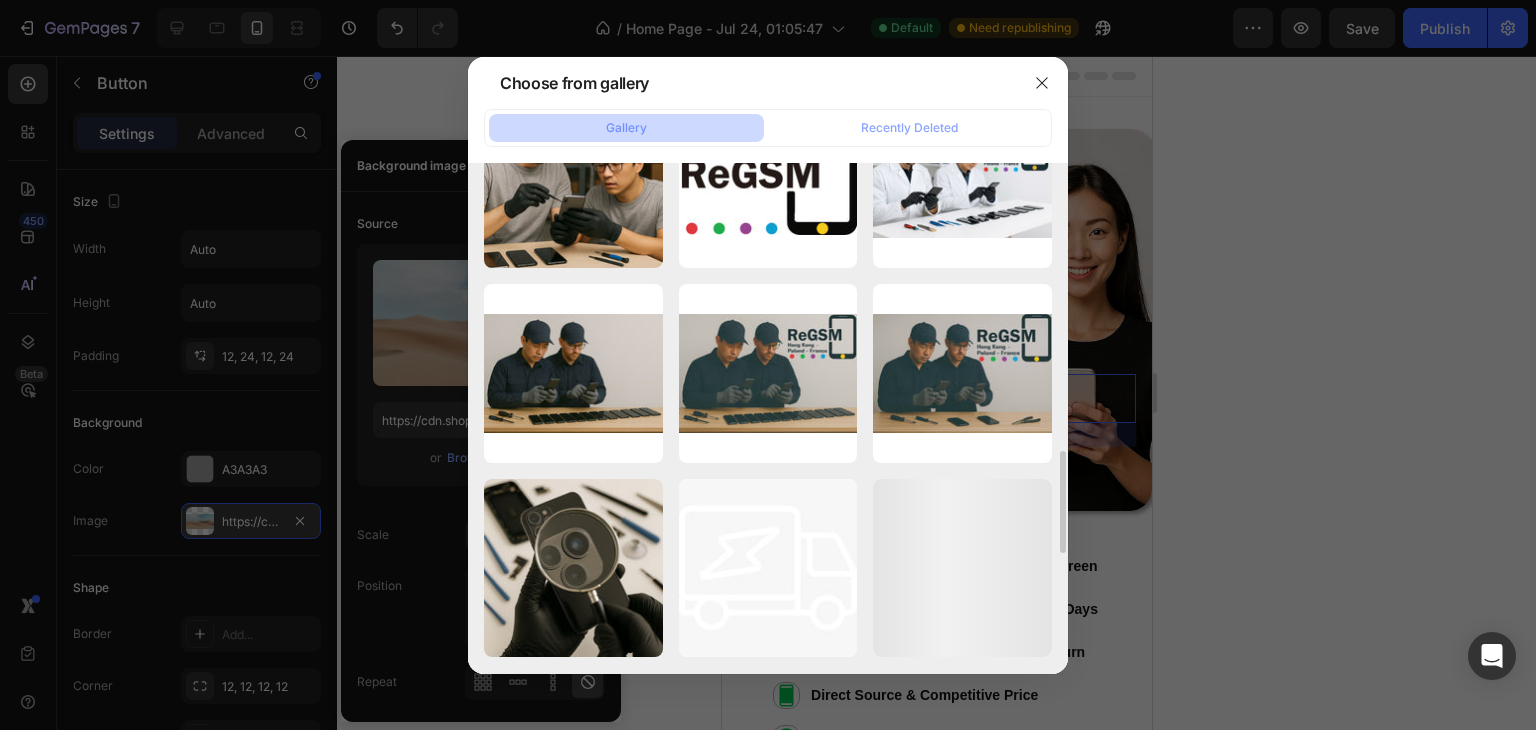 scroll, scrollTop: 1936, scrollLeft: 0, axis: vertical 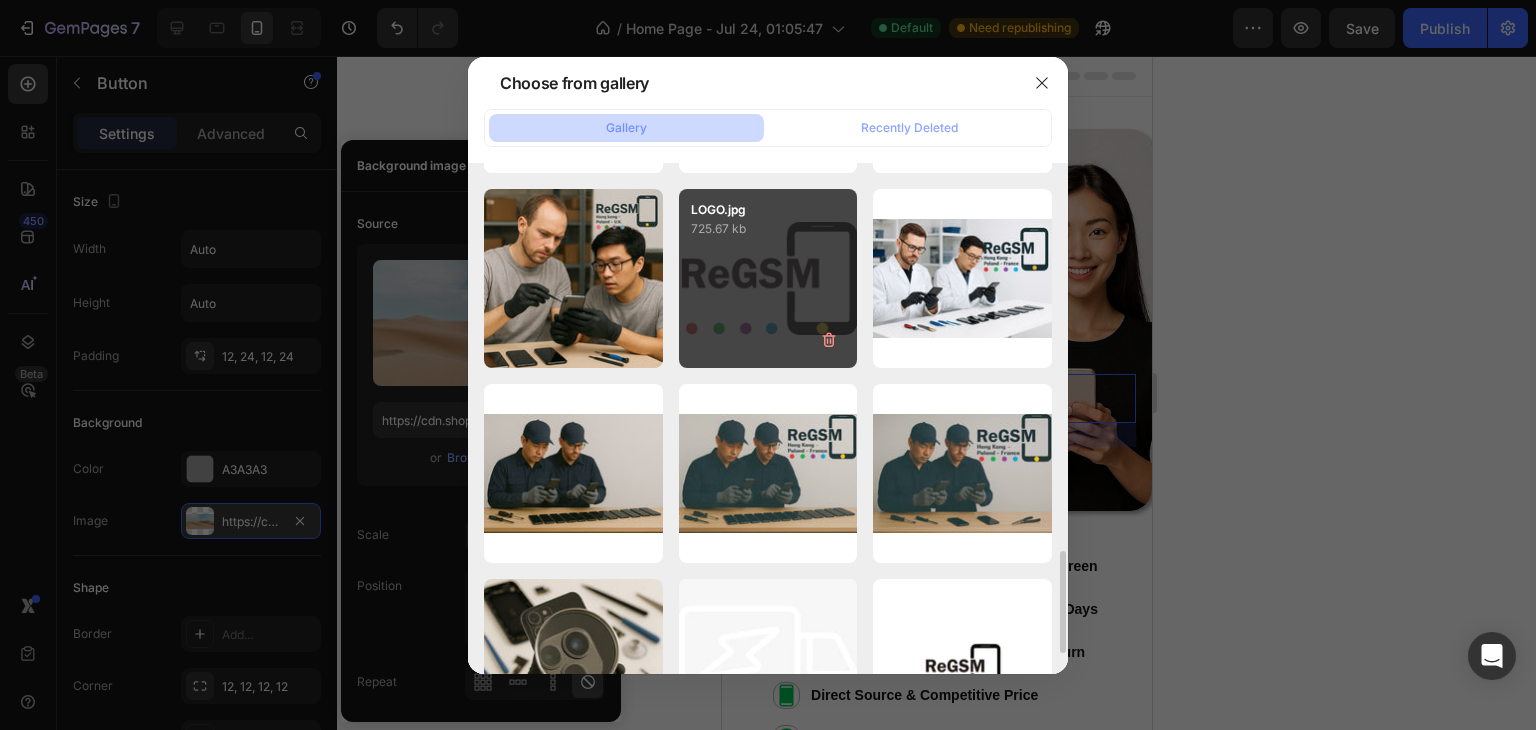 click on "LOGO.jpg 725.67 kb" at bounding box center (768, 278) 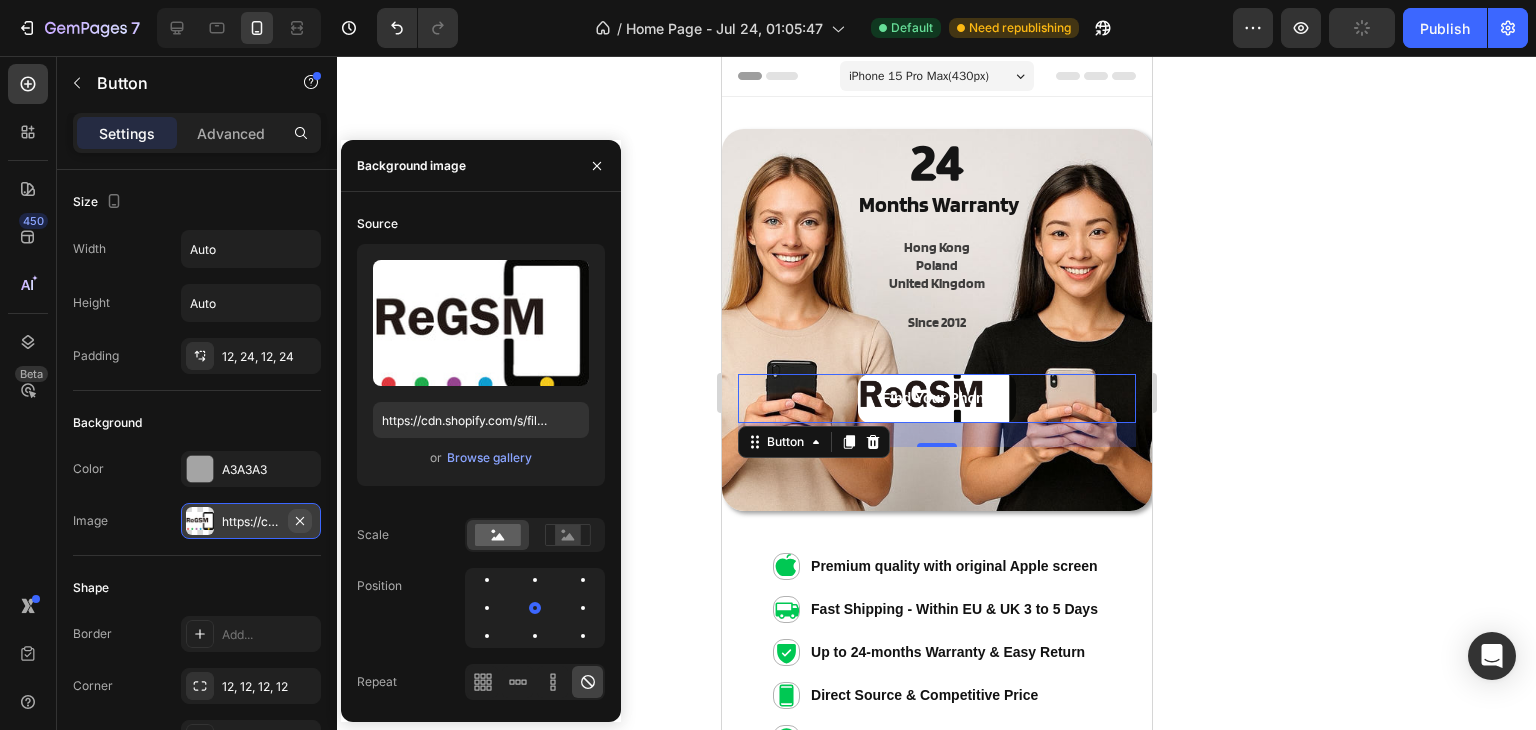 click 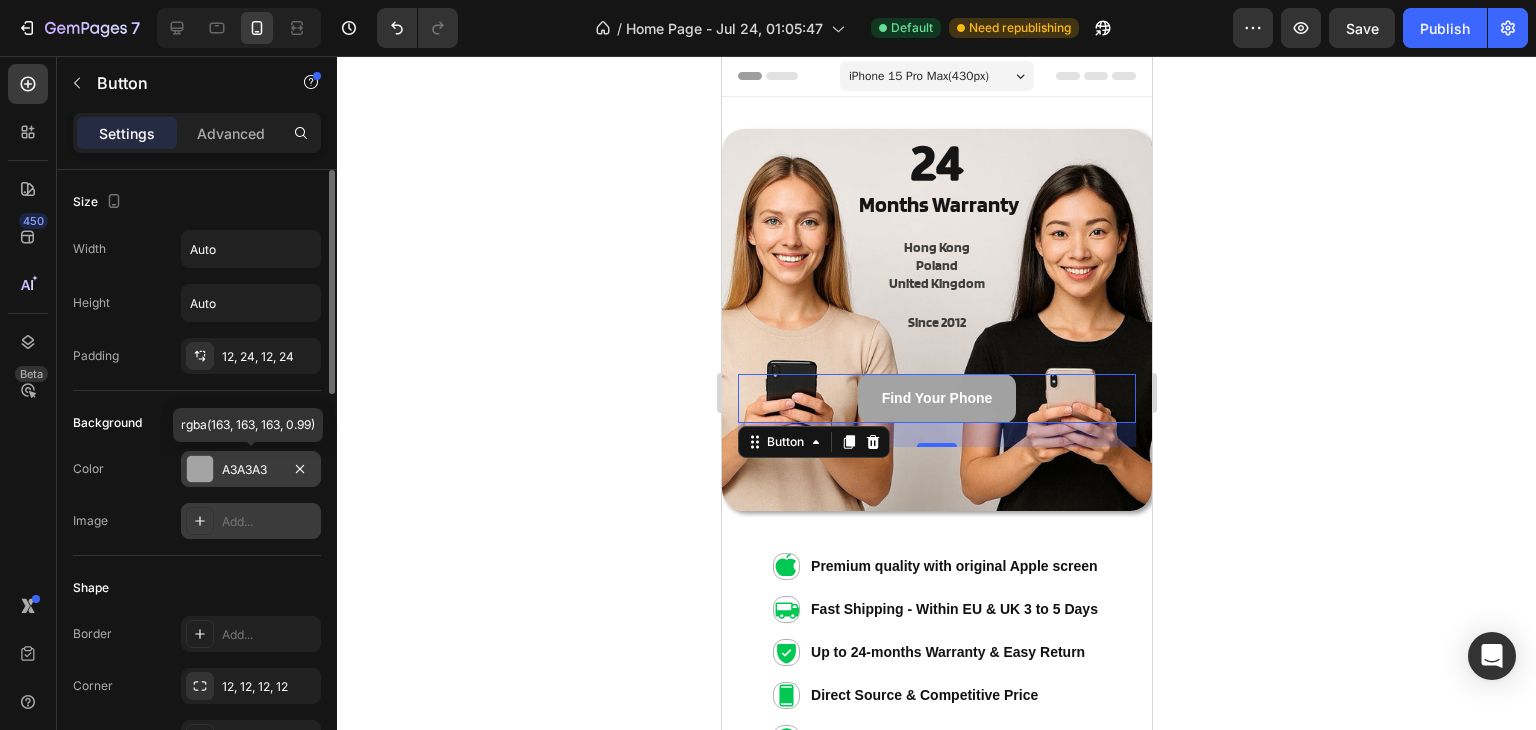 click on "A3A3A3" at bounding box center (251, 470) 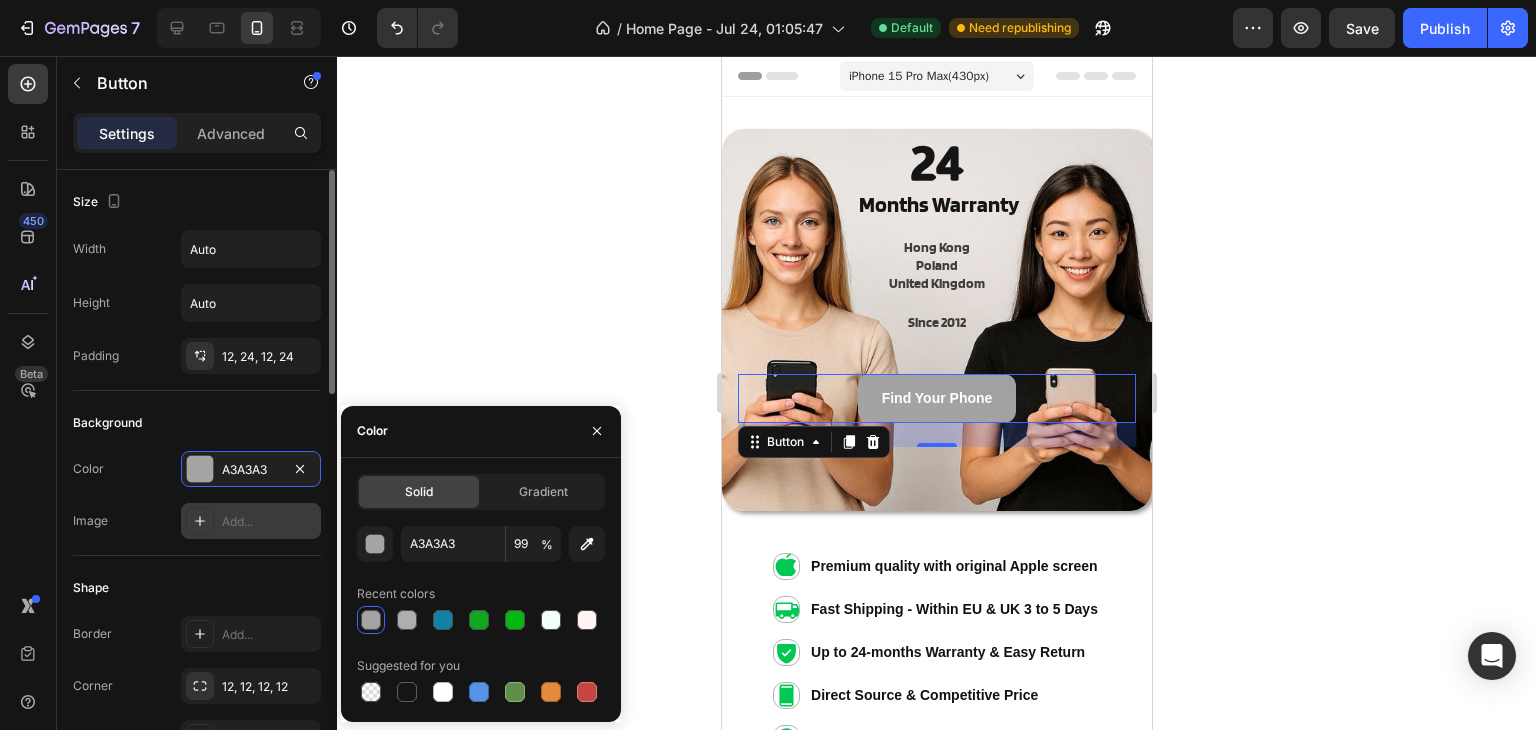 click on "Background" at bounding box center (197, 423) 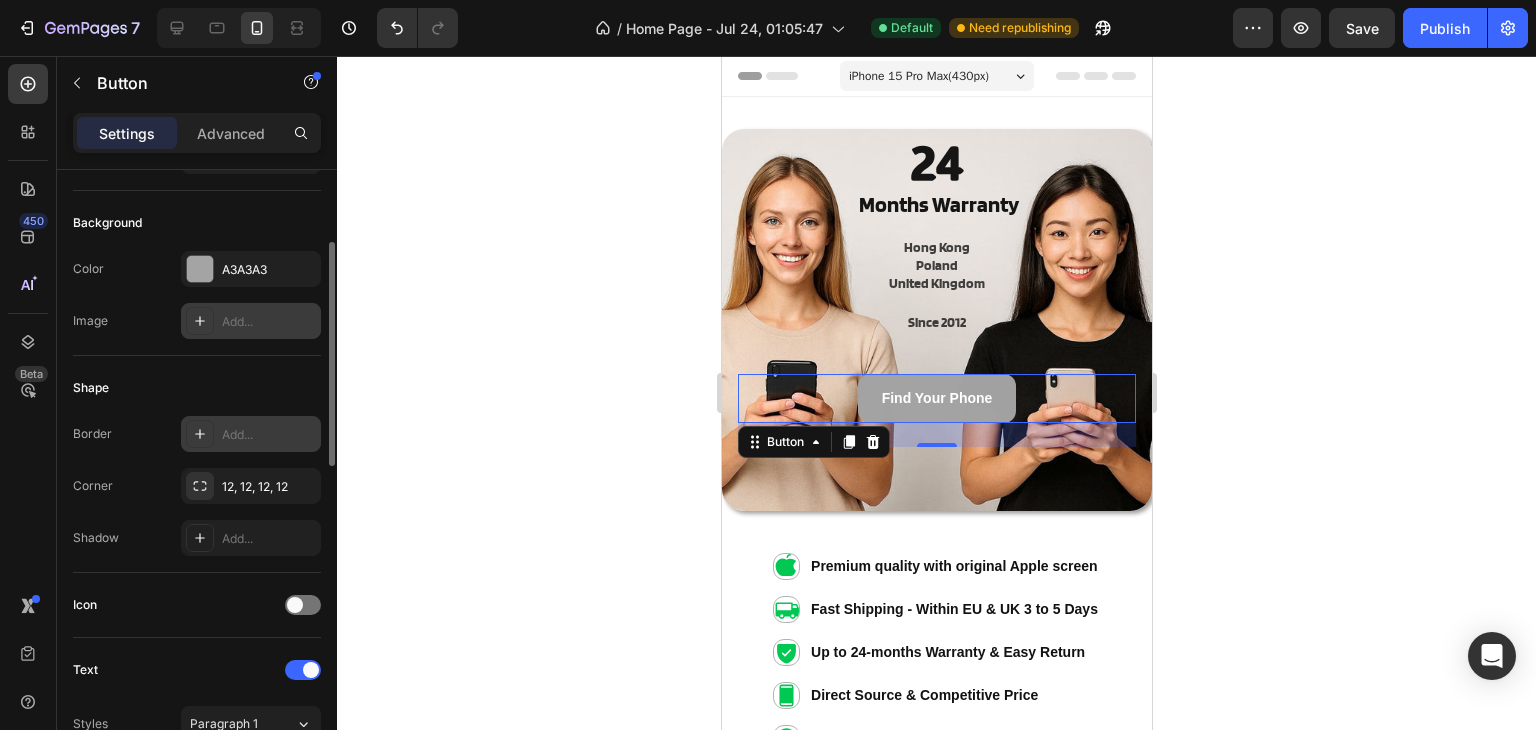 scroll, scrollTop: 400, scrollLeft: 0, axis: vertical 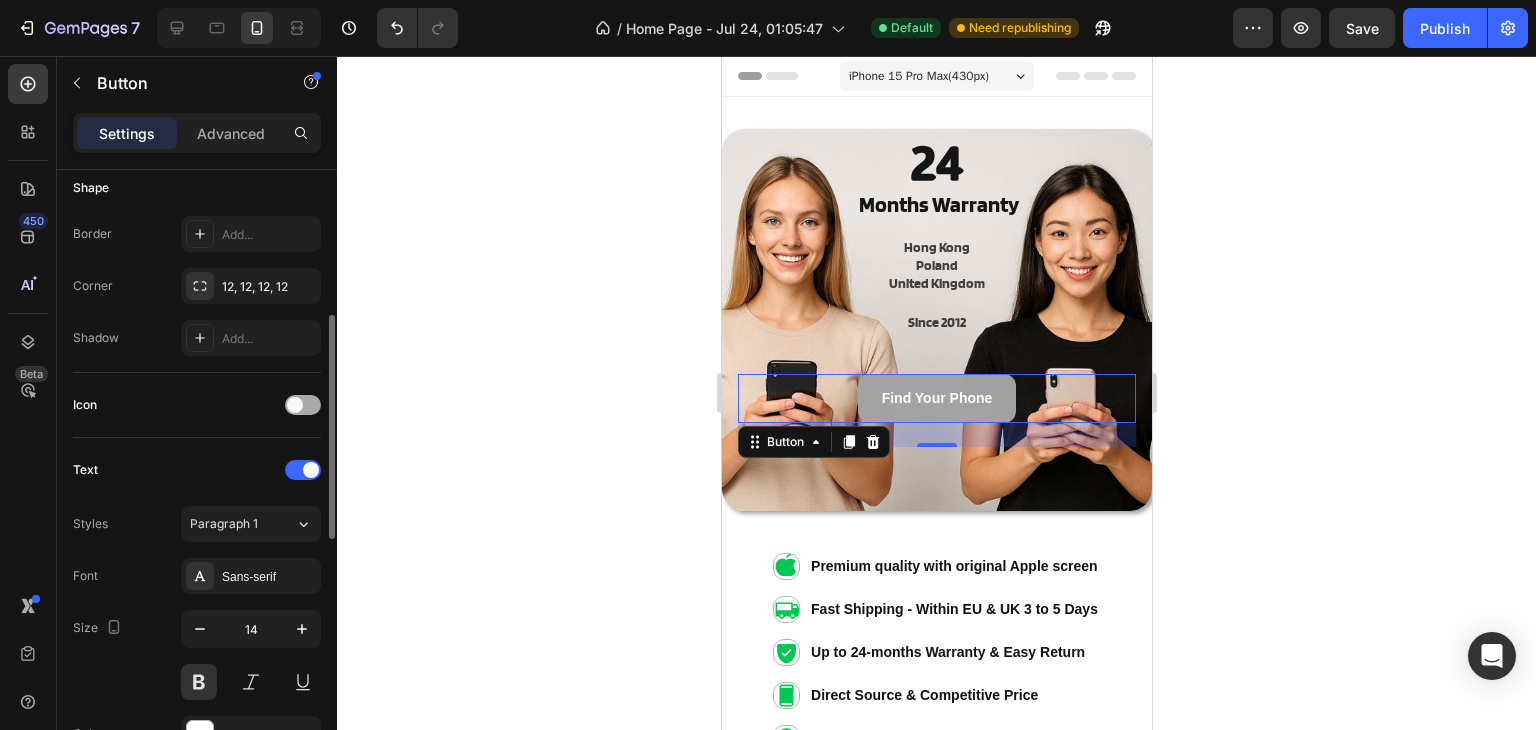 click at bounding box center (303, 405) 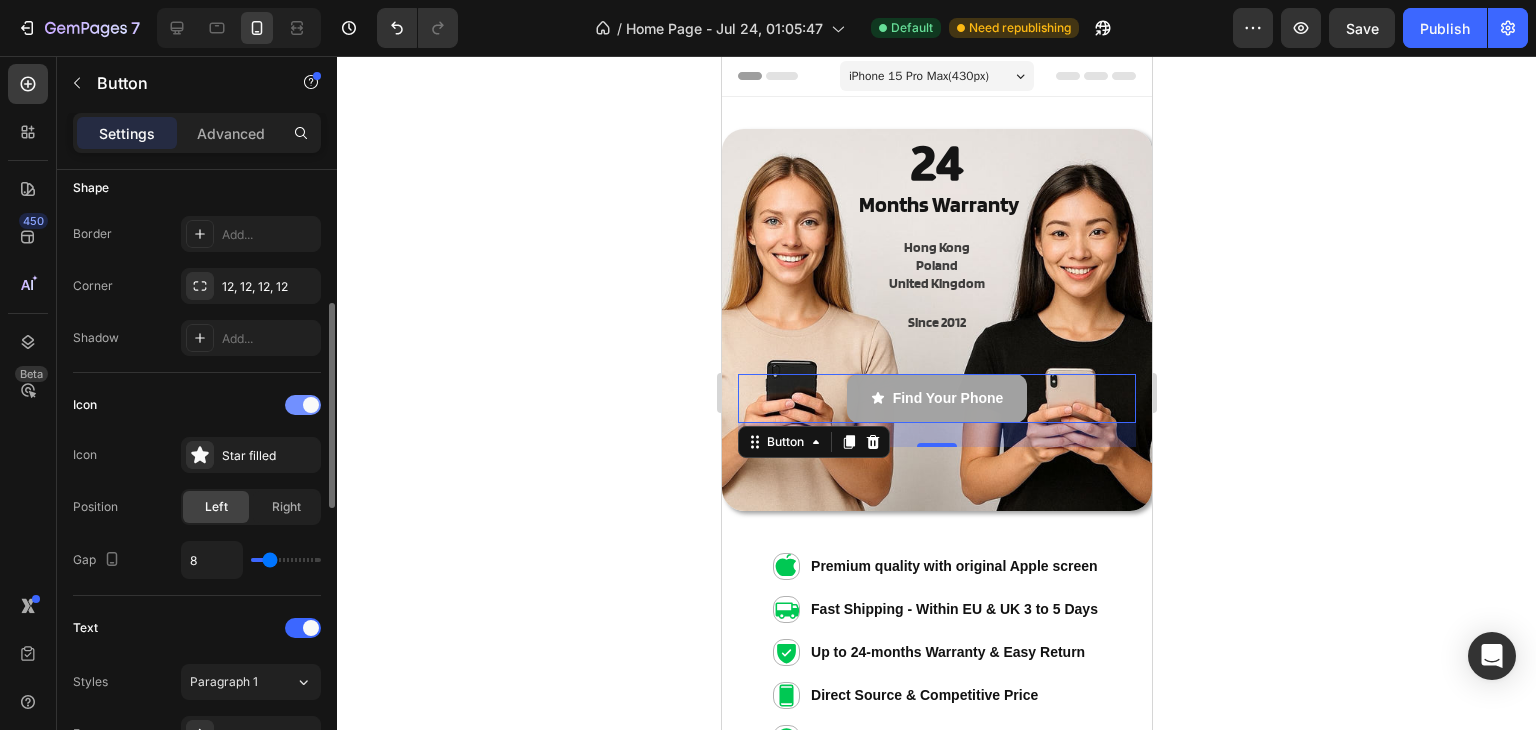click at bounding box center (303, 405) 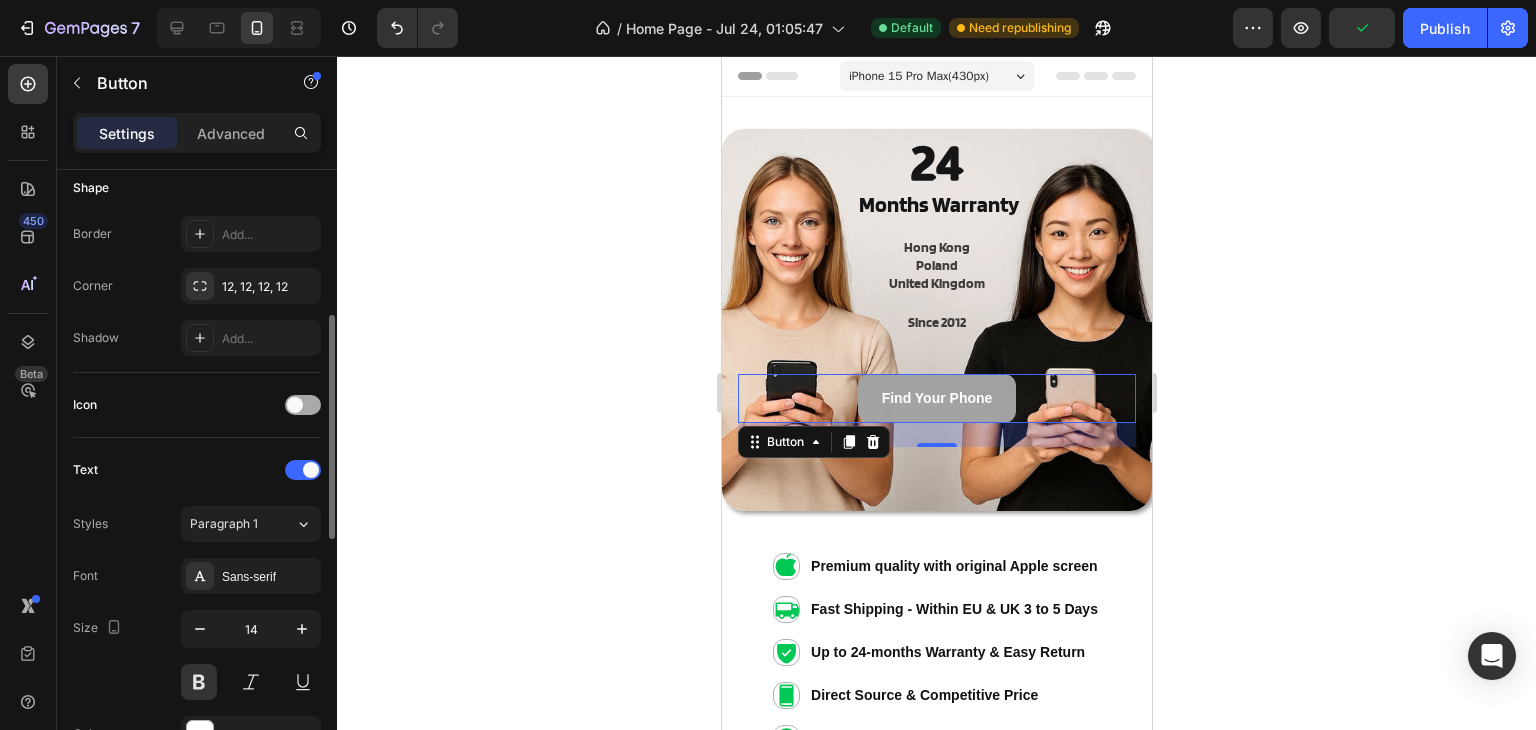 click at bounding box center (295, 405) 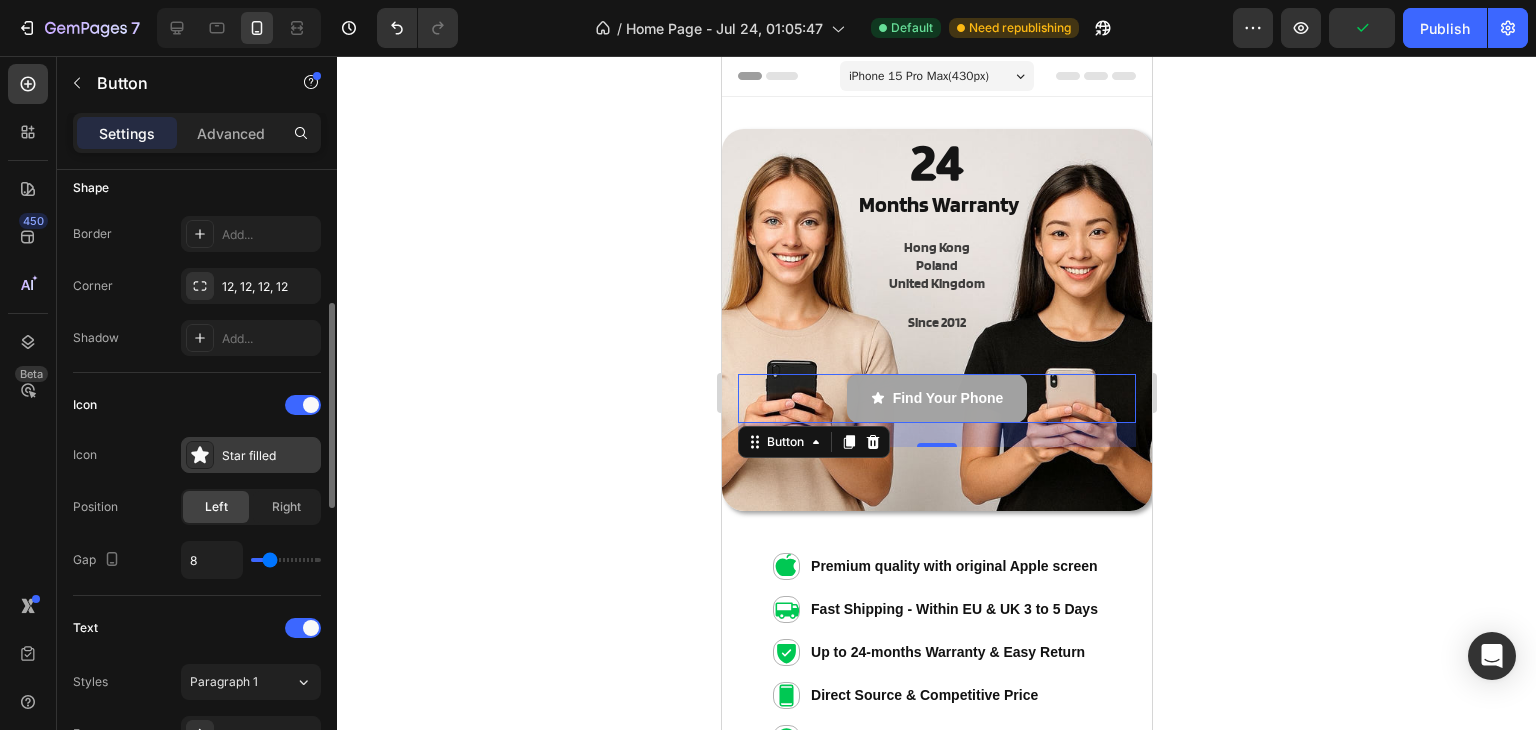 click 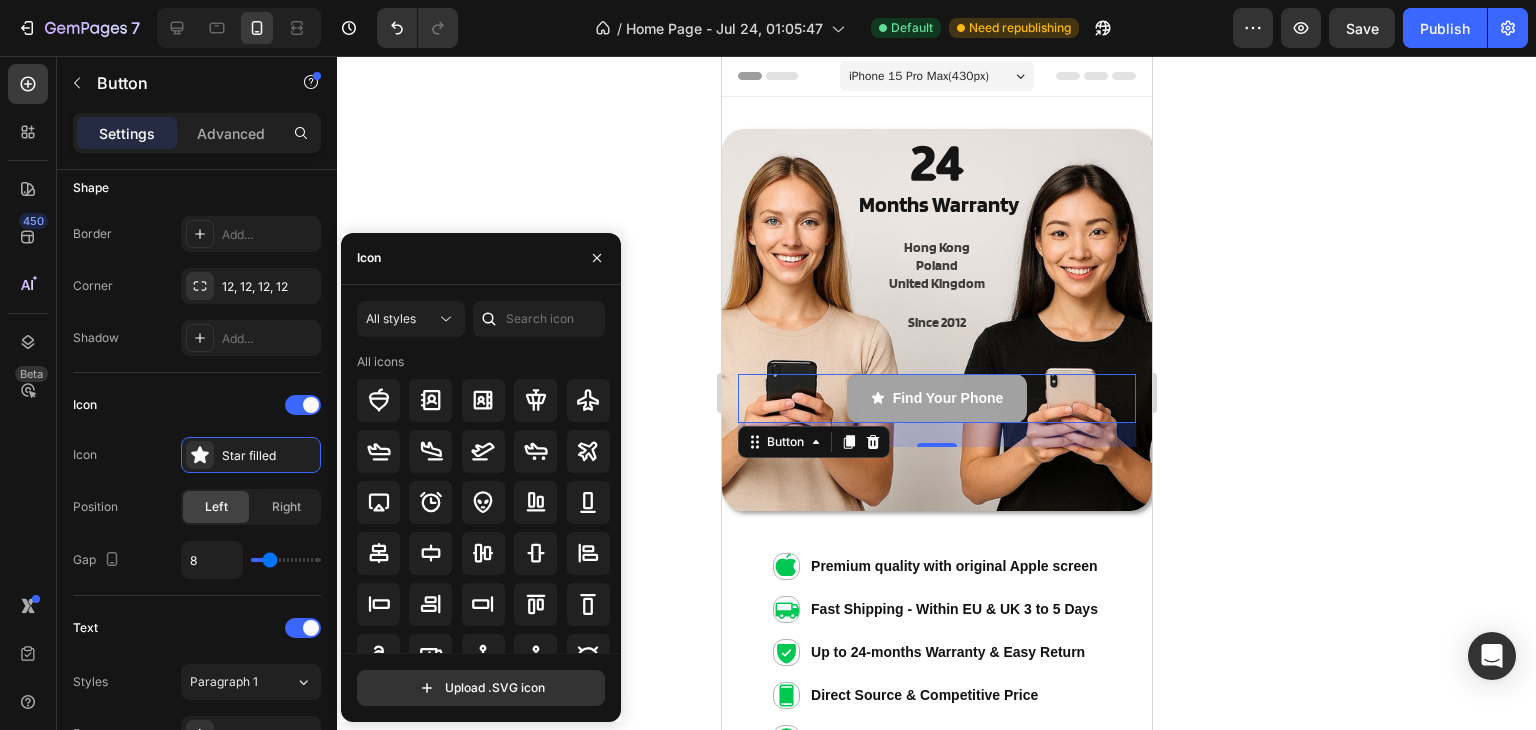 click 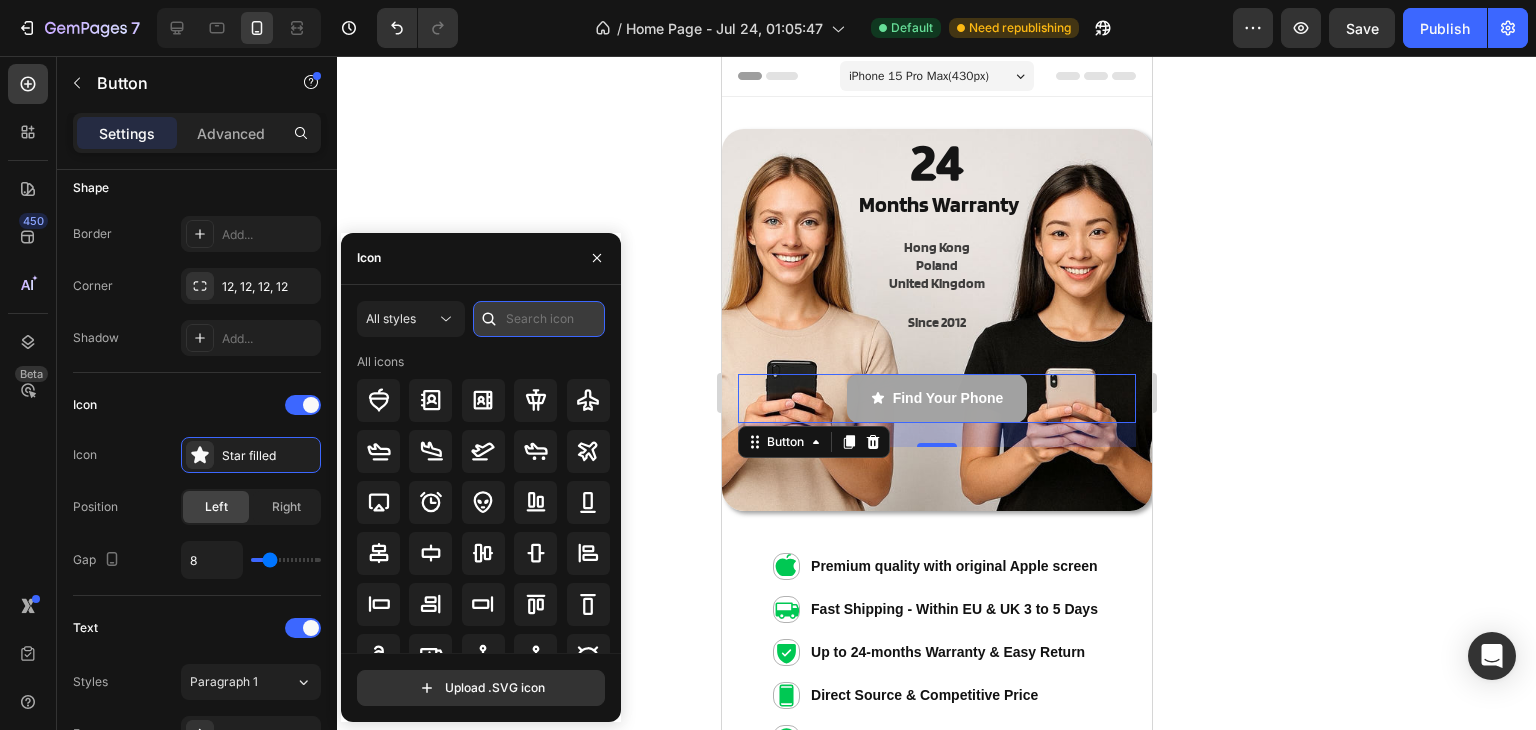 click at bounding box center [539, 319] 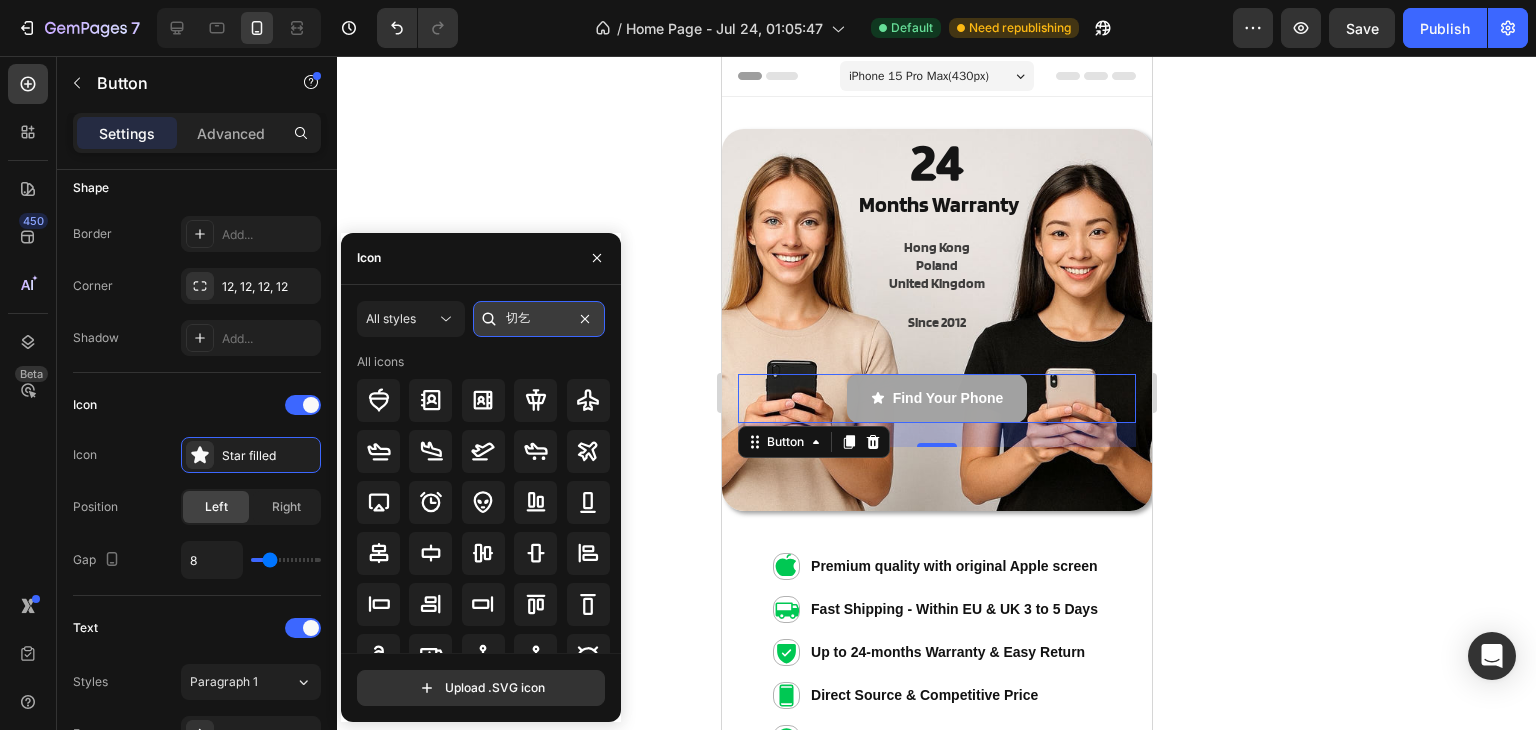 type on "切" 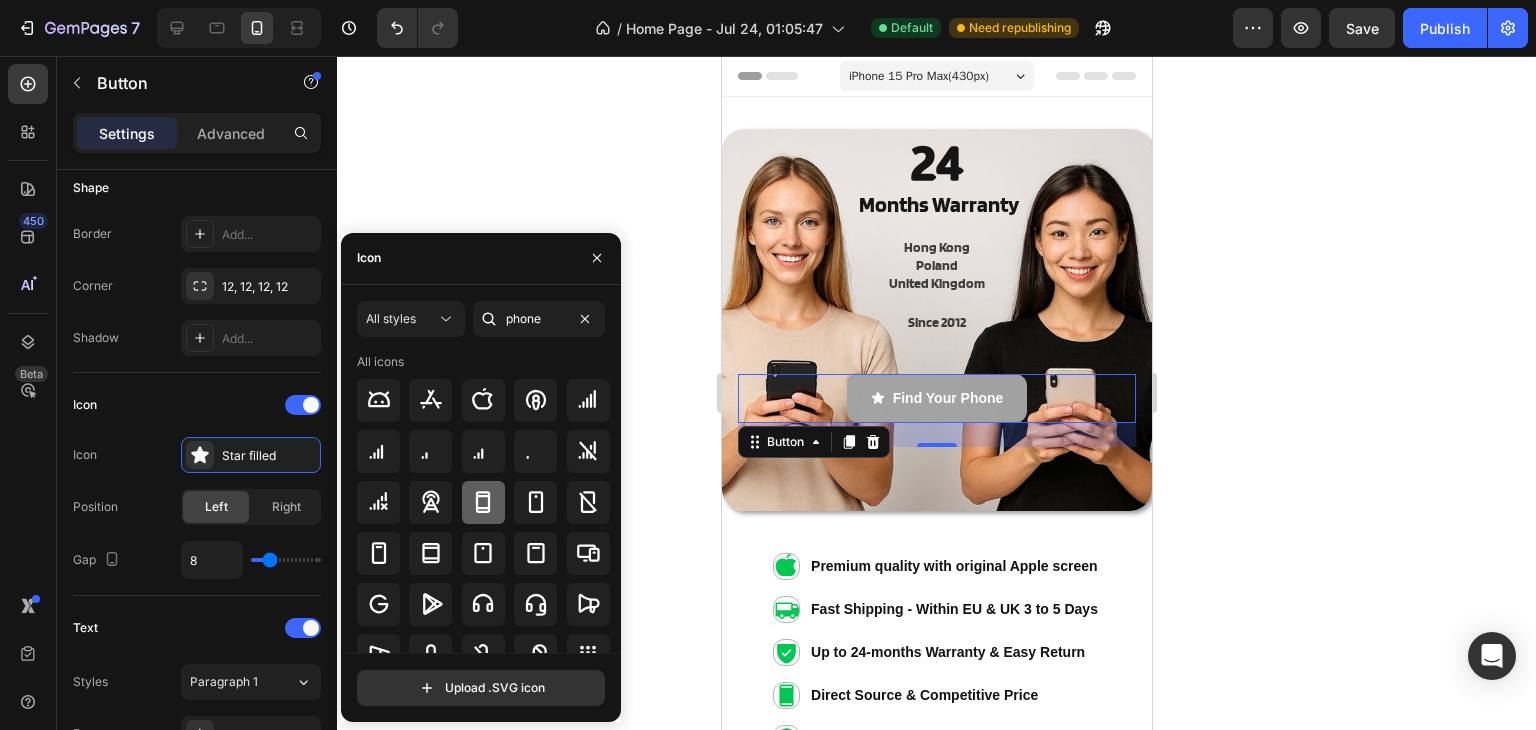 click 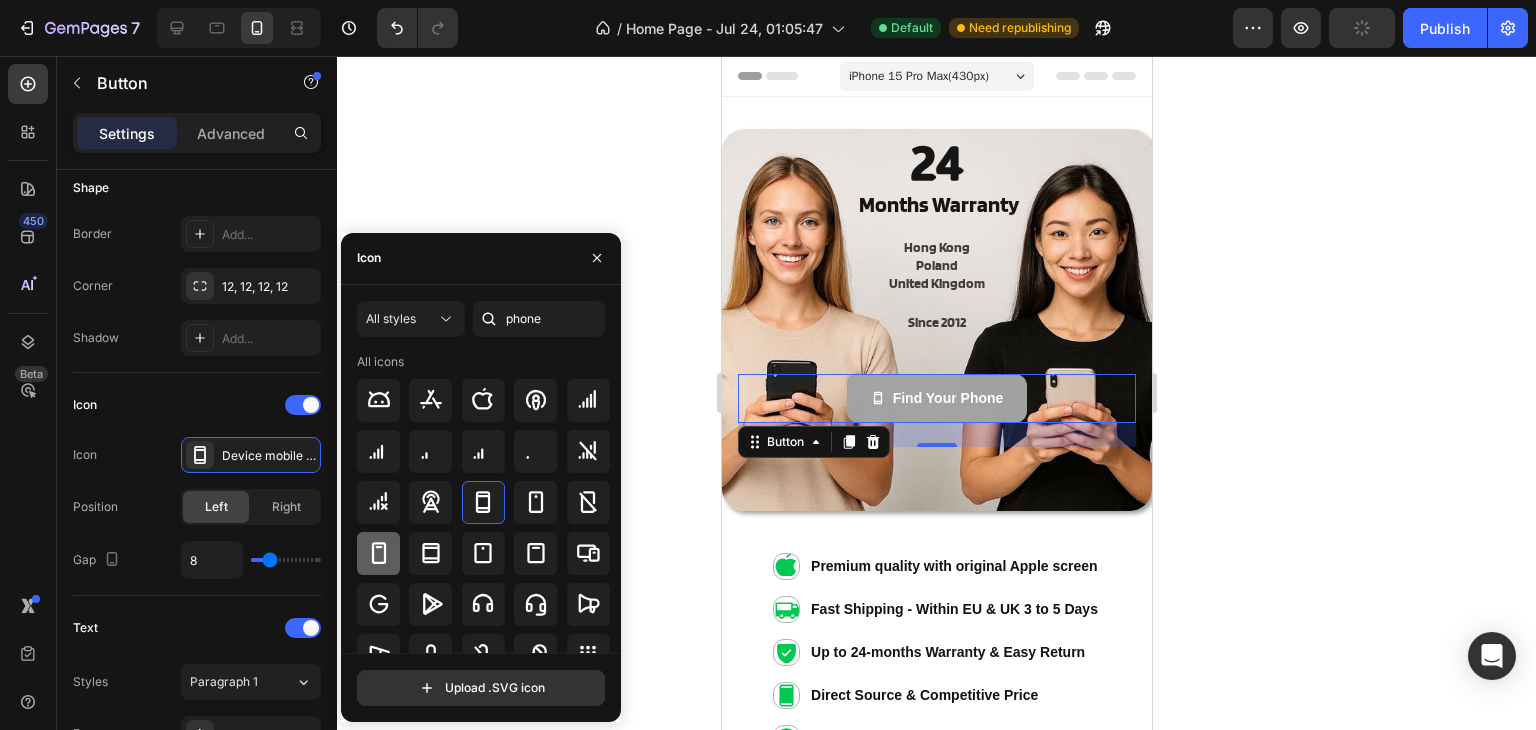 click 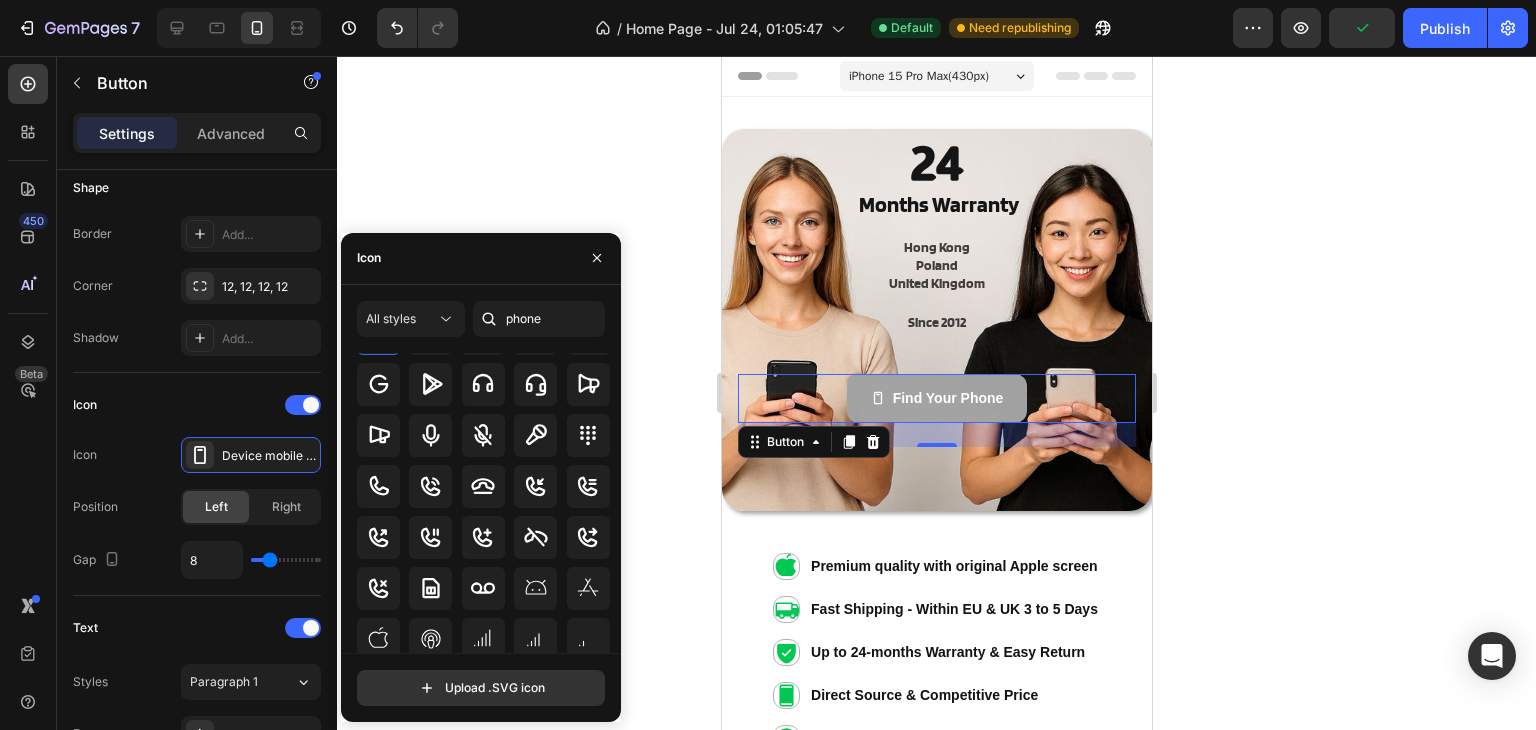 scroll, scrollTop: 13, scrollLeft: 0, axis: vertical 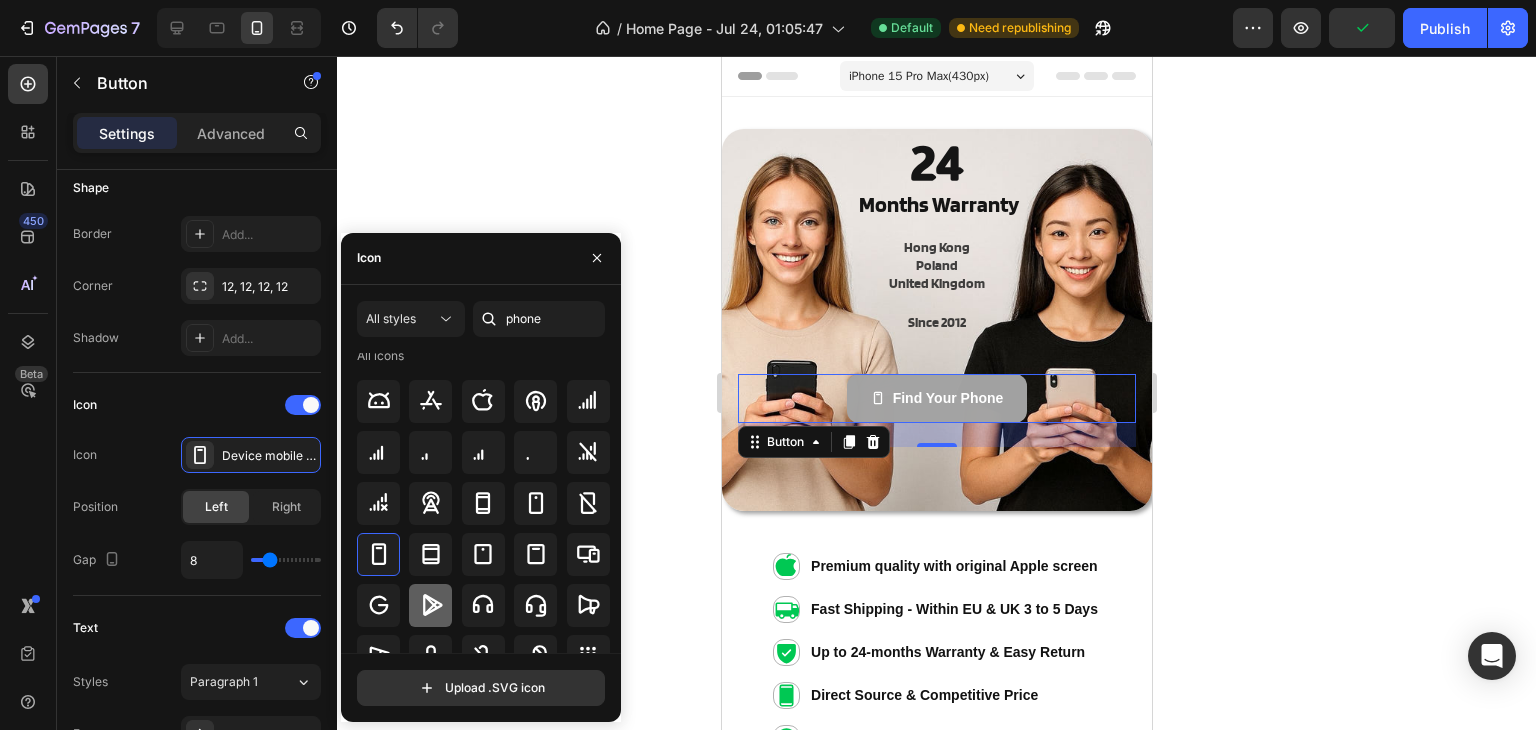 click 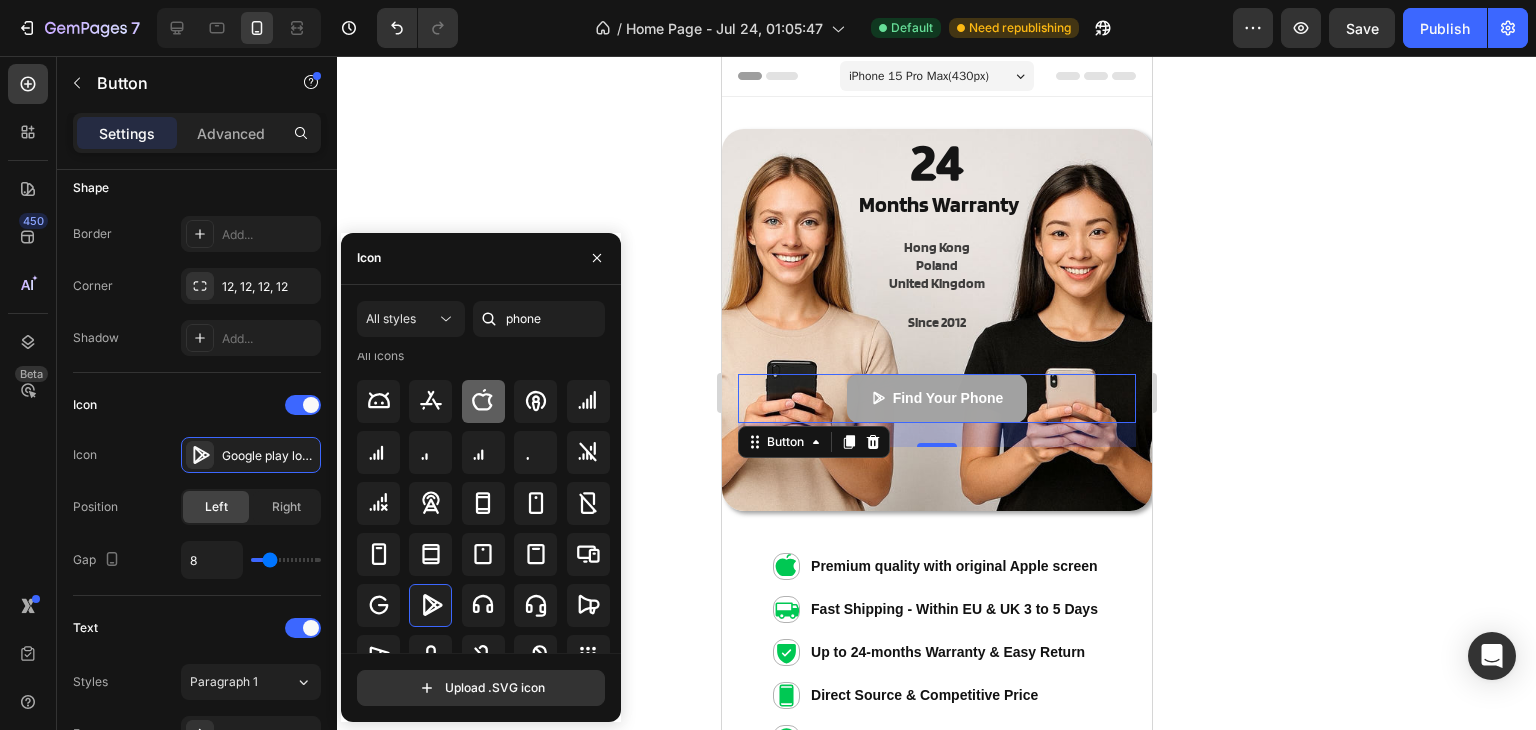 click 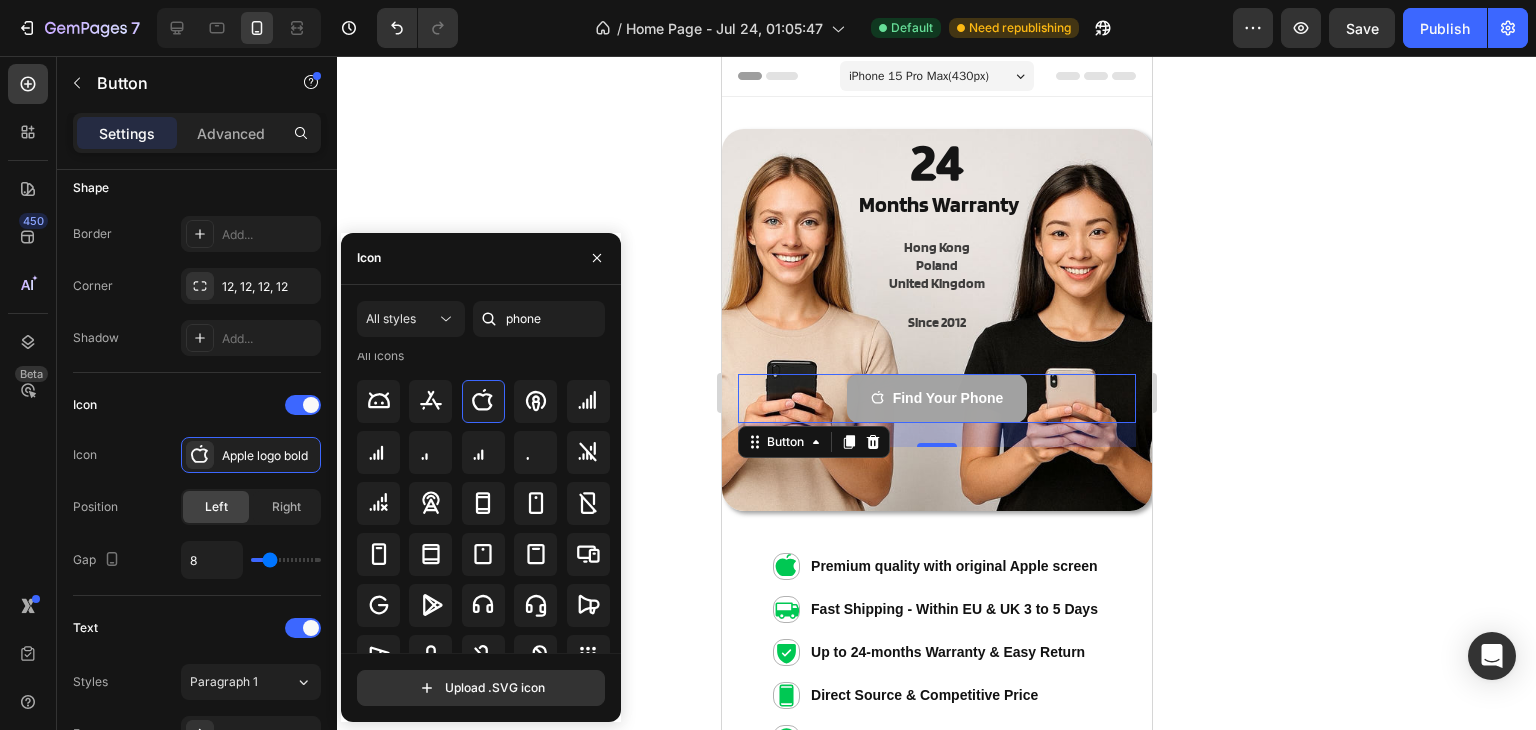 click on "Icon" at bounding box center (481, 259) 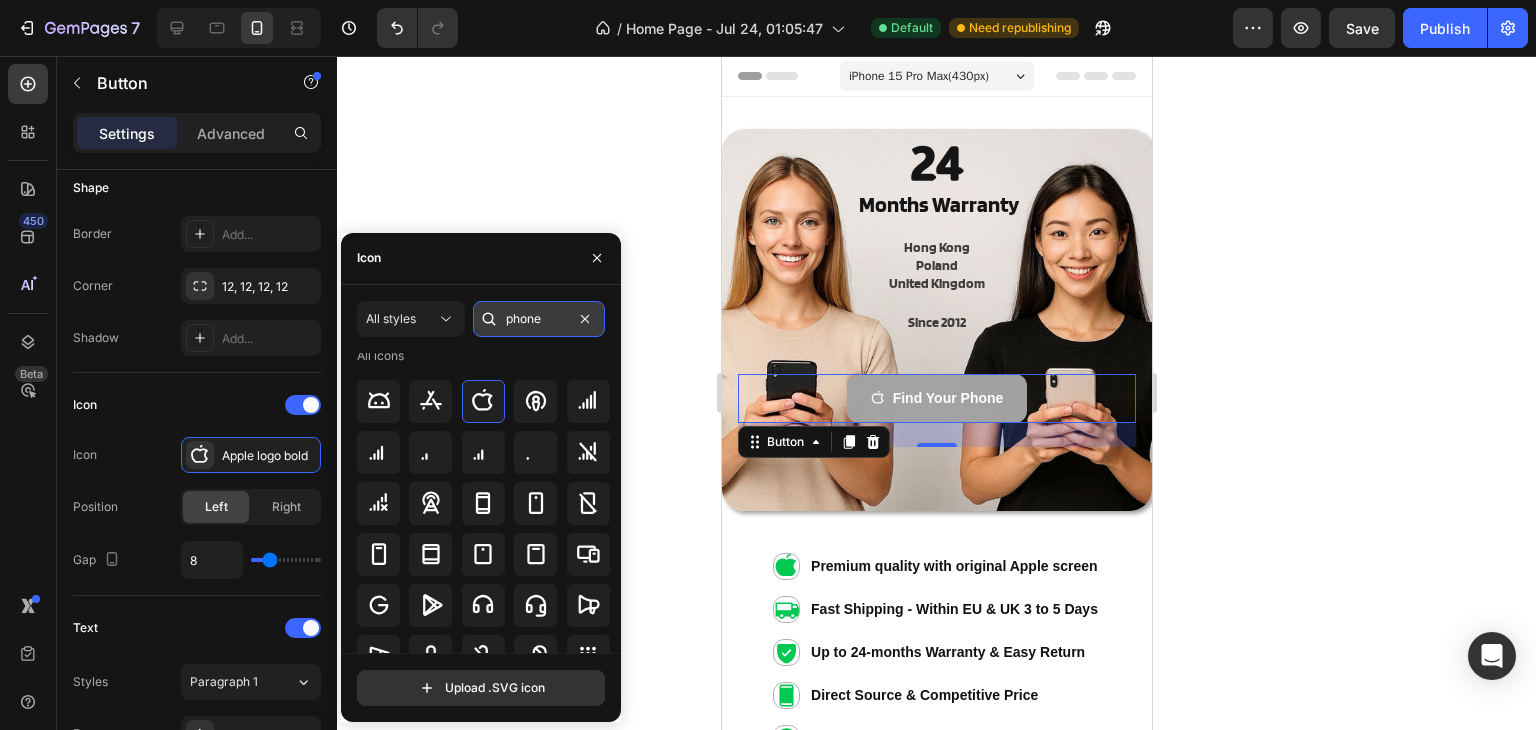 click on "phone" at bounding box center [539, 319] 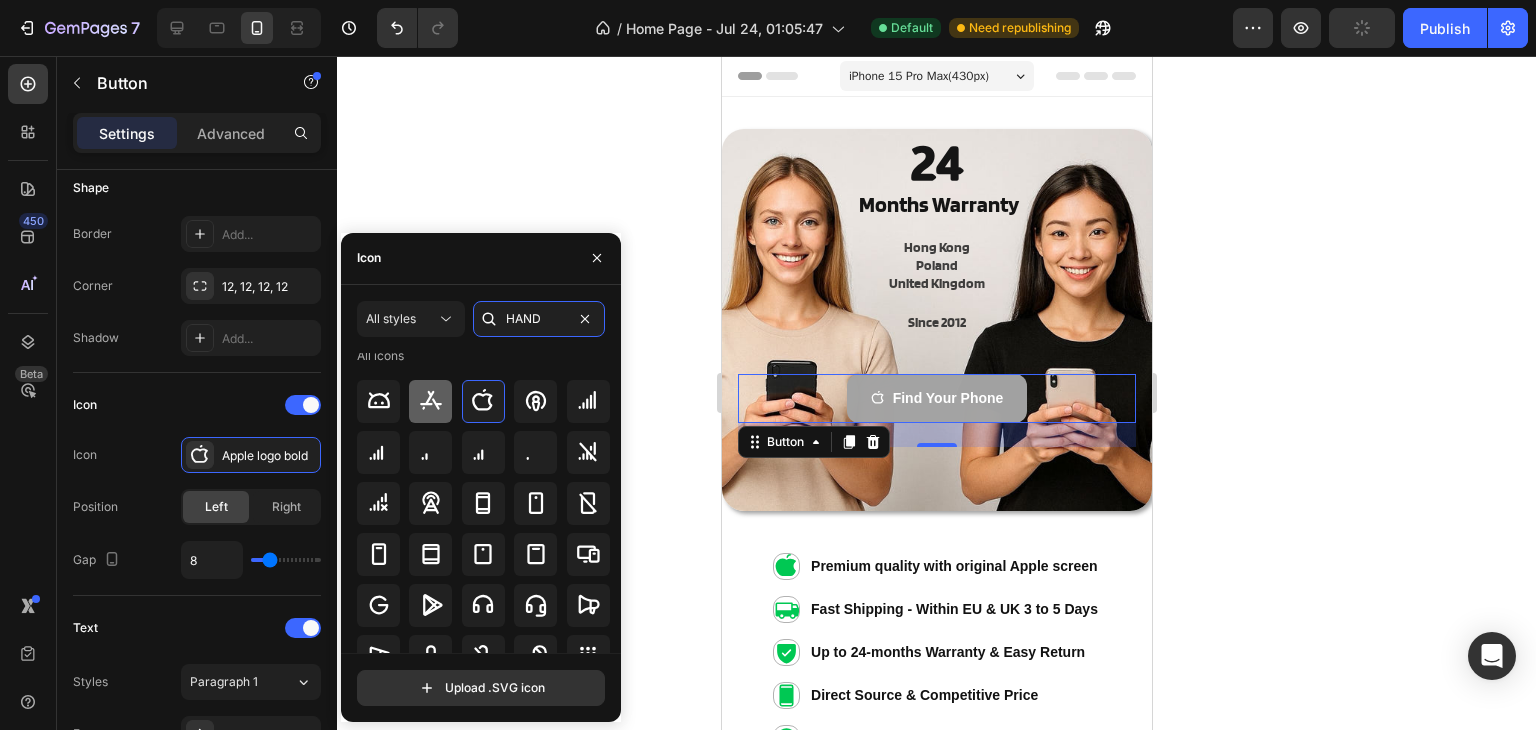 scroll, scrollTop: 0, scrollLeft: 0, axis: both 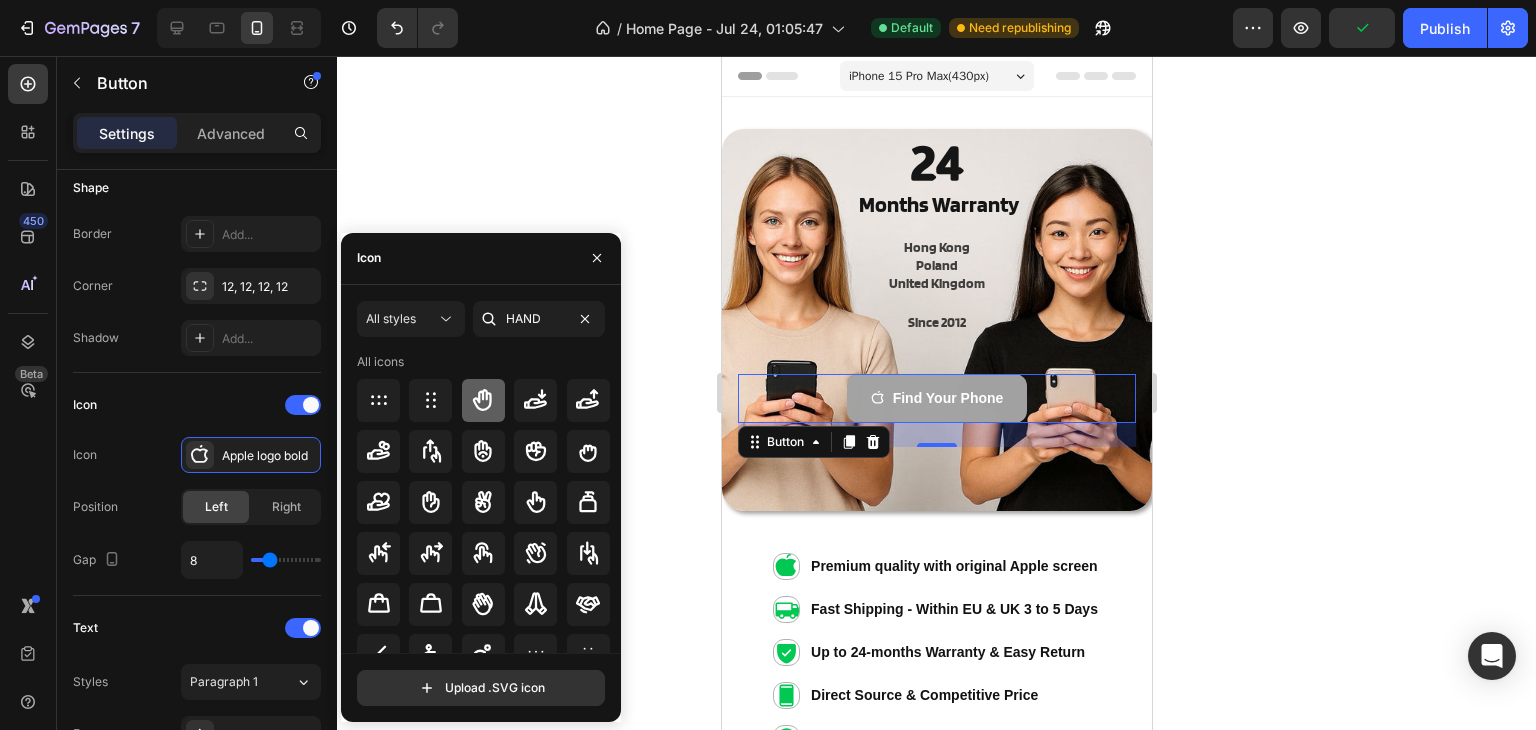 click 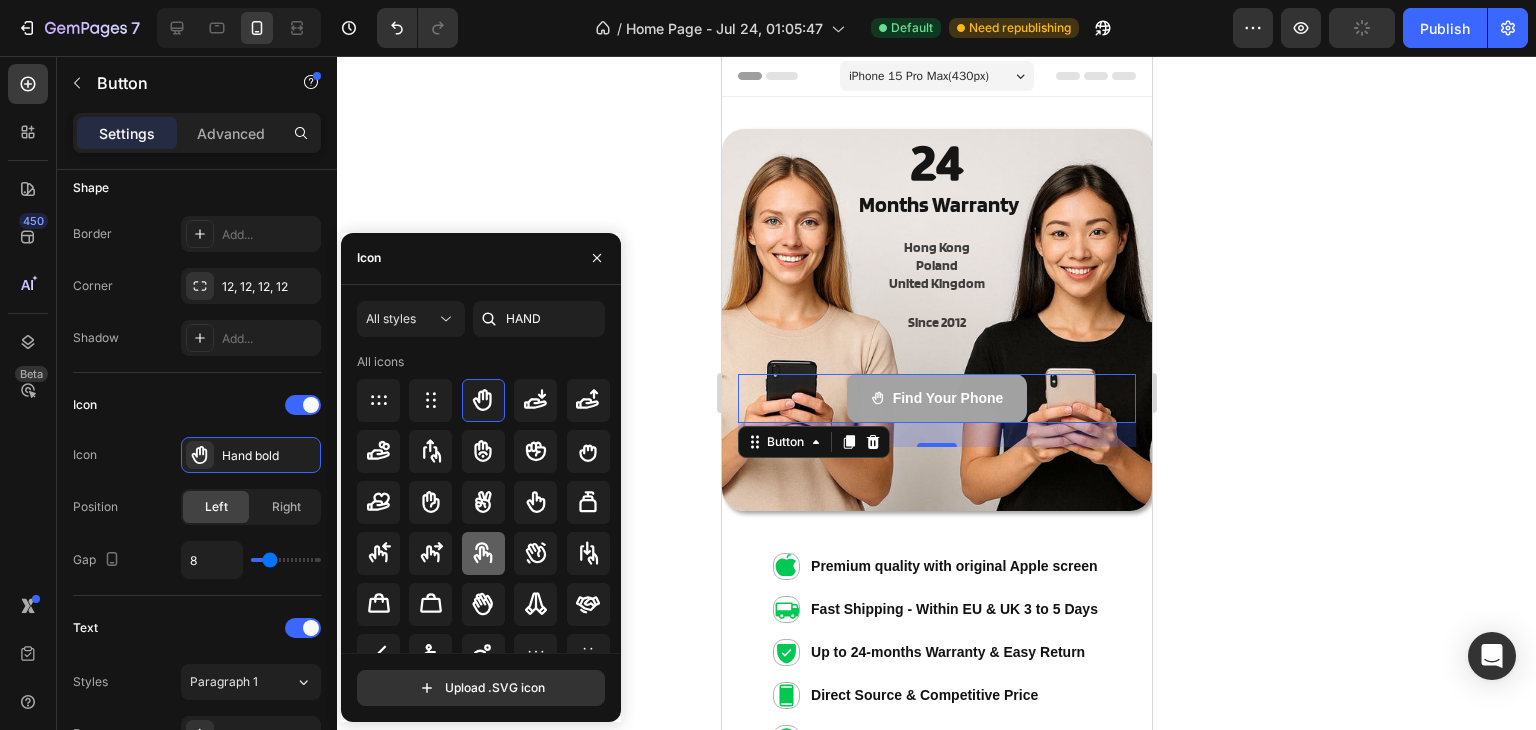 click 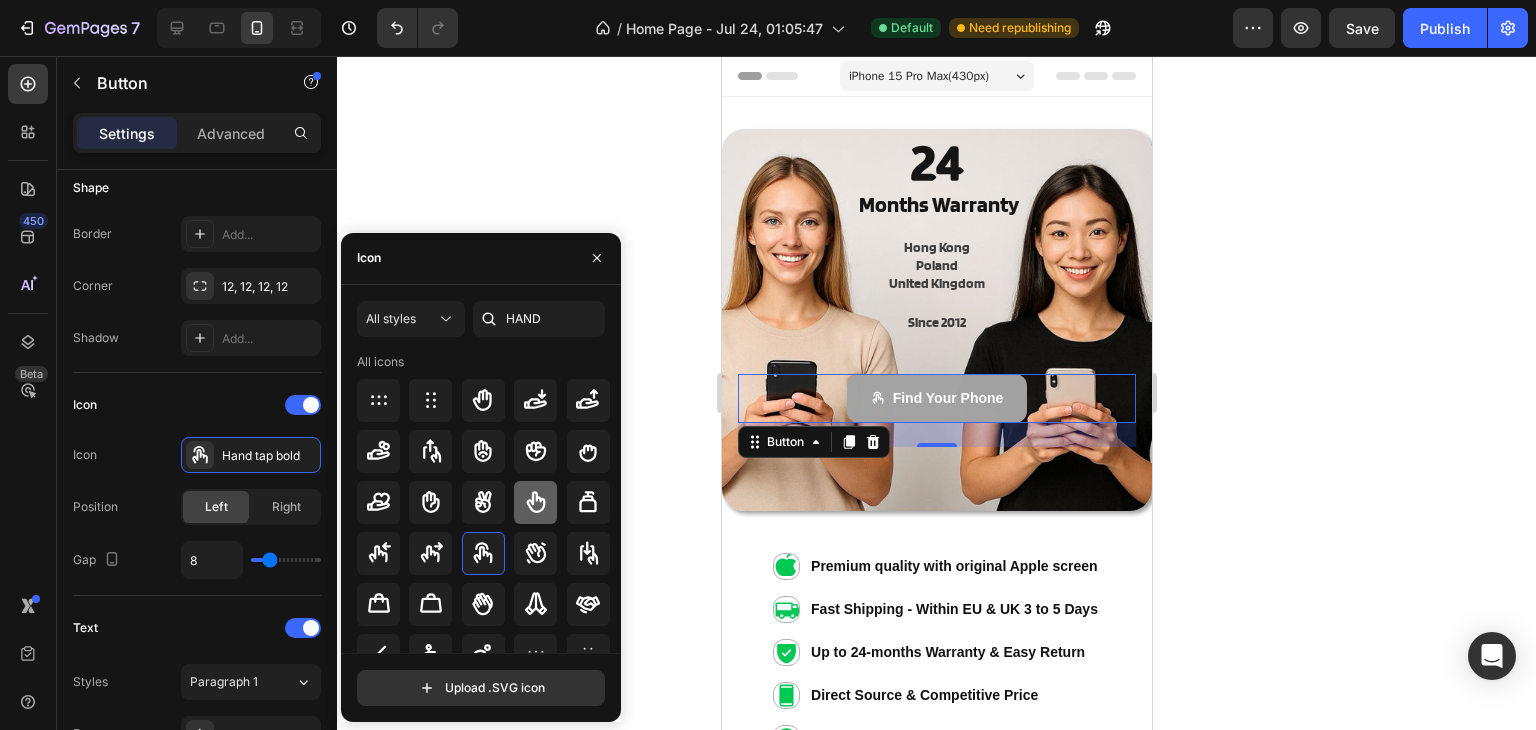 click 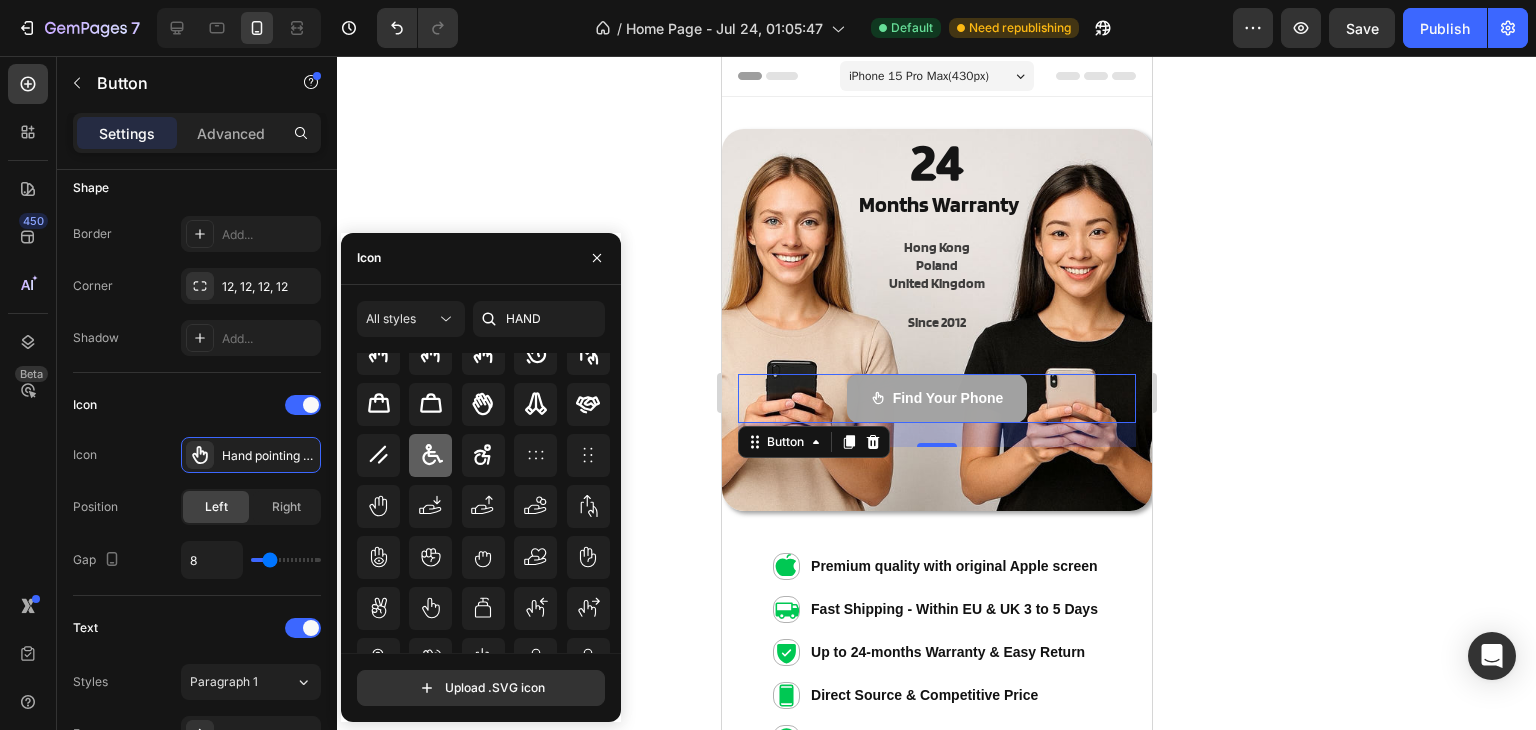 scroll, scrollTop: 220, scrollLeft: 0, axis: vertical 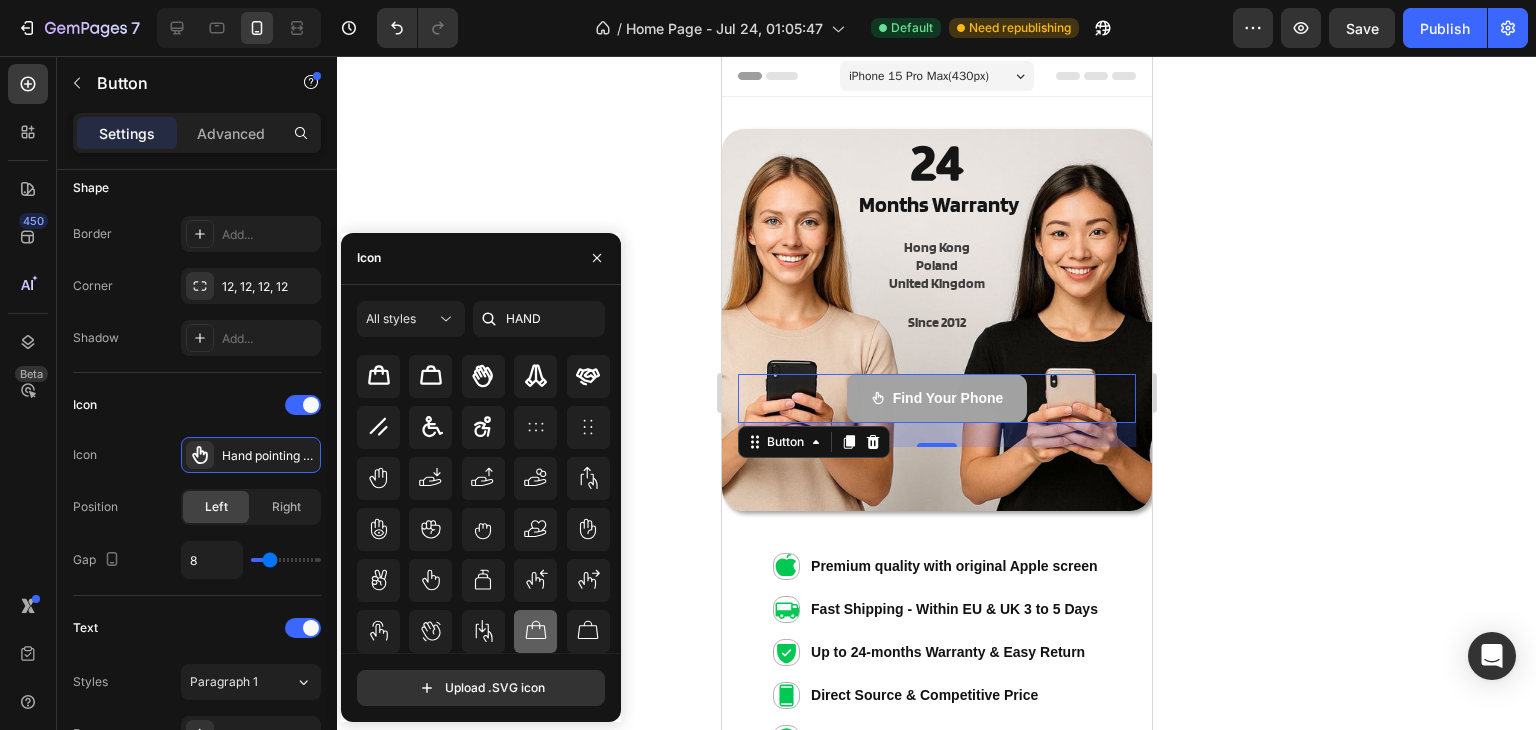 click 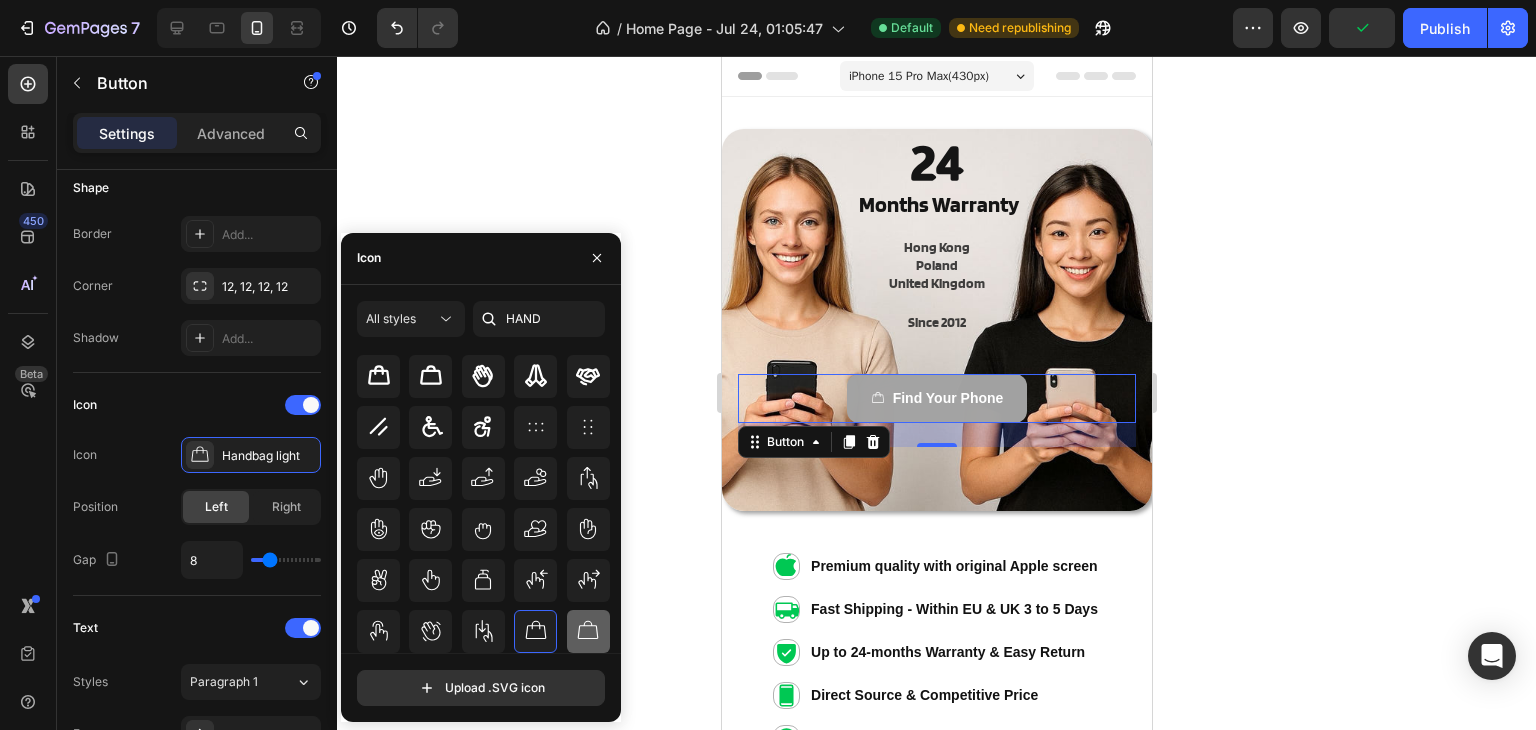 click 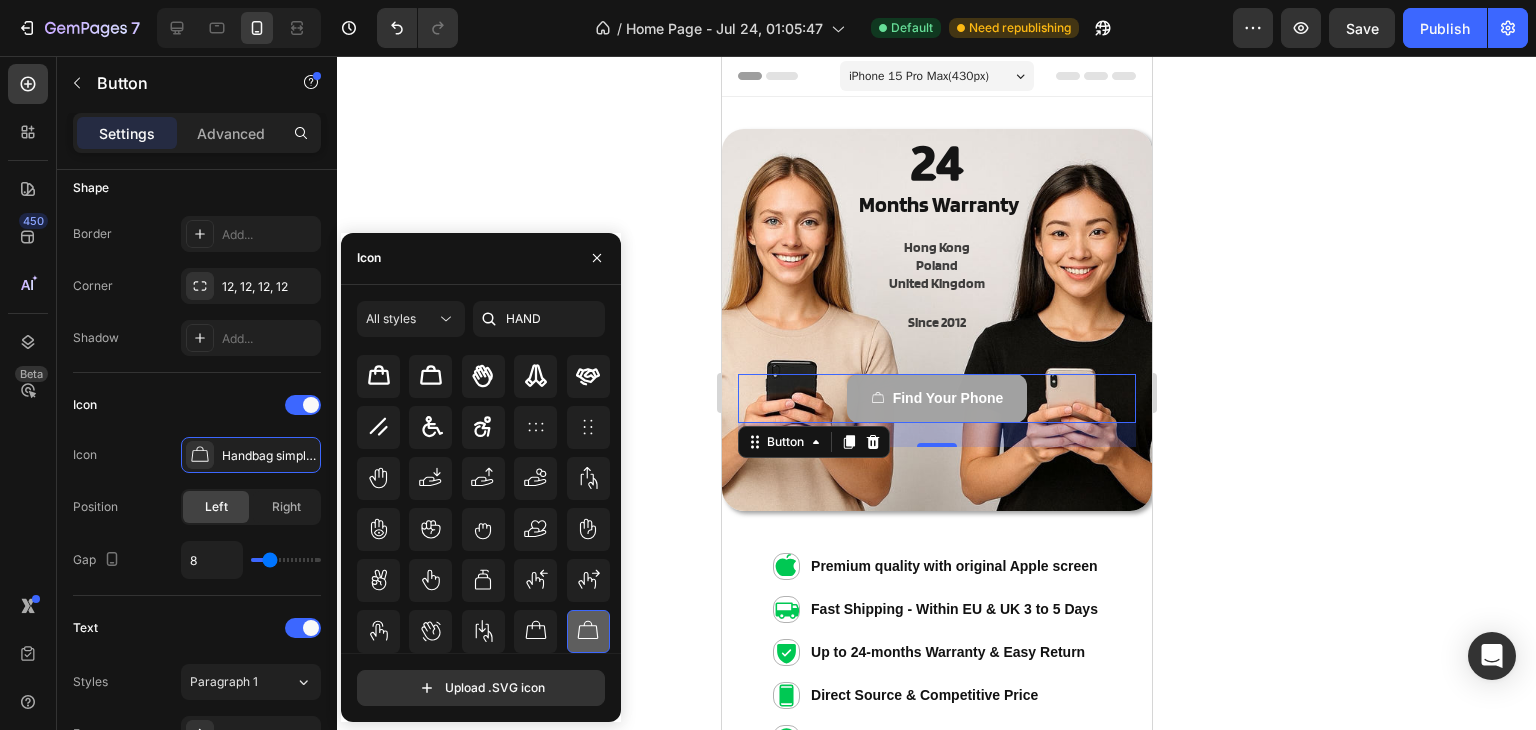 click 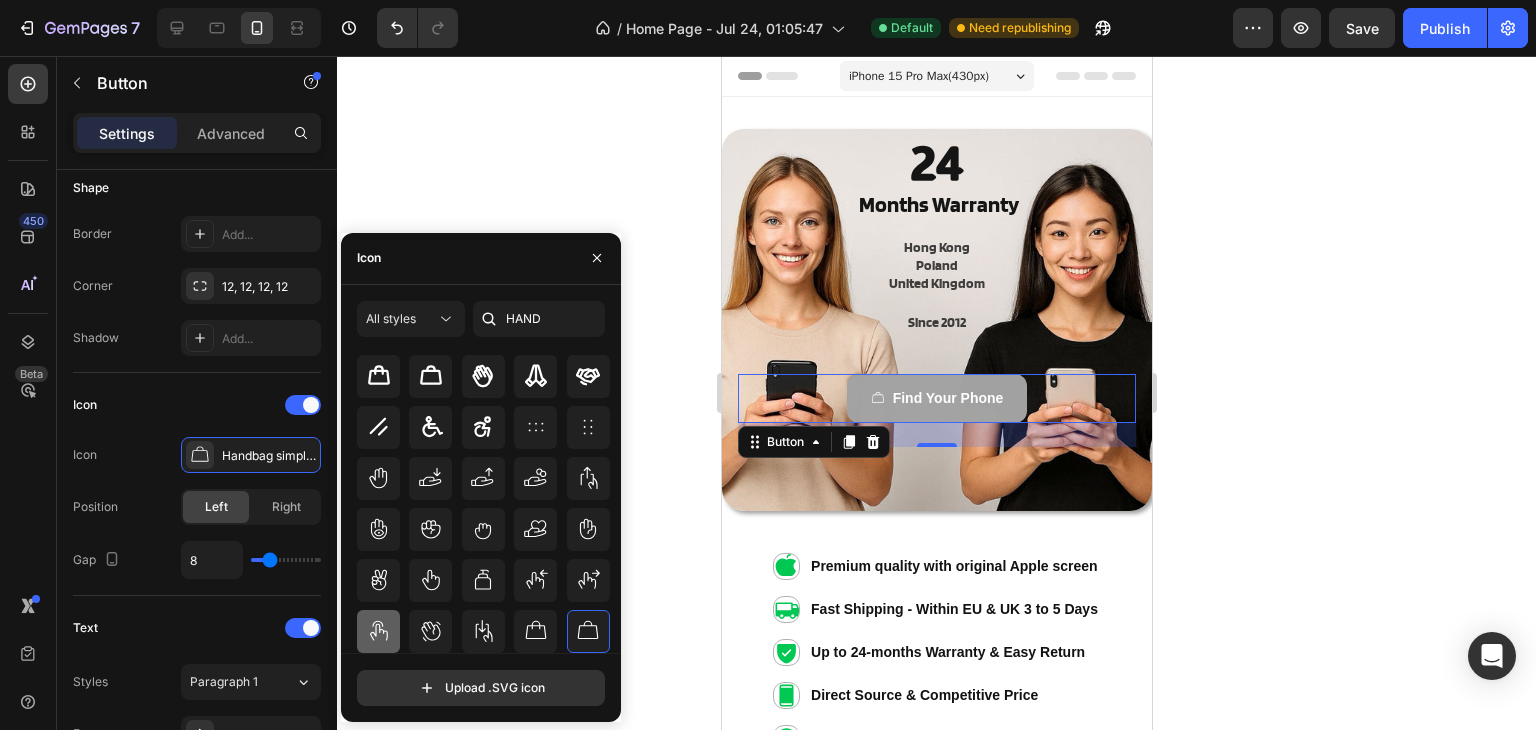 click 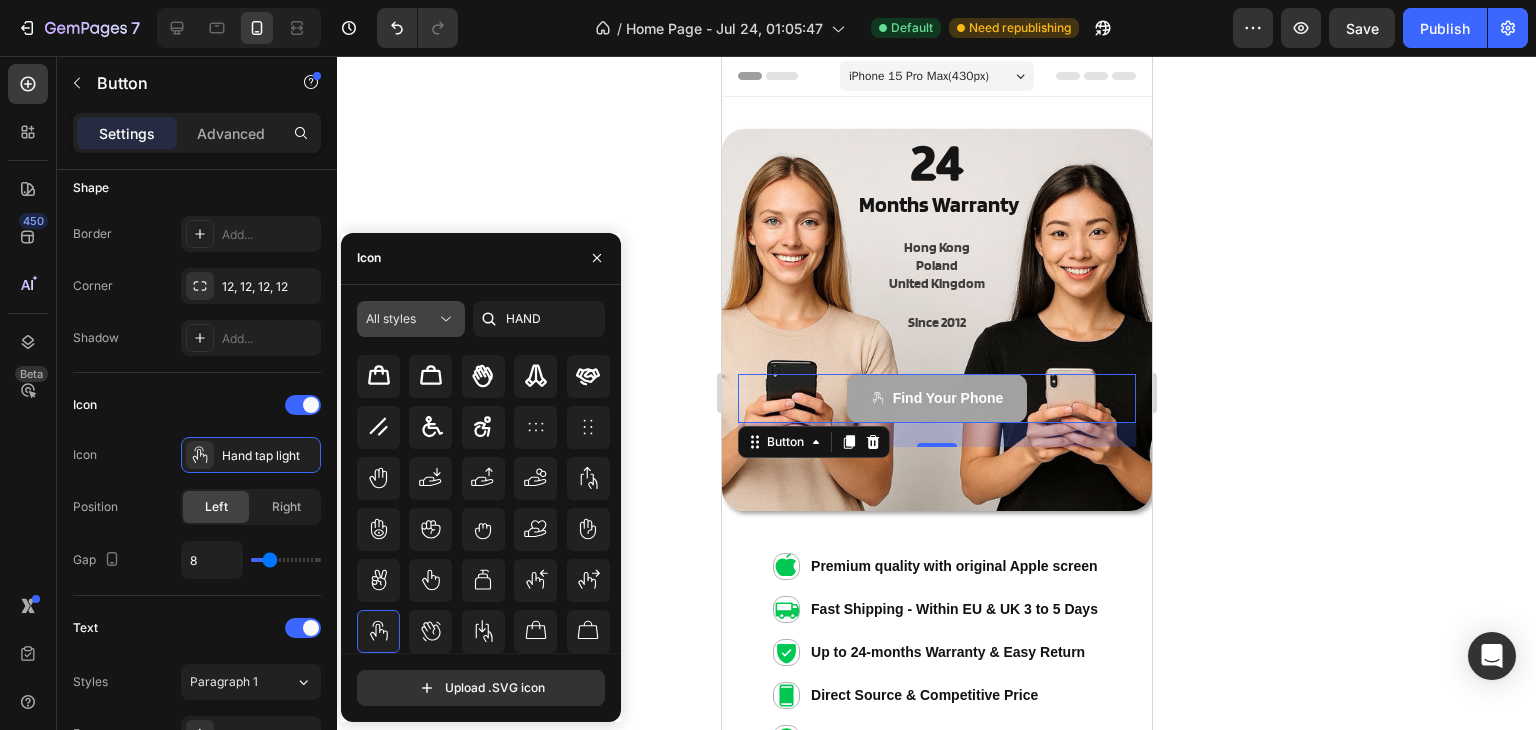 click on "All styles" at bounding box center [391, 318] 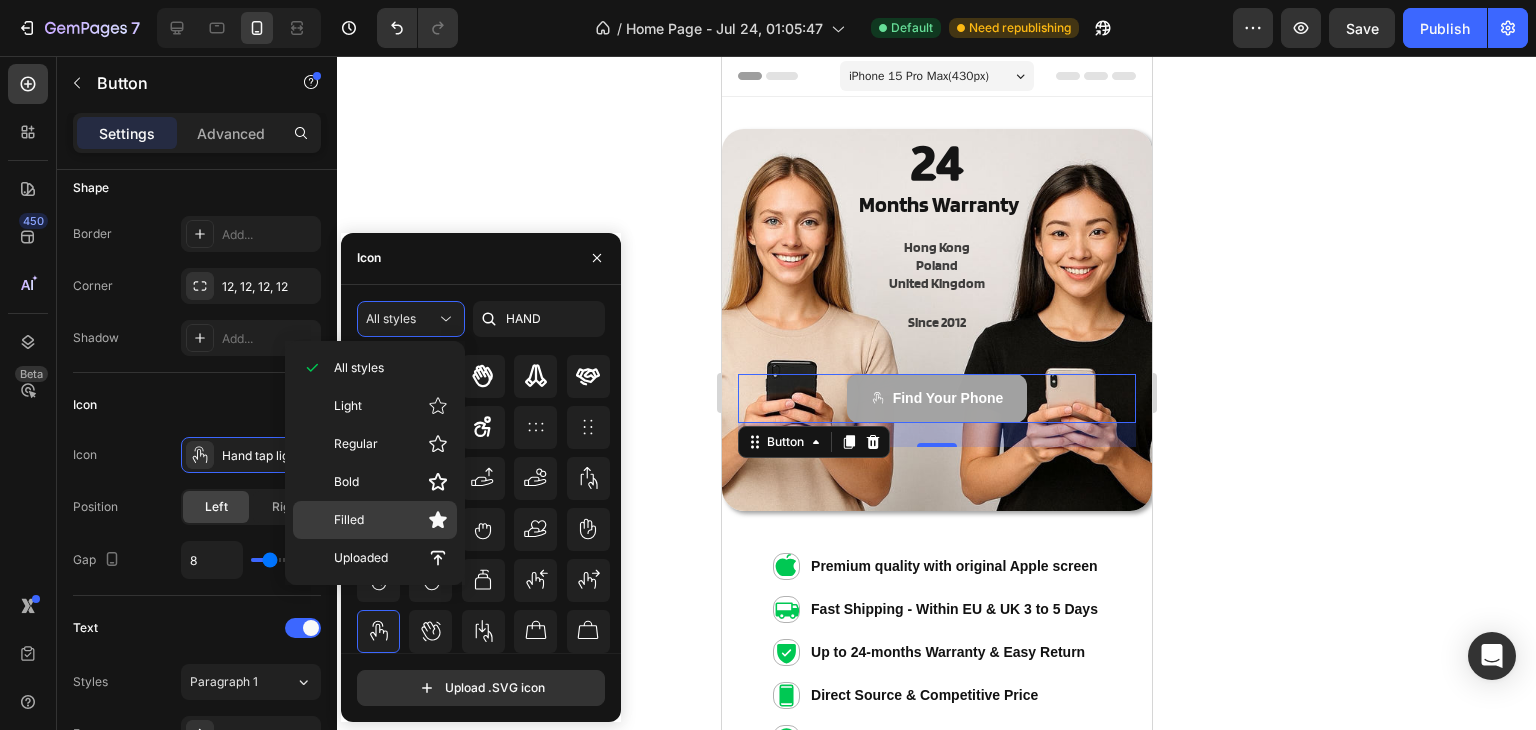 click on "Filled" at bounding box center [391, 520] 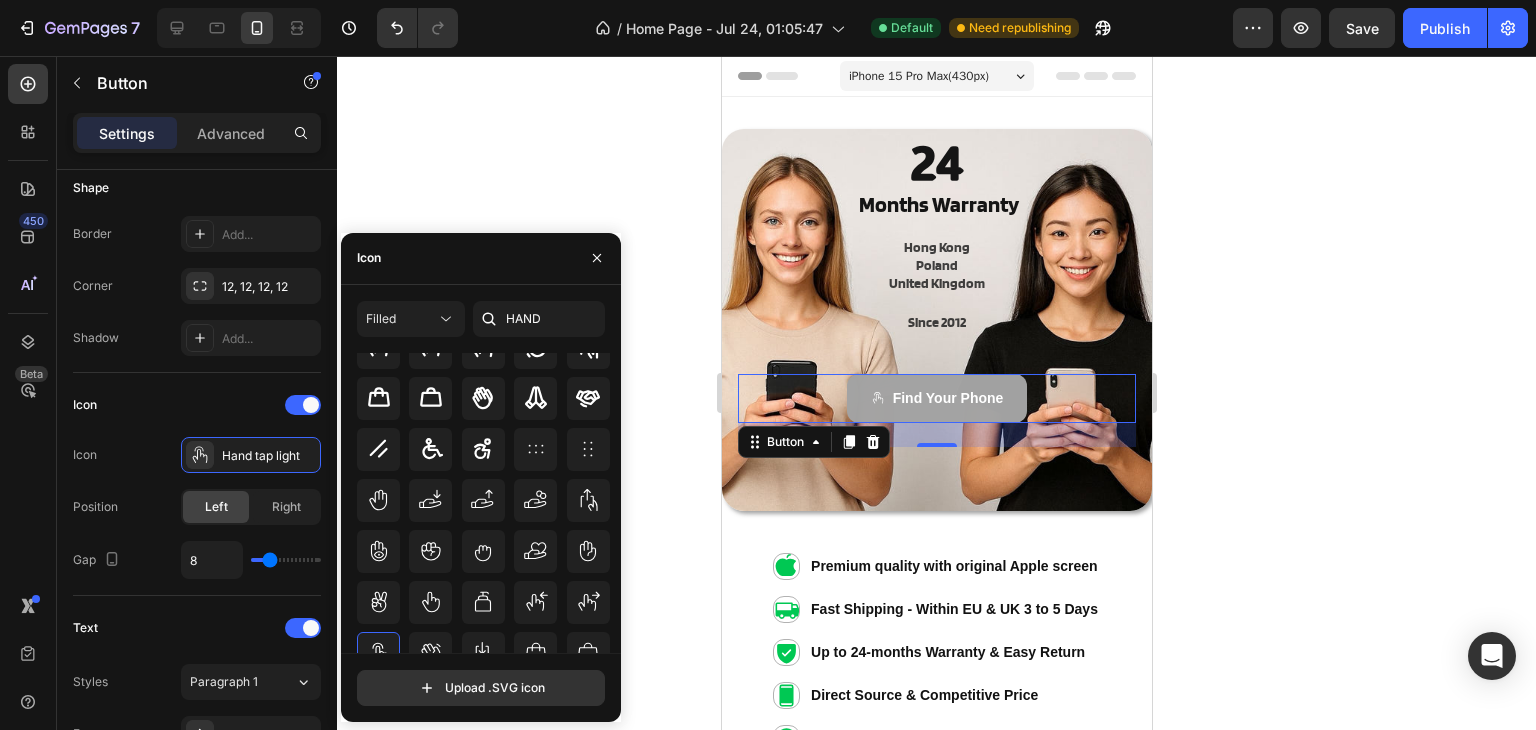 scroll, scrollTop: 0, scrollLeft: 0, axis: both 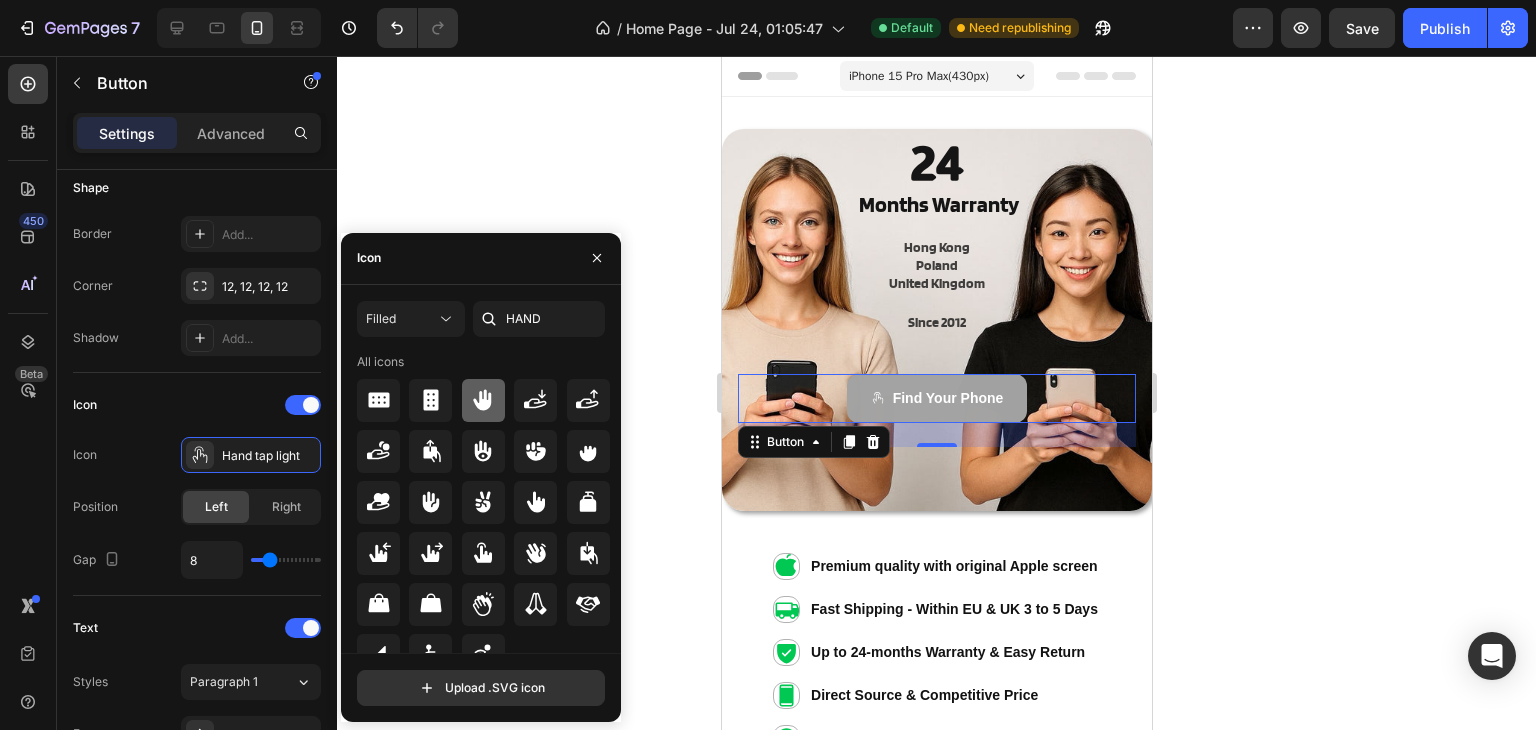 click 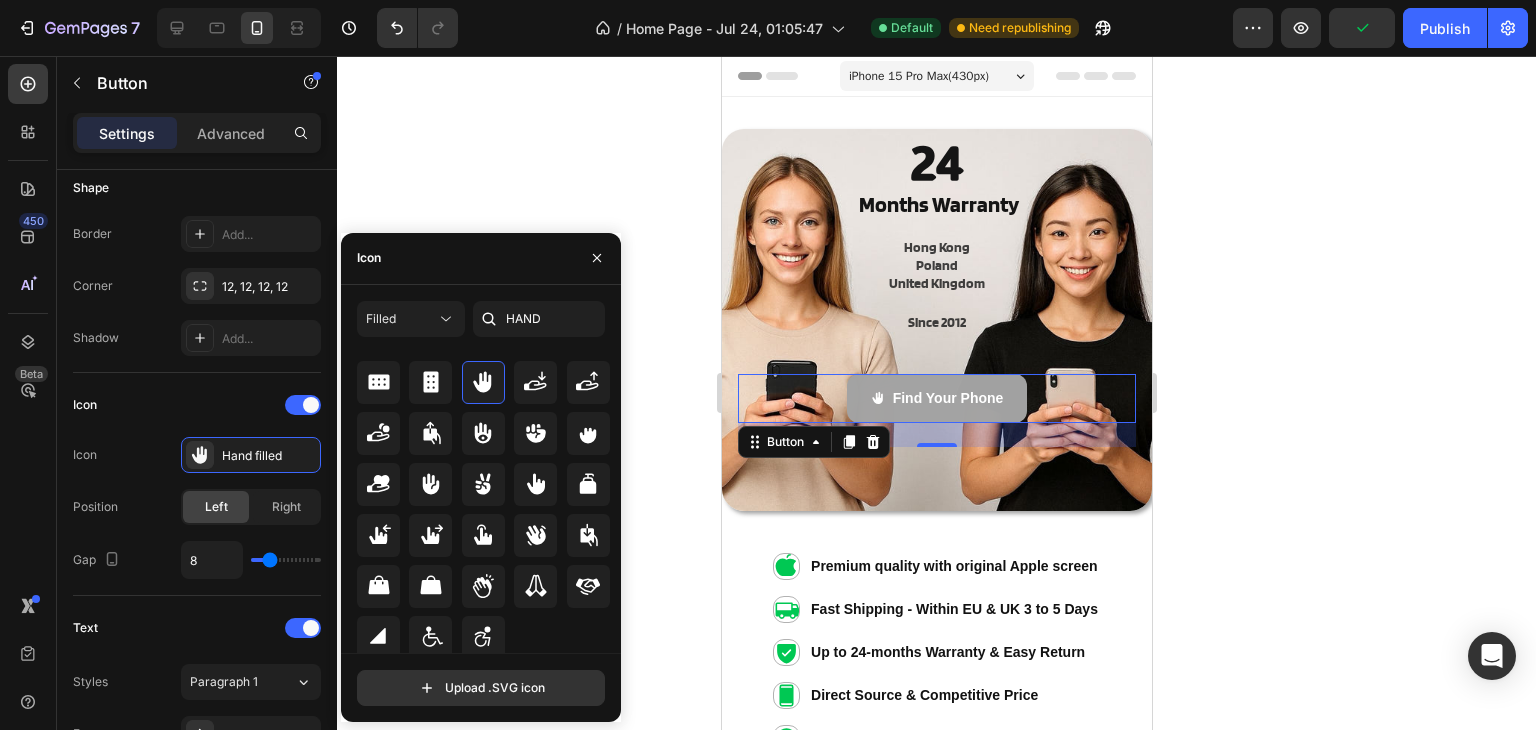 scroll, scrollTop: 24, scrollLeft: 0, axis: vertical 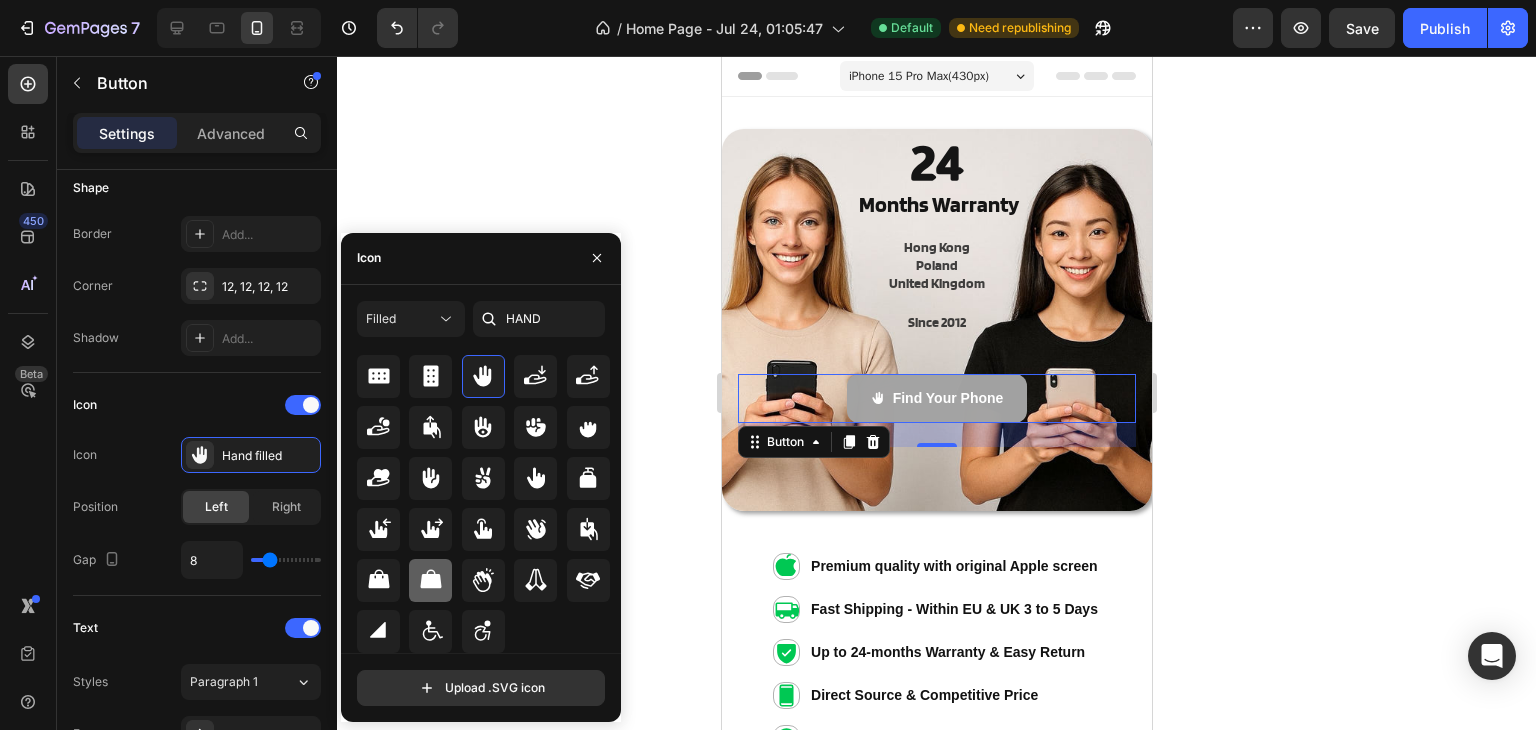 click 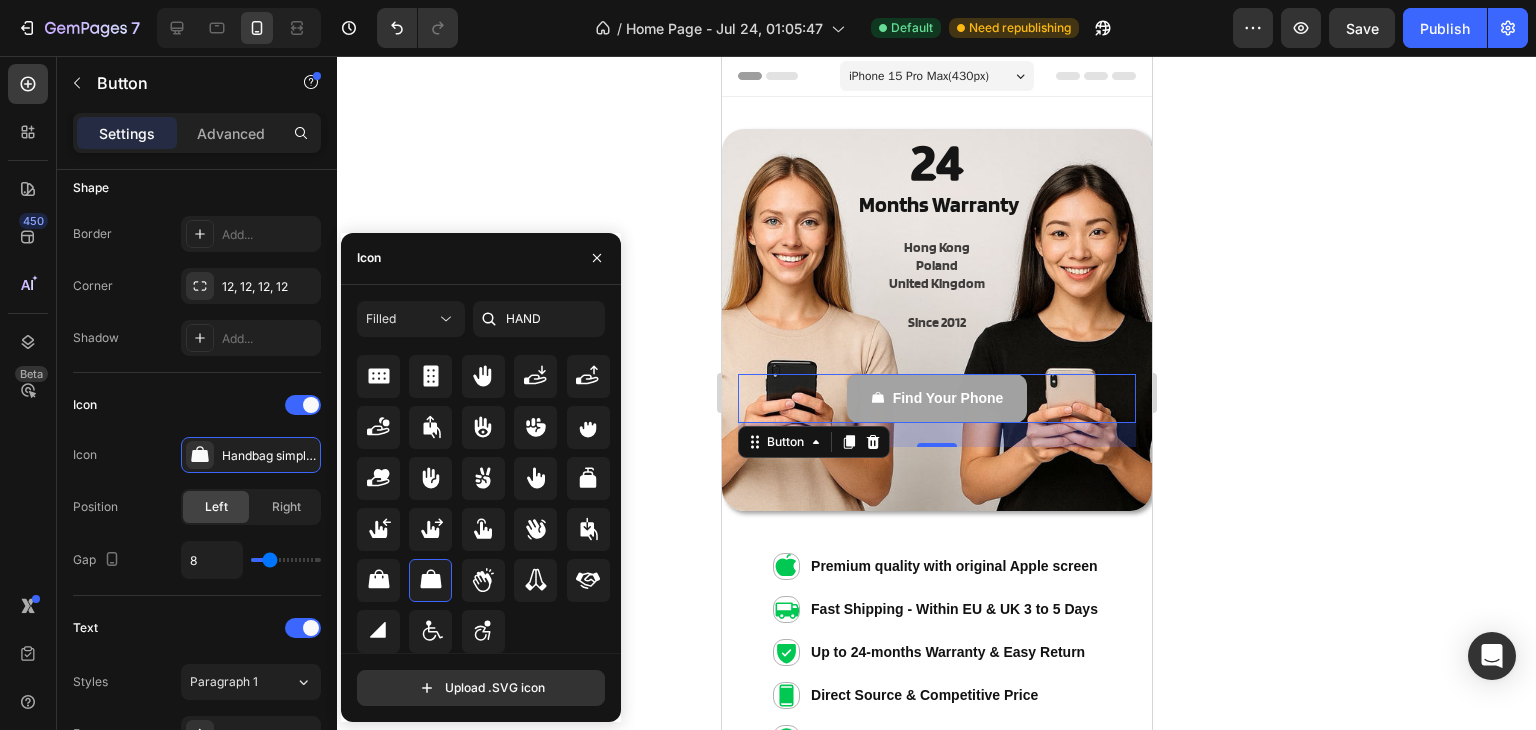 click 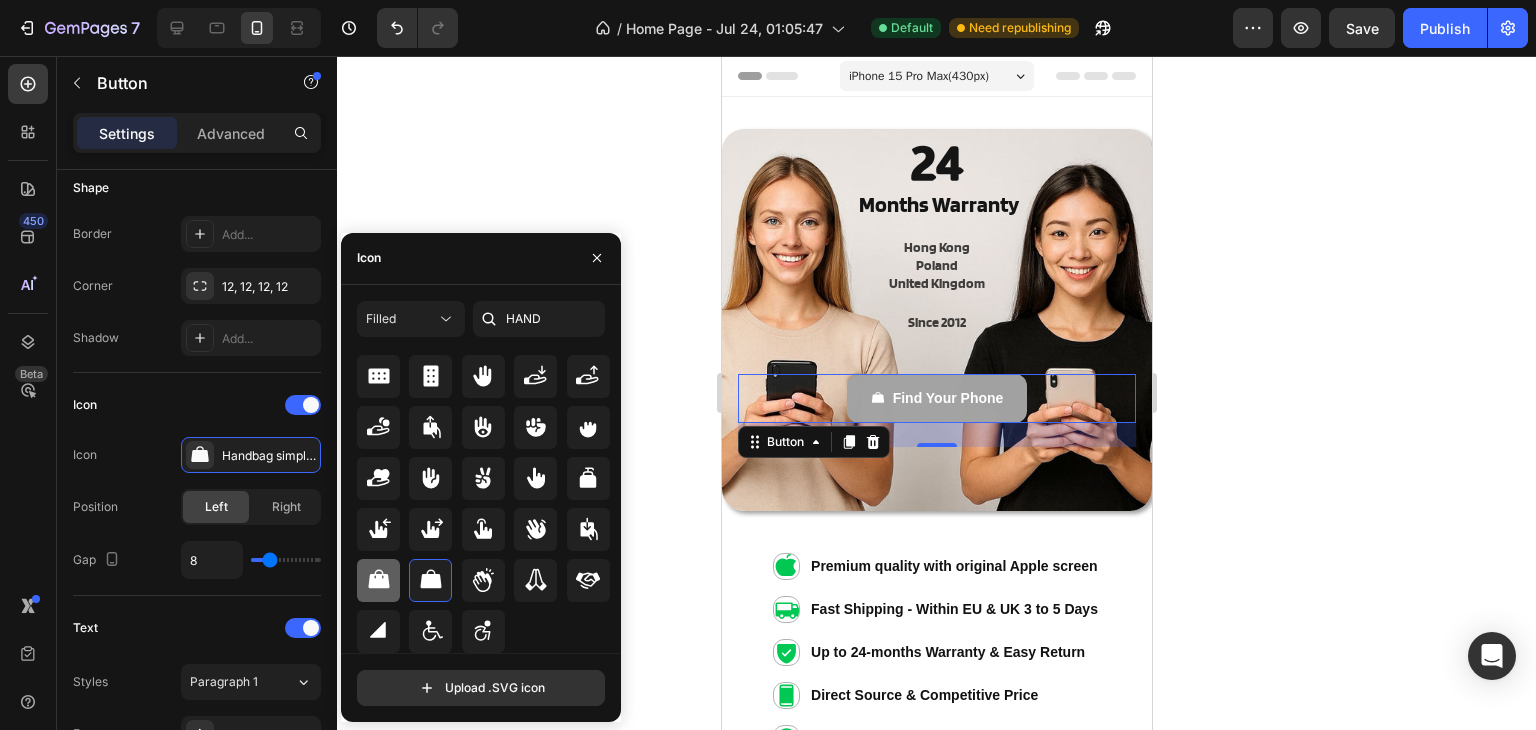 click 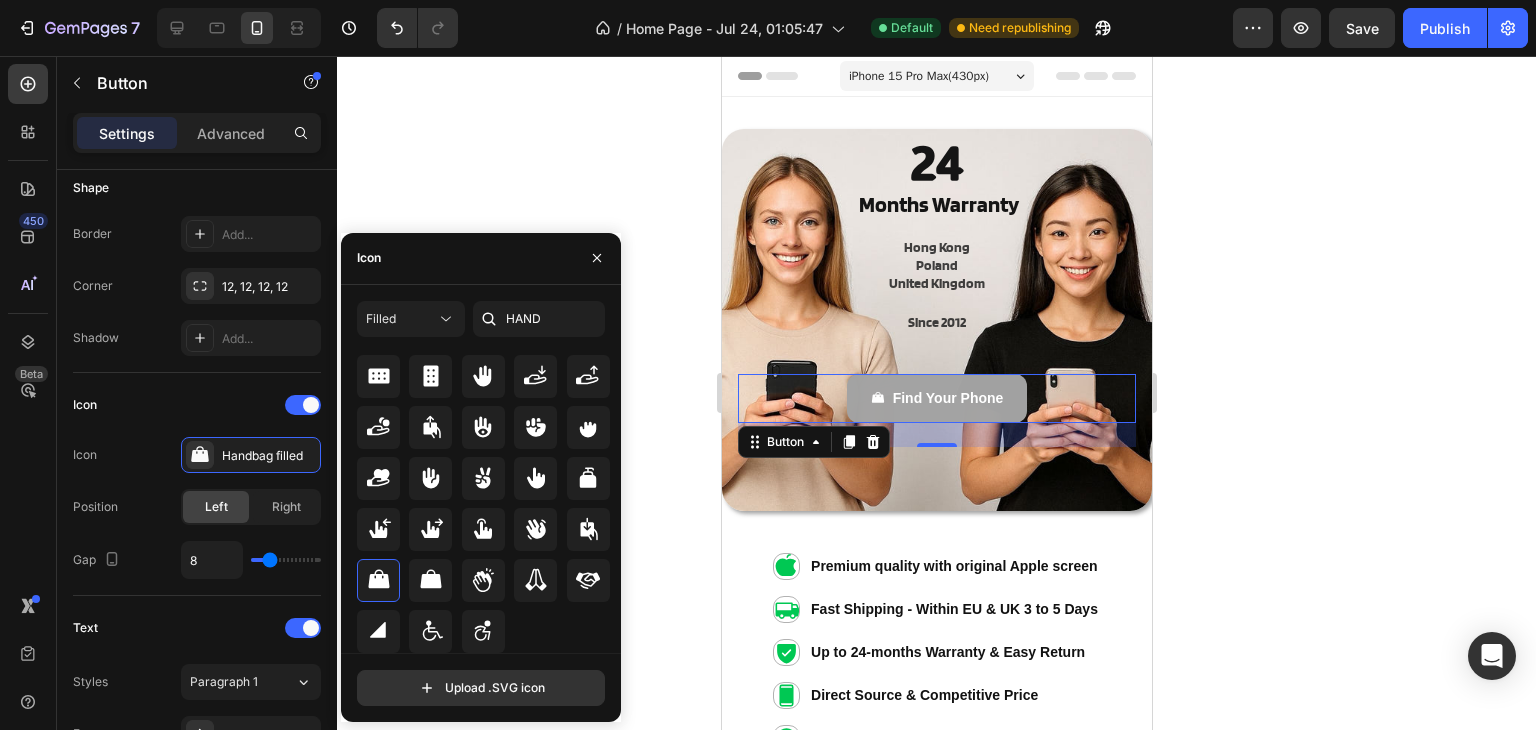 scroll, scrollTop: 0, scrollLeft: 0, axis: both 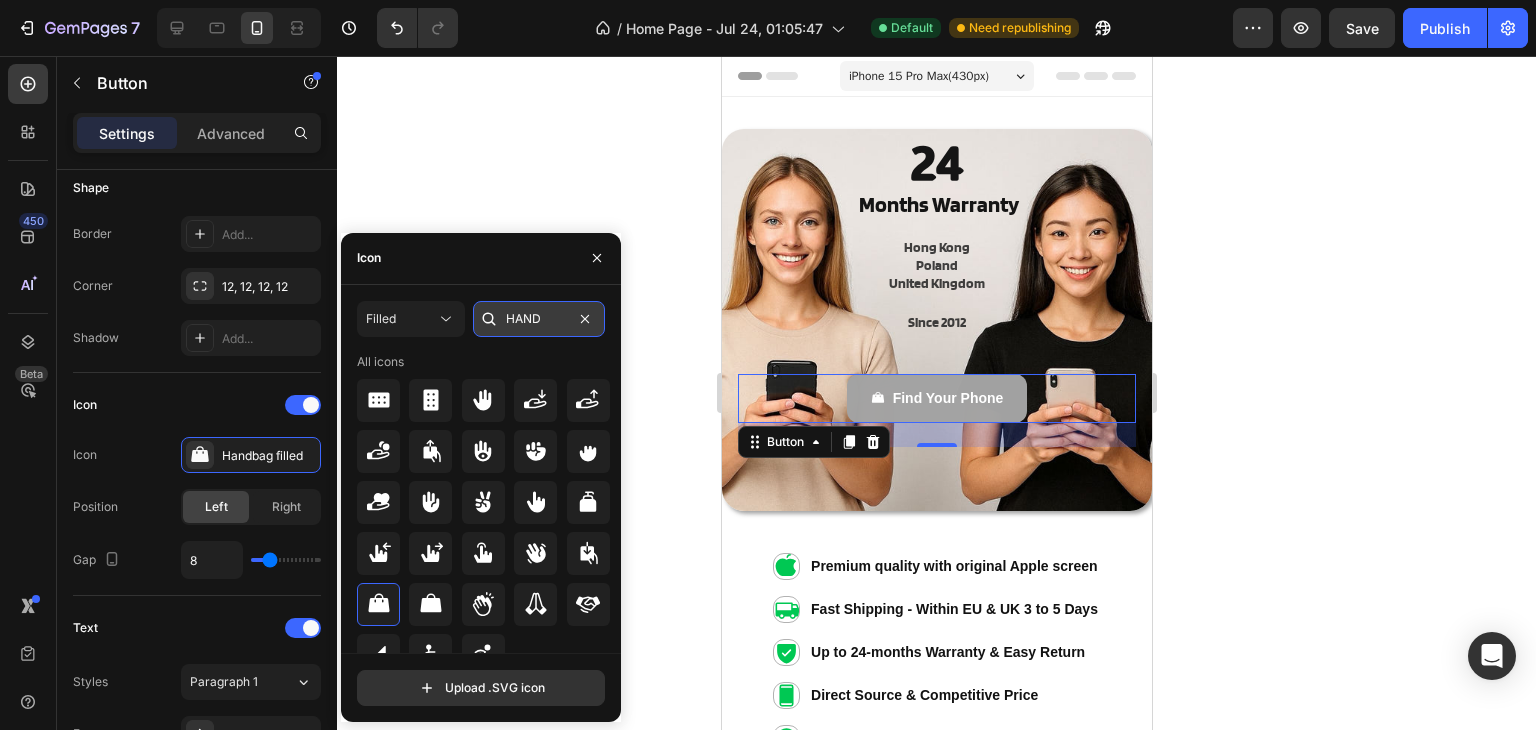 click on "HAND" at bounding box center (539, 319) 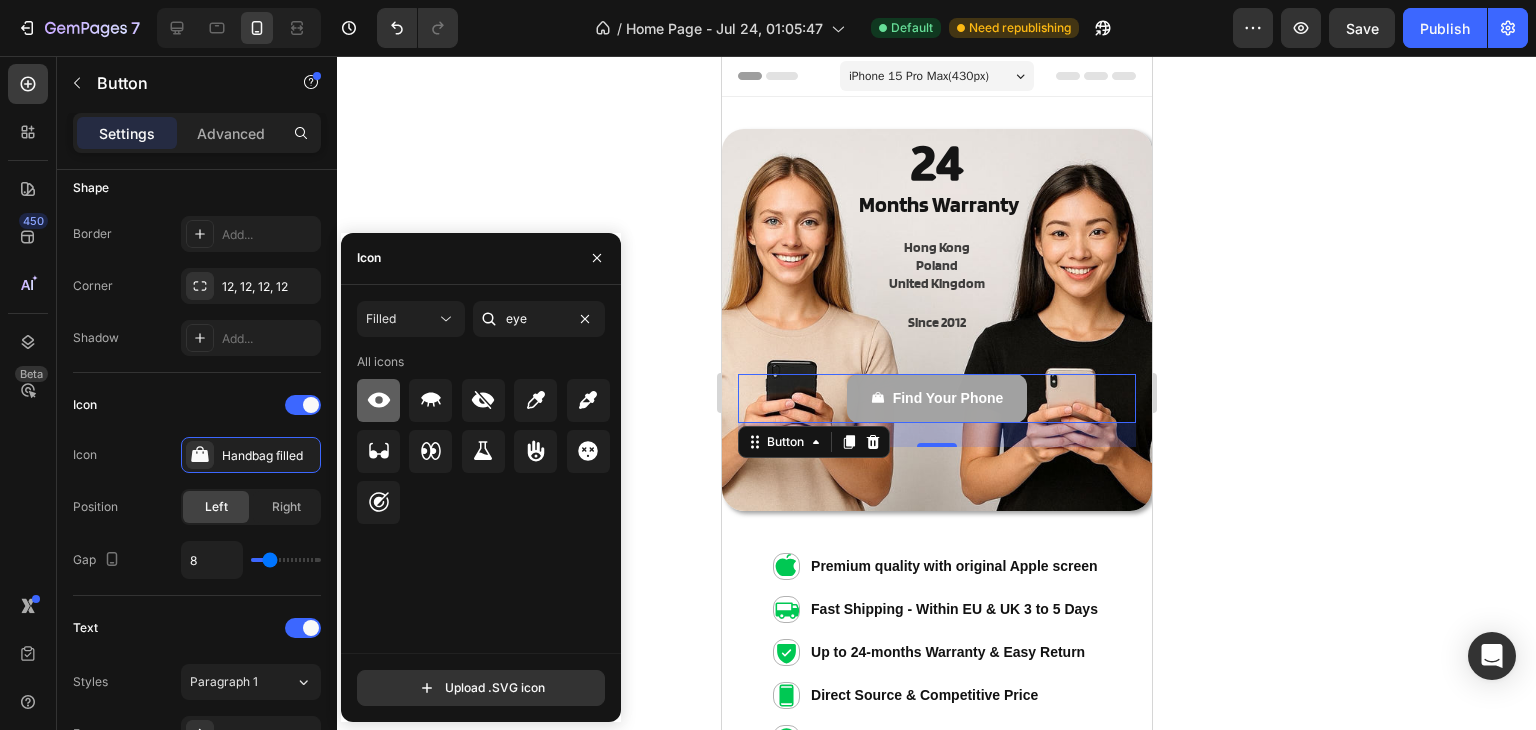 click 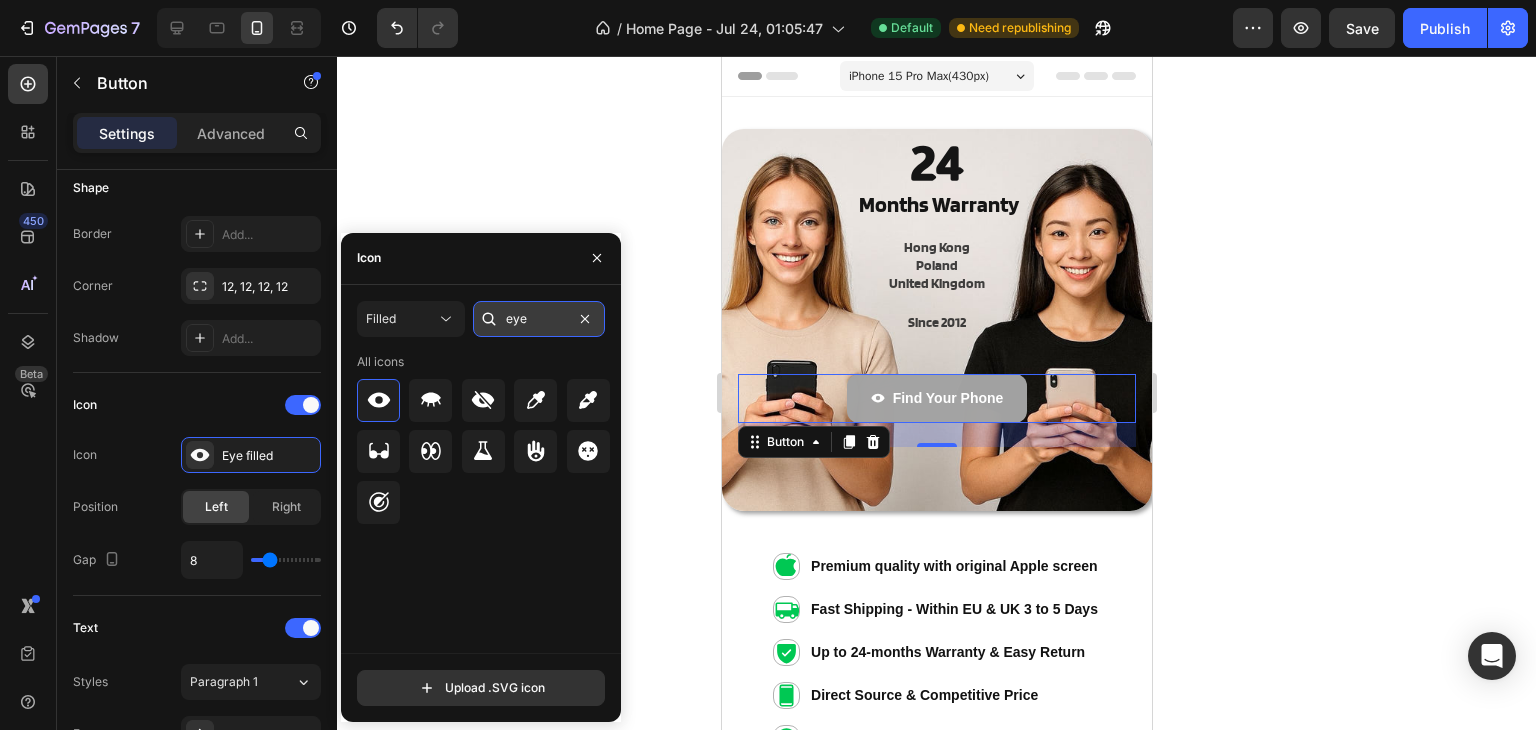 click on "eye" at bounding box center [539, 319] 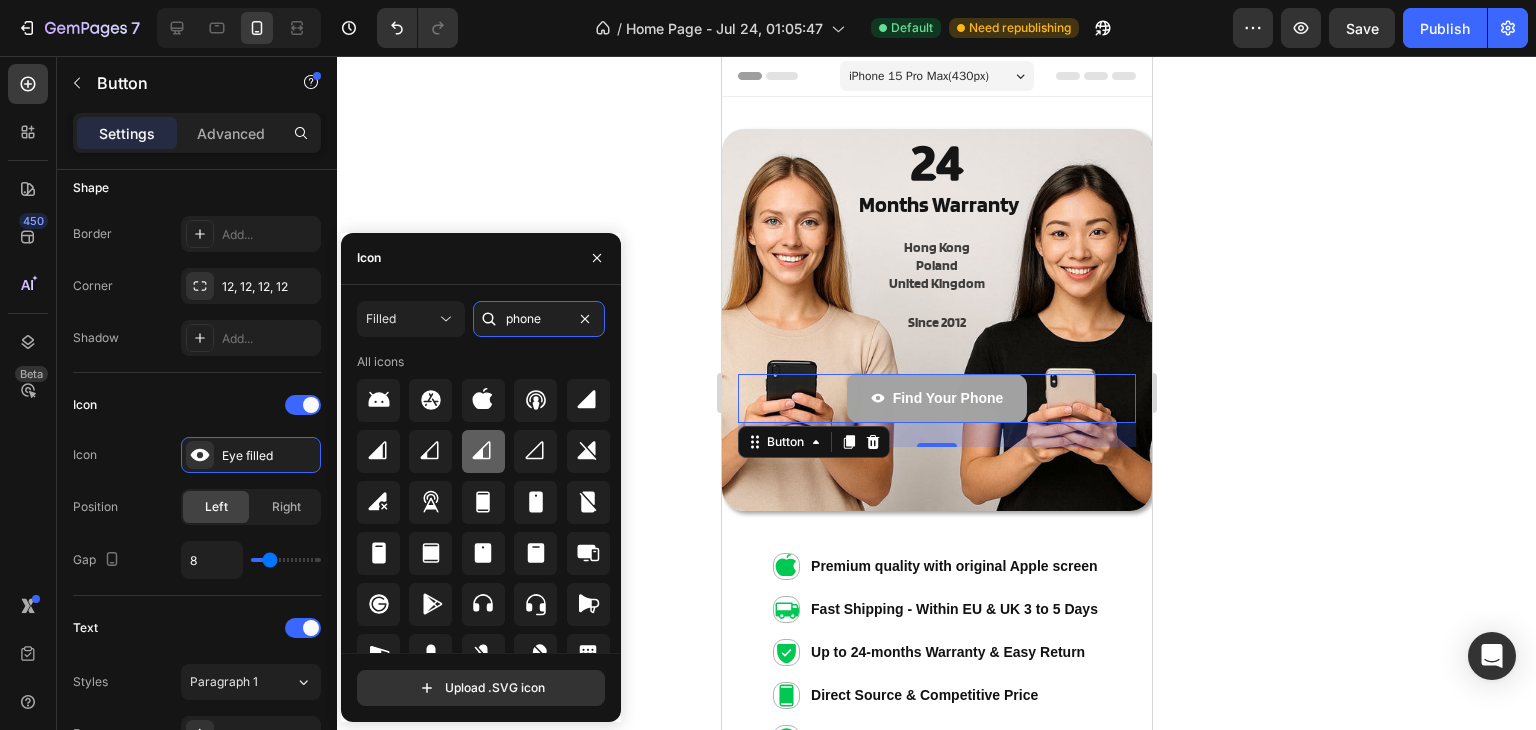 type on "phone" 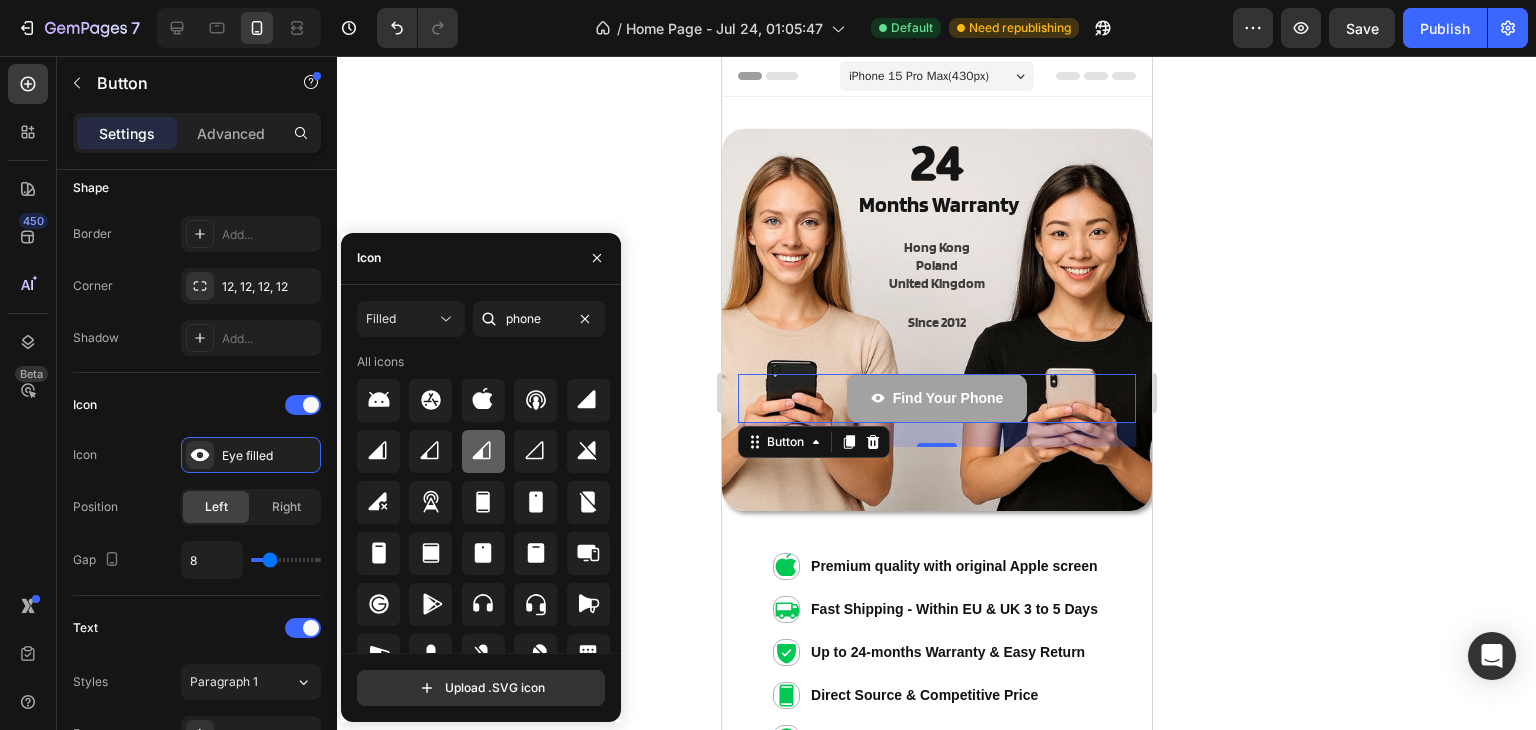 click 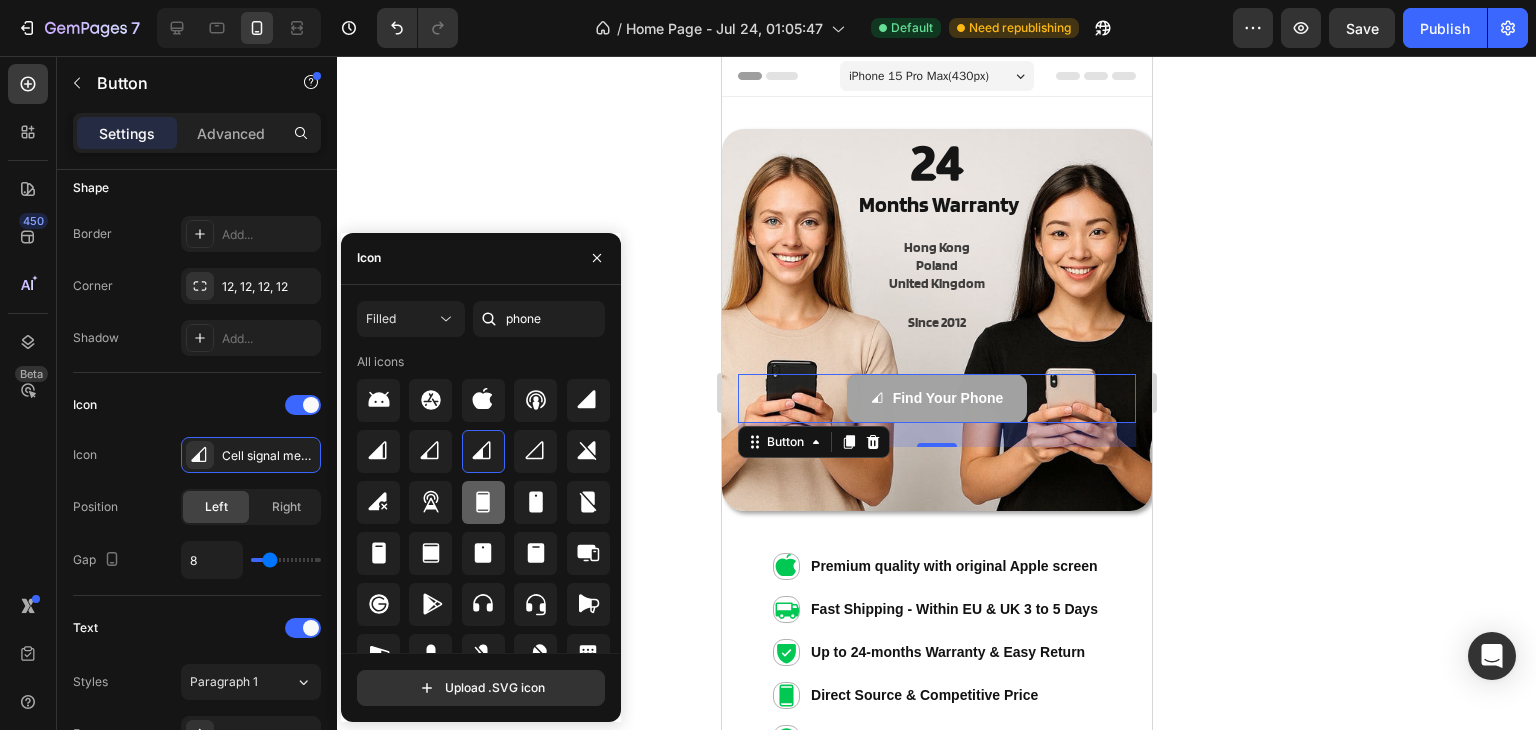 click 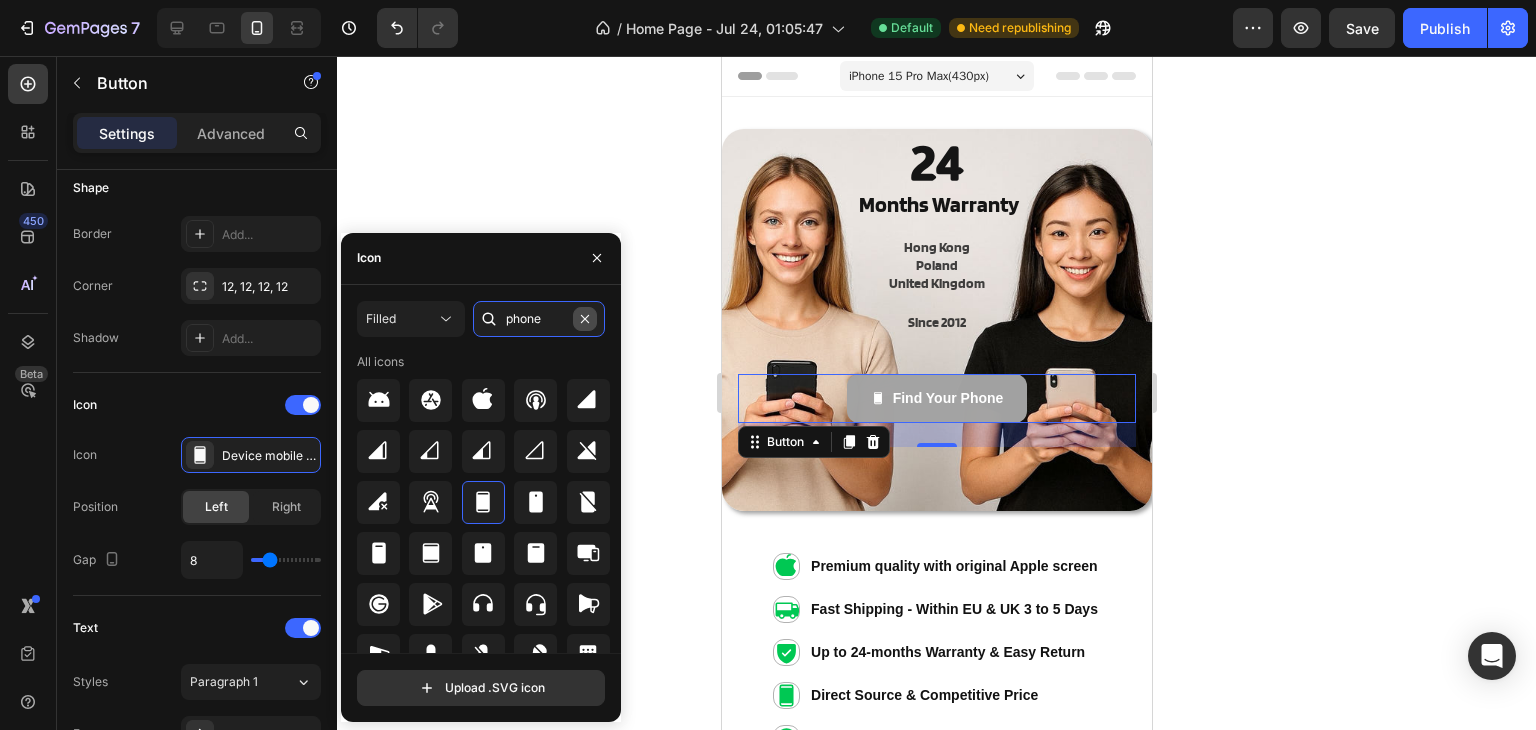 type 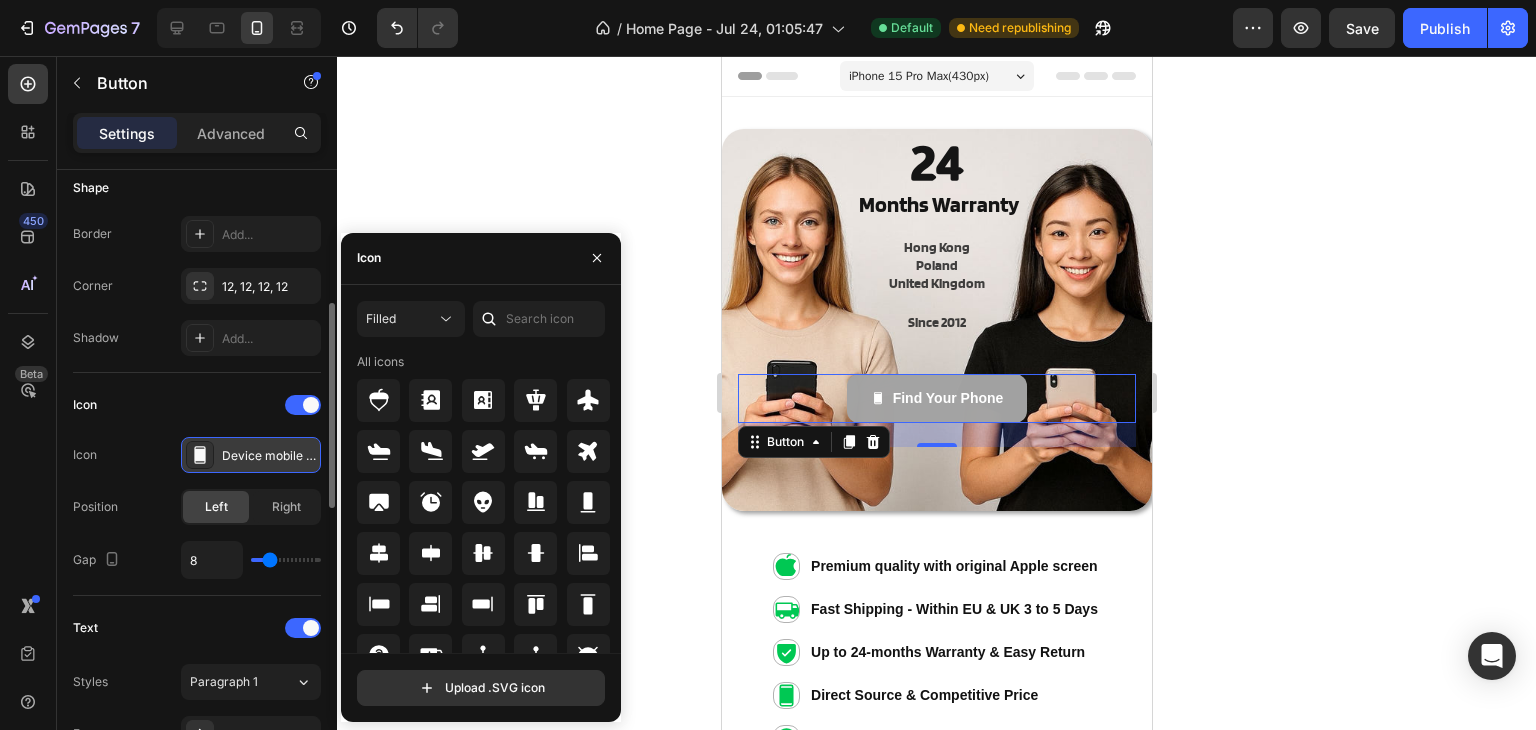 click on "Device mobile filled" at bounding box center (269, 456) 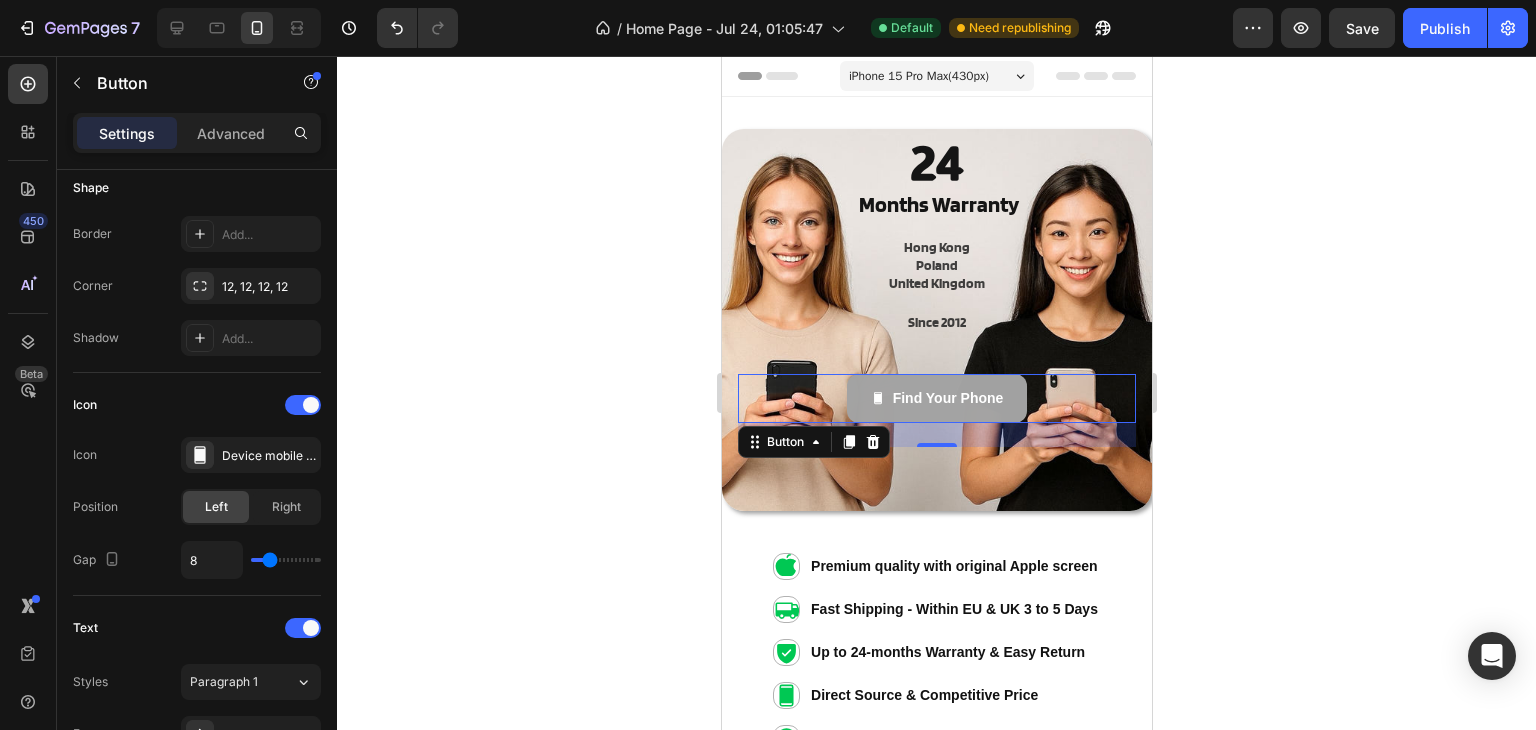 click at bounding box center [329, 1094] 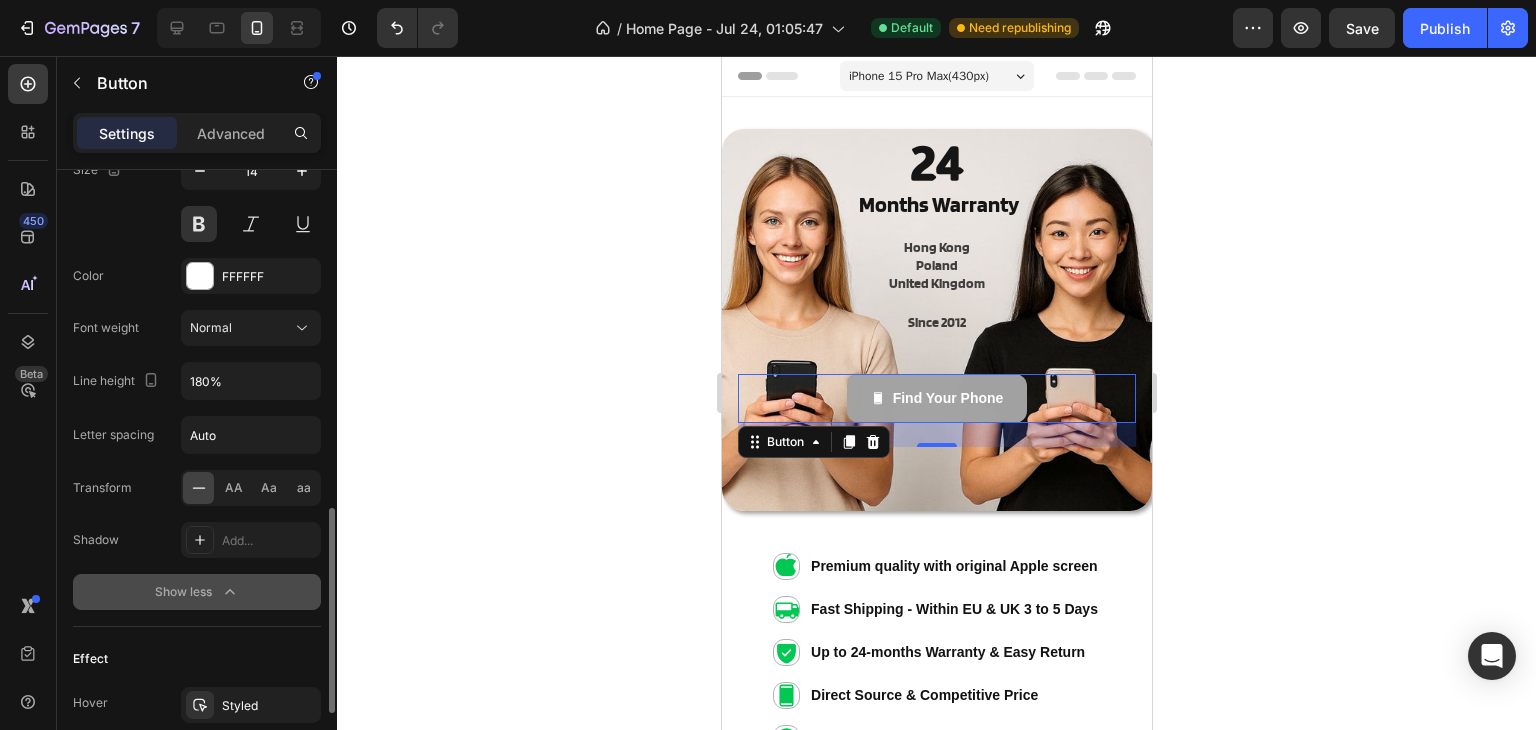 click on "Font Sans-serif Size 14 Color FFFFFF Font weight Normal Line height 180% Letter spacing Auto Transform AA Aa aa Shadow Add... Show less" at bounding box center [197, 355] 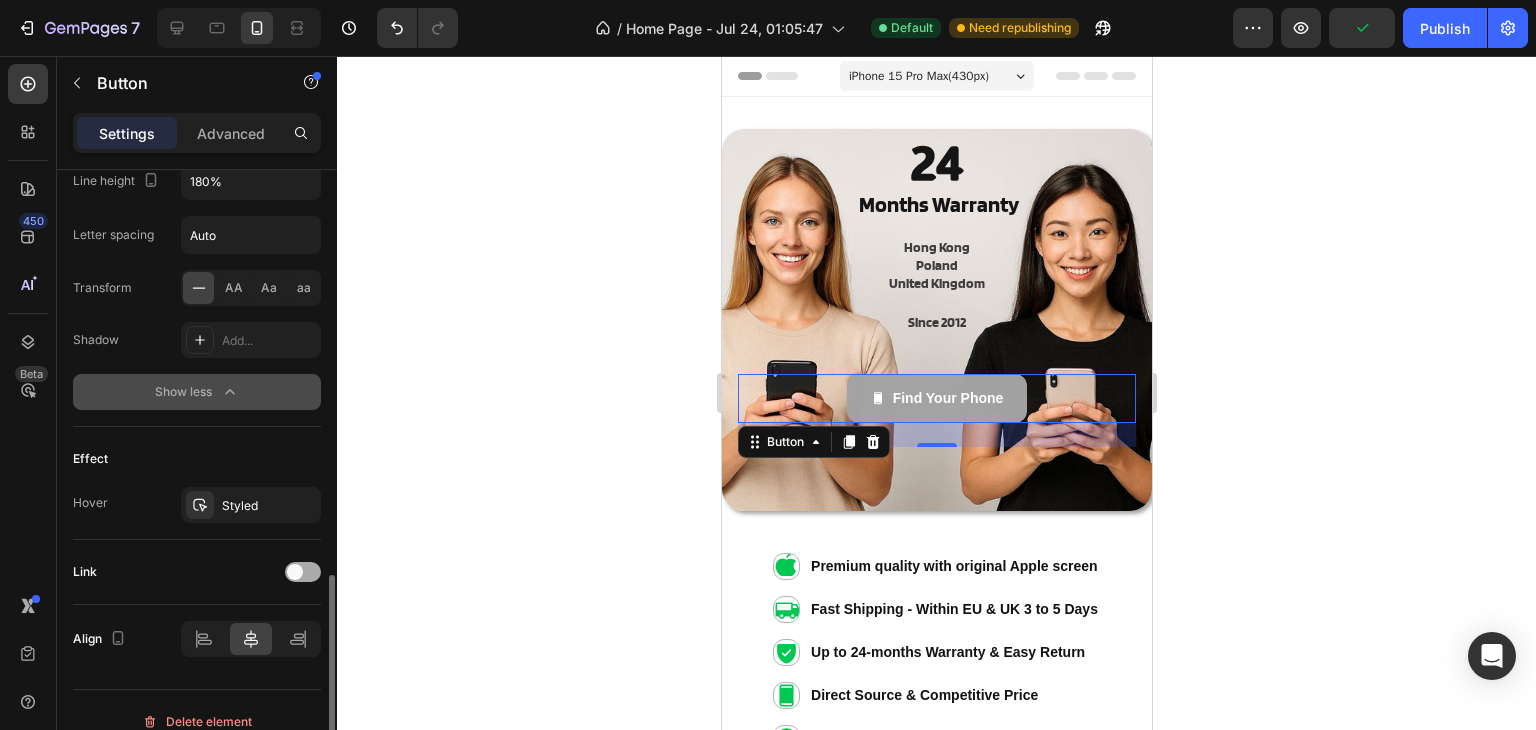 click at bounding box center [295, 572] 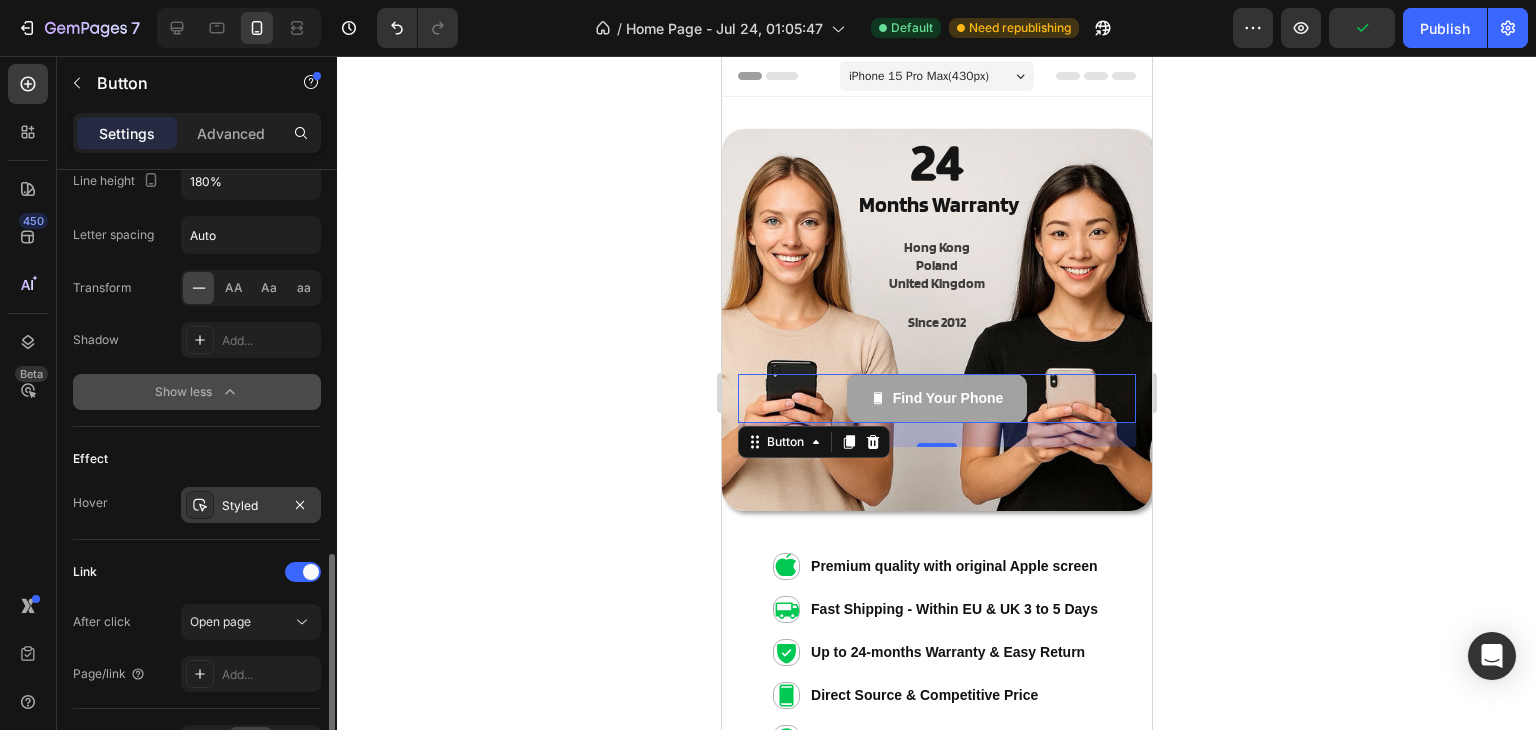 click on "Styled" at bounding box center (251, 506) 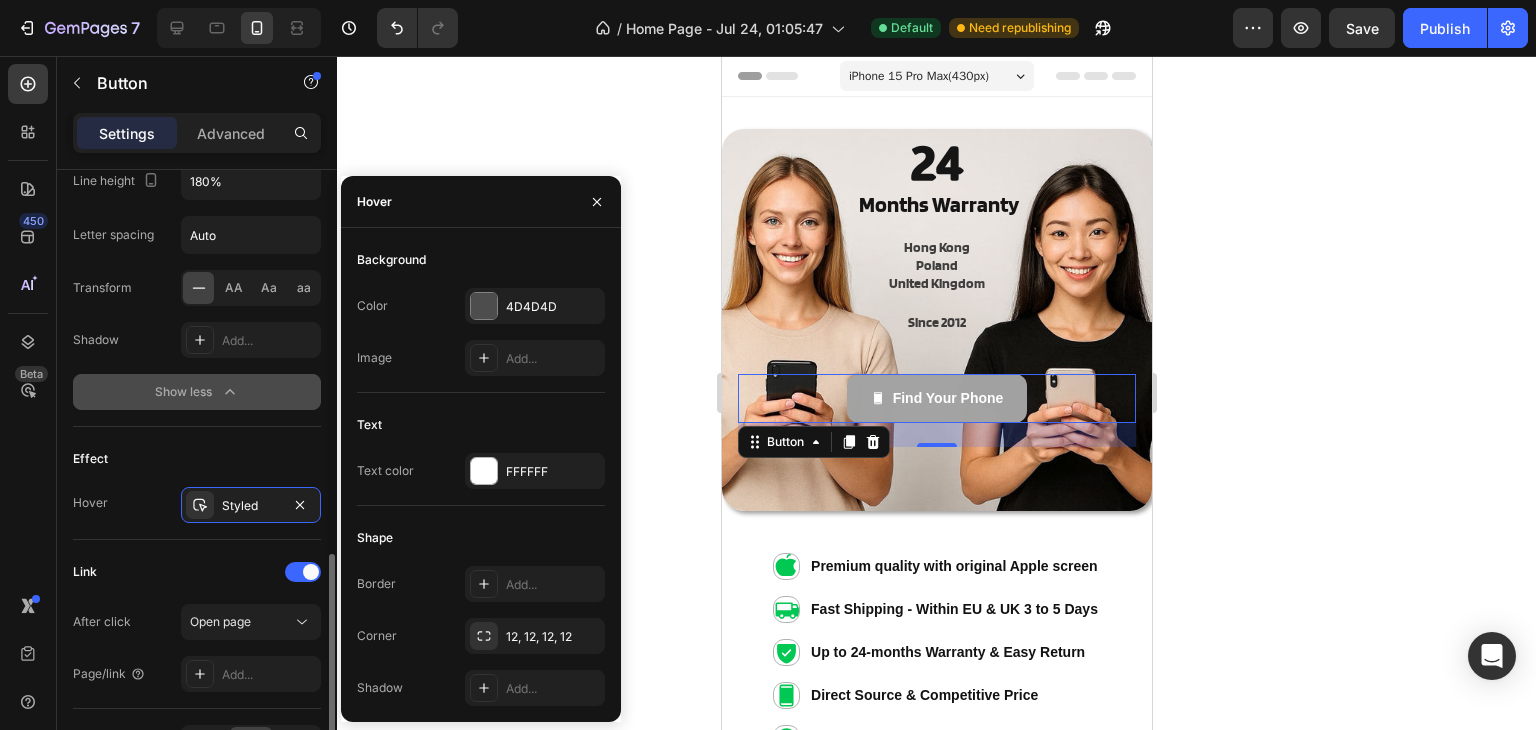 click on "Text Styles Paragraph 1 Font Sans-serif Size 14 Color FFFFFF Font weight Normal Line height 180% Letter spacing Auto Transform AA Aa aa Shadow Add... Show less" 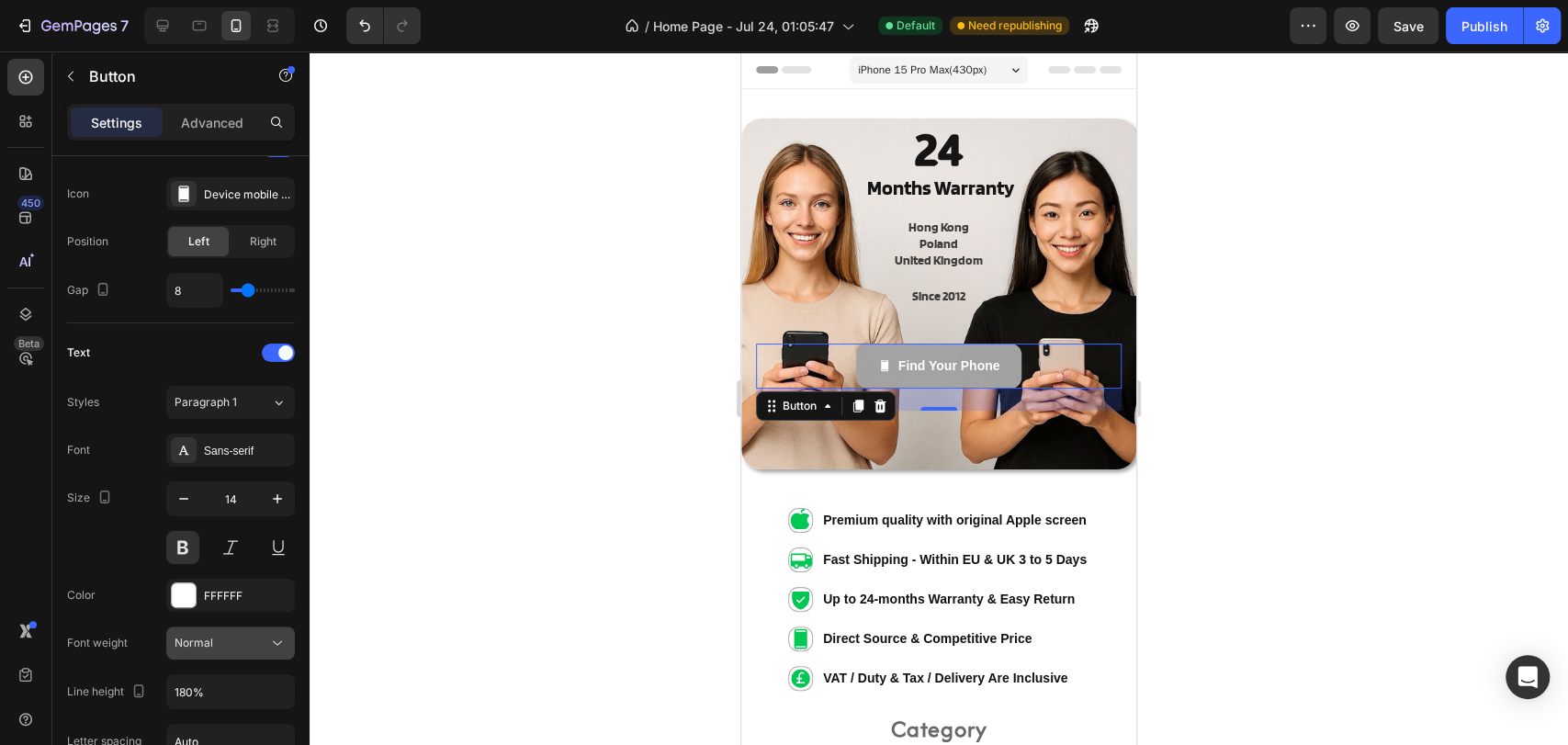 scroll, scrollTop: 897, scrollLeft: 0, axis: vertical 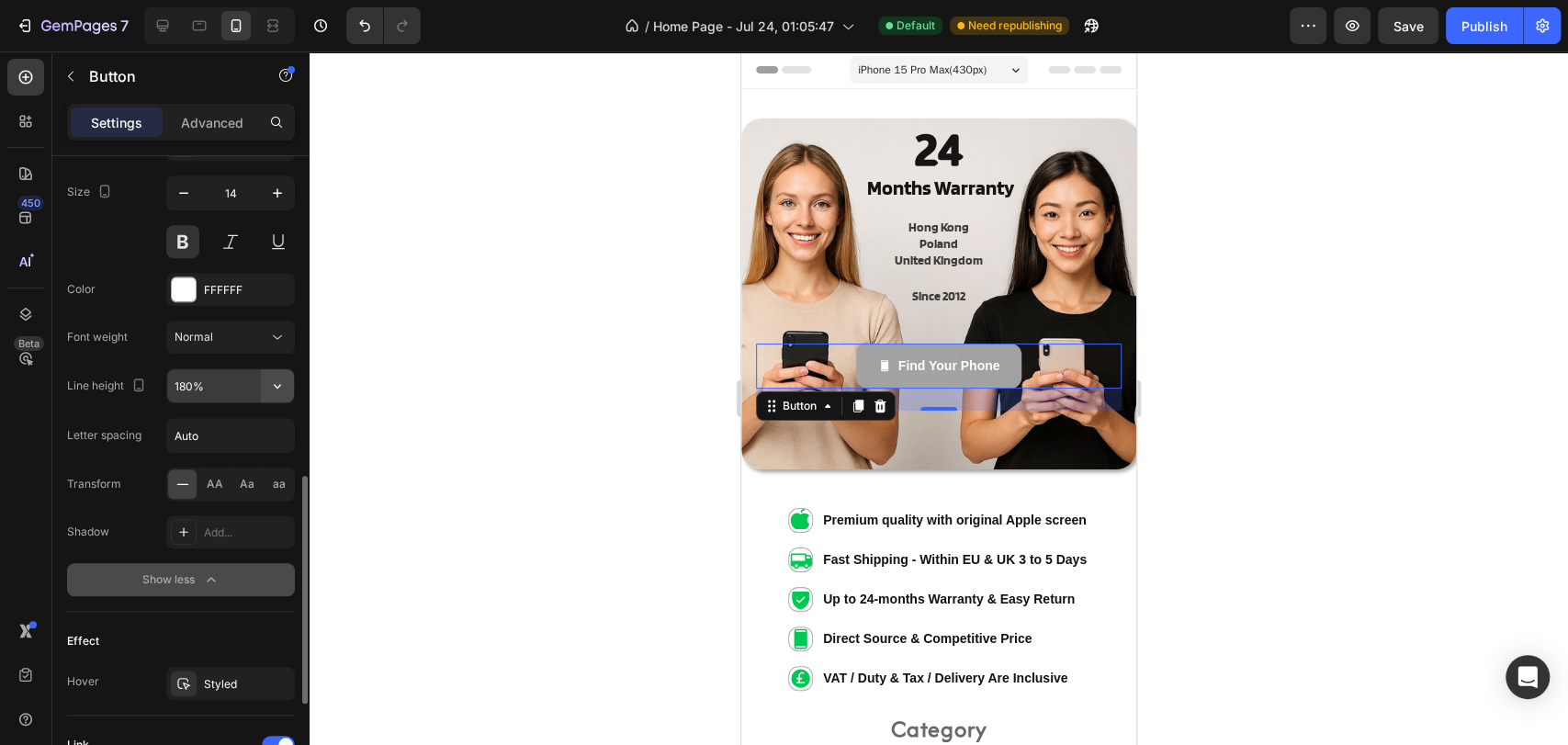click 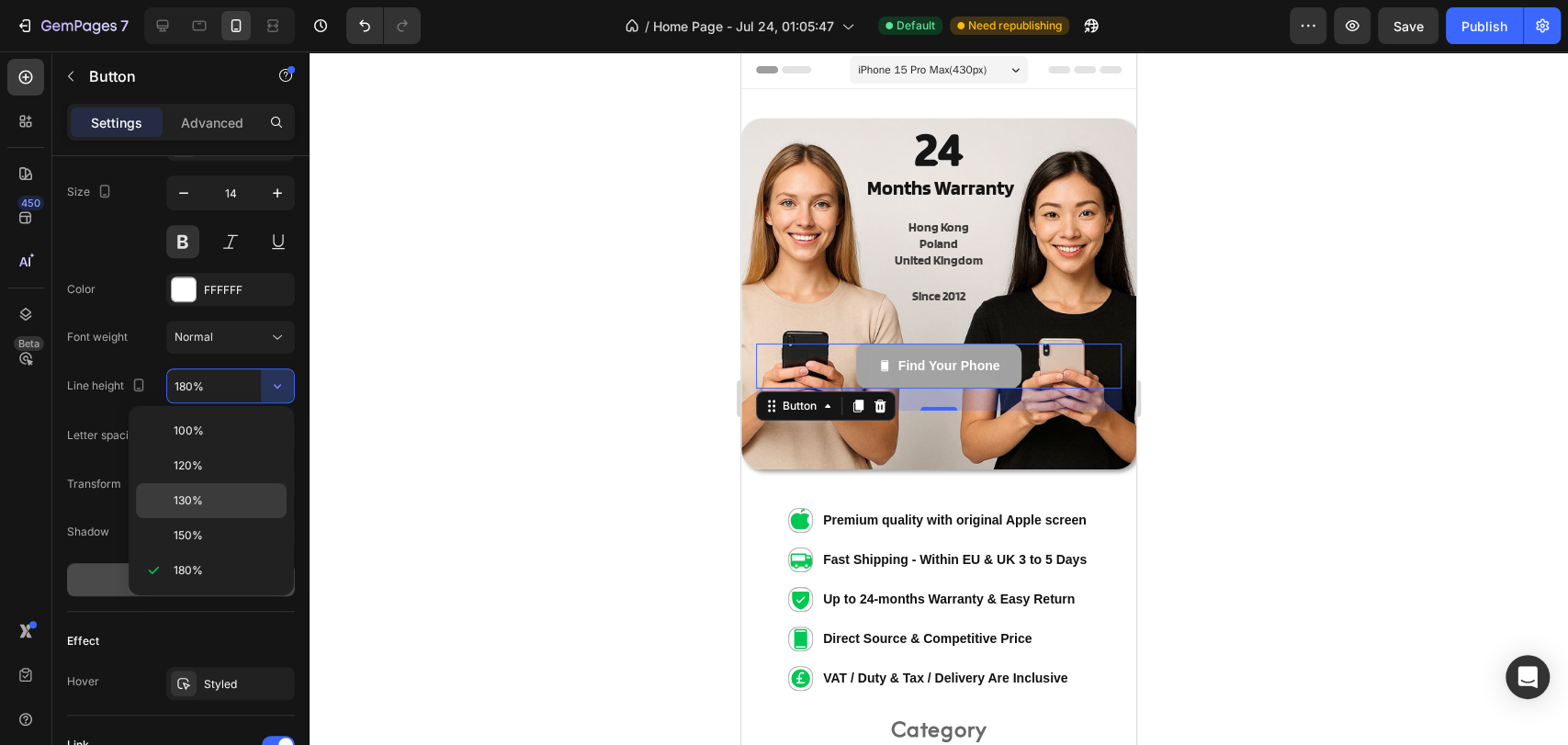 click on "130%" 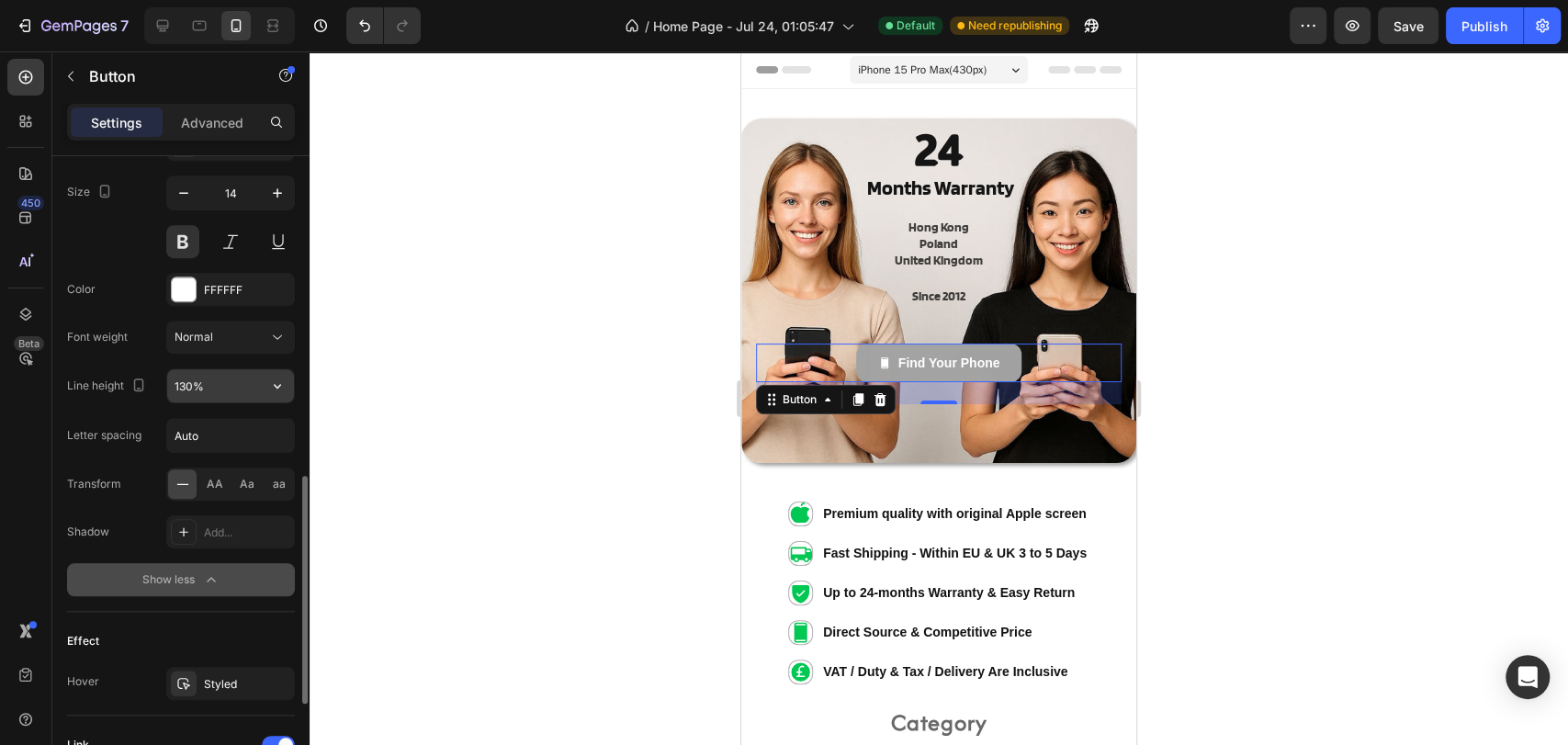 scroll, scrollTop: 490, scrollLeft: 0, axis: vertical 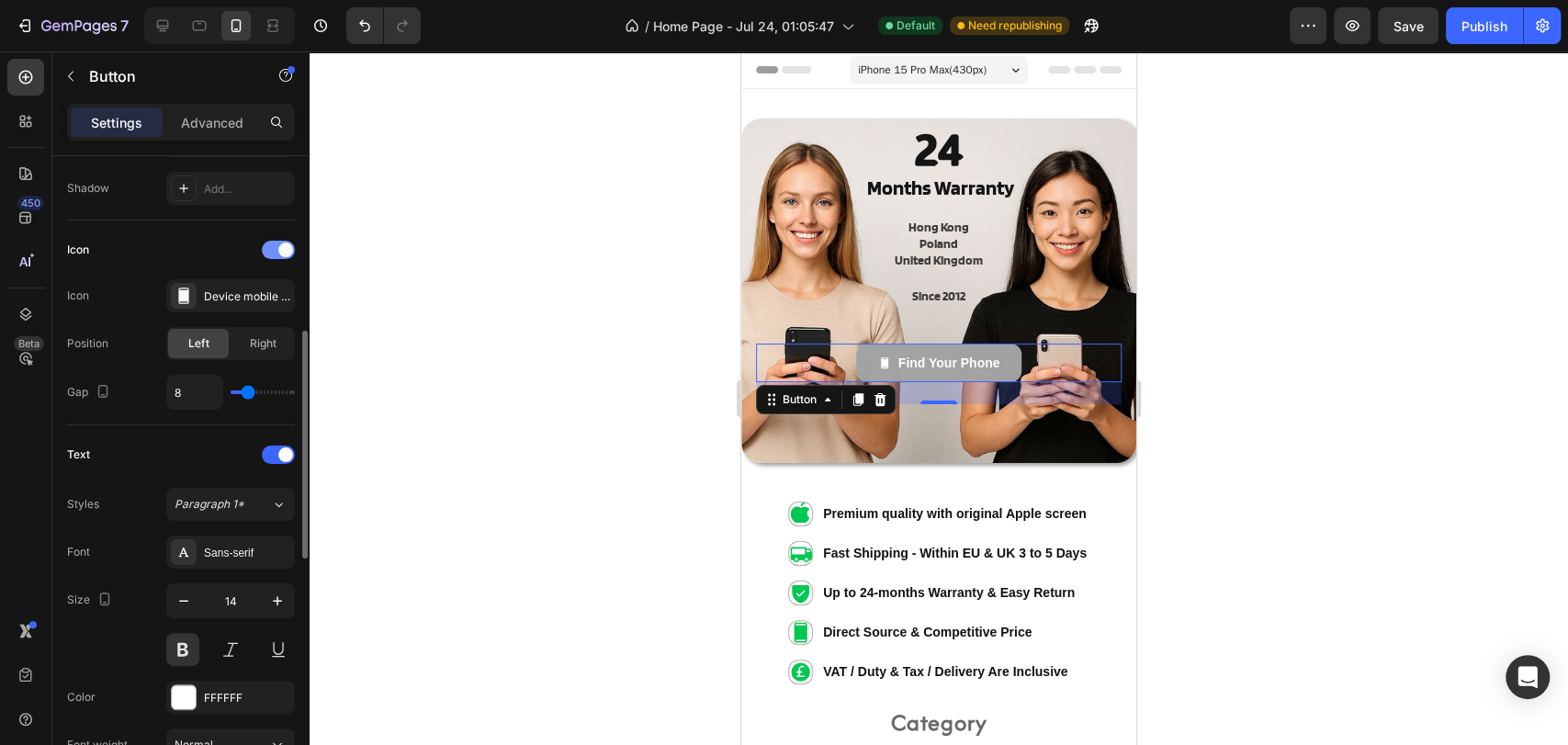 click at bounding box center [286, 250] 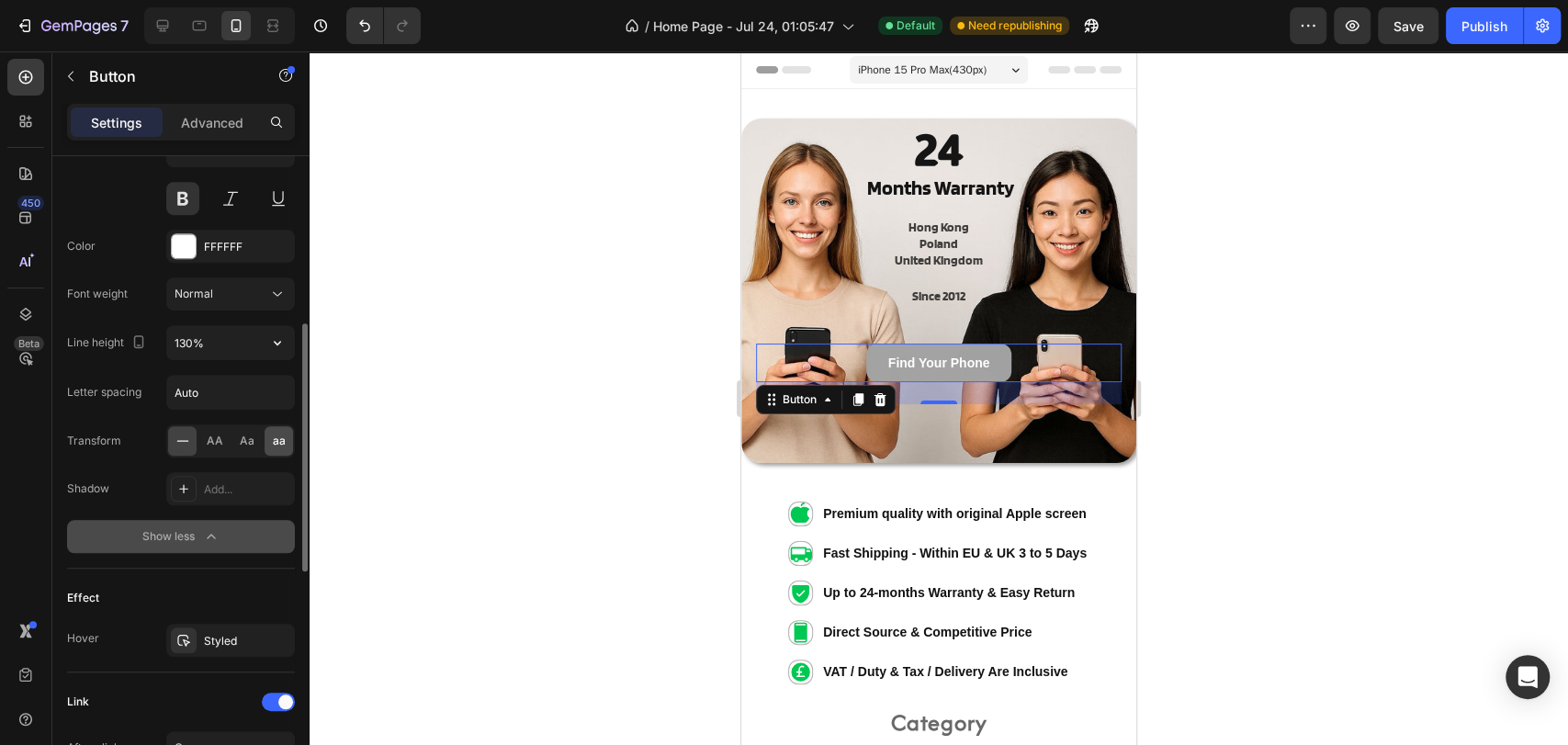 scroll, scrollTop: 694, scrollLeft: 0, axis: vertical 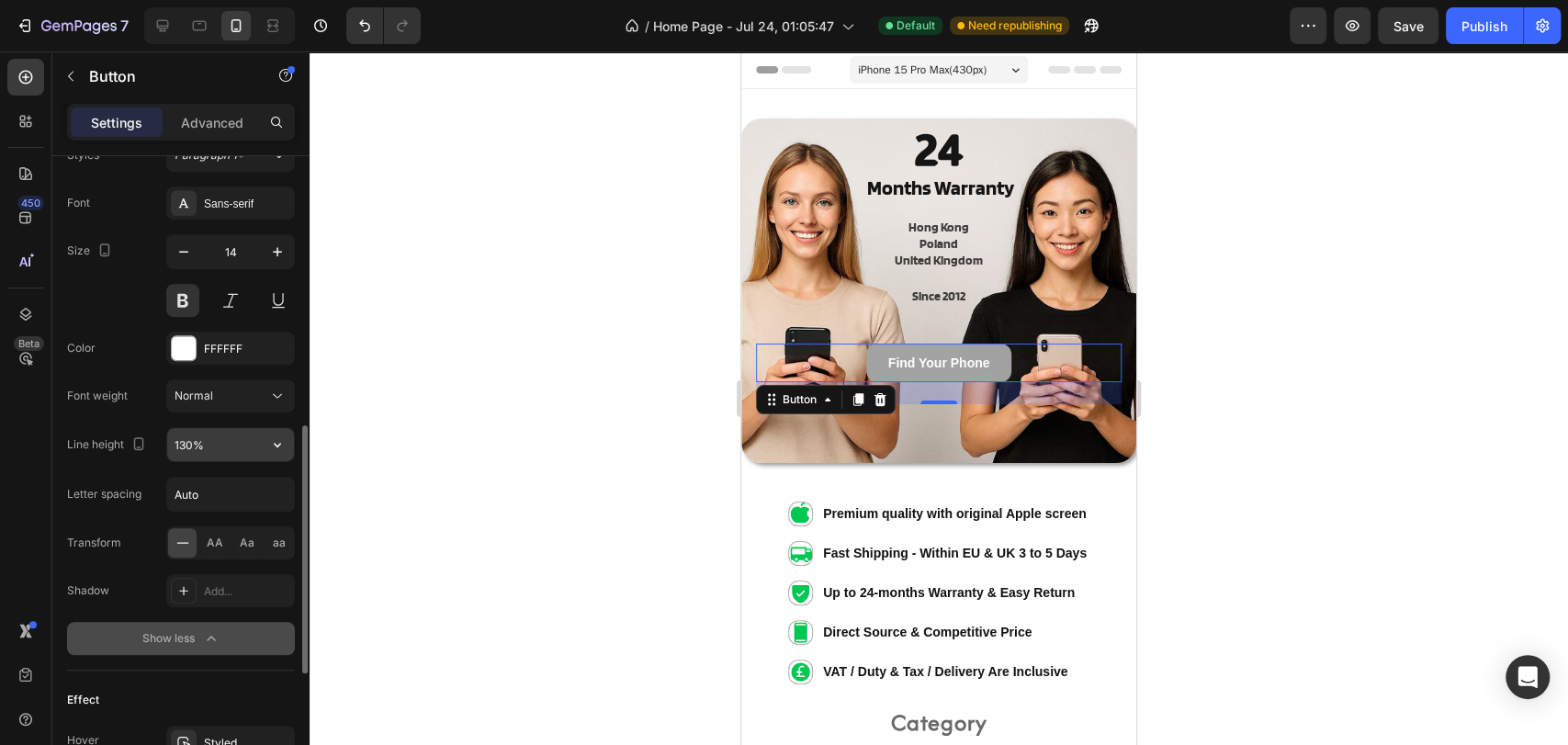 click on "130%" at bounding box center (231, 445) 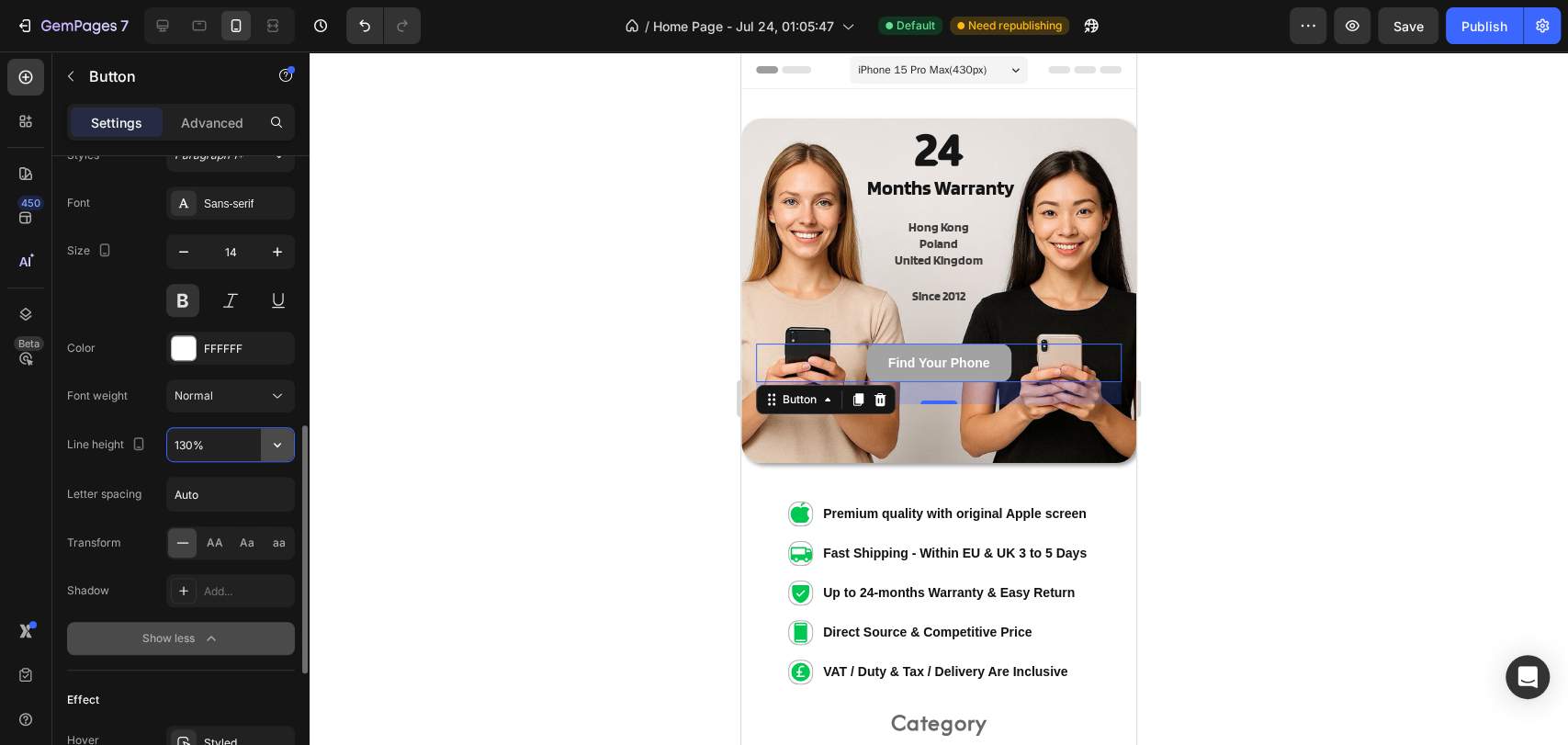 click 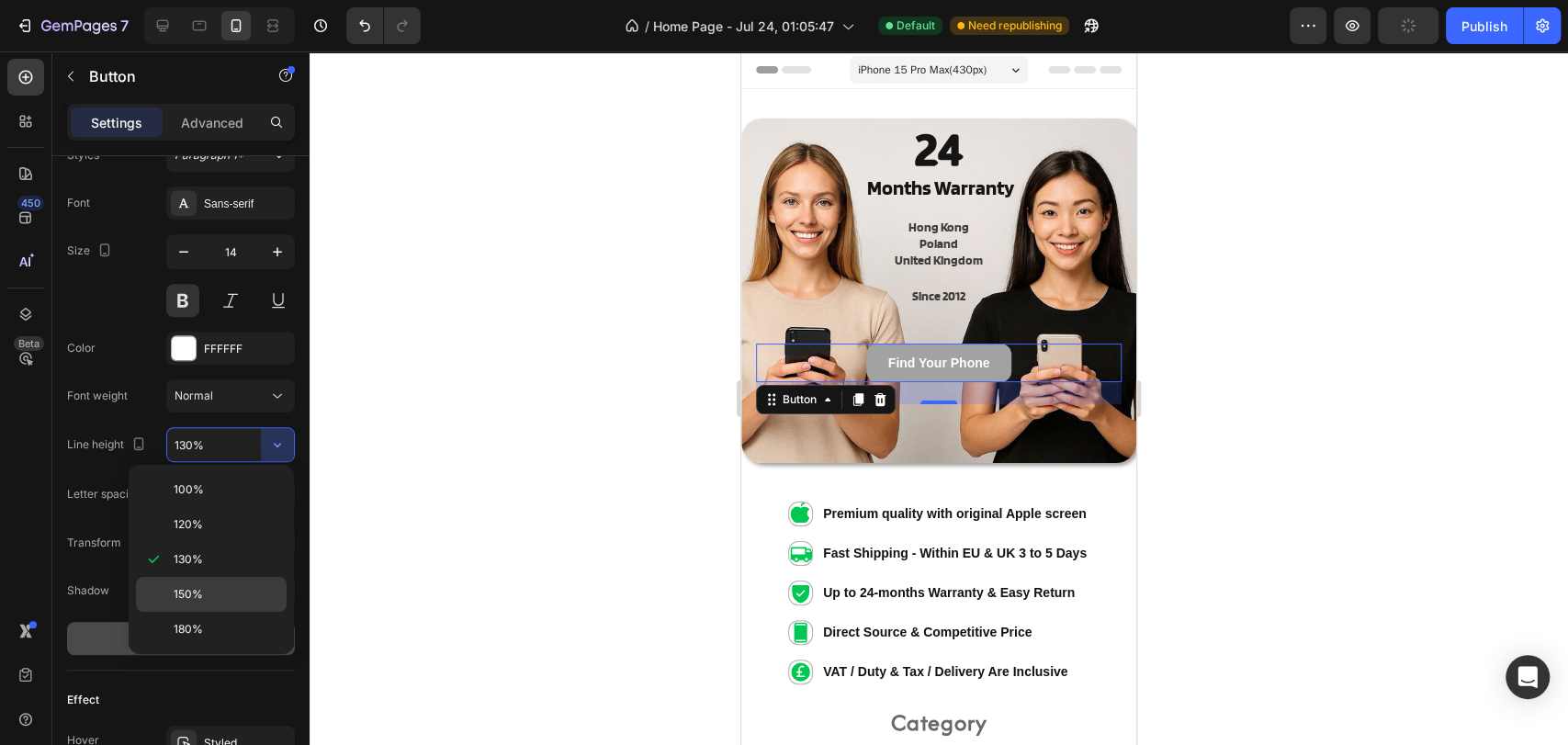 click on "150%" at bounding box center [226, 594] 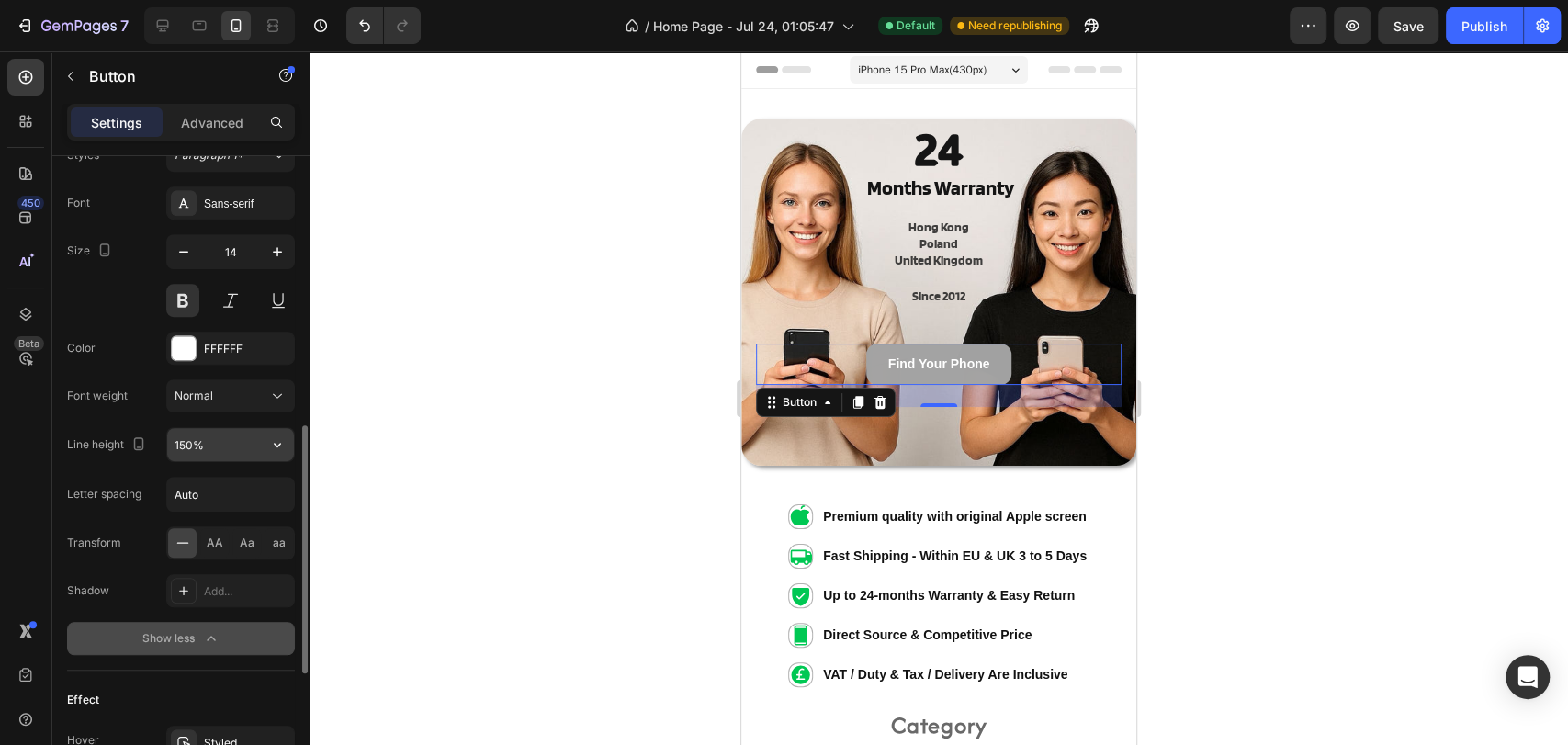 click 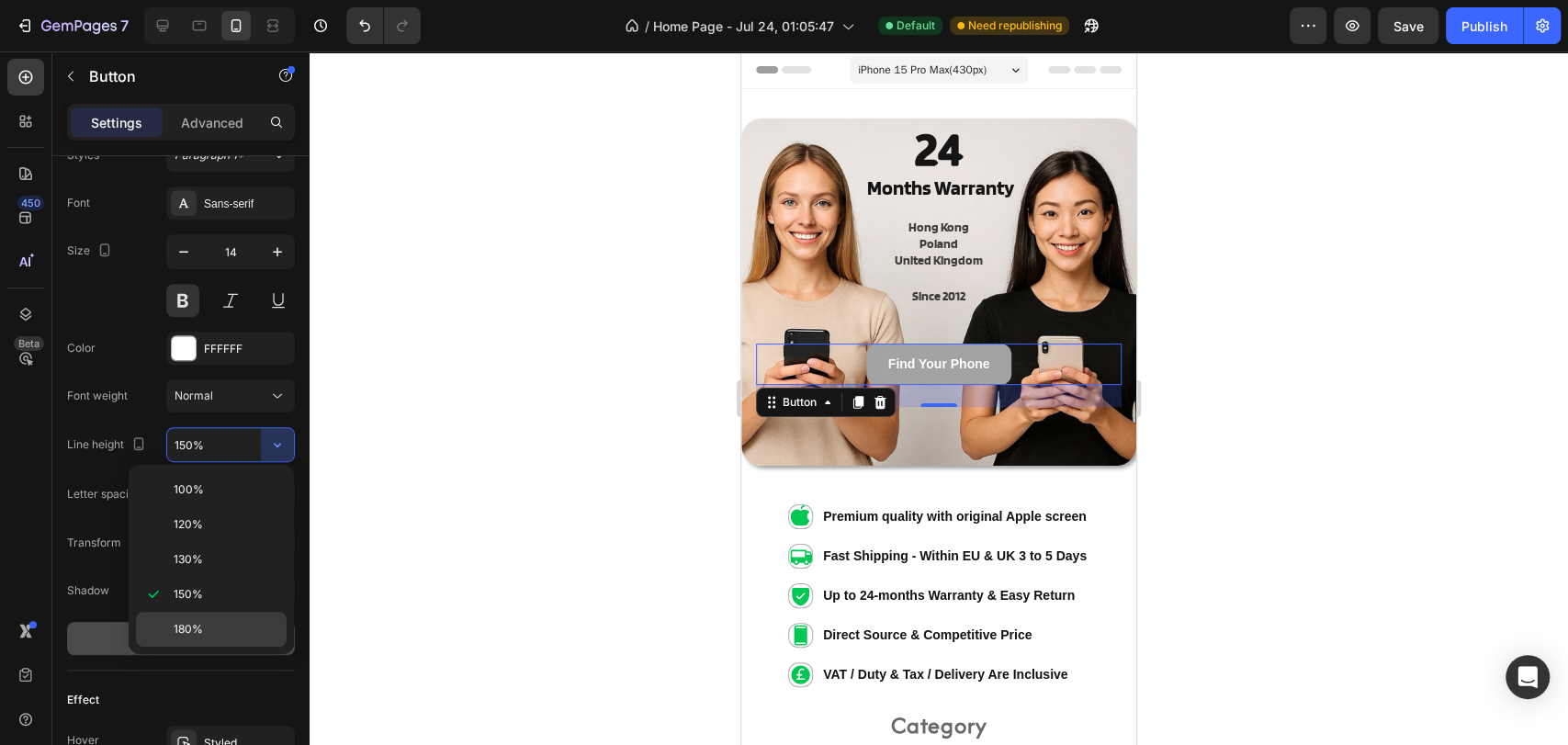 click on "180%" at bounding box center [226, 629] 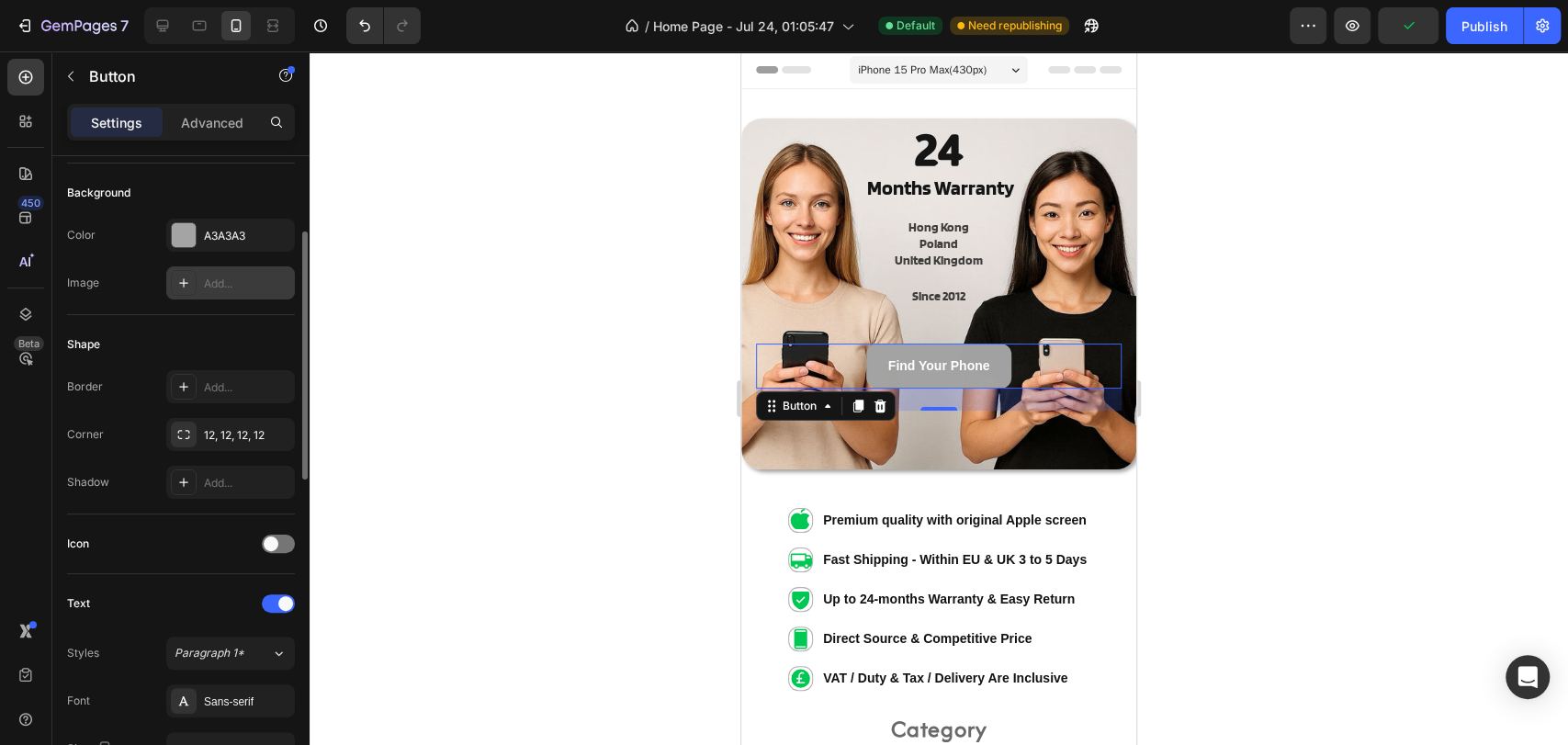 scroll, scrollTop: 0, scrollLeft: 0, axis: both 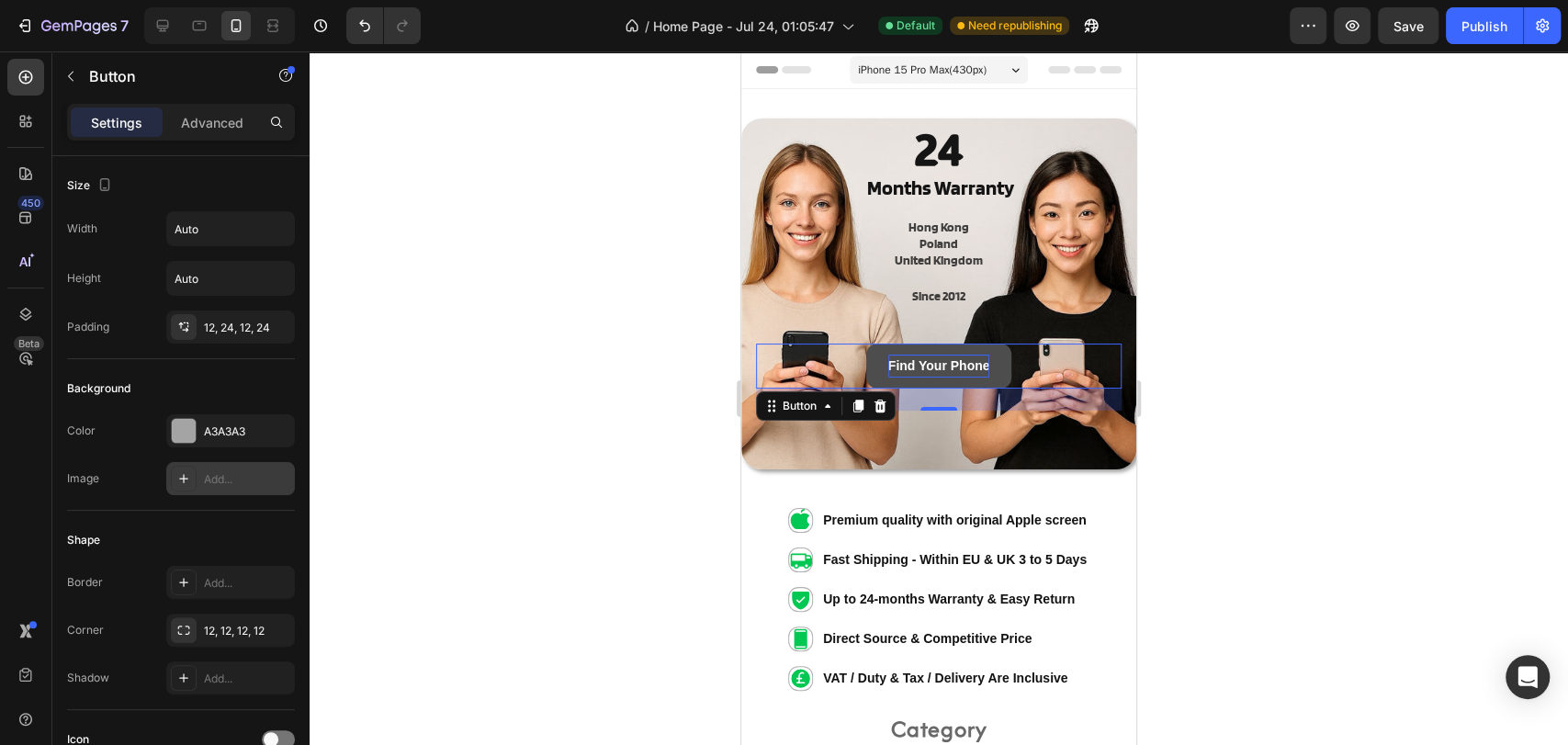 click on "Find Your Phone" at bounding box center [939, 366] 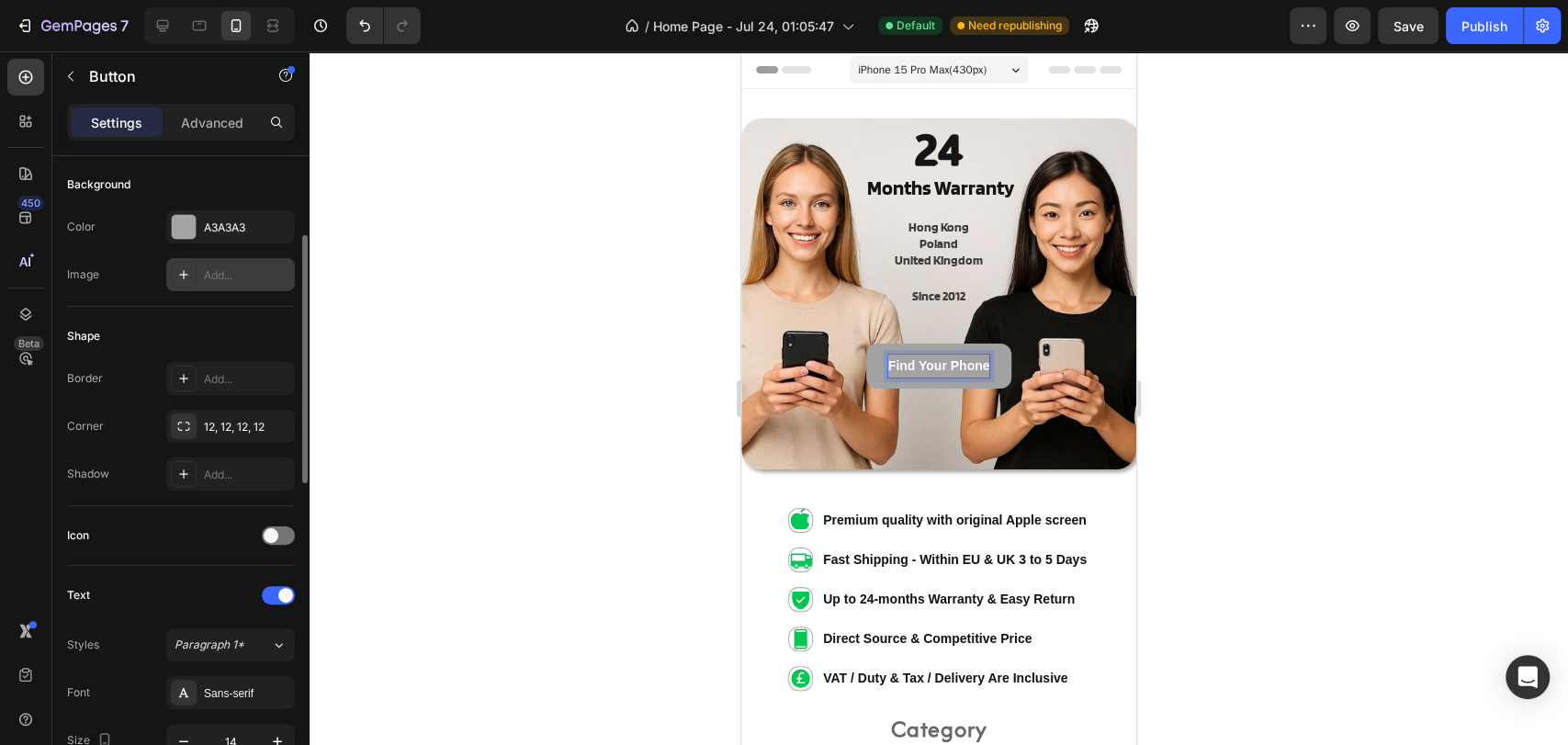 scroll, scrollTop: 0, scrollLeft: 0, axis: both 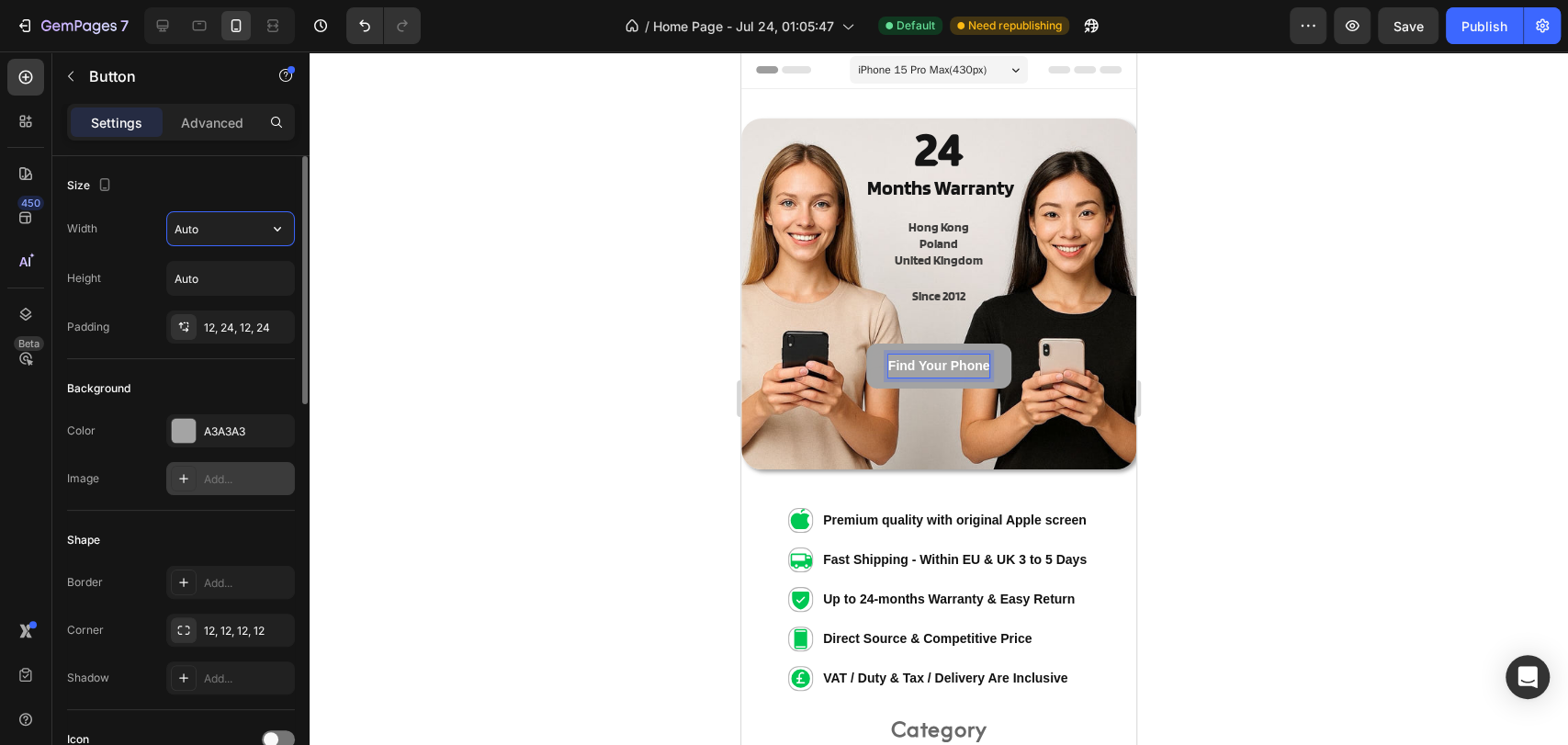 click on "Auto" at bounding box center (231, 229) 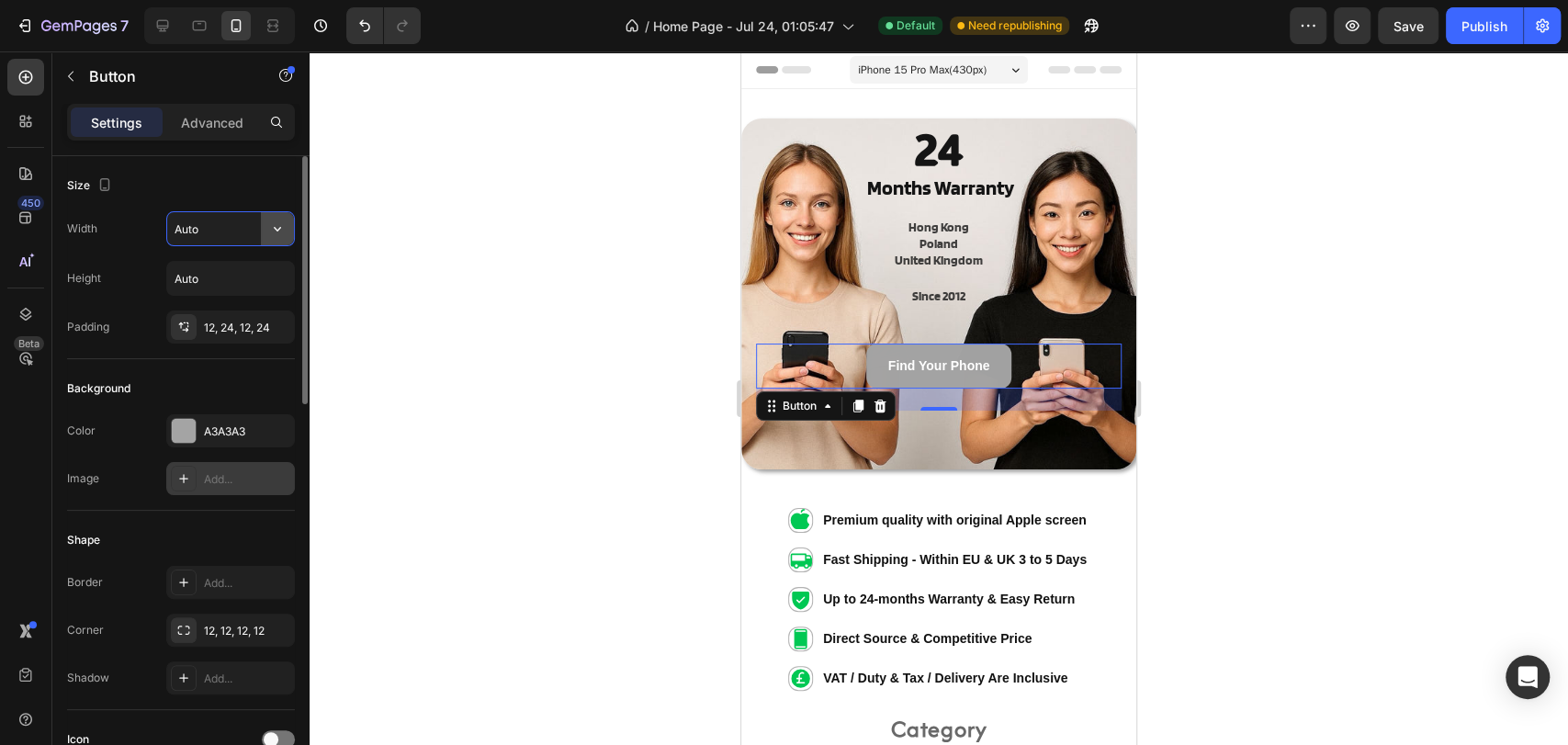click 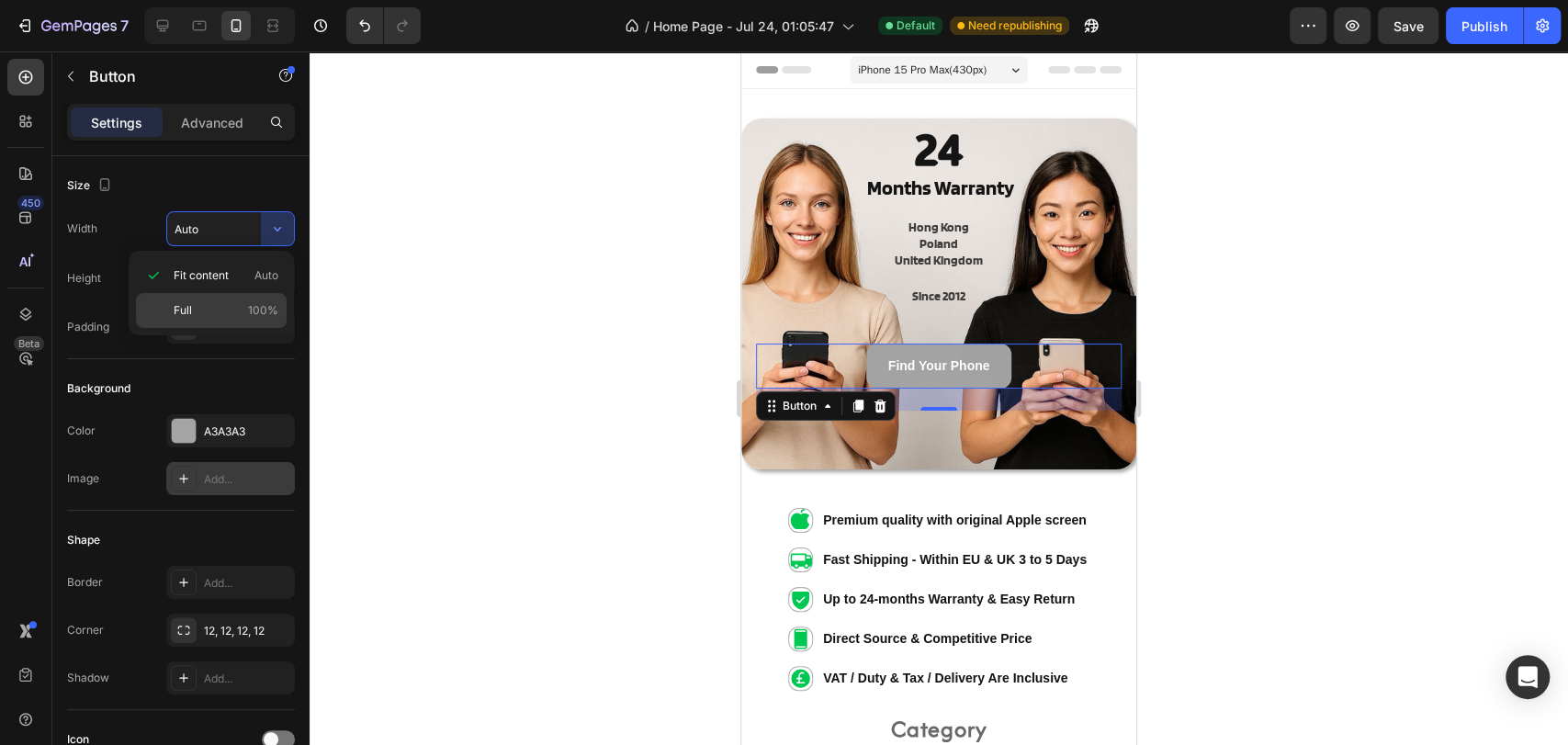 click on "Full 100%" 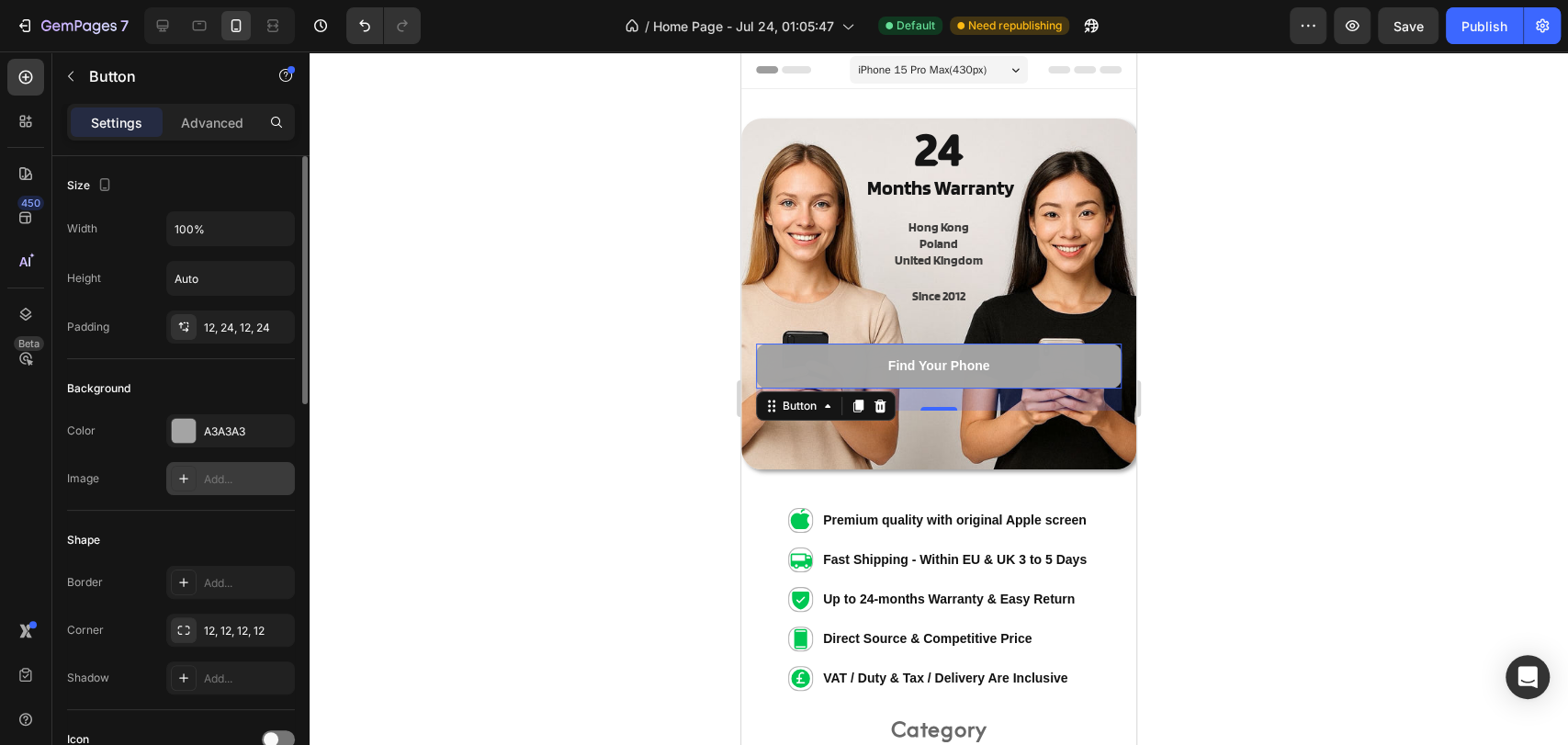 type on "Auto" 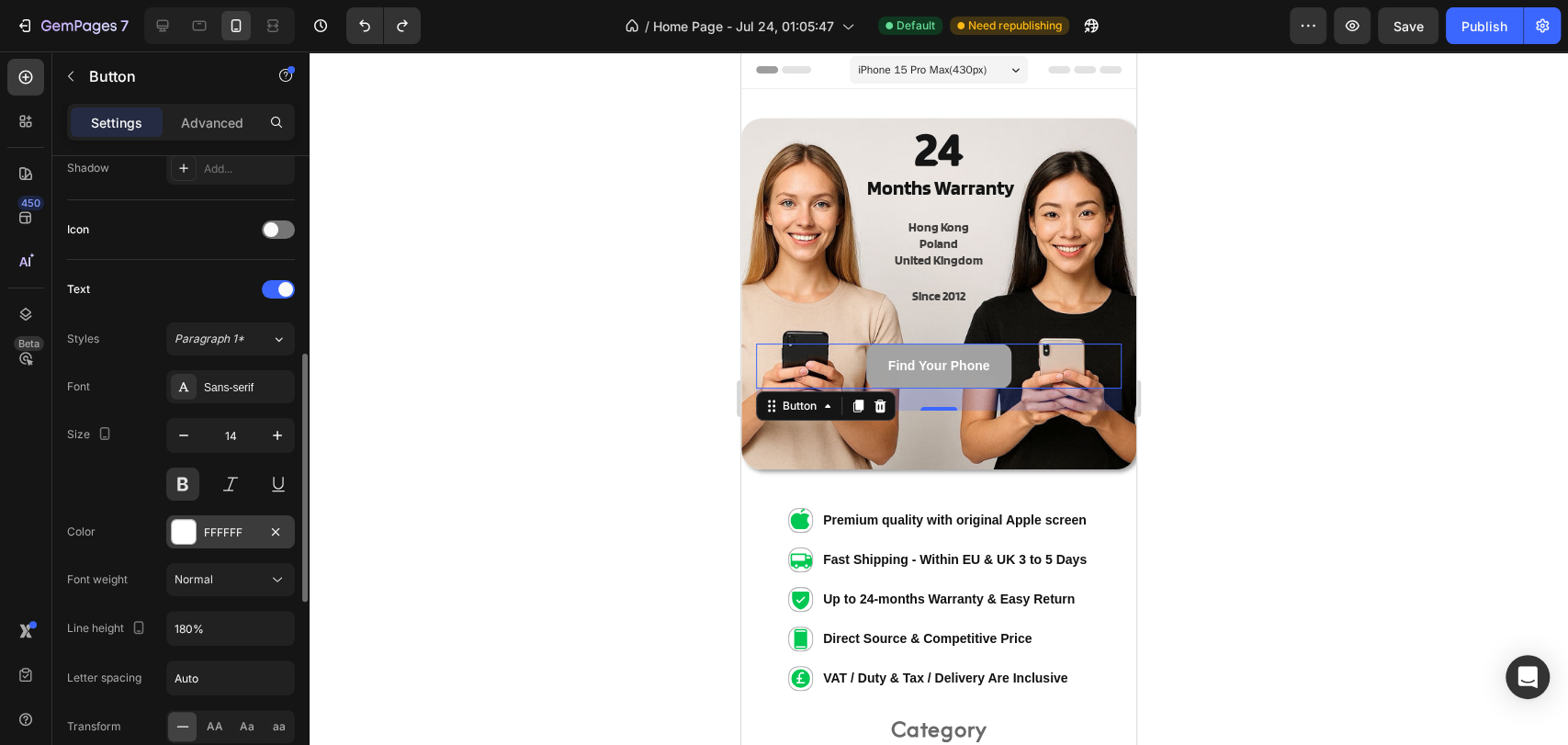 scroll, scrollTop: 612, scrollLeft: 0, axis: vertical 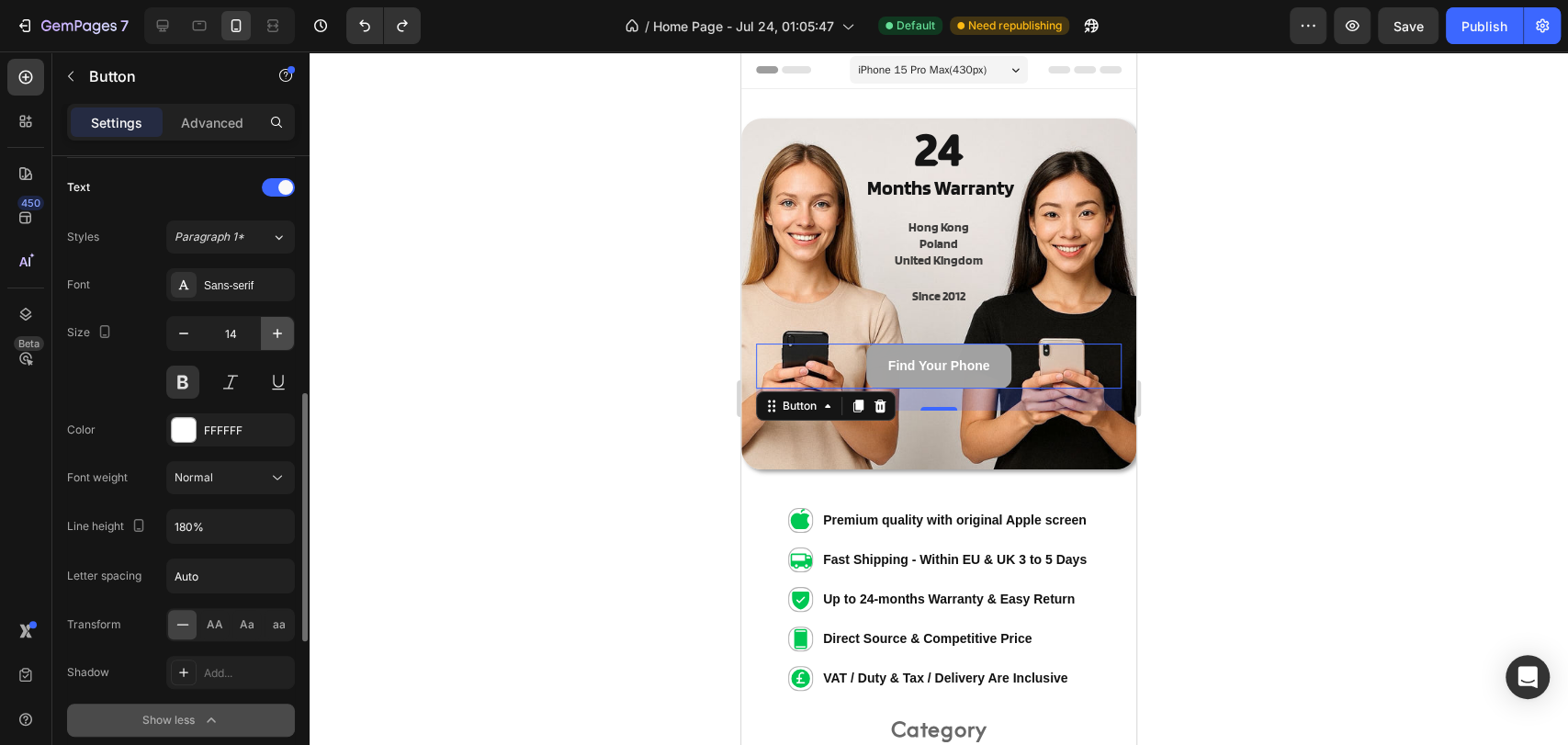 click 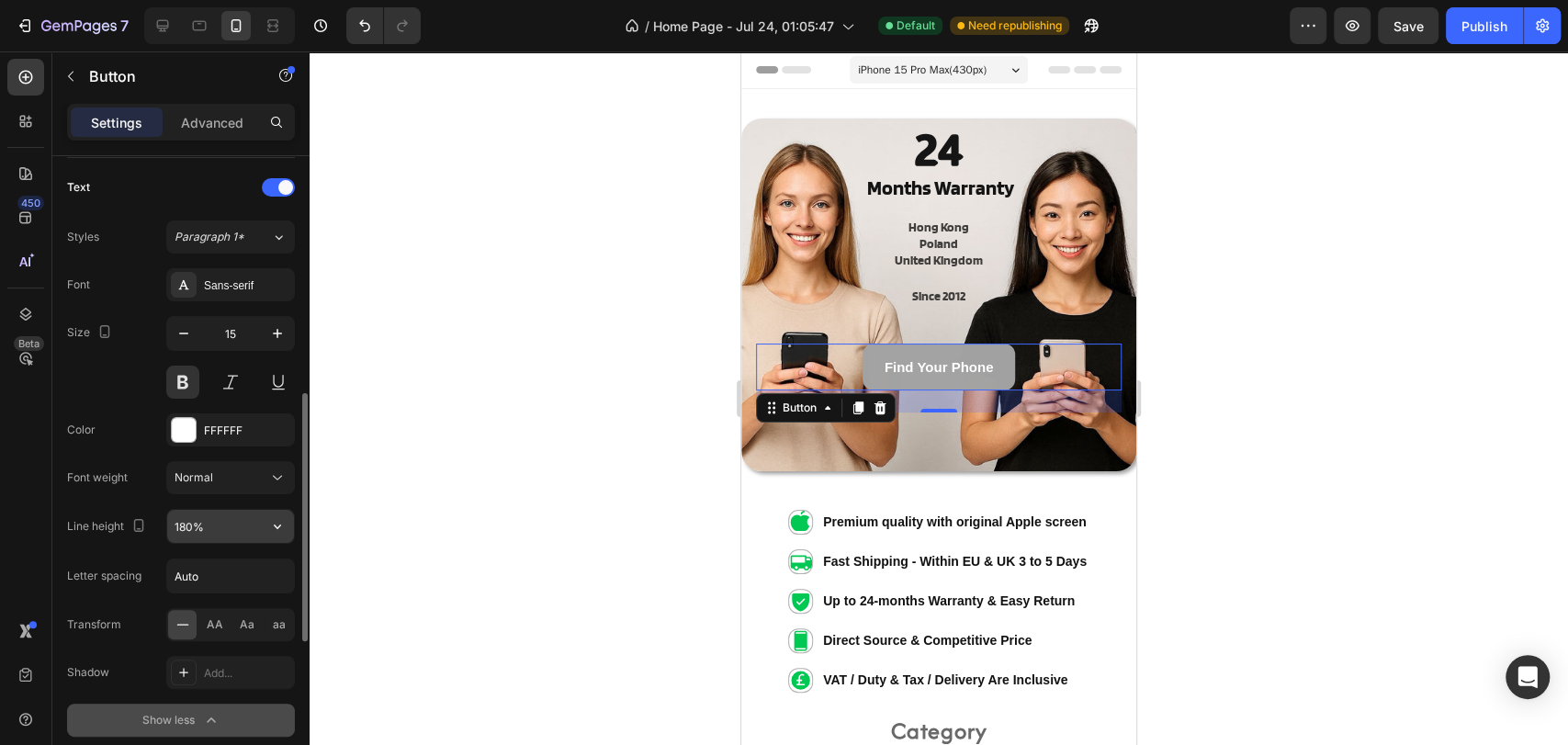 click on "180%" at bounding box center (231, 526) 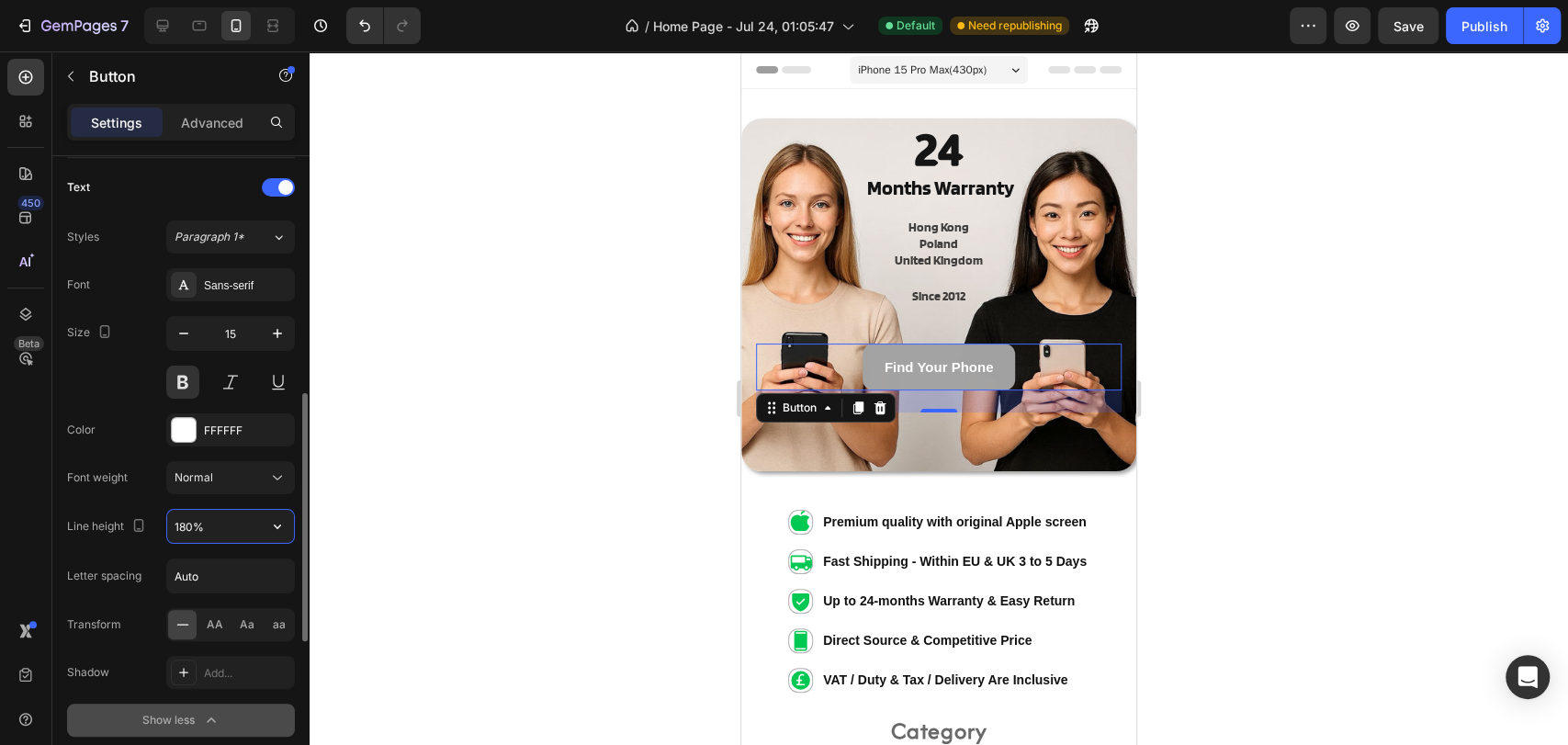 click on "180%" at bounding box center (231, 526) 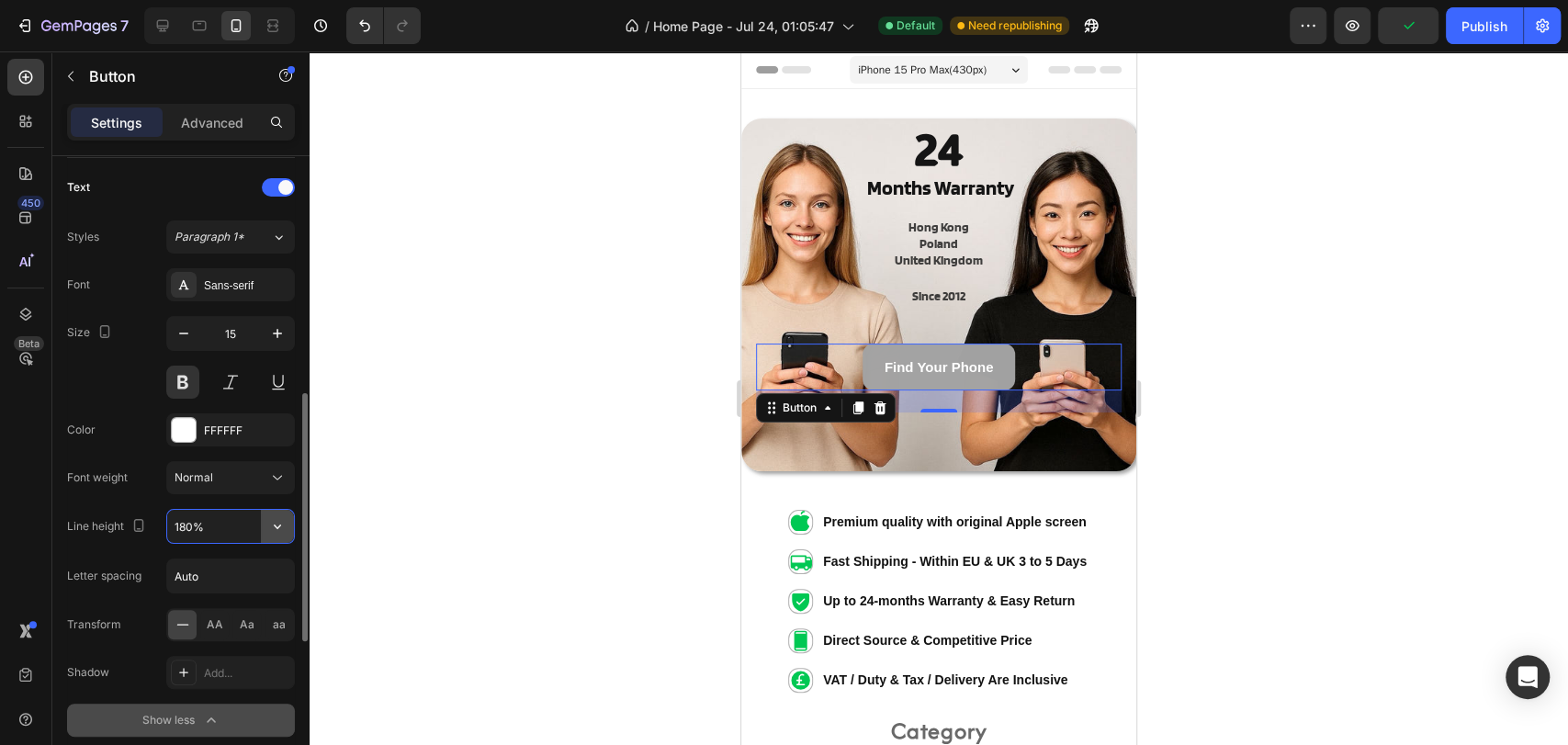 click 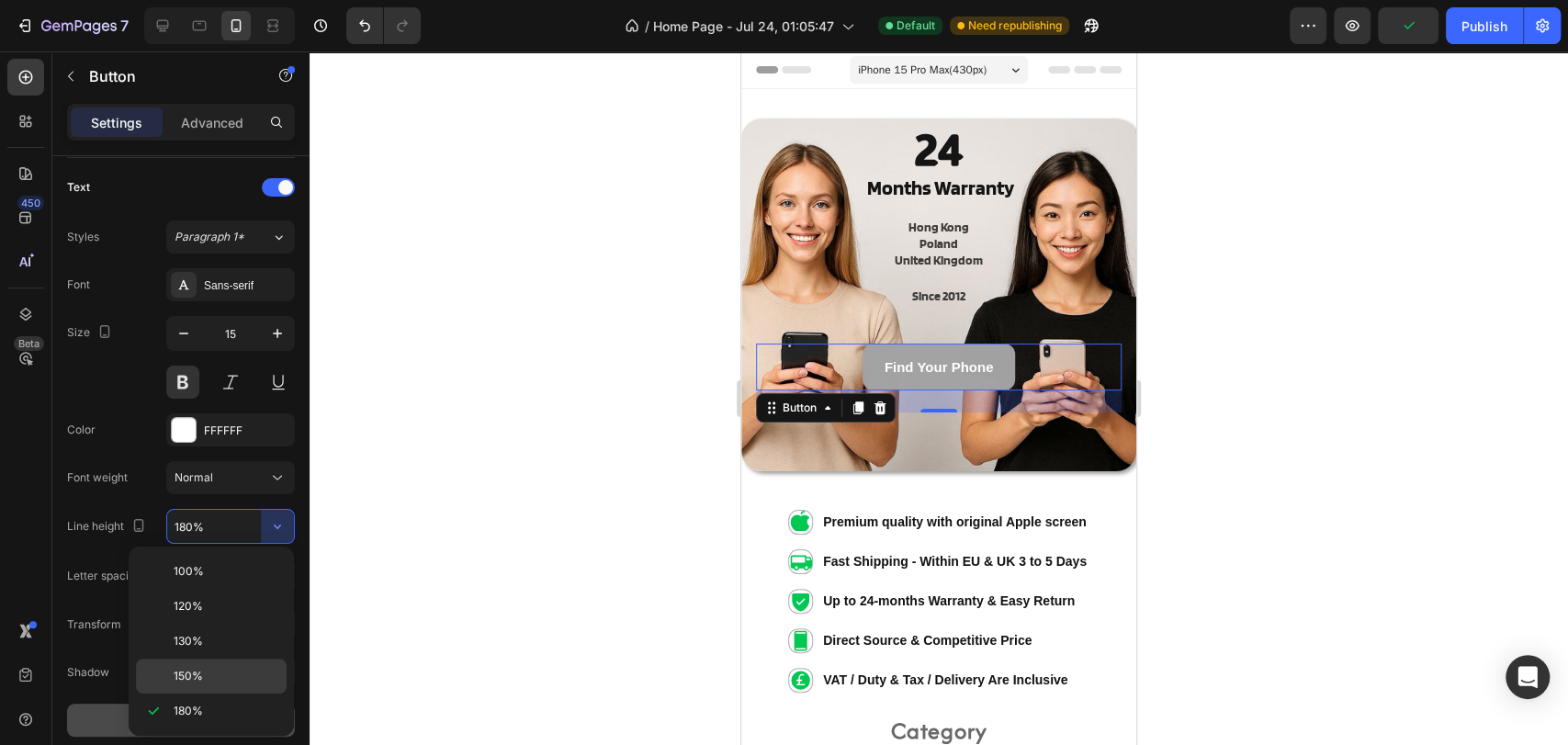click on "150%" at bounding box center (226, 676) 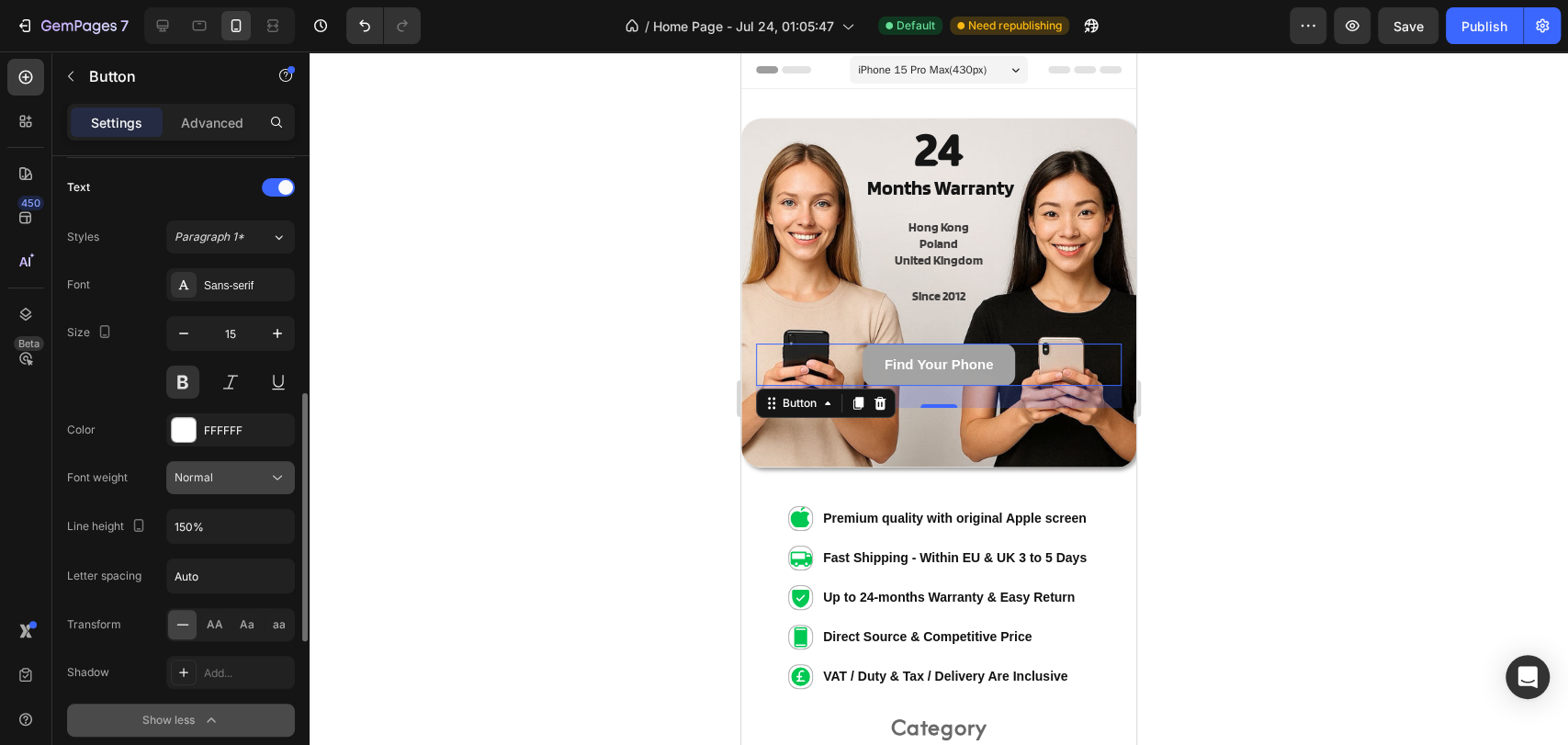click on "Normal" at bounding box center (231, 478) 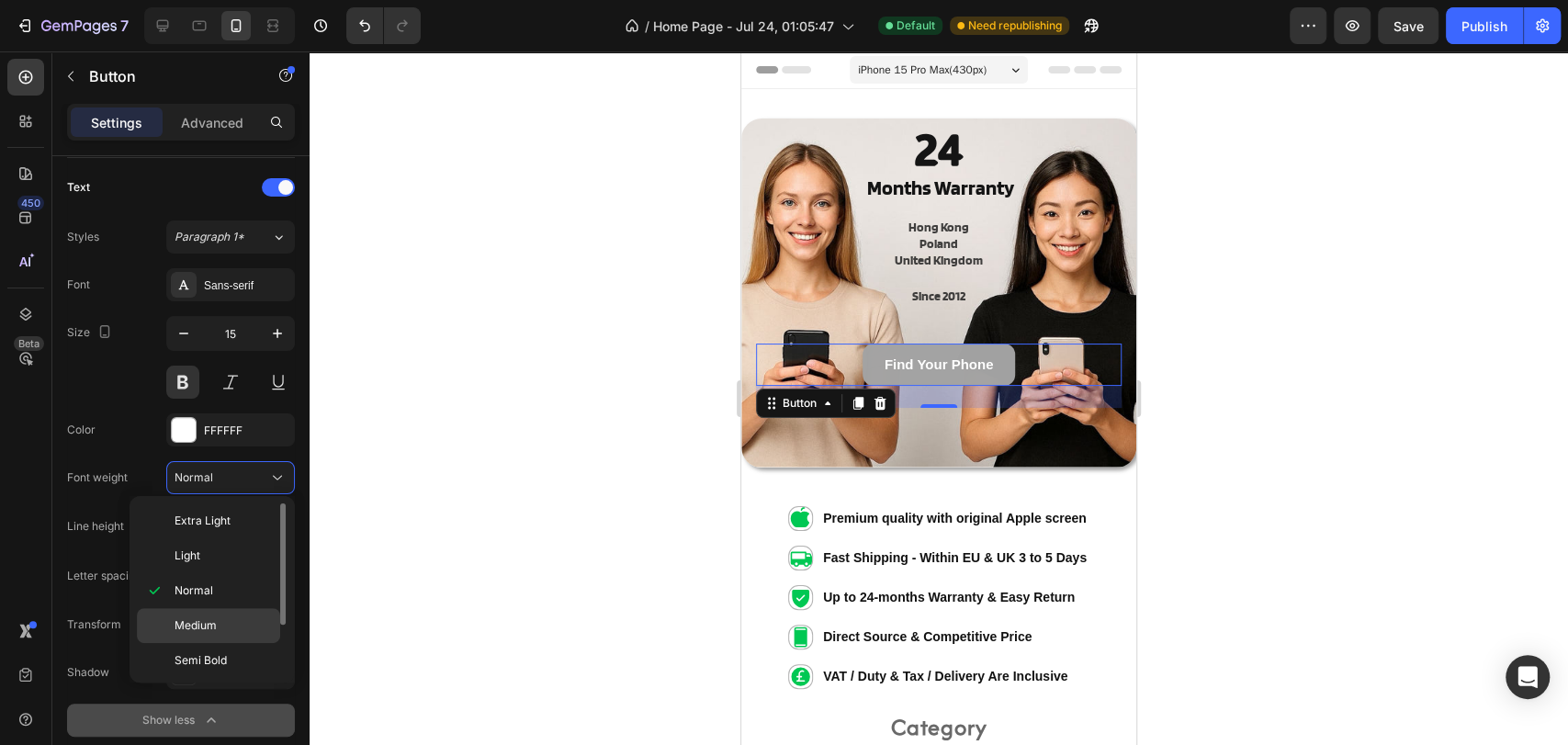 click on "Medium" at bounding box center (223, 626) 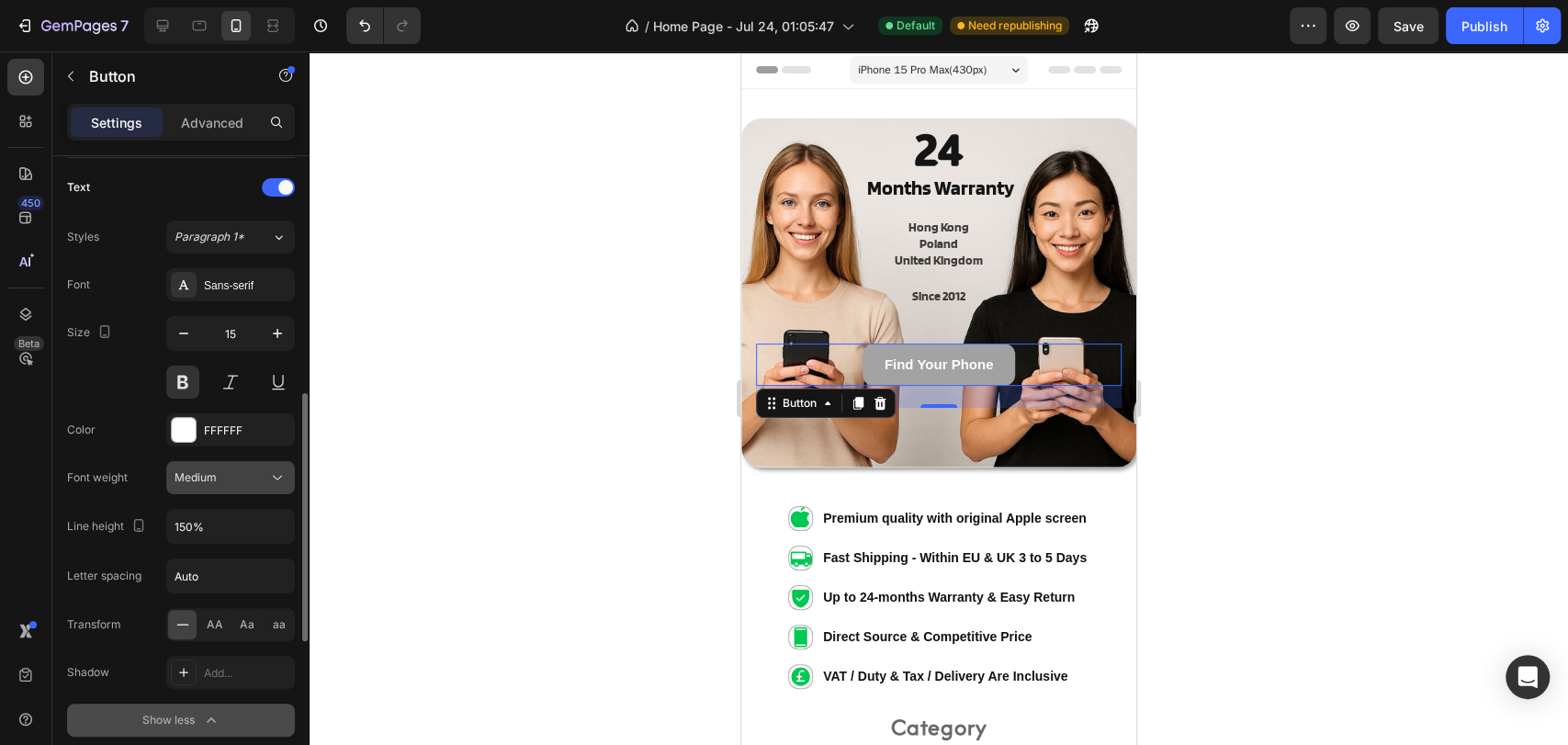 click on "Medium" 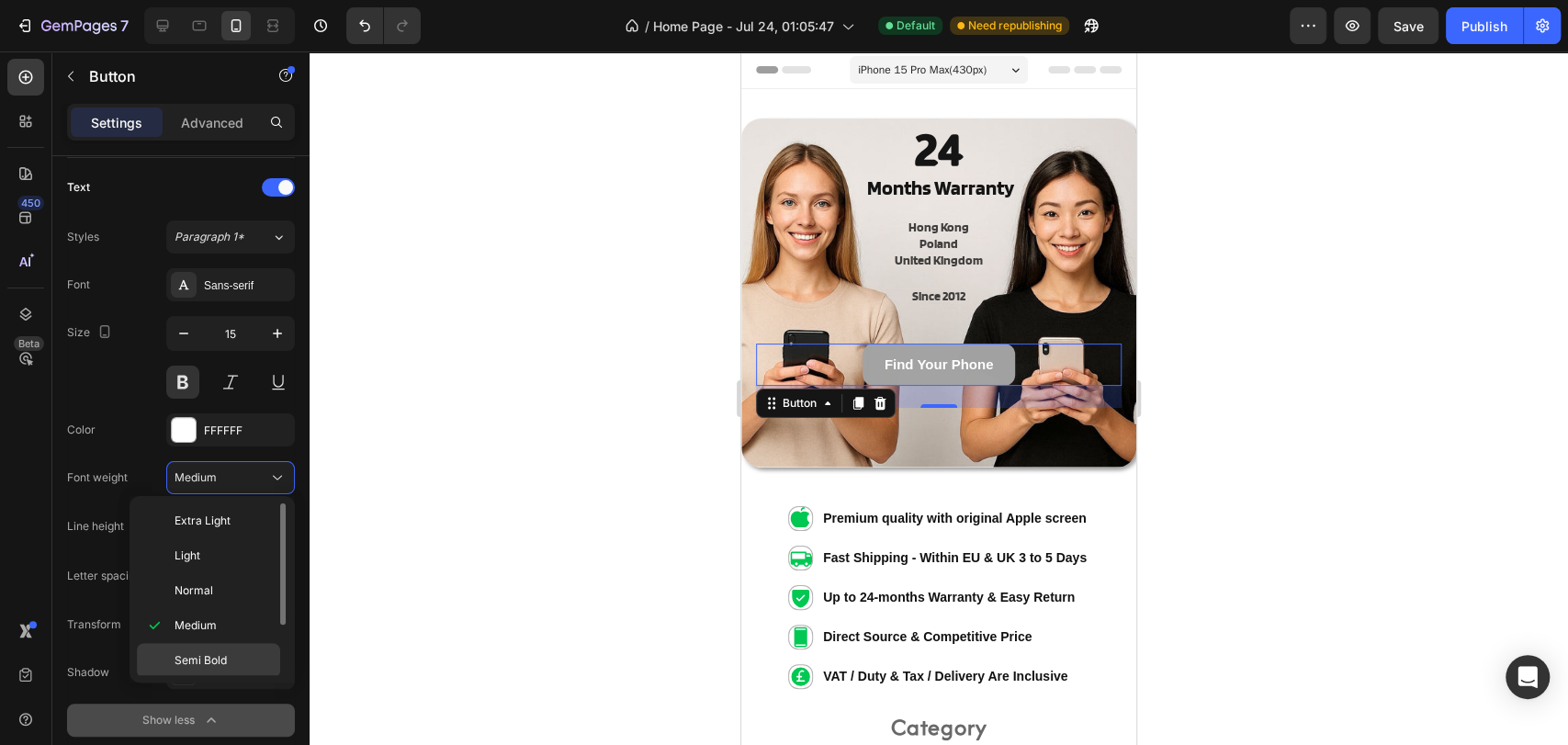 click on "Semi Bold" at bounding box center (200, 660) 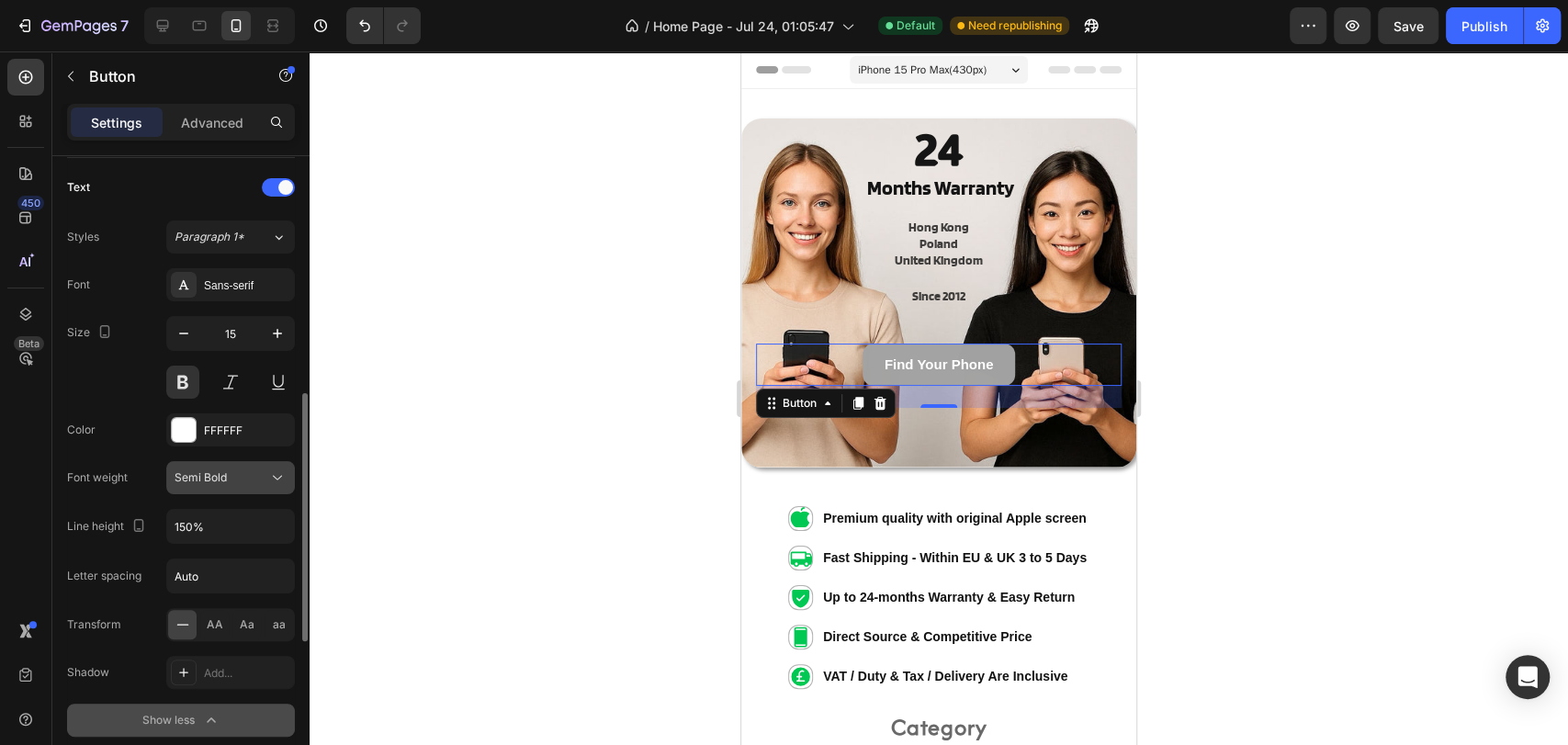 click on "Semi Bold" at bounding box center [221, 478] 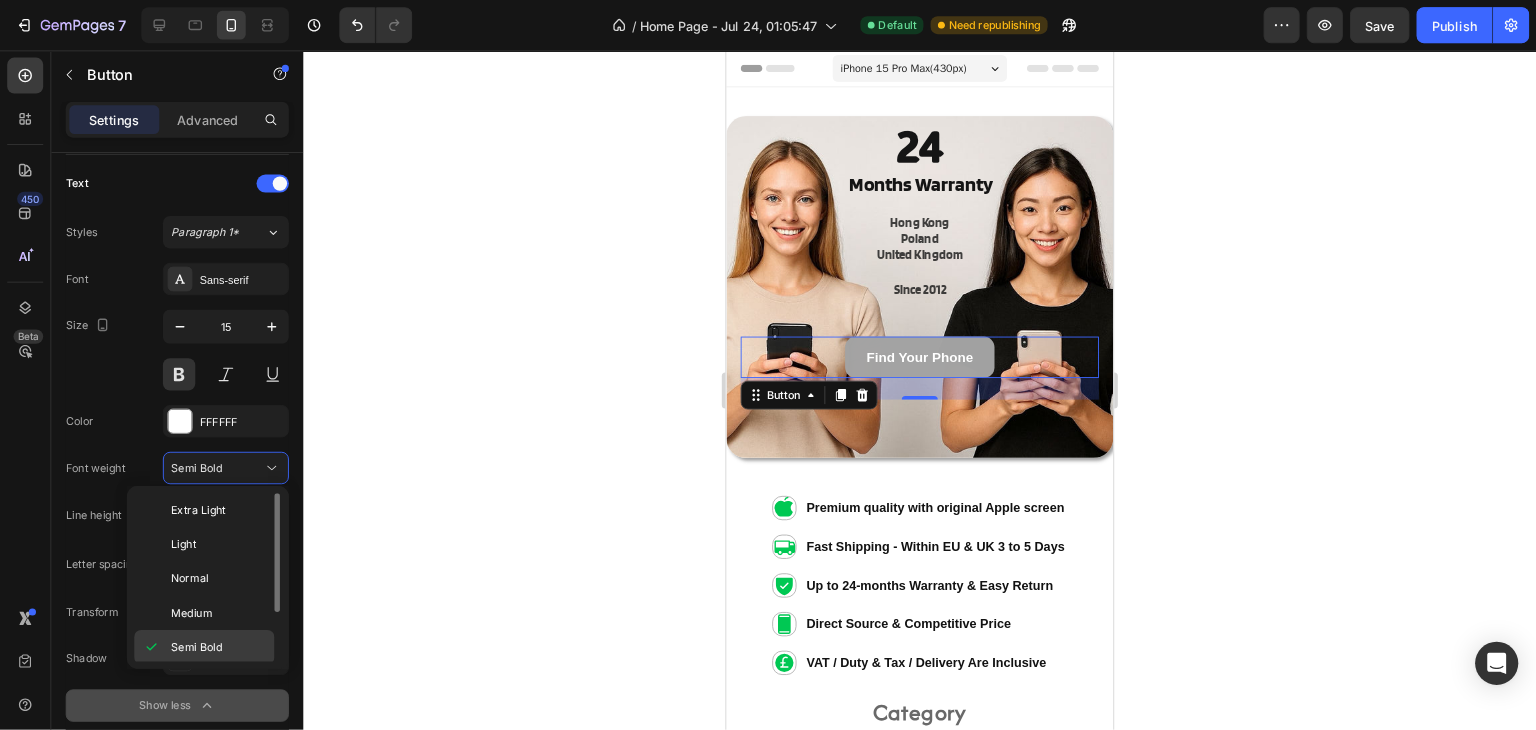 scroll, scrollTop: 78, scrollLeft: 0, axis: vertical 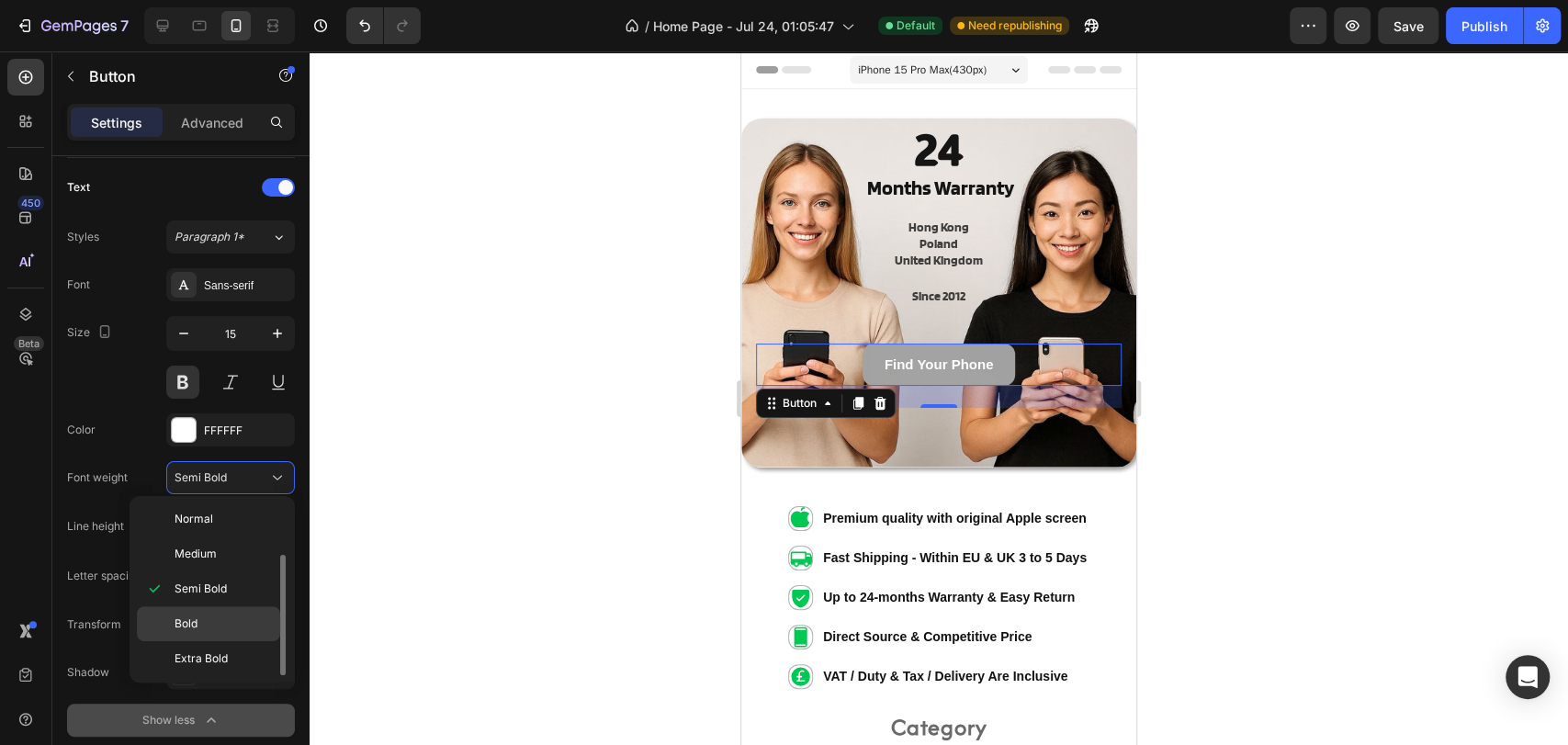 click on "Bold" at bounding box center [223, 624] 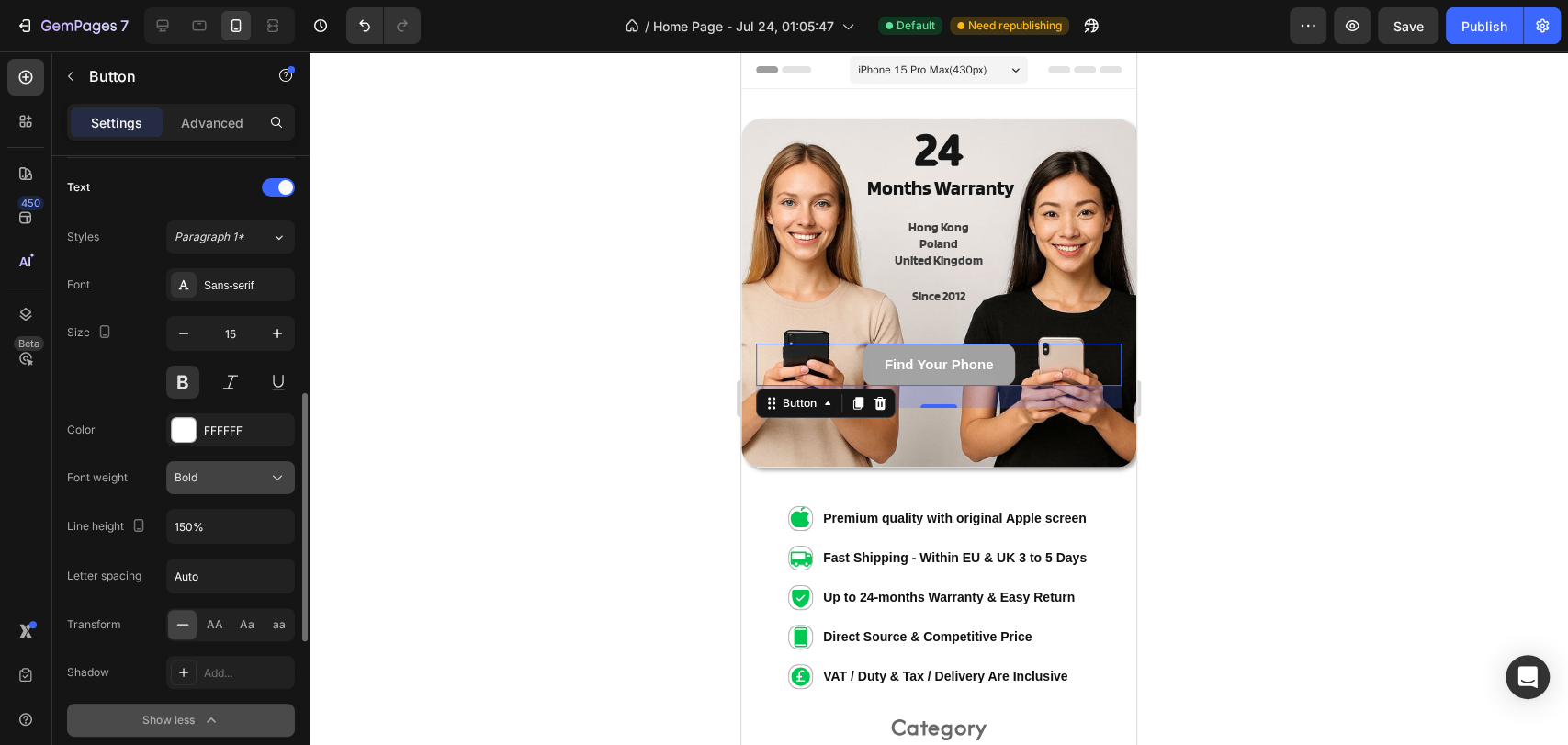 click on "Bold" at bounding box center (221, 478) 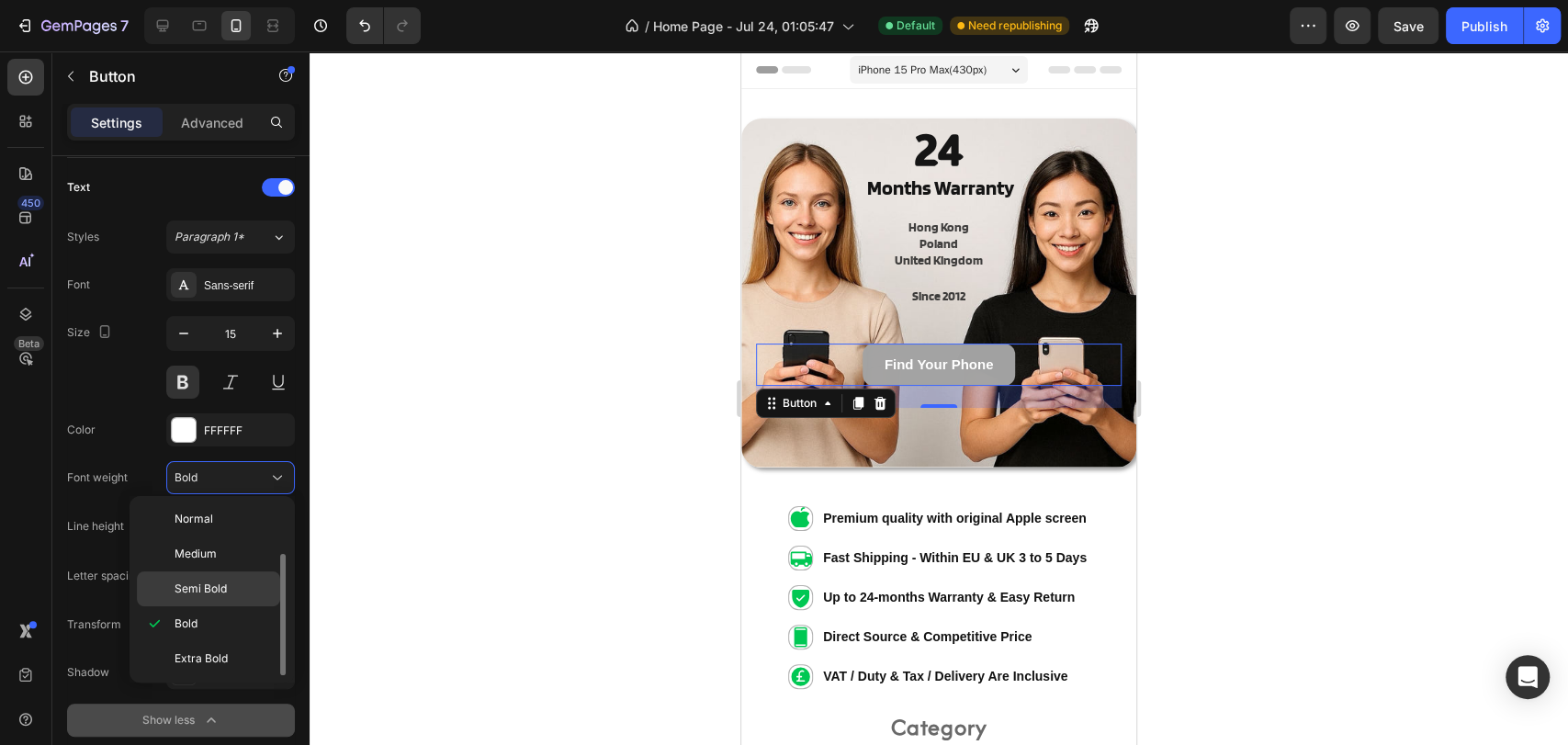 click on "Semi Bold" at bounding box center (223, 589) 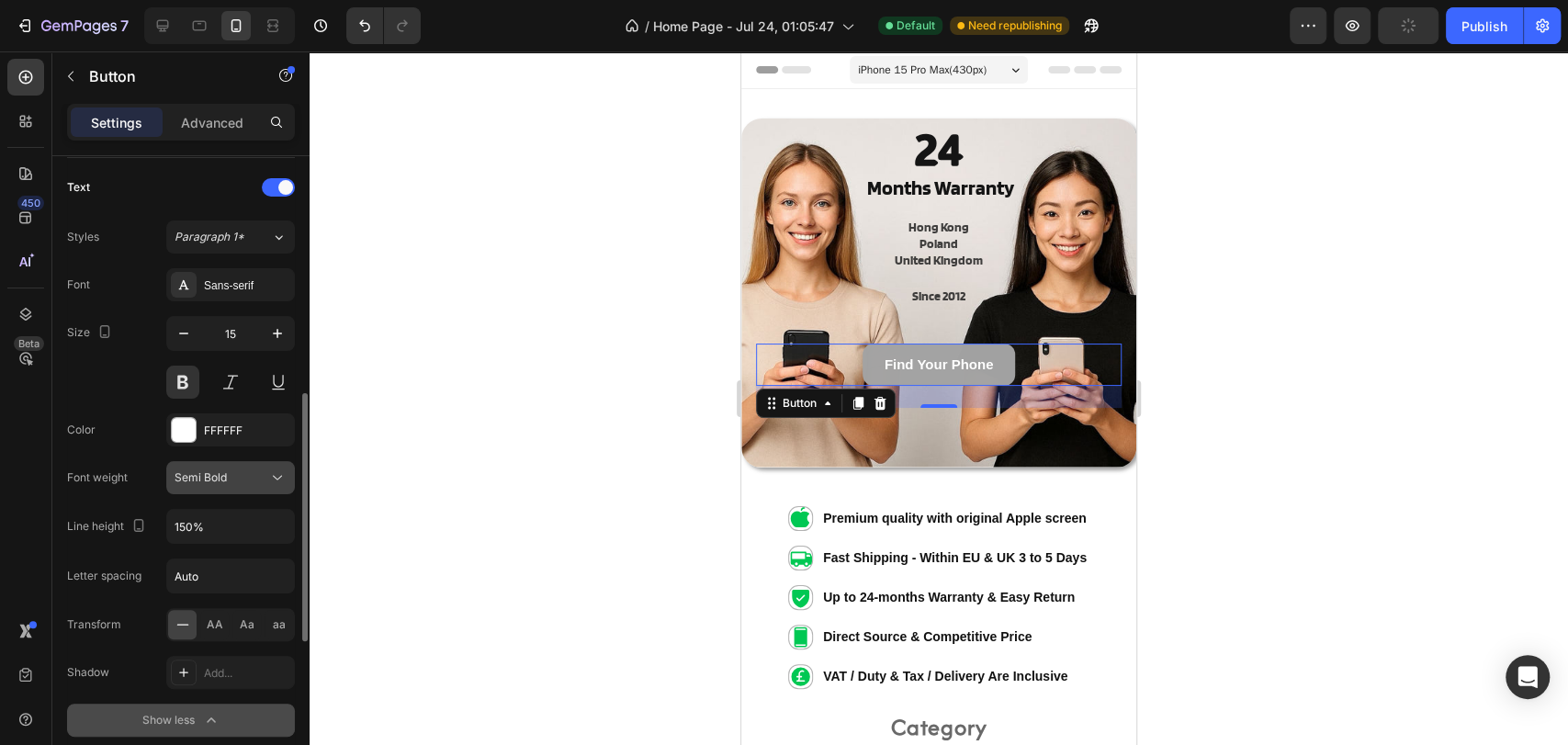click on "Semi Bold" at bounding box center [221, 478] 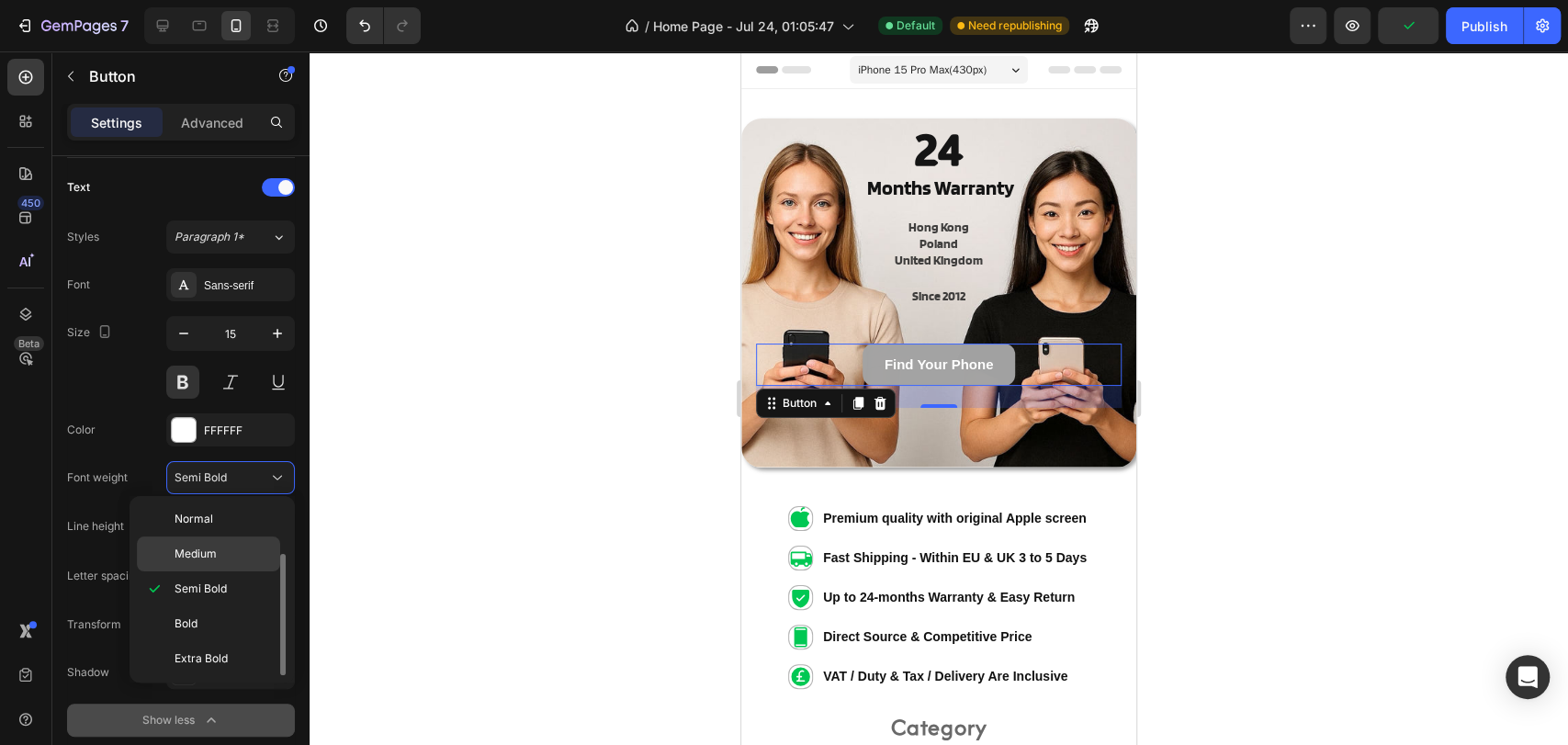 click on "Medium" 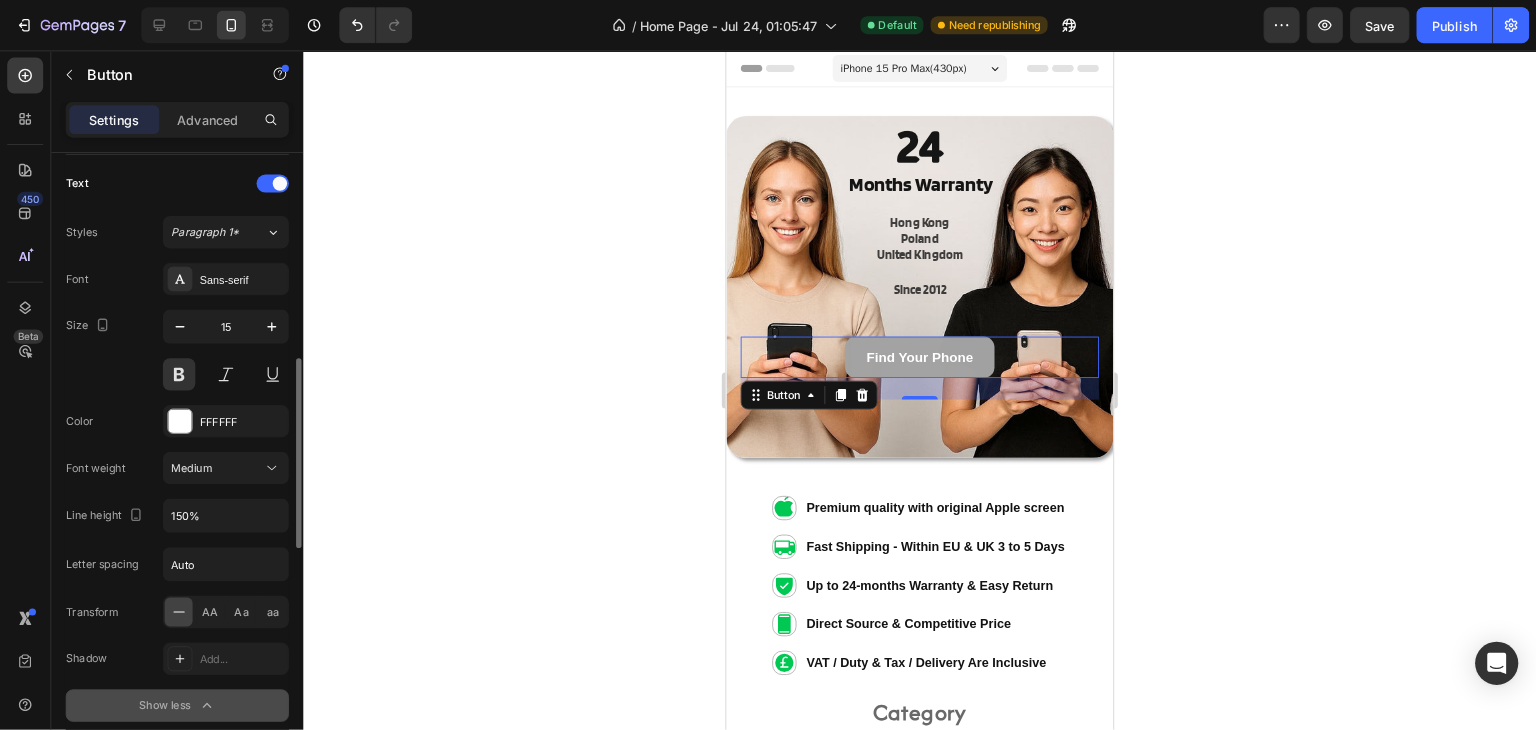scroll, scrollTop: 666, scrollLeft: 0, axis: vertical 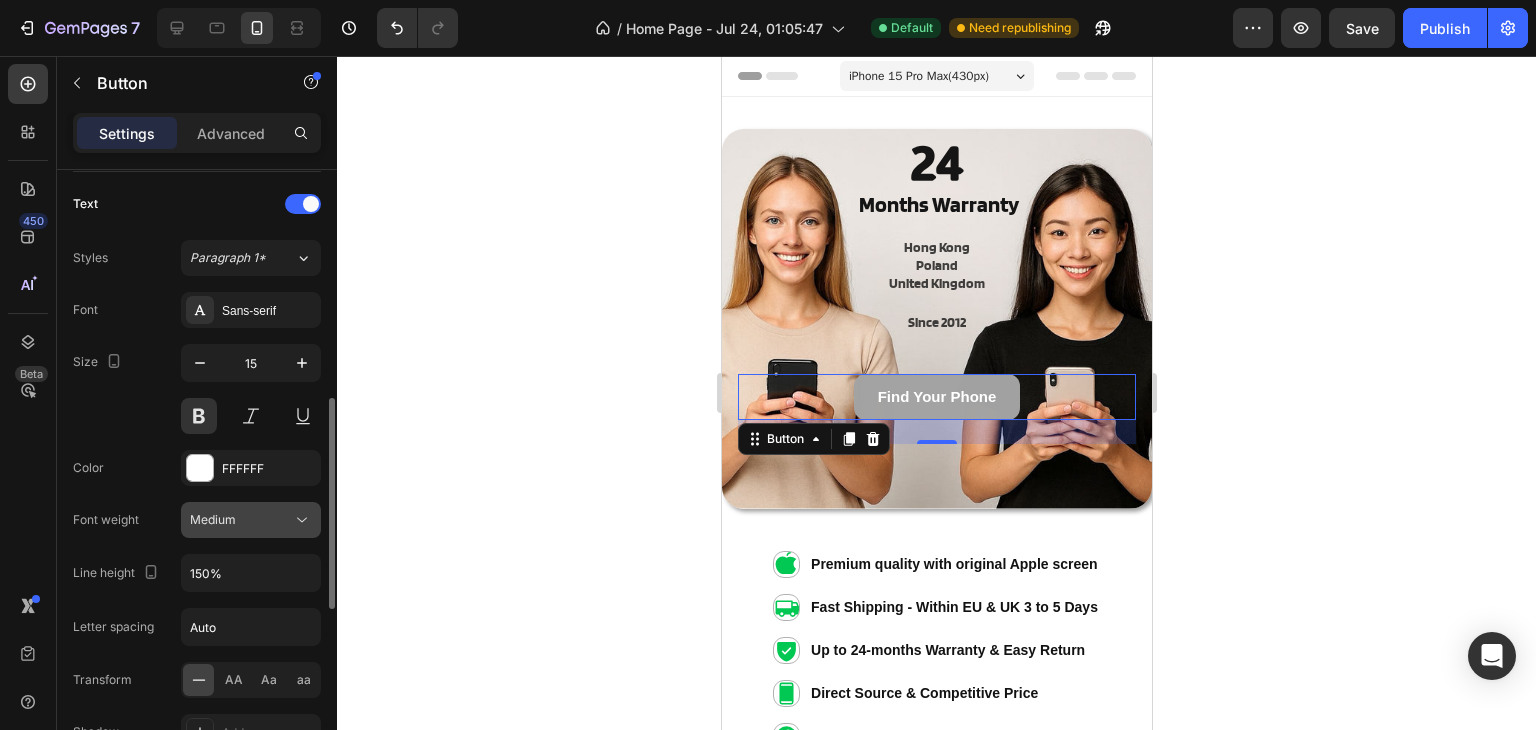 click on "Medium" at bounding box center (241, 520) 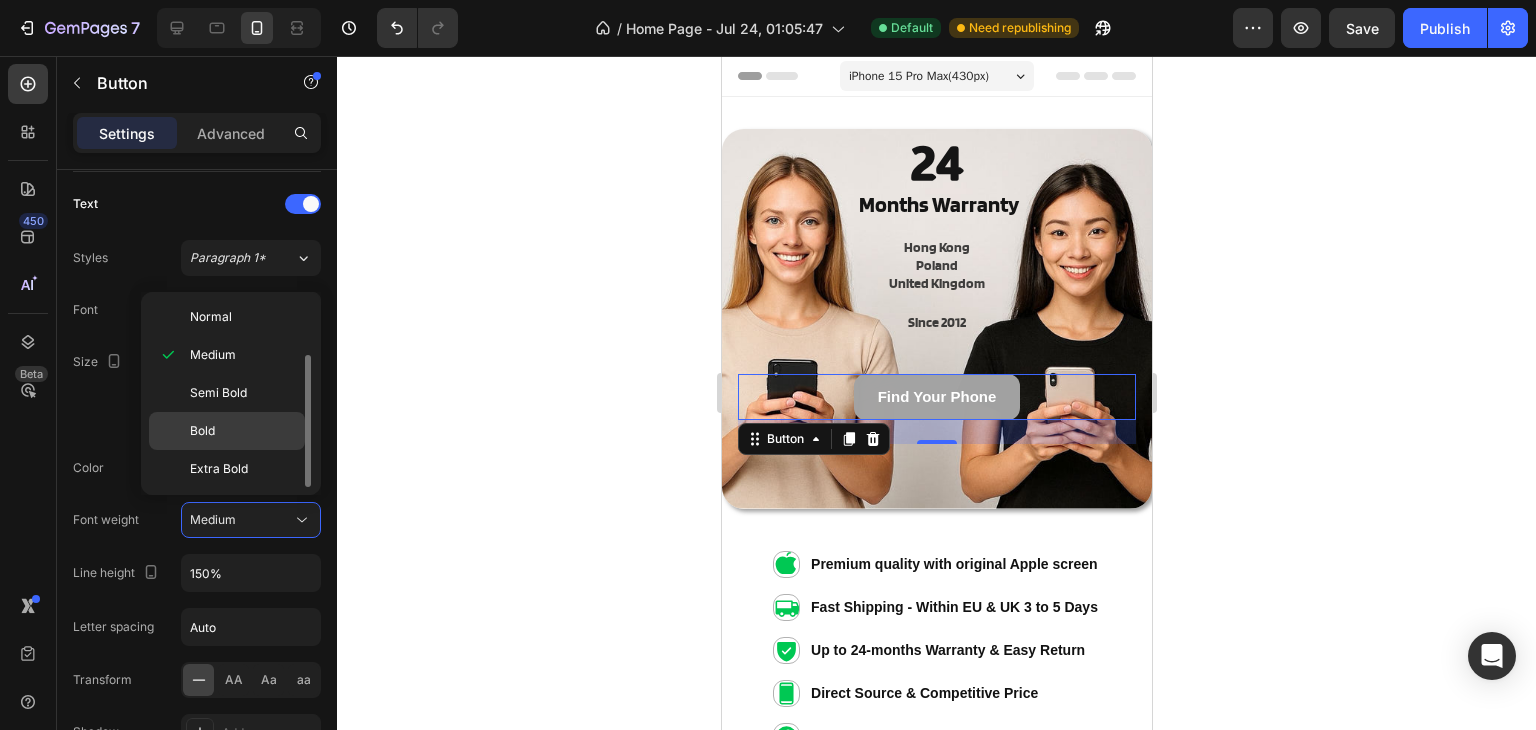 click on "Bold" at bounding box center (243, 431) 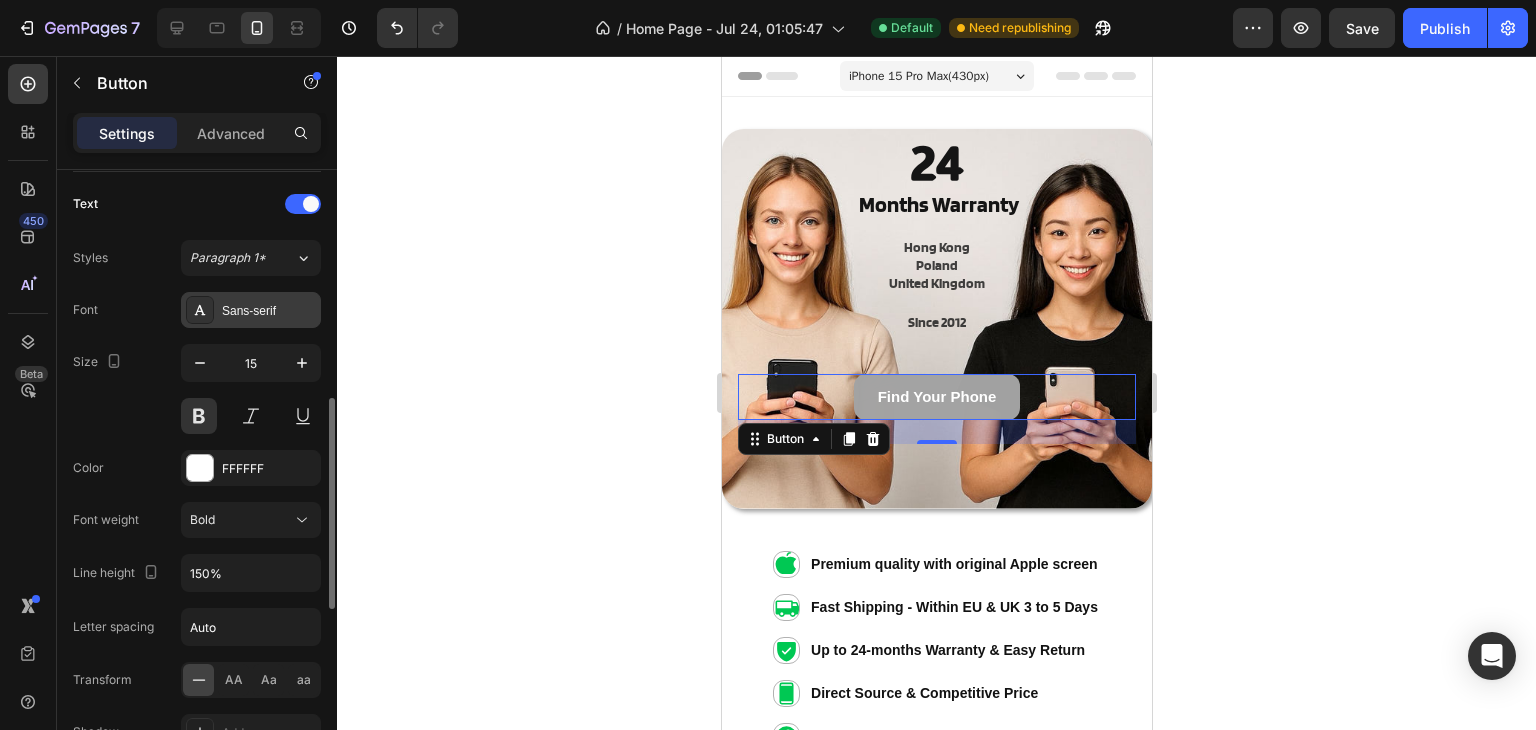 click on "Sans-serif" at bounding box center [269, 311] 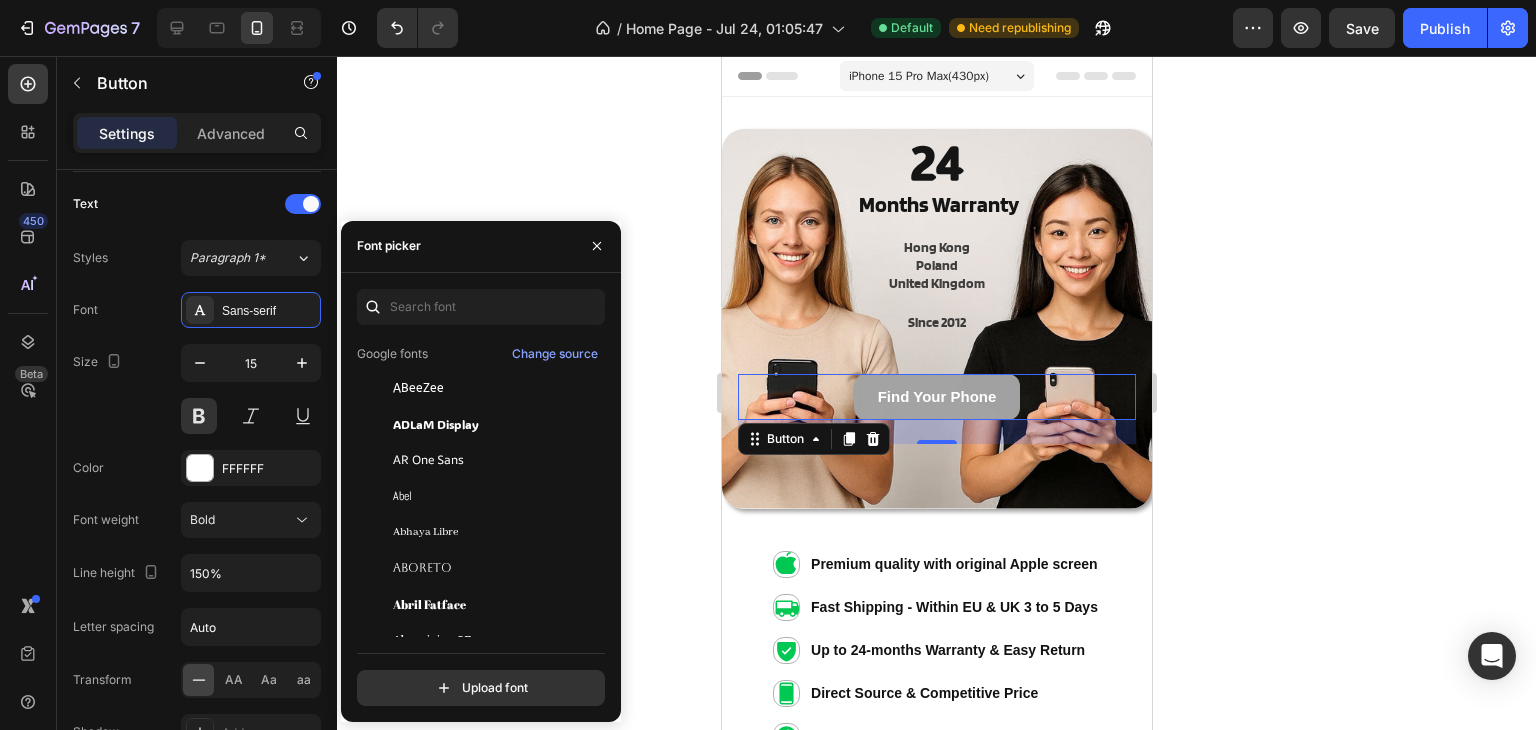 scroll, scrollTop: 500, scrollLeft: 0, axis: vertical 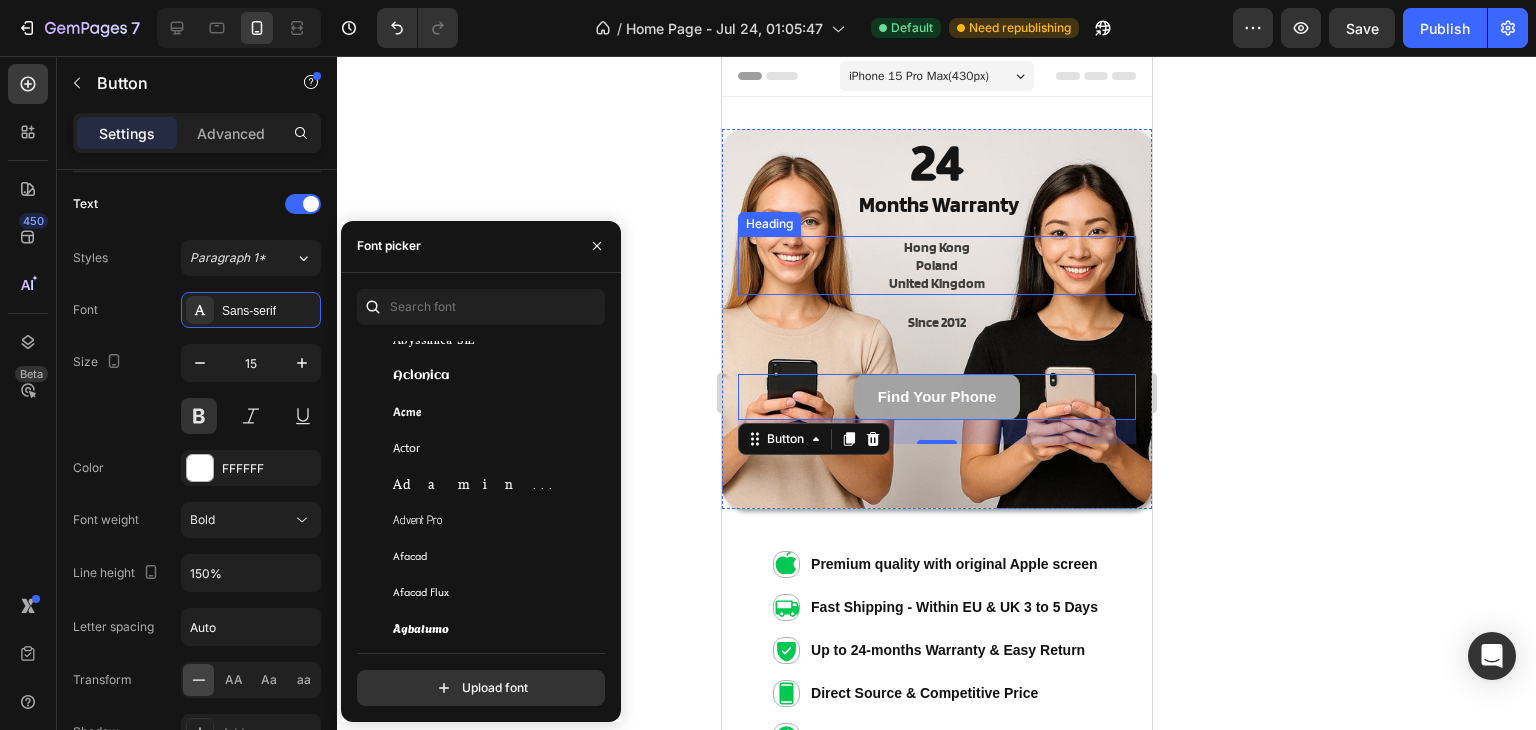 click on "Hong Kong  [COUNTRY] United Kingdom" at bounding box center (936, 265) 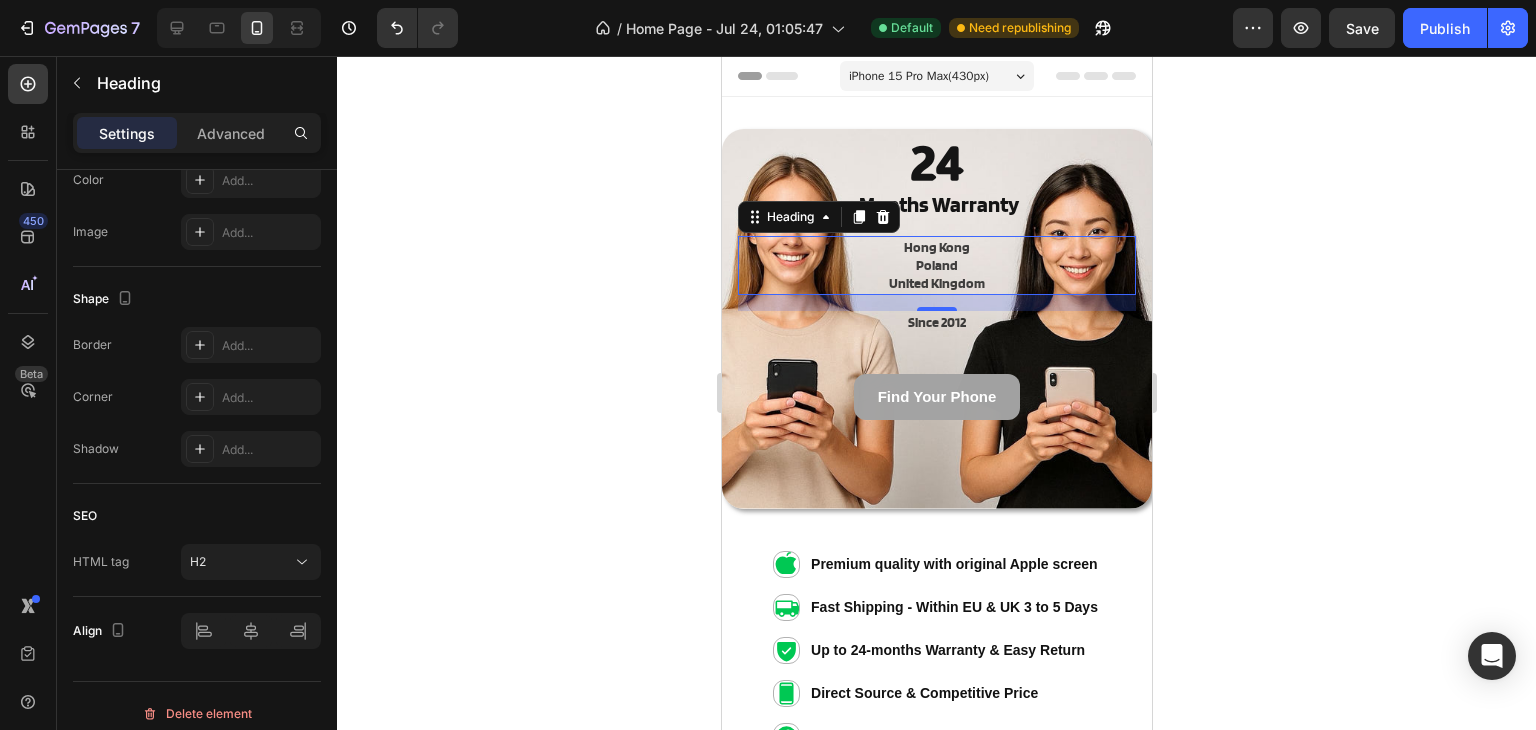 scroll, scrollTop: 0, scrollLeft: 0, axis: both 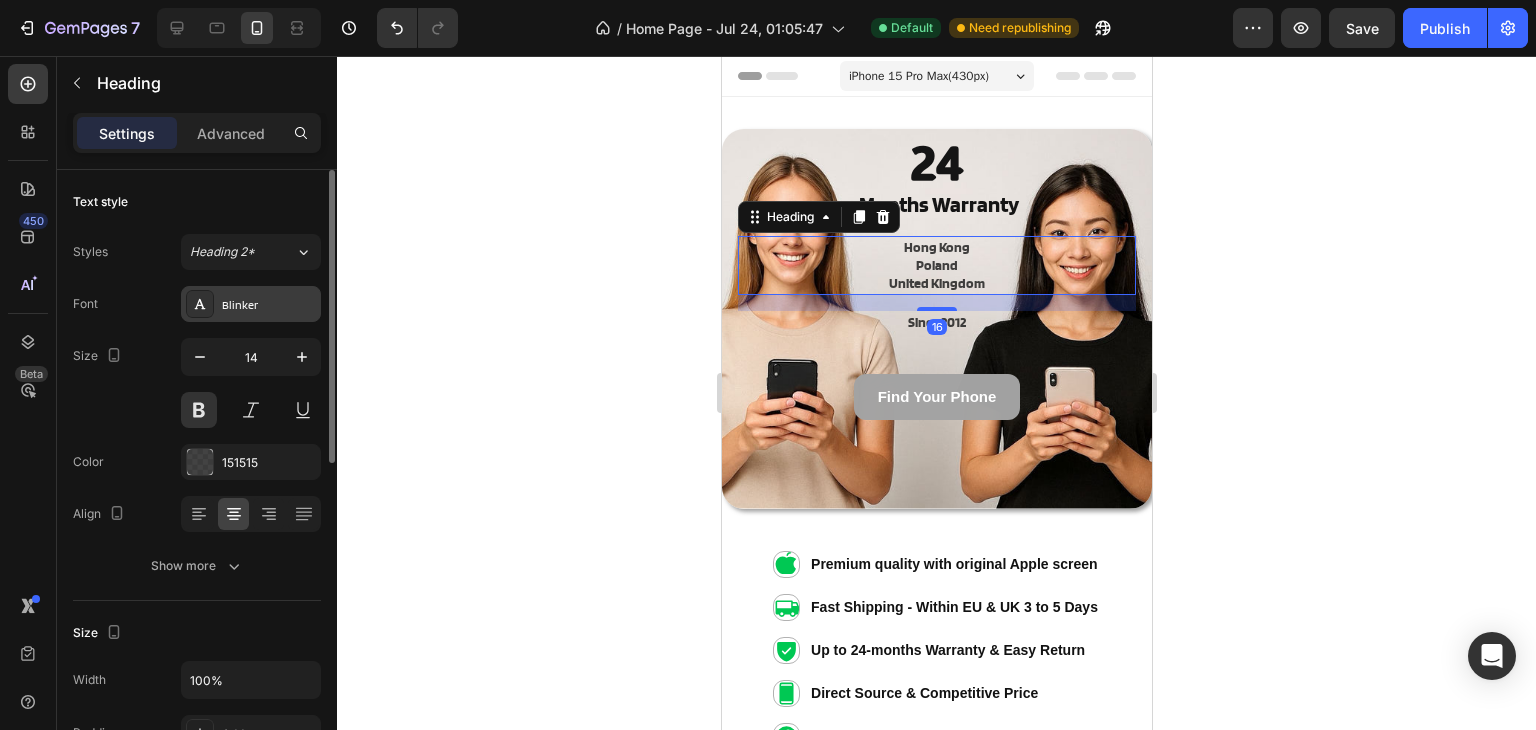 click on "Blinker" at bounding box center [269, 305] 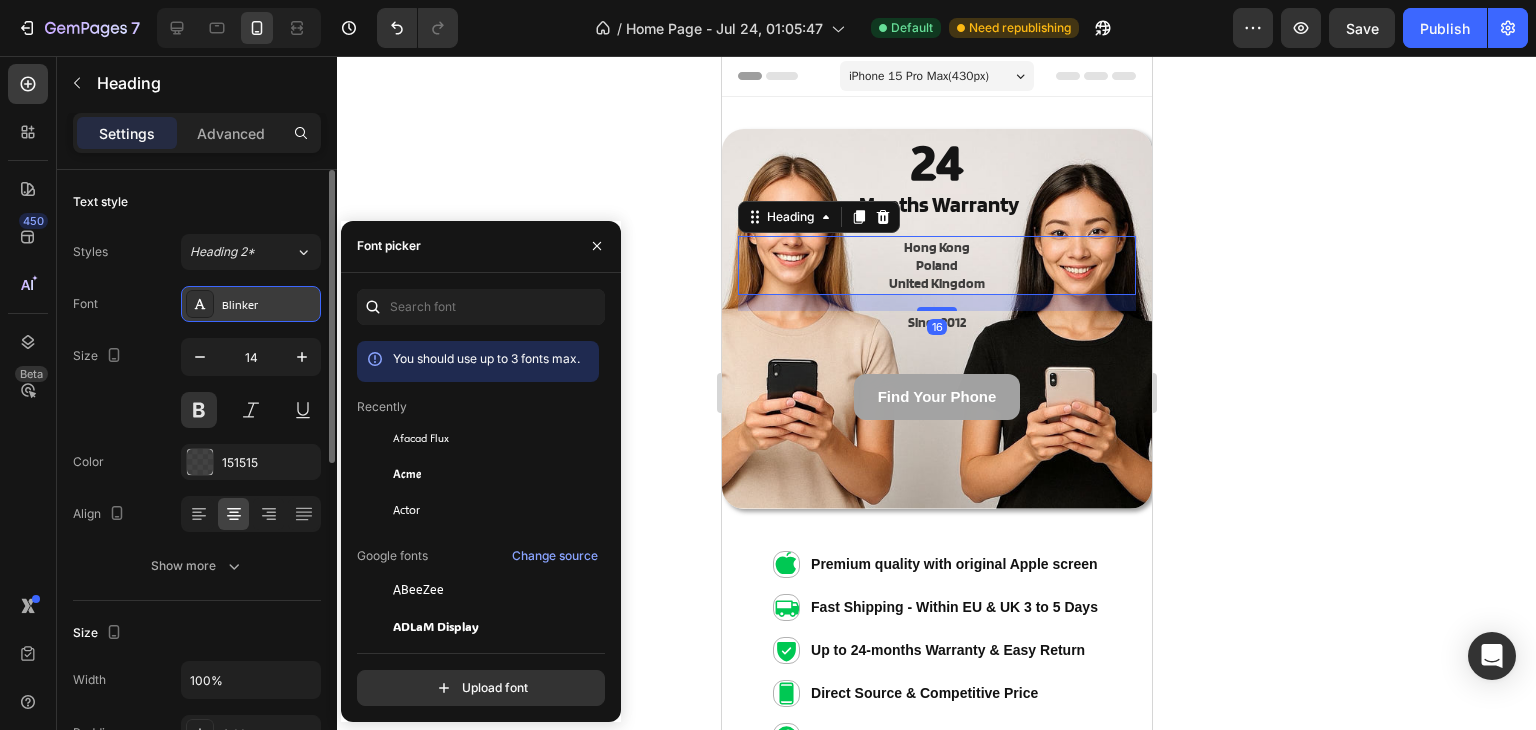 click on "Blinker" at bounding box center [269, 305] 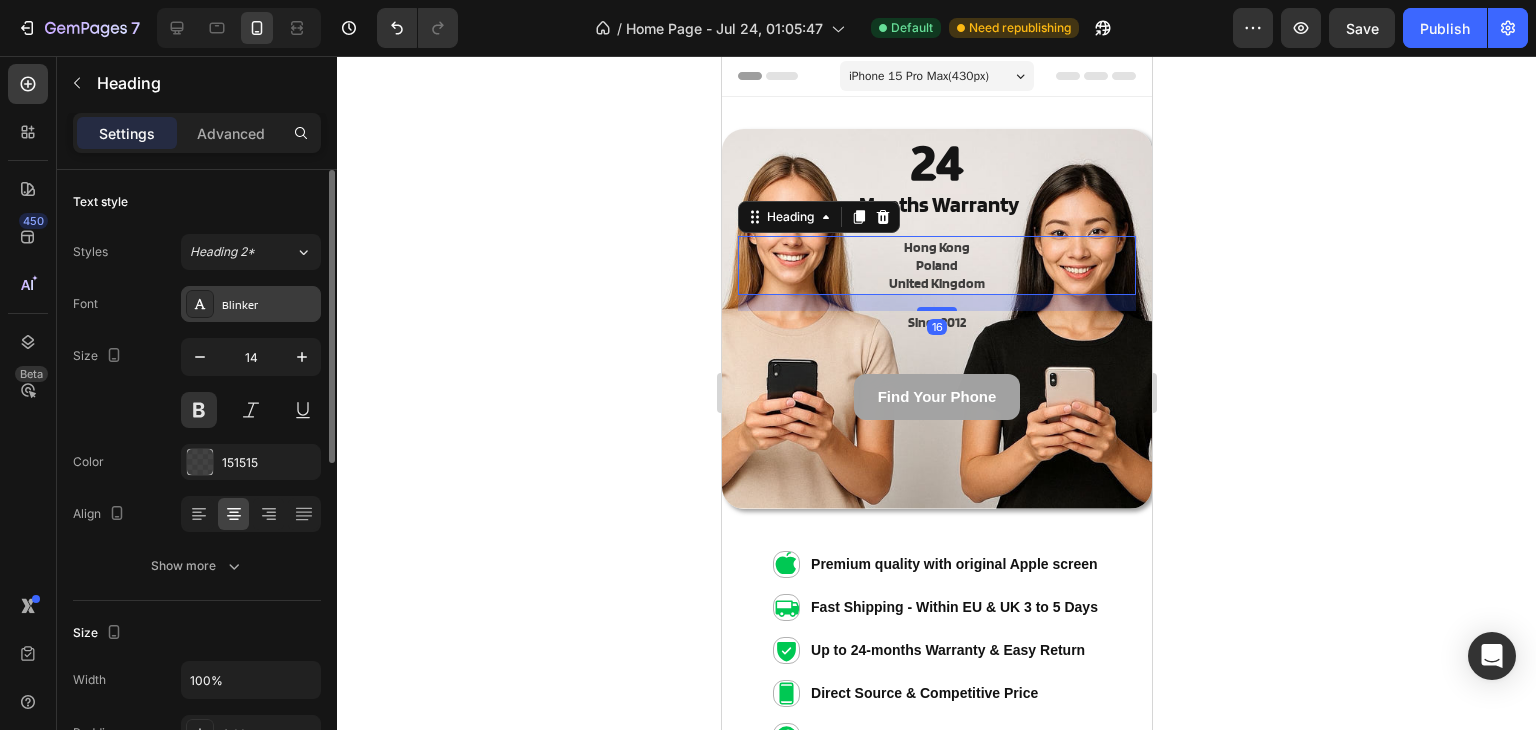 click on "Blinker" at bounding box center (269, 305) 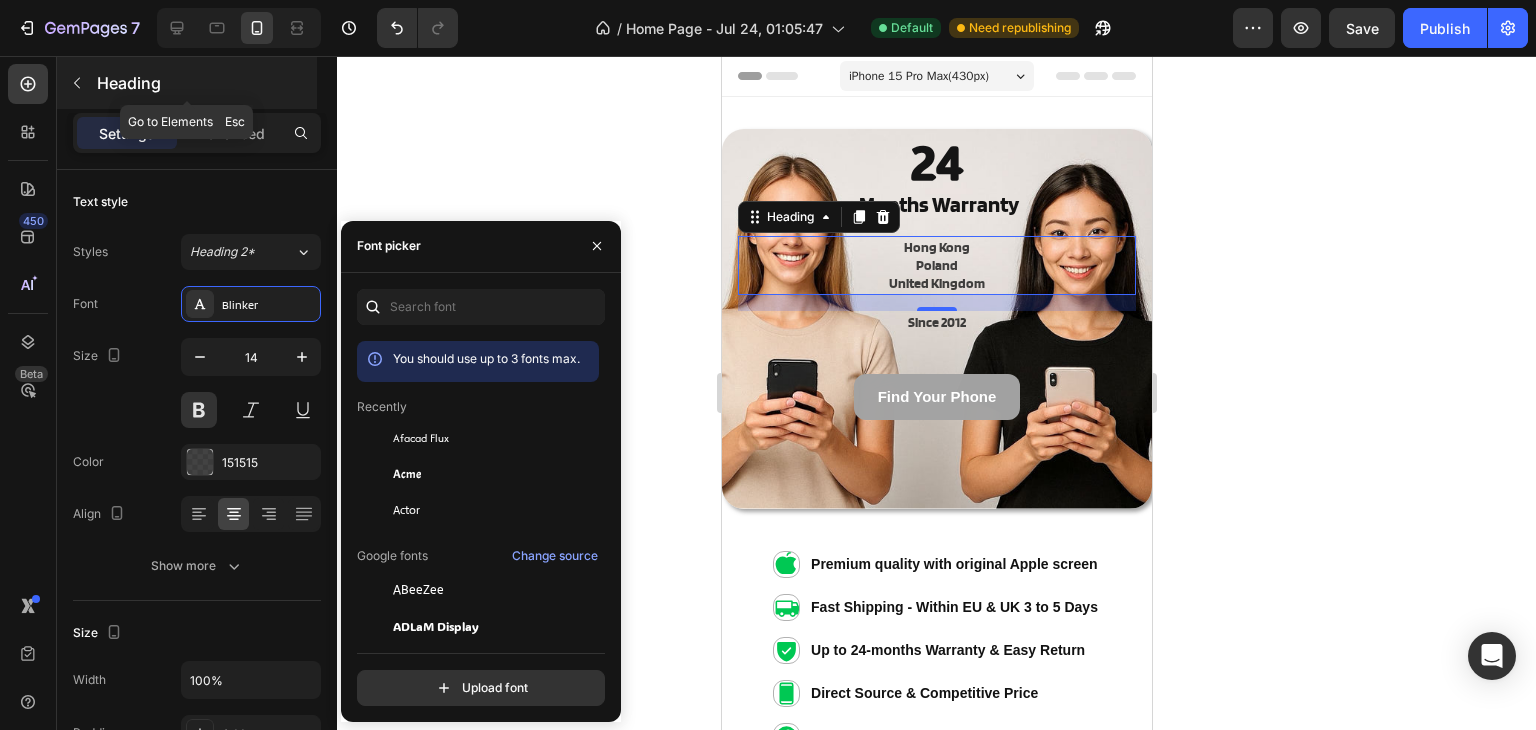 click 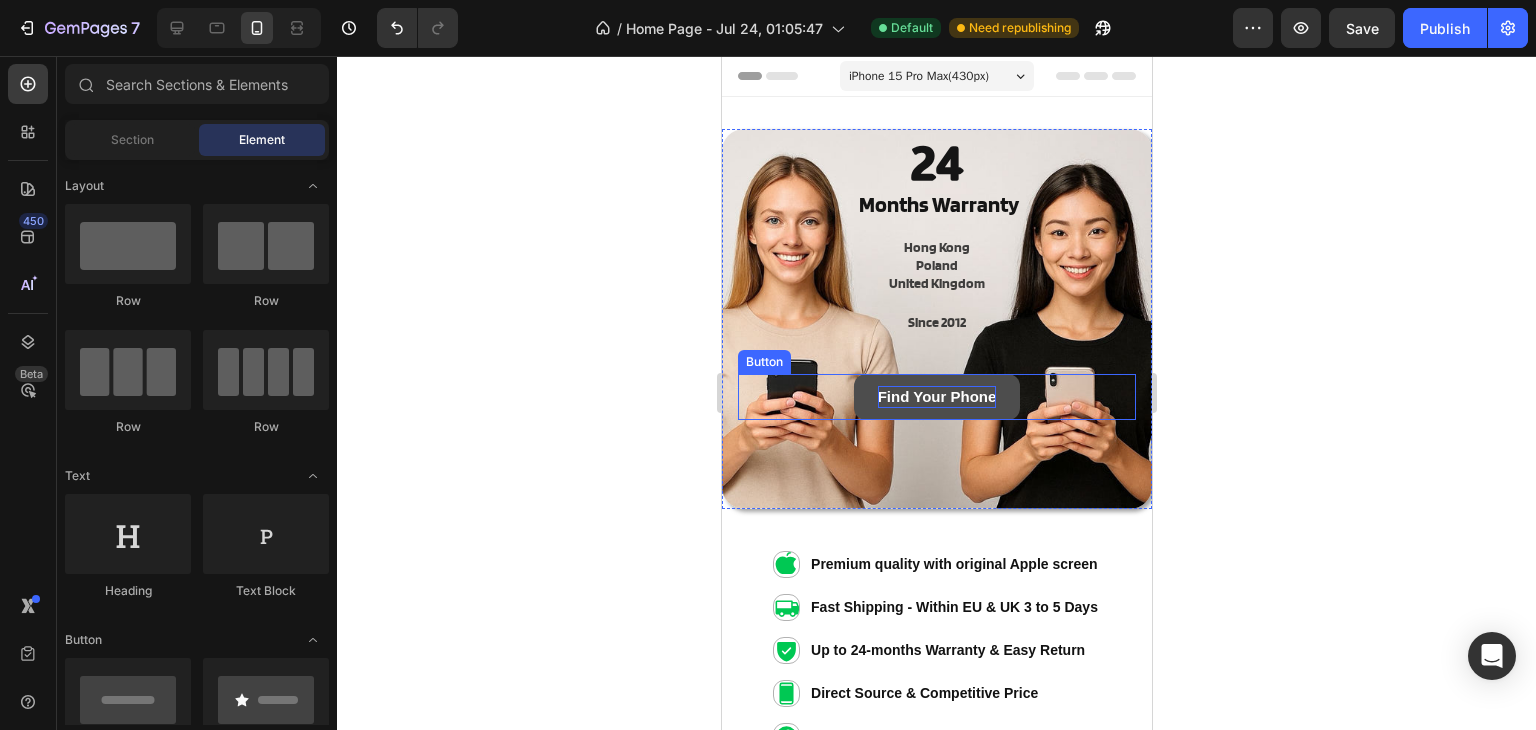 click on "Find Your Phone" at bounding box center [936, 397] 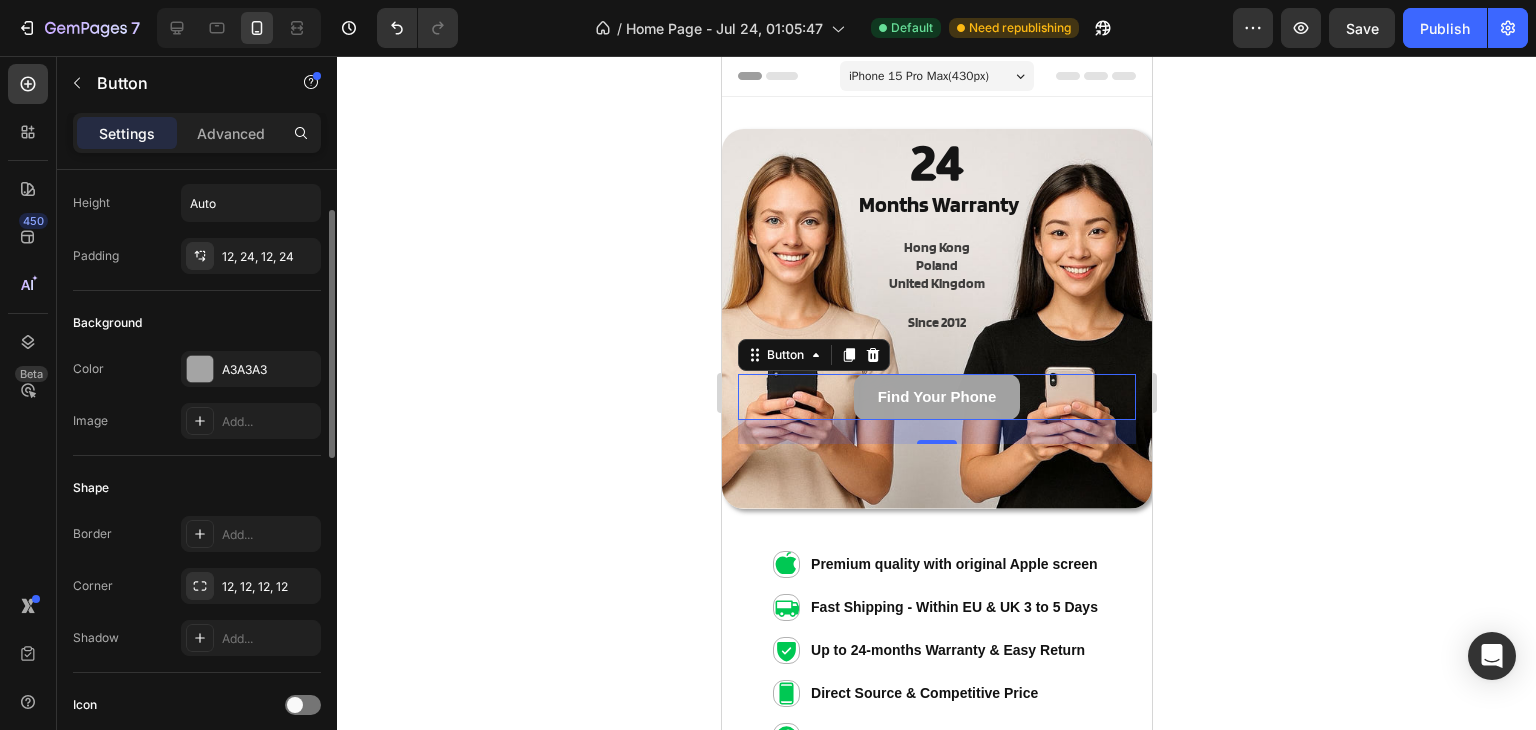 scroll, scrollTop: 400, scrollLeft: 0, axis: vertical 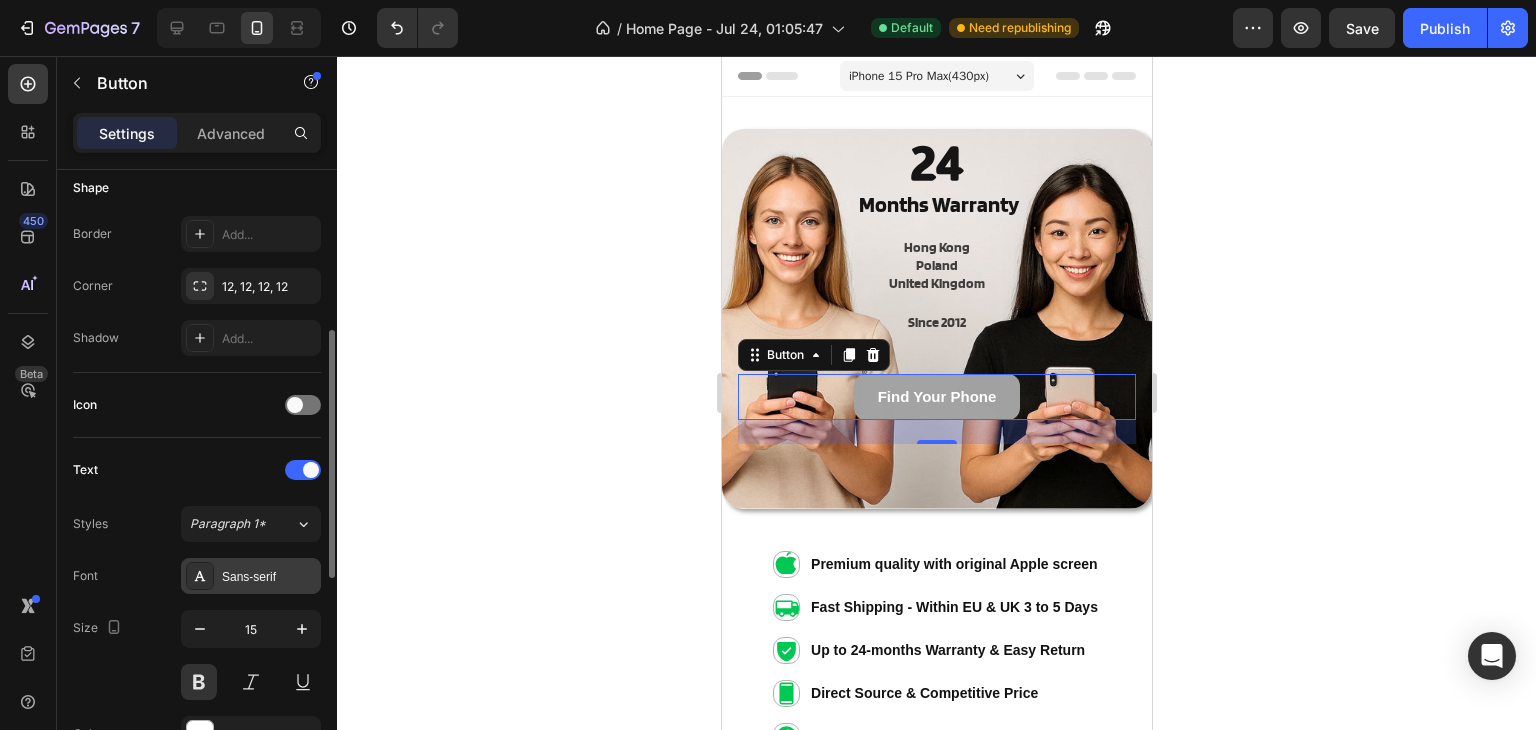 click on "Sans-serif" at bounding box center [269, 577] 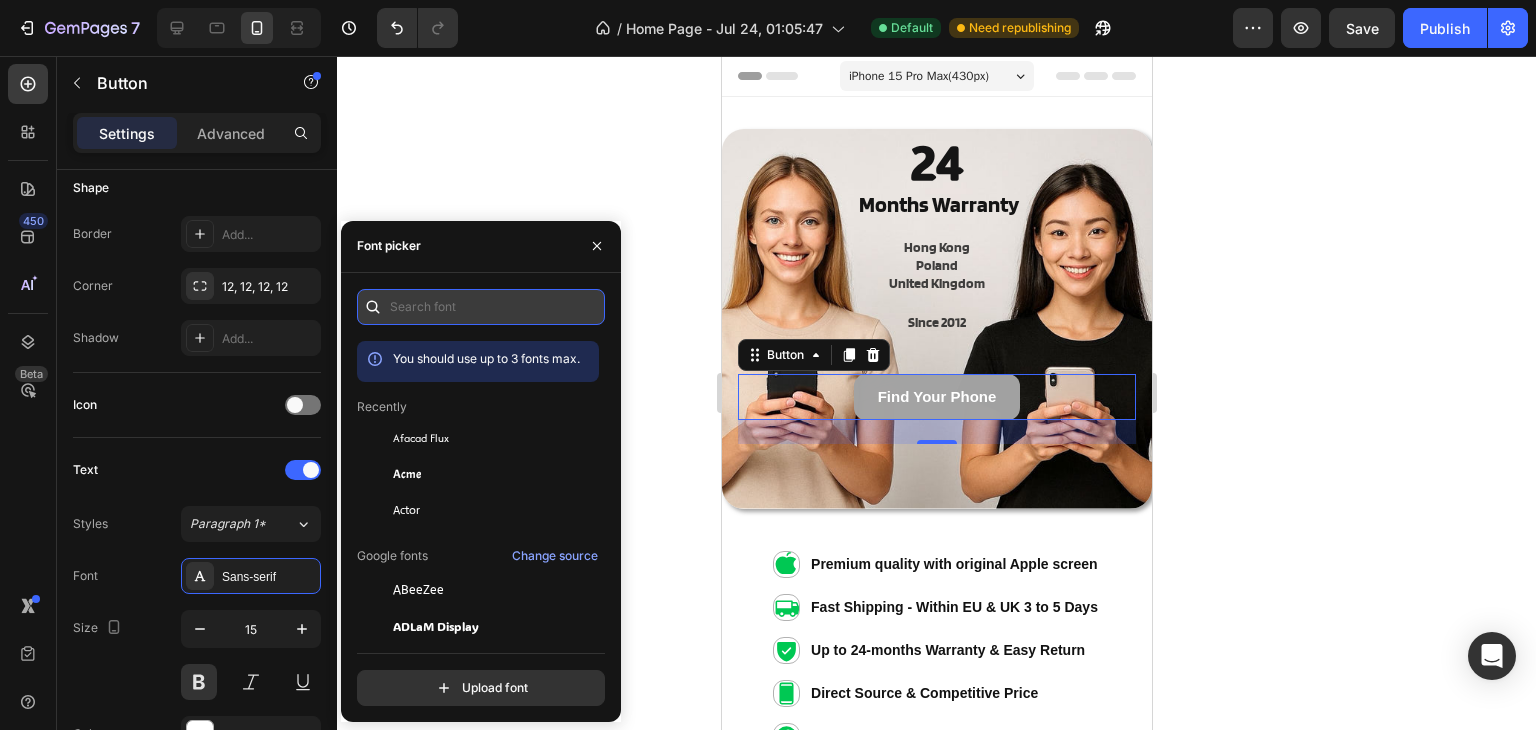 click at bounding box center [481, 307] 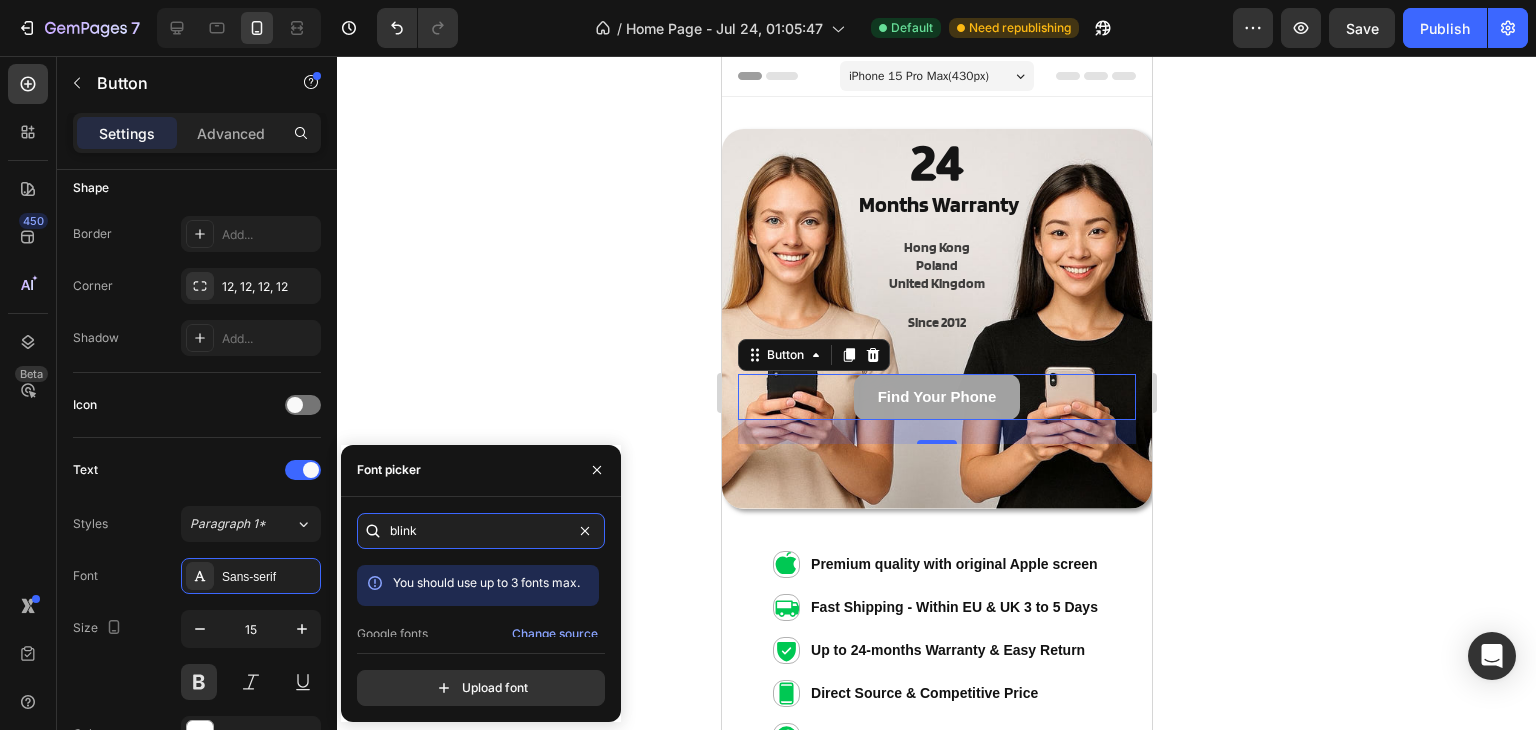 scroll, scrollTop: 48, scrollLeft: 0, axis: vertical 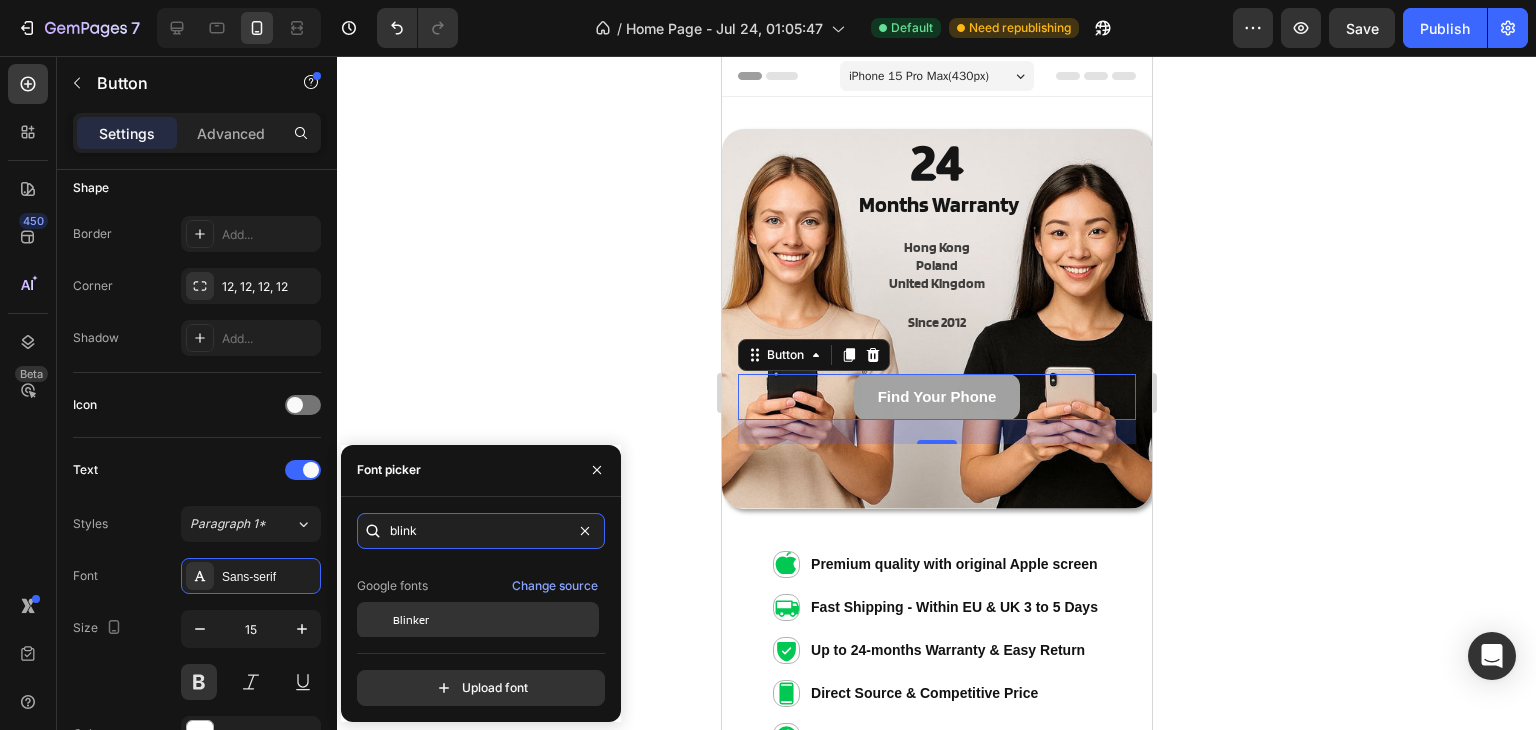 type on "blink" 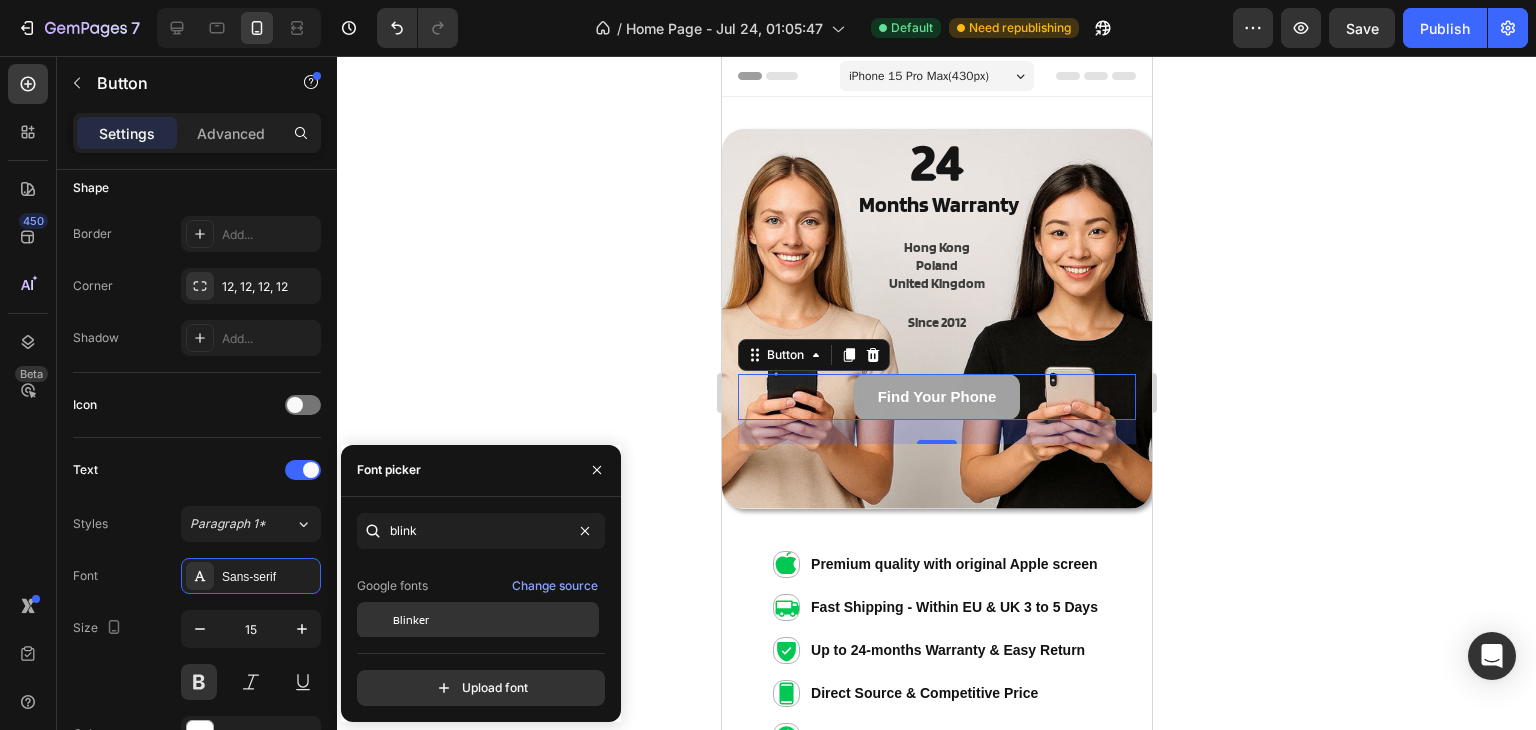 click on "Blinker" at bounding box center (494, 620) 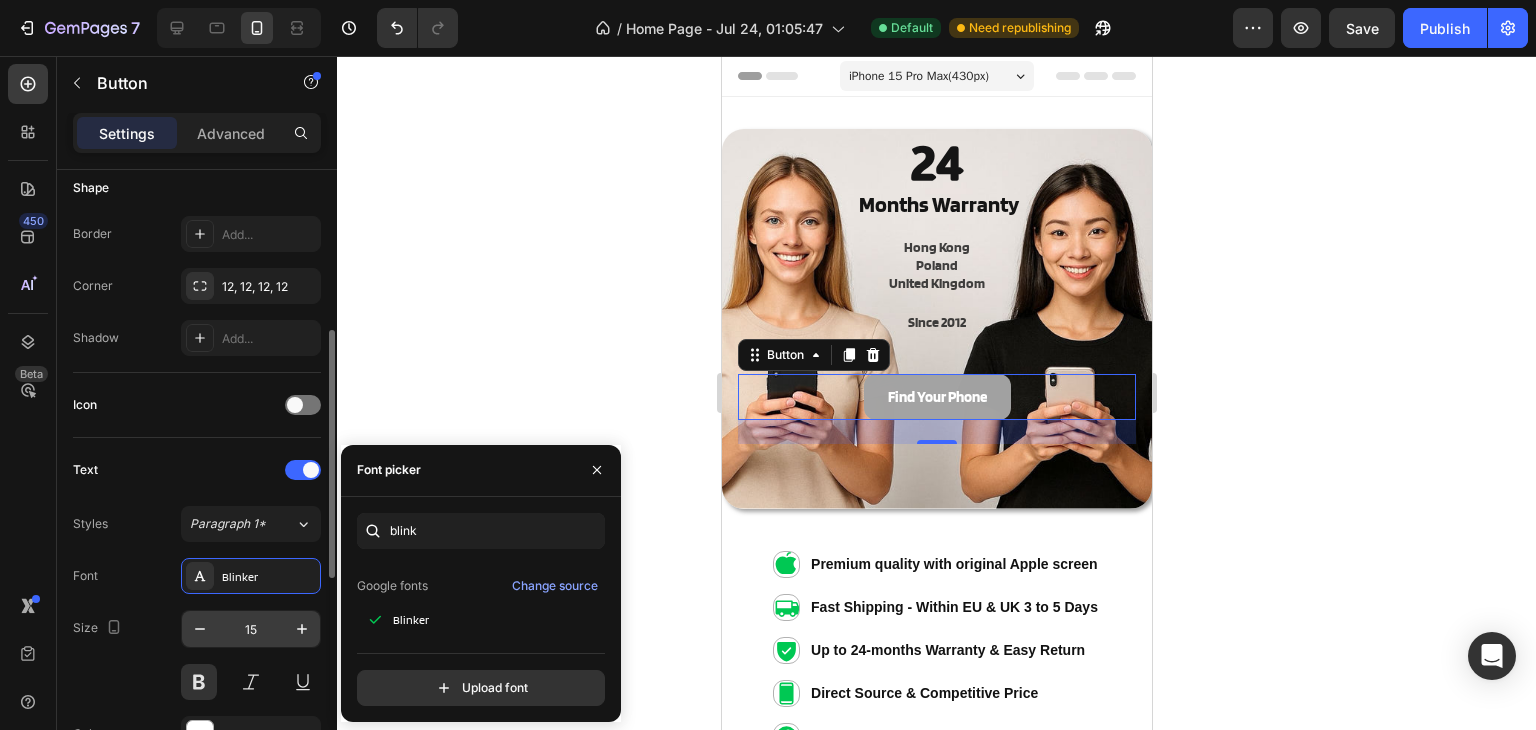 scroll, scrollTop: 500, scrollLeft: 0, axis: vertical 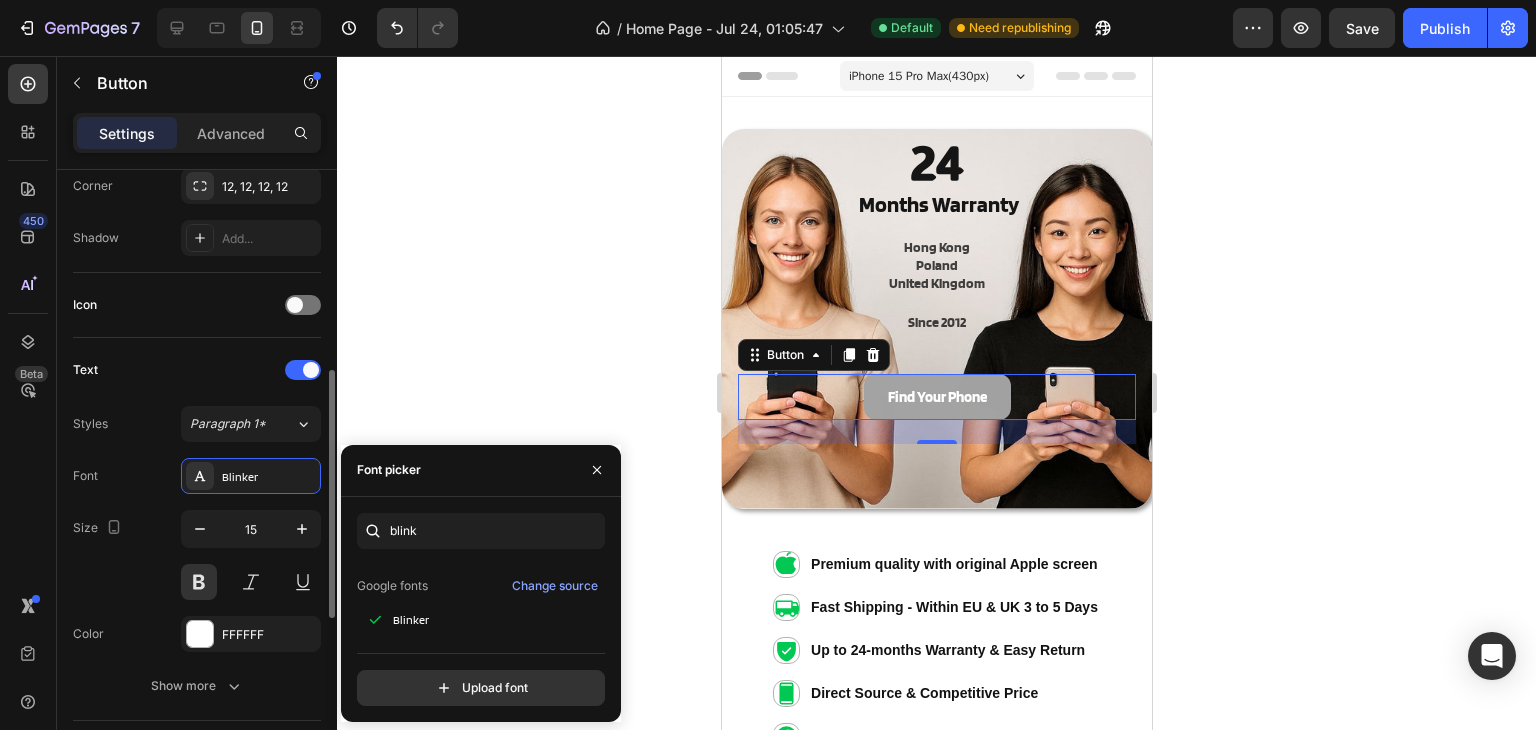 click on "7   /  Home Page - Jul 24, 01:05:47 Default Need republishing Preview  Save   Publish" 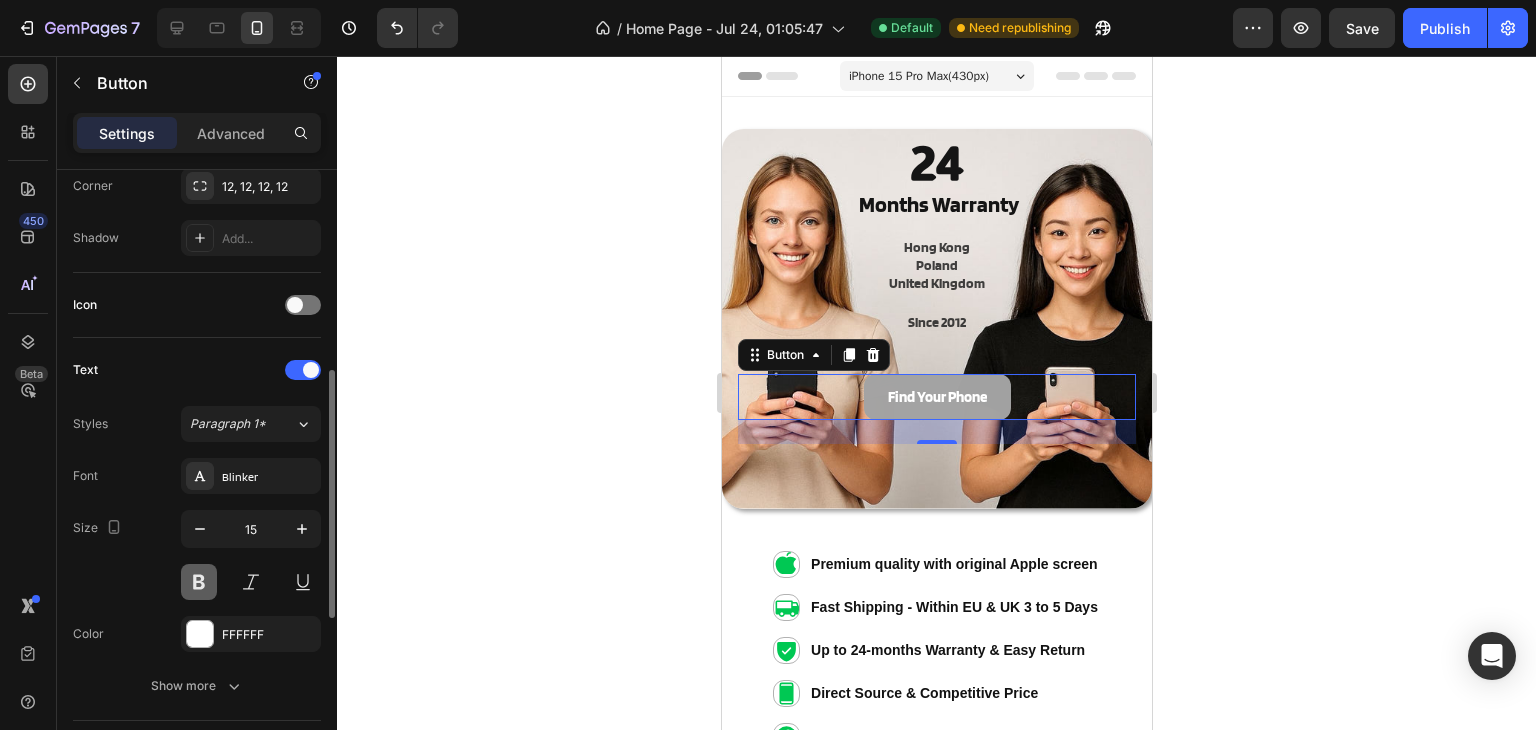 click at bounding box center [199, 582] 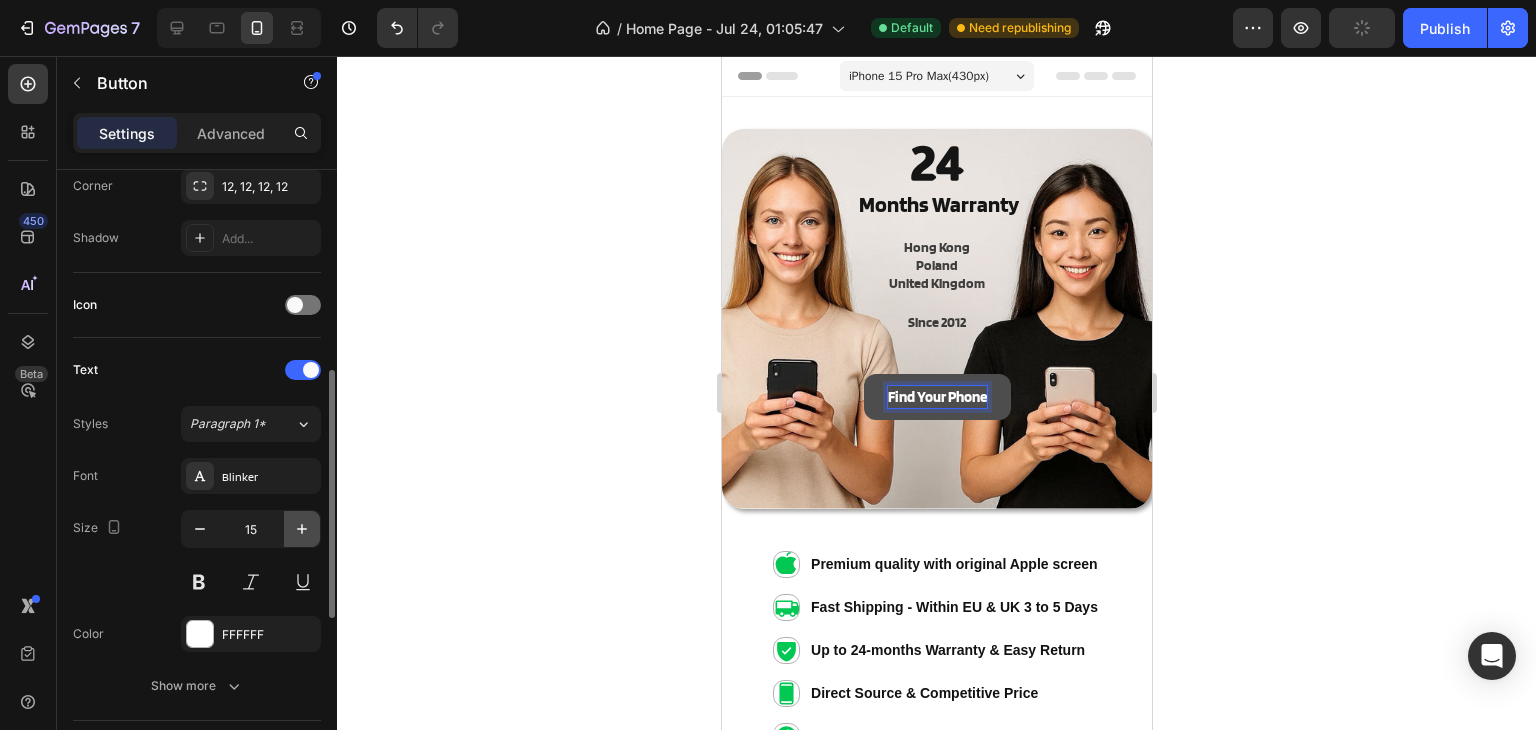 click 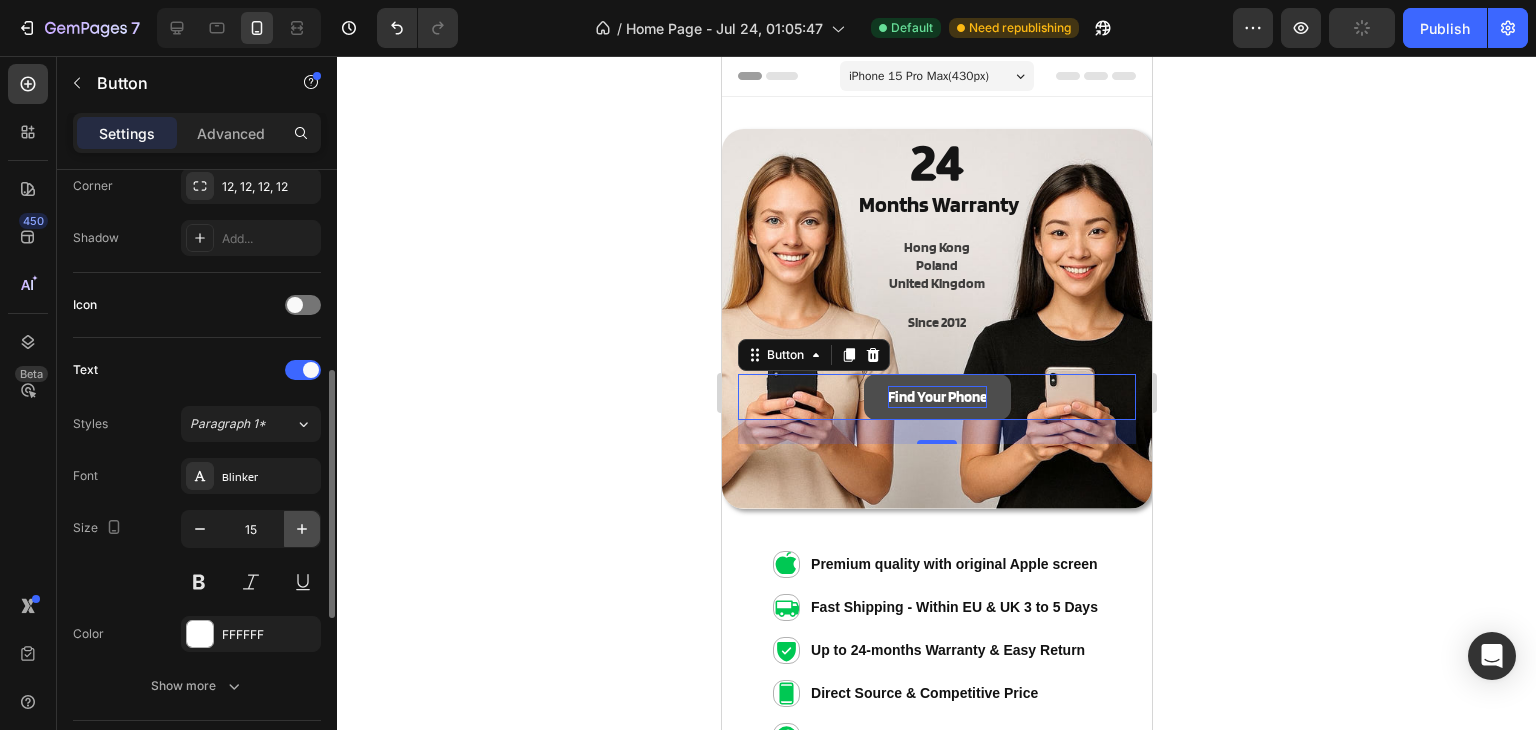 type on "16" 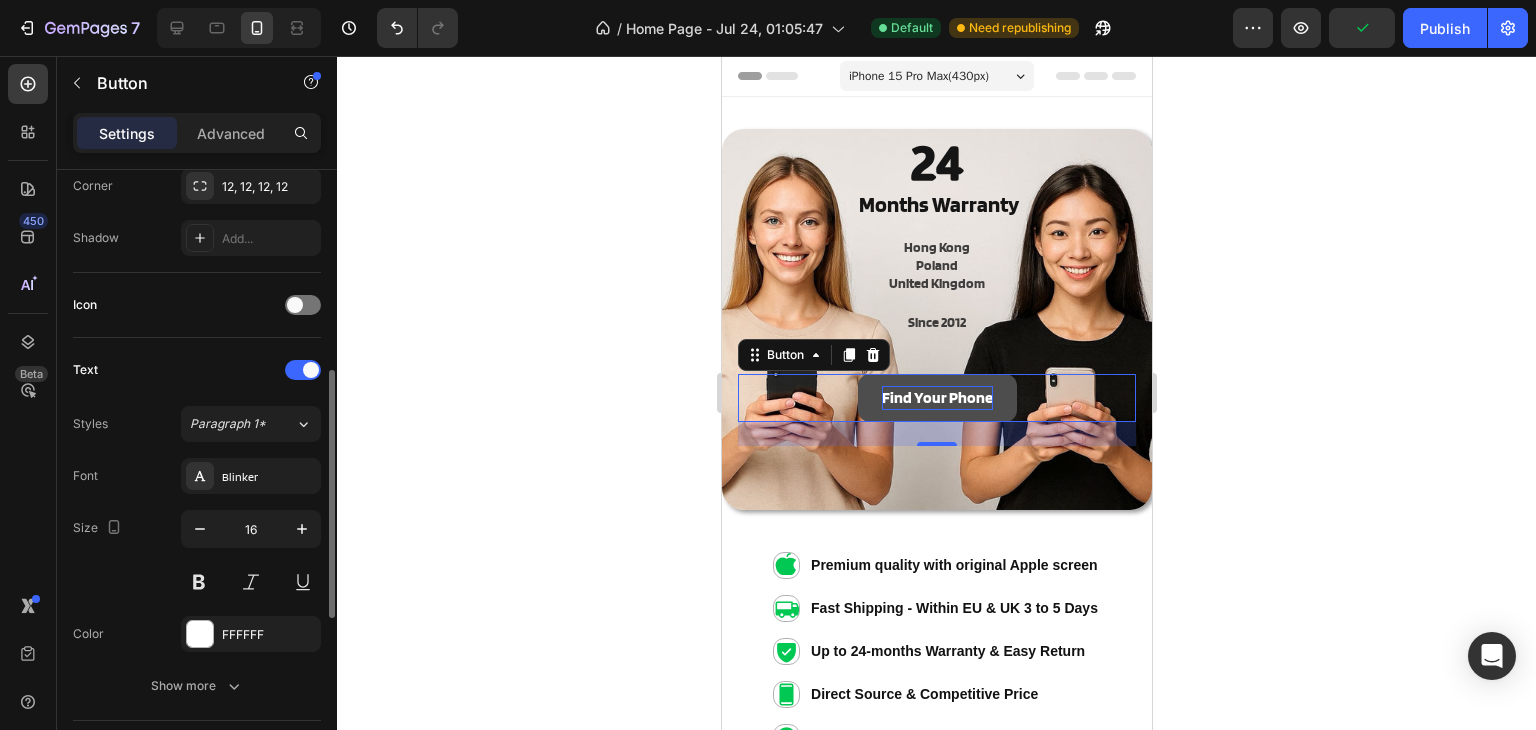 scroll, scrollTop: 700, scrollLeft: 0, axis: vertical 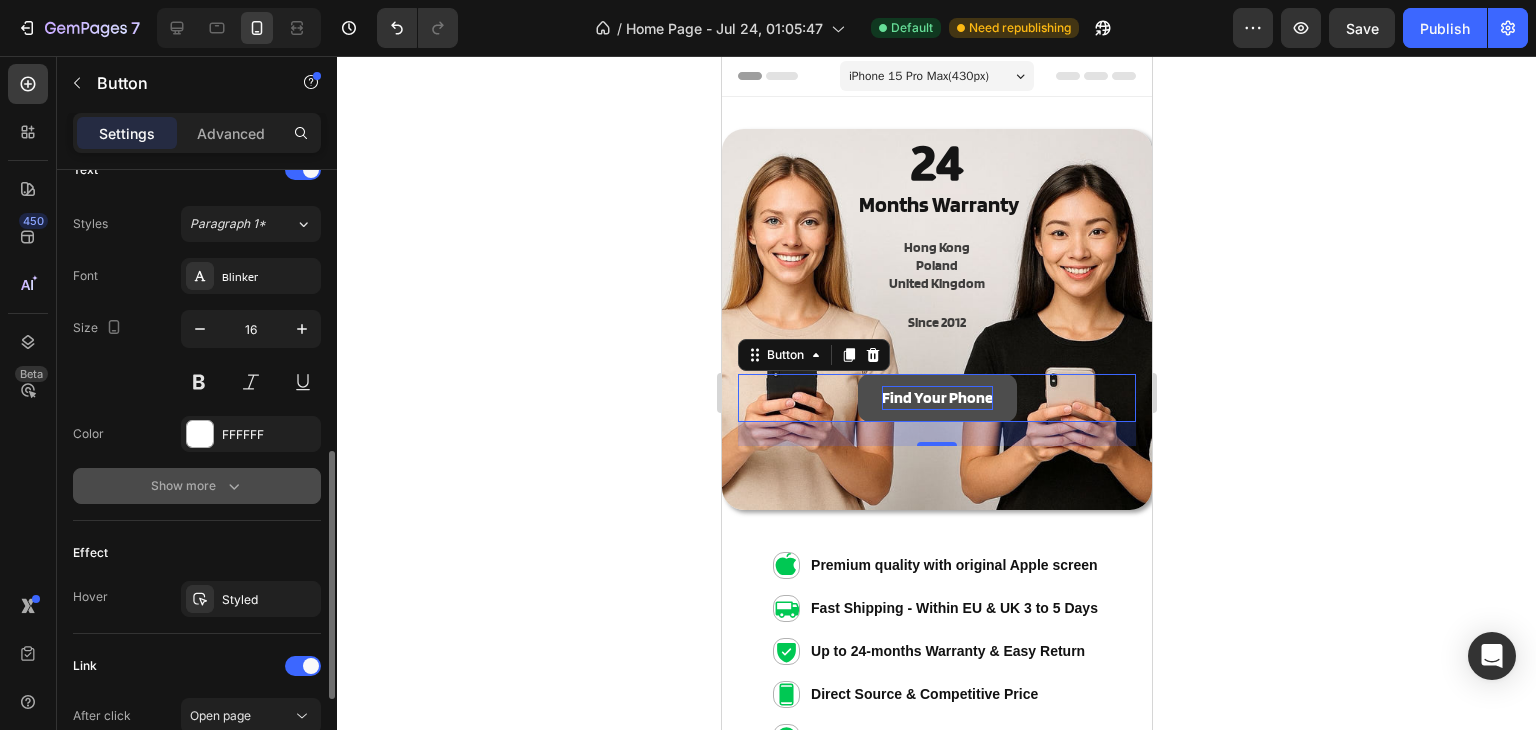 click 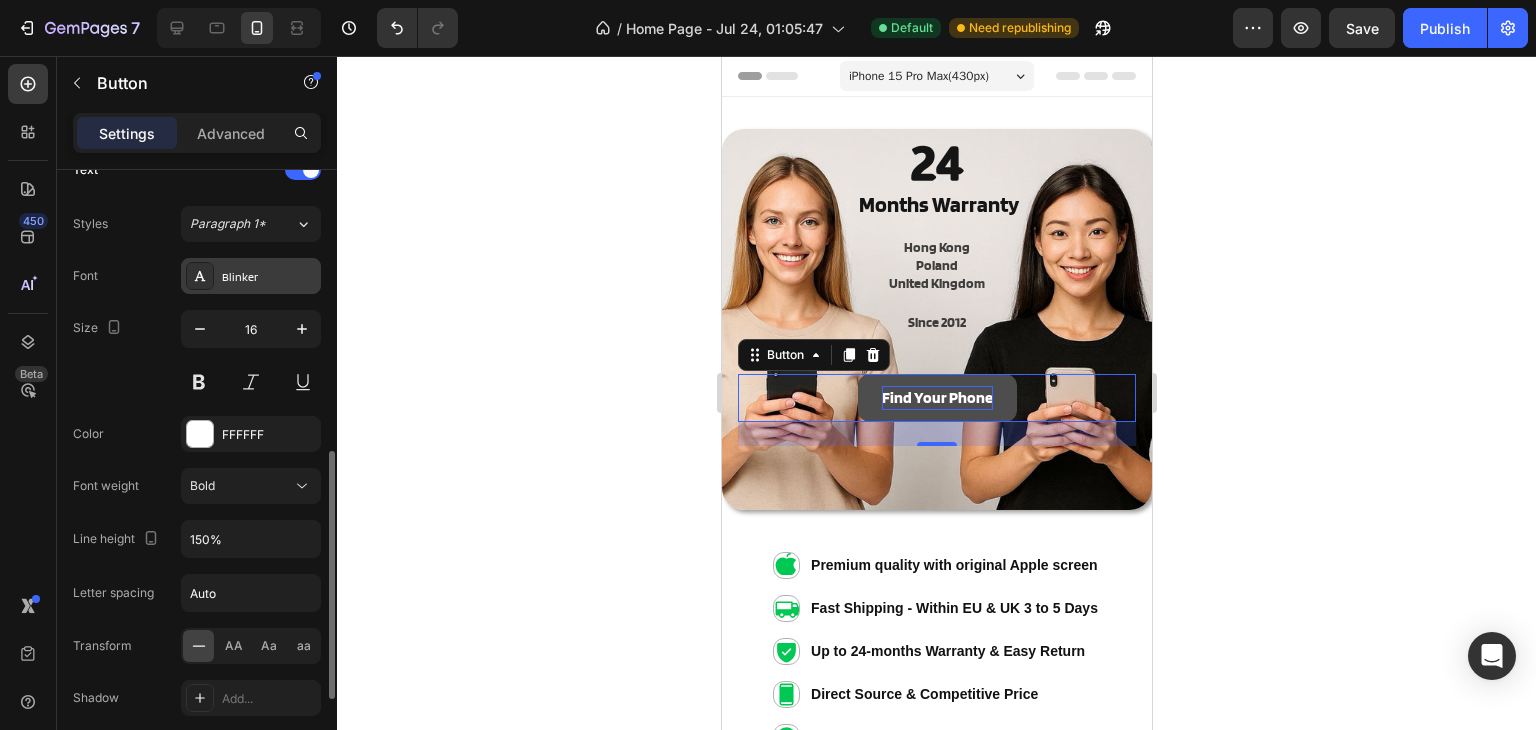 click on "Blinker" at bounding box center [269, 277] 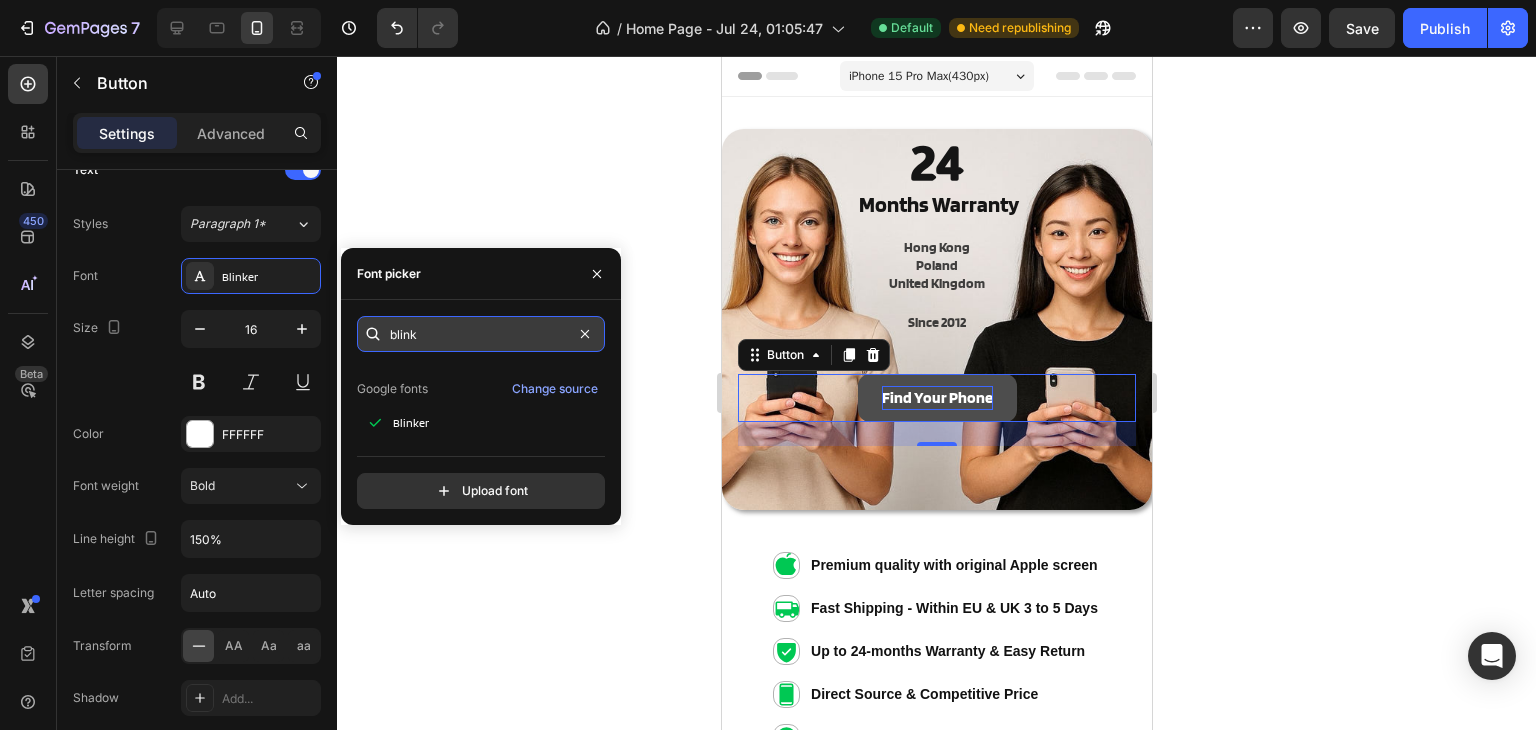 click on "blink" at bounding box center [481, 334] 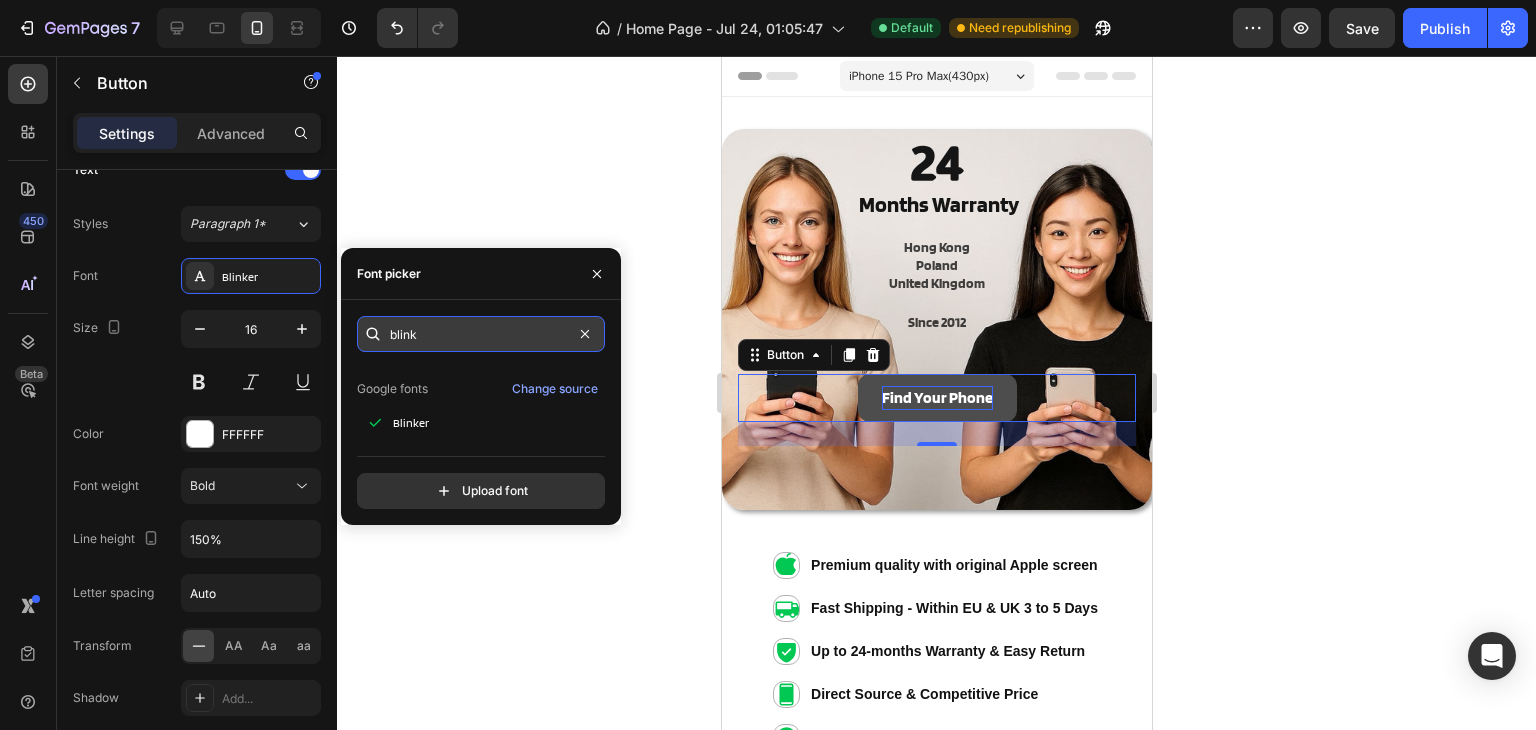 click on "blink" at bounding box center (481, 334) 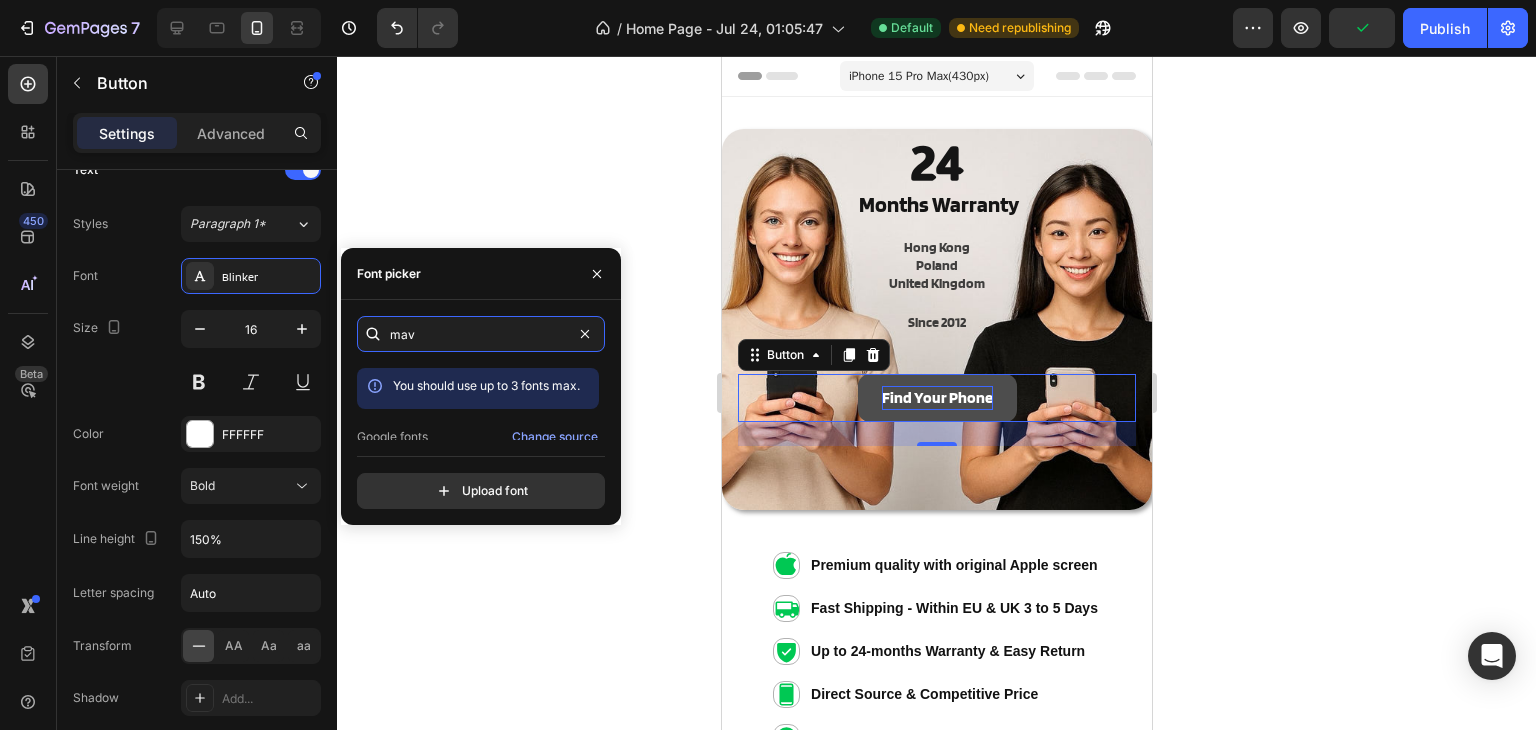 scroll, scrollTop: 49, scrollLeft: 0, axis: vertical 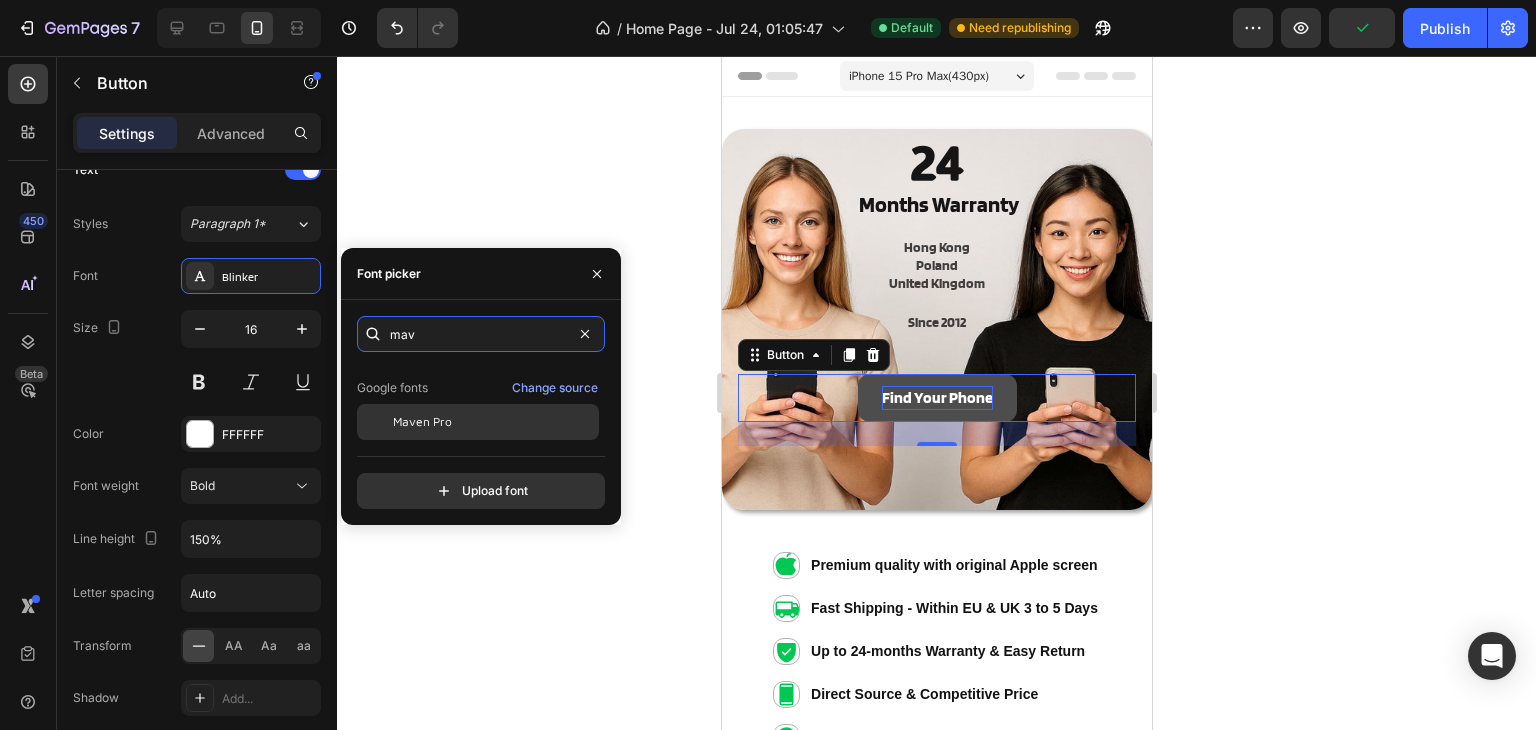 type on "mav" 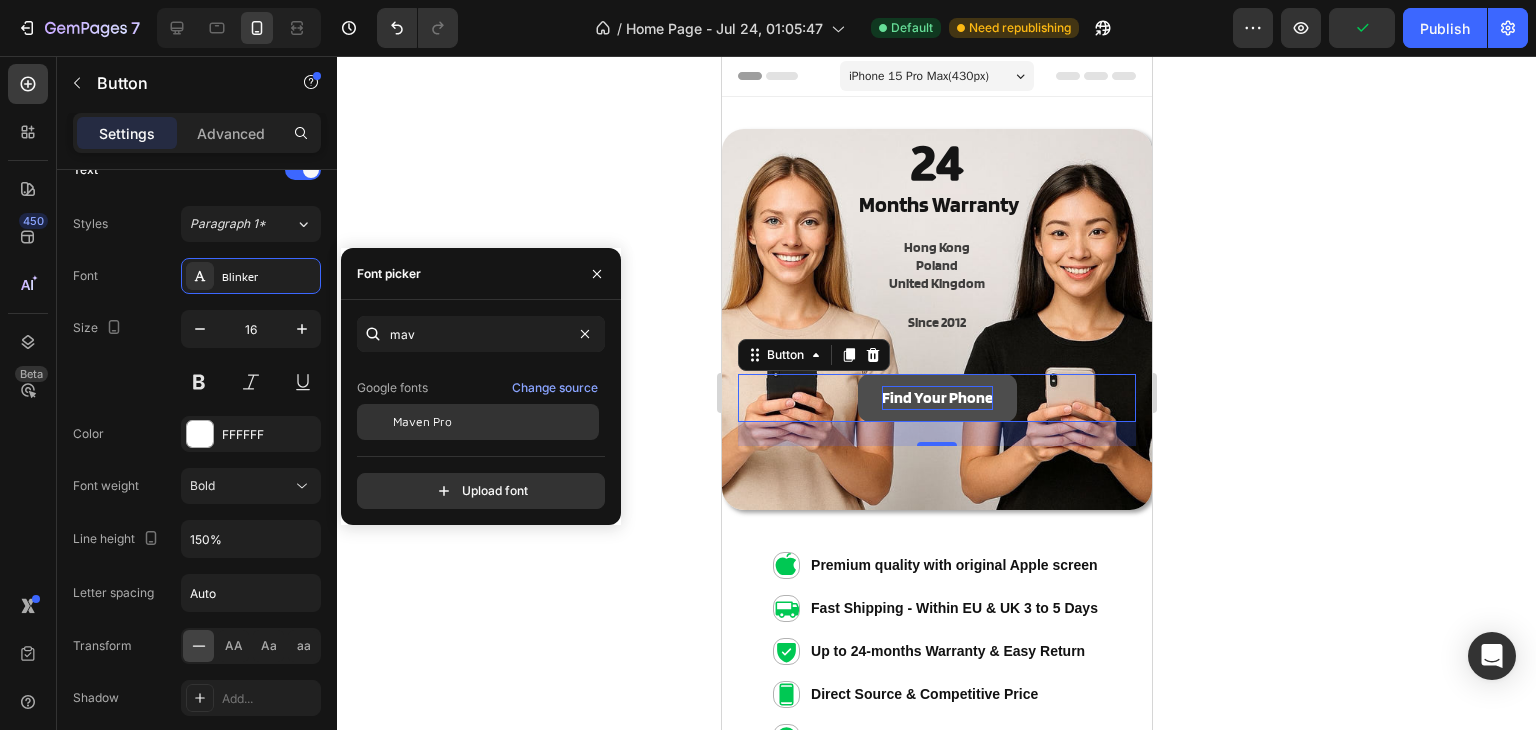 click on "Maven Pro" at bounding box center (494, 422) 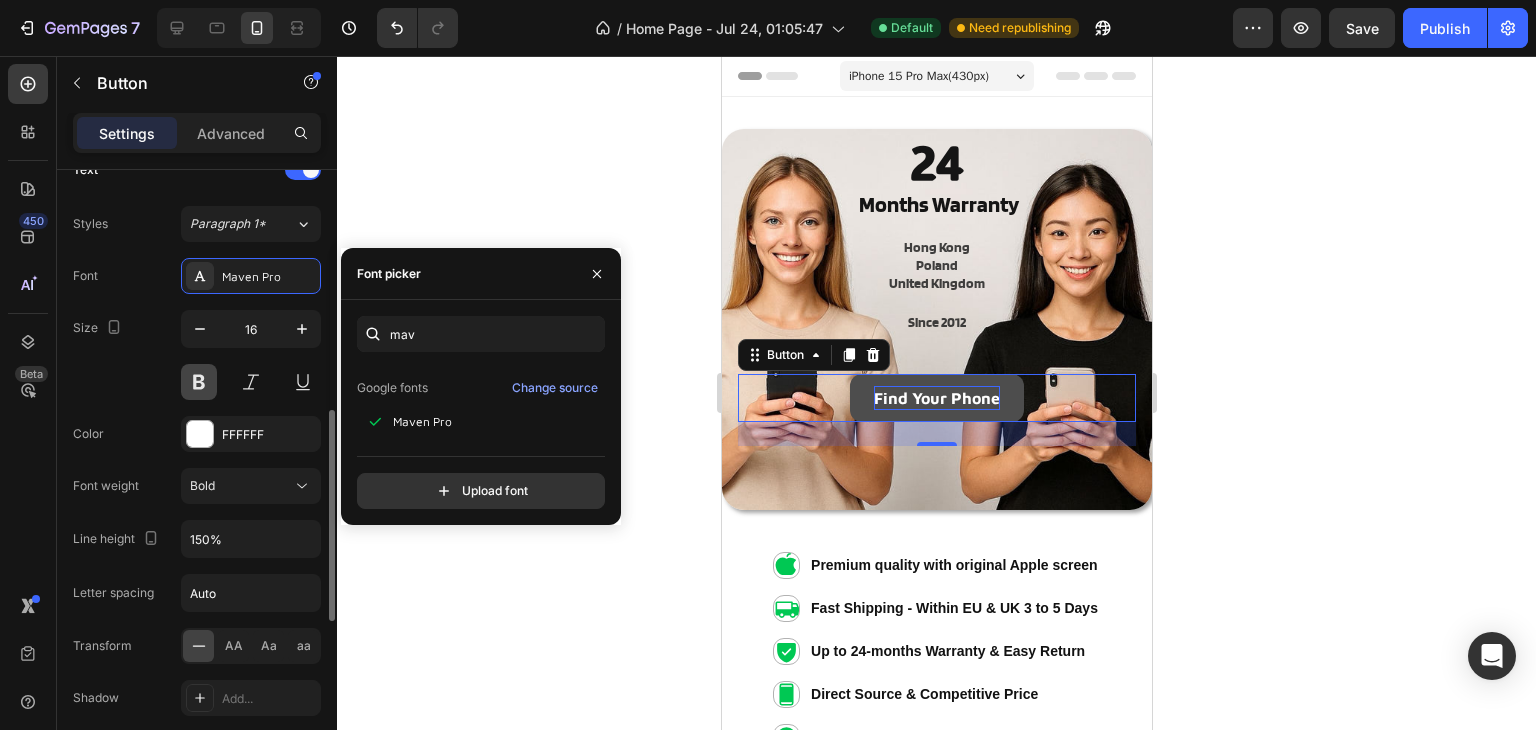 click at bounding box center (199, 382) 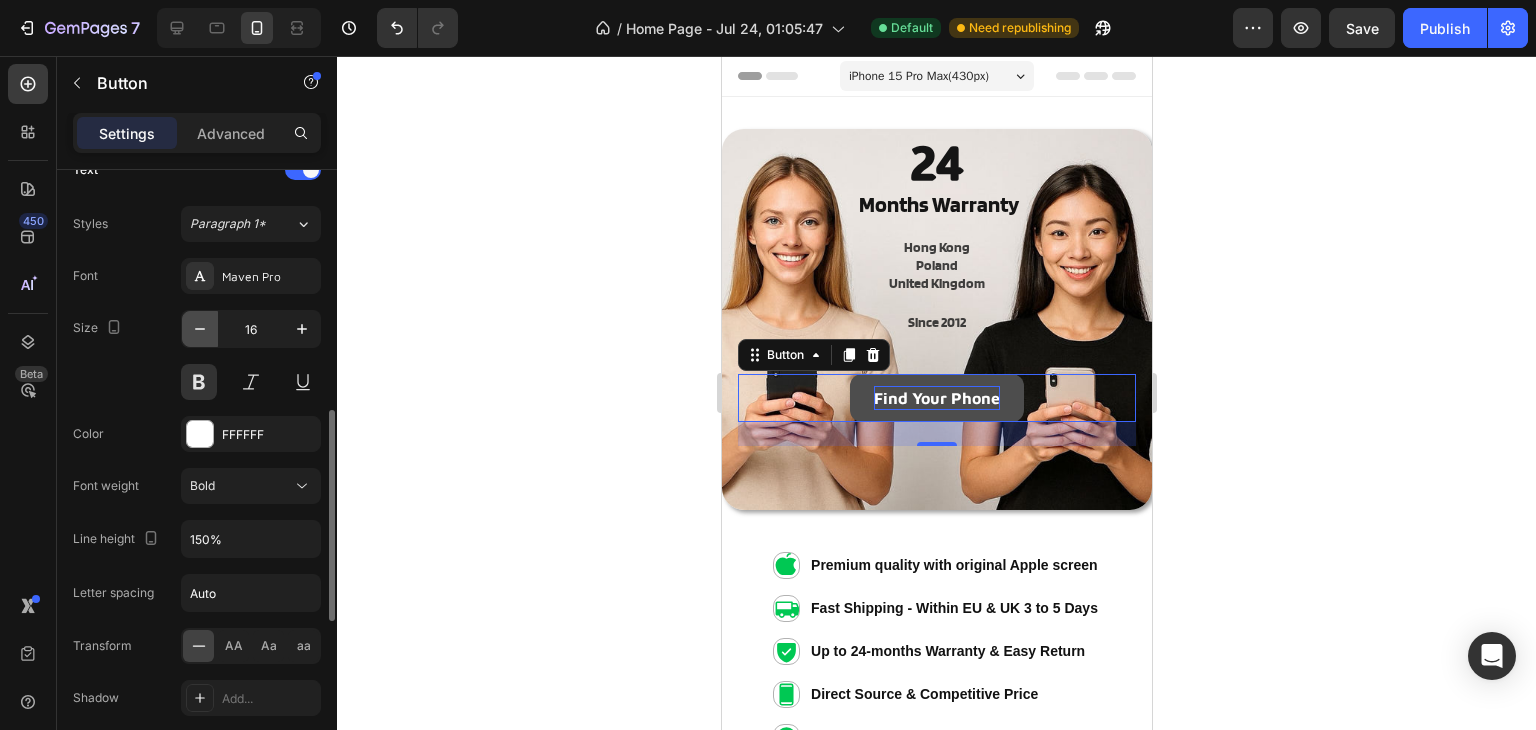 click 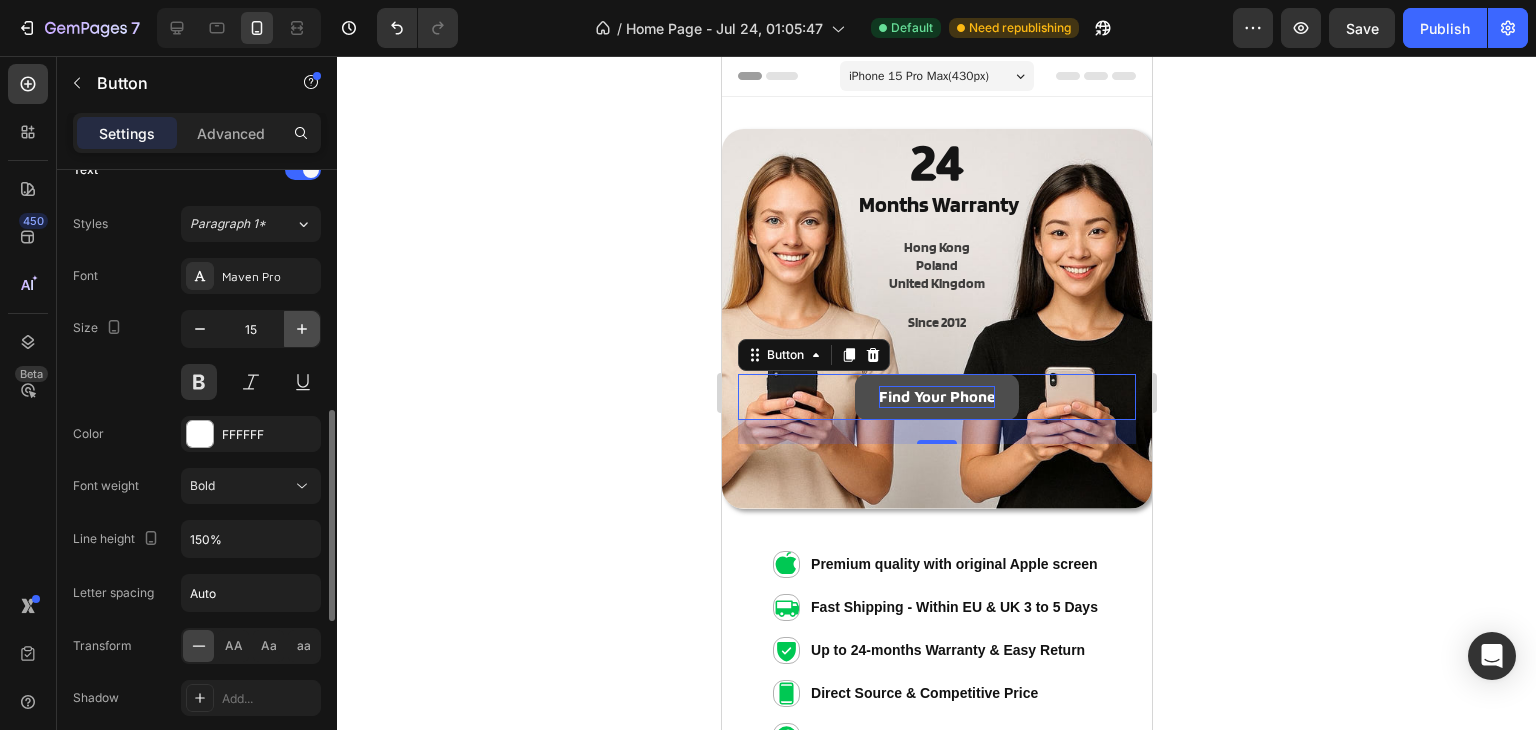 click 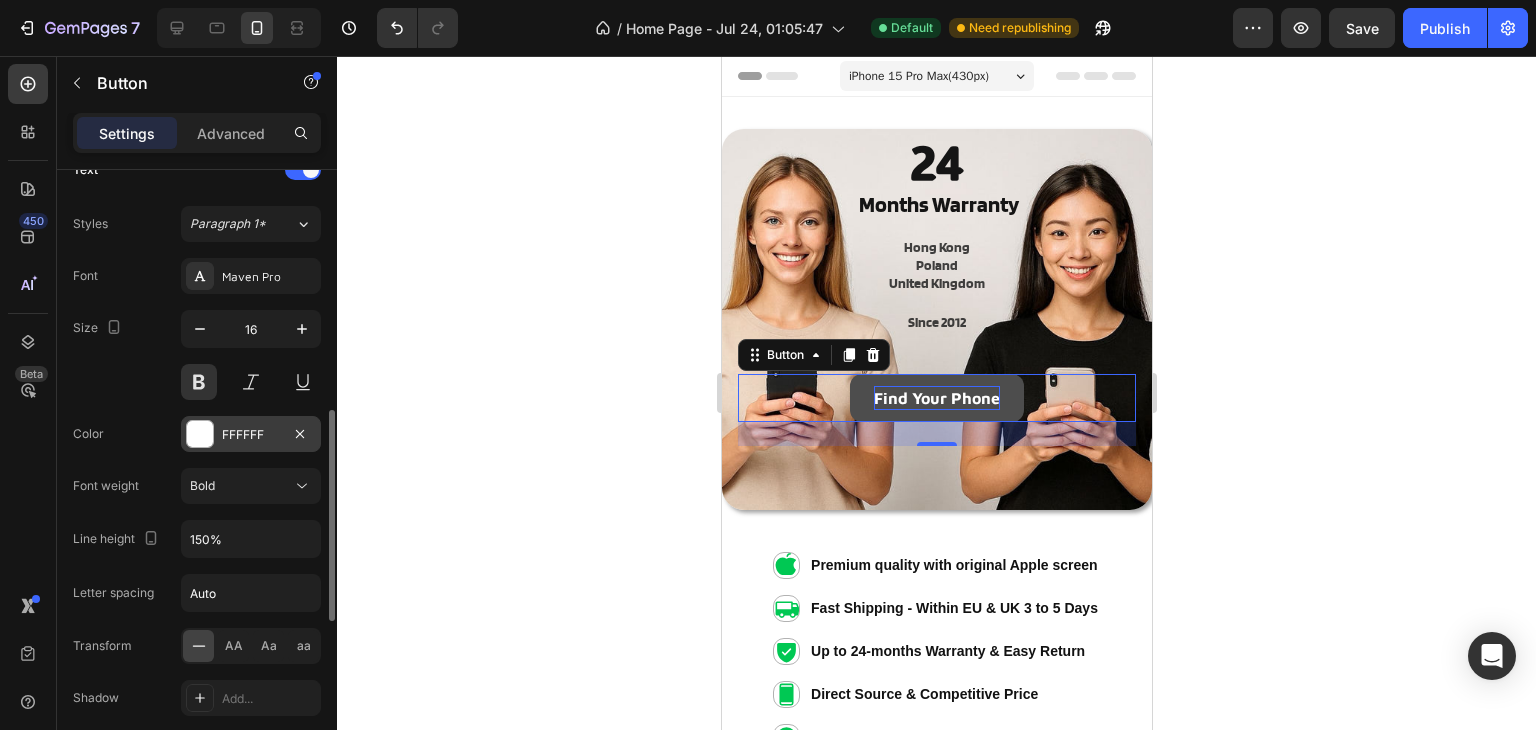 click at bounding box center (200, 434) 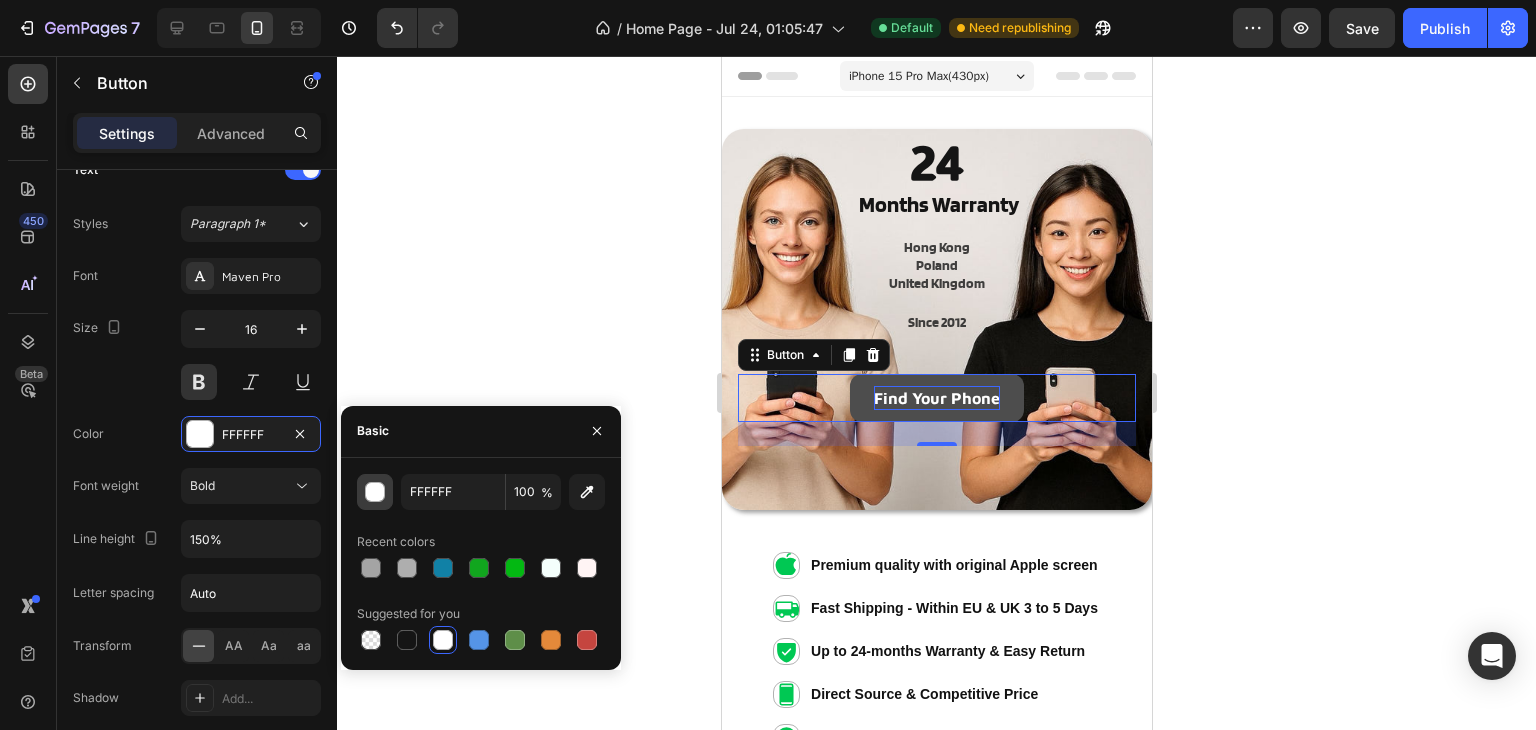 click at bounding box center [376, 493] 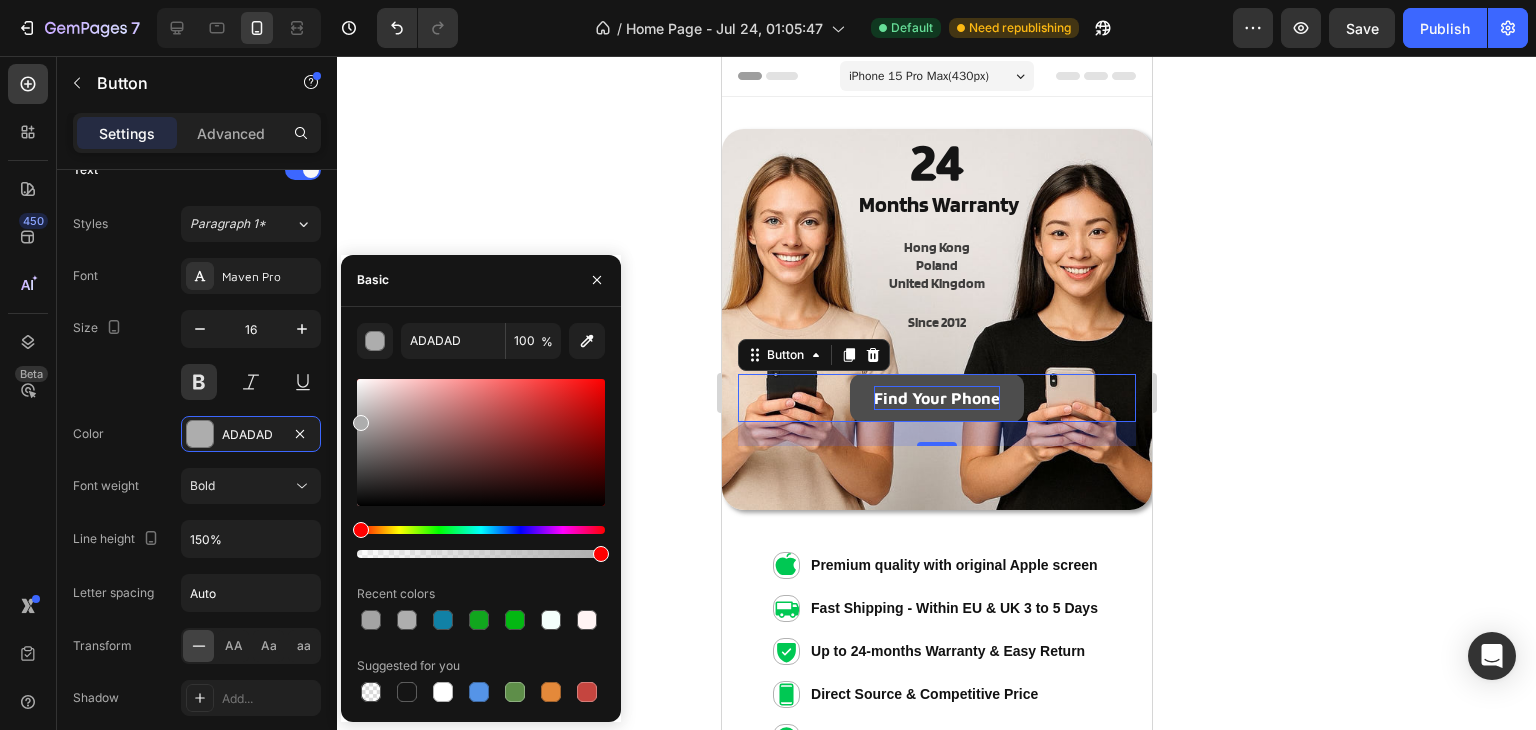 drag, startPoint x: 364, startPoint y: 502, endPoint x: 353, endPoint y: 411, distance: 91.66242 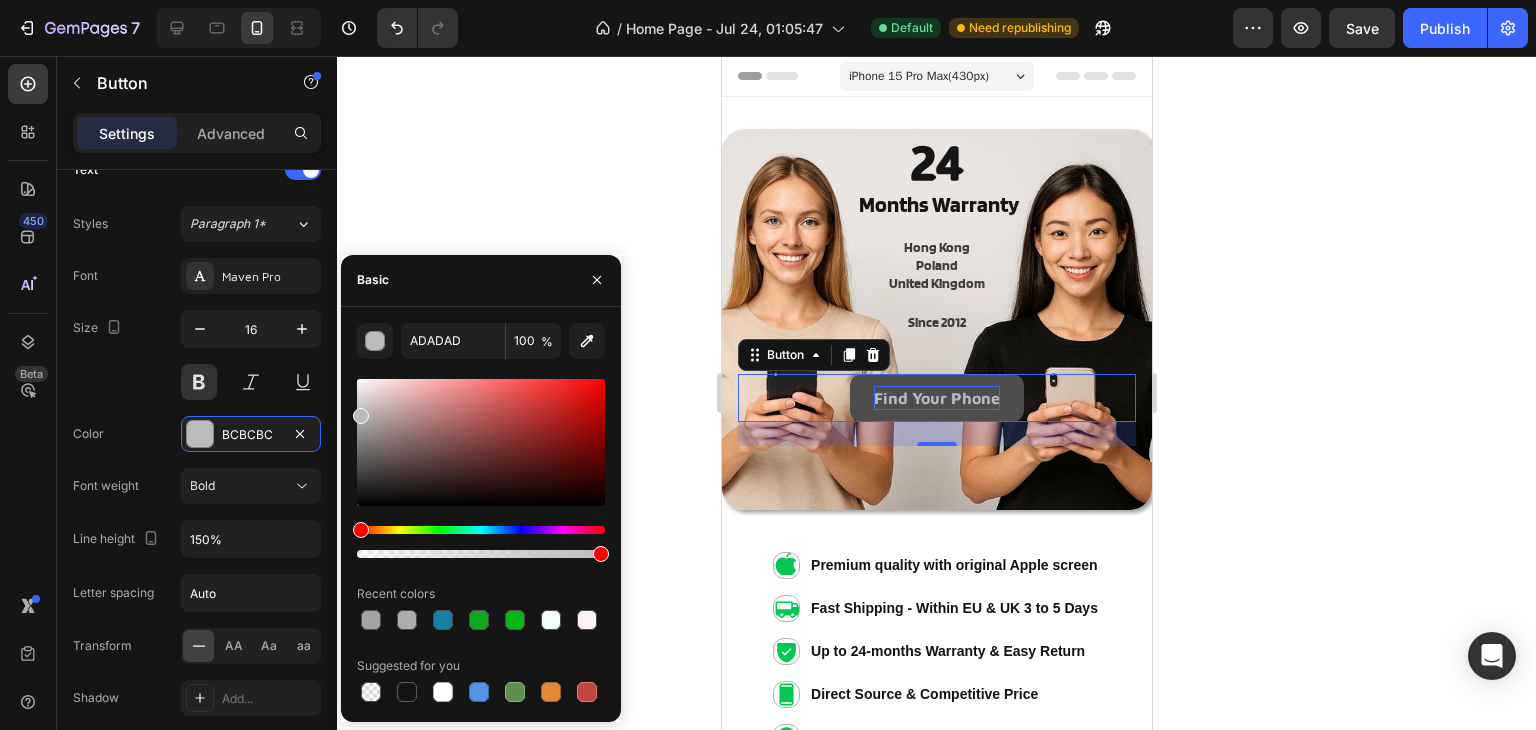type on "BCBCBC" 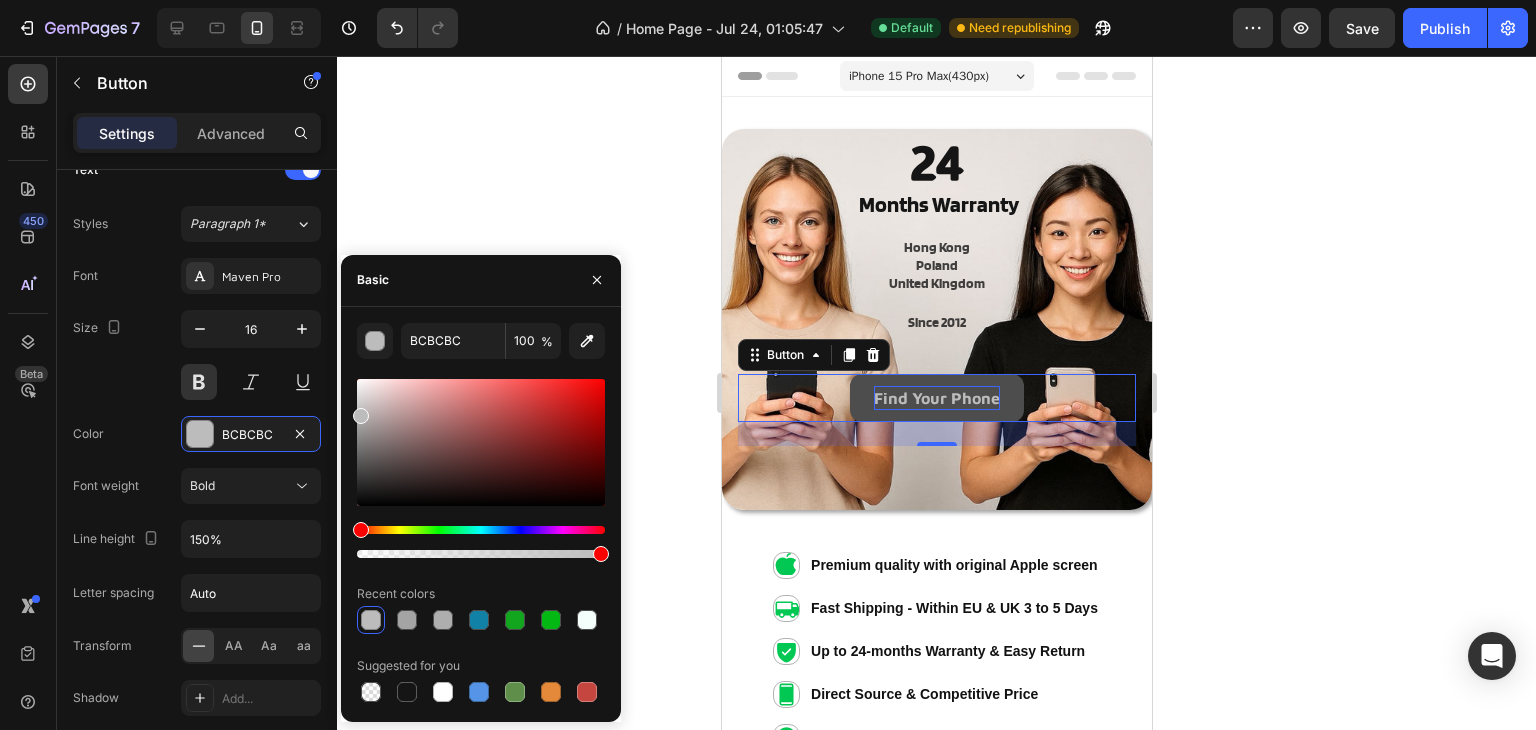 type 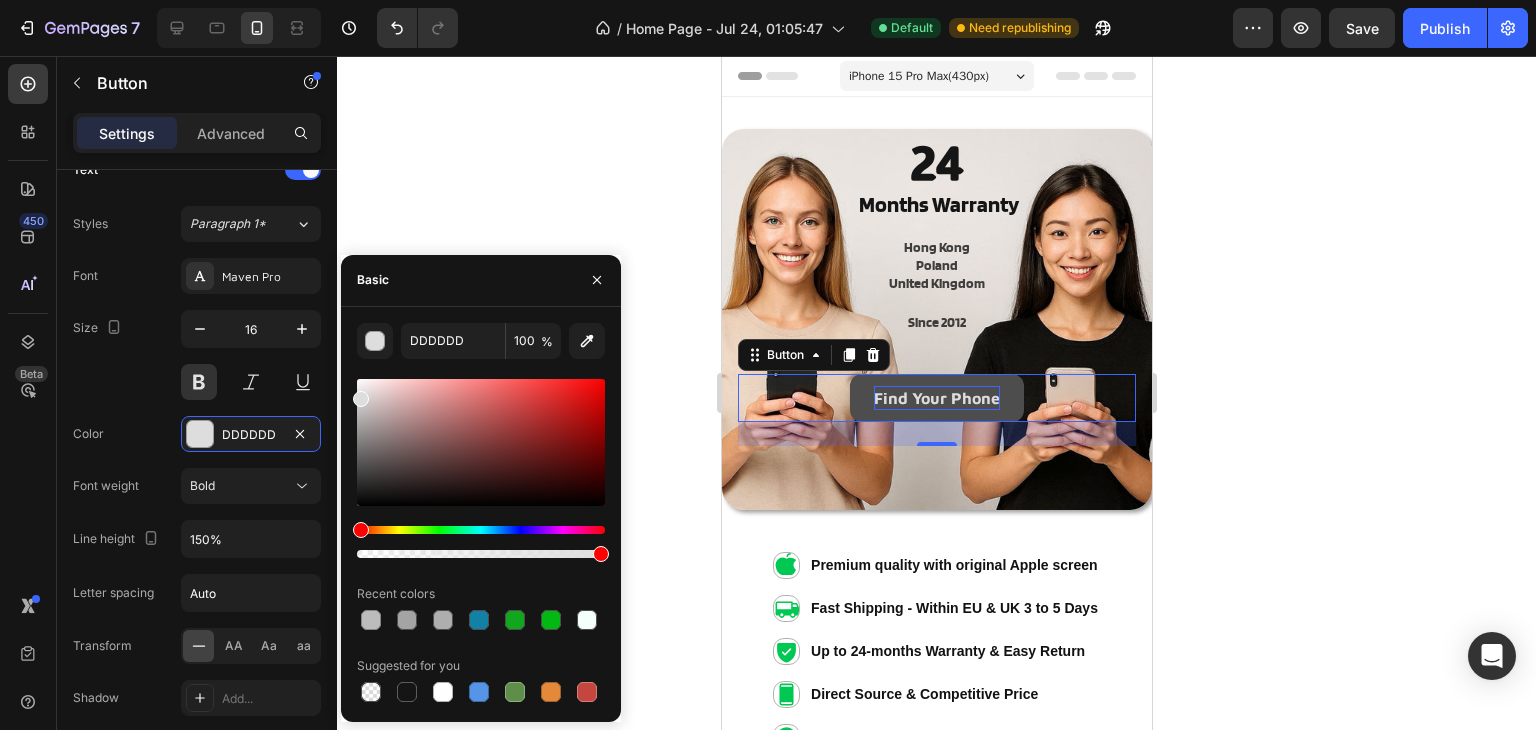 type on "FFFFFF" 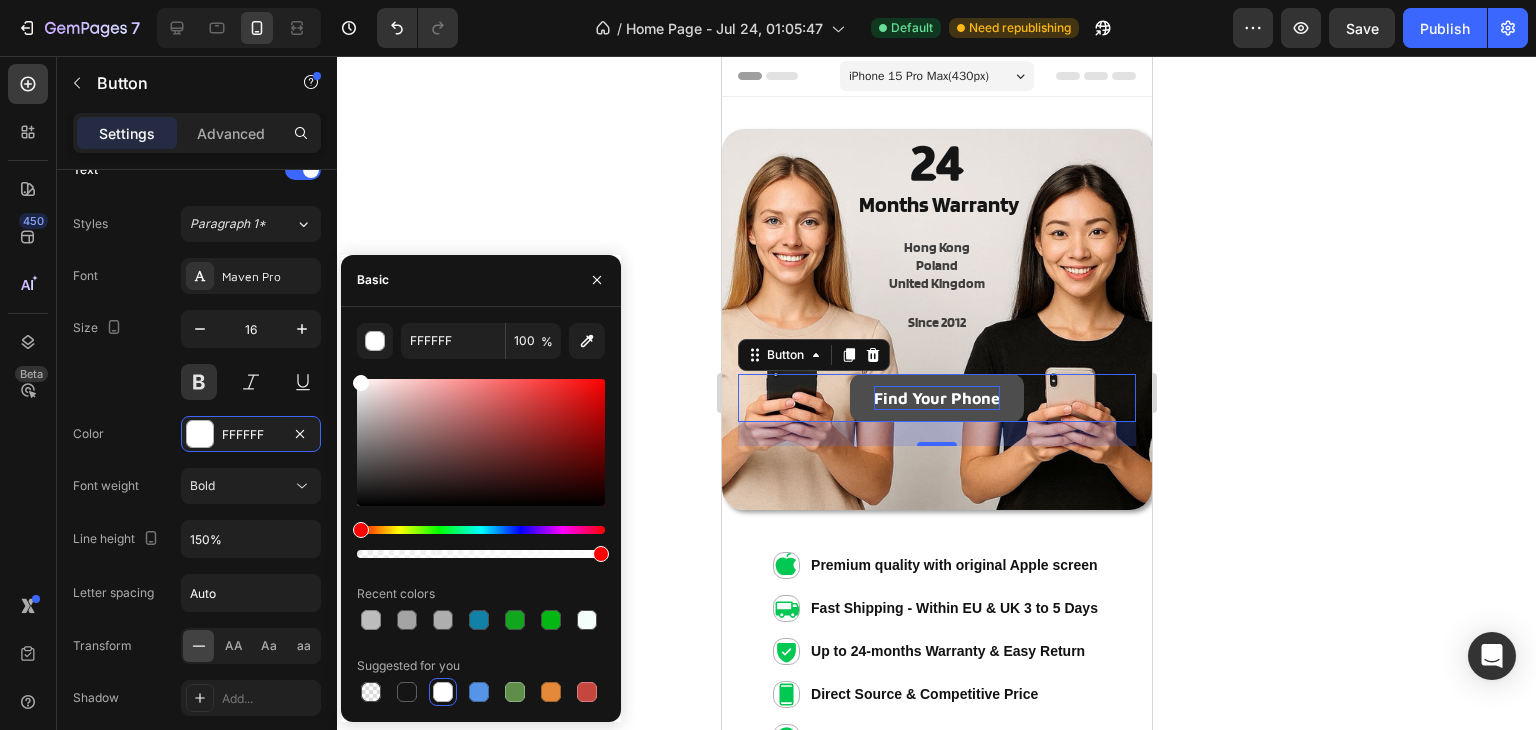 drag, startPoint x: 359, startPoint y: 418, endPoint x: 346, endPoint y: 377, distance: 43.011627 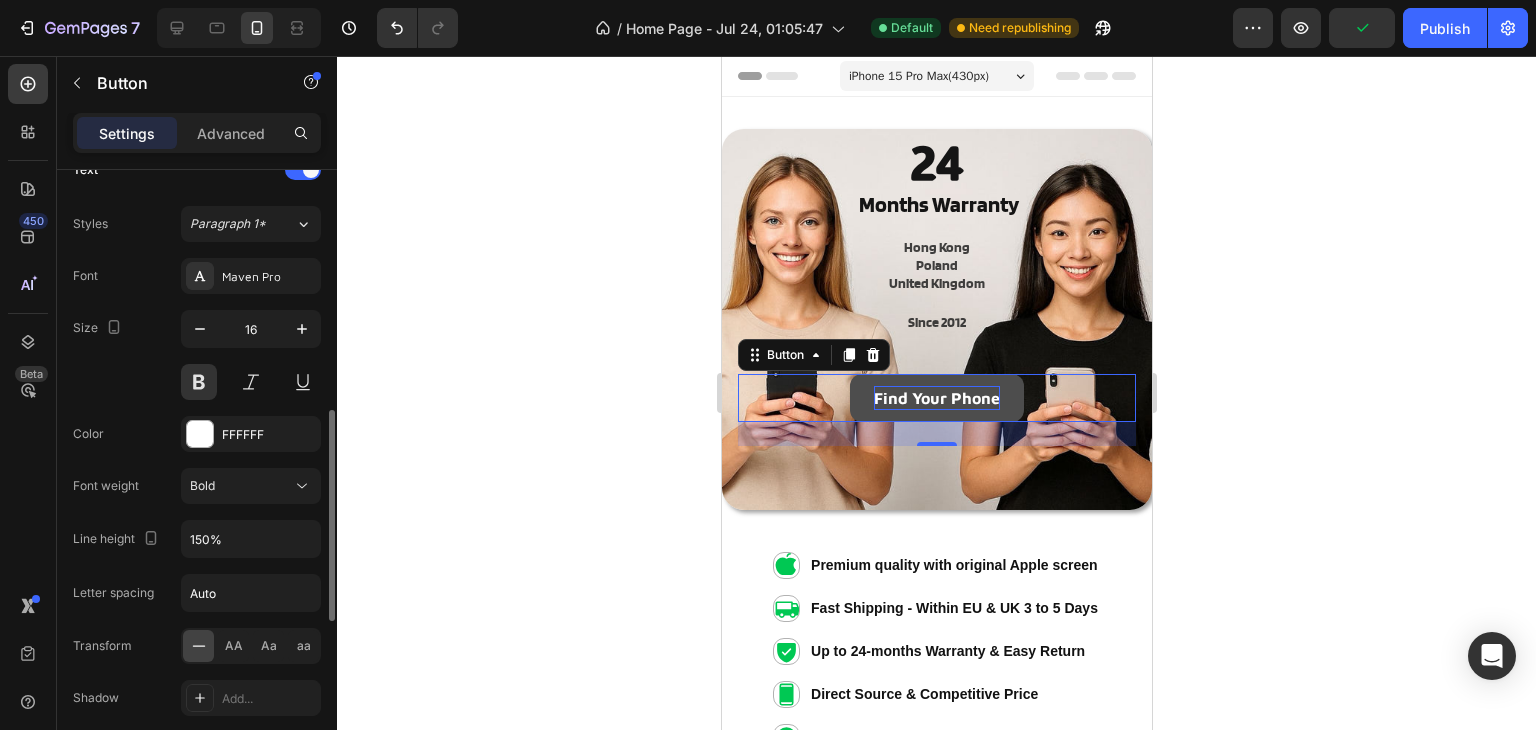click on "Color FFFFFF" at bounding box center [197, 434] 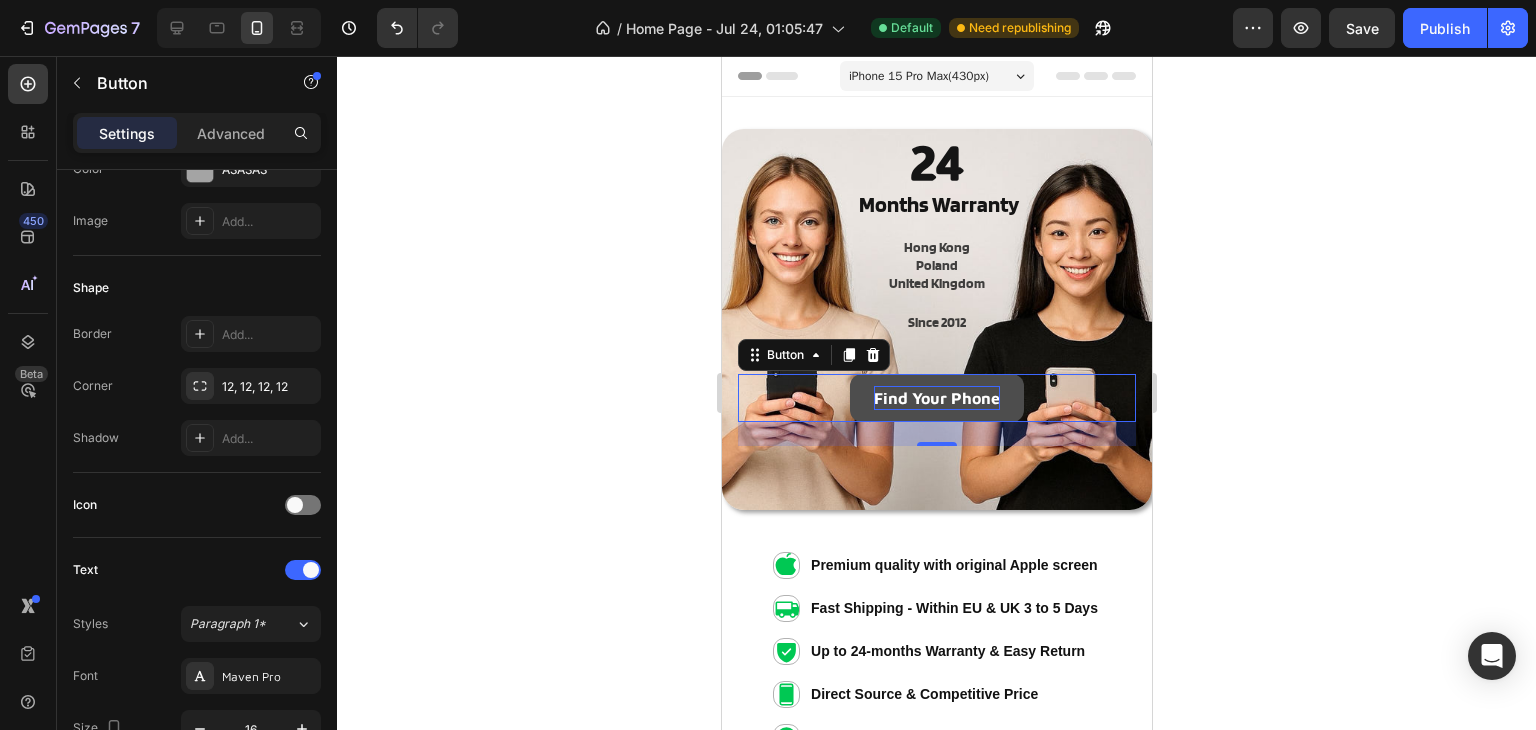 scroll, scrollTop: 0, scrollLeft: 0, axis: both 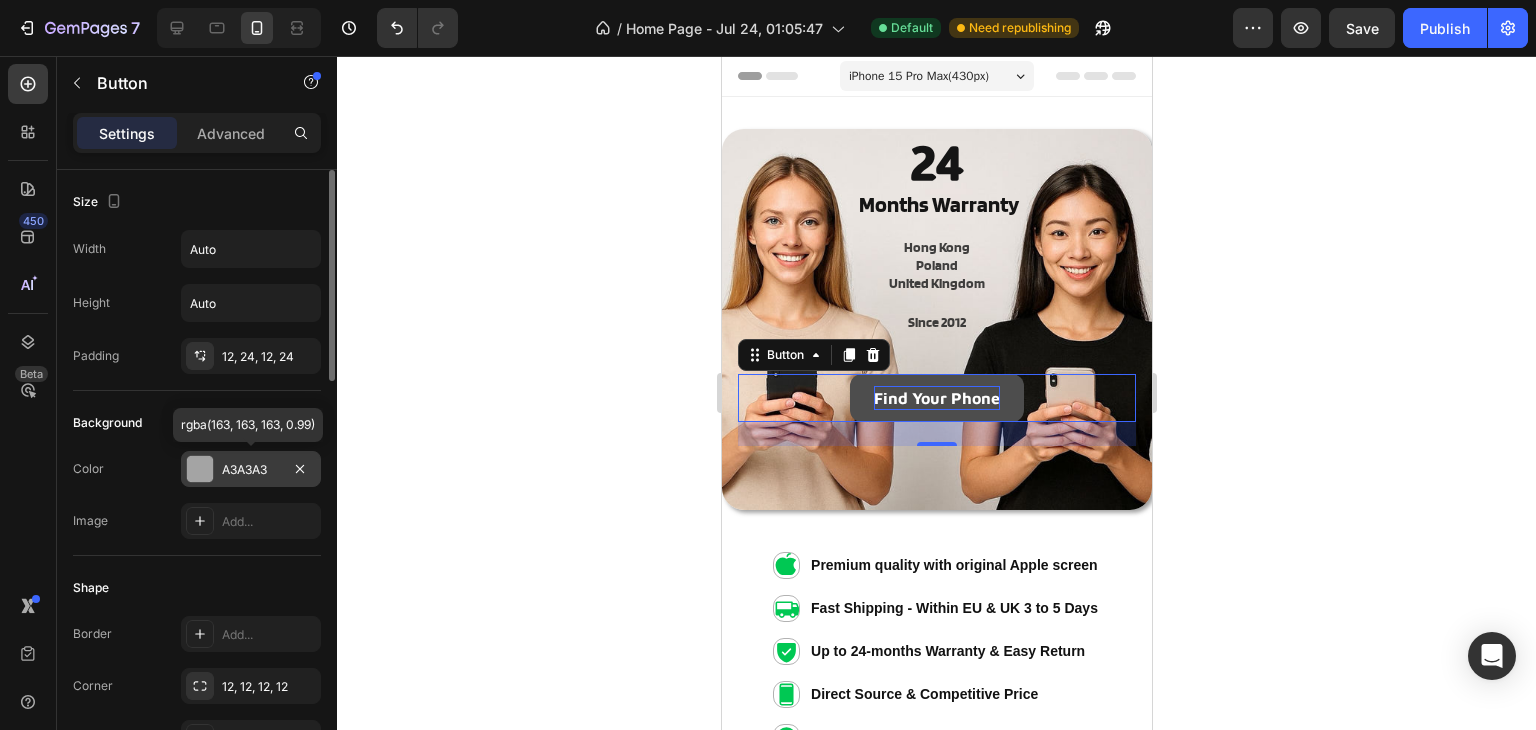 click at bounding box center [200, 469] 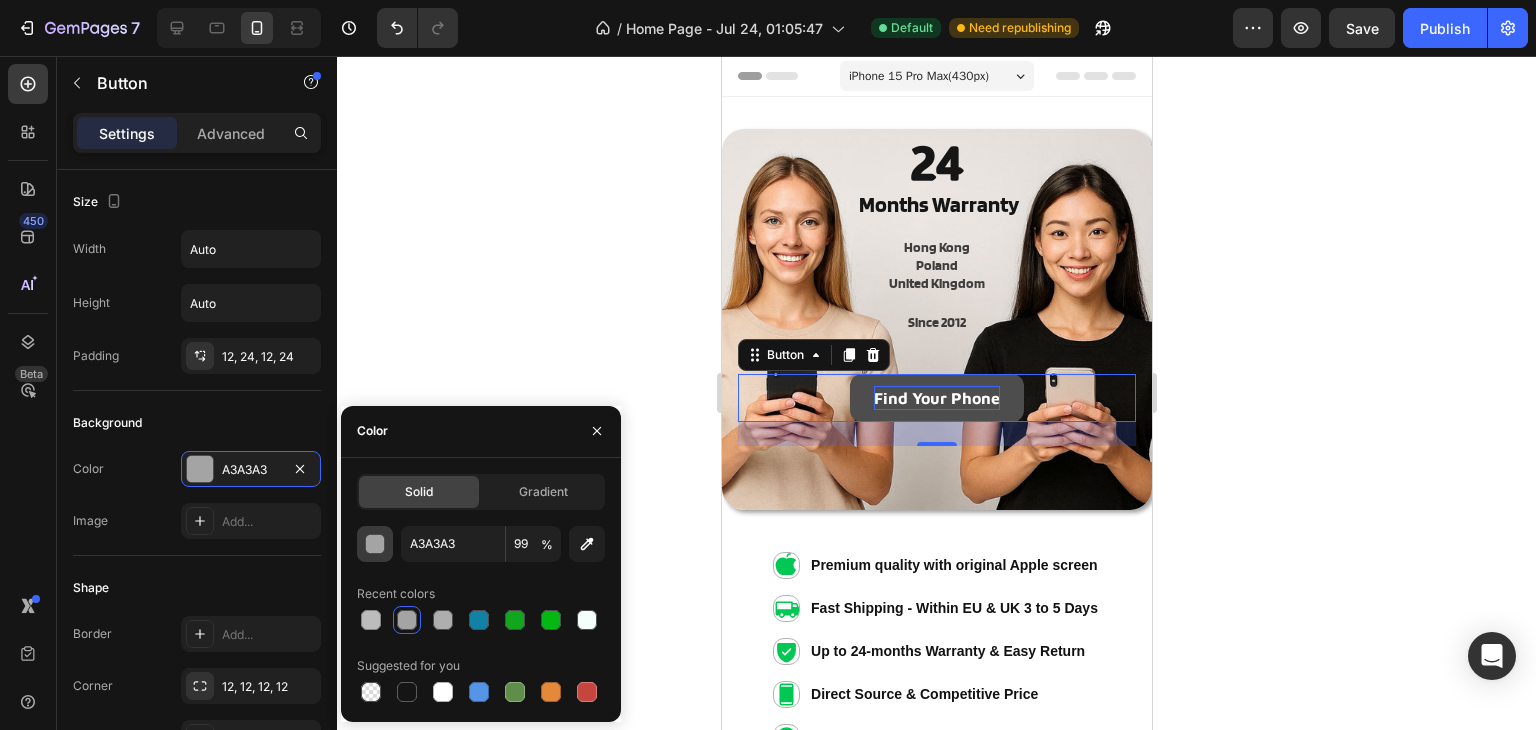 click at bounding box center (375, 544) 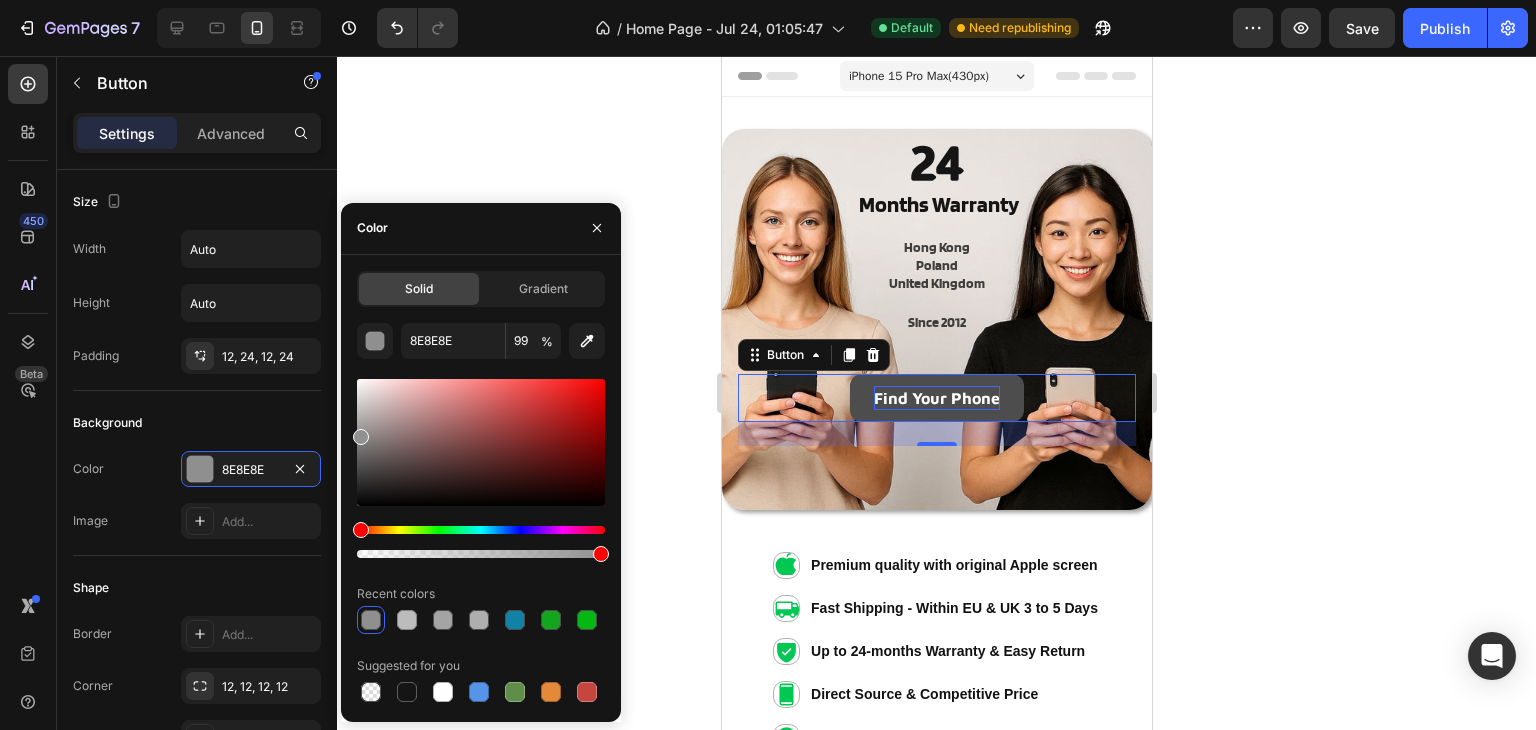 click on "Solid Gradient 8E8E8E 99 % Recent colors Suggested for you" at bounding box center [481, 488] 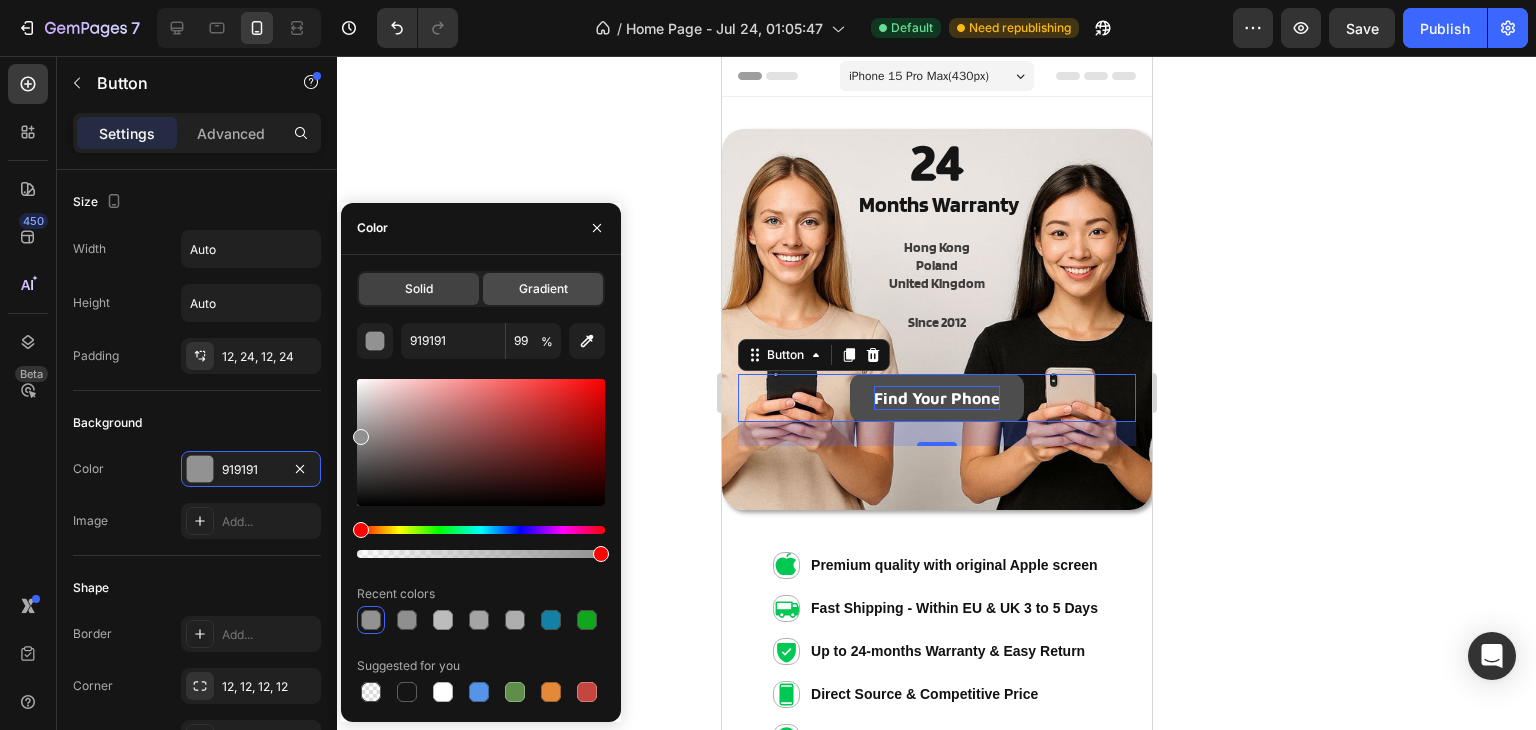 click on "Gradient" 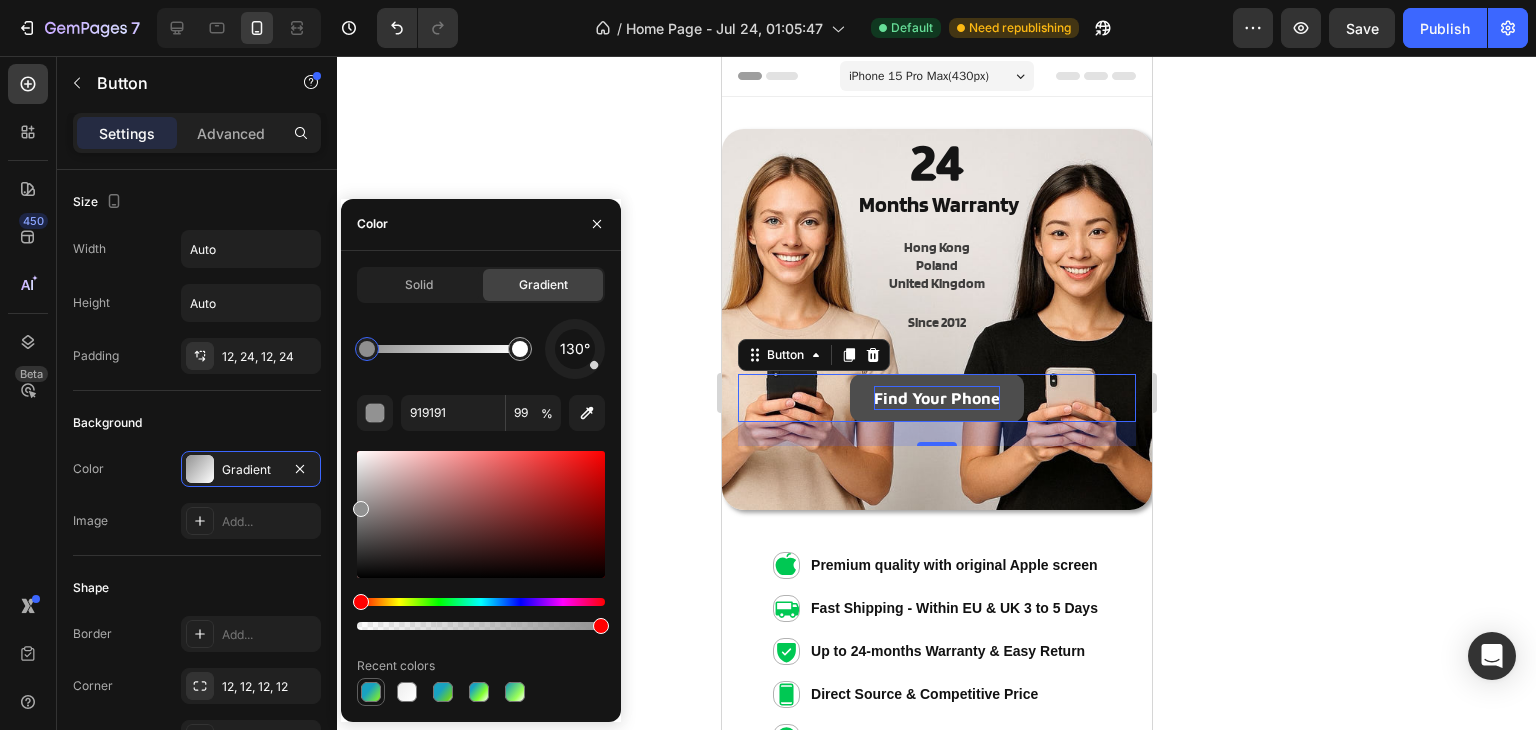 click at bounding box center [371, 692] 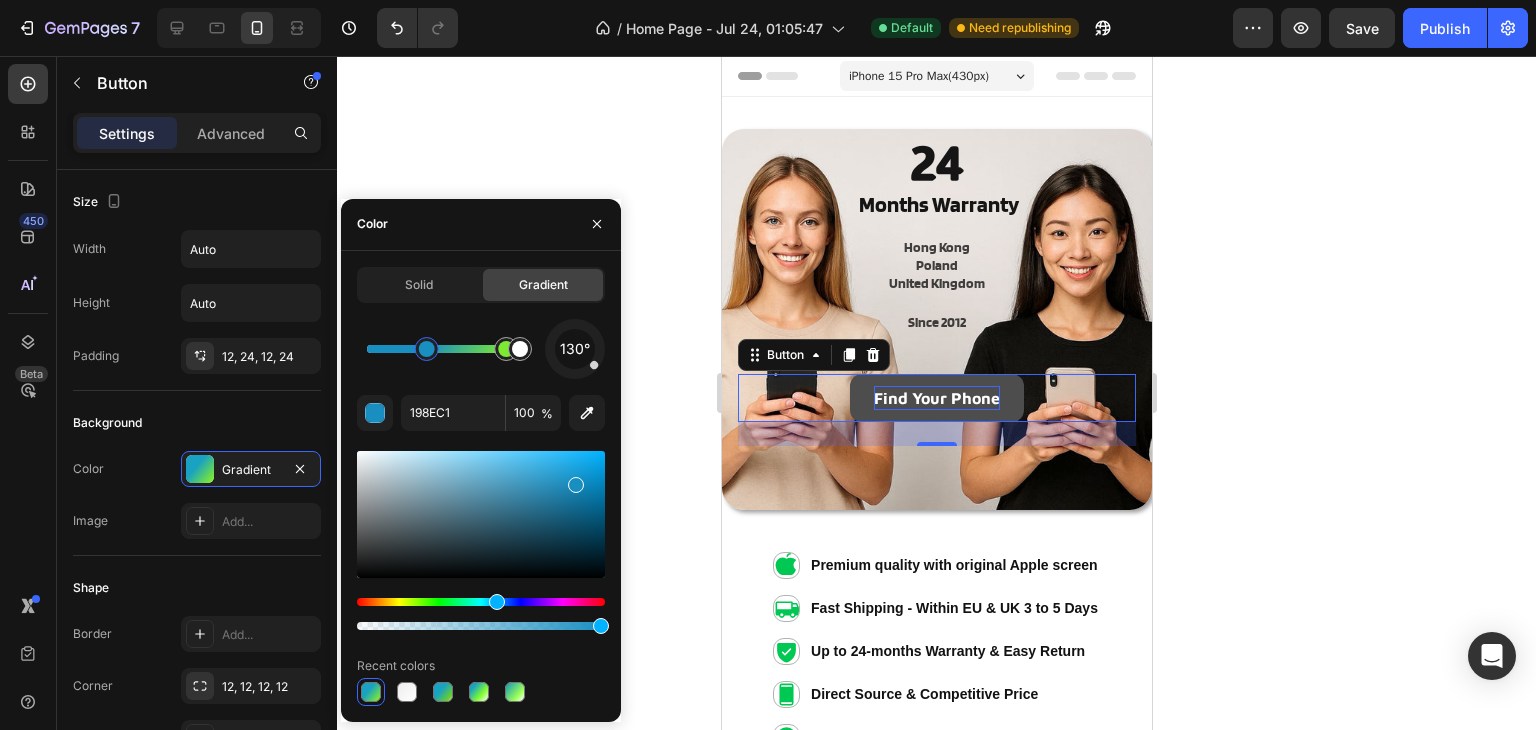 type on "1994C1" 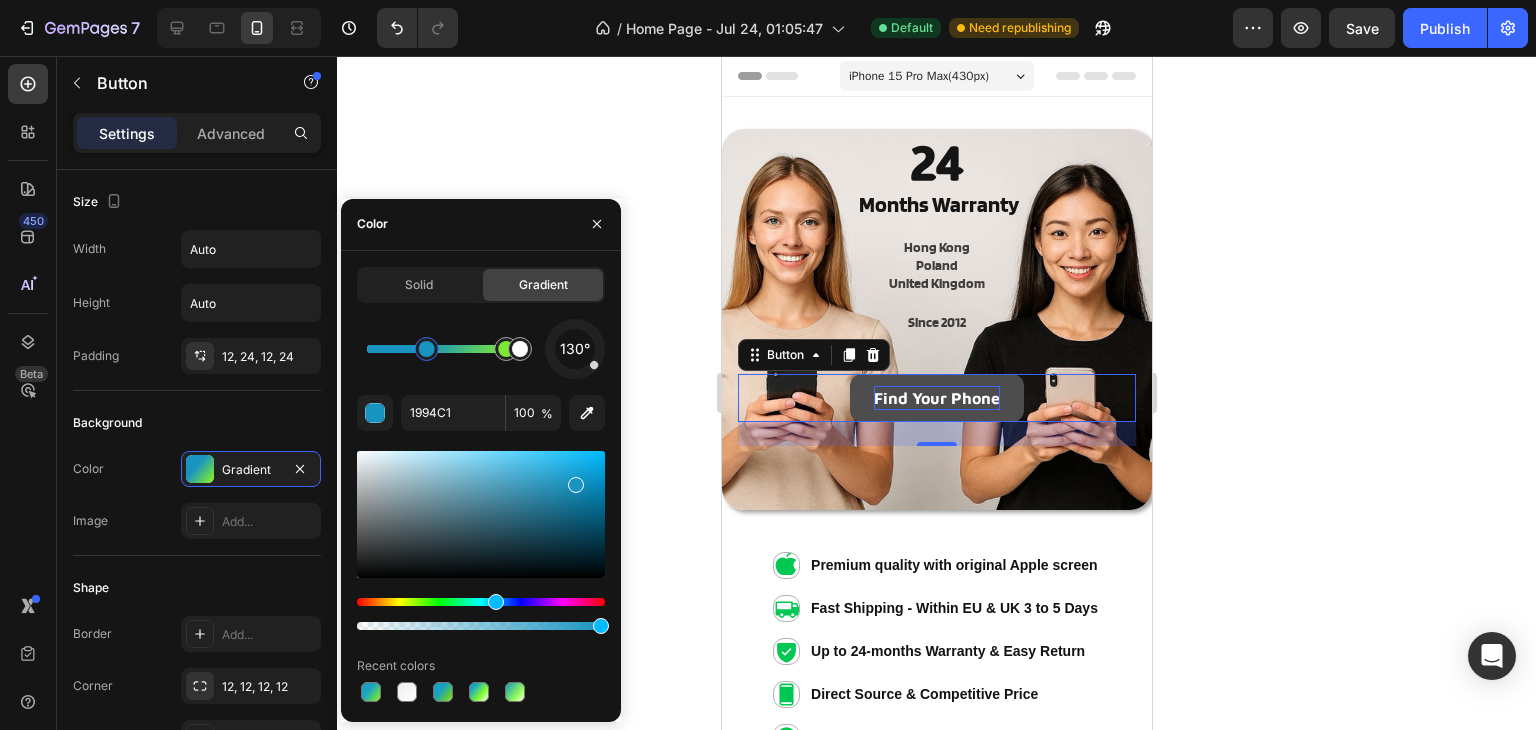 drag, startPoint x: 488, startPoint y: 599, endPoint x: 504, endPoint y: 599, distance: 16 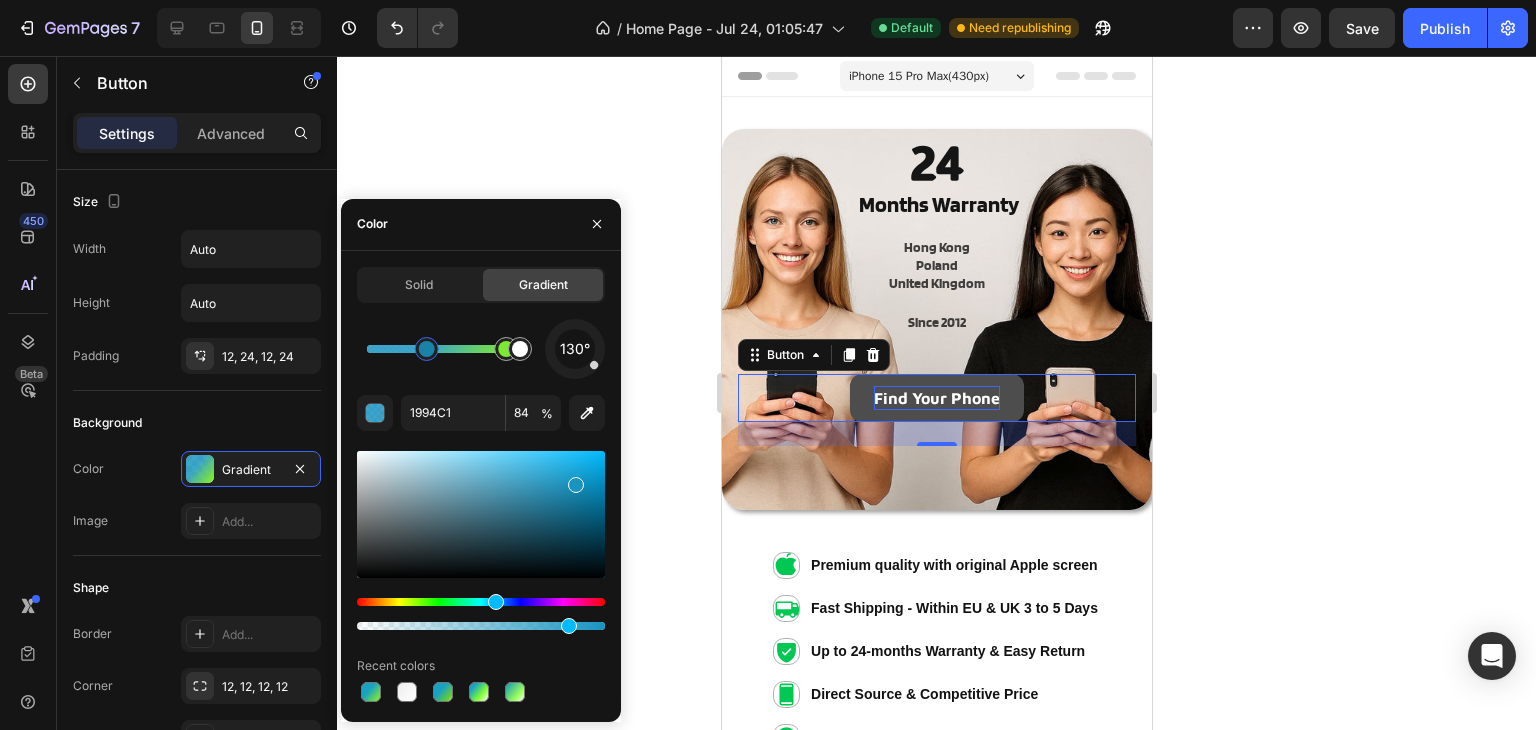 drag, startPoint x: 607, startPoint y: 627, endPoint x: 620, endPoint y: 616, distance: 17.029387 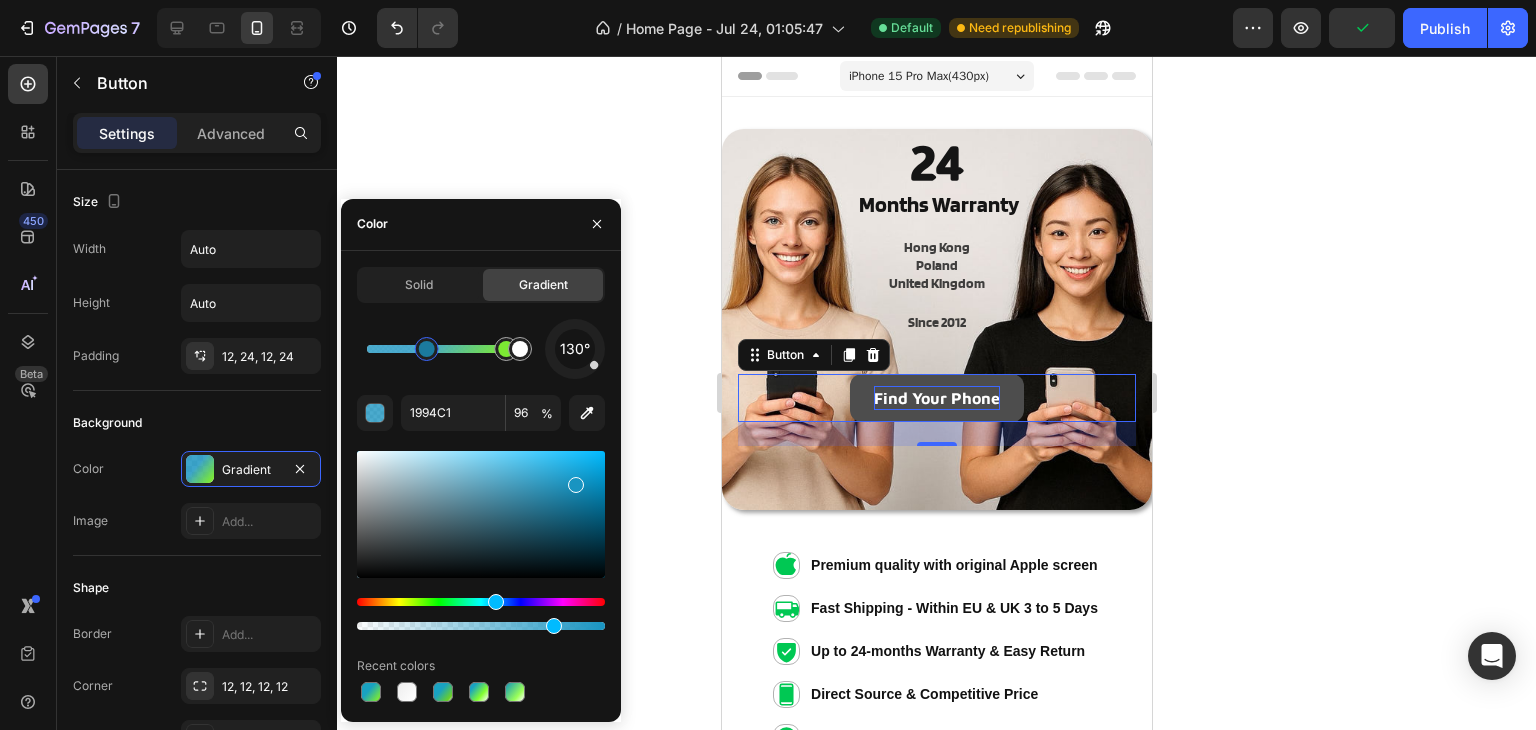 type on "100" 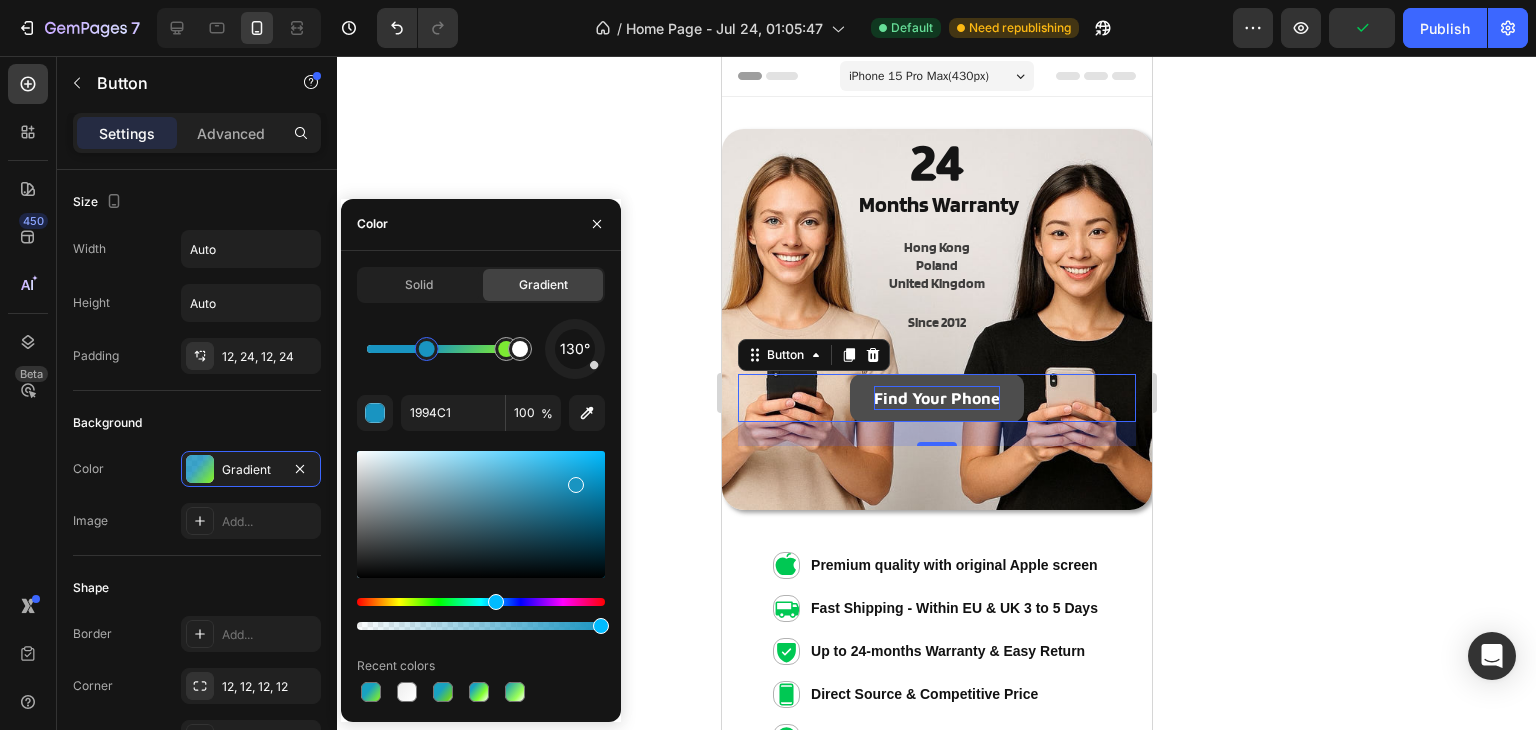 drag, startPoint x: 572, startPoint y: 625, endPoint x: 644, endPoint y: 614, distance: 72.835434 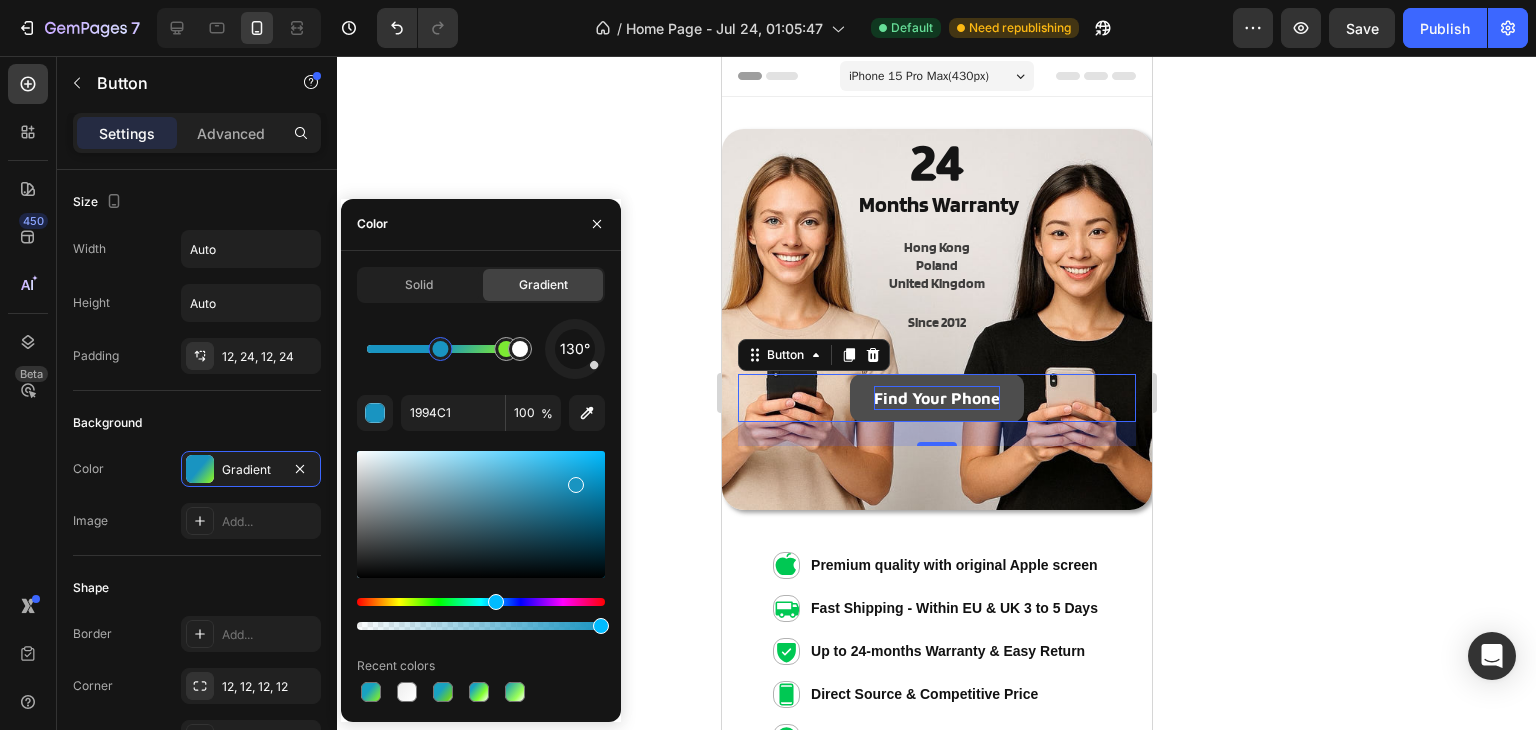 drag, startPoint x: 429, startPoint y: 347, endPoint x: 452, endPoint y: 352, distance: 23.537205 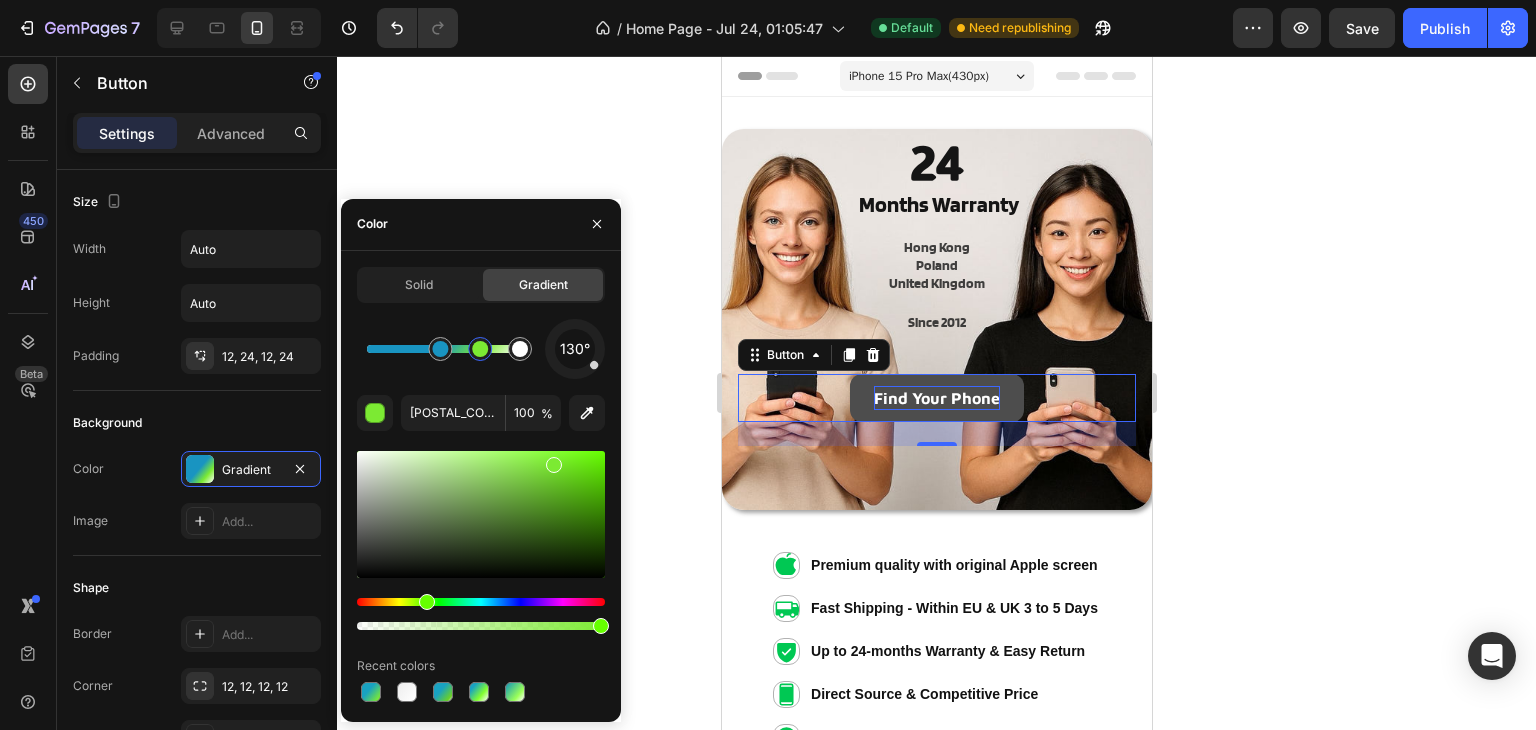 drag, startPoint x: 496, startPoint y: 352, endPoint x: 554, endPoint y: 357, distance: 58.21512 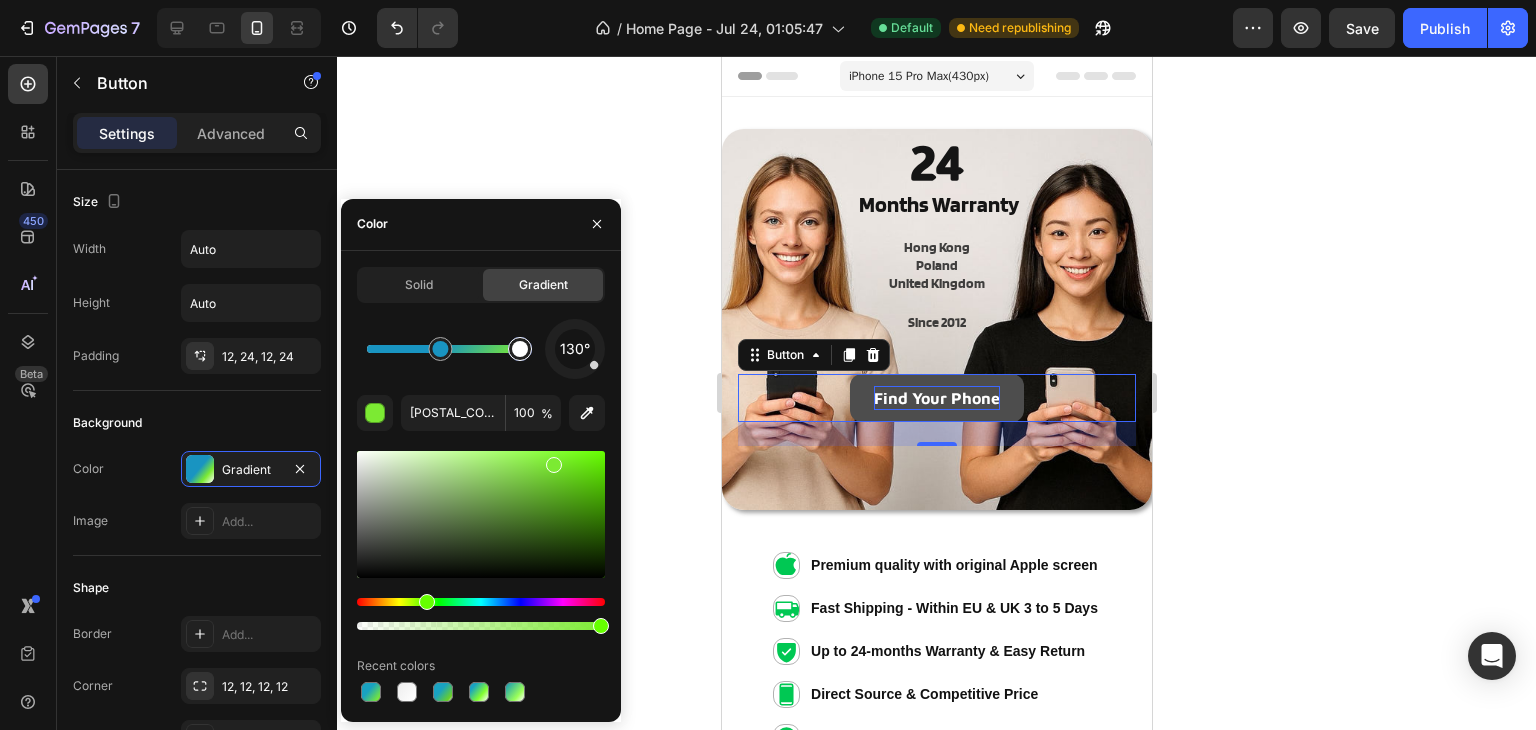 drag, startPoint x: 515, startPoint y: 355, endPoint x: 533, endPoint y: 355, distance: 18 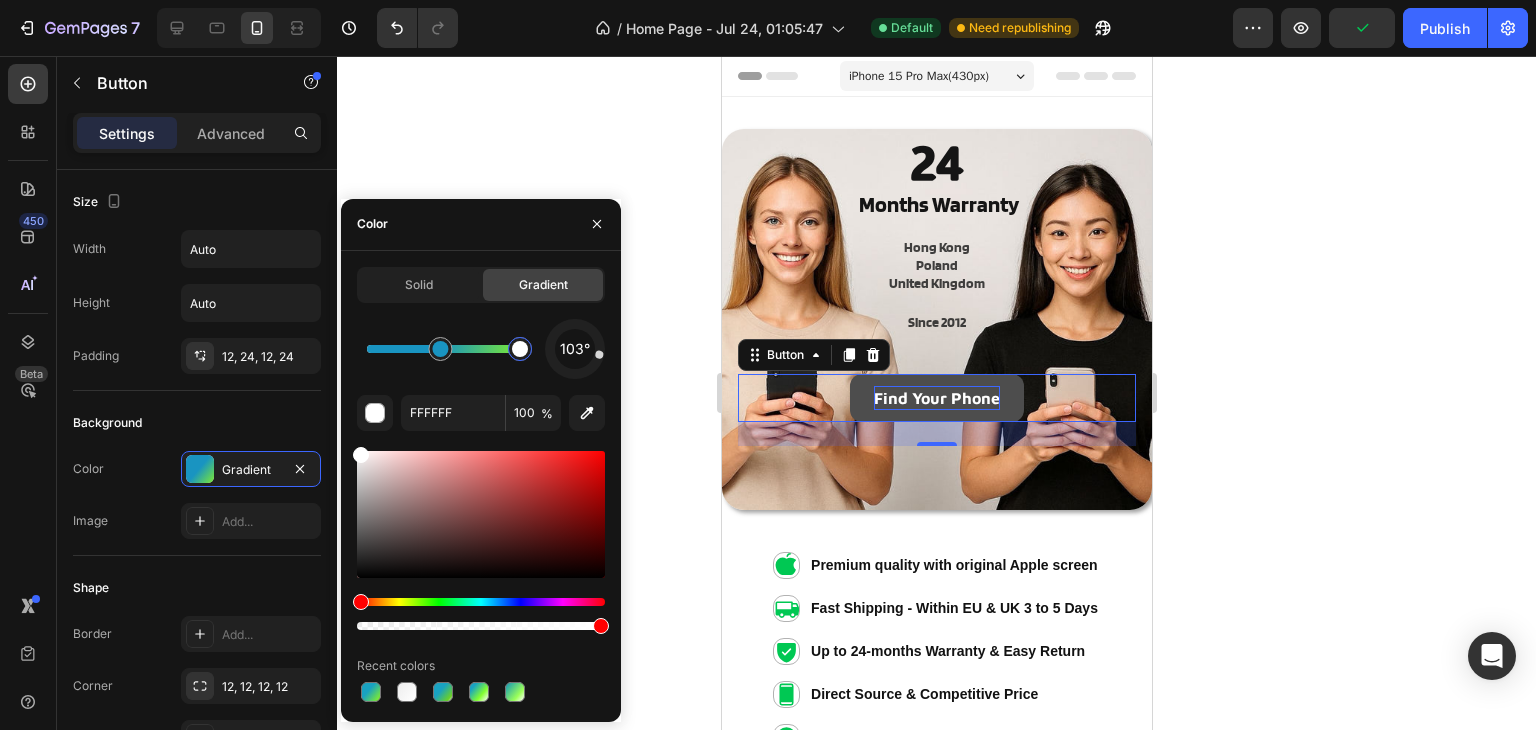 drag, startPoint x: 592, startPoint y: 370, endPoint x: 607, endPoint y: 356, distance: 20.518284 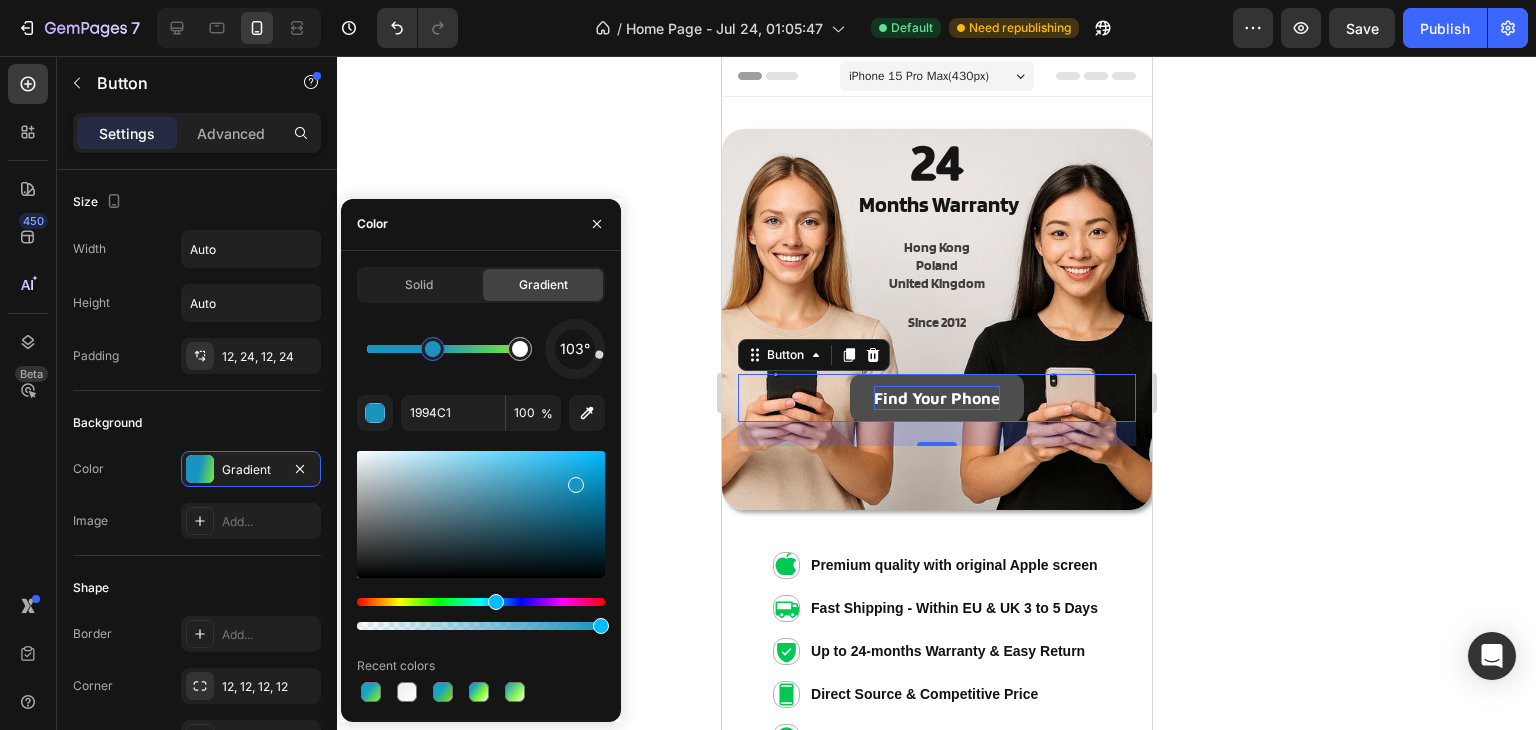 drag, startPoint x: 446, startPoint y: 355, endPoint x: 434, endPoint y: 355, distance: 12 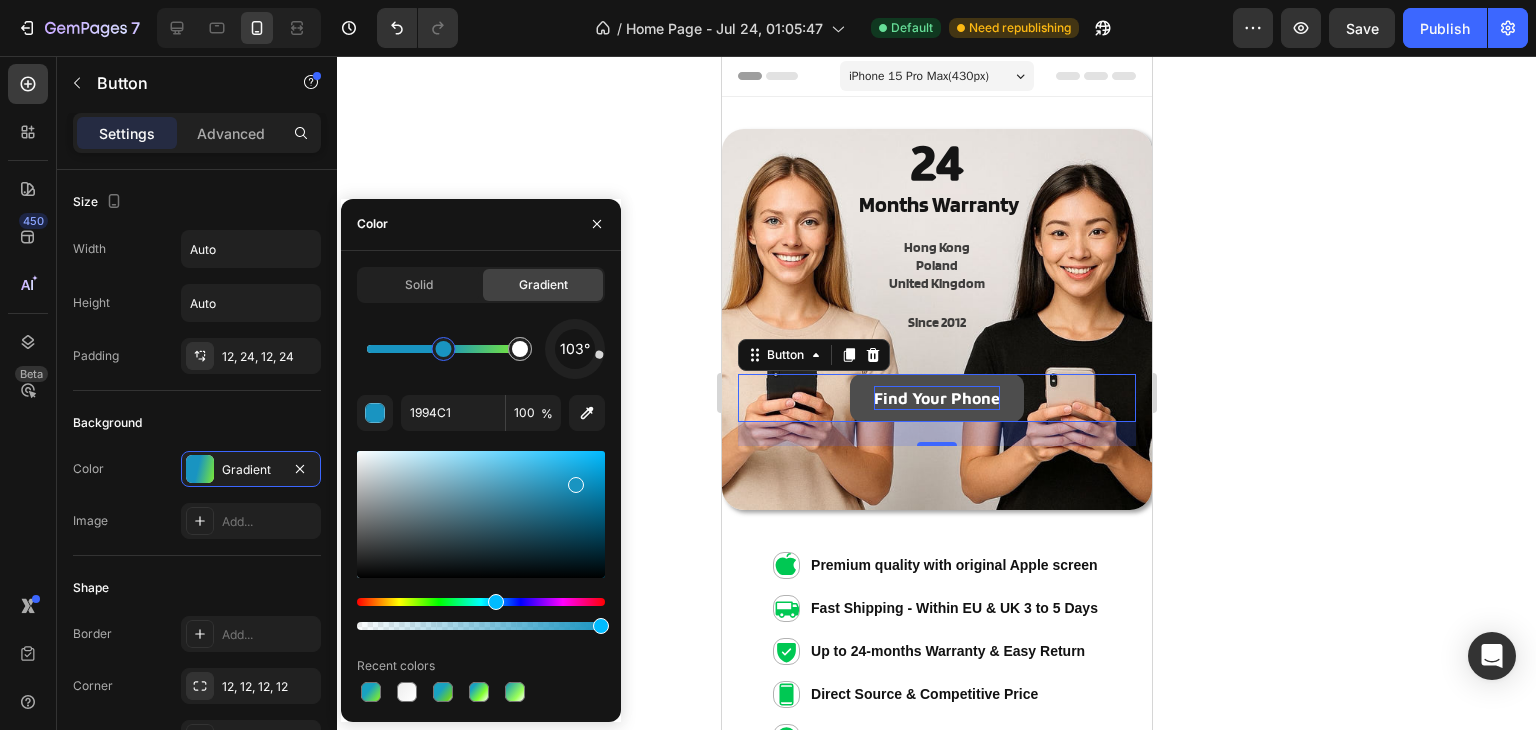 drag, startPoint x: 440, startPoint y: 357, endPoint x: 460, endPoint y: 357, distance: 20 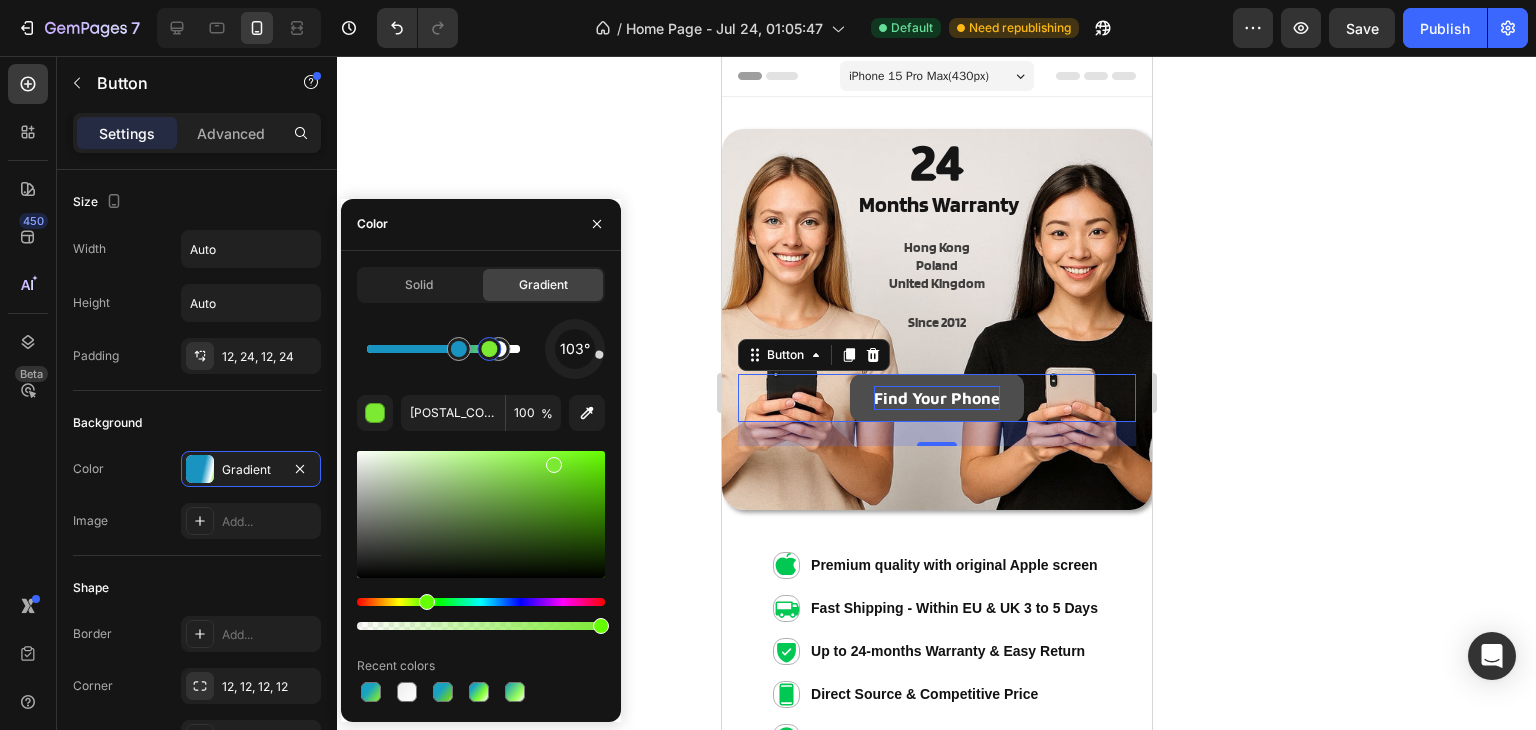 drag, startPoint x: 519, startPoint y: 358, endPoint x: 490, endPoint y: 361, distance: 29.15476 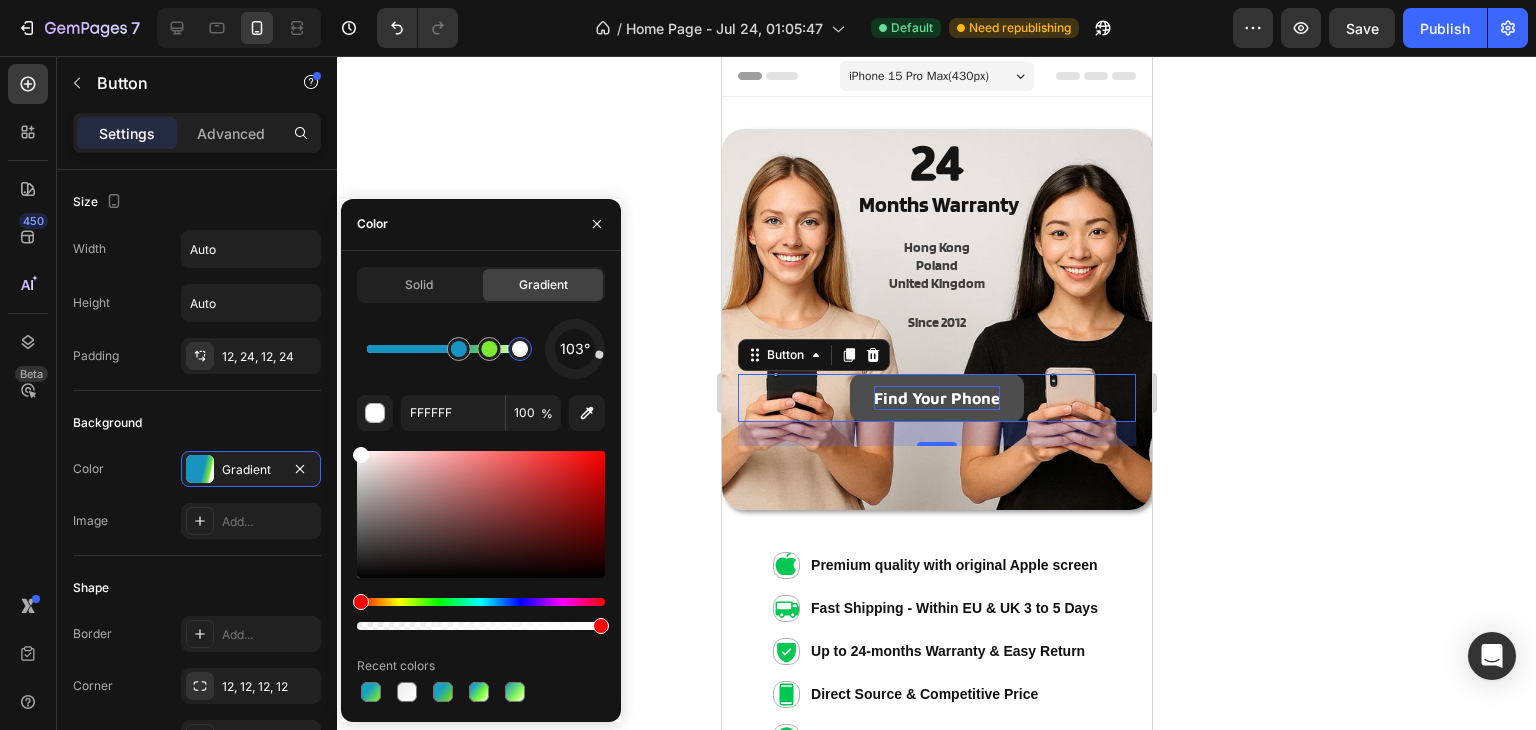 drag, startPoint x: 508, startPoint y: 357, endPoint x: 563, endPoint y: 369, distance: 56.293873 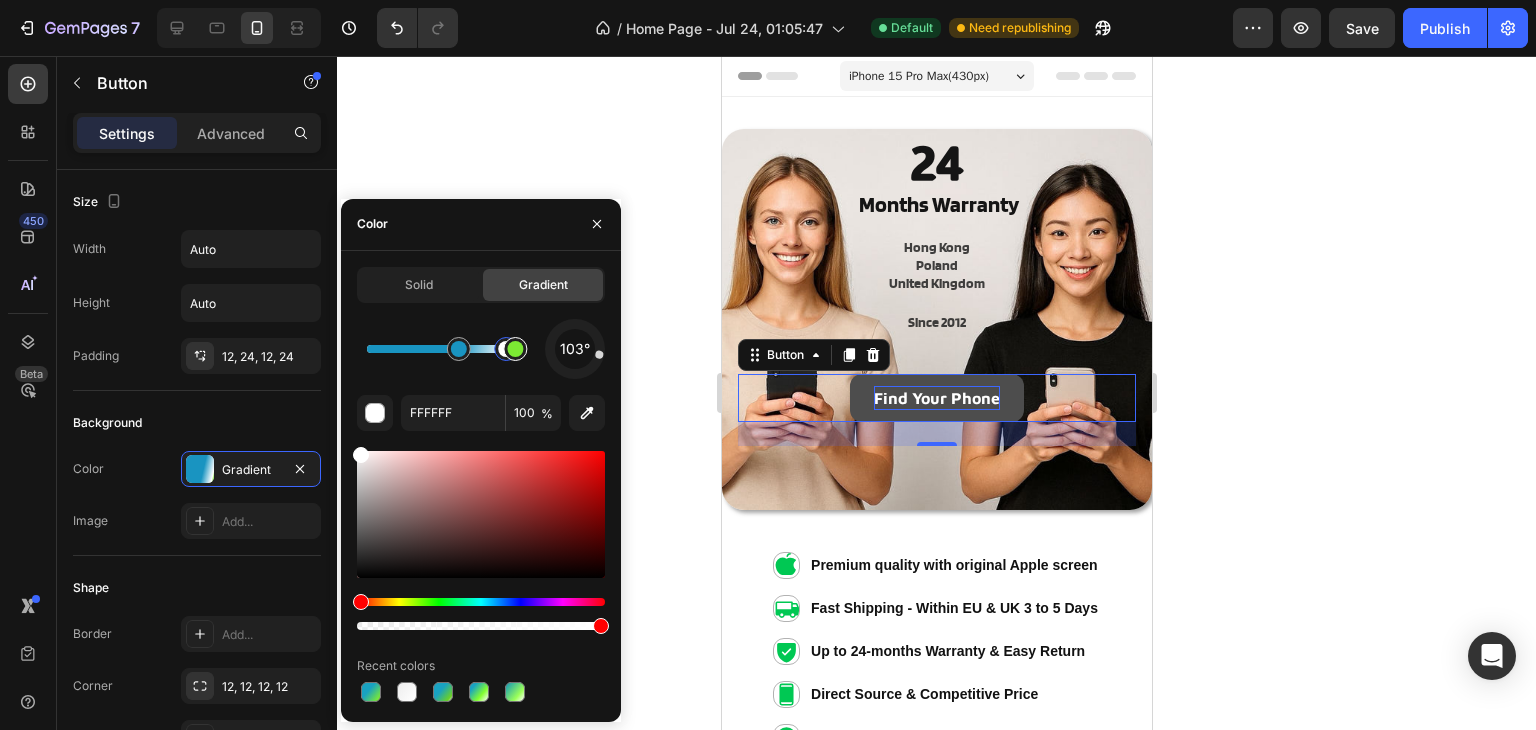 drag, startPoint x: 516, startPoint y: 358, endPoint x: 532, endPoint y: 353, distance: 16.763054 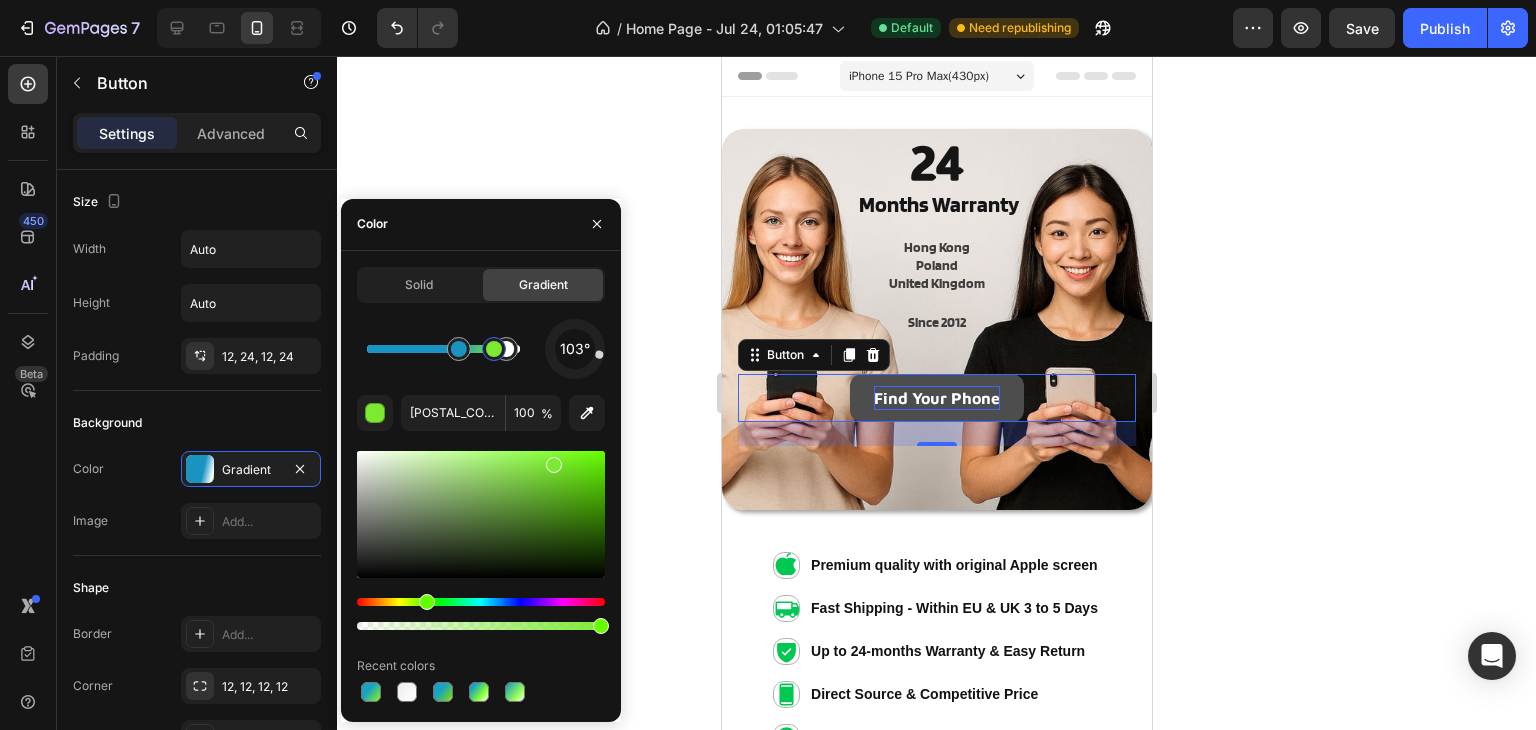 drag, startPoint x: 513, startPoint y: 356, endPoint x: 486, endPoint y: 358, distance: 27.073973 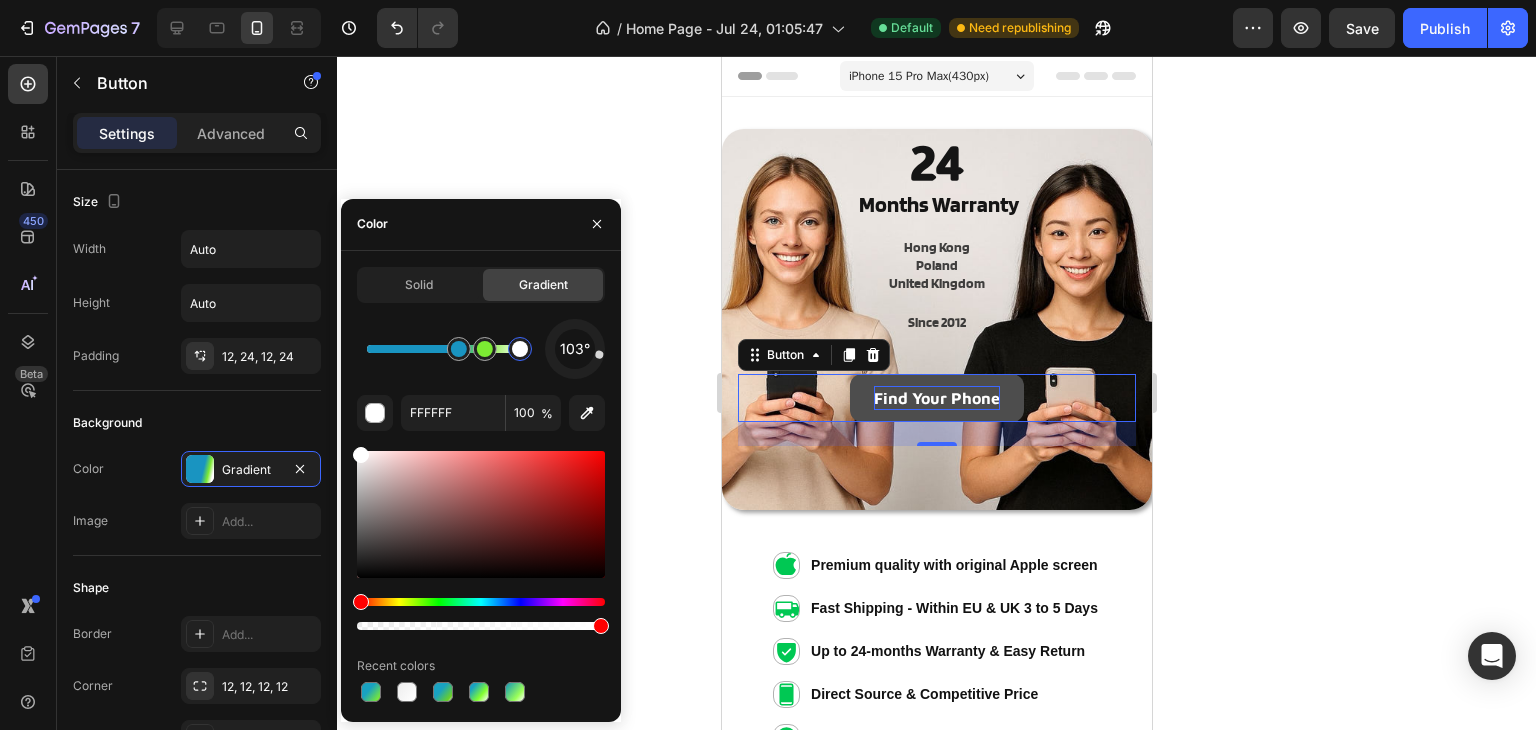 click at bounding box center [520, 349] 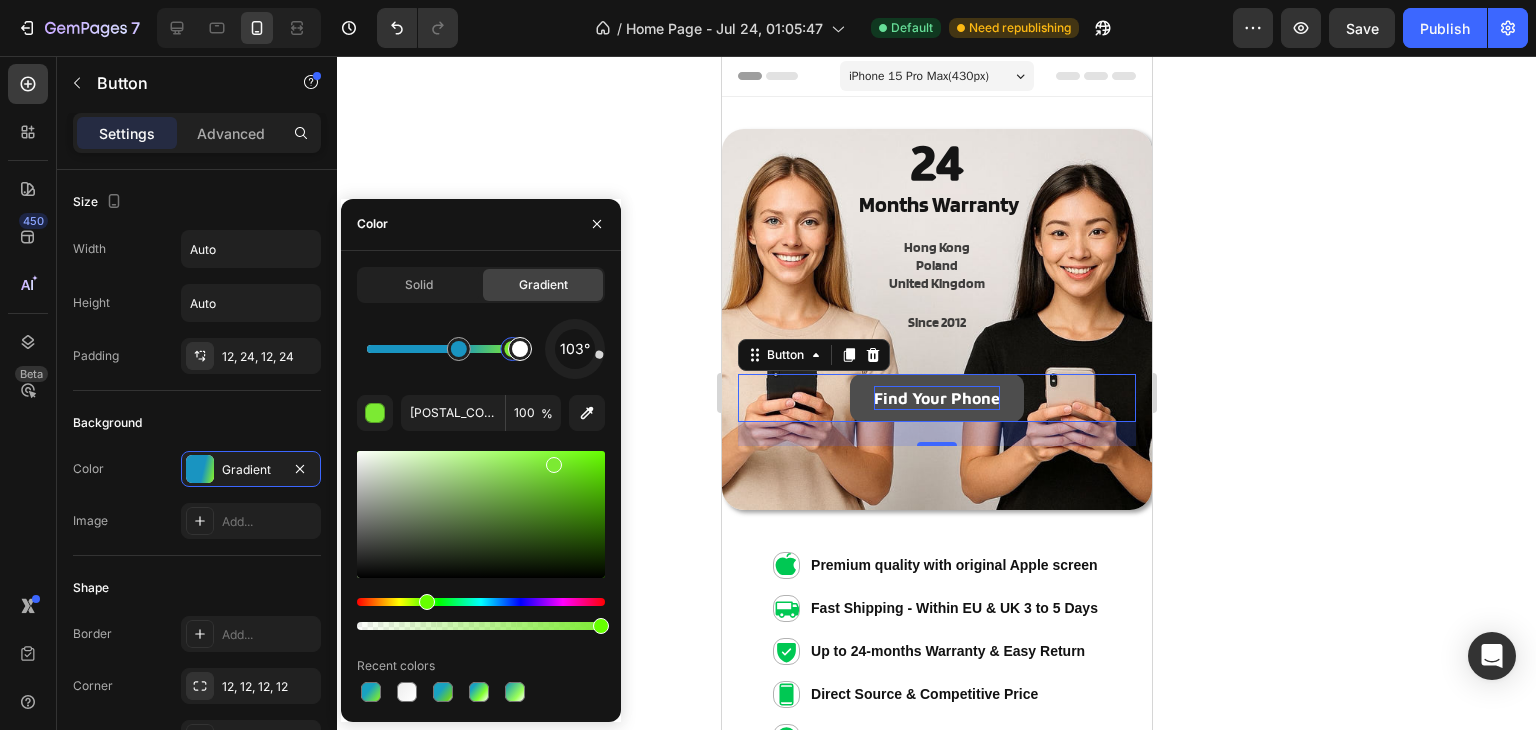 drag, startPoint x: 498, startPoint y: 358, endPoint x: 533, endPoint y: 361, distance: 35.128338 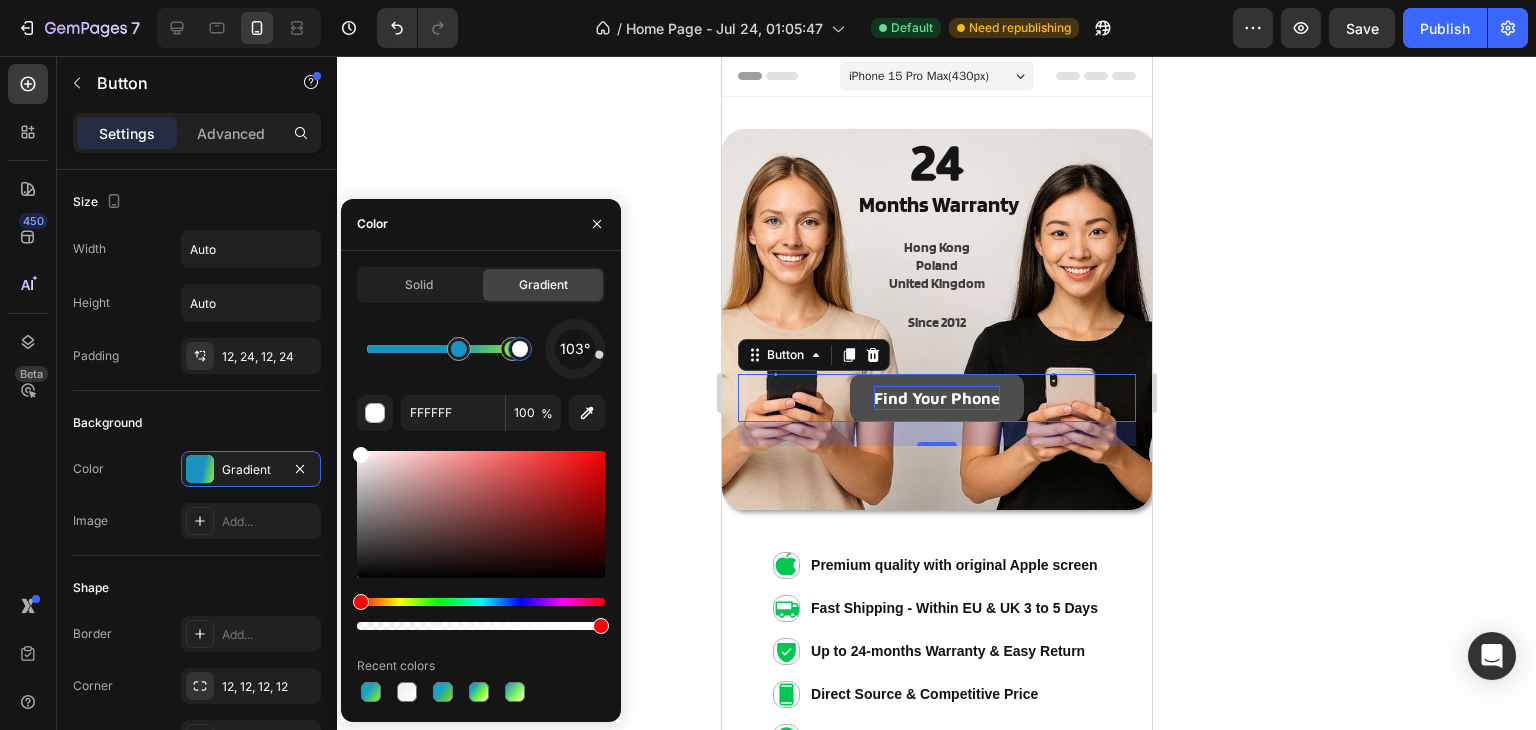 drag, startPoint x: 507, startPoint y: 357, endPoint x: 524, endPoint y: 358, distance: 17.029387 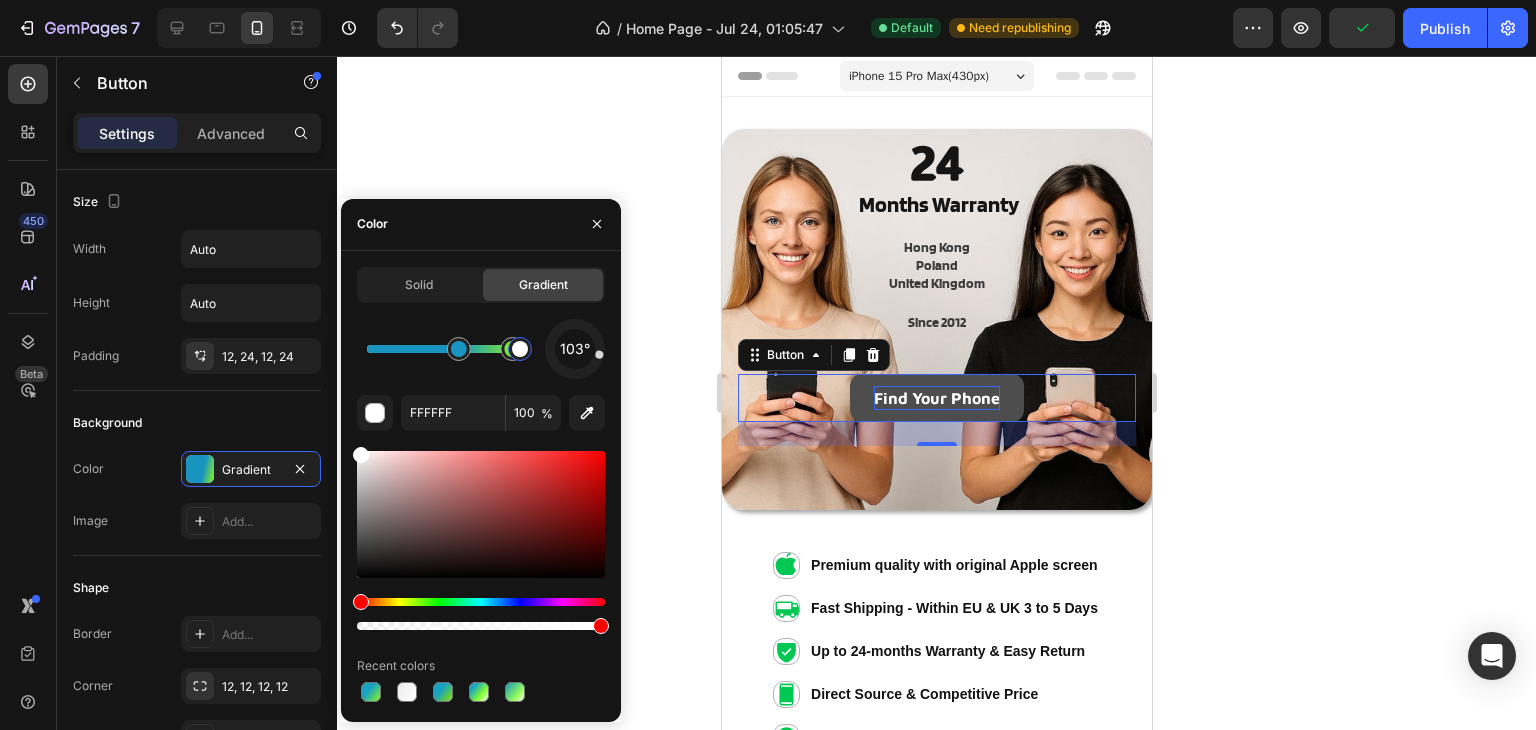 drag, startPoint x: 504, startPoint y: 360, endPoint x: 544, endPoint y: 366, distance: 40.4475 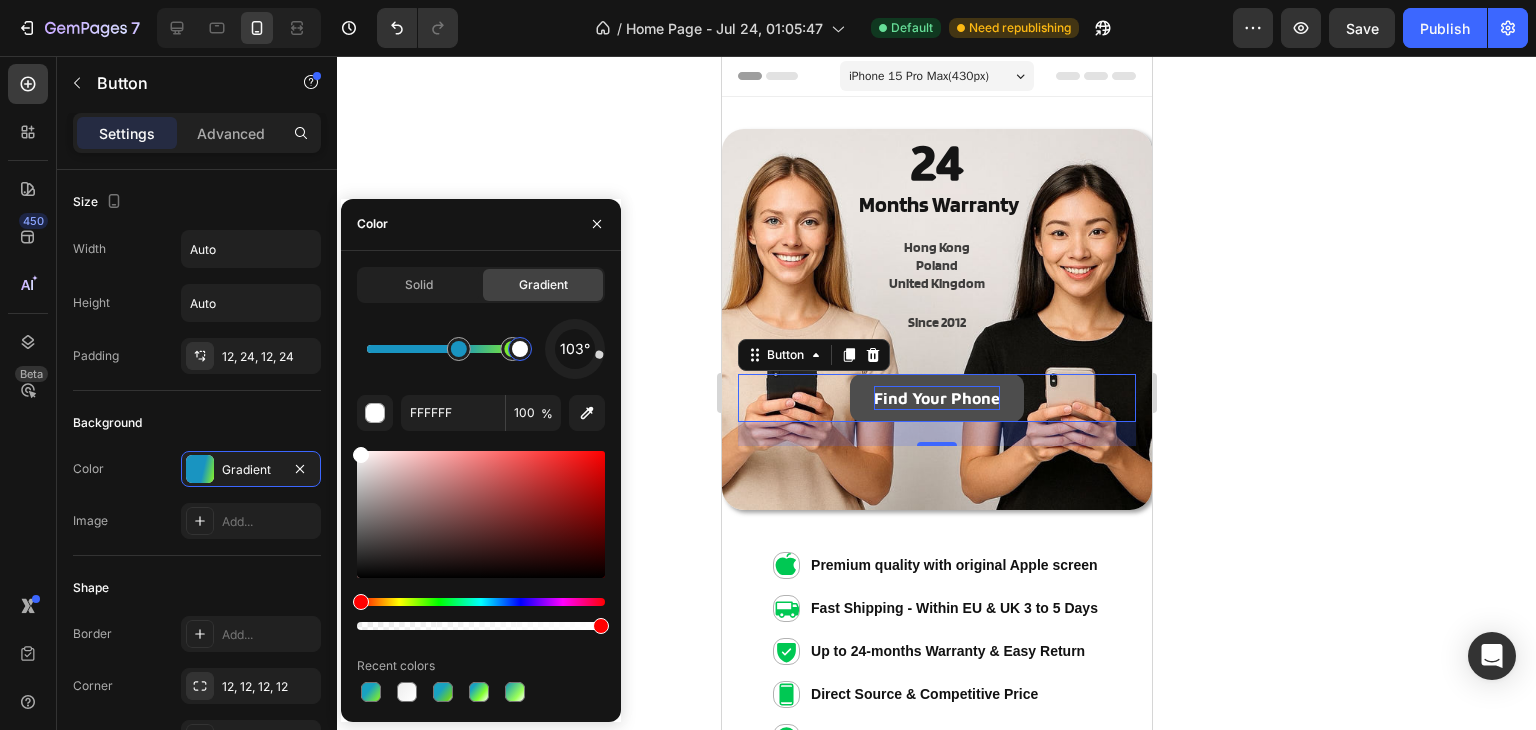 drag, startPoint x: 503, startPoint y: 355, endPoint x: 512, endPoint y: 364, distance: 12.727922 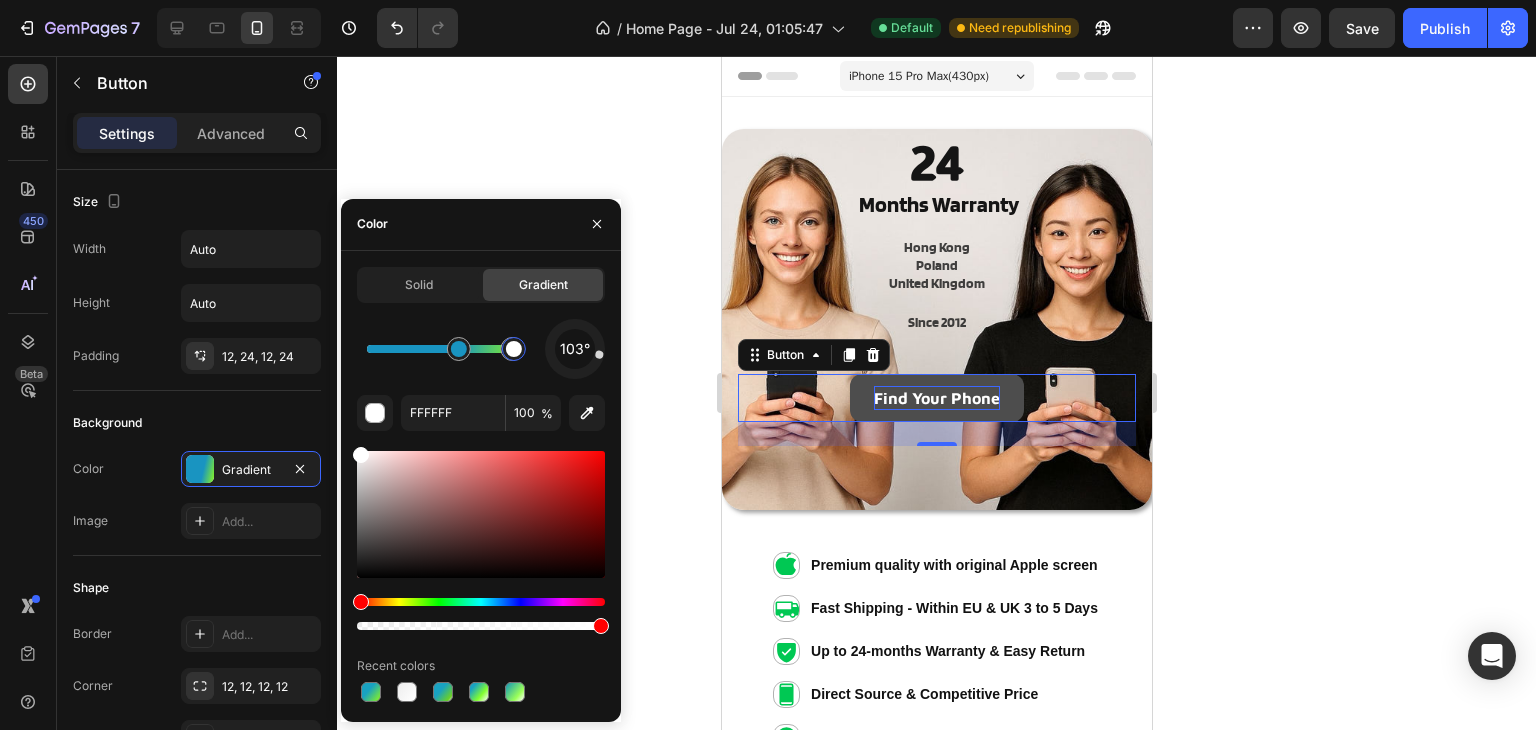 click at bounding box center [514, 349] 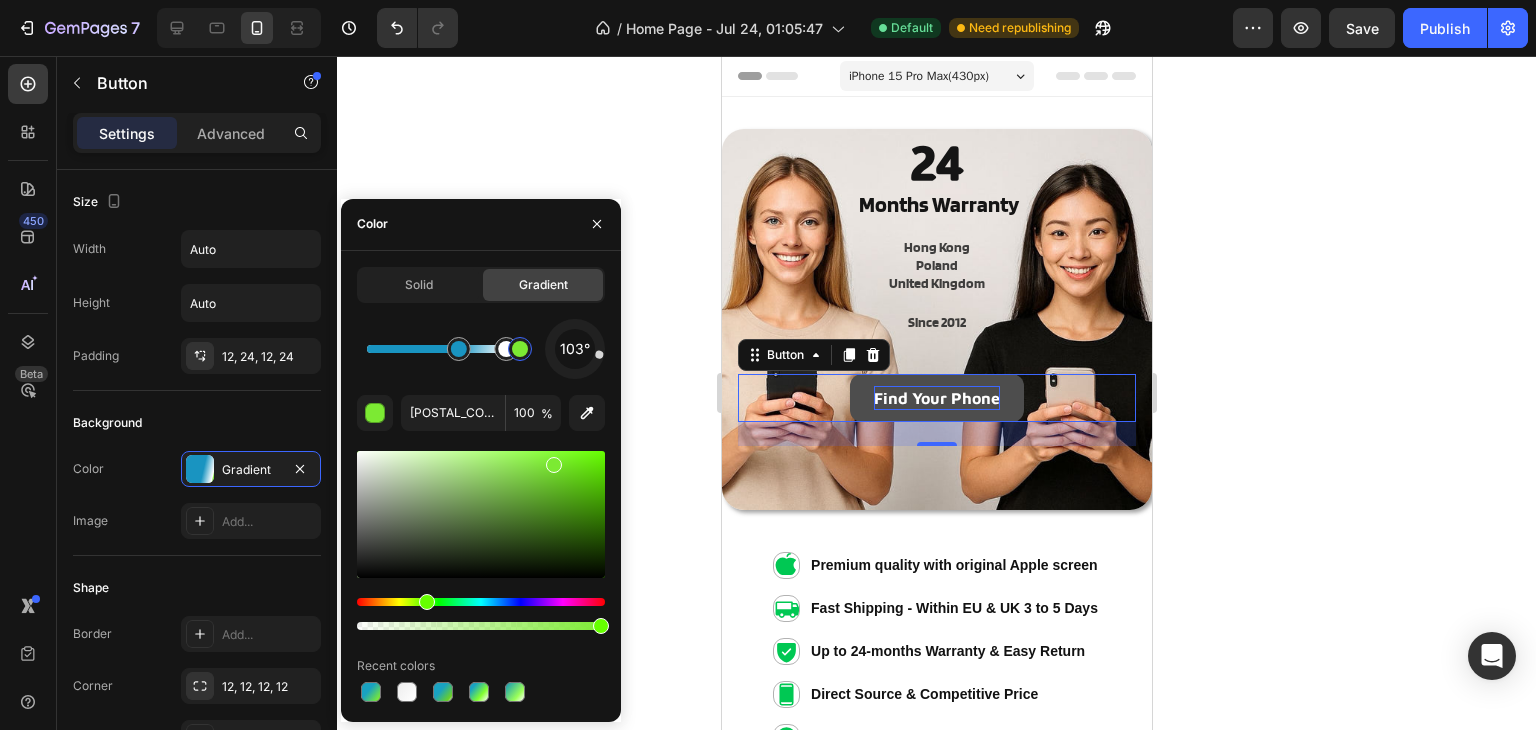 drag, startPoint x: 514, startPoint y: 357, endPoint x: 542, endPoint y: 358, distance: 28.01785 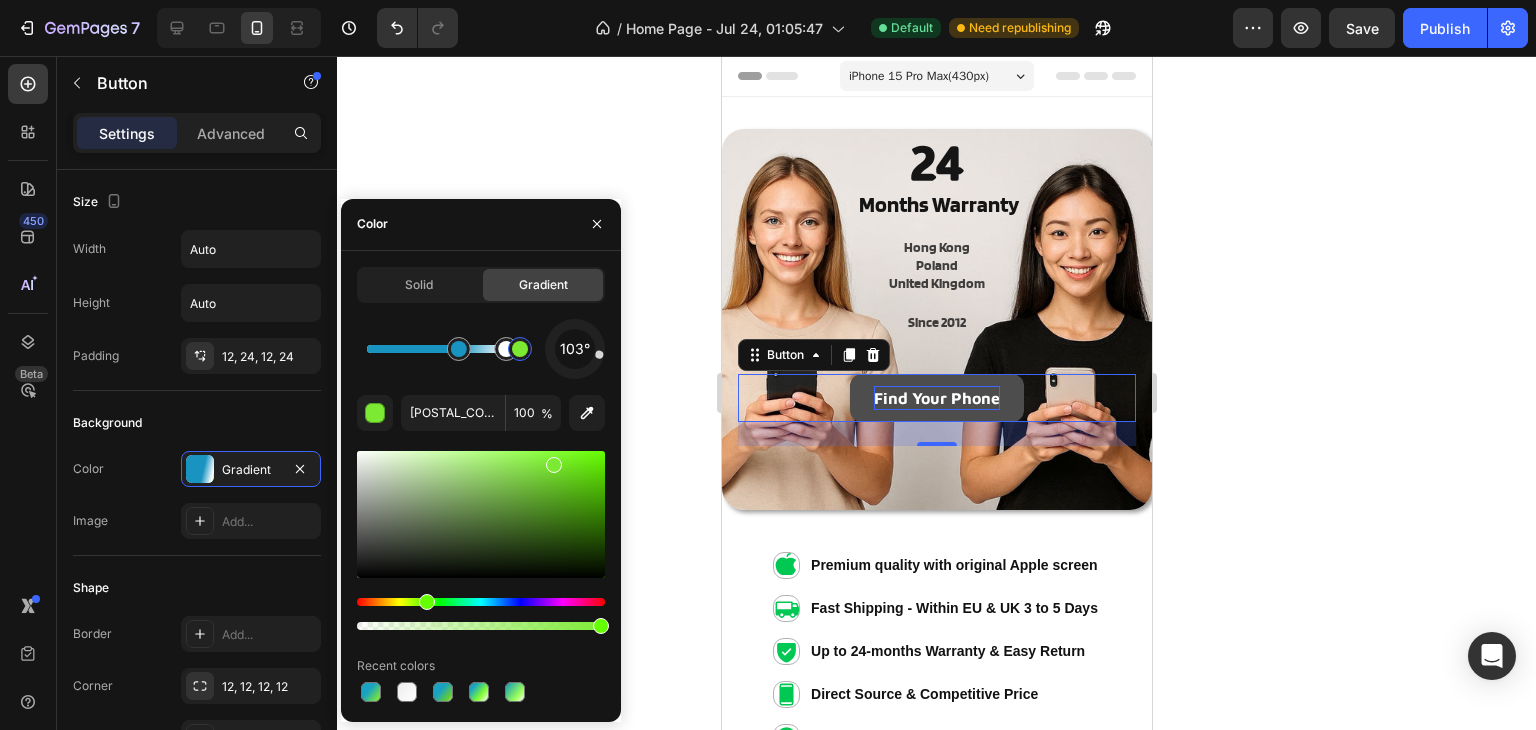 drag, startPoint x: 508, startPoint y: 353, endPoint x: 535, endPoint y: 371, distance: 32.449963 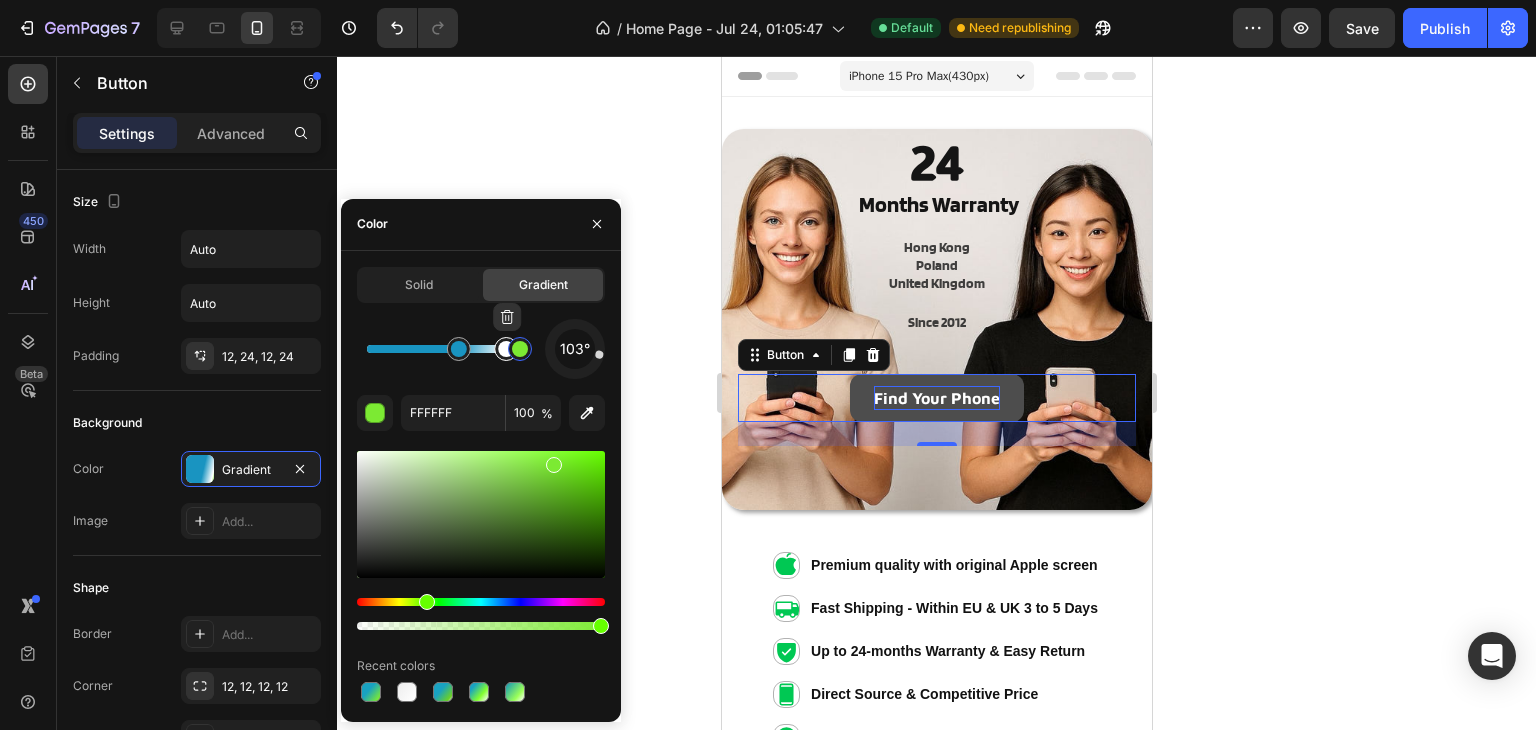 click at bounding box center [506, 349] 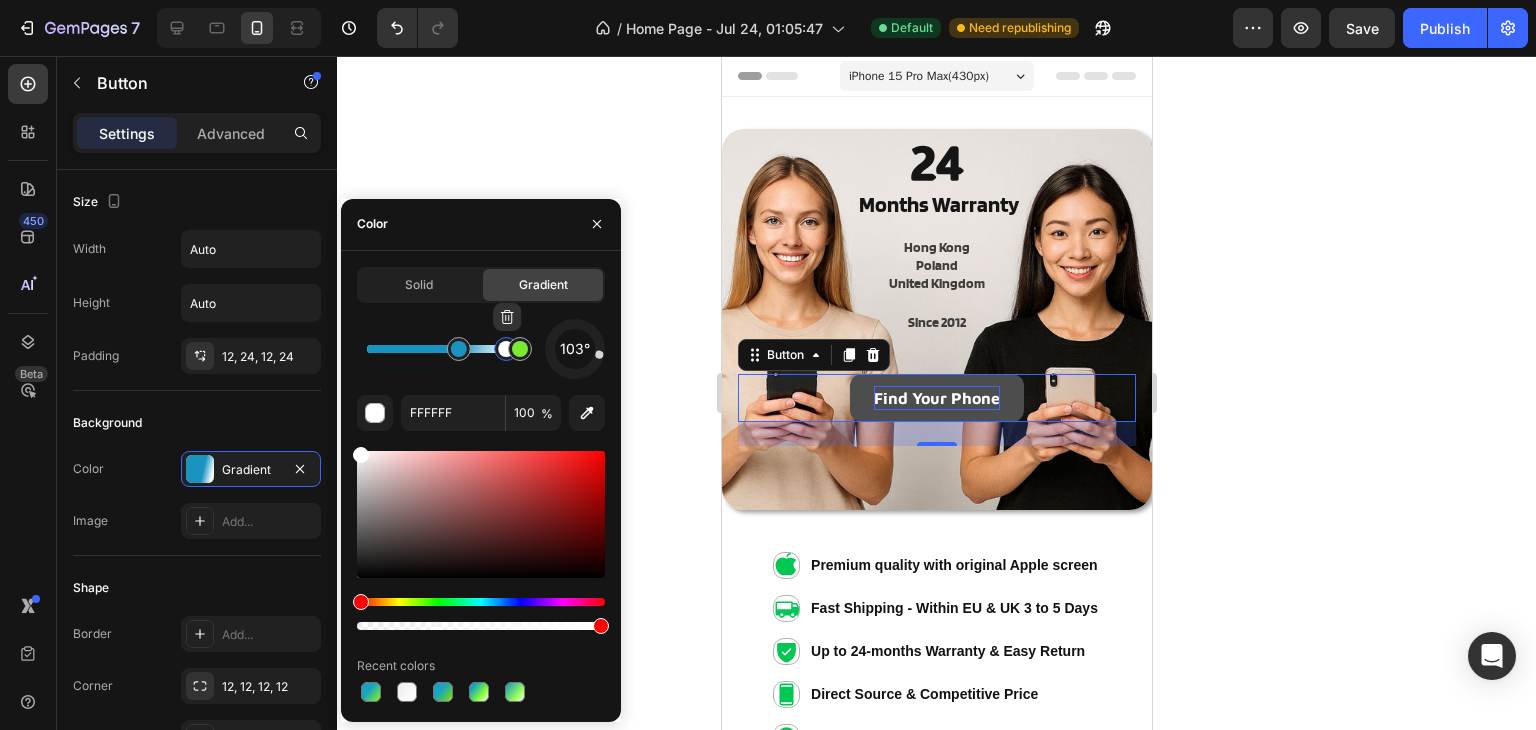 click at bounding box center (506, 349) 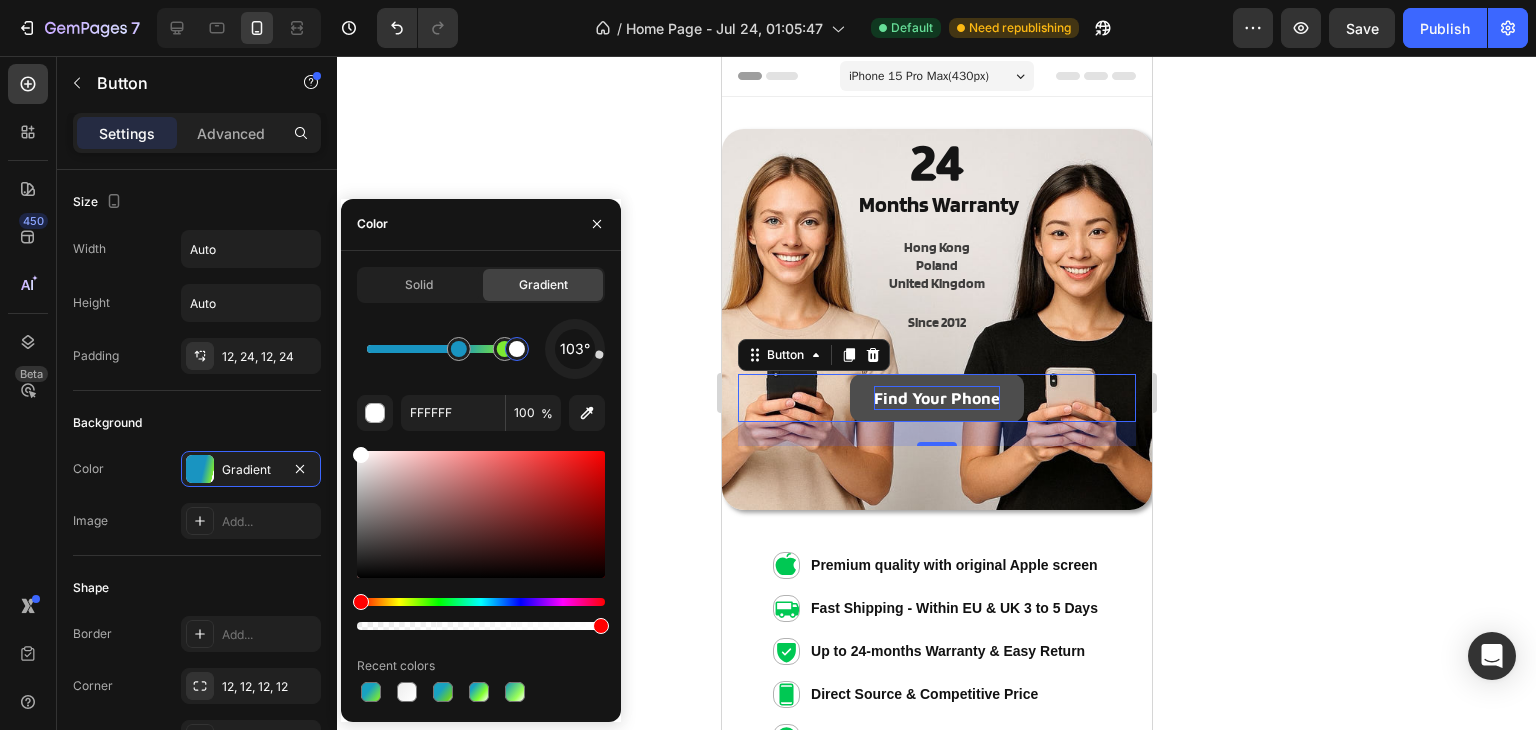 drag, startPoint x: 507, startPoint y: 356, endPoint x: 533, endPoint y: 357, distance: 26.019224 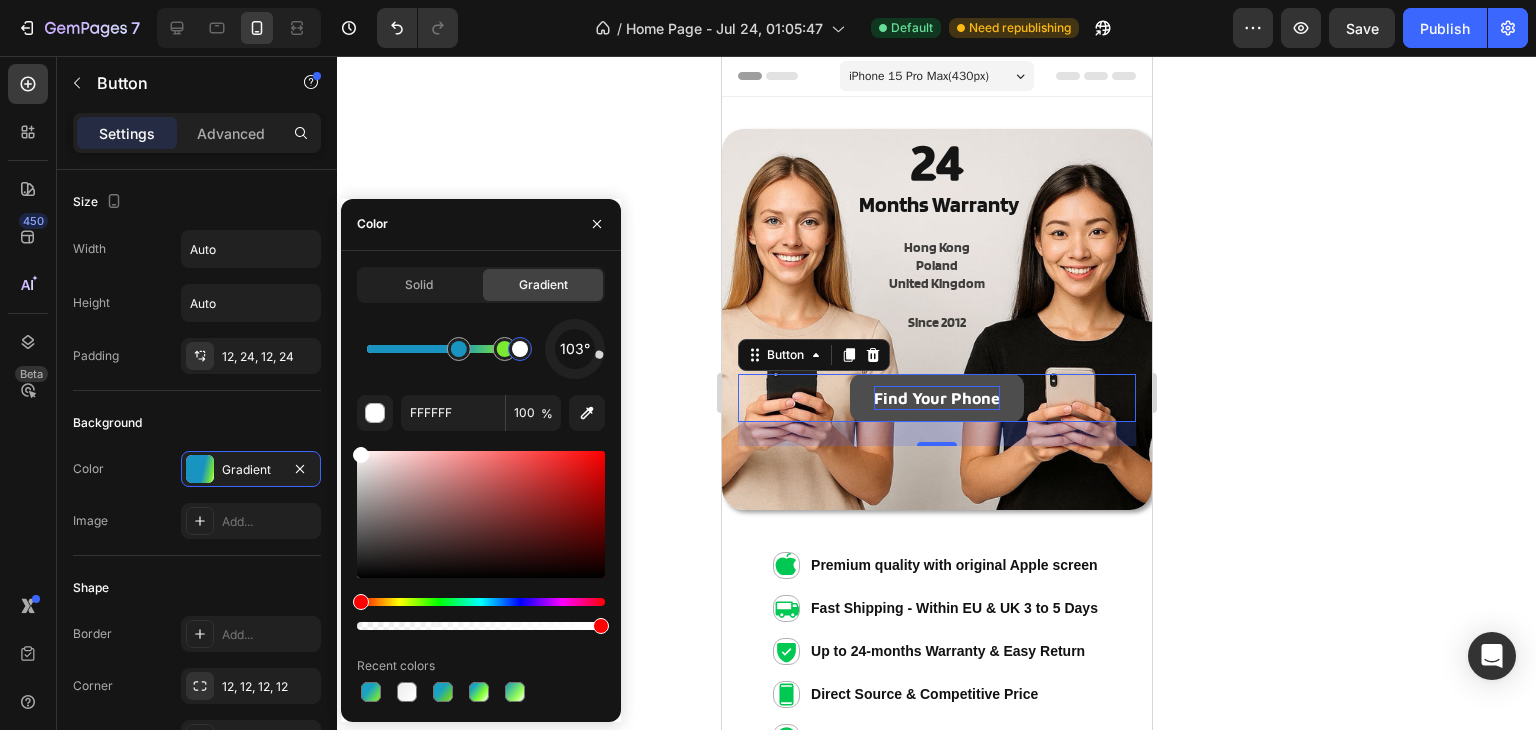 drag, startPoint x: 505, startPoint y: 353, endPoint x: 534, endPoint y: 354, distance: 29.017237 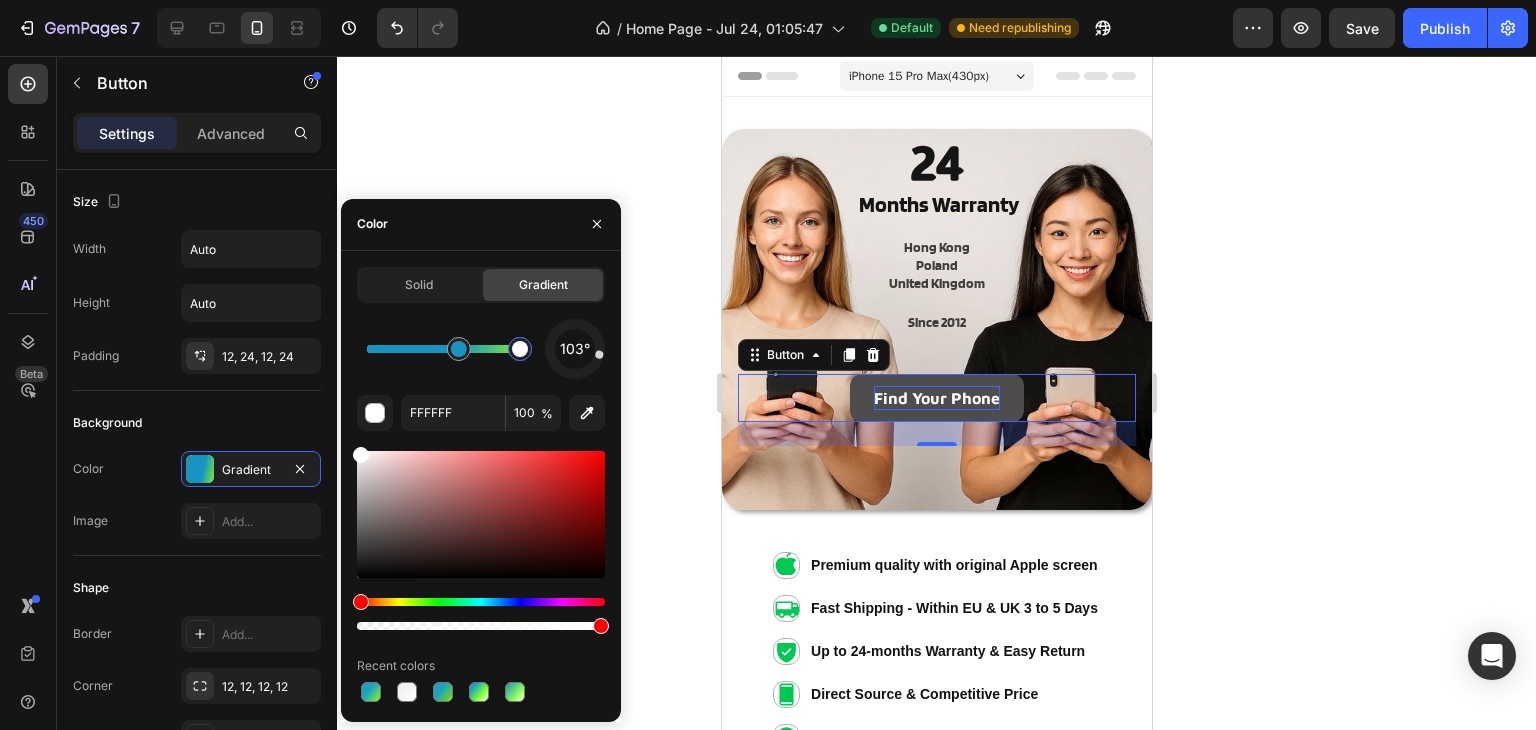 drag, startPoint x: 496, startPoint y: 349, endPoint x: 526, endPoint y: 358, distance: 31.320919 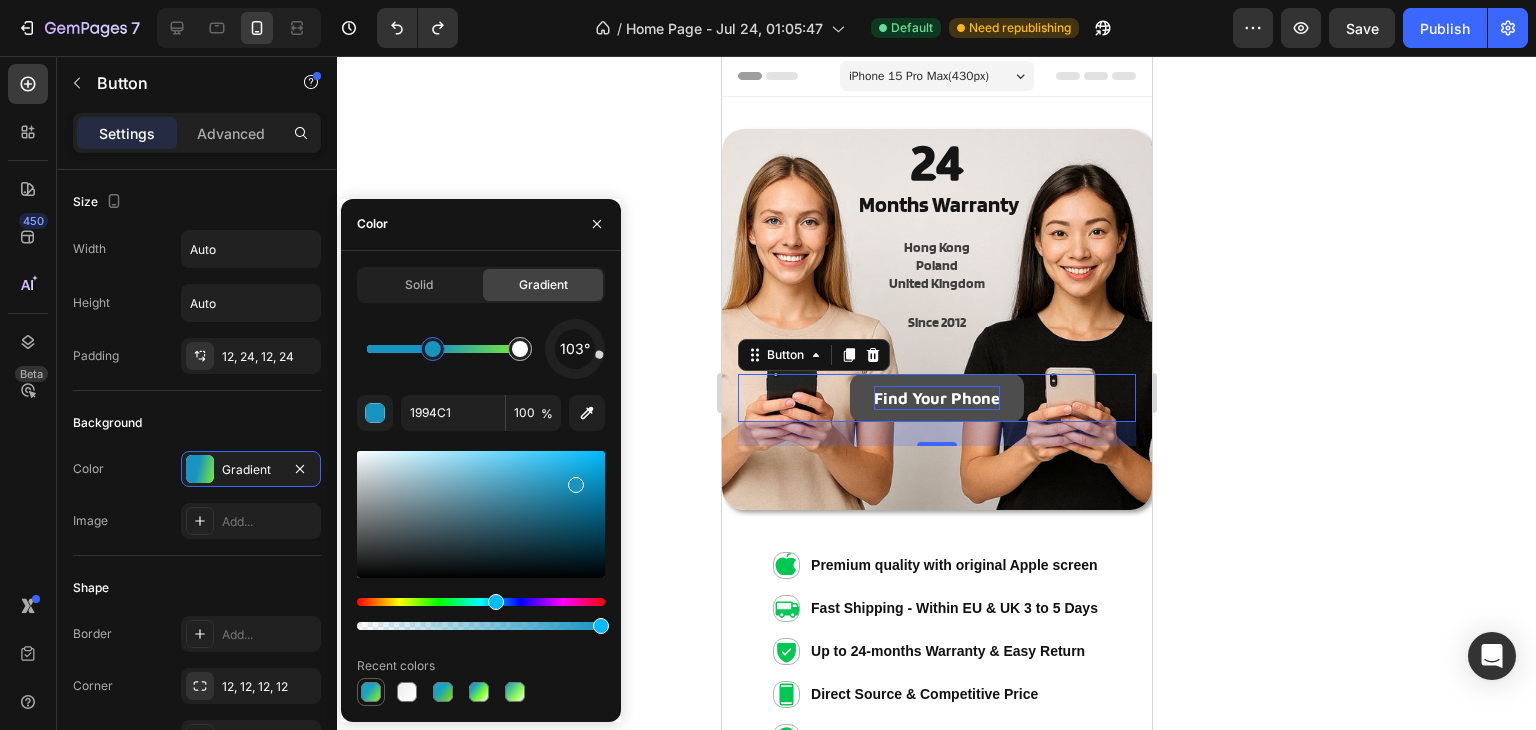 click at bounding box center [371, 692] 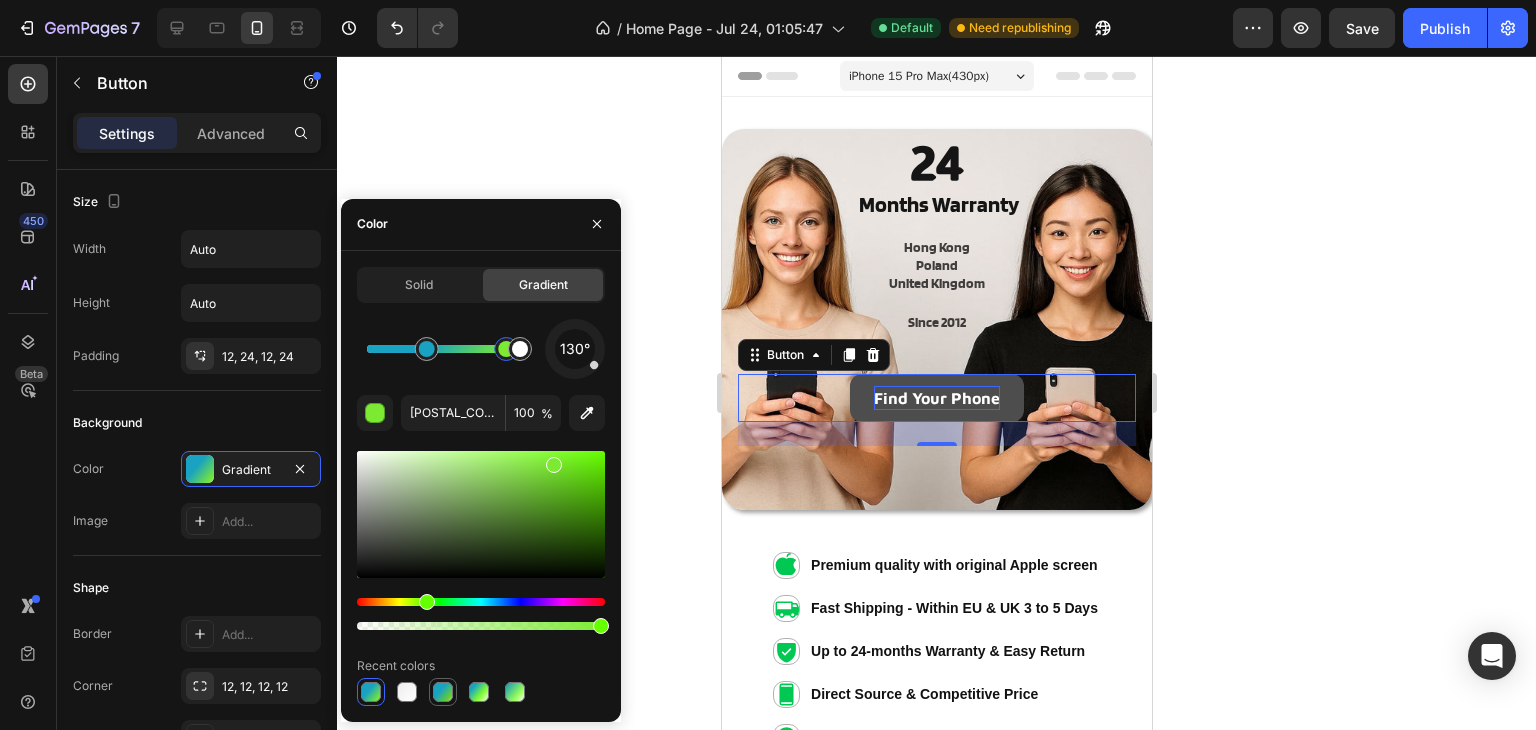 click at bounding box center (443, 692) 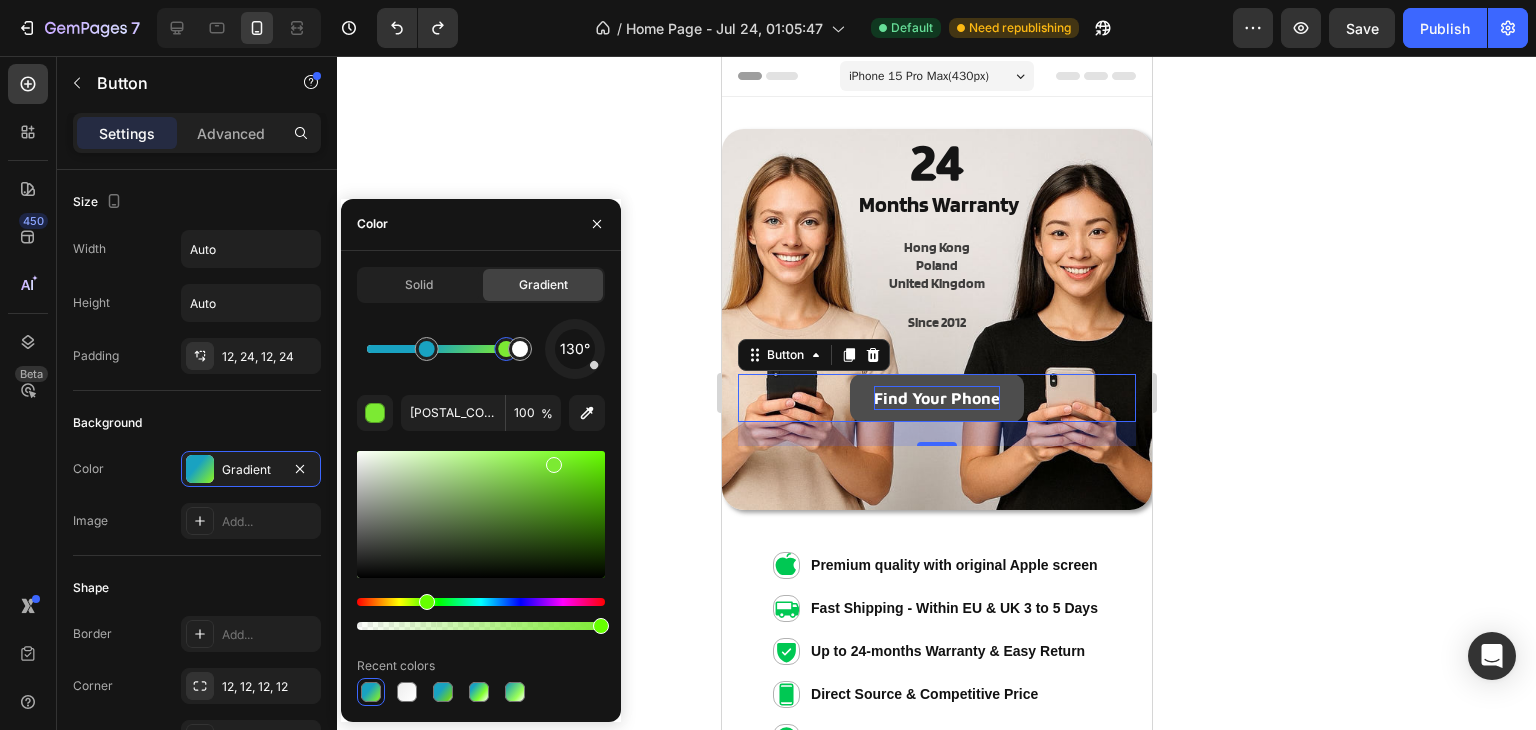 type on "919191" 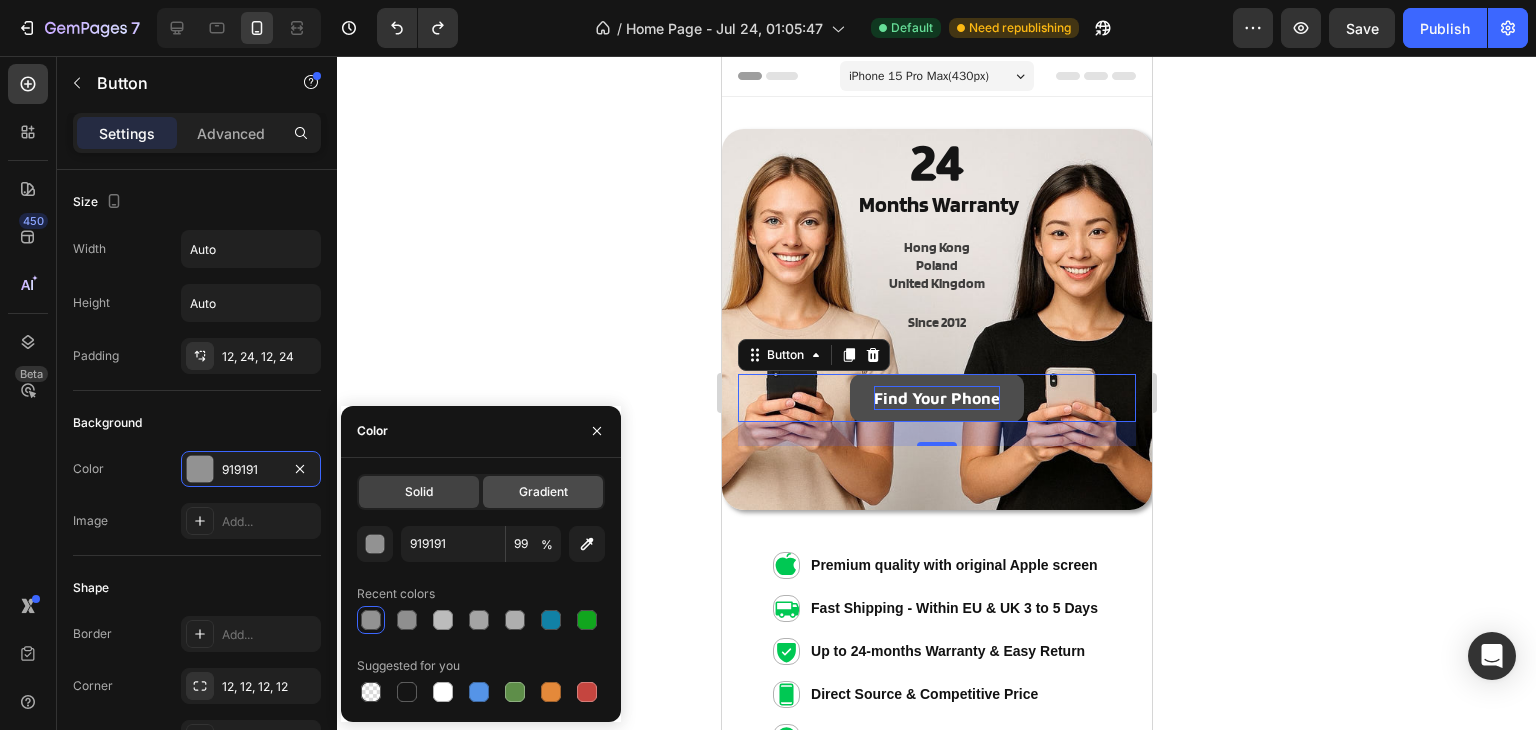 click on "Gradient" 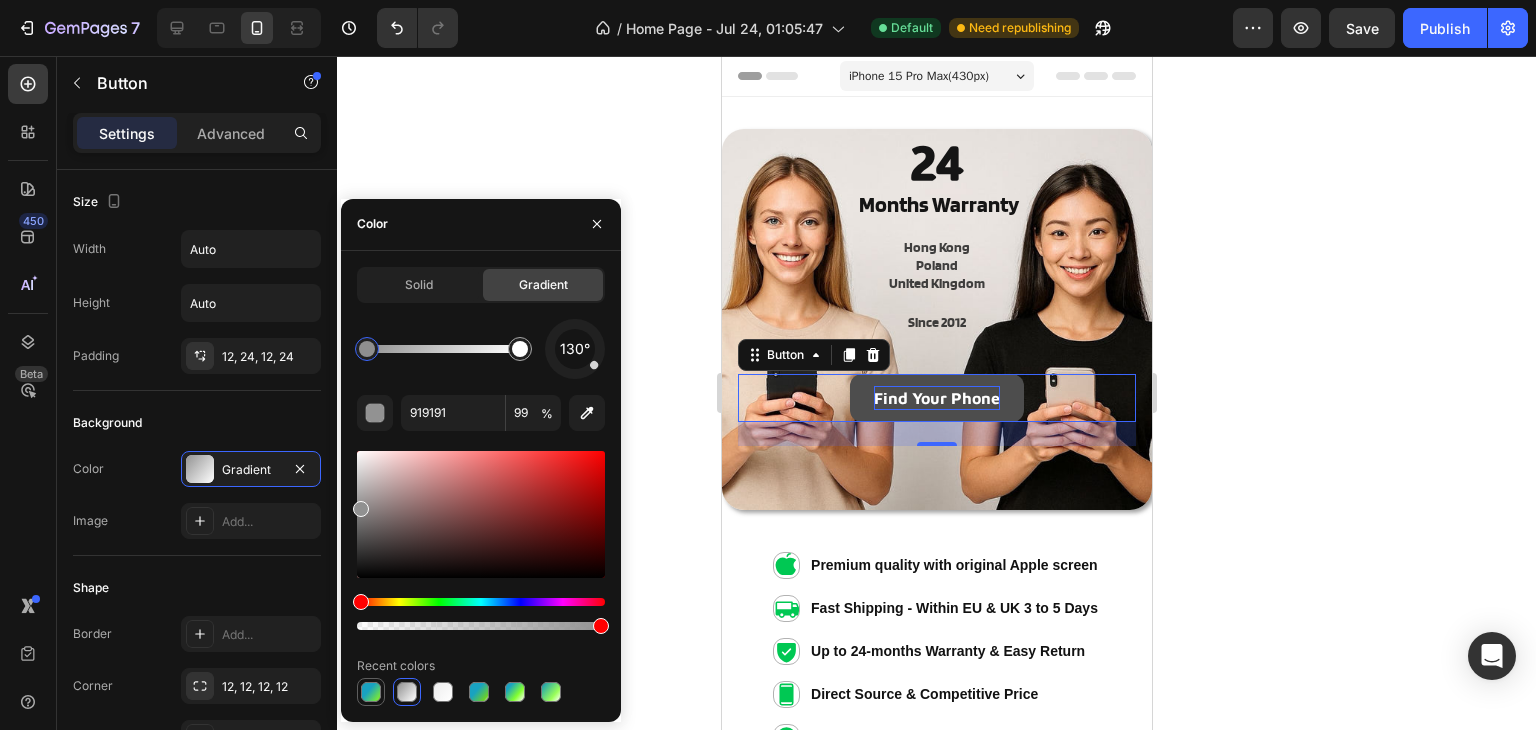 click at bounding box center [371, 692] 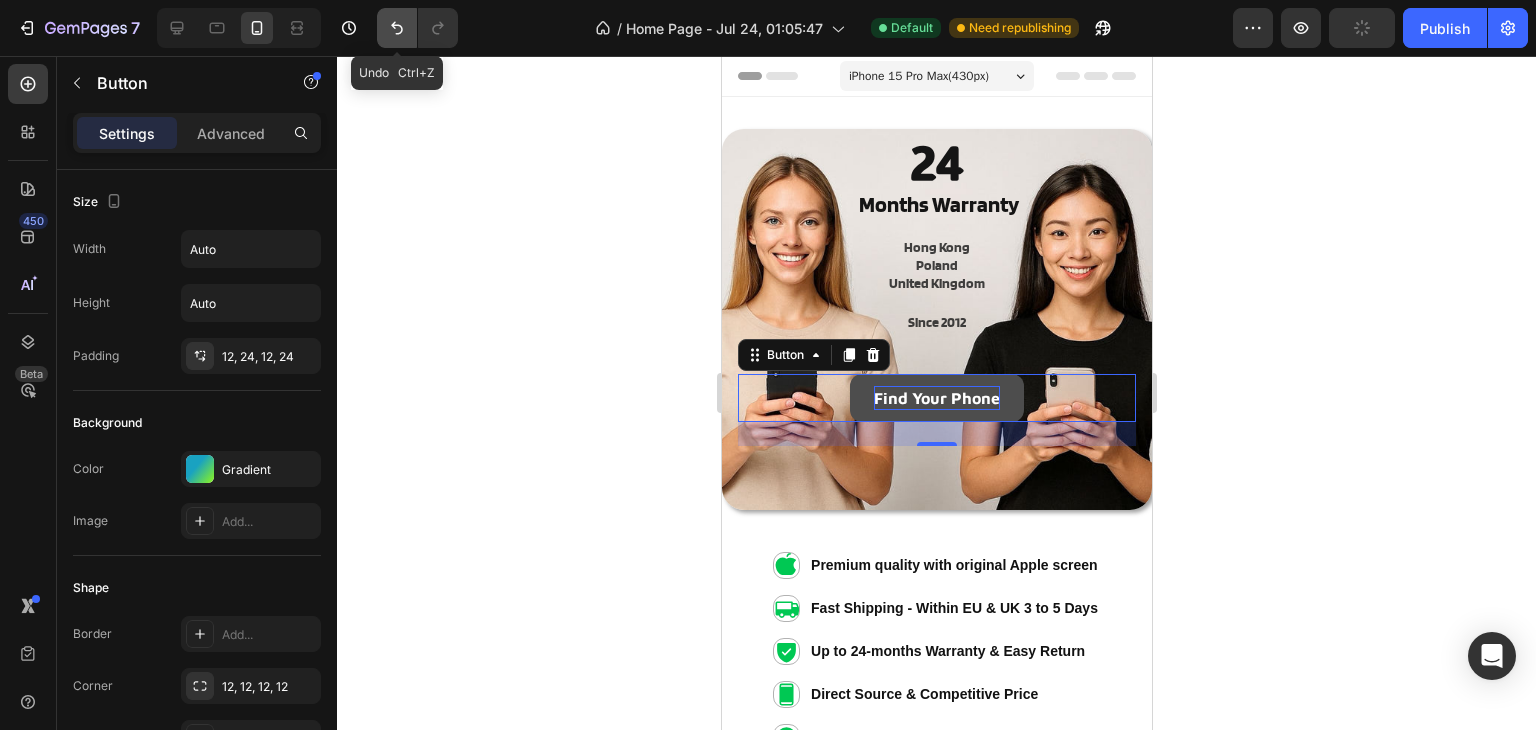 click 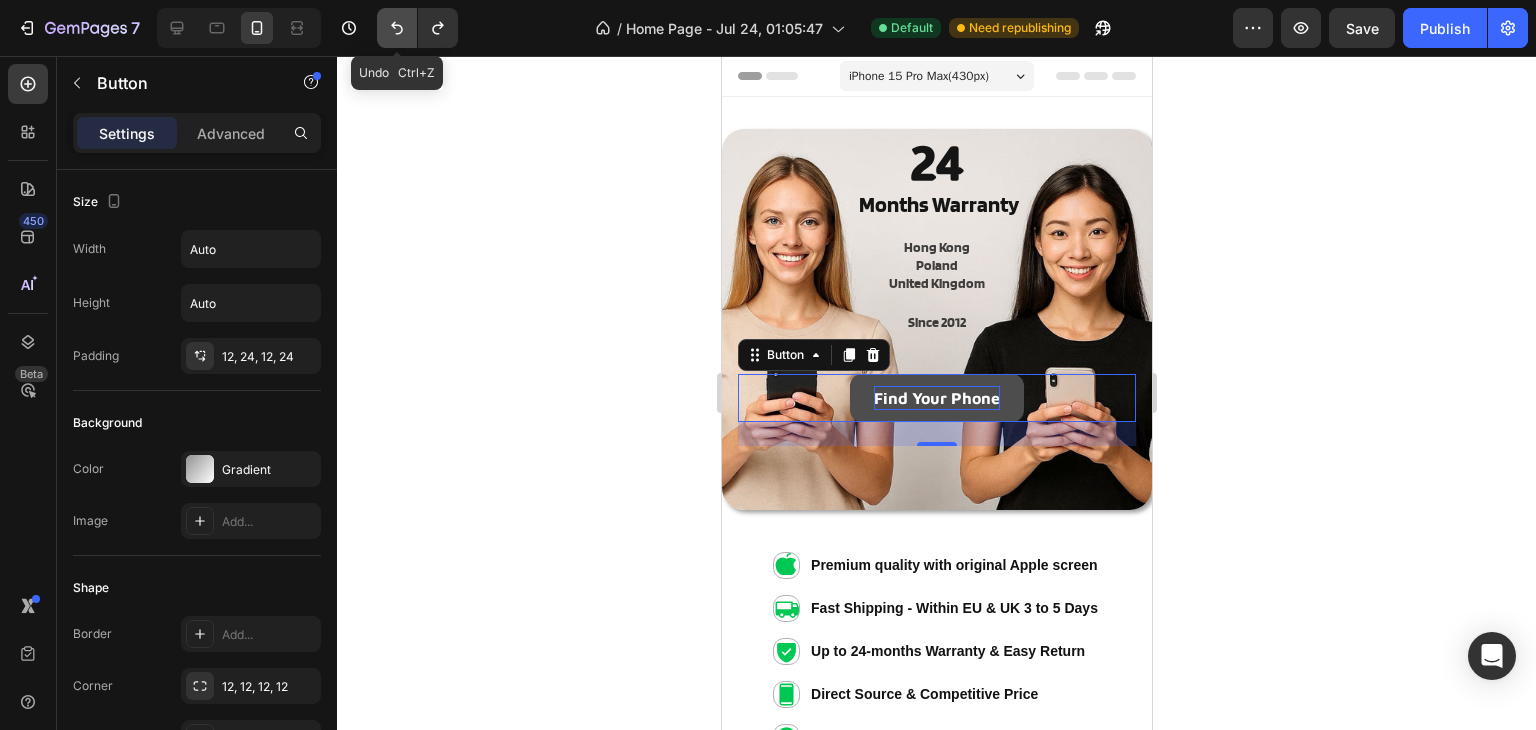 click 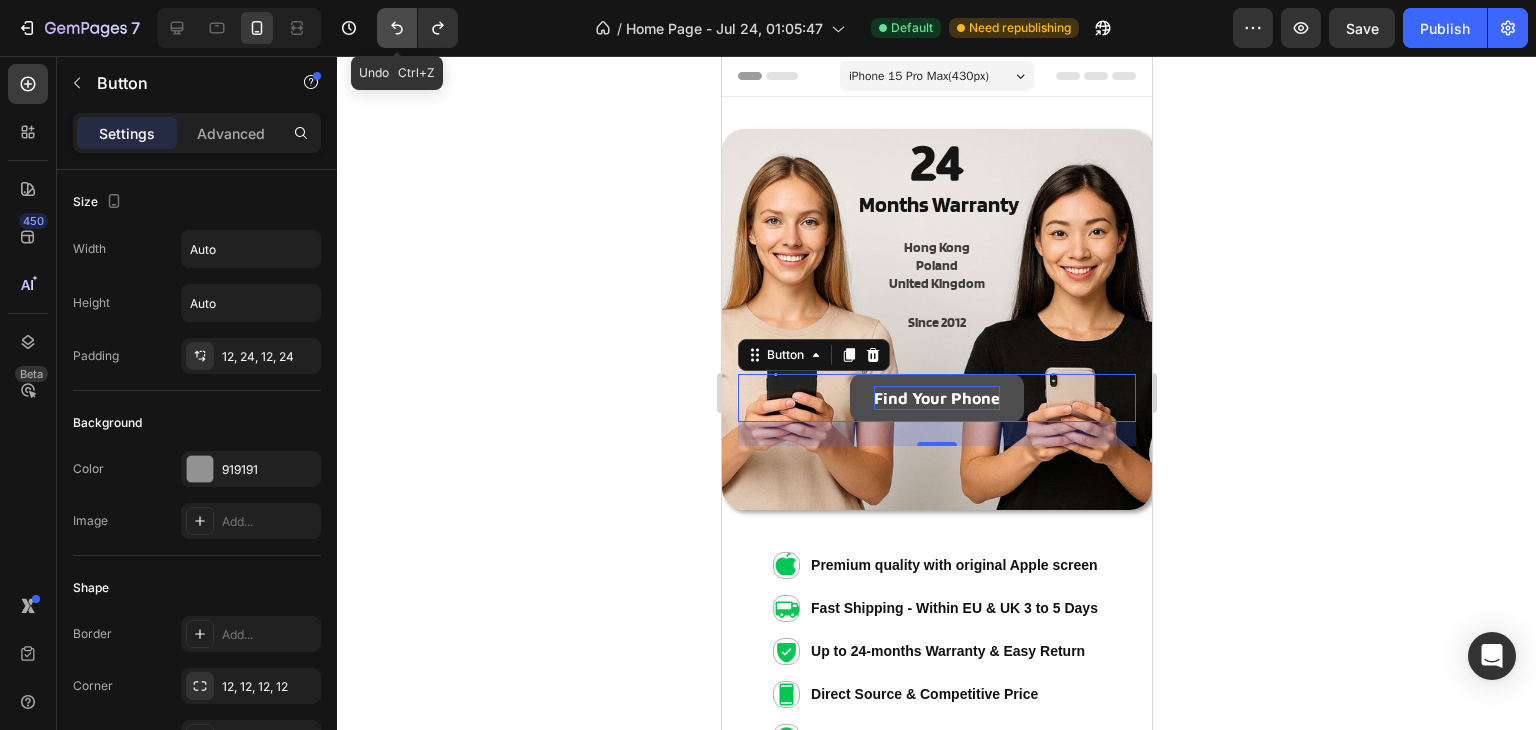 click 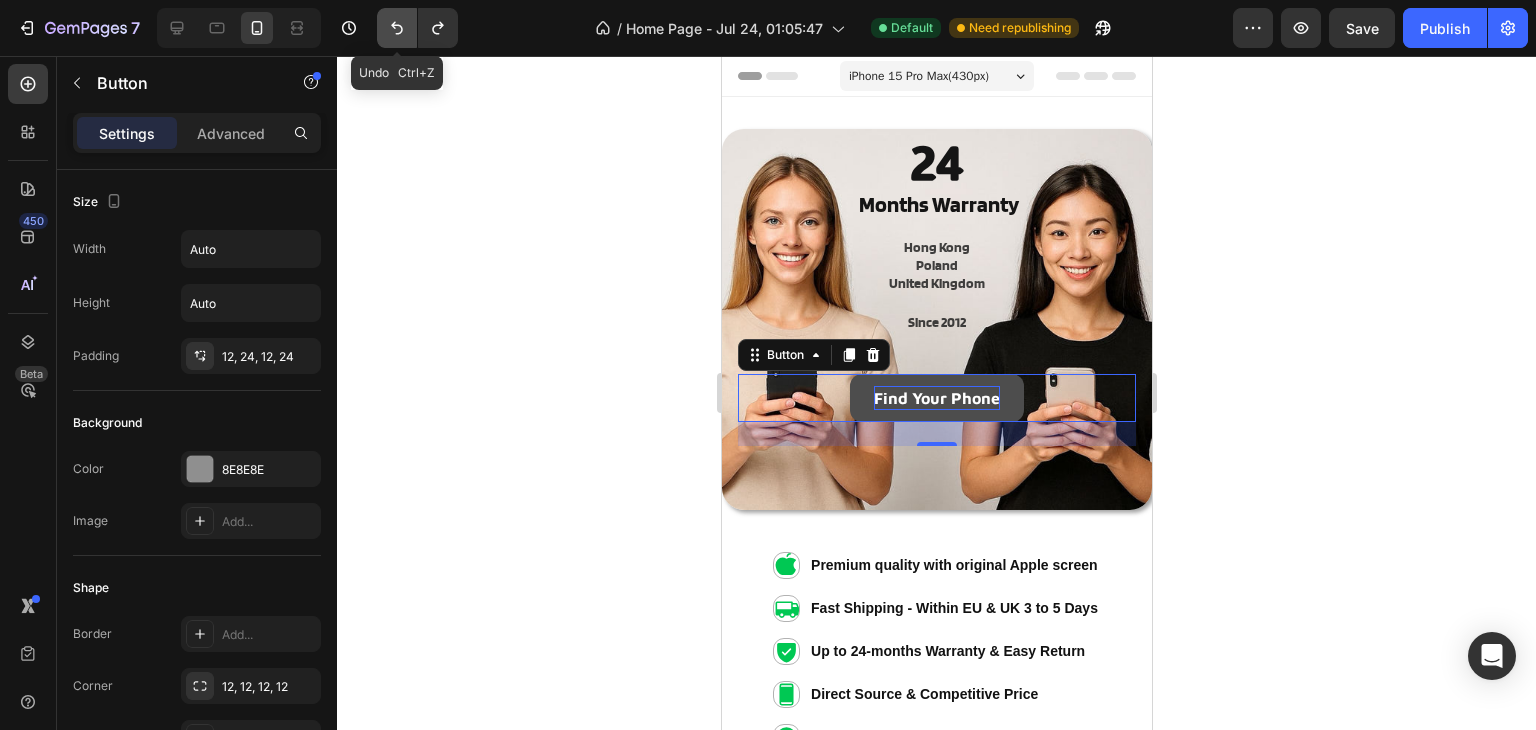 click 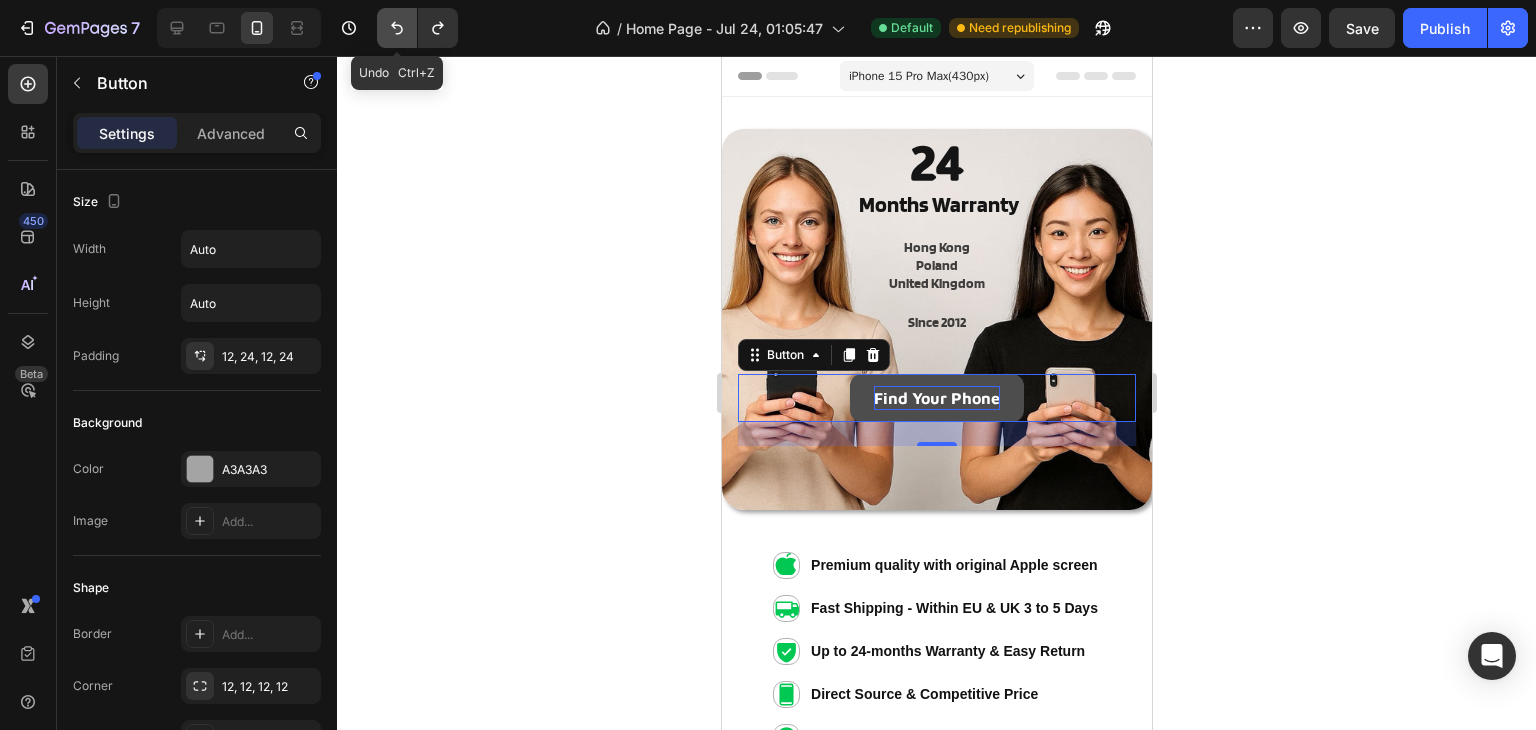 click 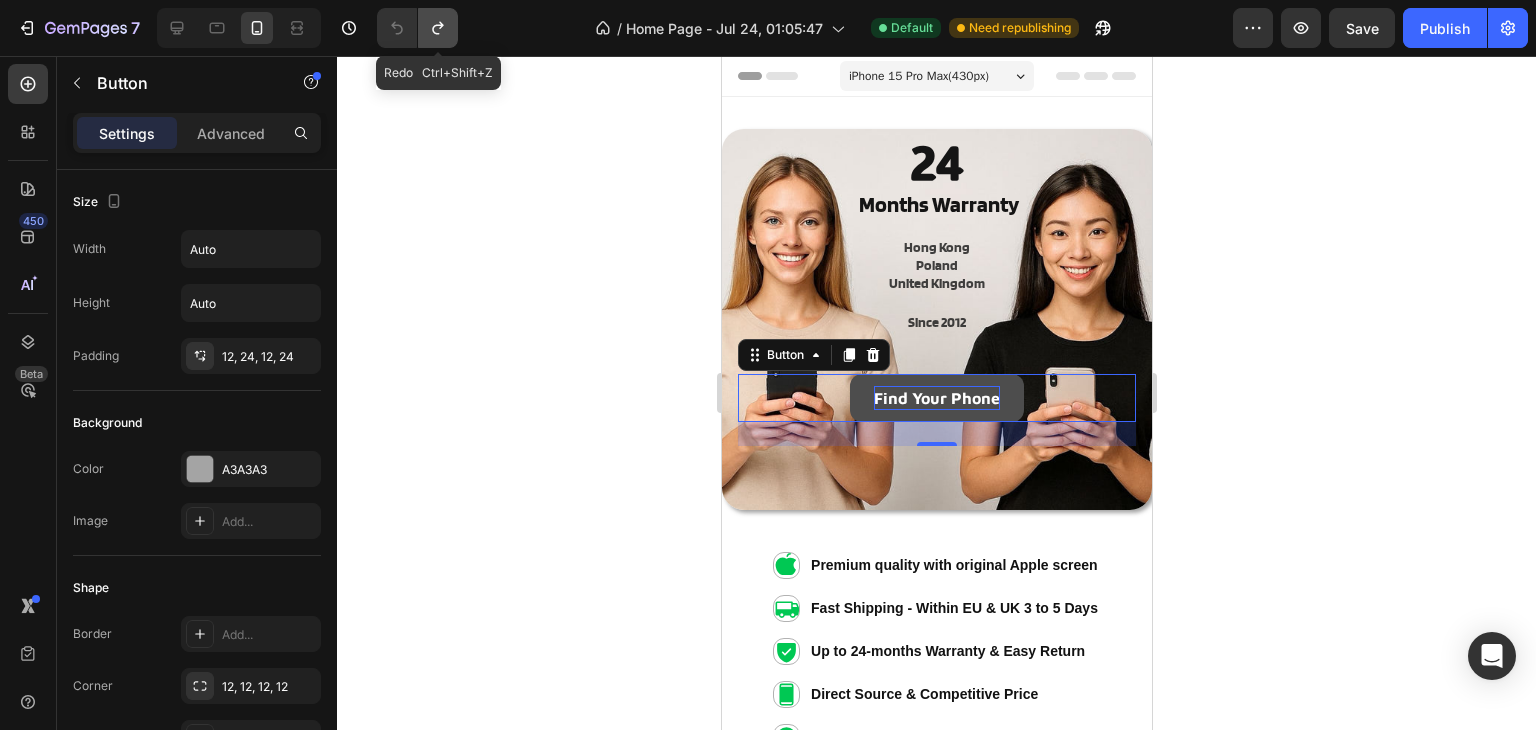 click 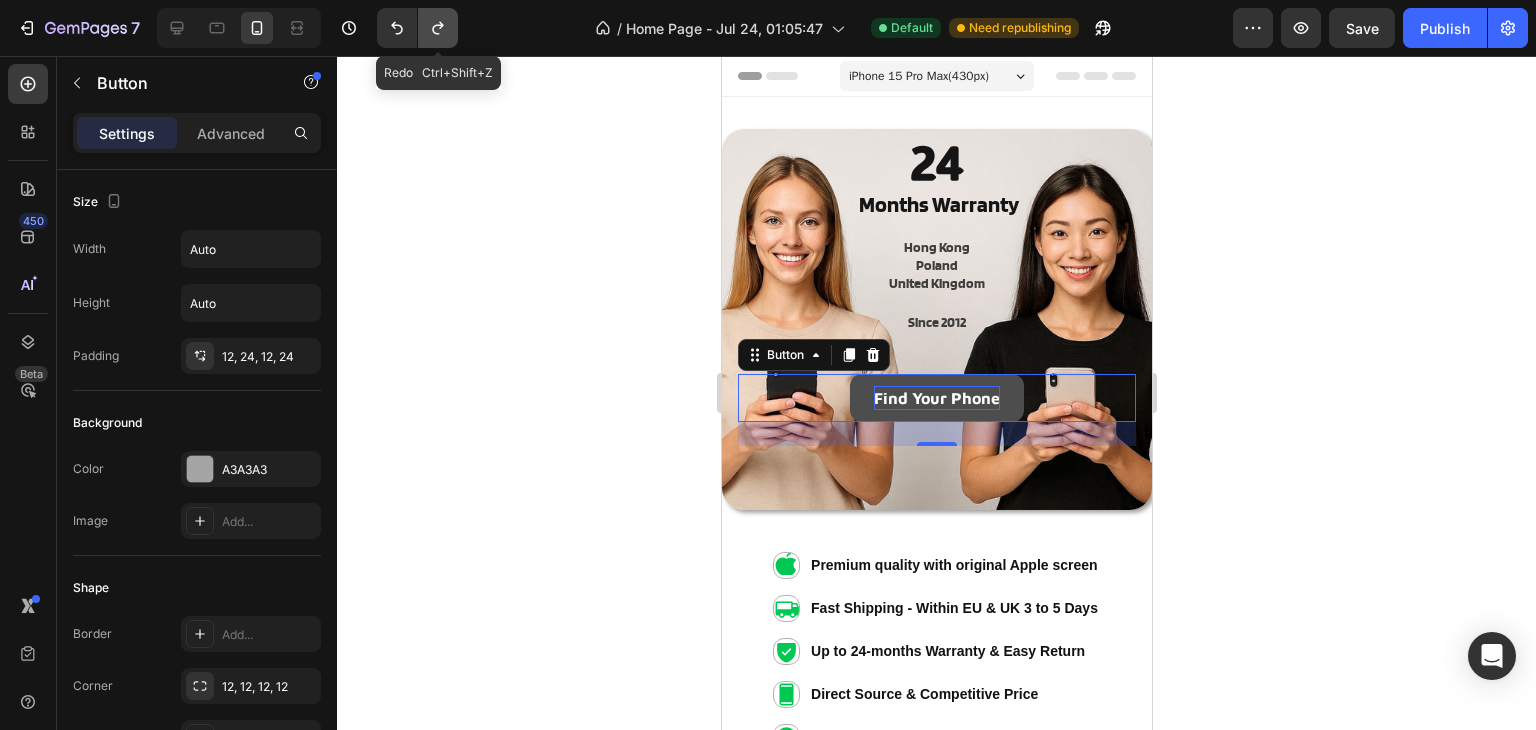click 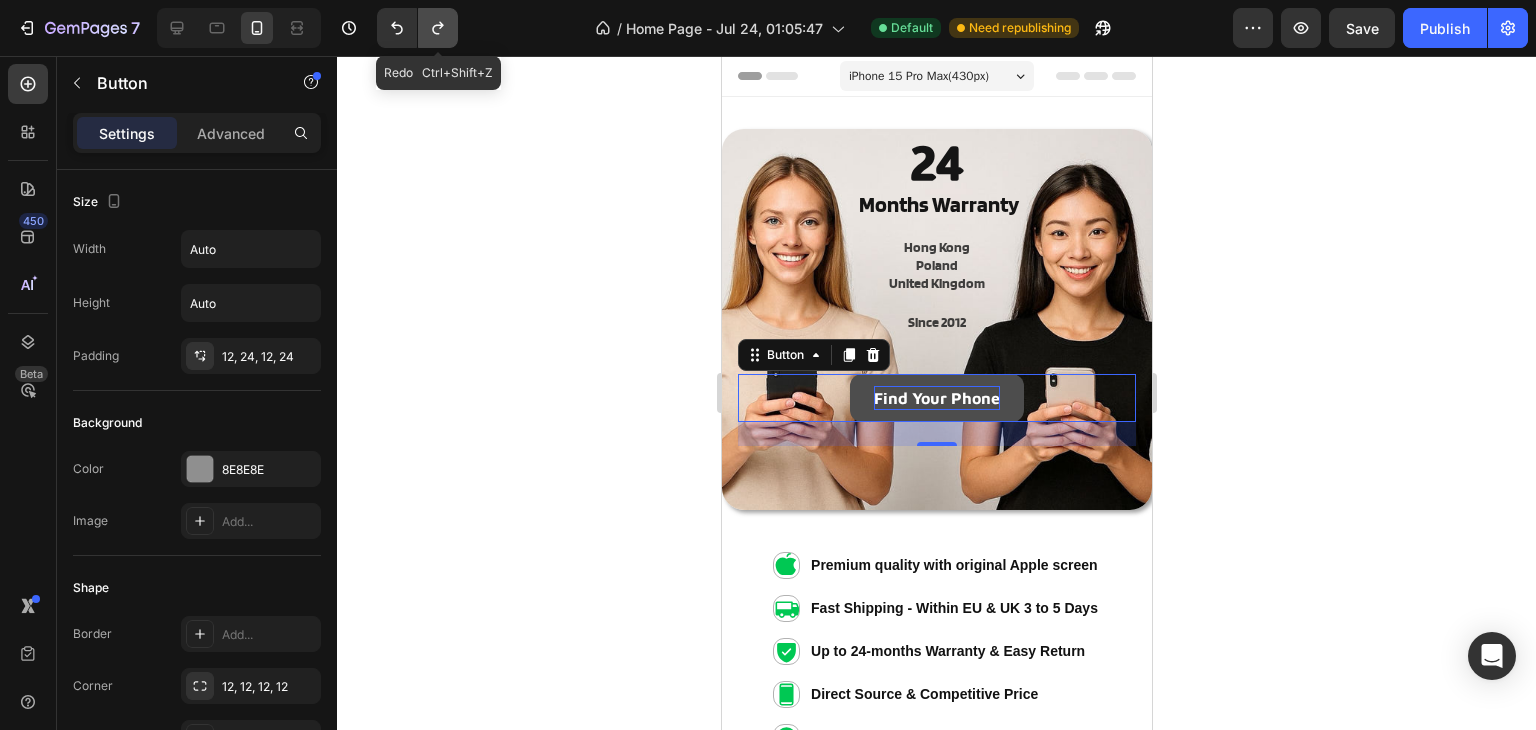 click 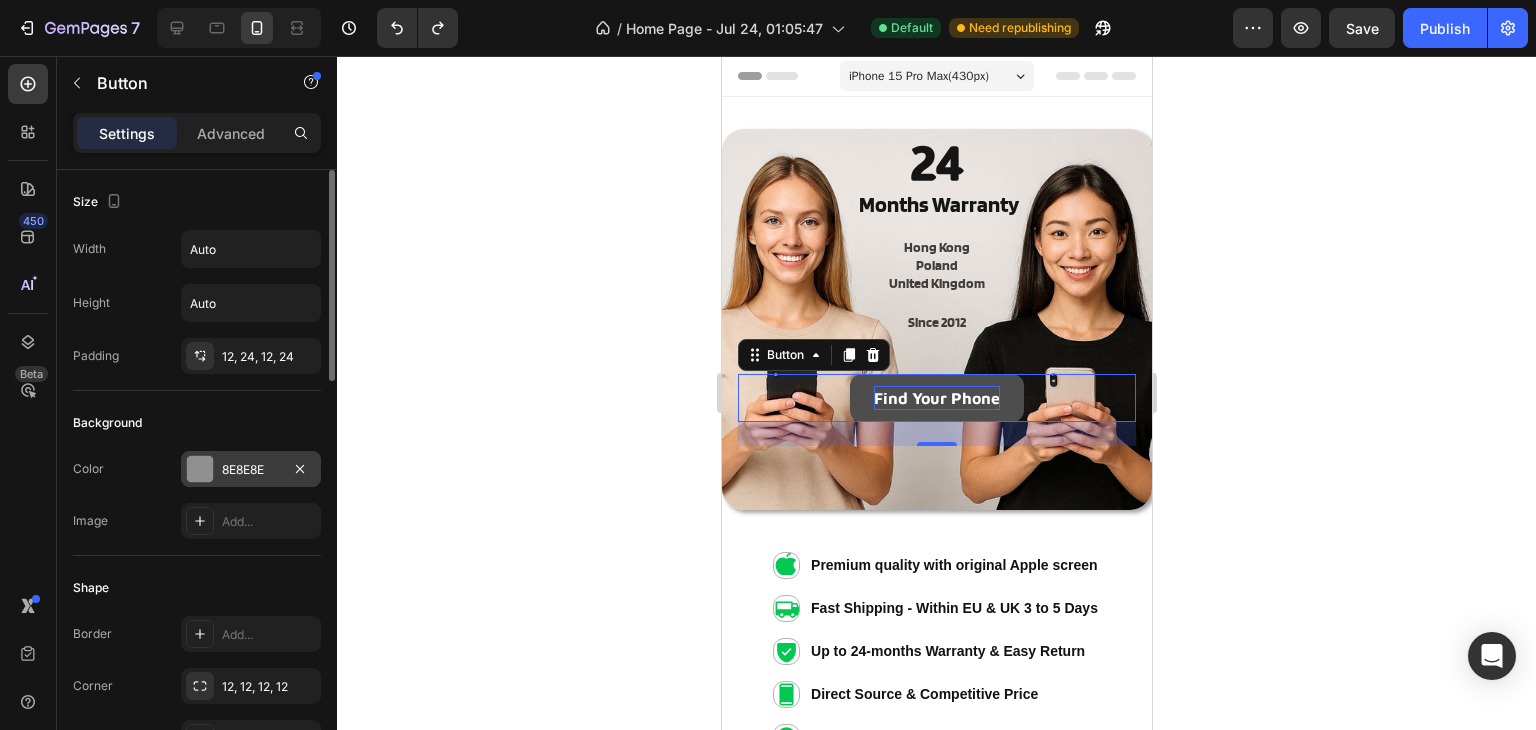 click on "Color 8E8E8E Image Add..." at bounding box center [197, 495] 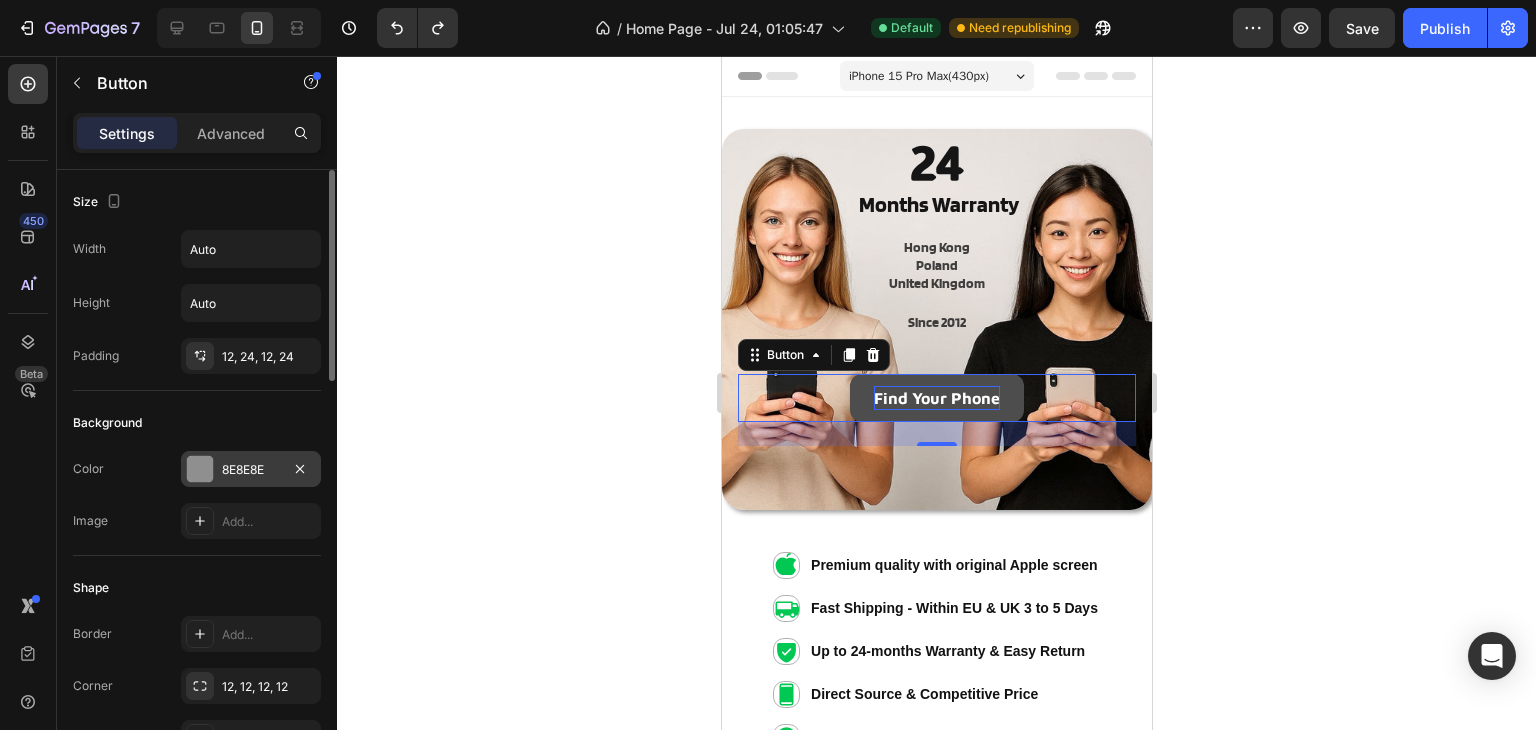 click on "8E8E8E" at bounding box center (251, 470) 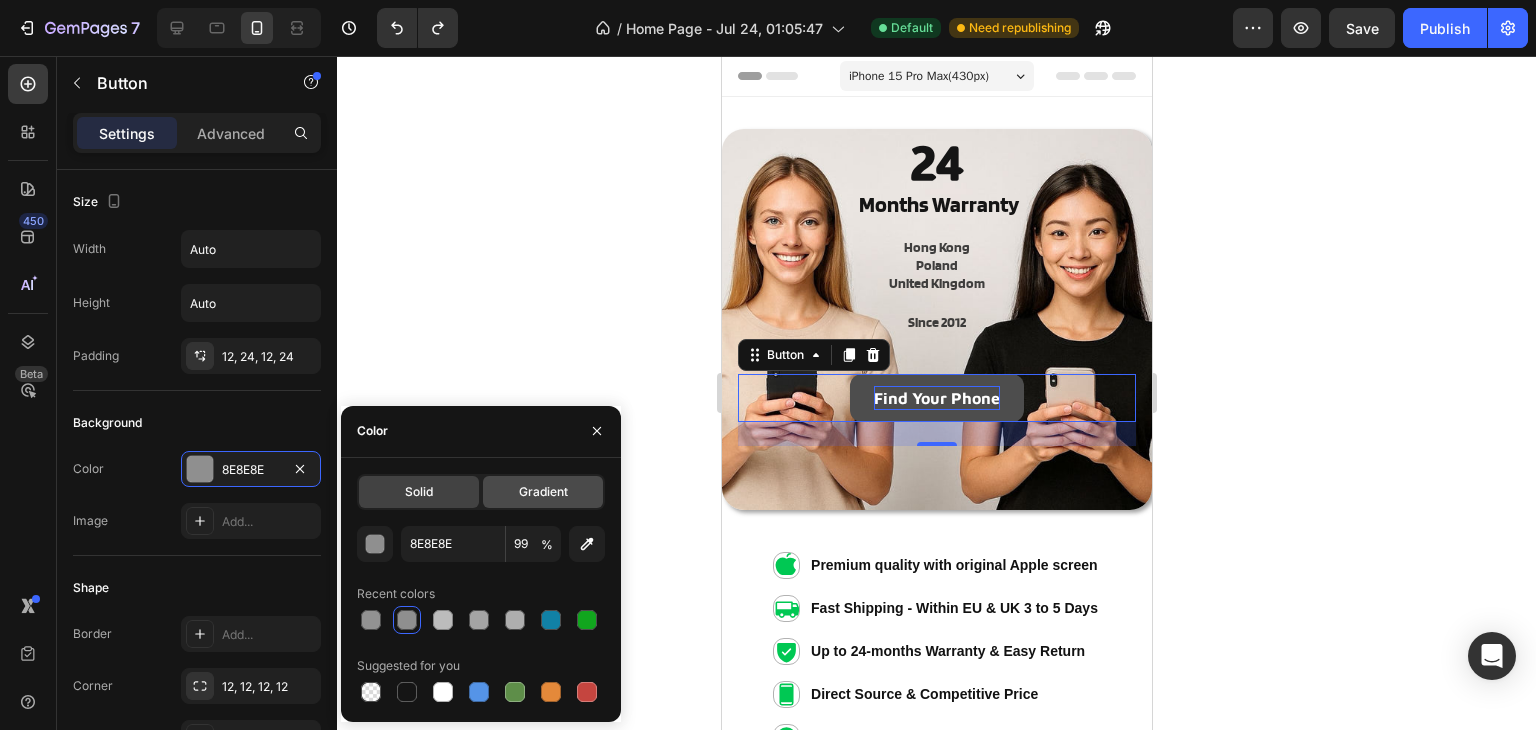 click on "Gradient" 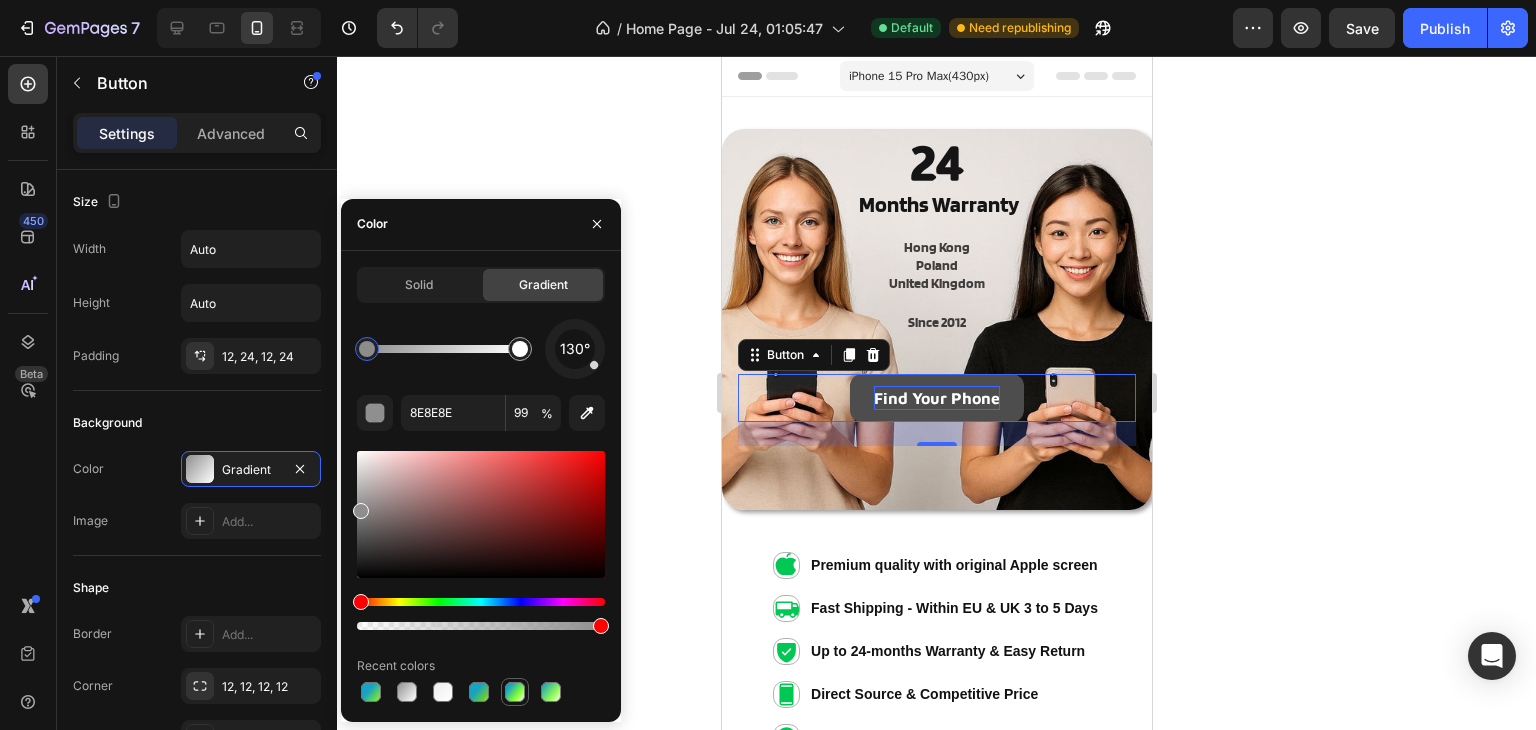 click at bounding box center (515, 692) 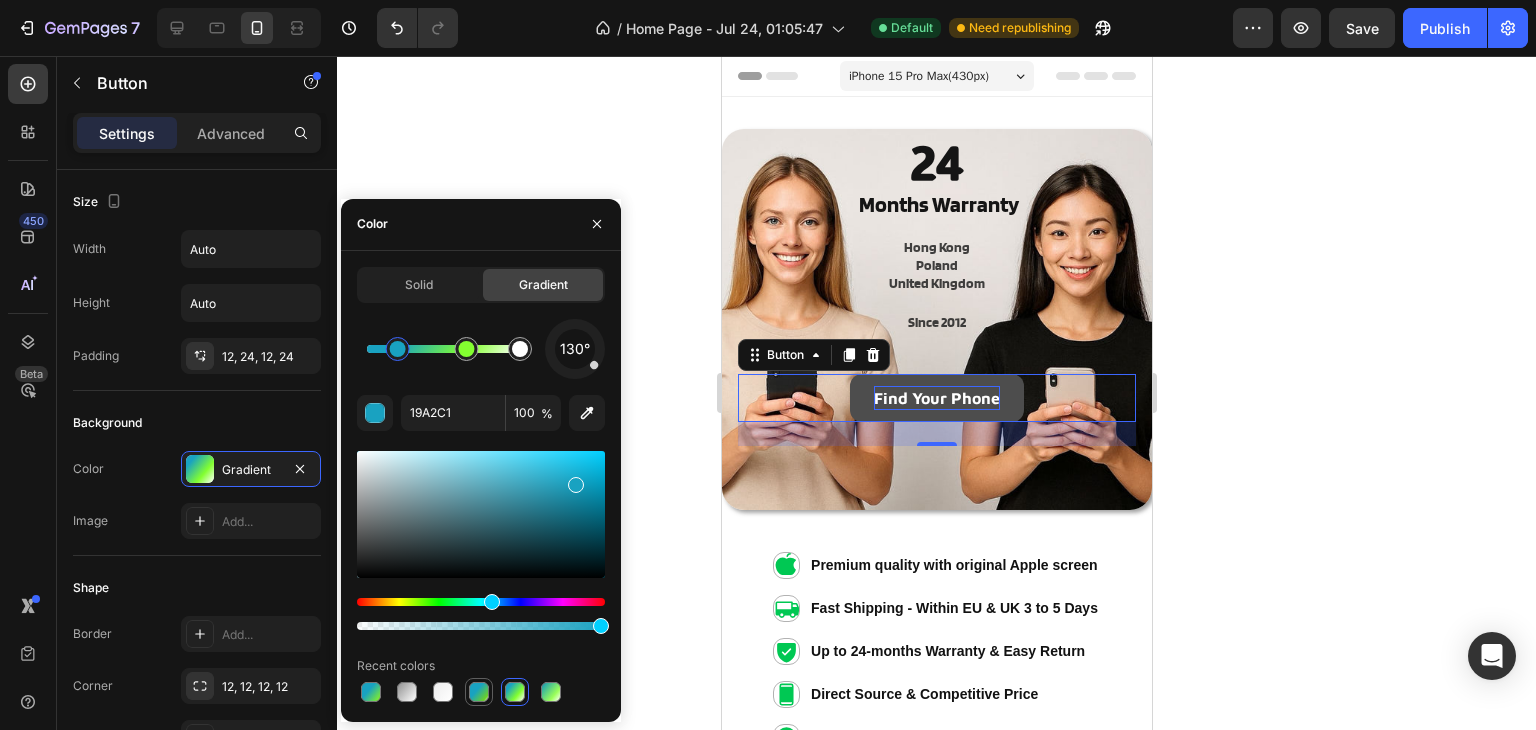 click at bounding box center [479, 692] 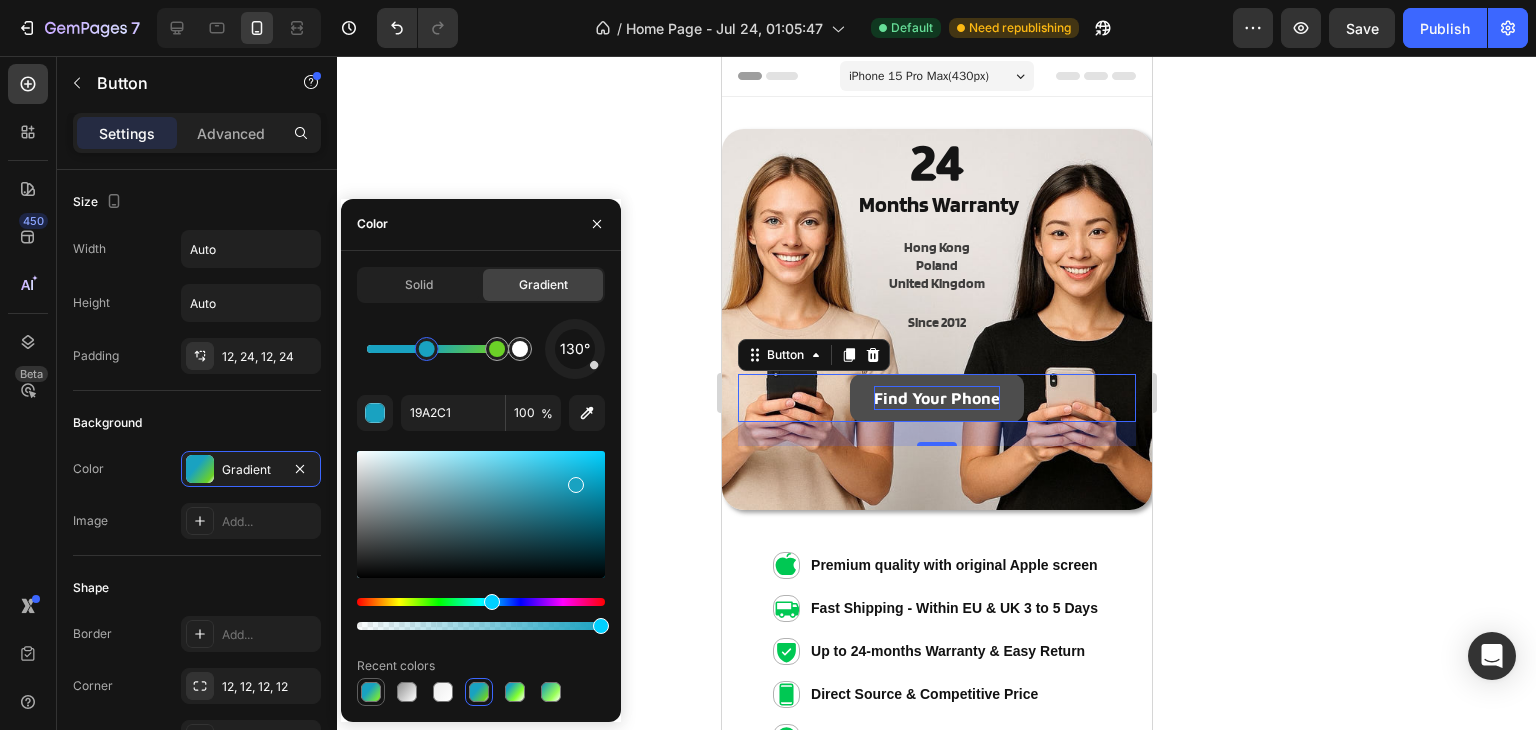 click at bounding box center (371, 692) 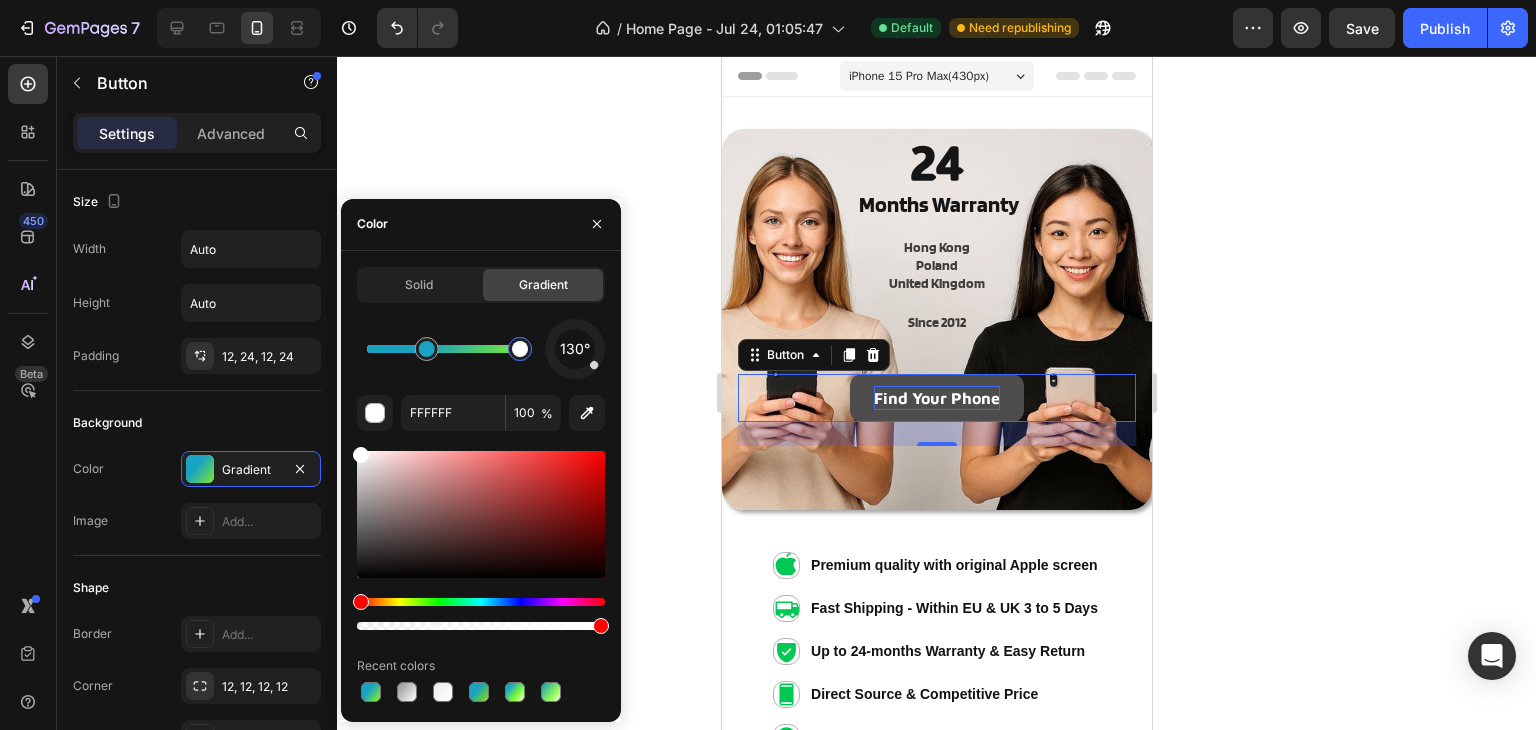 drag, startPoint x: 500, startPoint y: 356, endPoint x: 520, endPoint y: 361, distance: 20.615528 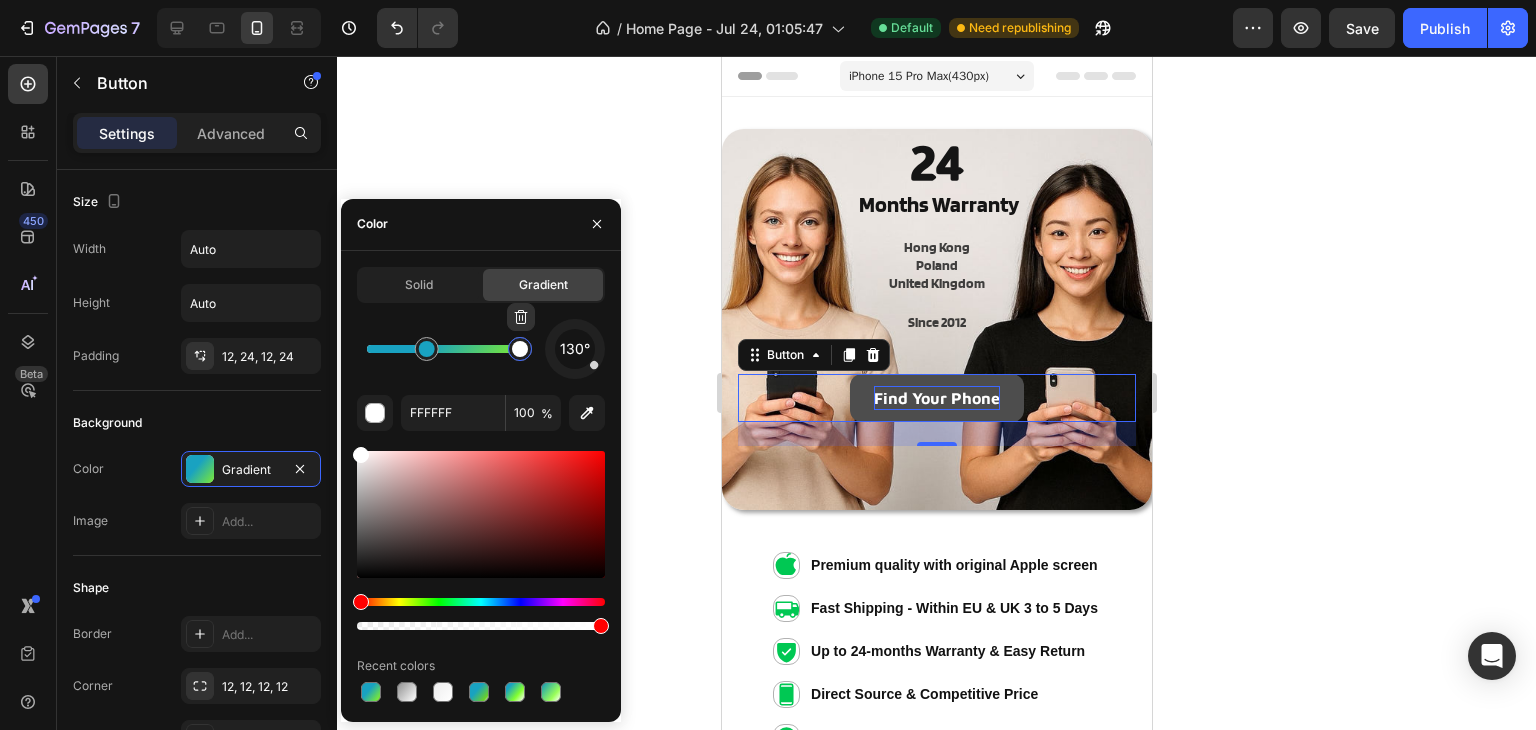 click at bounding box center [520, 349] 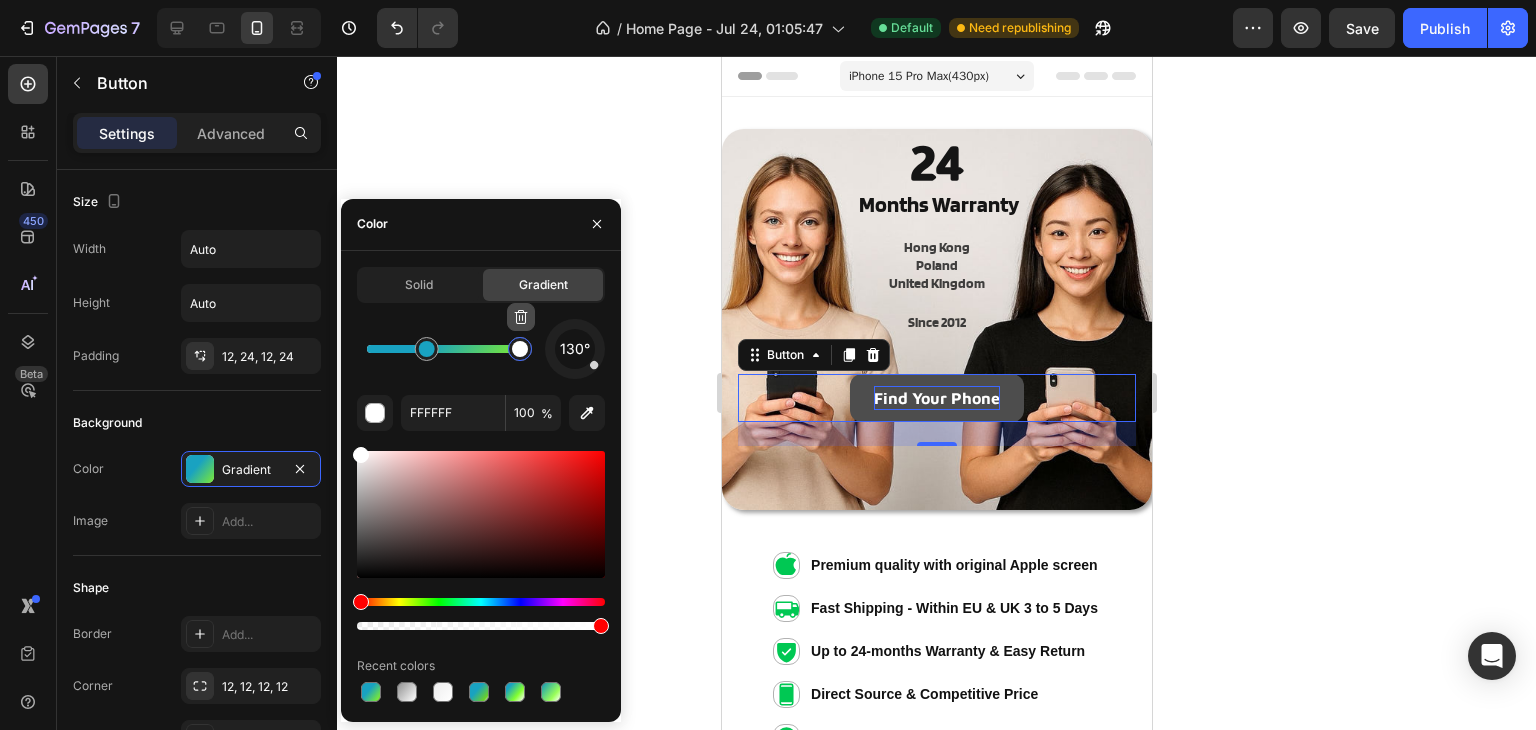 click at bounding box center (521, 317) 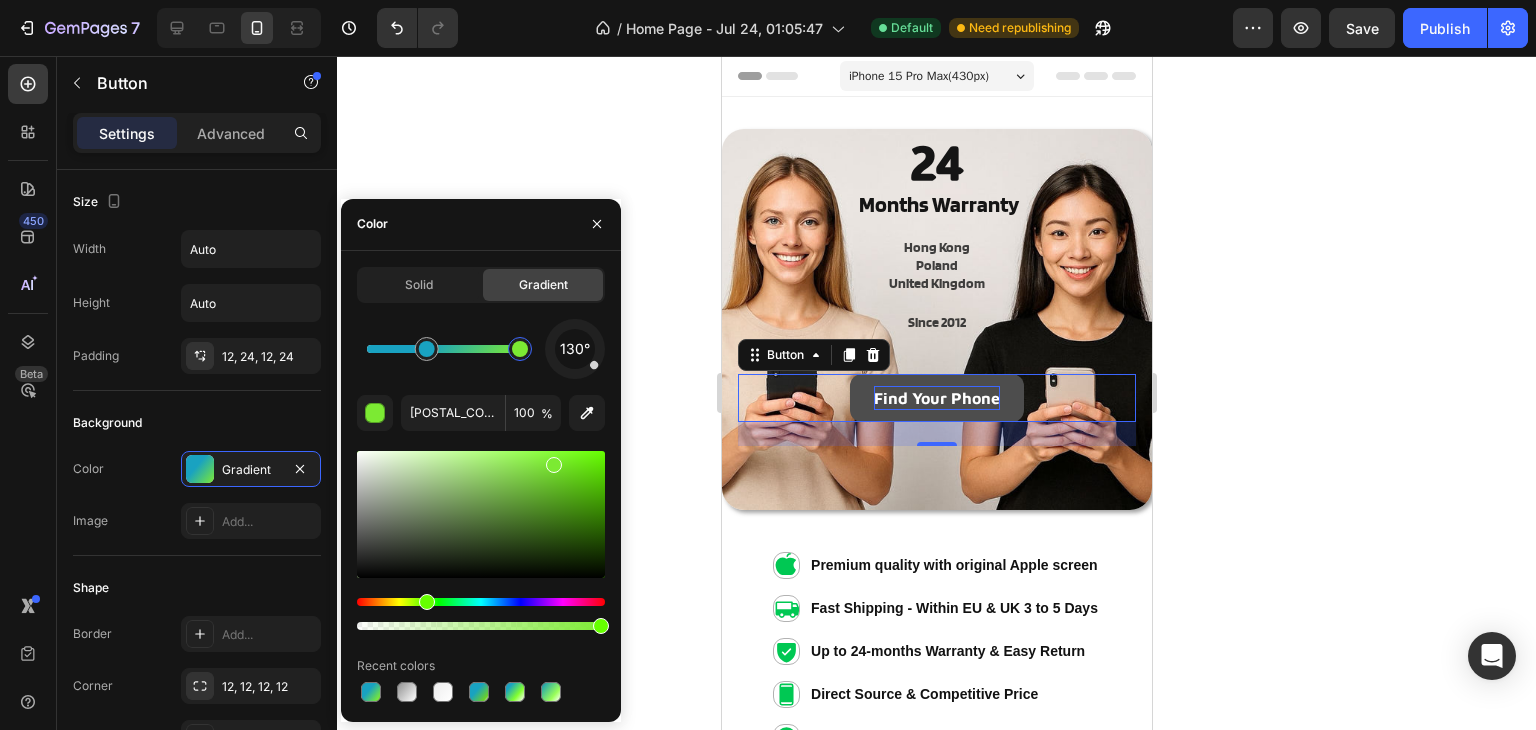 click on "130°" at bounding box center [481, 349] 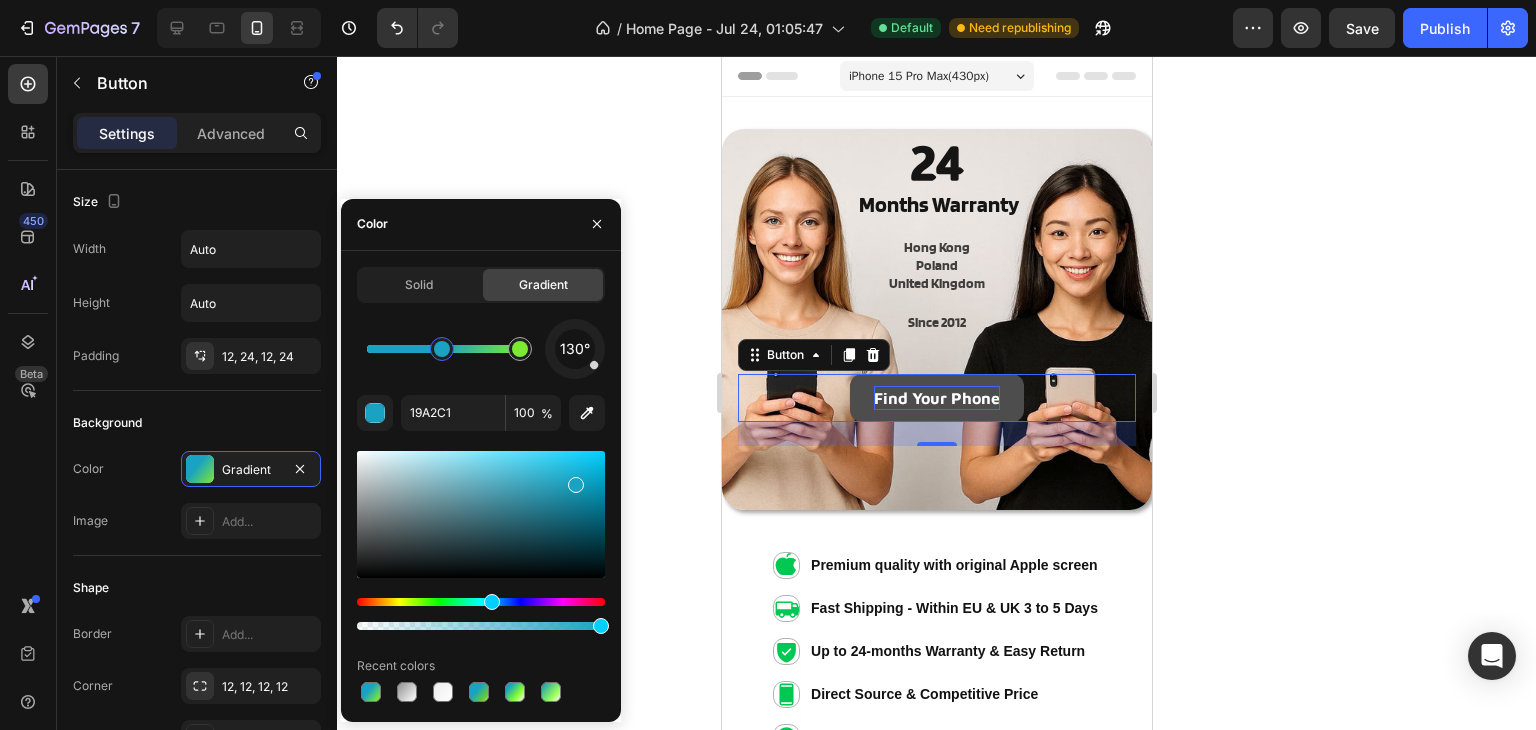 drag, startPoint x: 426, startPoint y: 349, endPoint x: 444, endPoint y: 357, distance: 19.697716 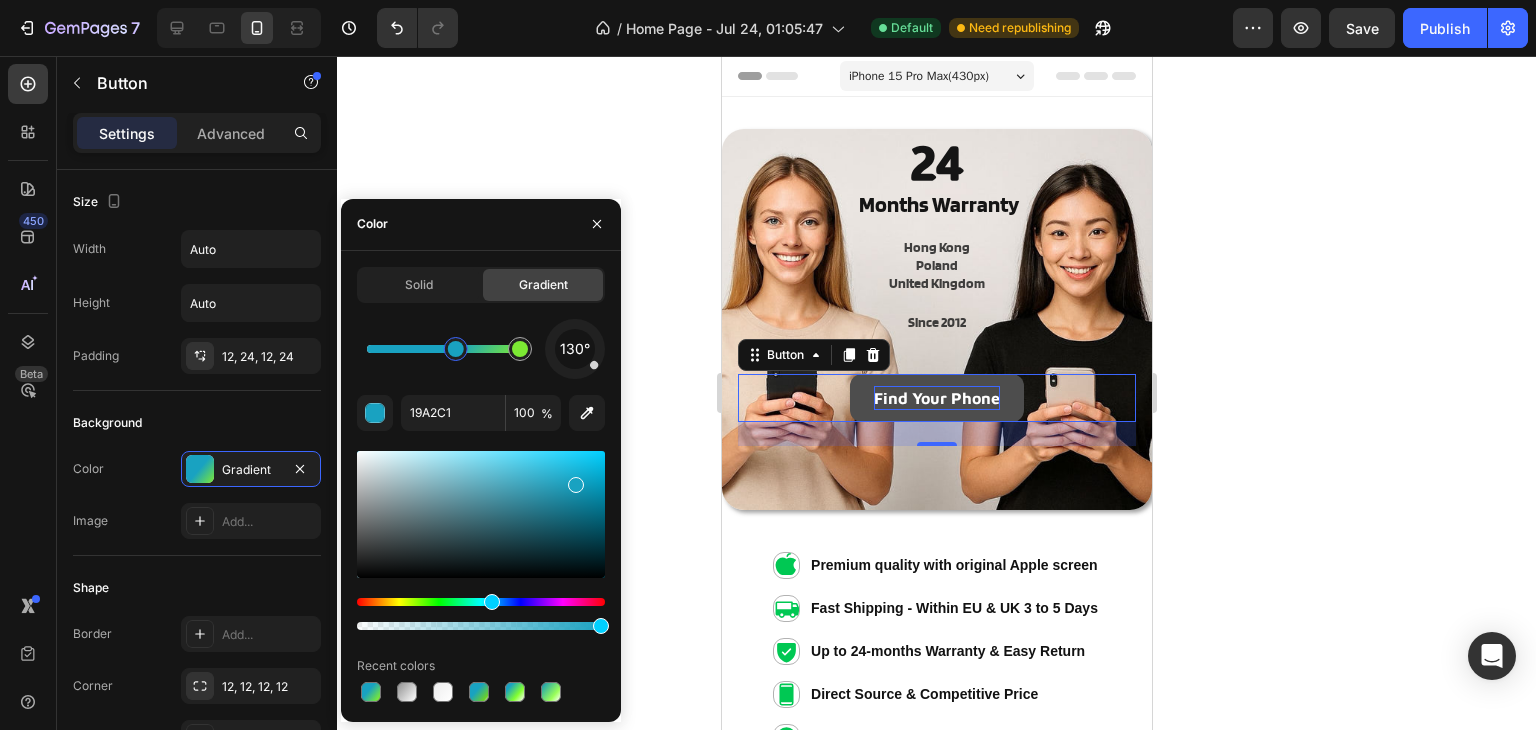 drag, startPoint x: 444, startPoint y: 357, endPoint x: 457, endPoint y: 361, distance: 13.601471 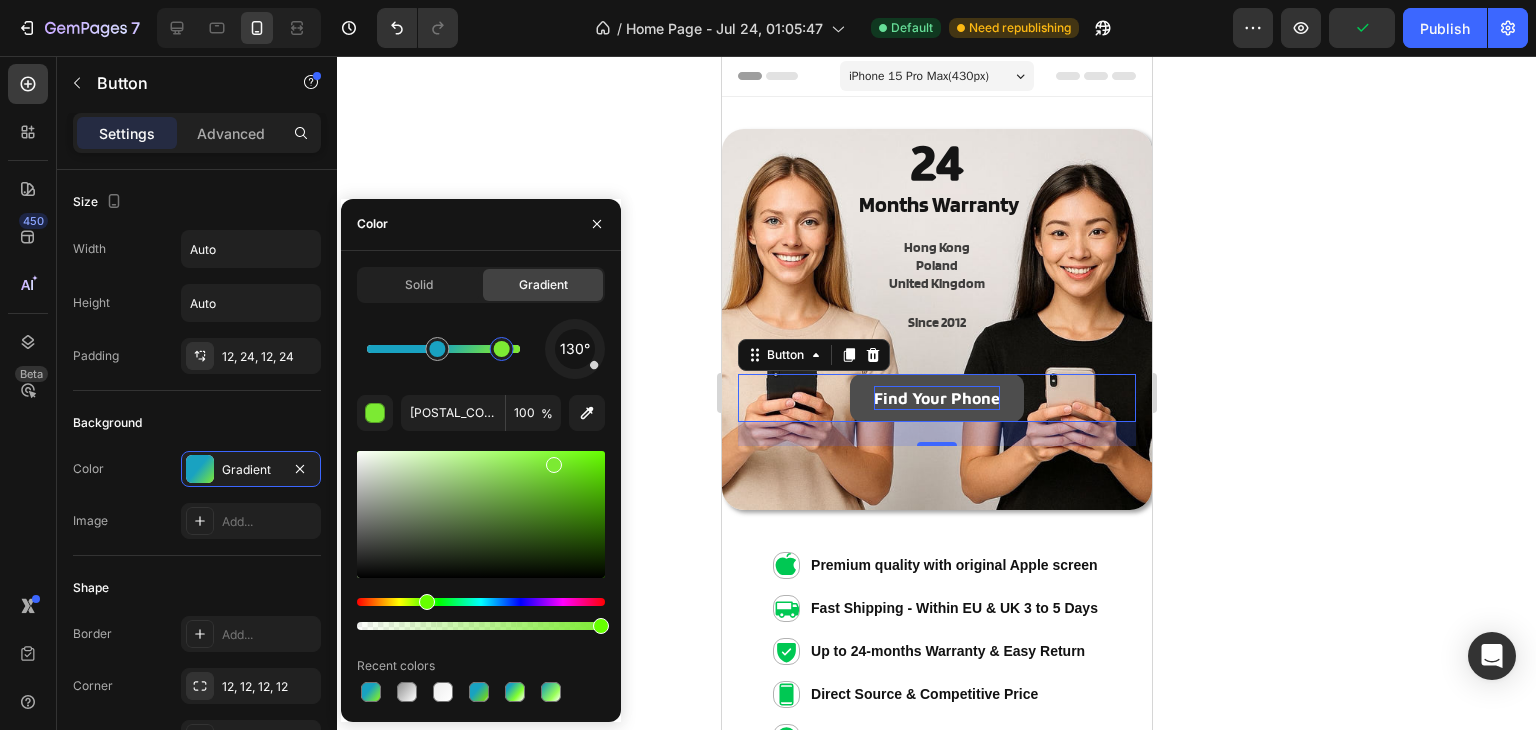 drag, startPoint x: 511, startPoint y: 354, endPoint x: 498, endPoint y: 354, distance: 13 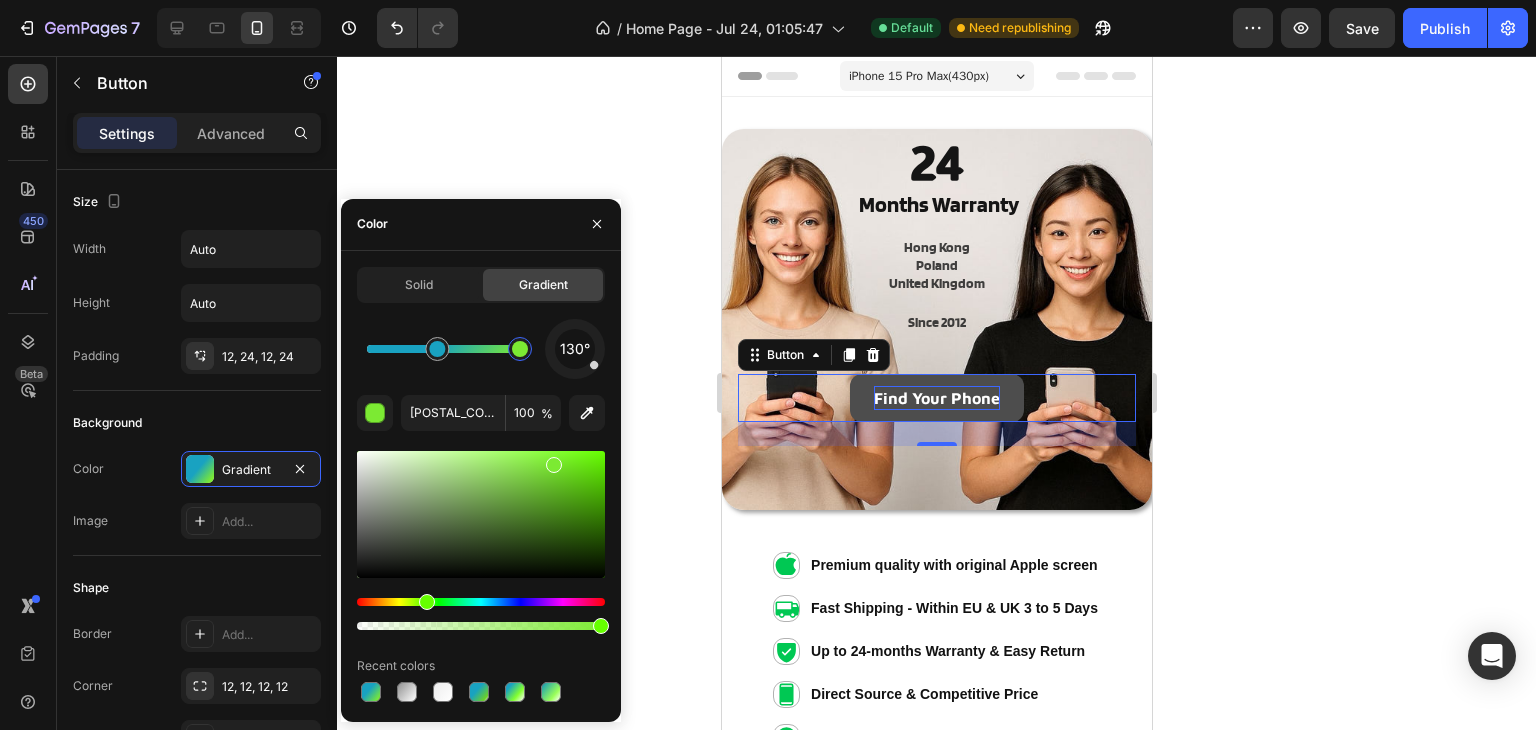 drag, startPoint x: 507, startPoint y: 356, endPoint x: 528, endPoint y: 359, distance: 21.213203 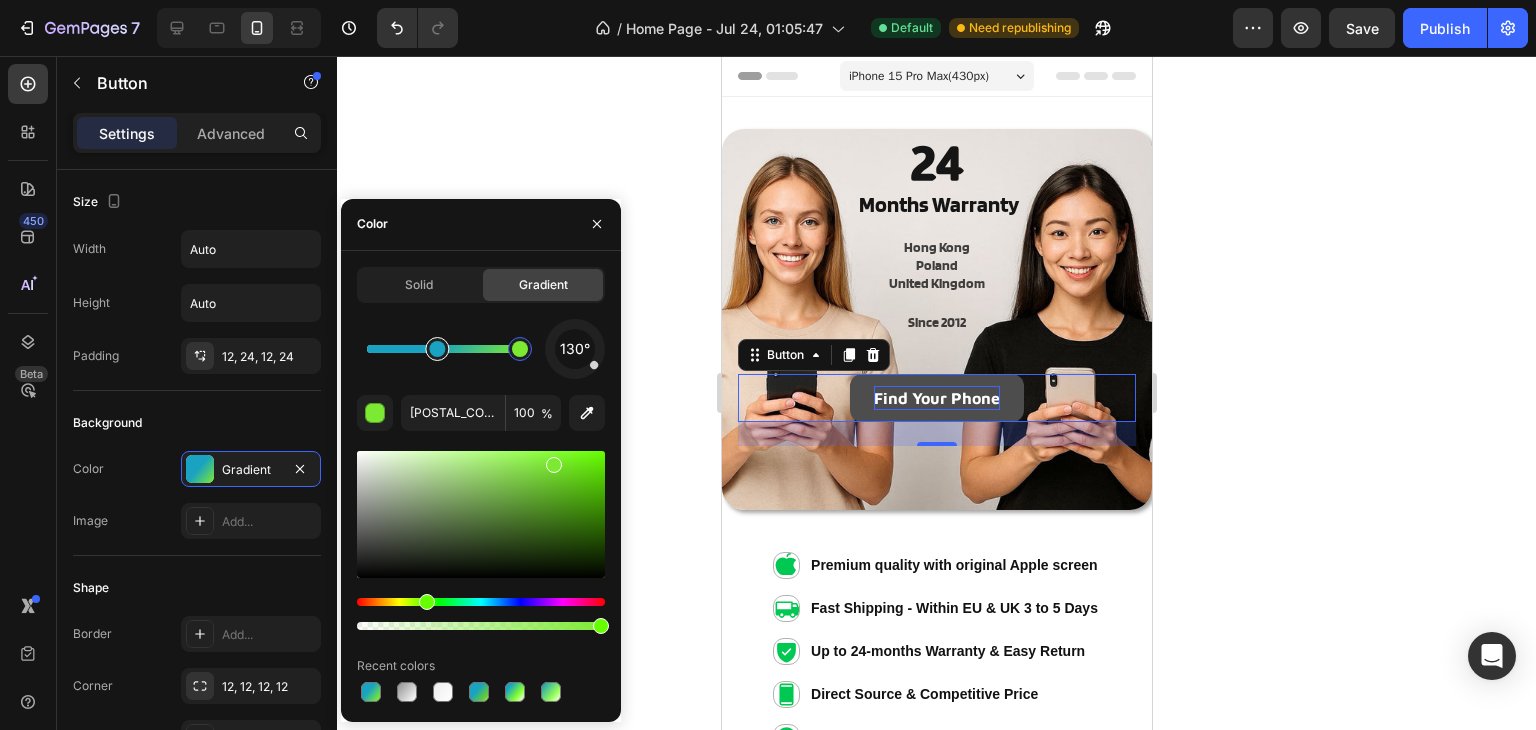type on "19A2C1" 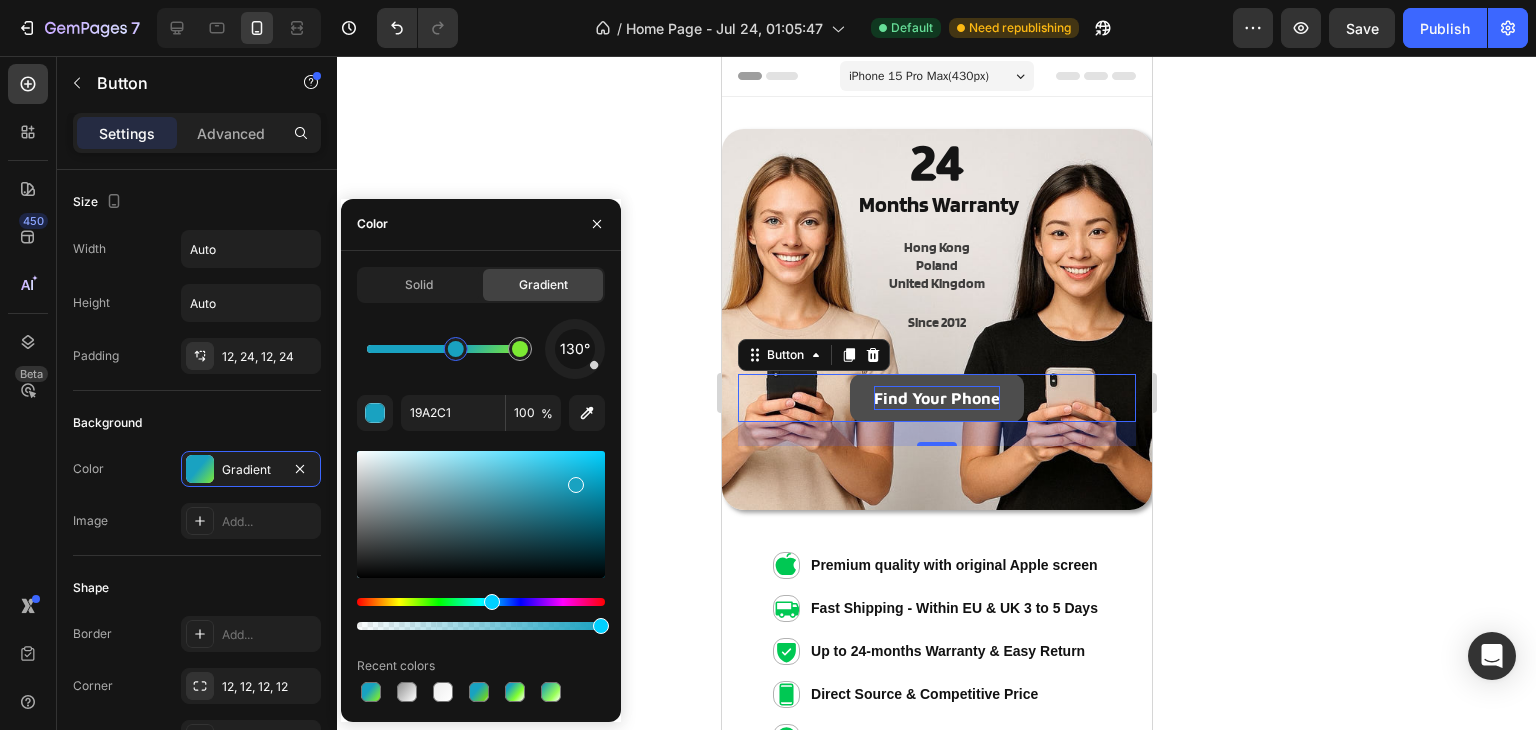 drag, startPoint x: 441, startPoint y: 353, endPoint x: 457, endPoint y: 357, distance: 16.492422 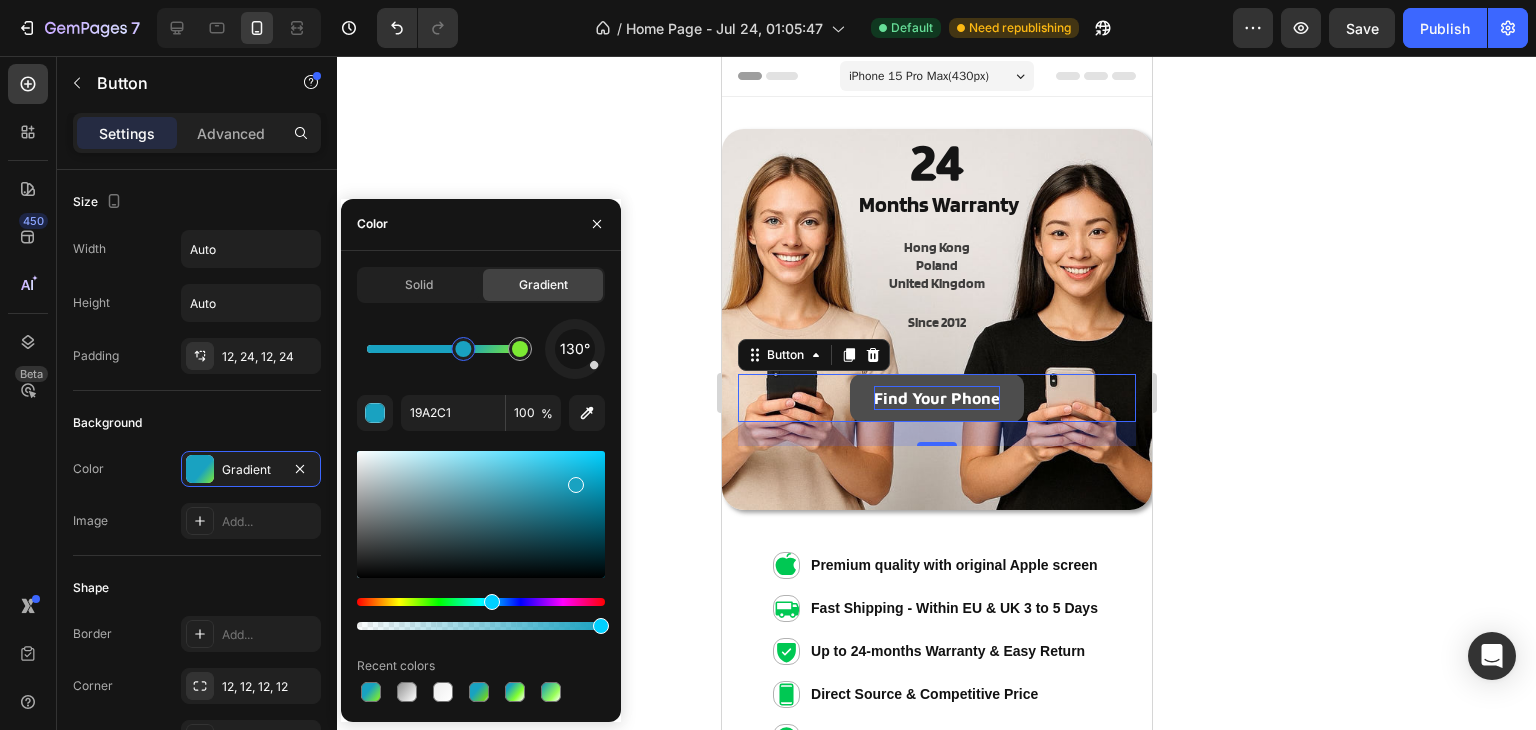click at bounding box center (463, 349) 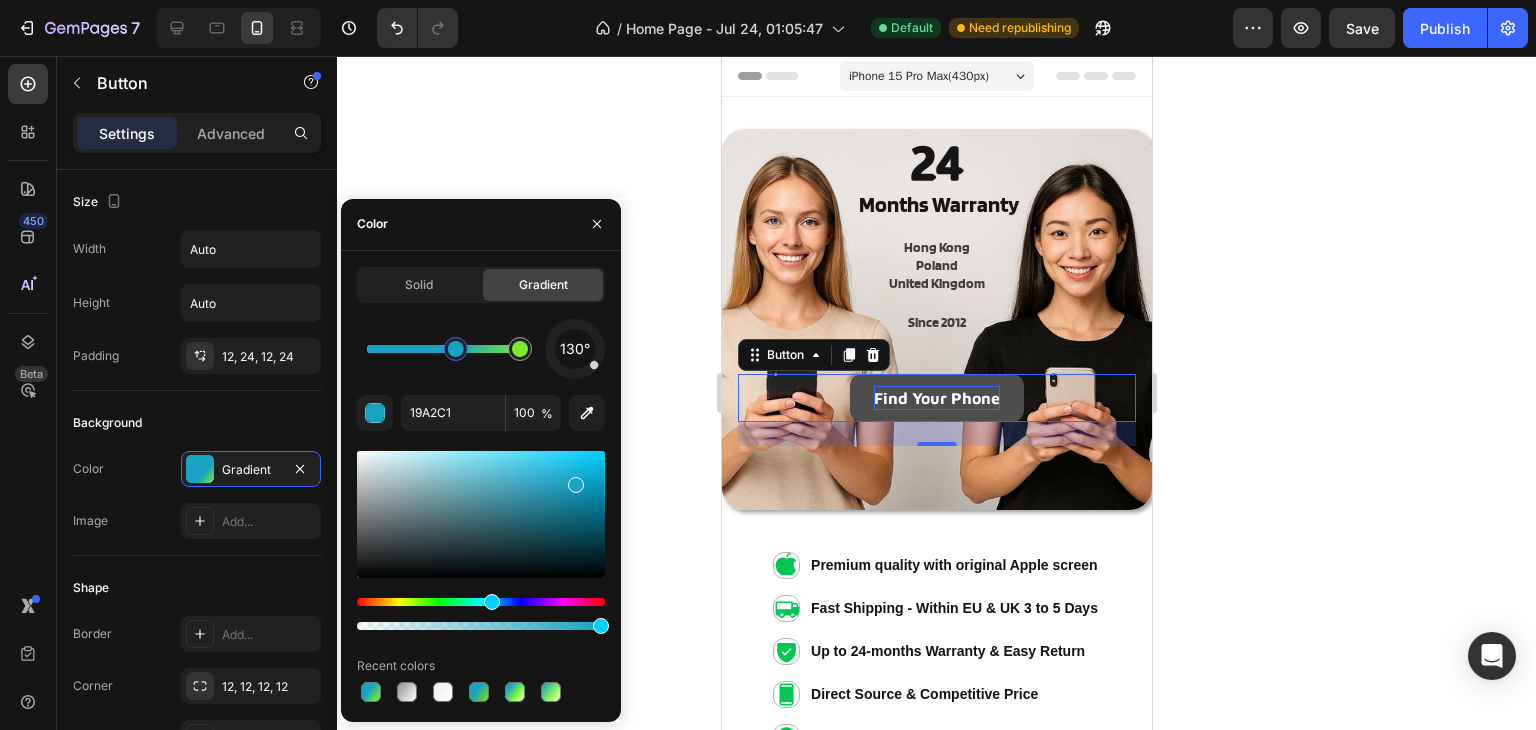 click at bounding box center (456, 349) 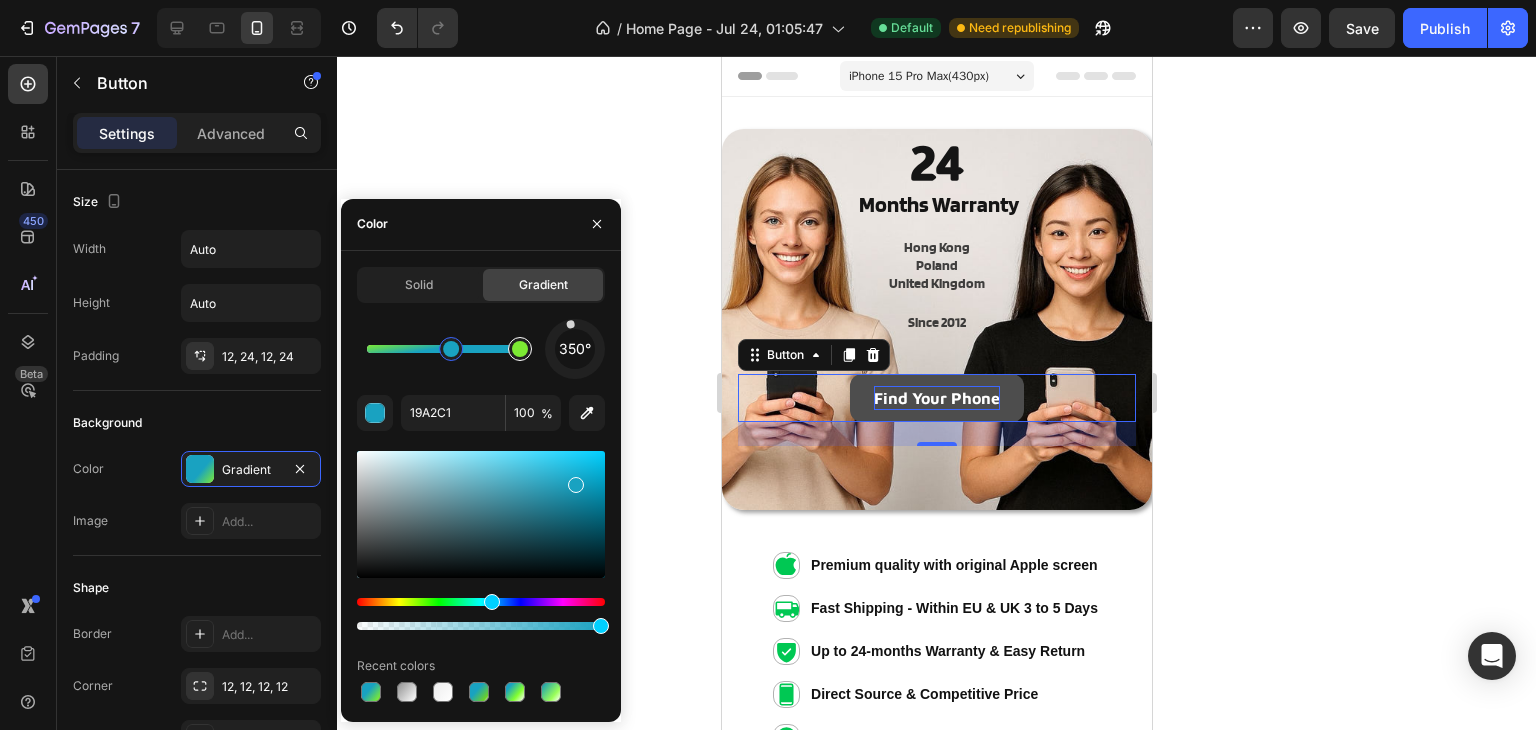 drag, startPoint x: 594, startPoint y: 365, endPoint x: 537, endPoint y: 333, distance: 65.36819 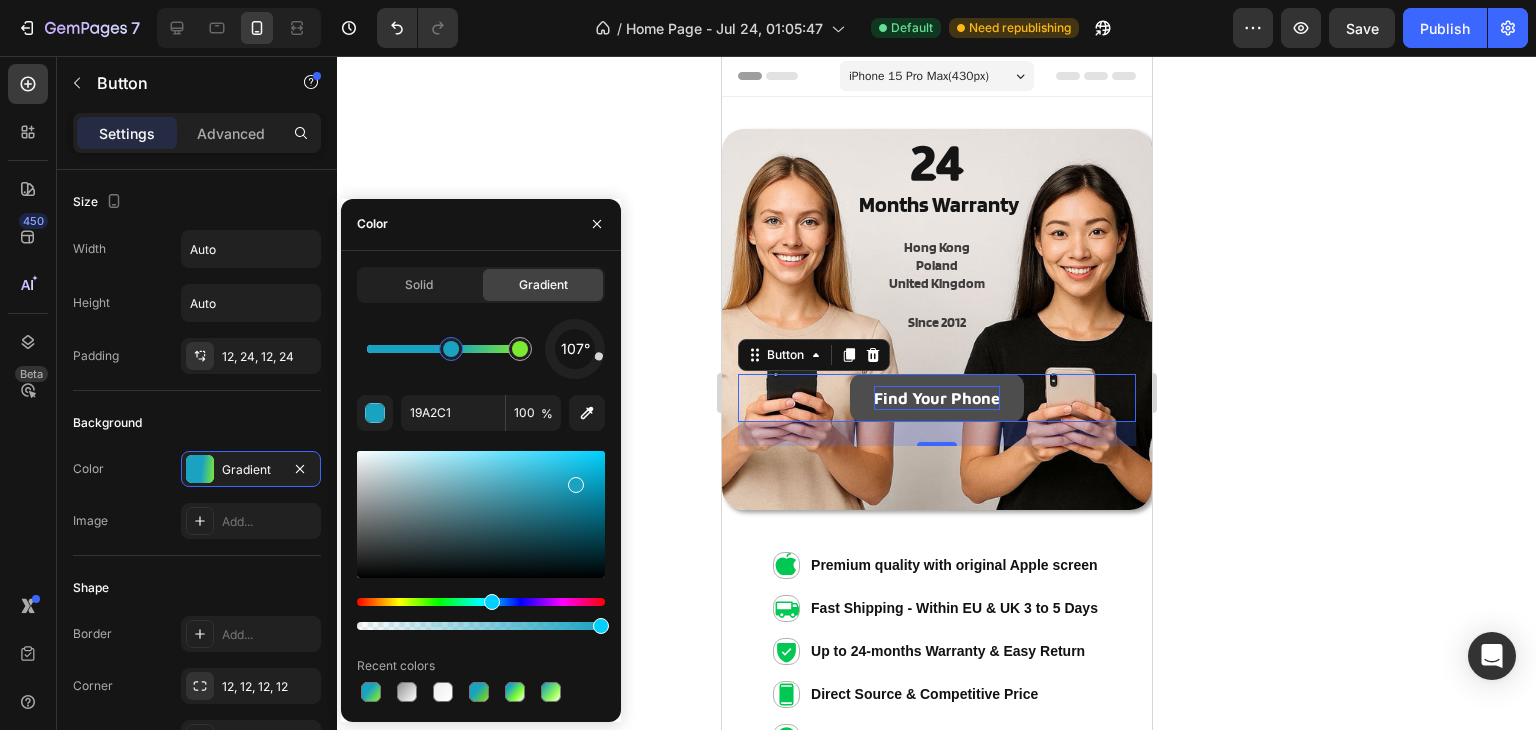 drag, startPoint x: 550, startPoint y: 341, endPoint x: 608, endPoint y: 359, distance: 60.728905 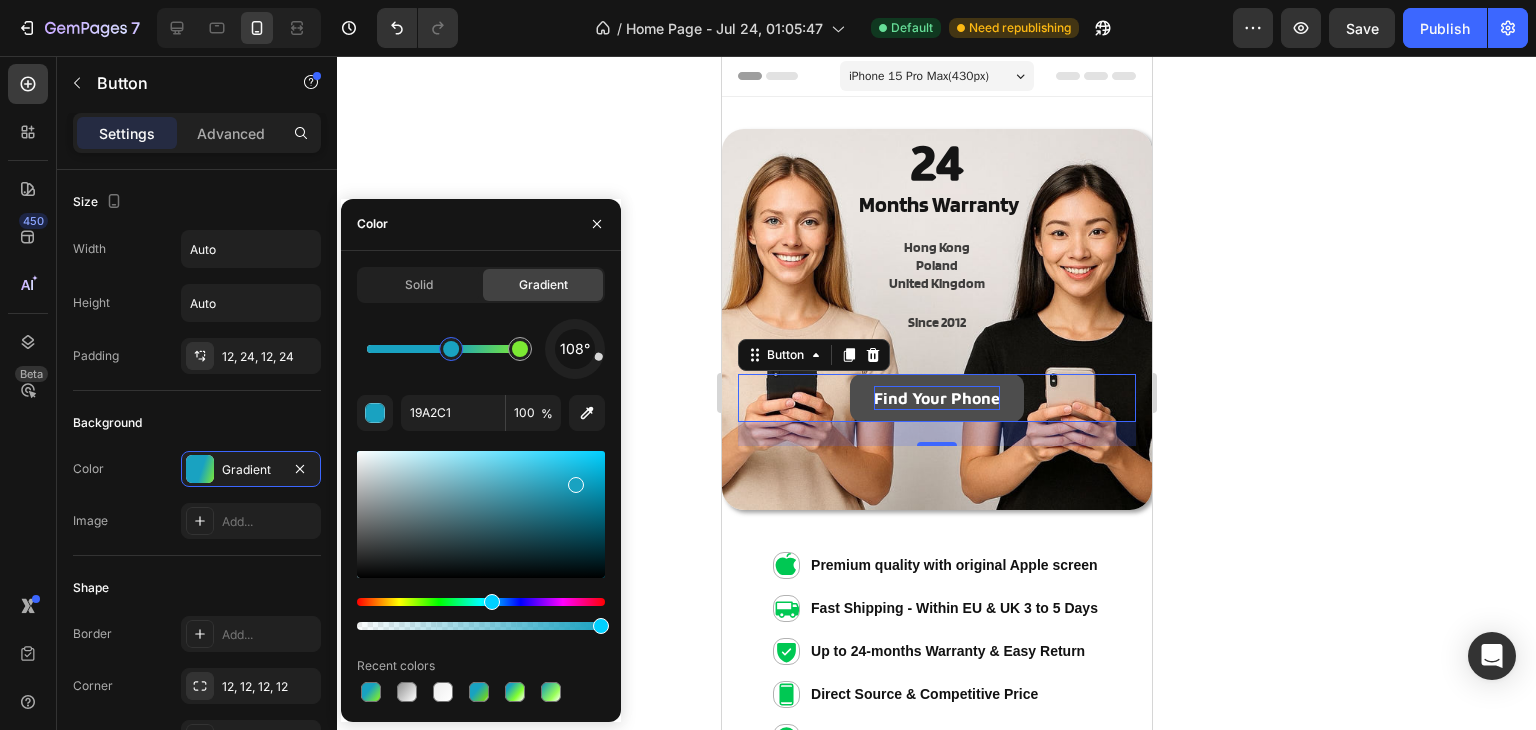 click on "Solid Gradient 108° 19A2C1 100 % Recent colors" at bounding box center (481, 486) 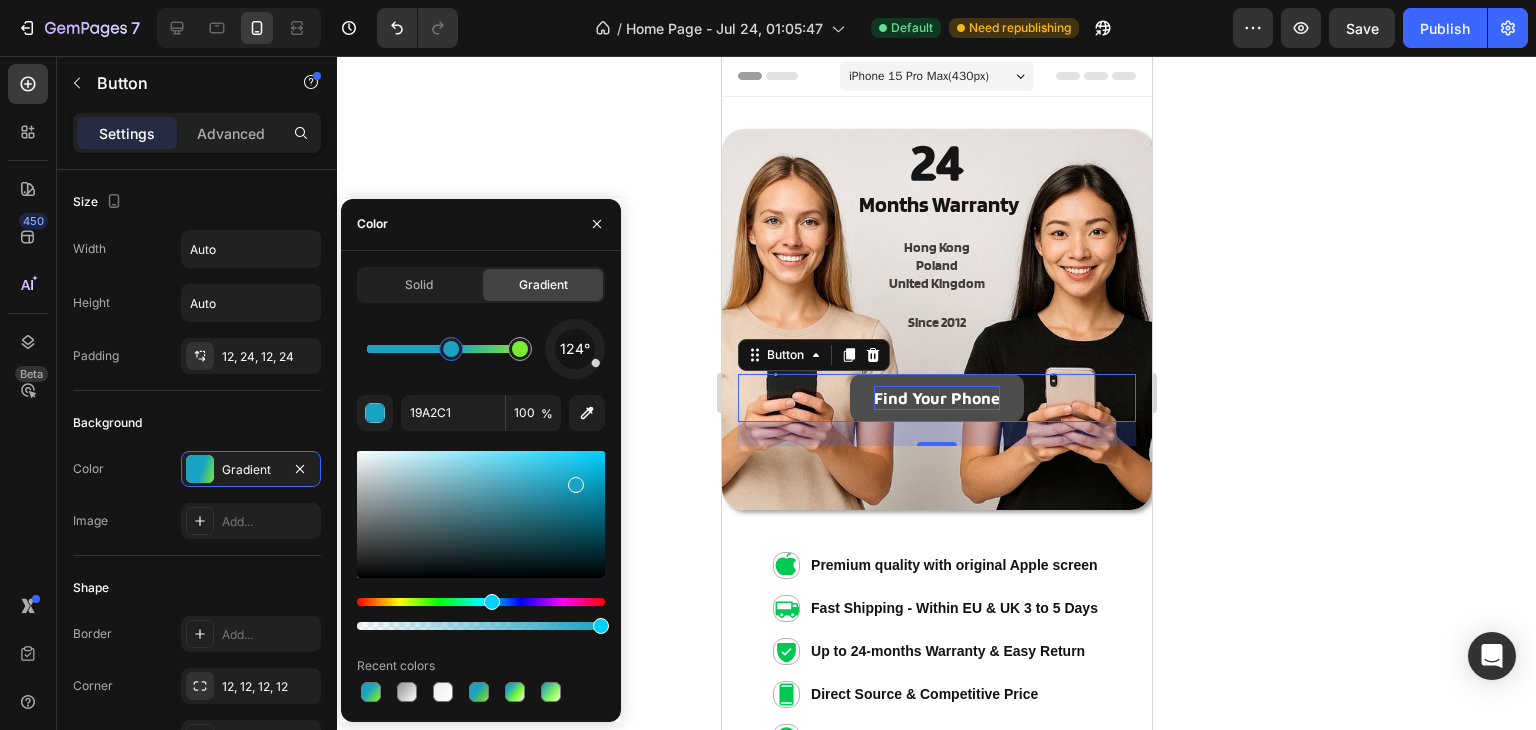 click on "124°" at bounding box center [575, 349] 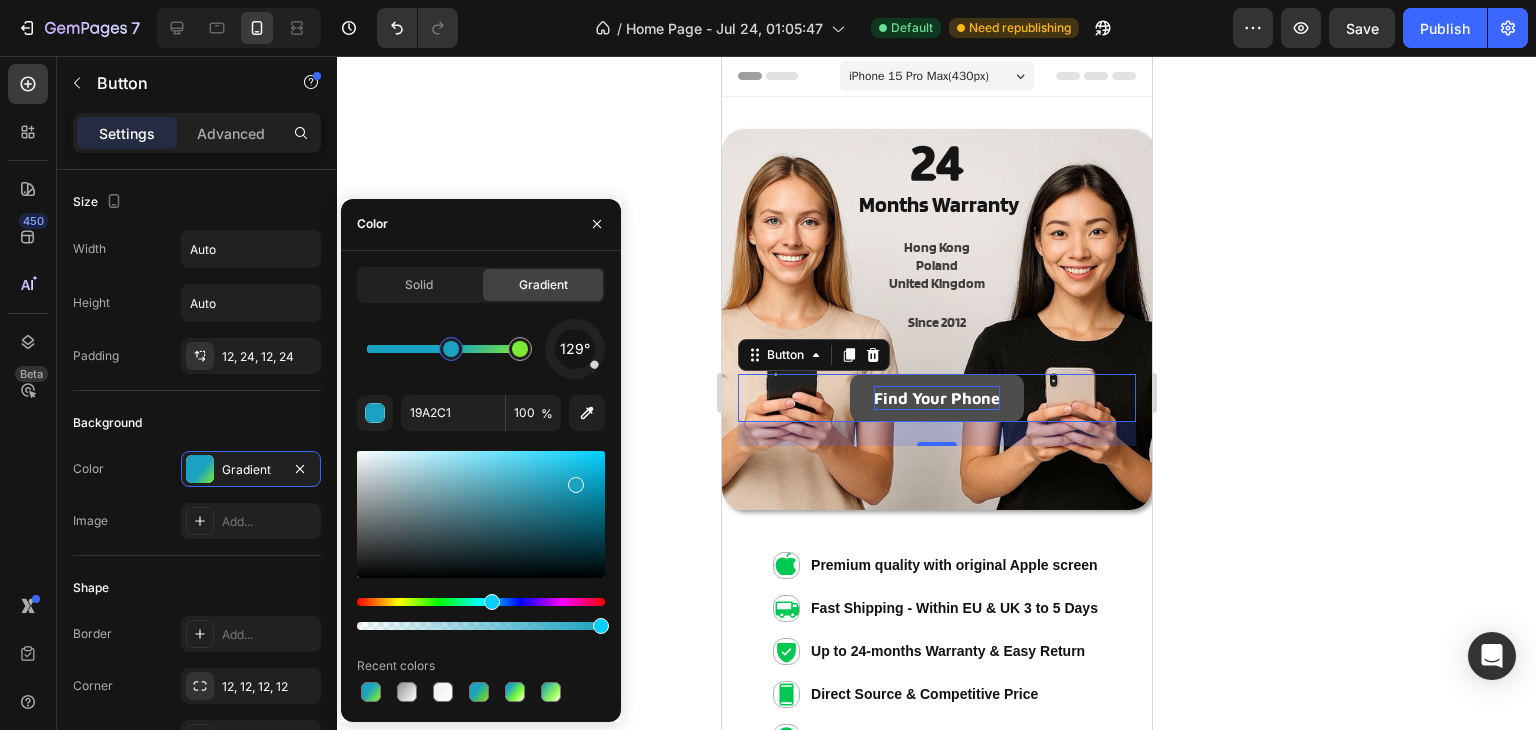 click on "129°" at bounding box center (575, 349) 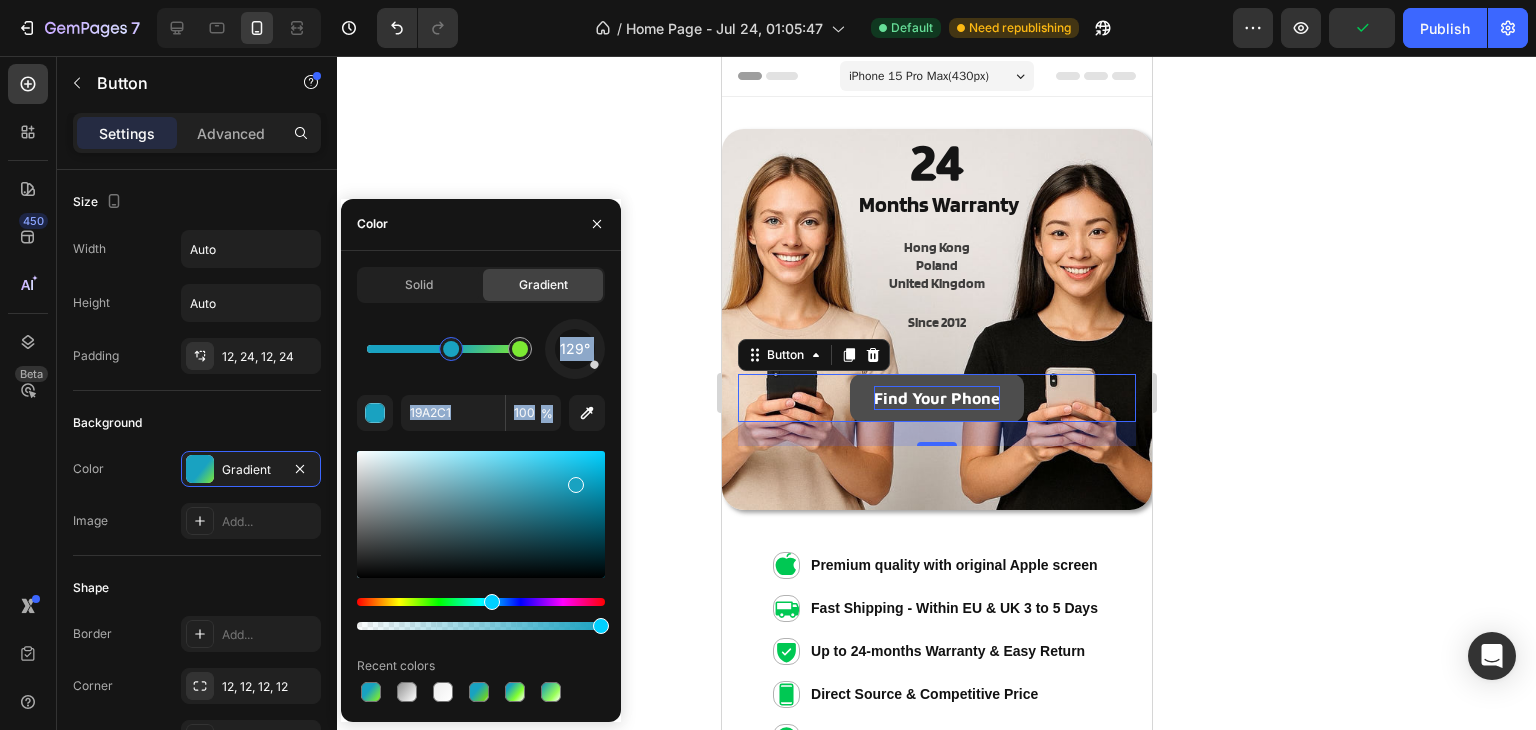 drag, startPoint x: 597, startPoint y: 377, endPoint x: 595, endPoint y: 393, distance: 16.124516 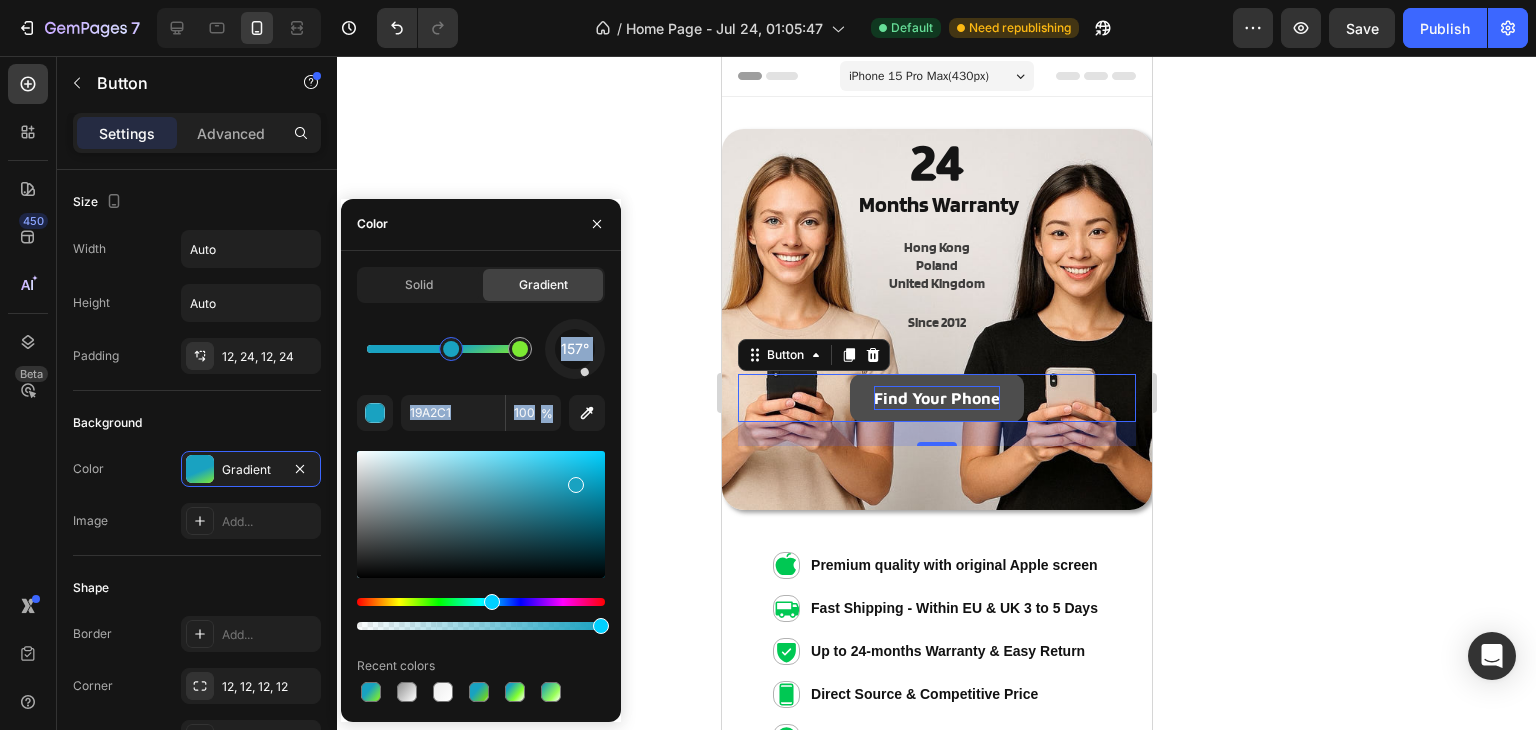 click on "157°" at bounding box center [575, 349] 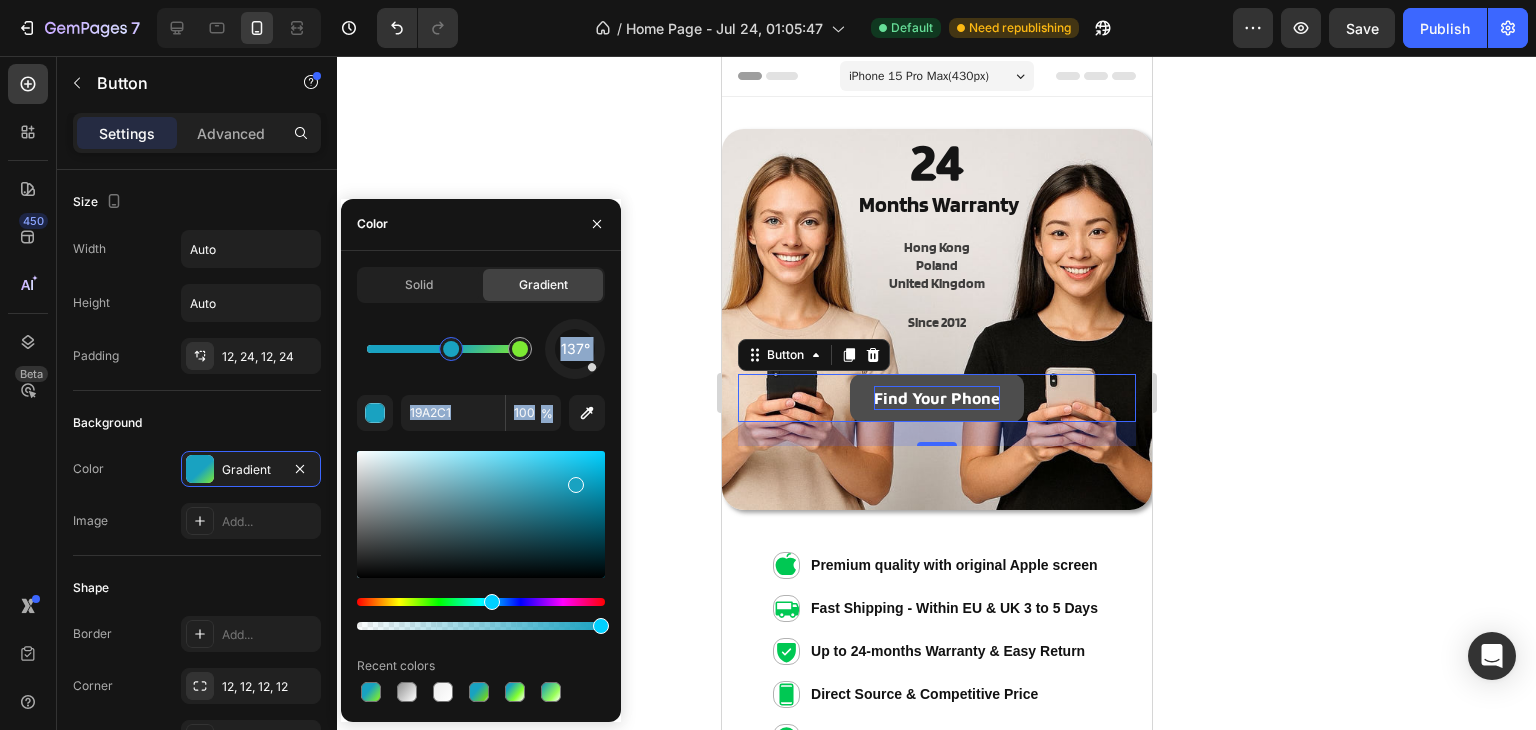 drag, startPoint x: 587, startPoint y: 373, endPoint x: 598, endPoint y: 373, distance: 11 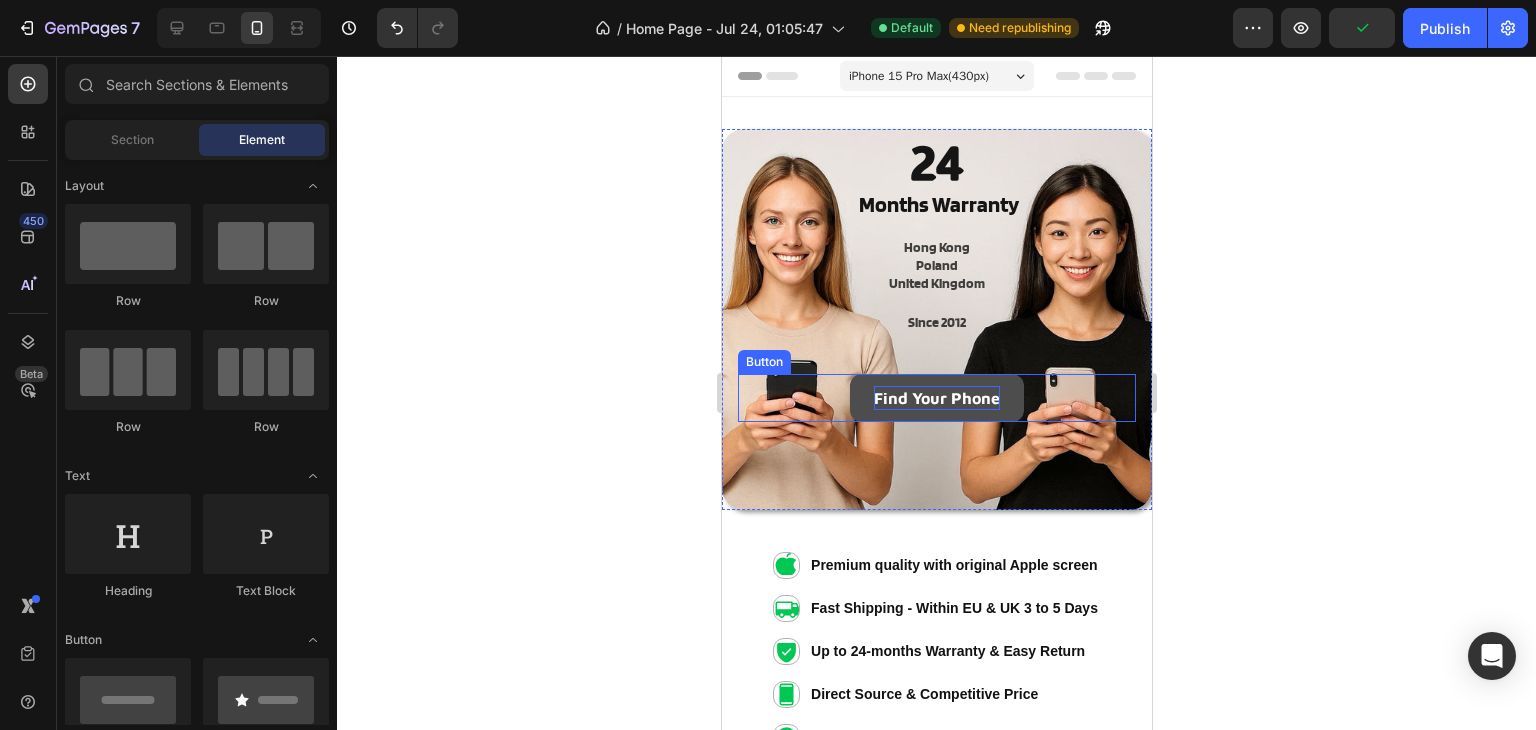 click on "Find Your Phone" at bounding box center (936, 398) 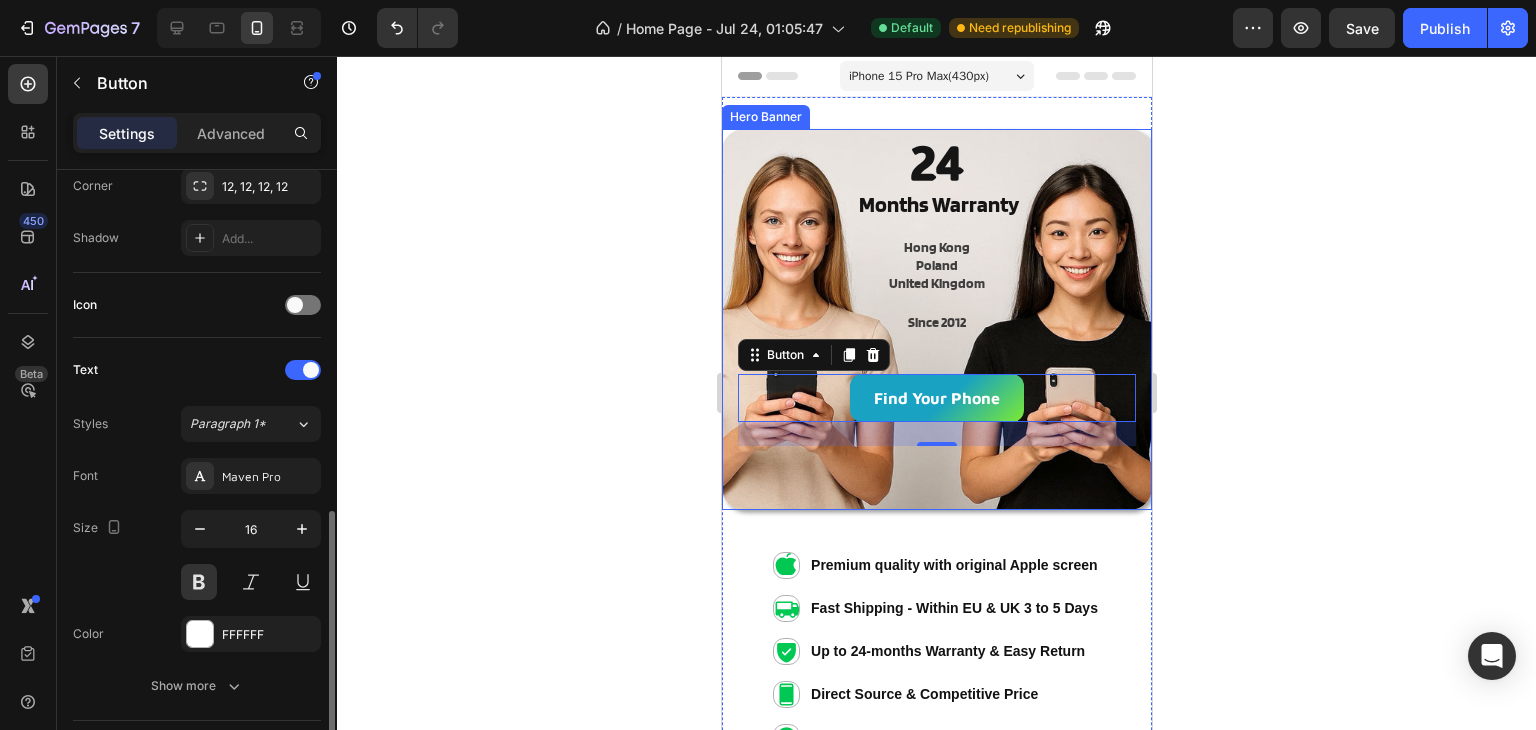 scroll, scrollTop: 600, scrollLeft: 0, axis: vertical 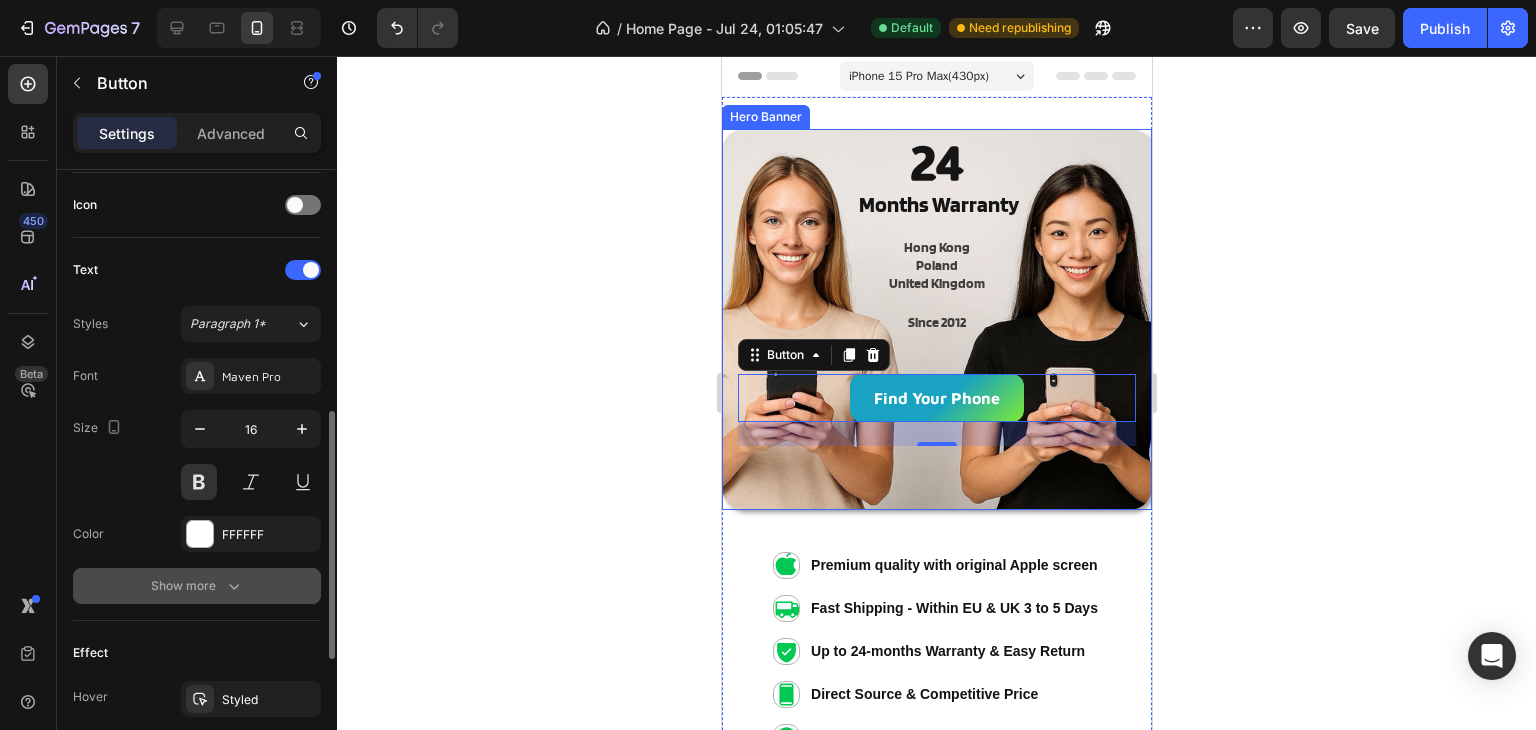 click 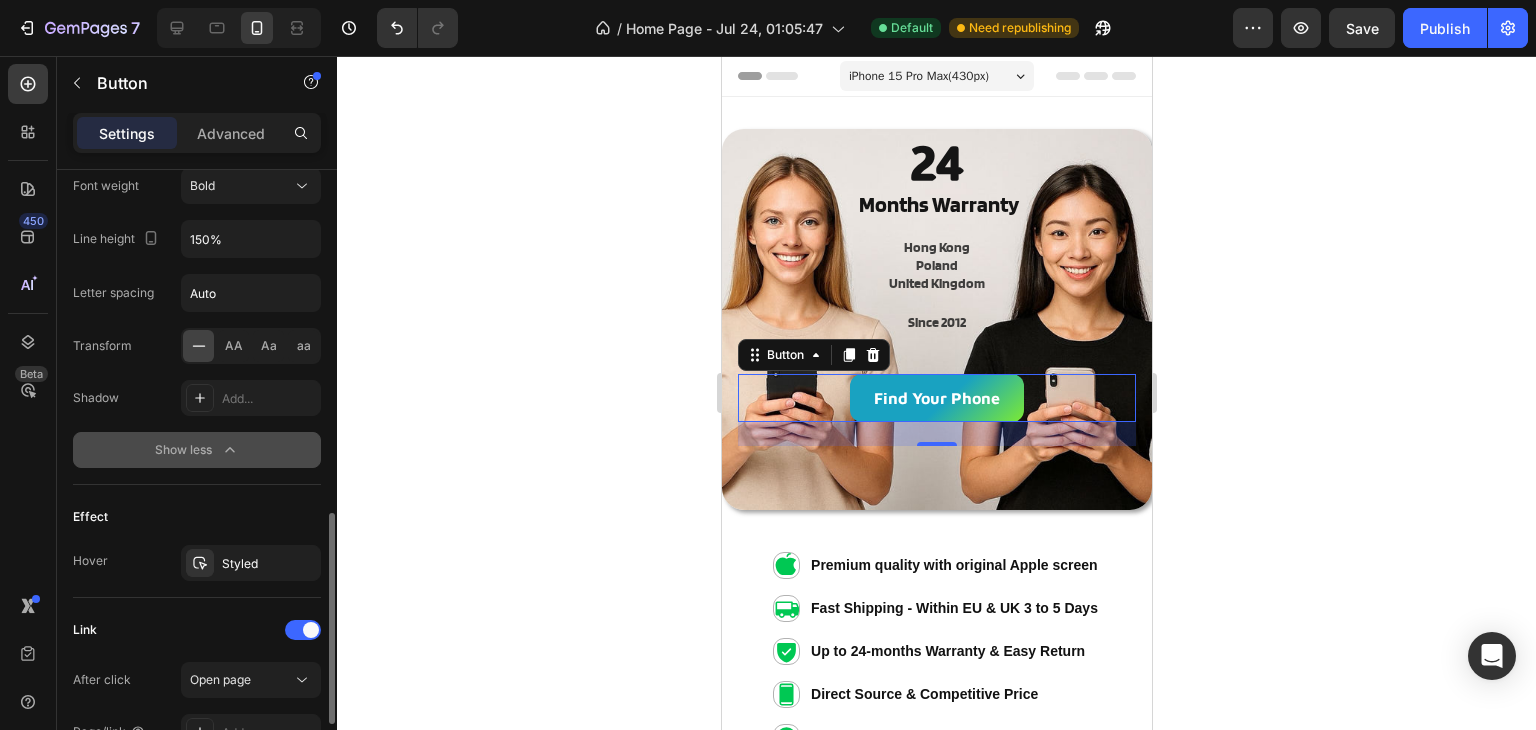 scroll, scrollTop: 800, scrollLeft: 0, axis: vertical 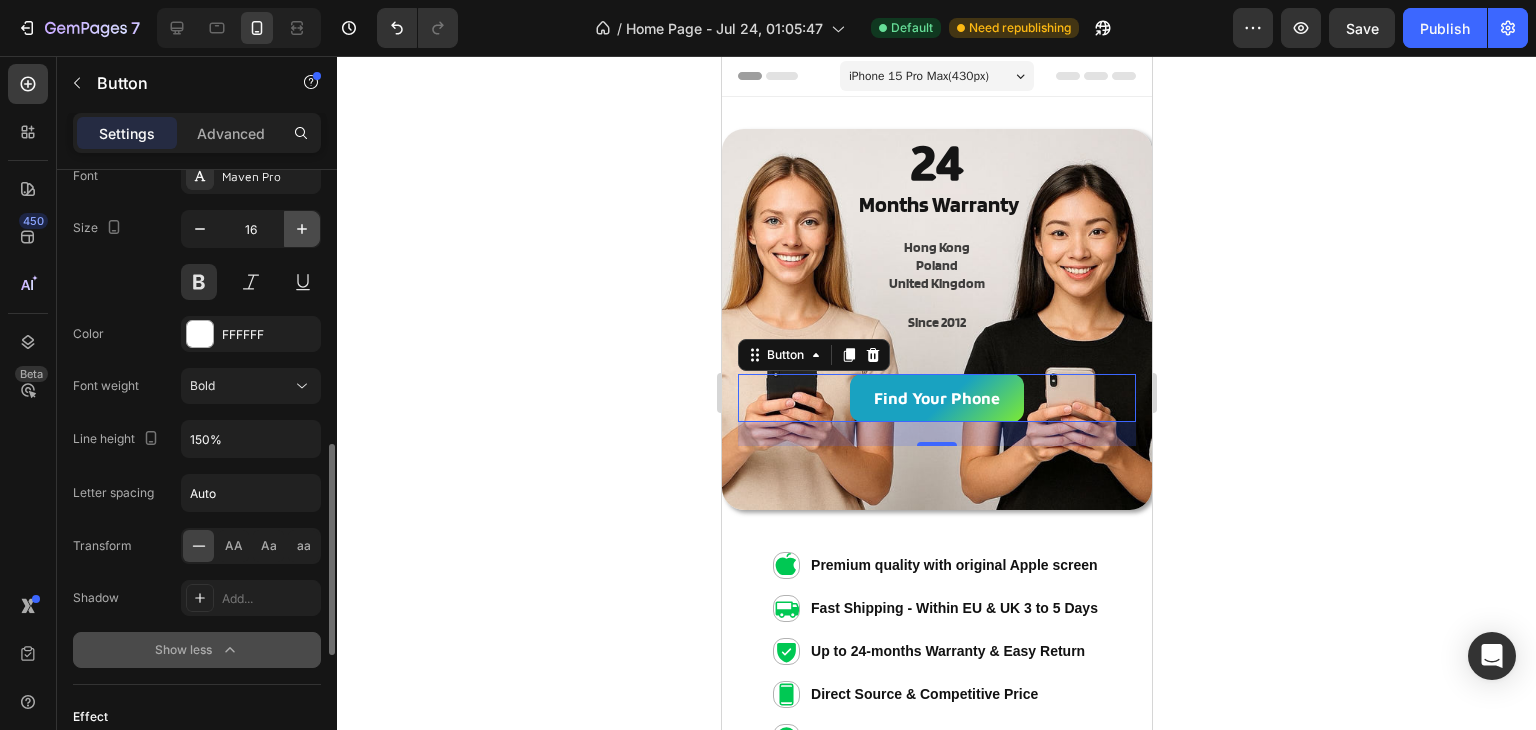 click 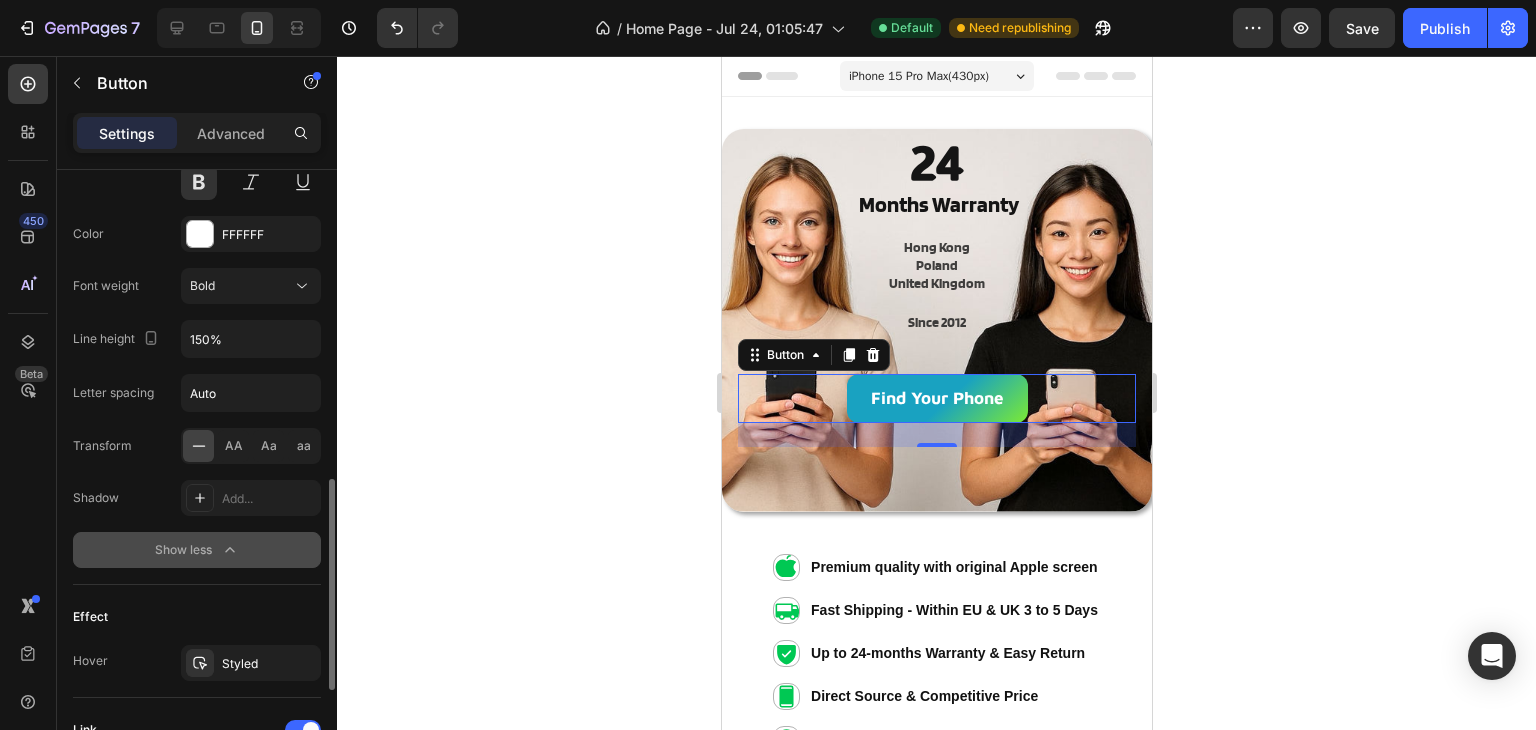 scroll, scrollTop: 1181, scrollLeft: 0, axis: vertical 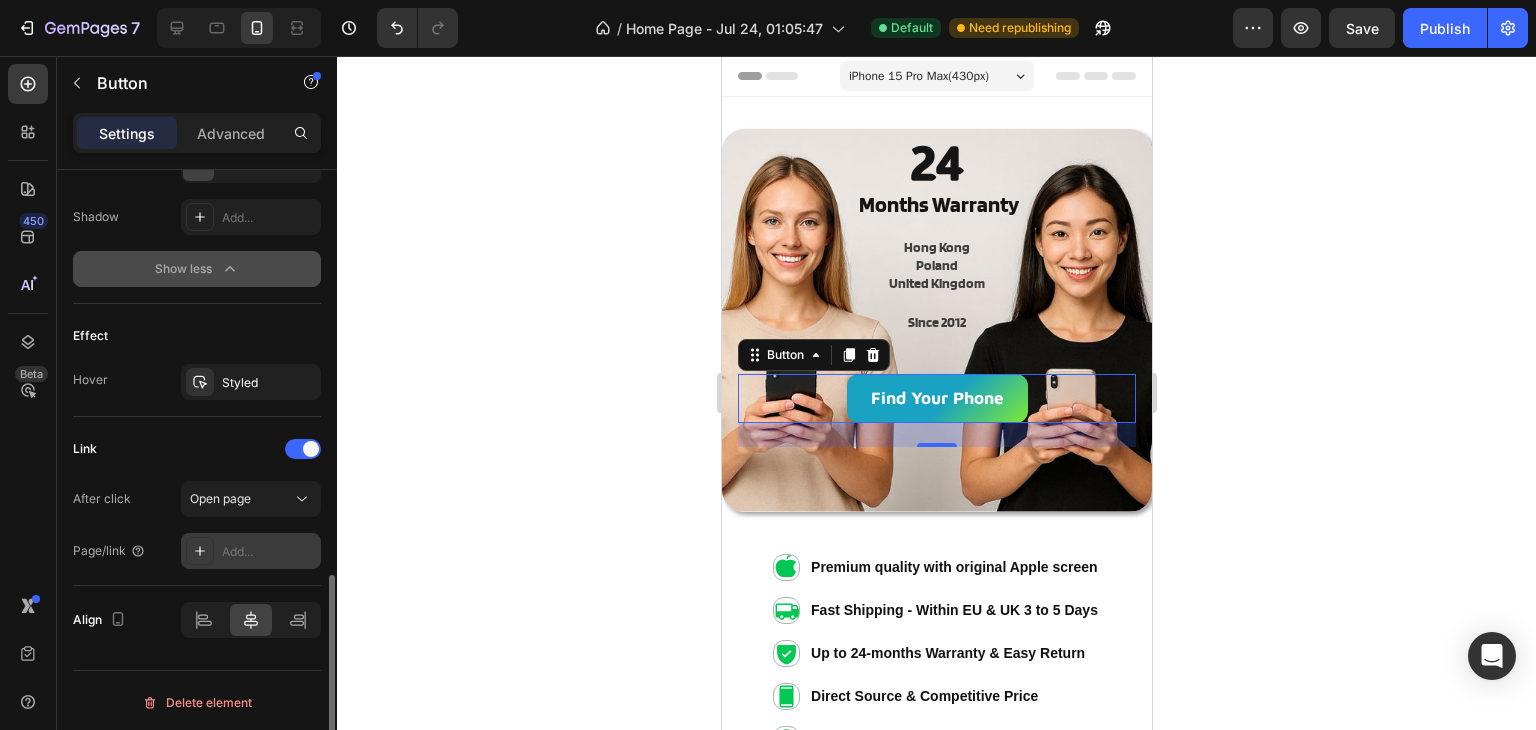 click on "Add..." at bounding box center [269, 552] 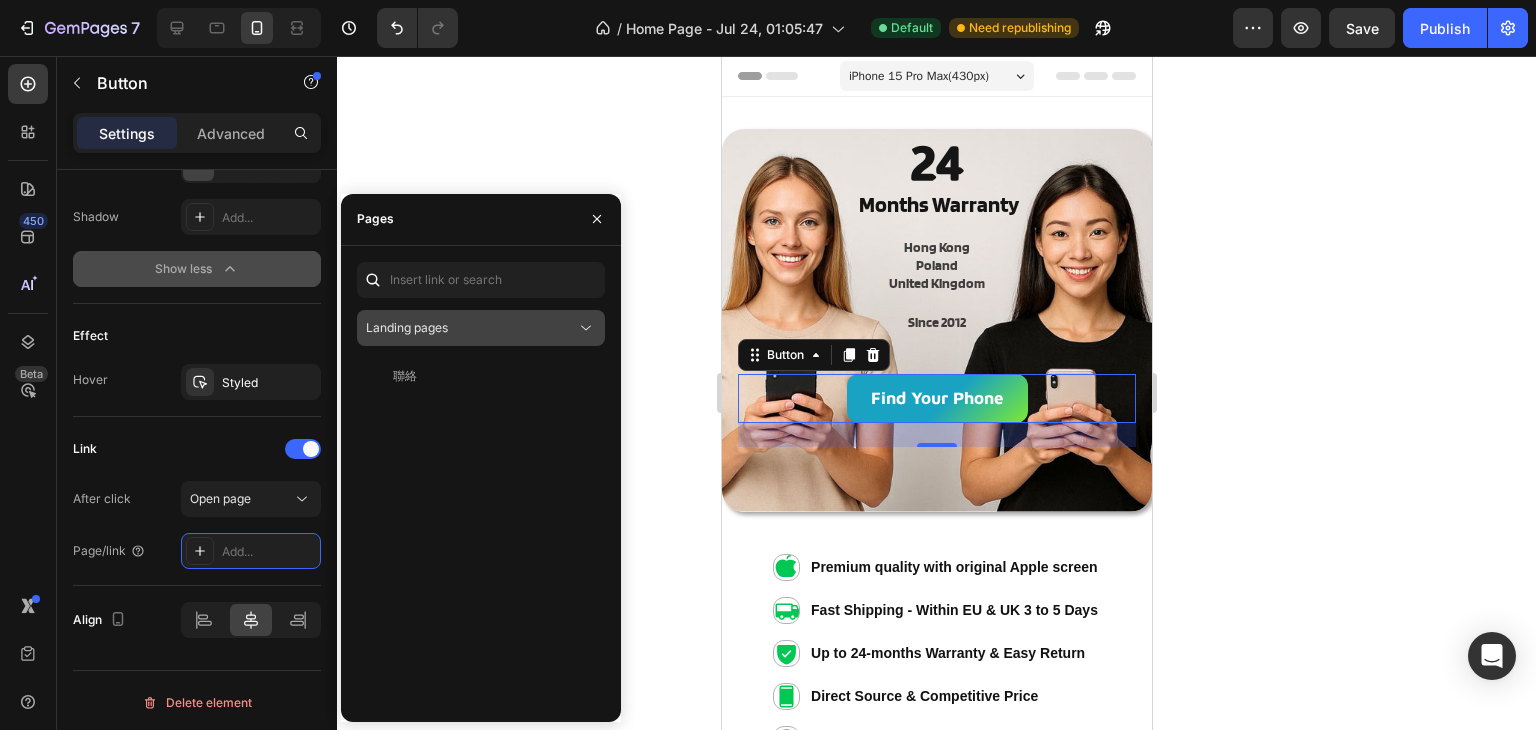 click on "Landing pages" at bounding box center (471, 328) 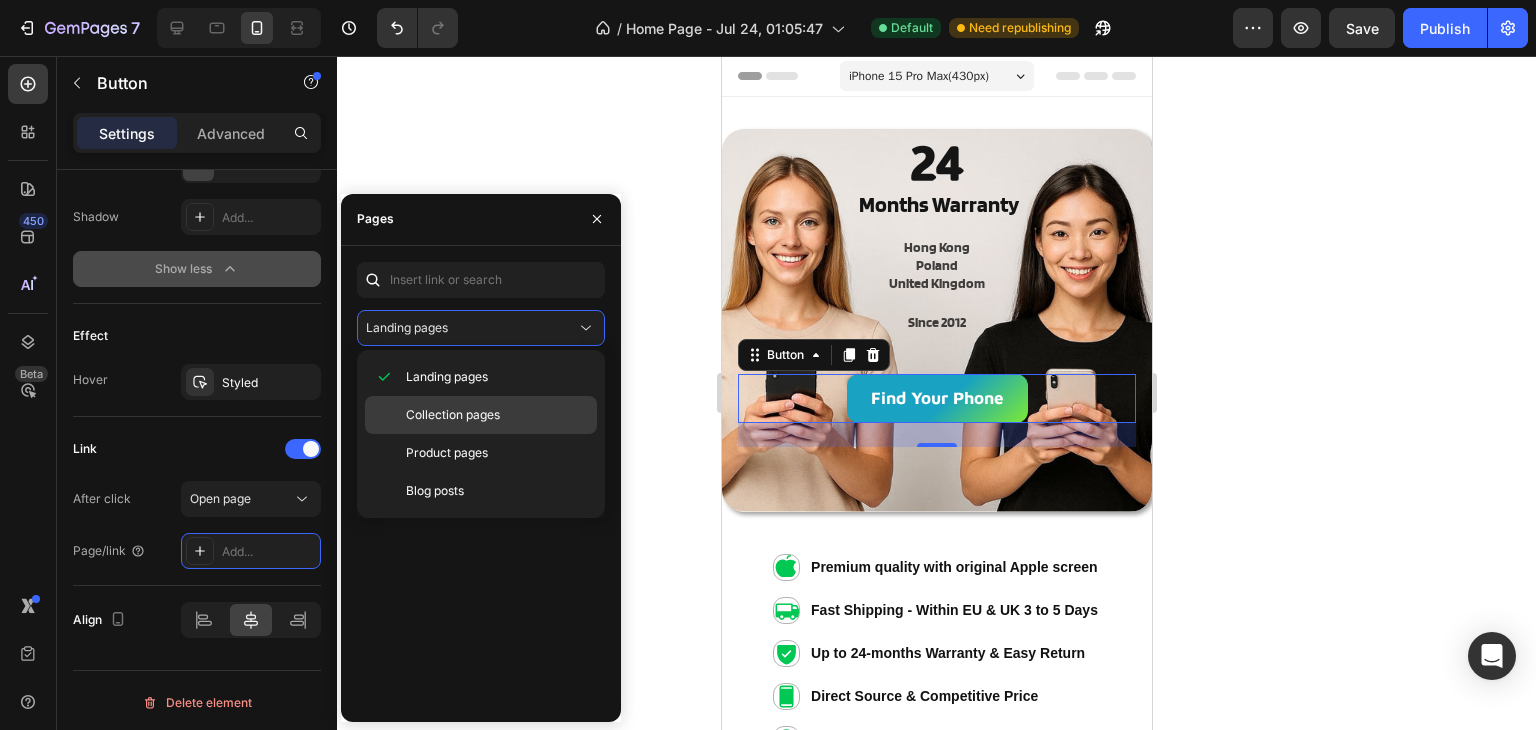 click on "Collection pages" at bounding box center (453, 415) 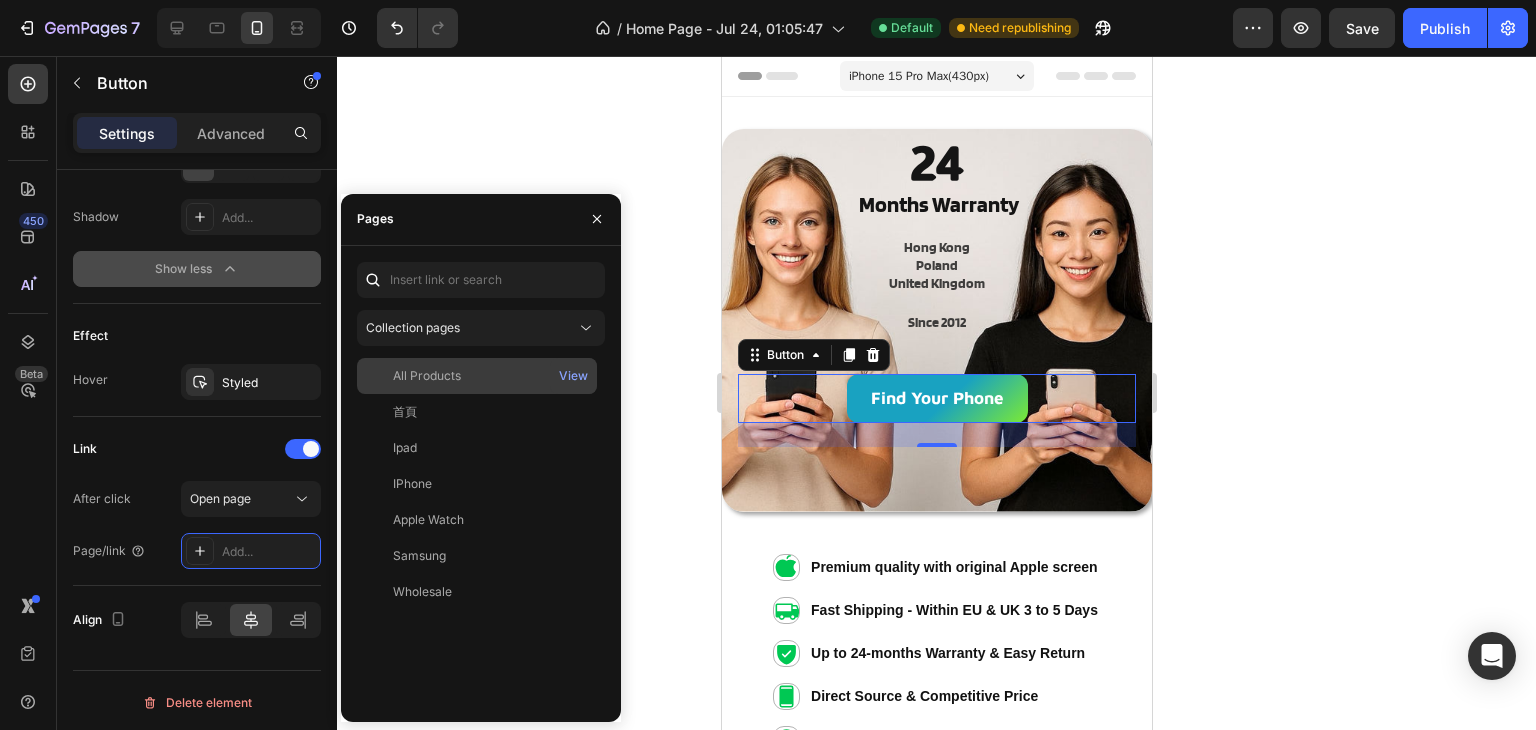 click on "All Products" at bounding box center (477, 376) 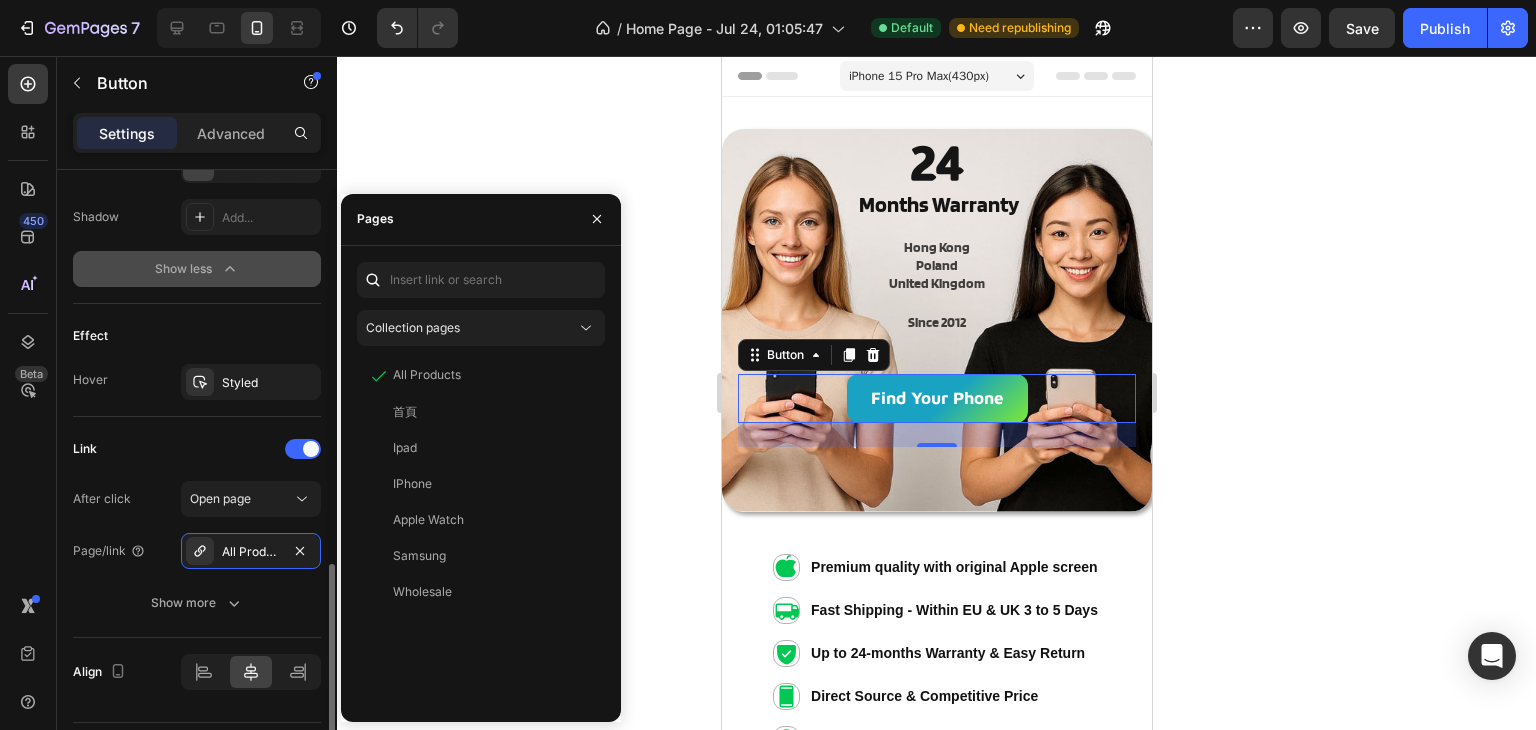 click on "Effect Hover Styled" 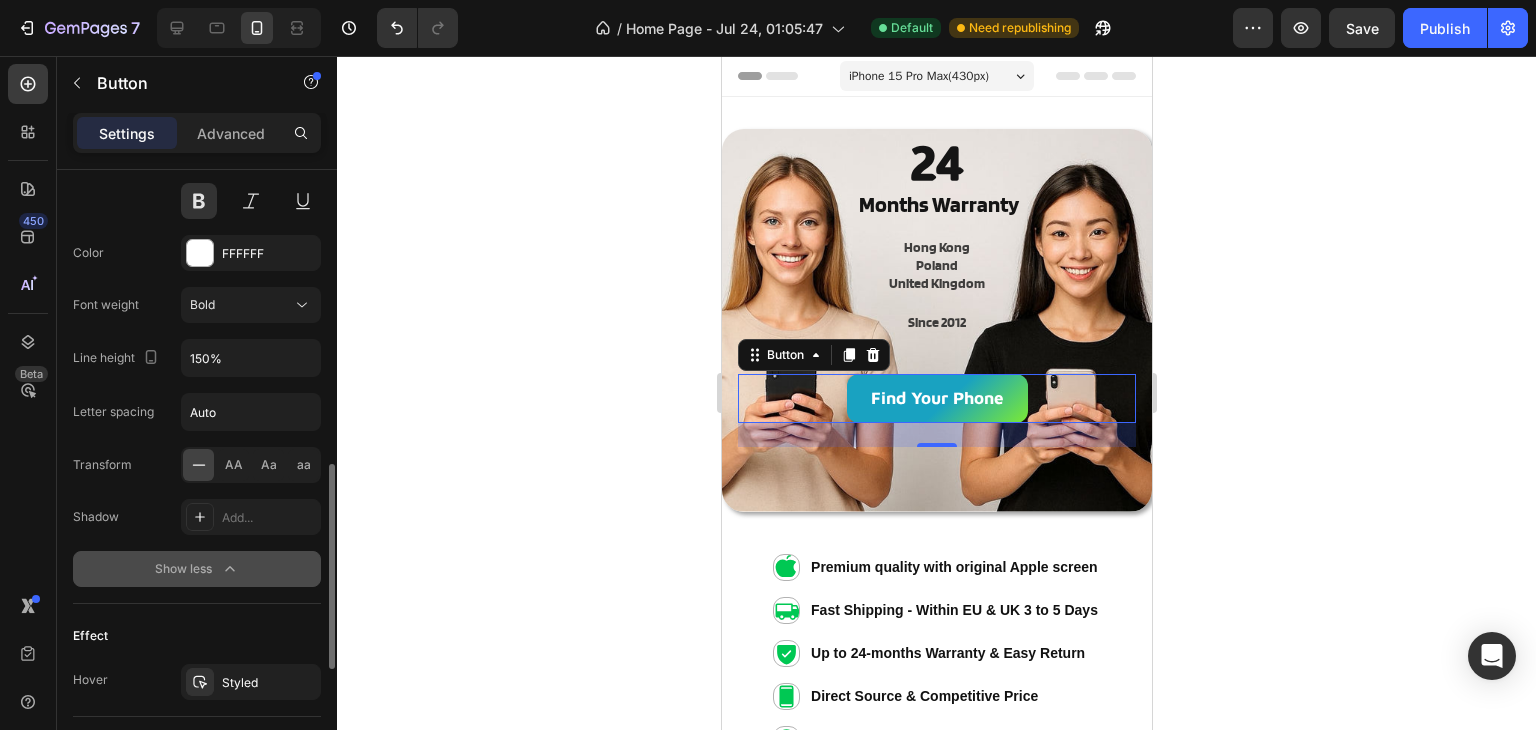 scroll, scrollTop: 1081, scrollLeft: 0, axis: vertical 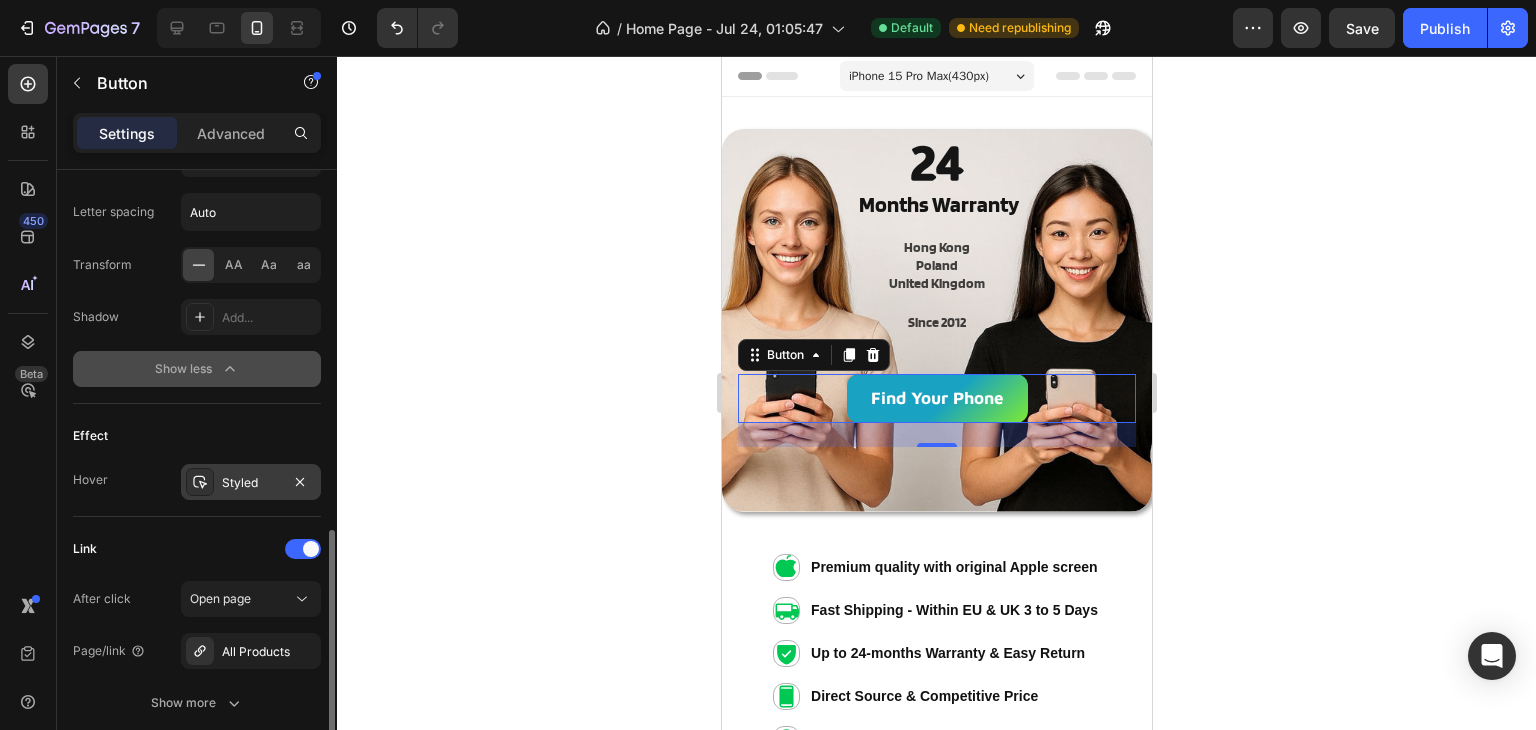 click on "Styled" at bounding box center (251, 483) 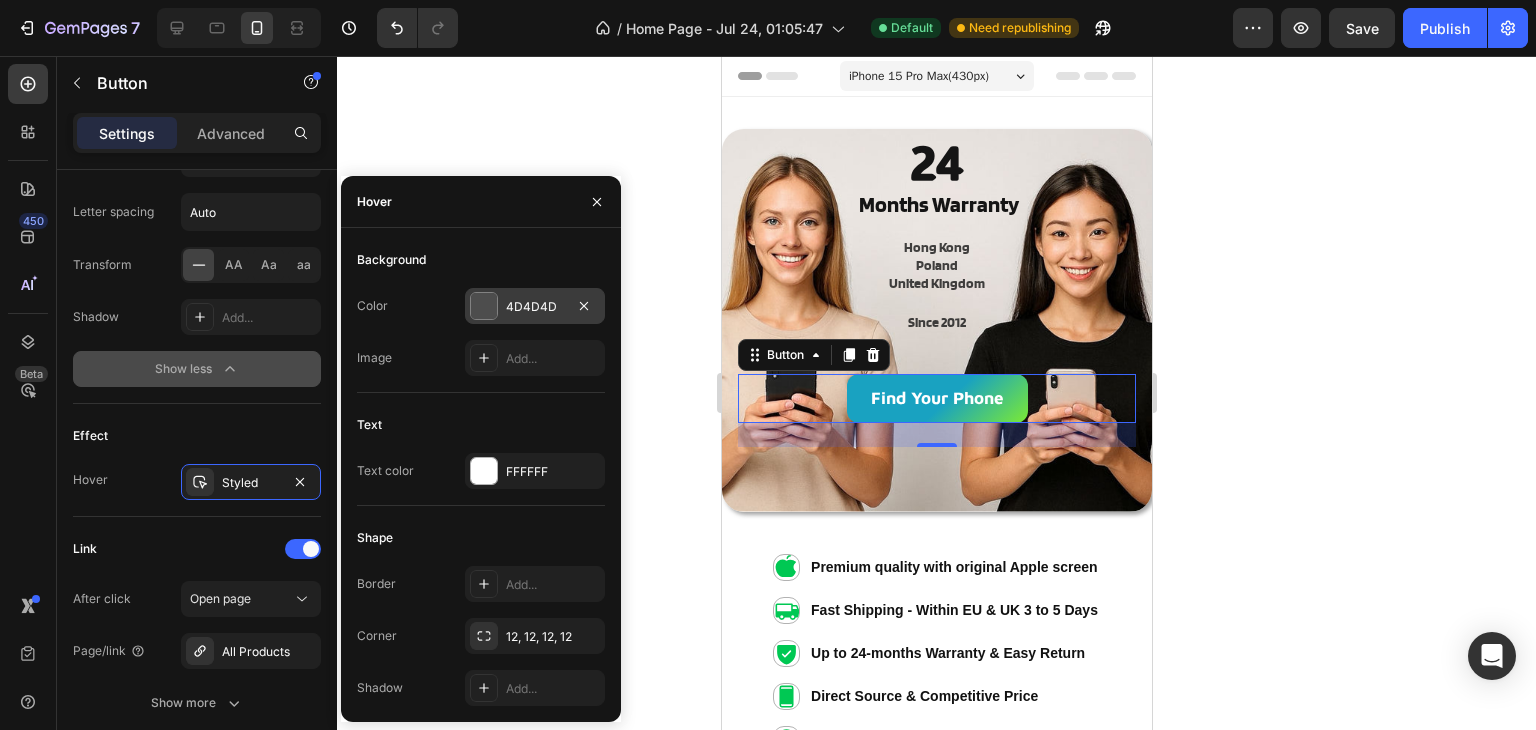 click at bounding box center (484, 306) 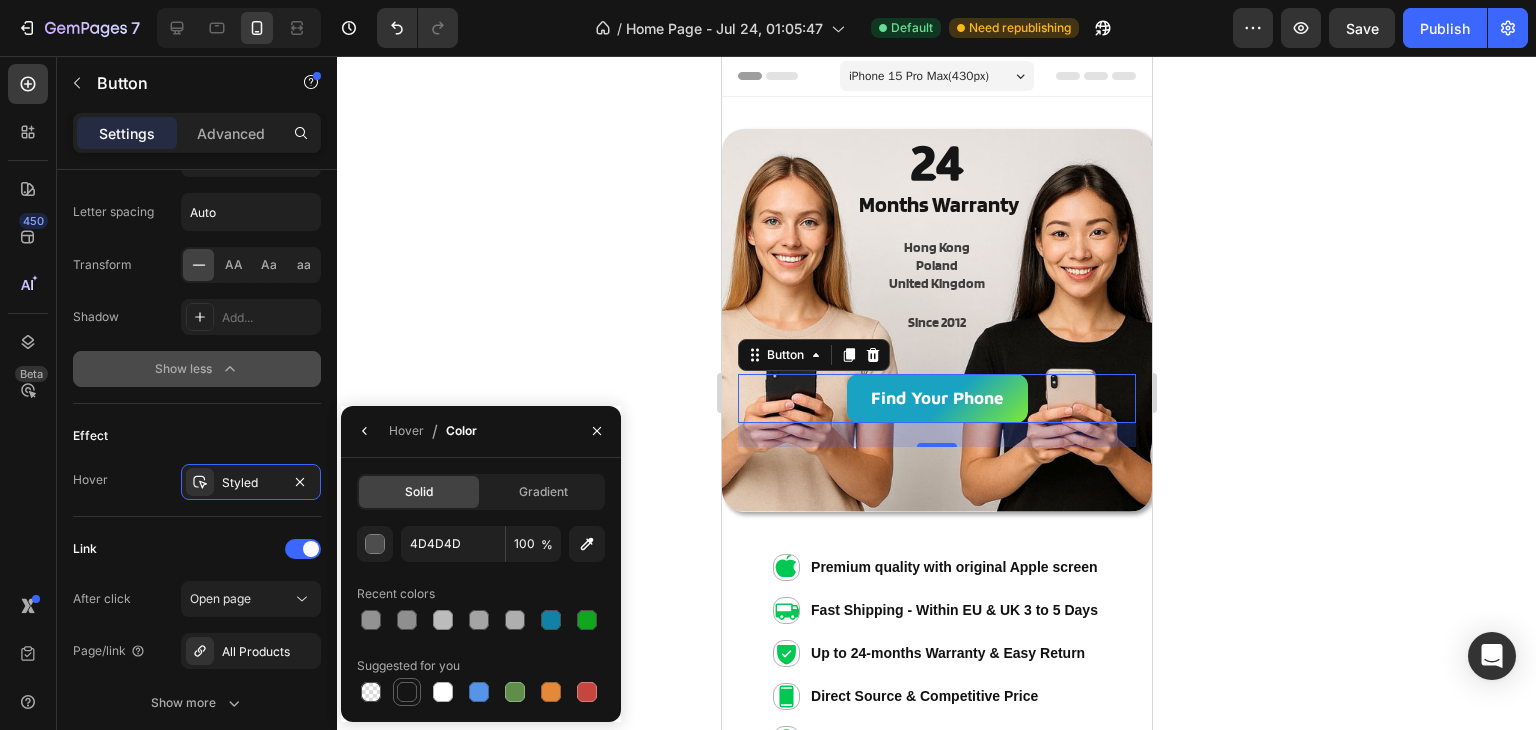 click at bounding box center (407, 692) 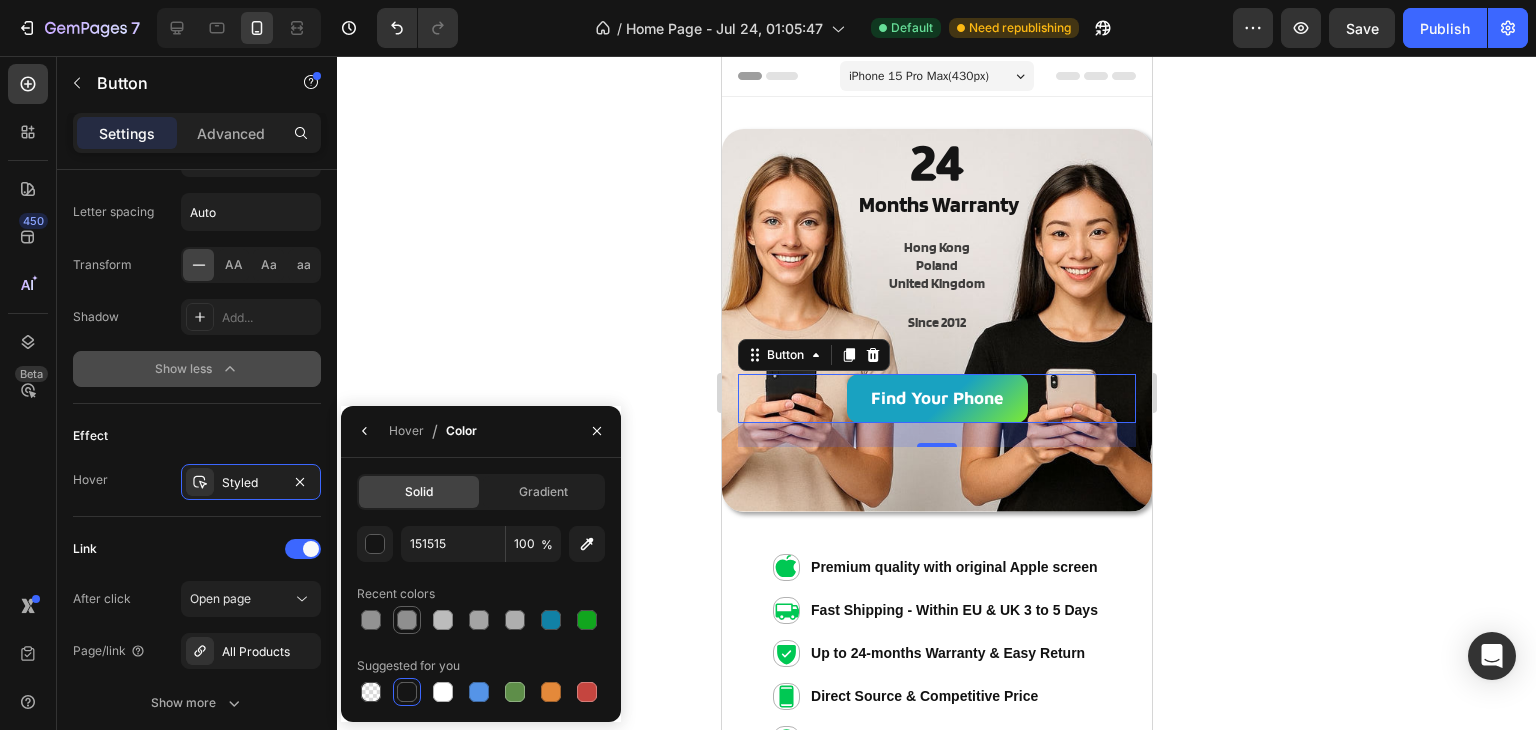 click at bounding box center [407, 620] 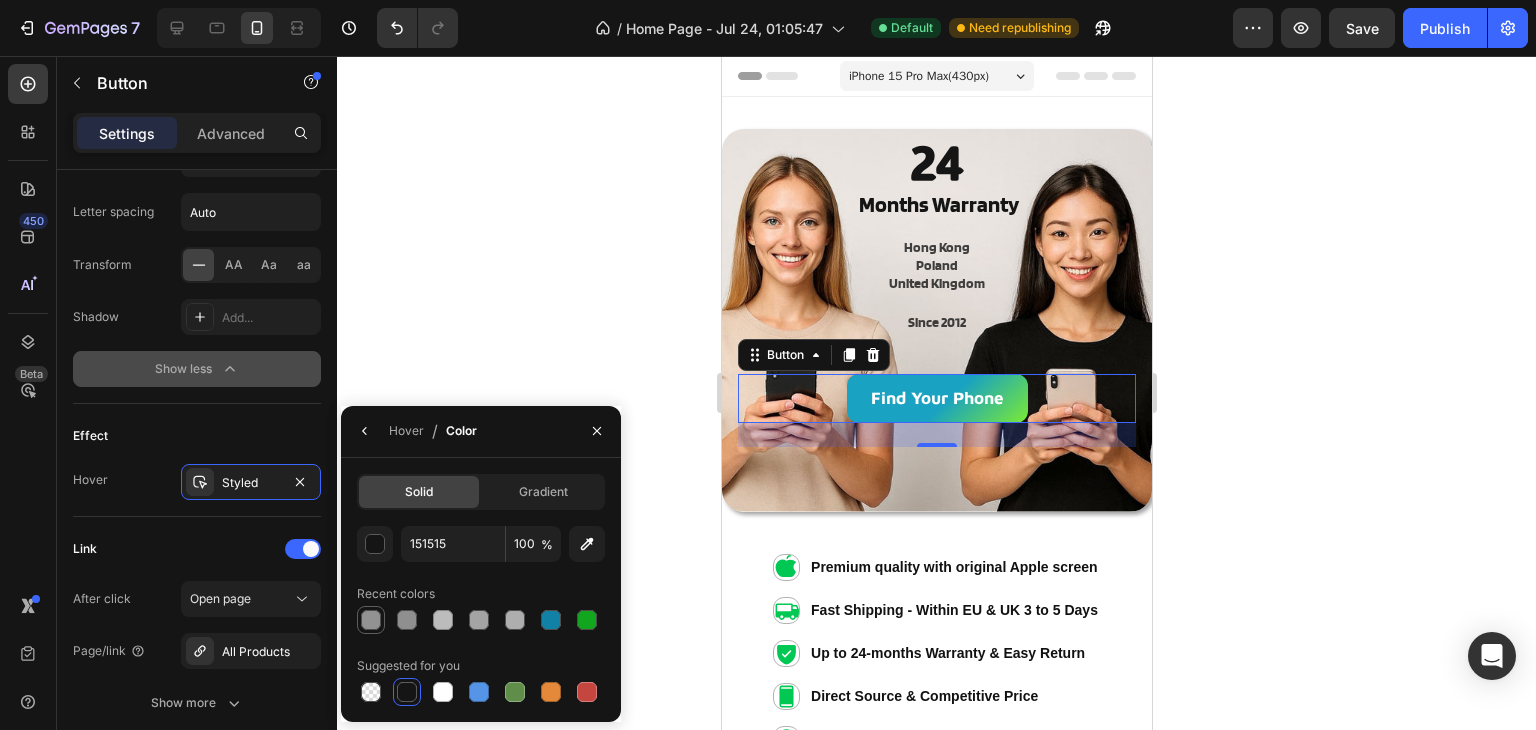 type on "8E8E8E" 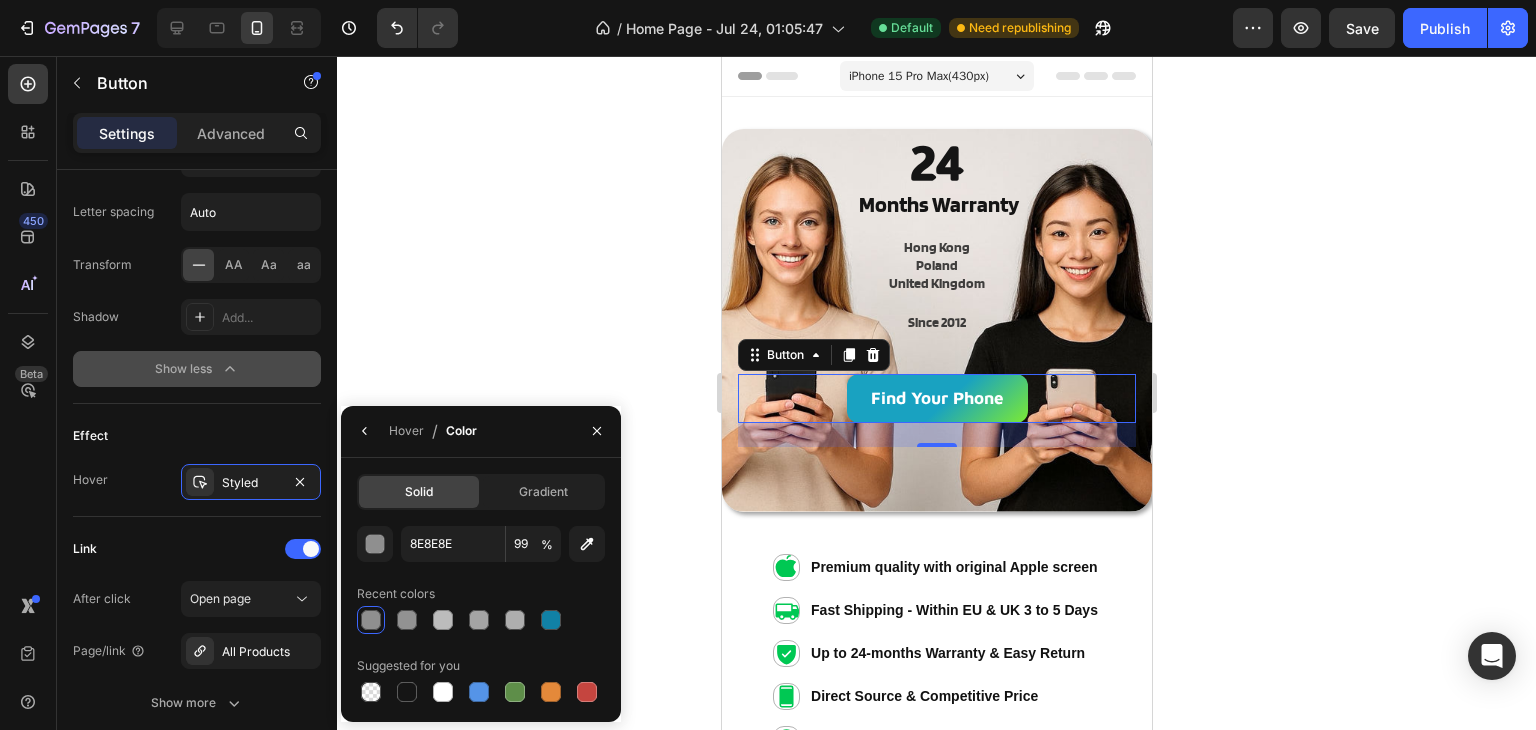 click at bounding box center (407, 620) 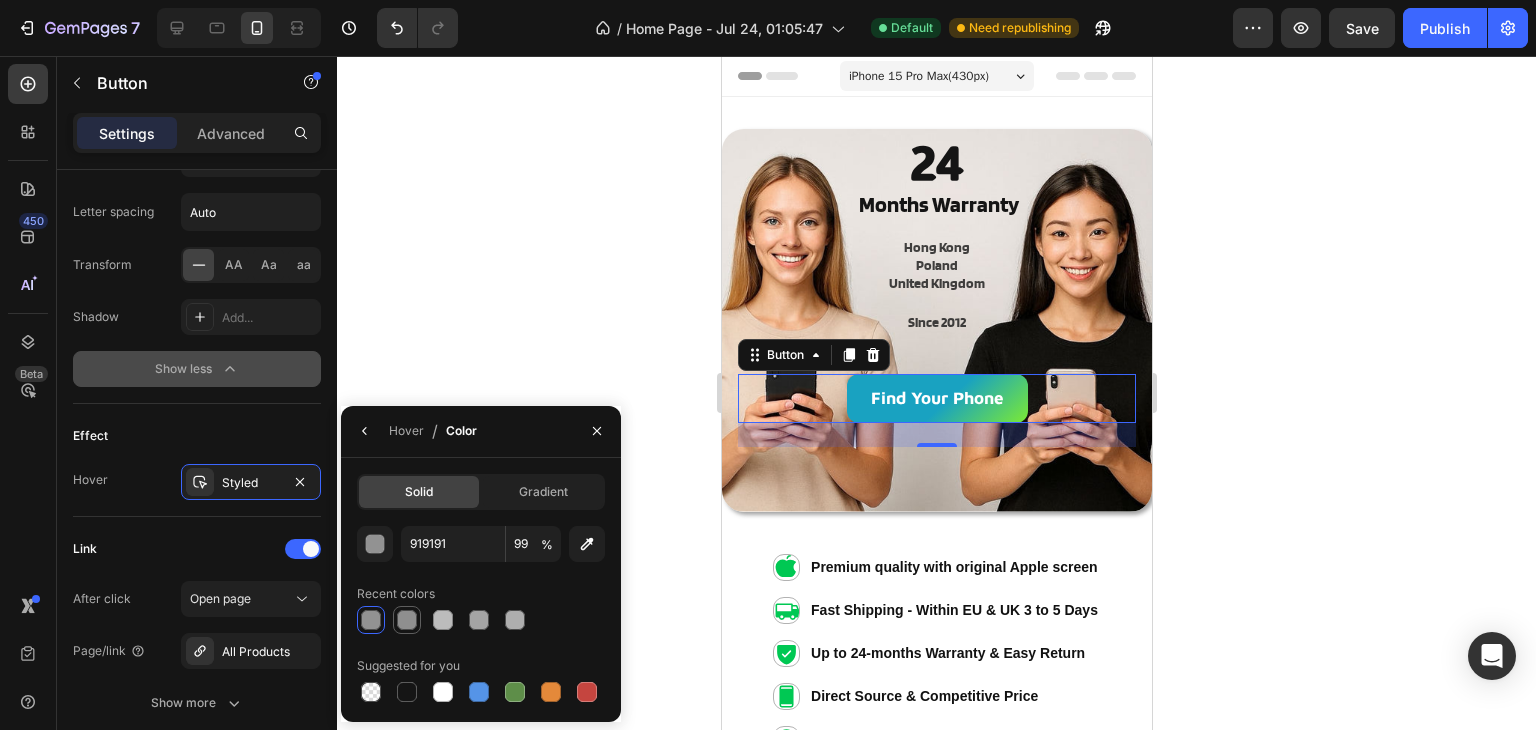 click at bounding box center [407, 620] 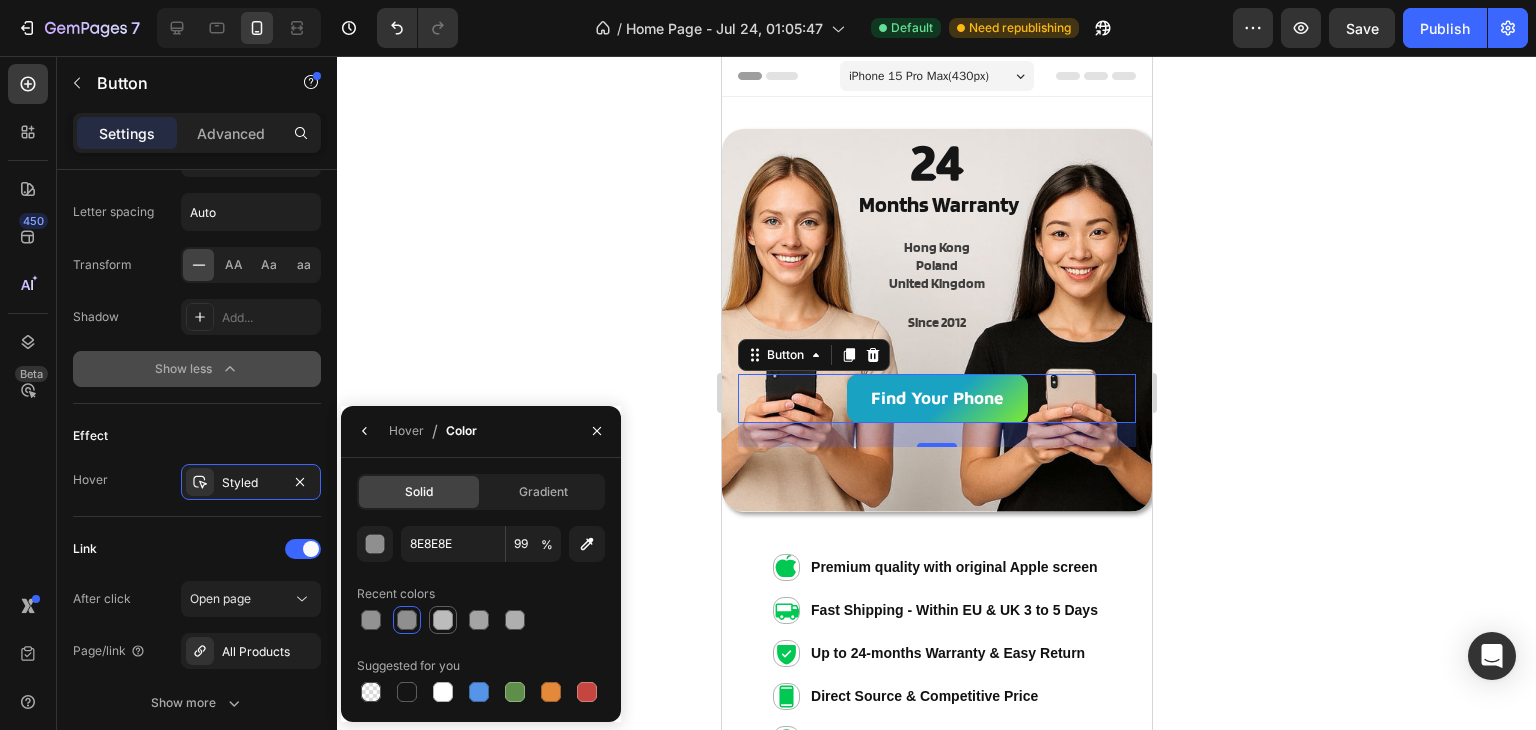 click at bounding box center [443, 620] 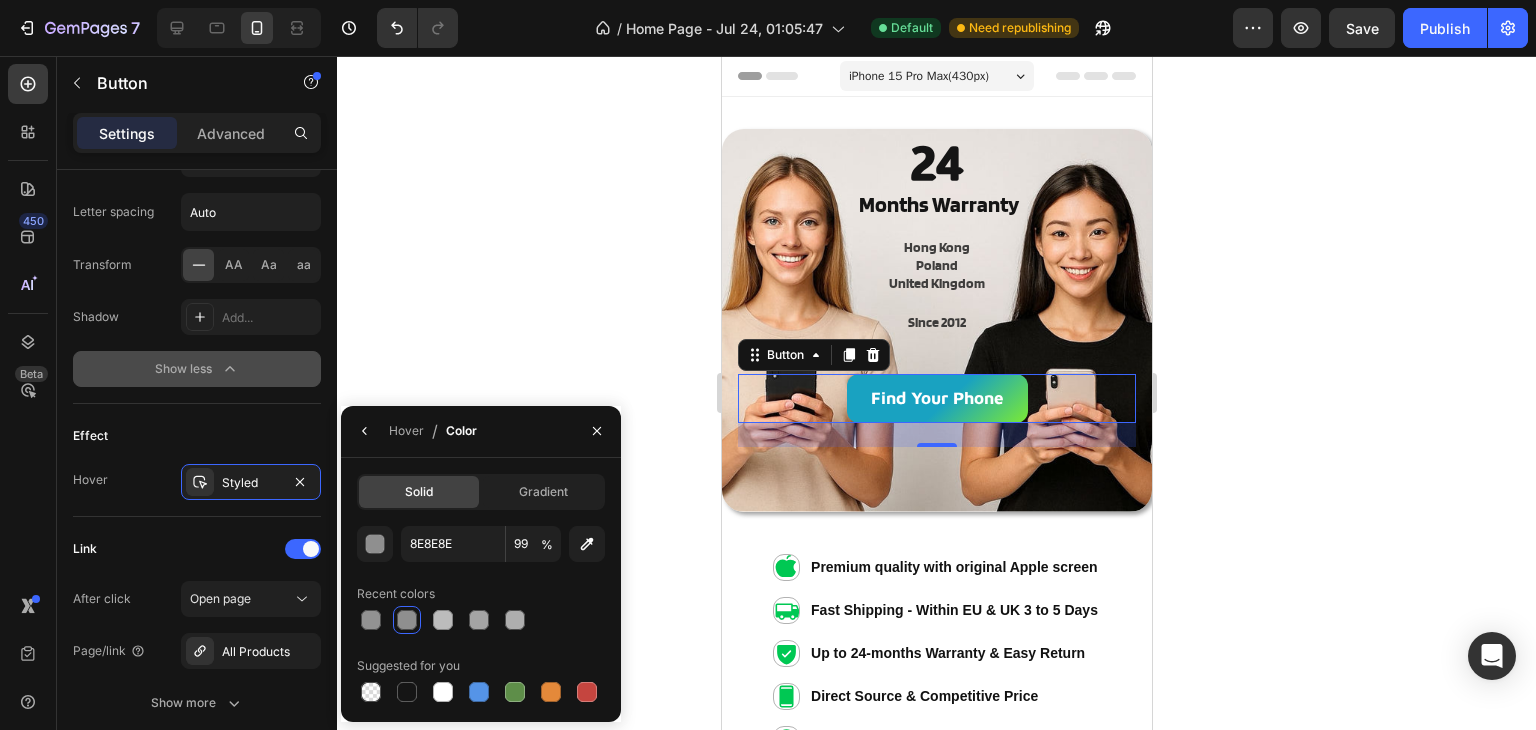 type on "BCBCBC" 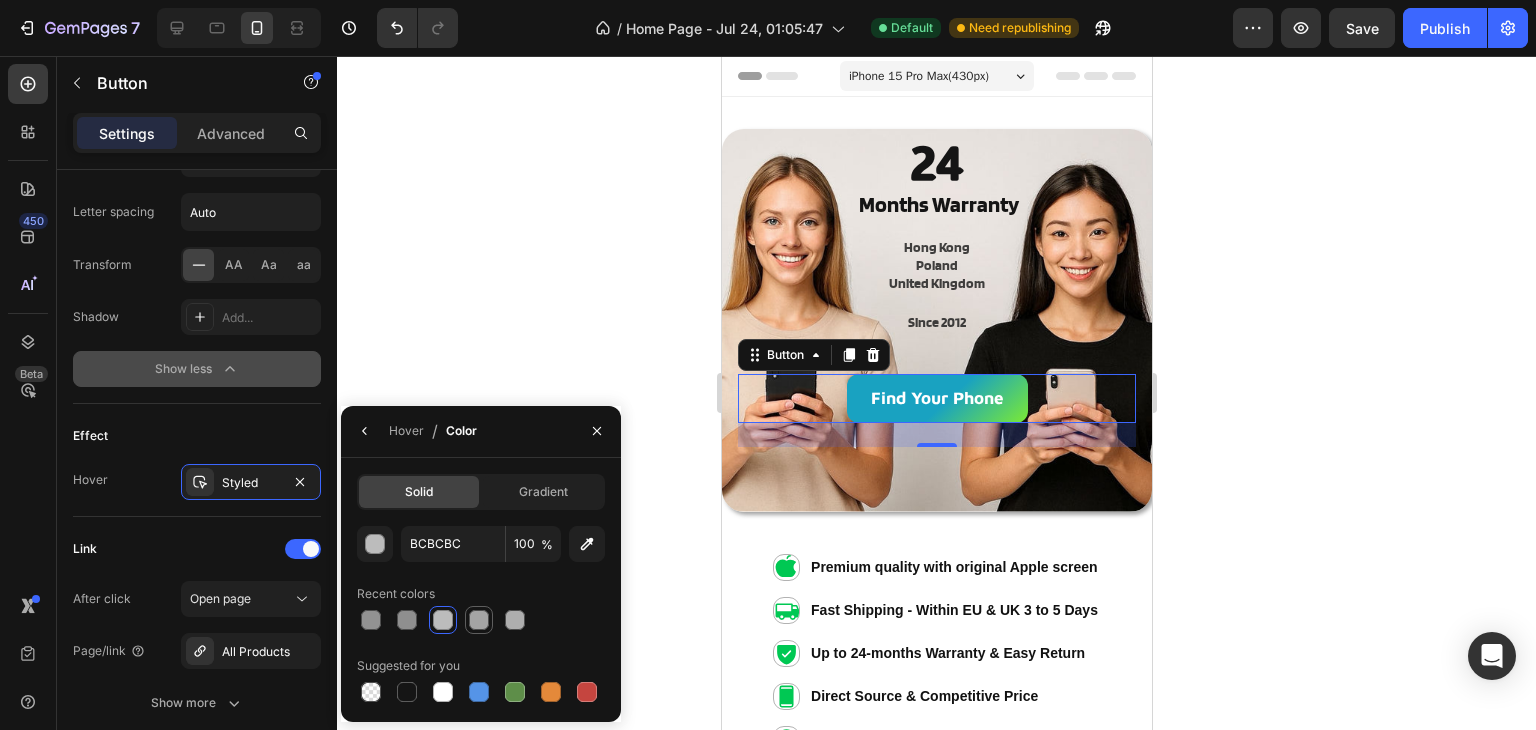 click at bounding box center [479, 620] 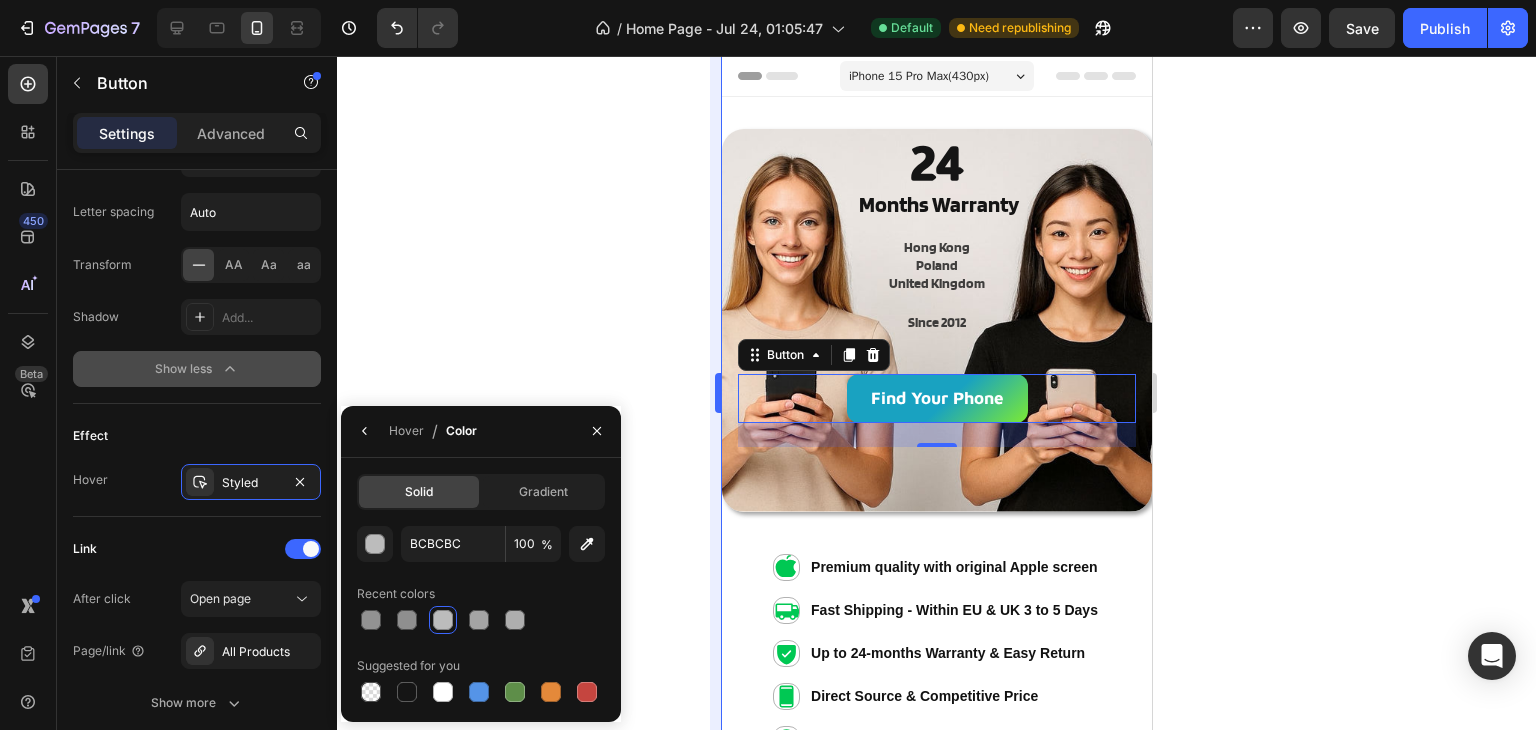 type on "A3A3A3" 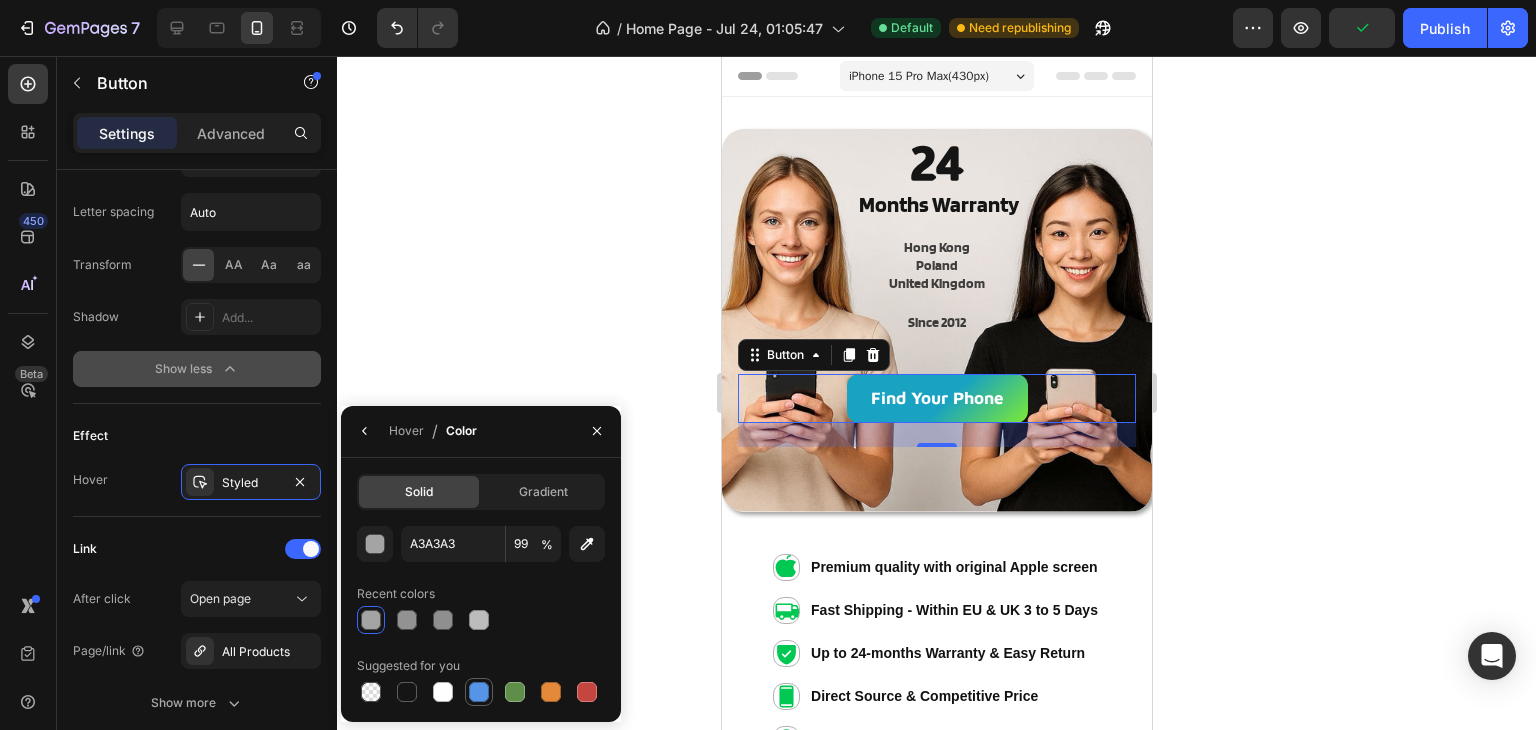 click at bounding box center (479, 692) 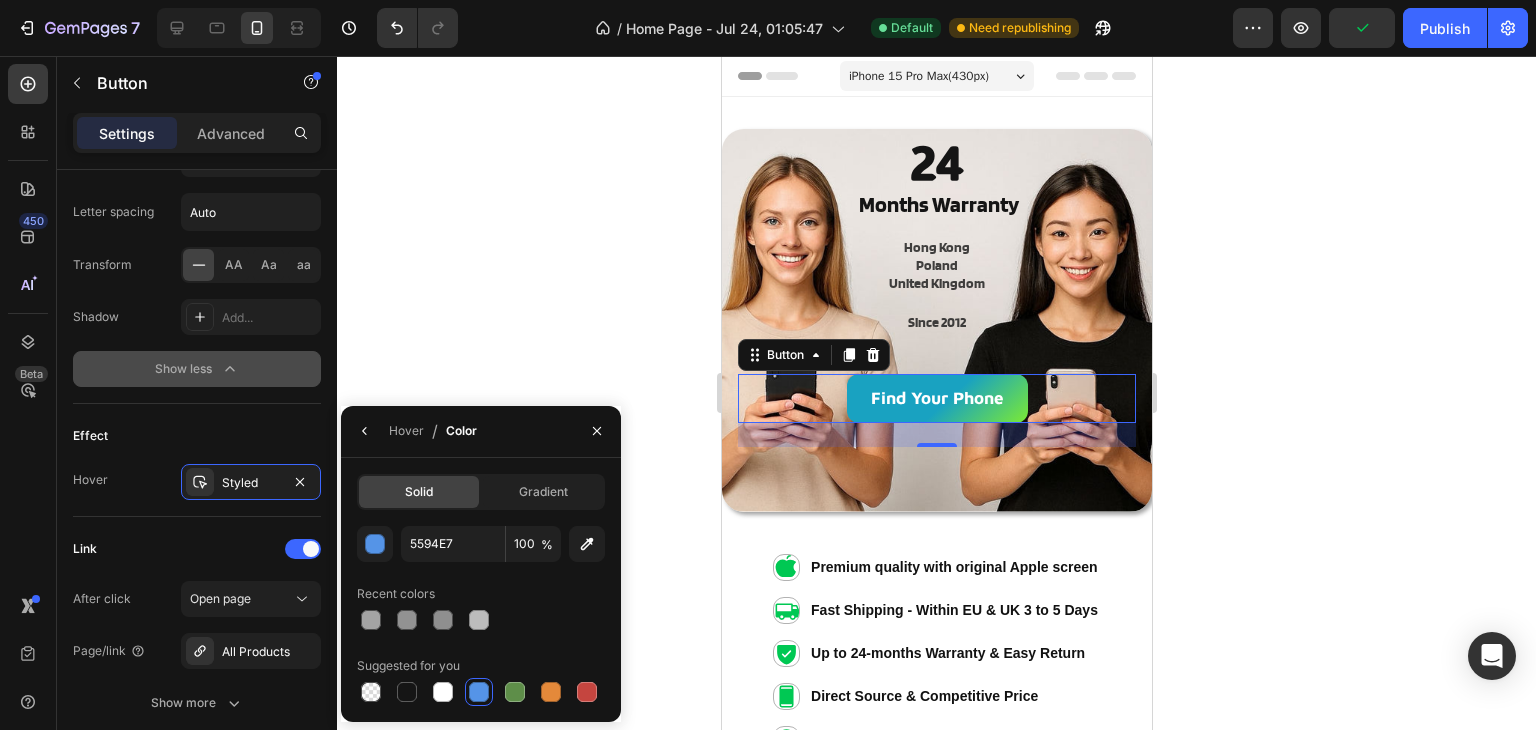 click at bounding box center (479, 692) 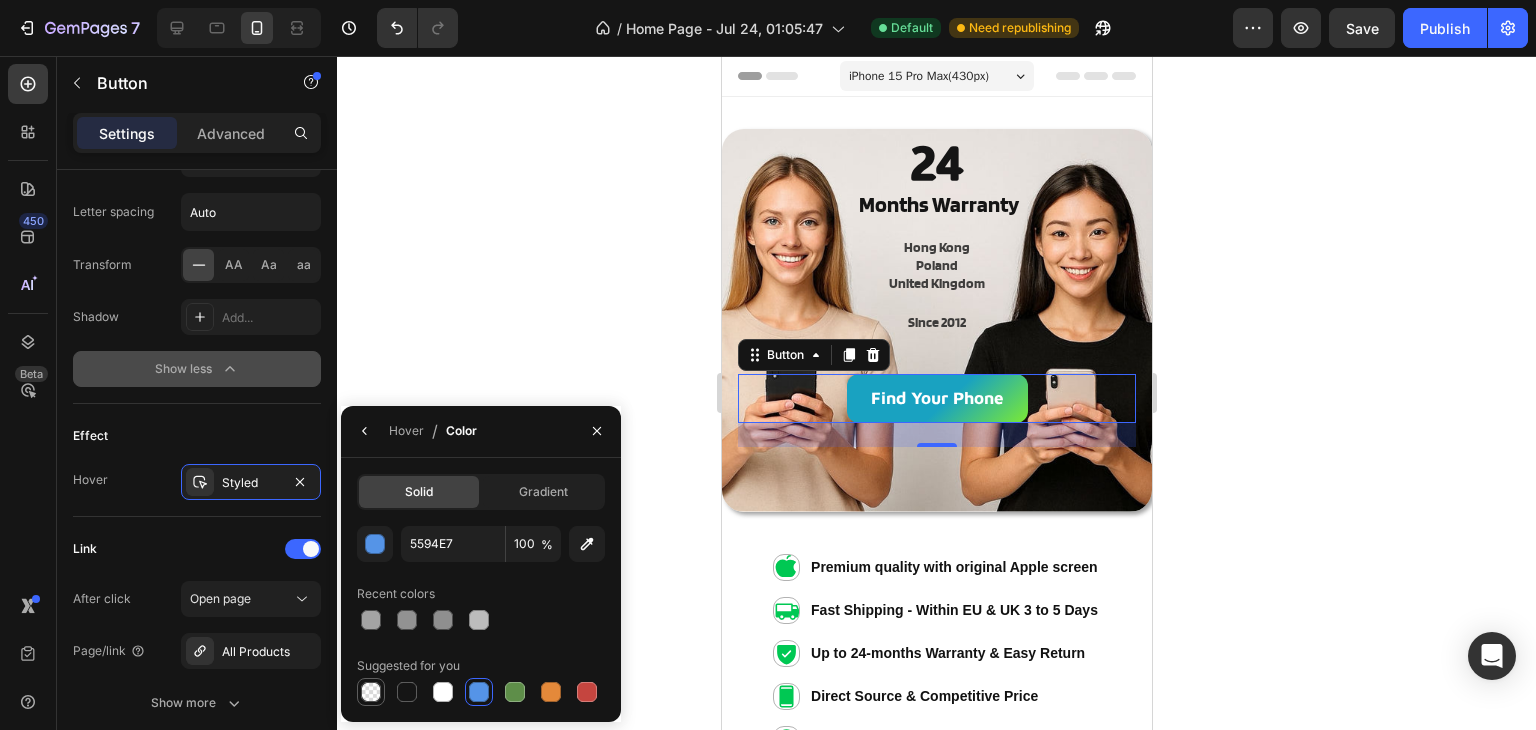 click at bounding box center [371, 692] 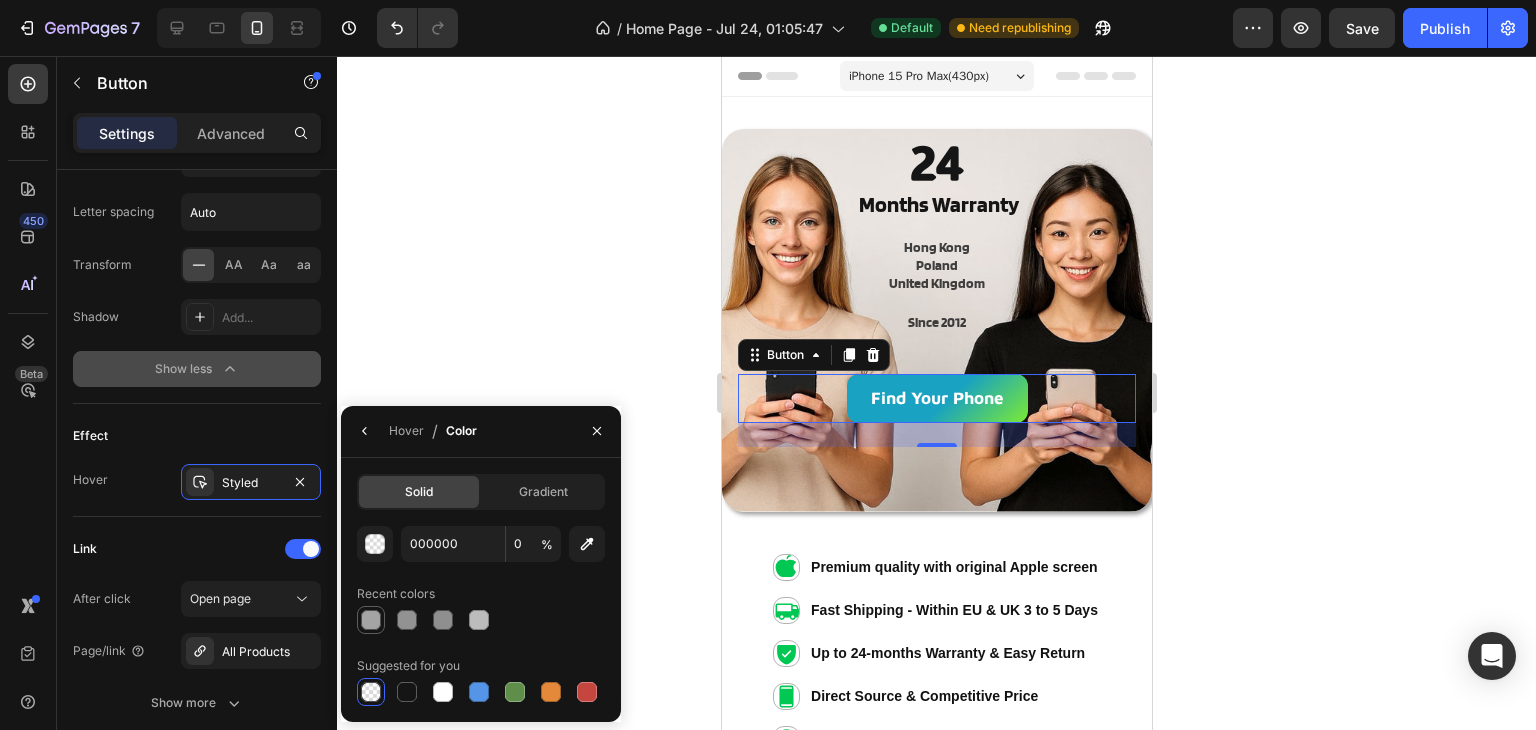 click at bounding box center [371, 620] 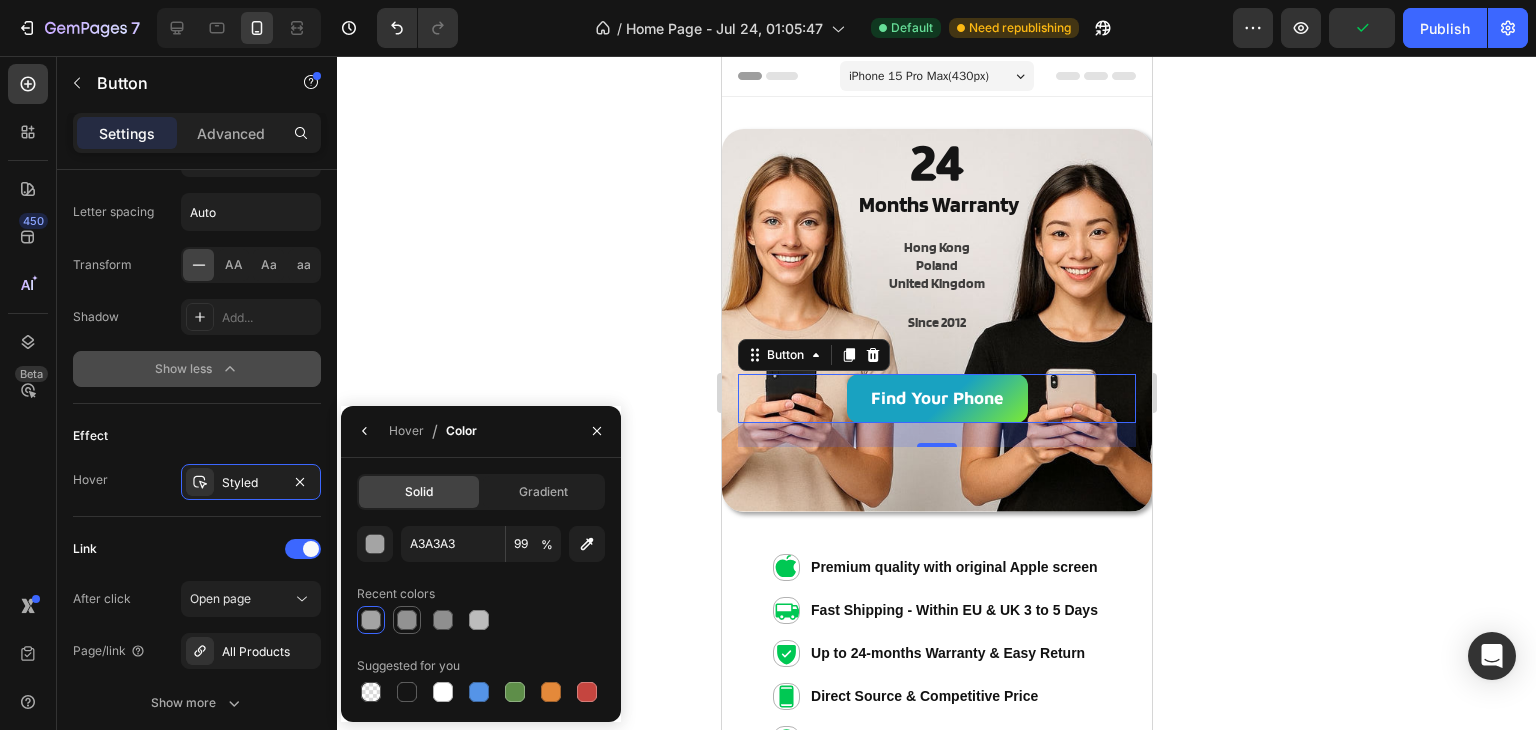 click at bounding box center [407, 620] 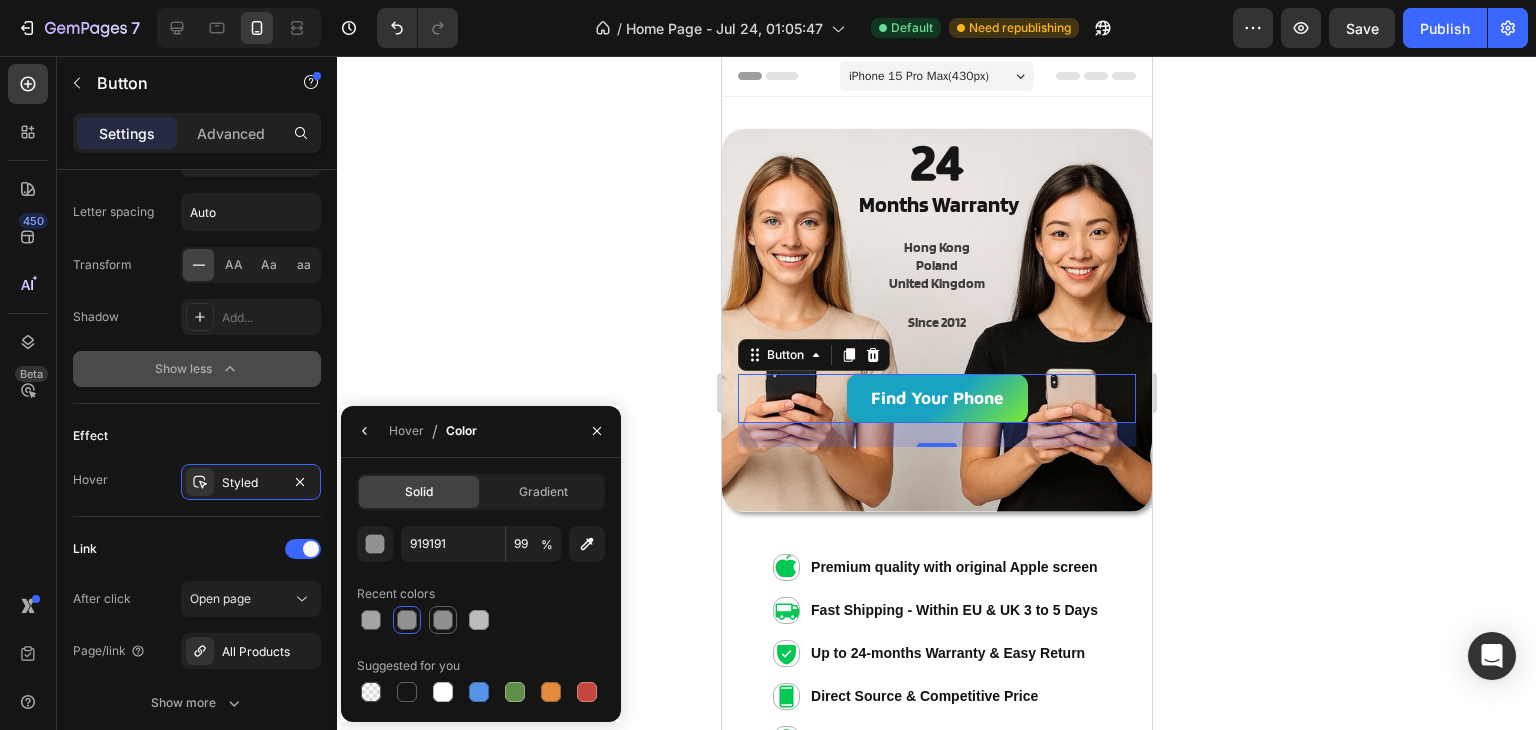 click at bounding box center [443, 620] 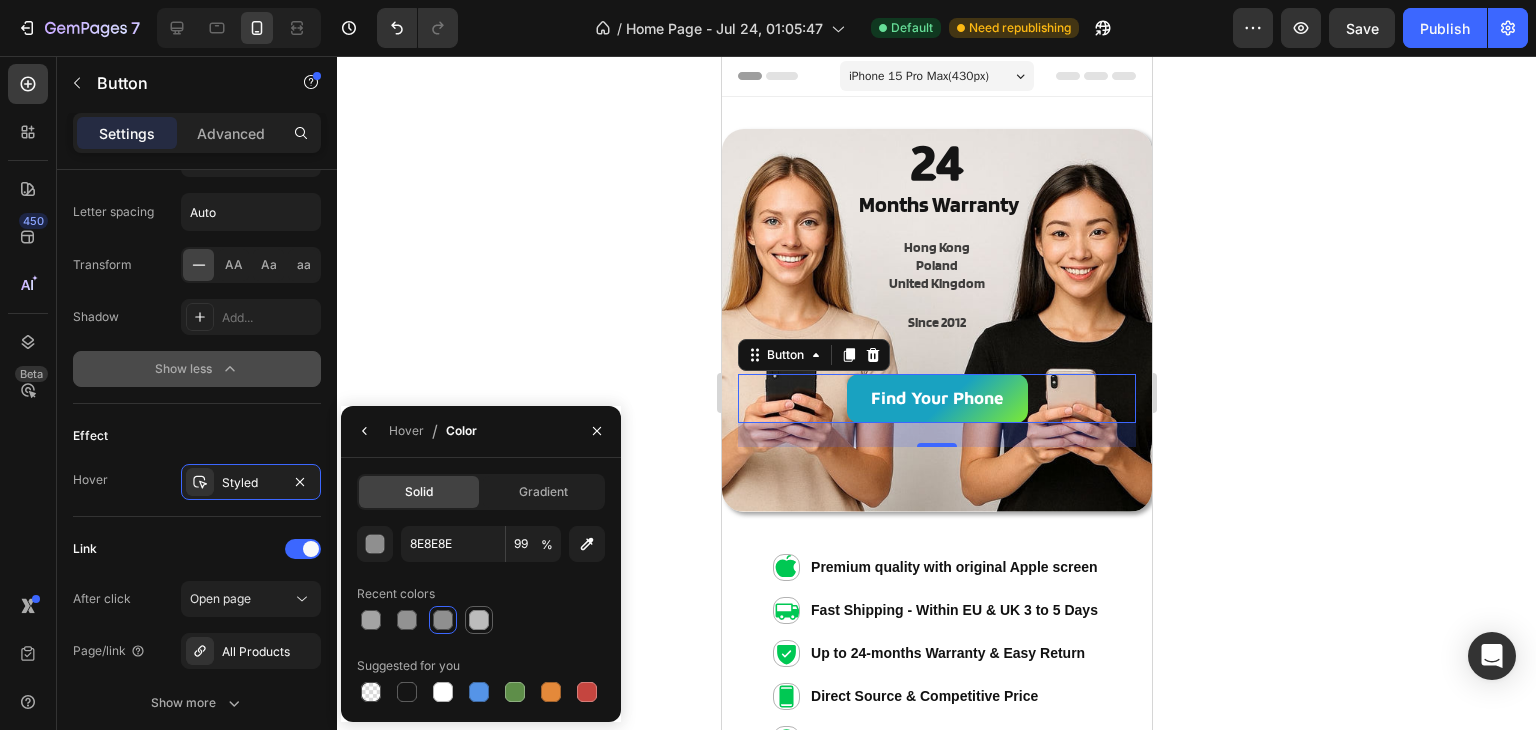 click at bounding box center [479, 620] 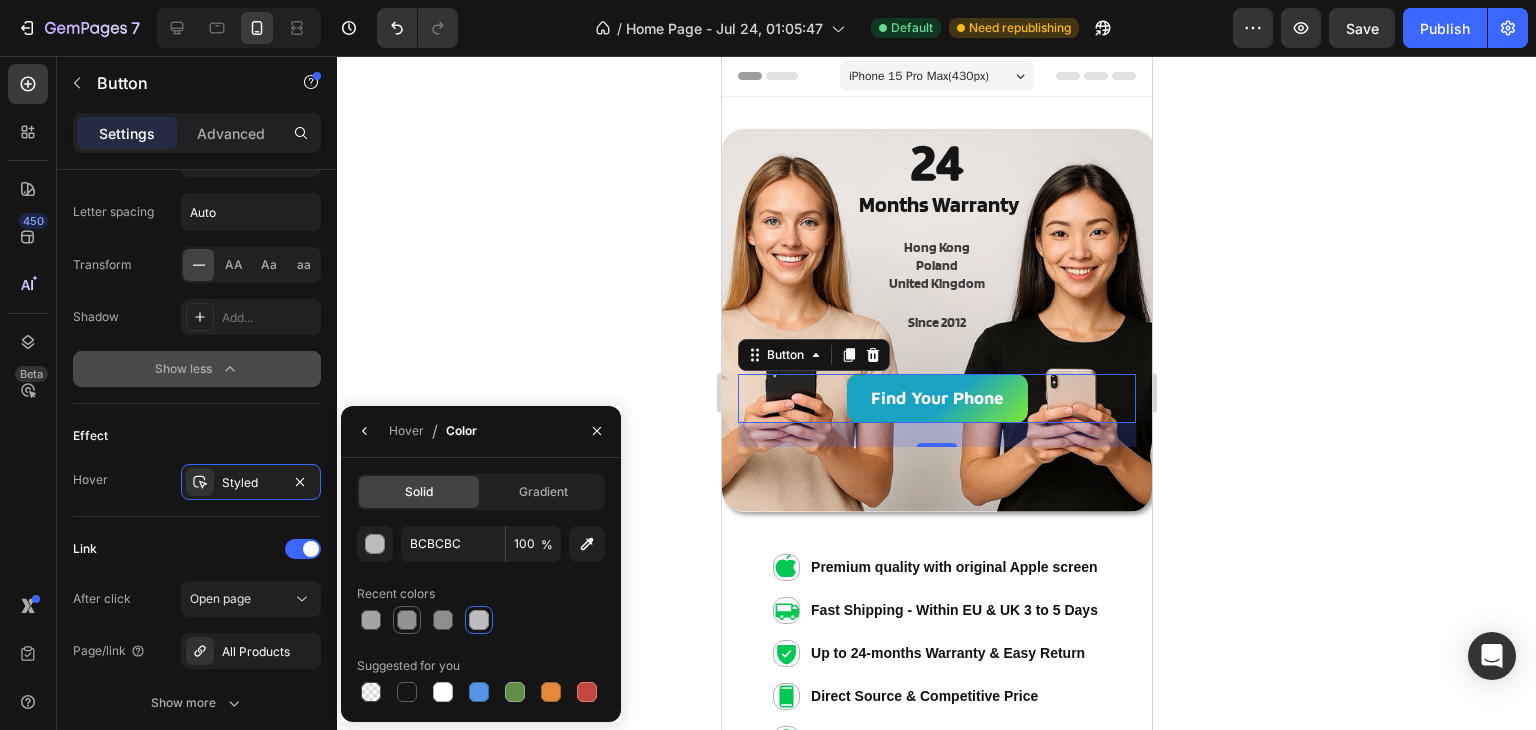 click at bounding box center (407, 620) 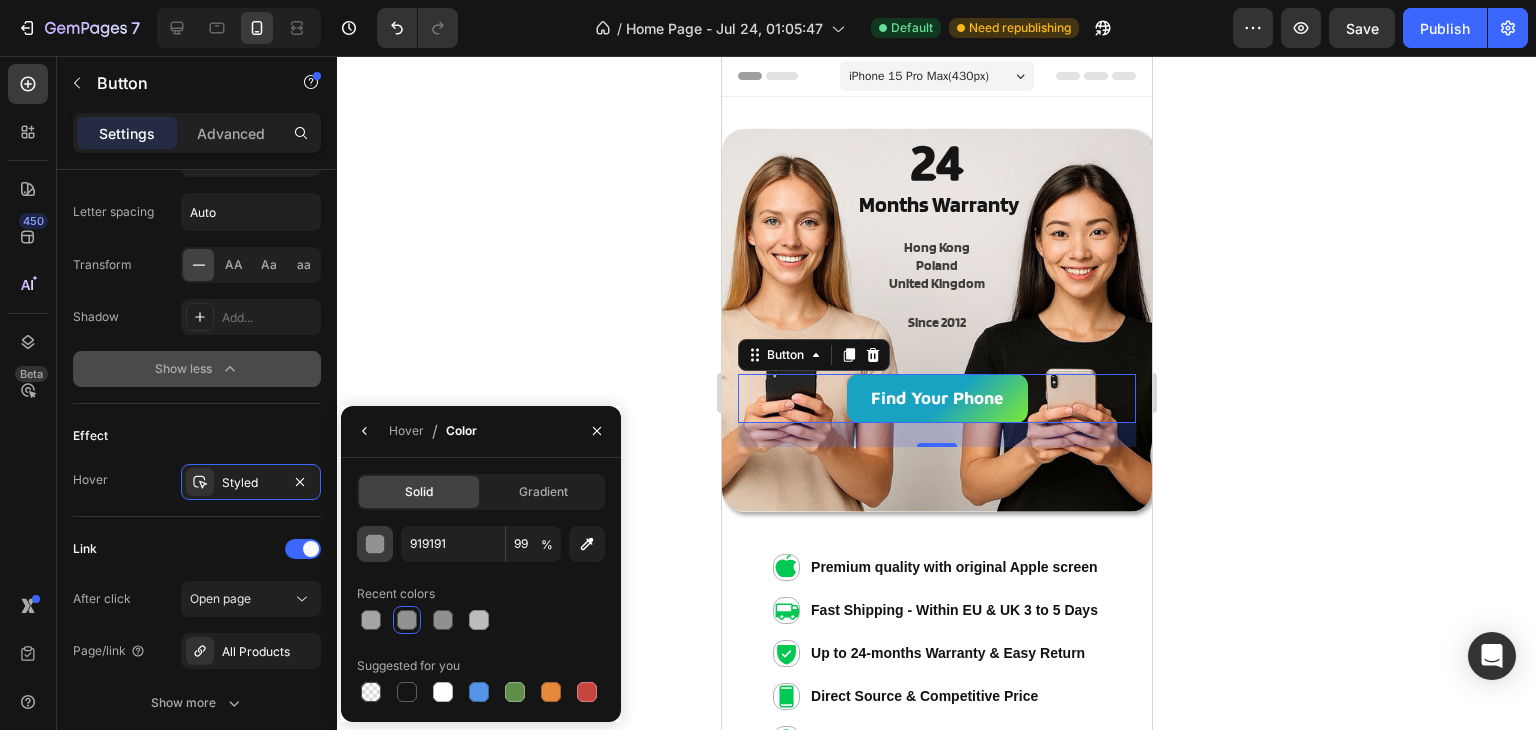 click at bounding box center [375, 544] 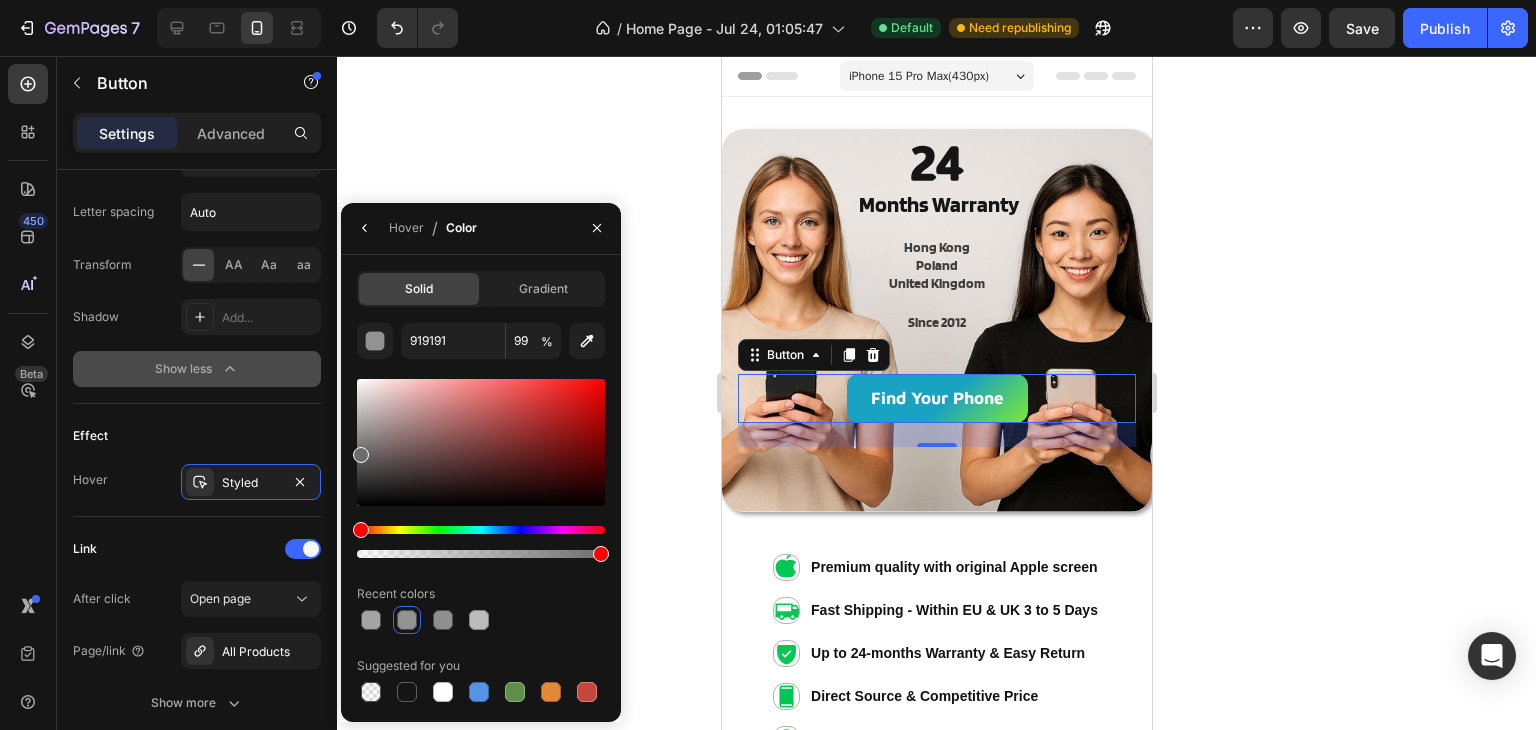 drag, startPoint x: 364, startPoint y: 441, endPoint x: 355, endPoint y: 450, distance: 12.727922 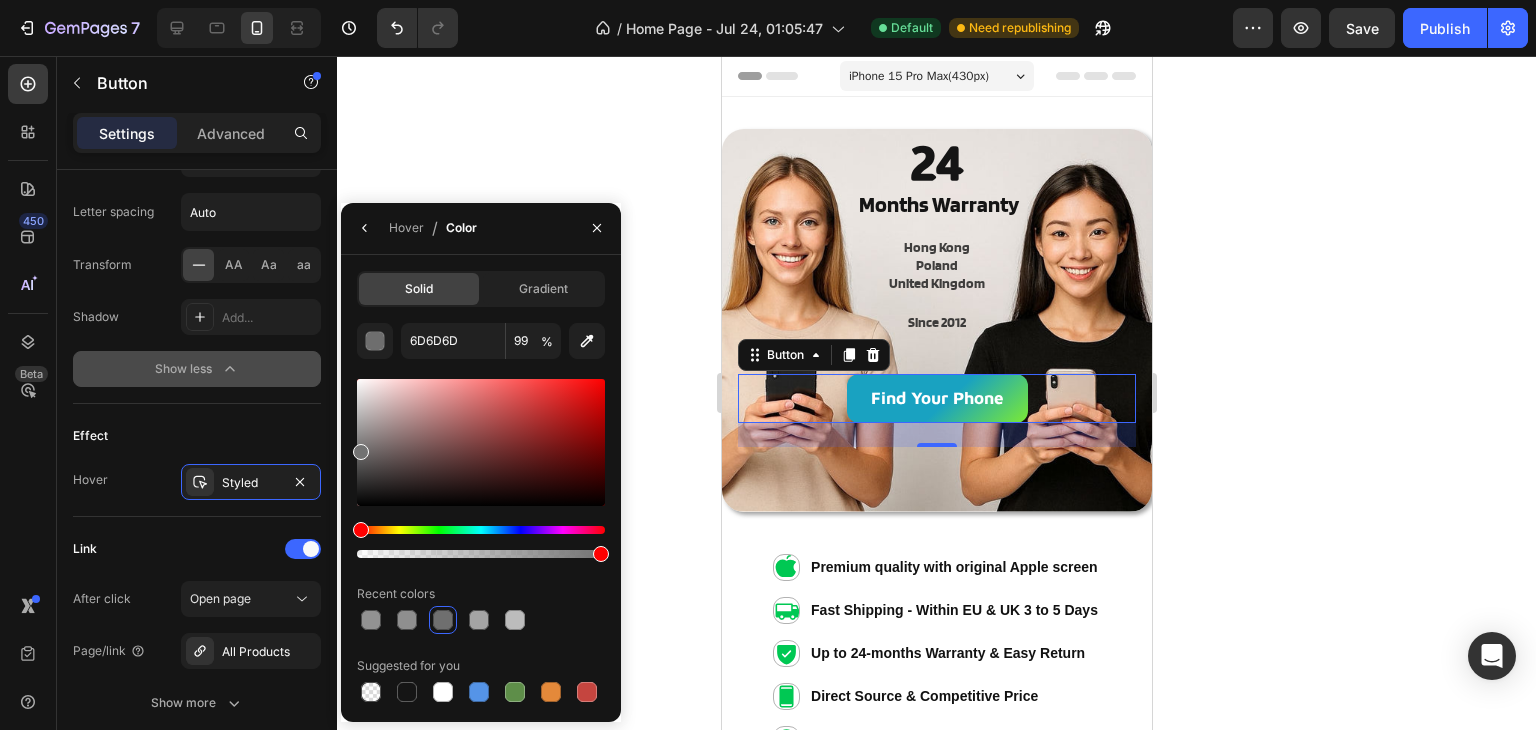 click at bounding box center [361, 452] 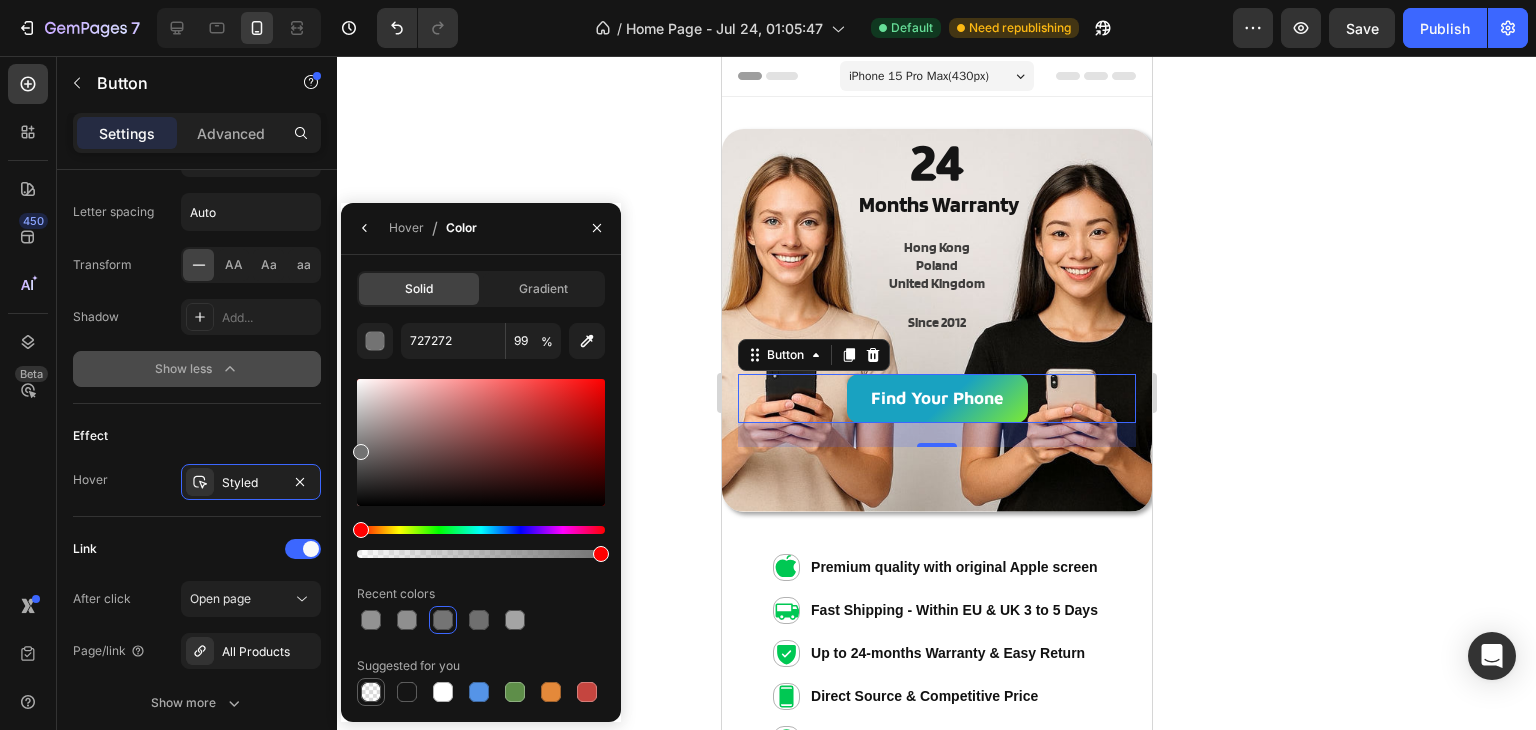 click at bounding box center [371, 692] 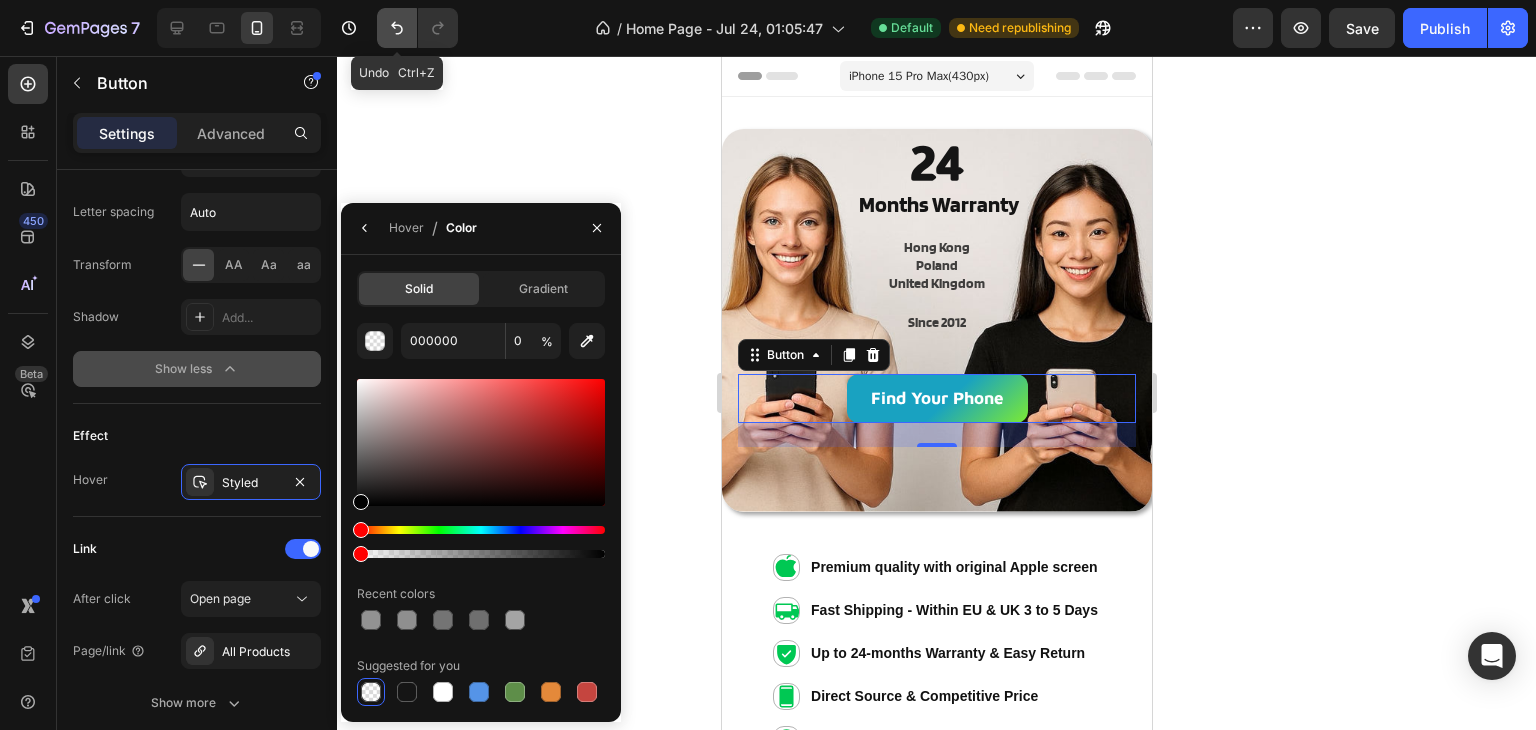 drag, startPoint x: 386, startPoint y: 29, endPoint x: 411, endPoint y: 33, distance: 25.317978 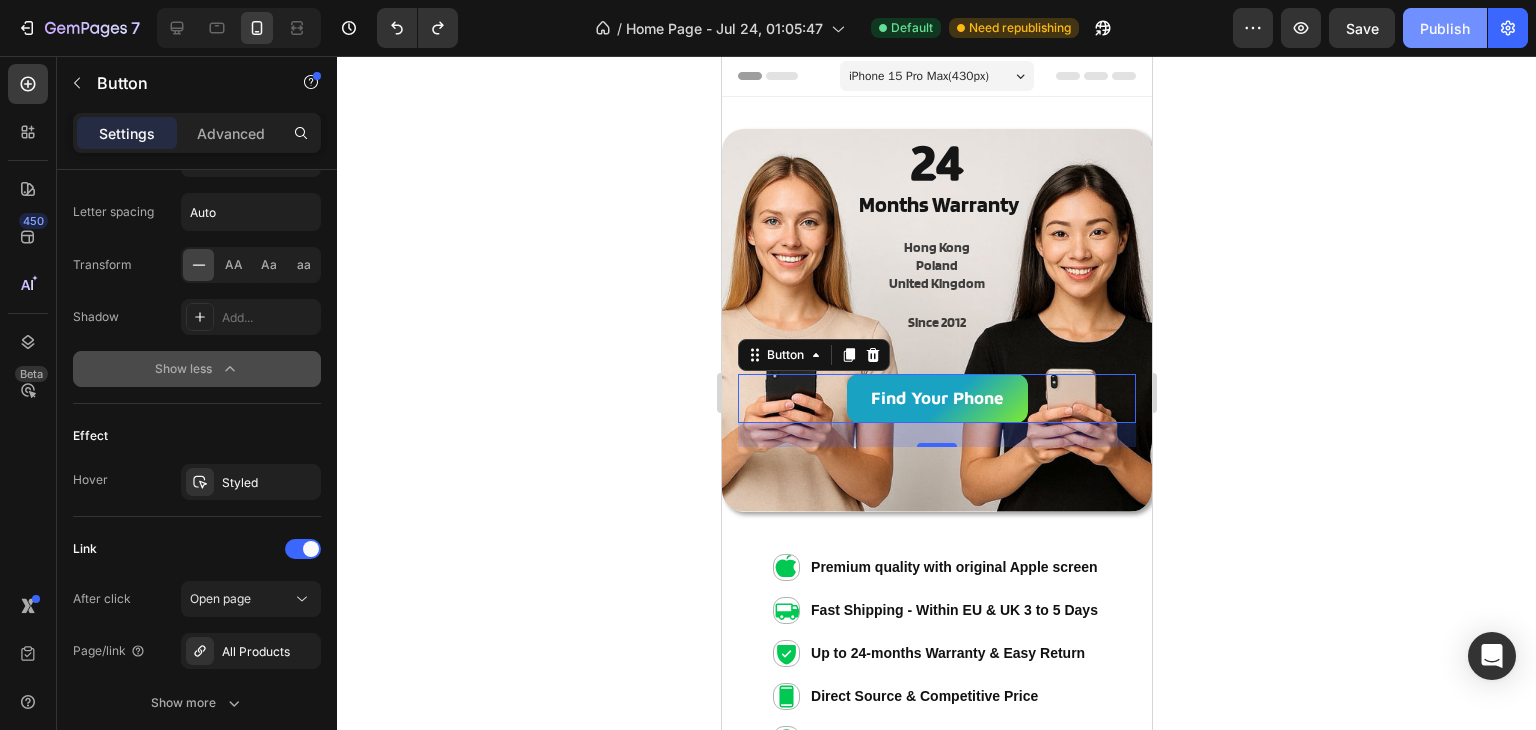 click on "Publish" at bounding box center [1445, 28] 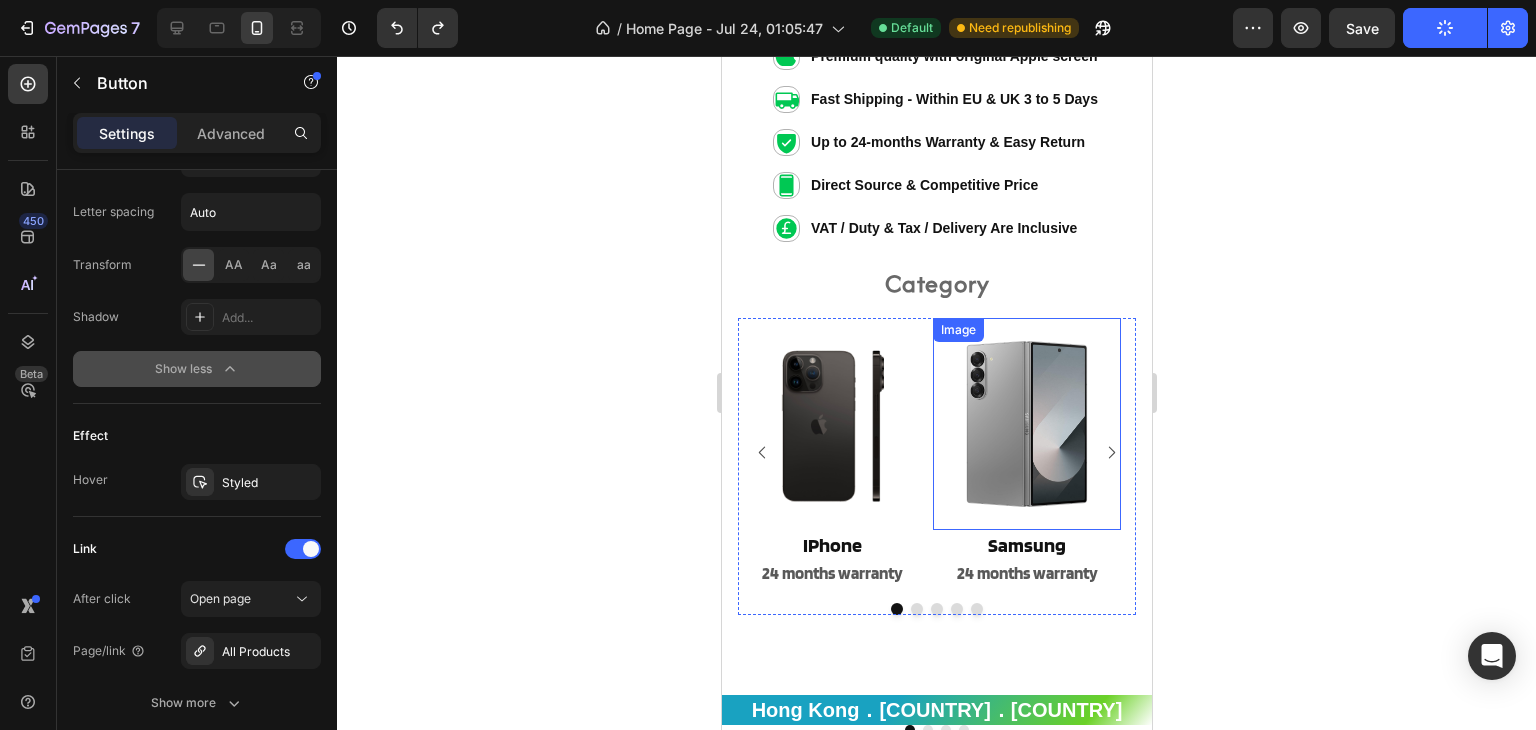 scroll, scrollTop: 500, scrollLeft: 0, axis: vertical 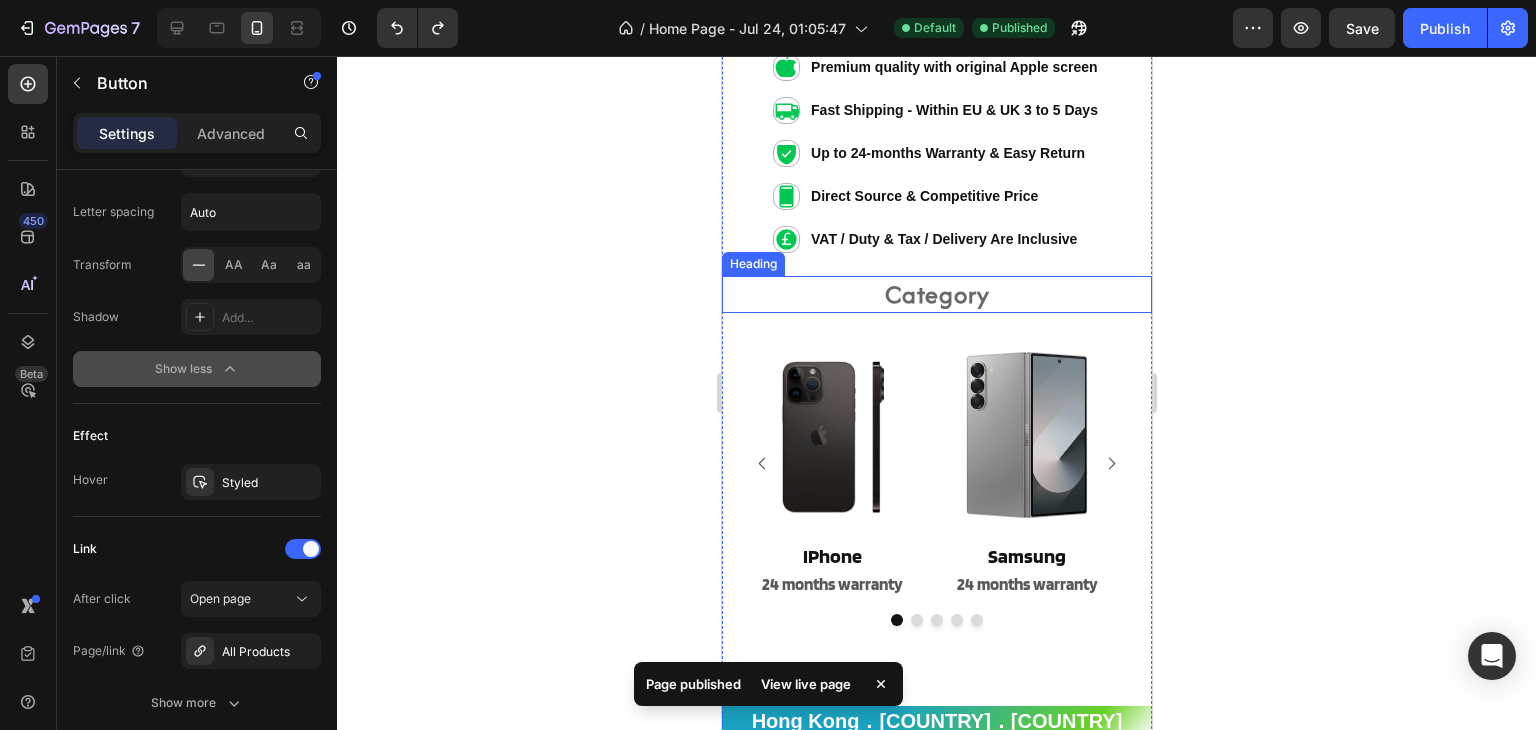 click on "Category" at bounding box center [936, 295] 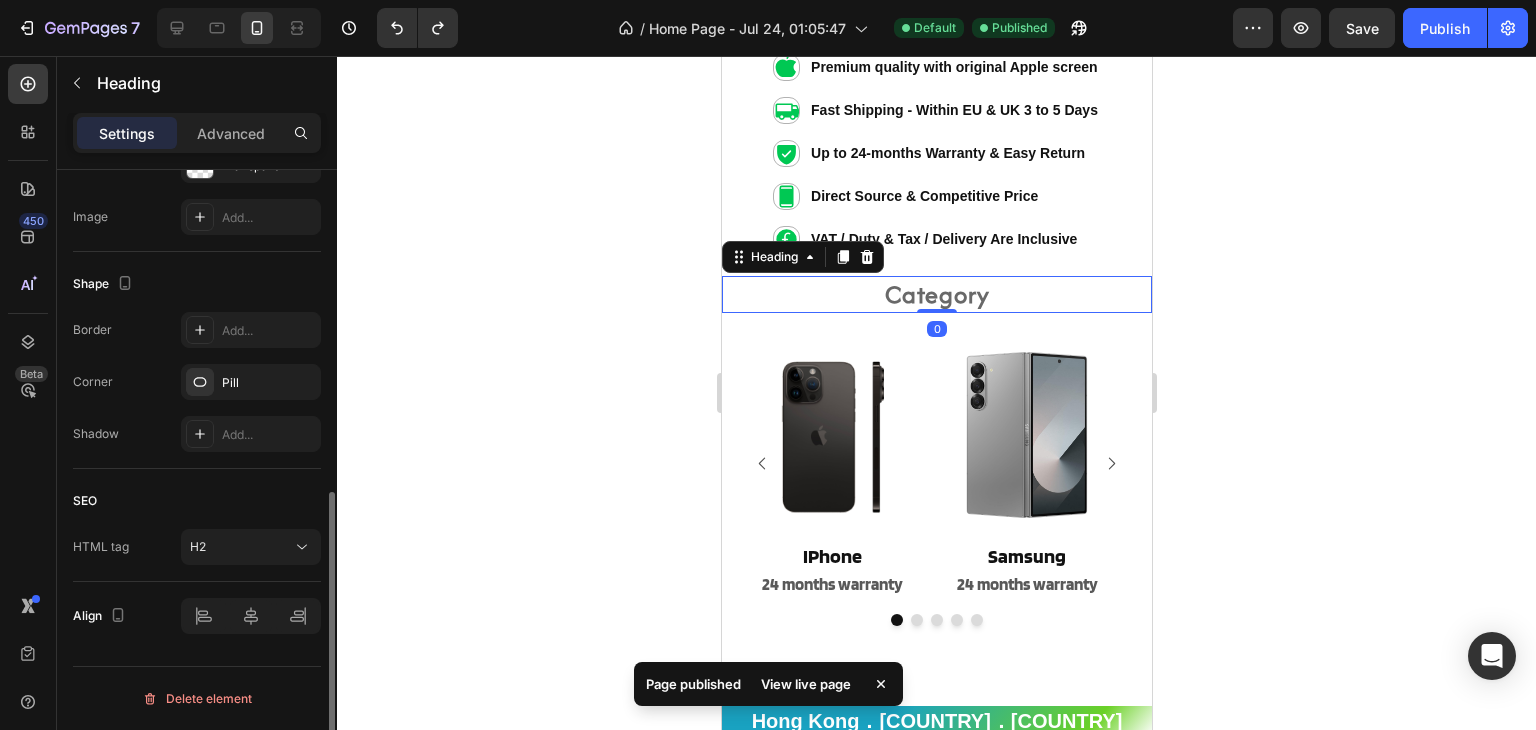 scroll, scrollTop: 0, scrollLeft: 0, axis: both 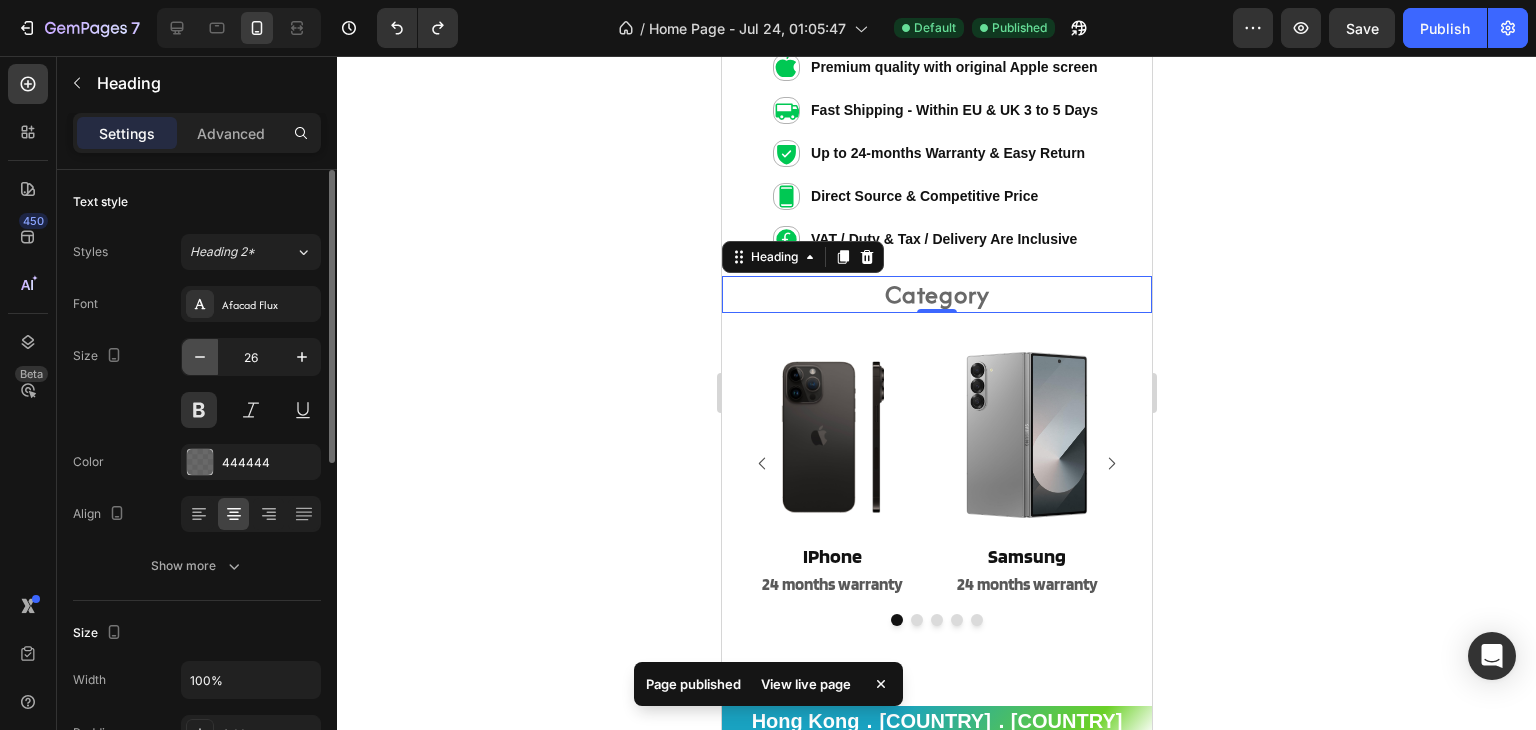 click 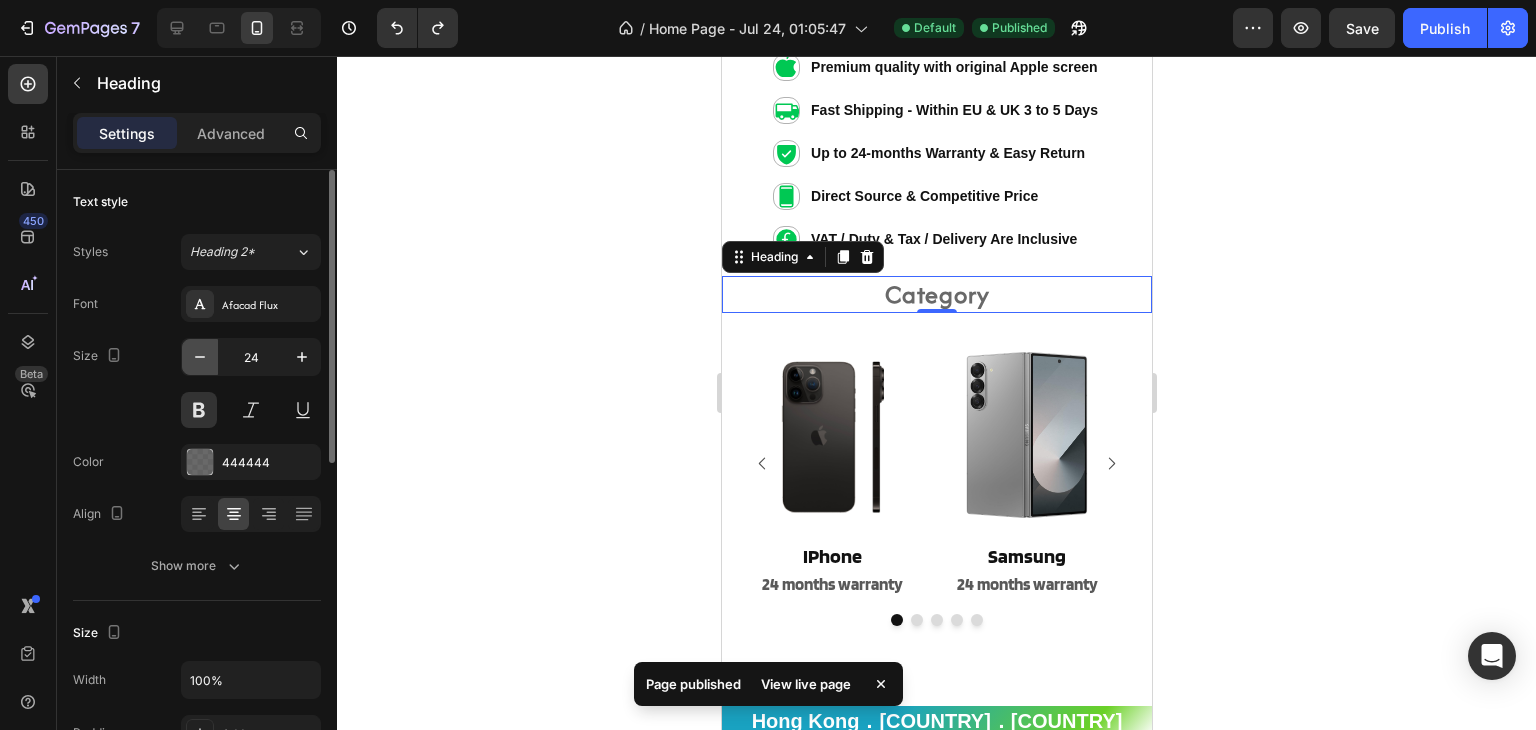 click 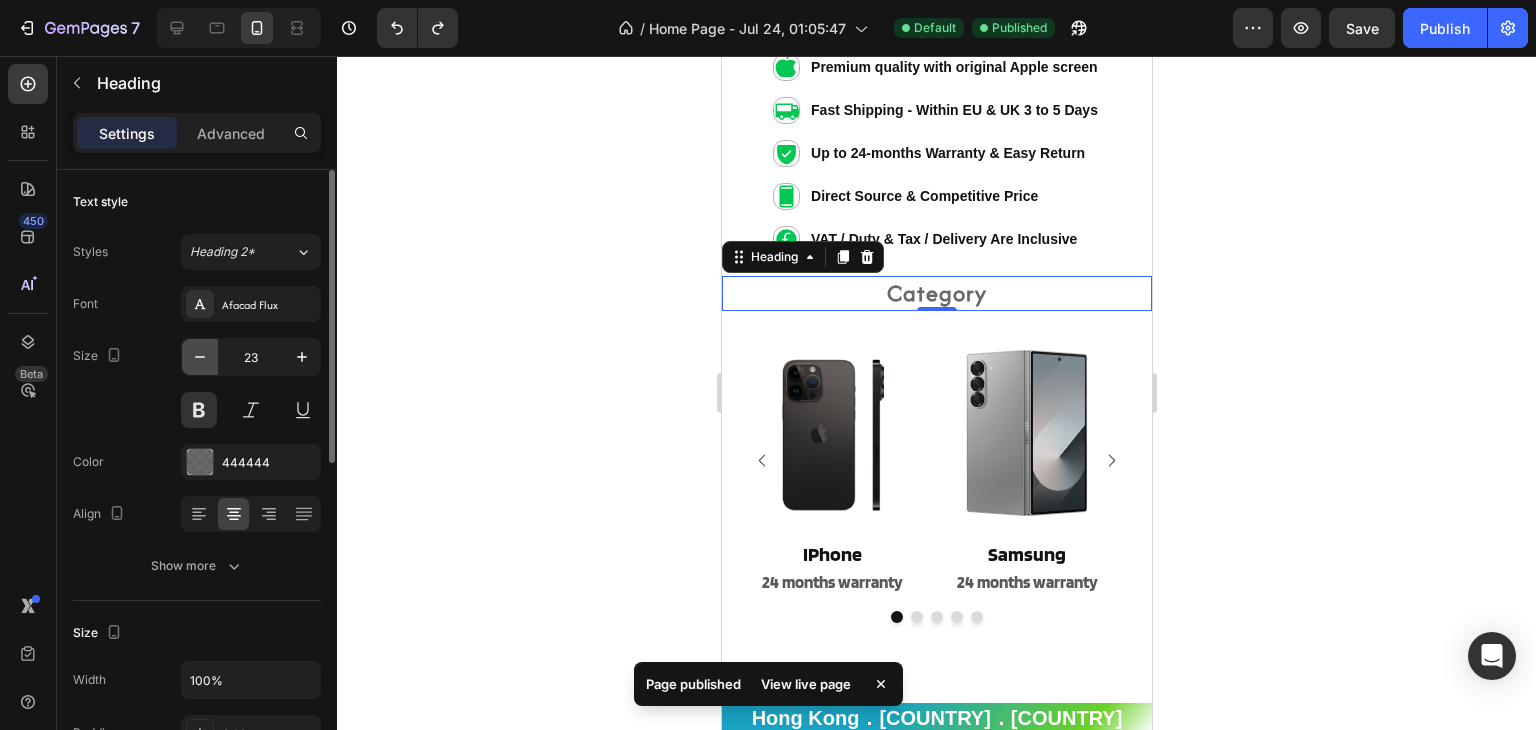 click 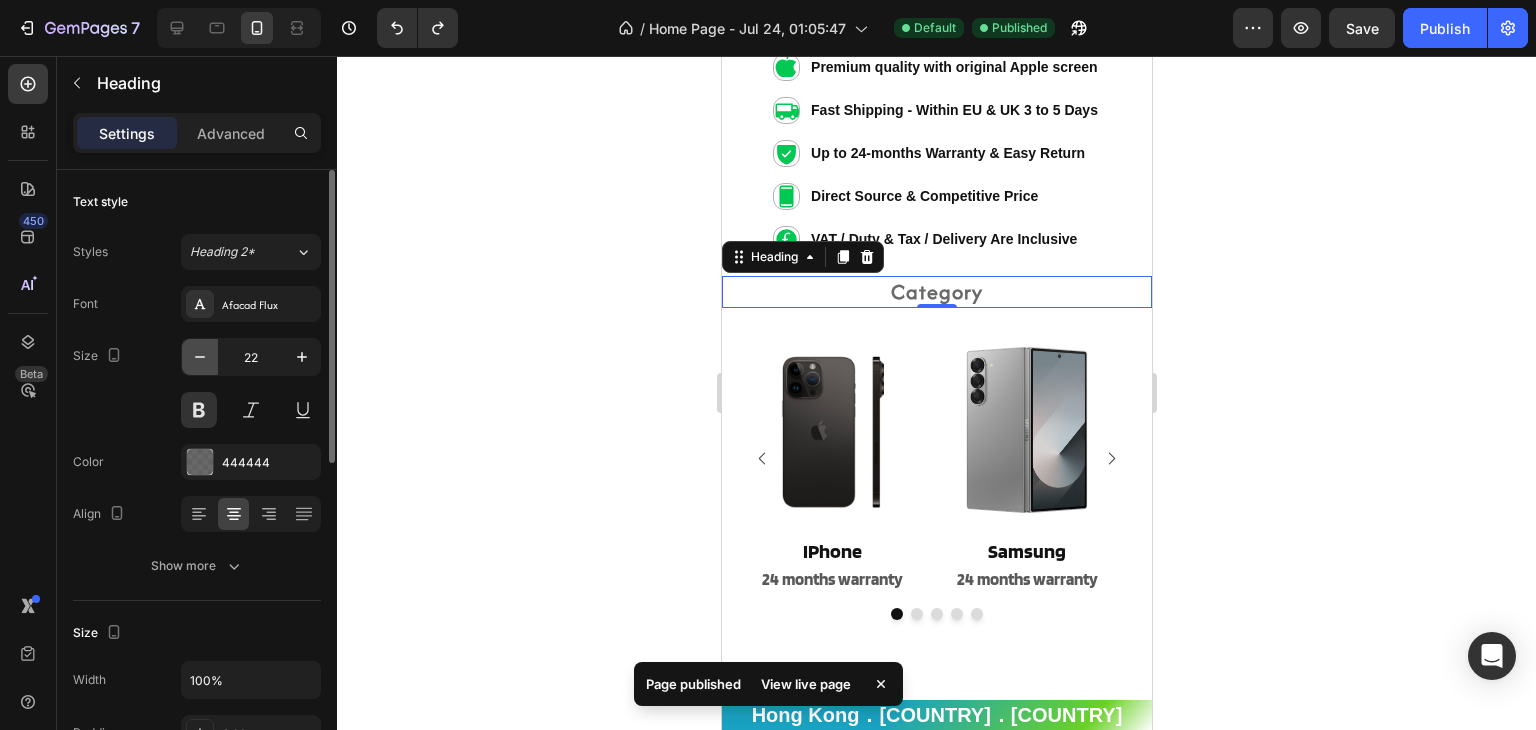 click 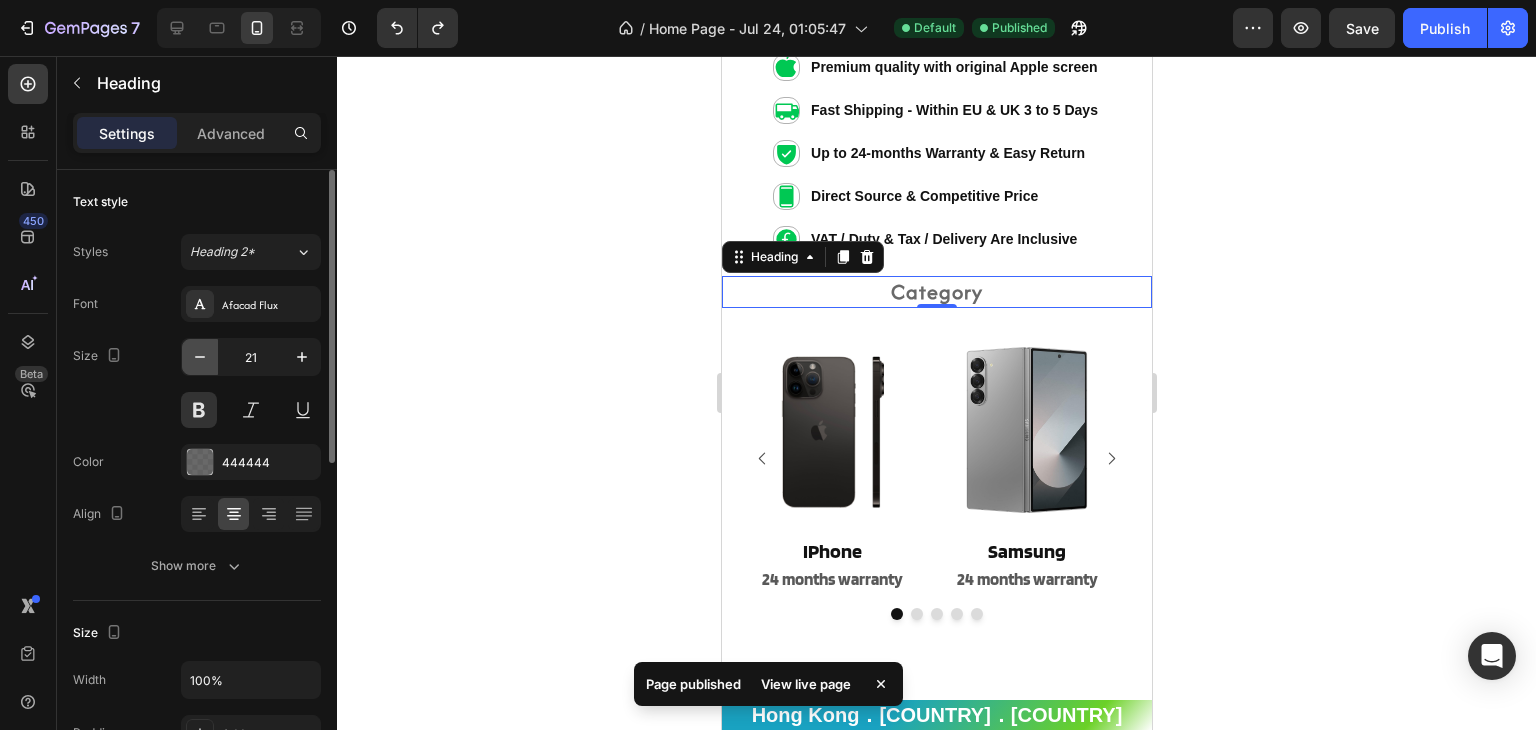 click 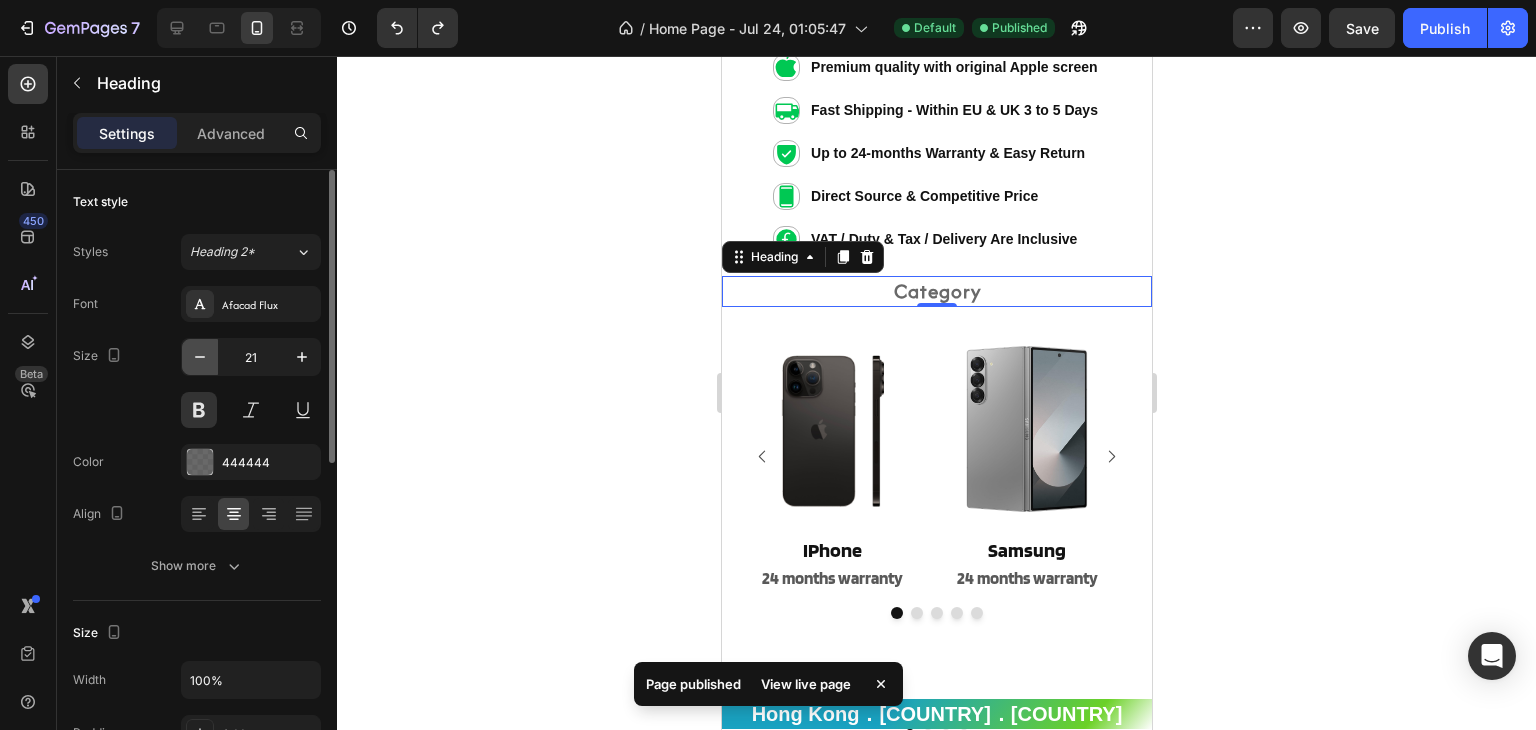 click 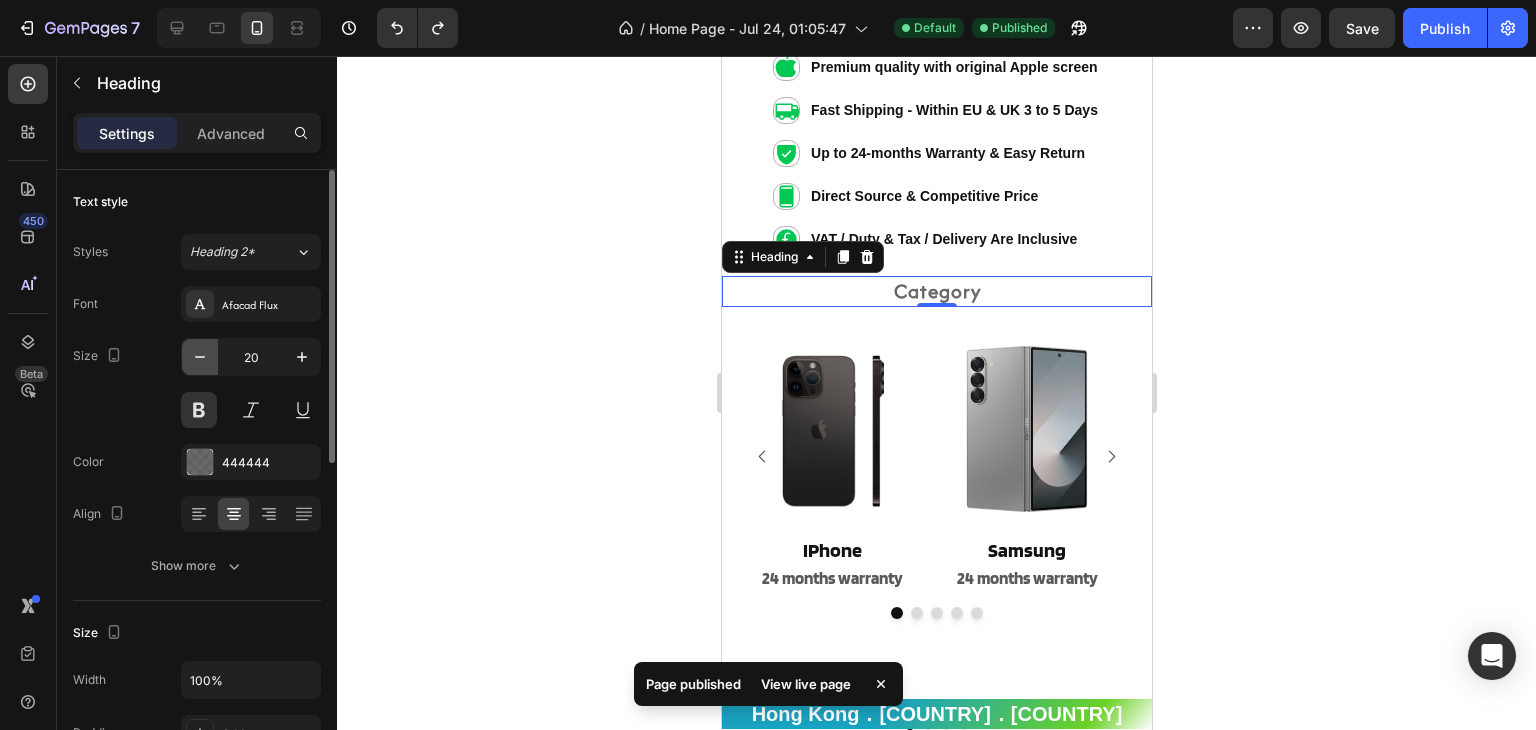 type on "19" 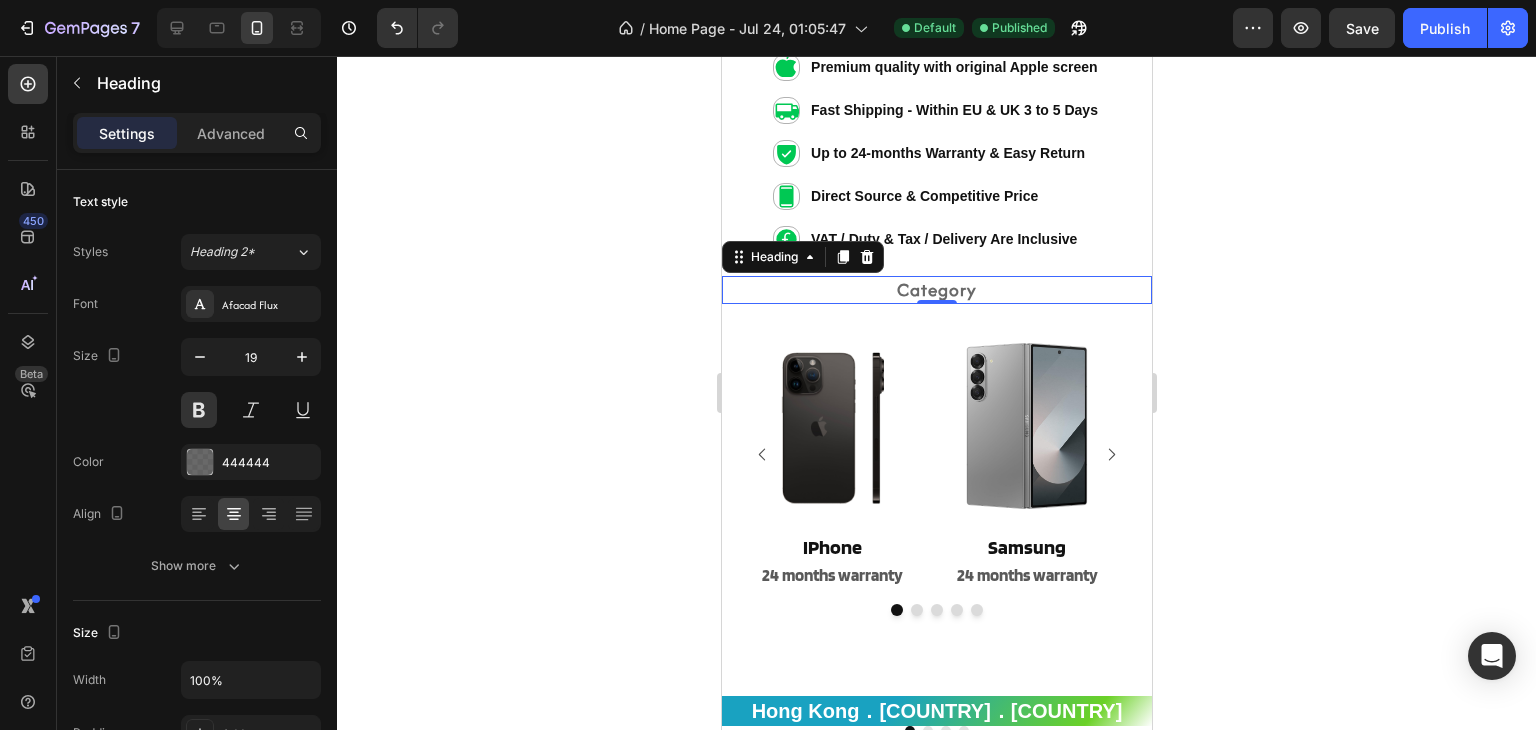 click on "Category" at bounding box center [936, 290] 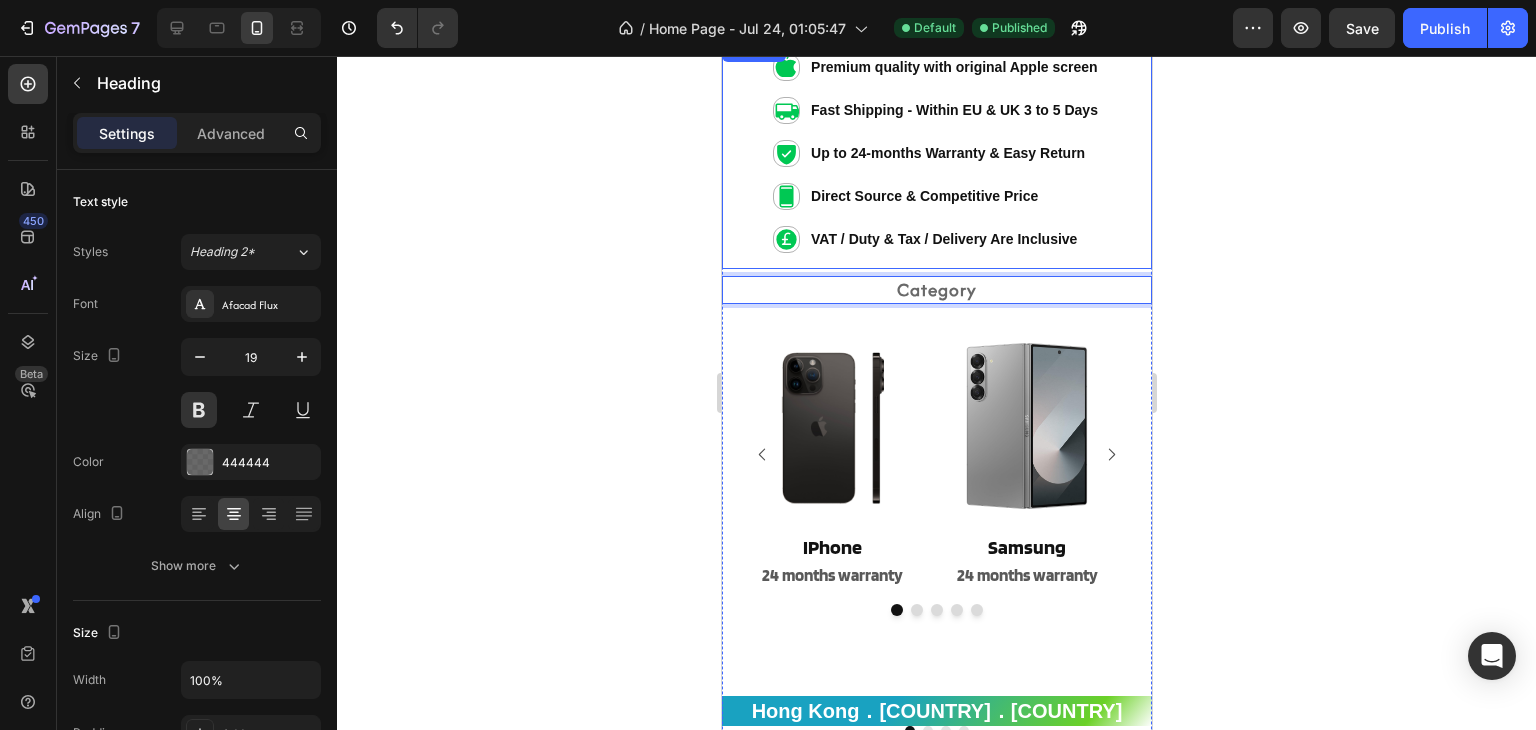 click on "VAT / Duty & Tax / Delivery Are Inclusive" at bounding box center [953, 239] 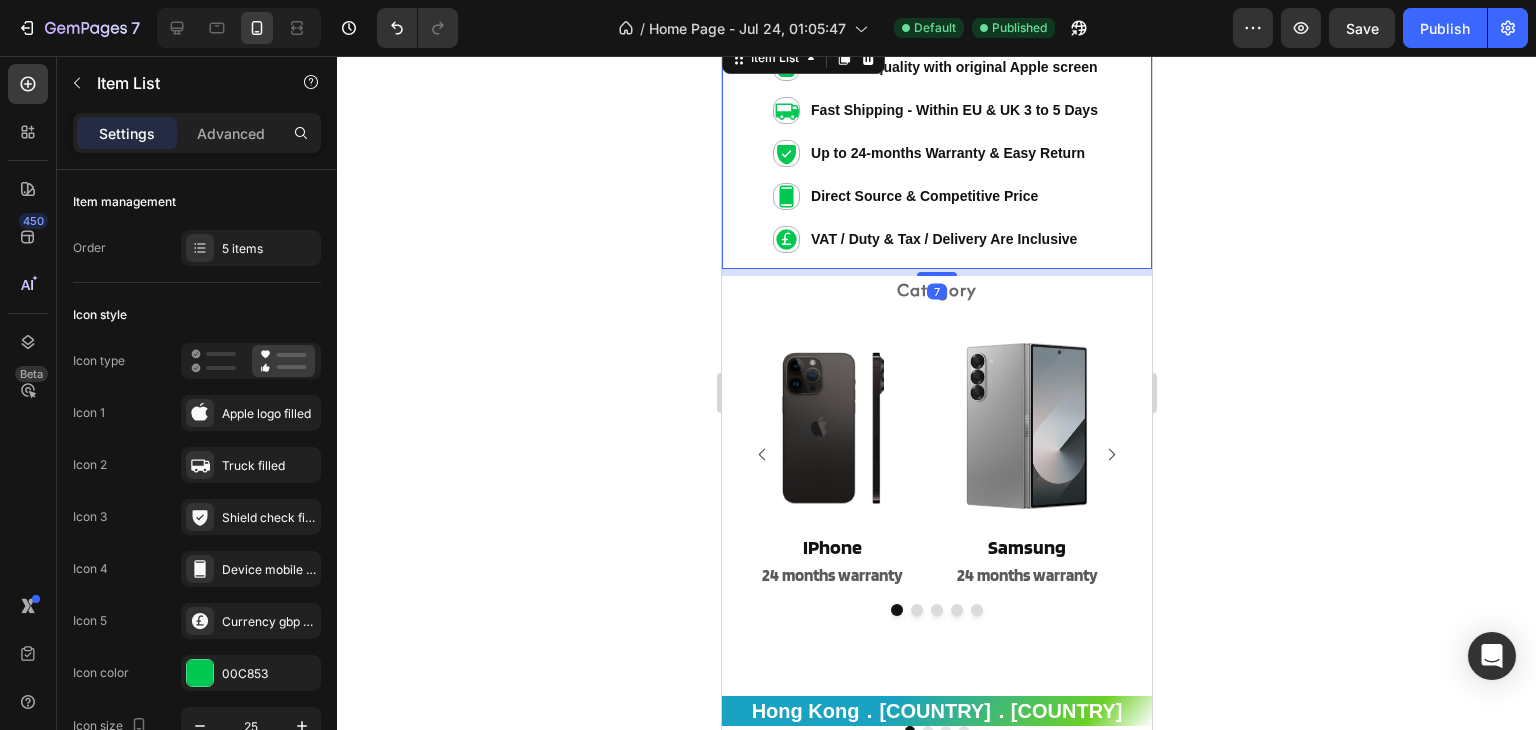 click on "Premium quality with original Apple screen
Fast Shipping - Within EU & UK 3 to 5 Days
Up to 24-months Warranty & Easy Return
Direct Source & Competitive Price
VAT / Duty & Tax / Delivery Are Inclusive" at bounding box center (936, 153) 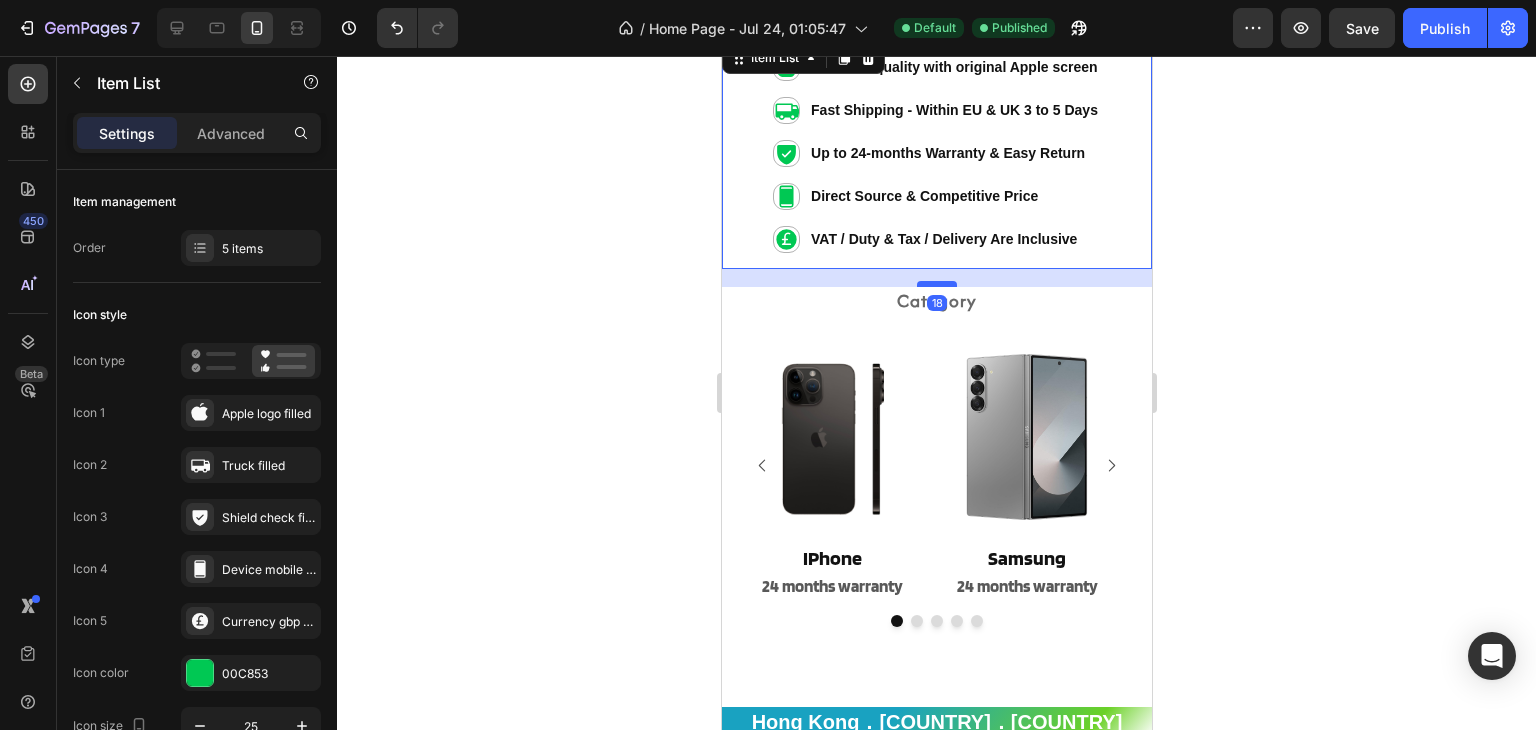 drag, startPoint x: 939, startPoint y: 269, endPoint x: 948, endPoint y: 280, distance: 14.21267 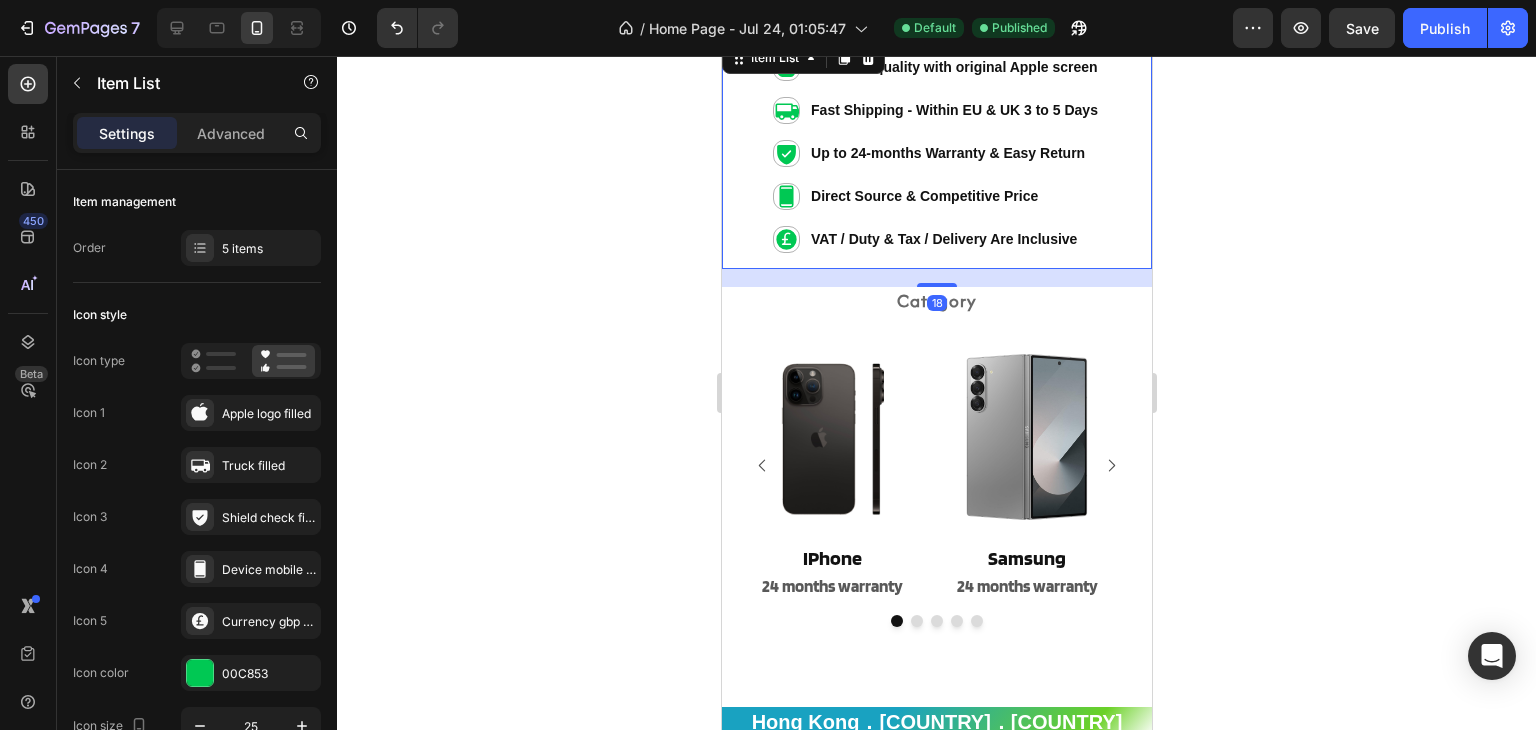 type on "100%" 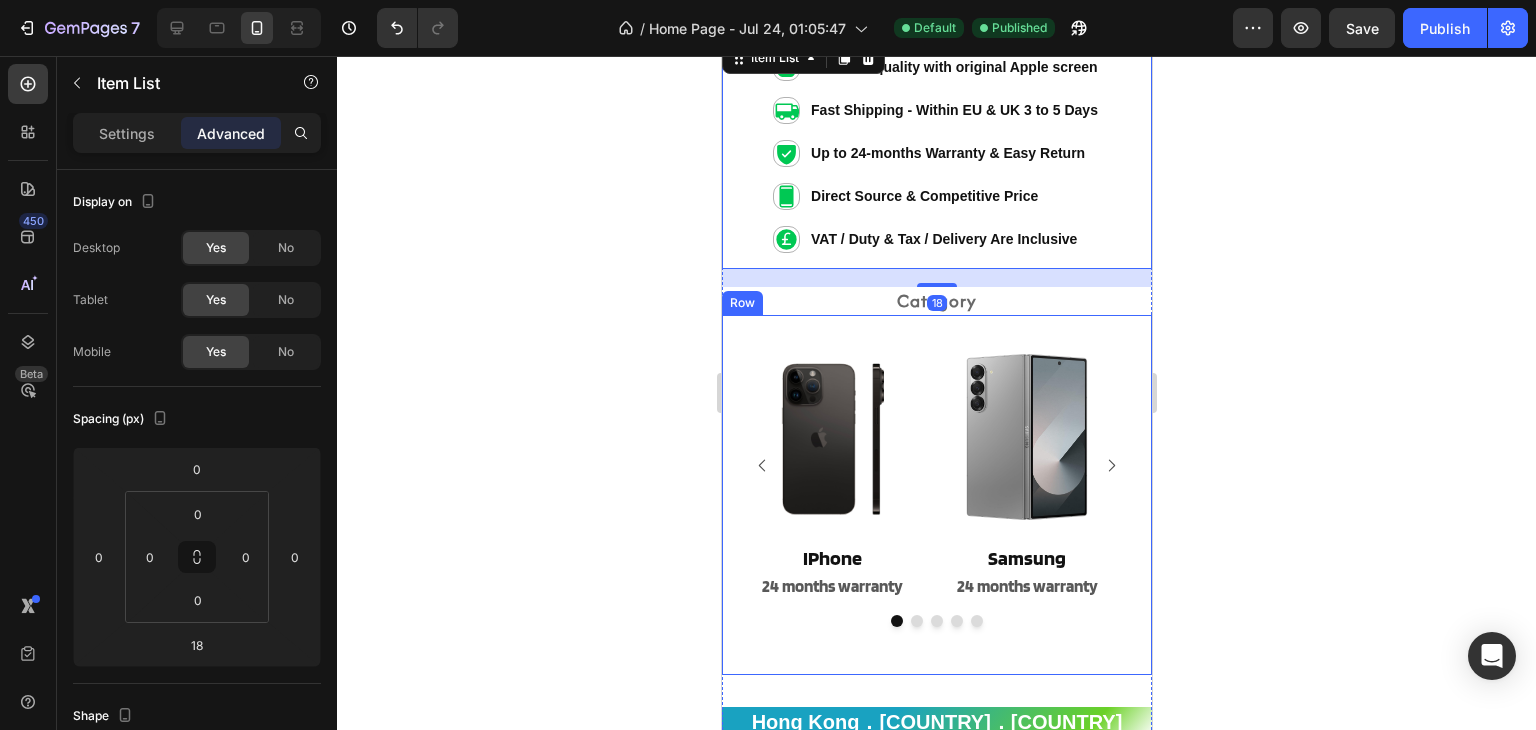 click on "Image IPhone Heading 24 months warranty Heading Image Samsung Heading 24 months warranty Heading Image IPad Heading 24 months warranty Heading Image Apple Watch Heading 12 months warranty Heading Image Wholesale Heading 6 months warranty Heading
Carousel Row" at bounding box center [936, 495] 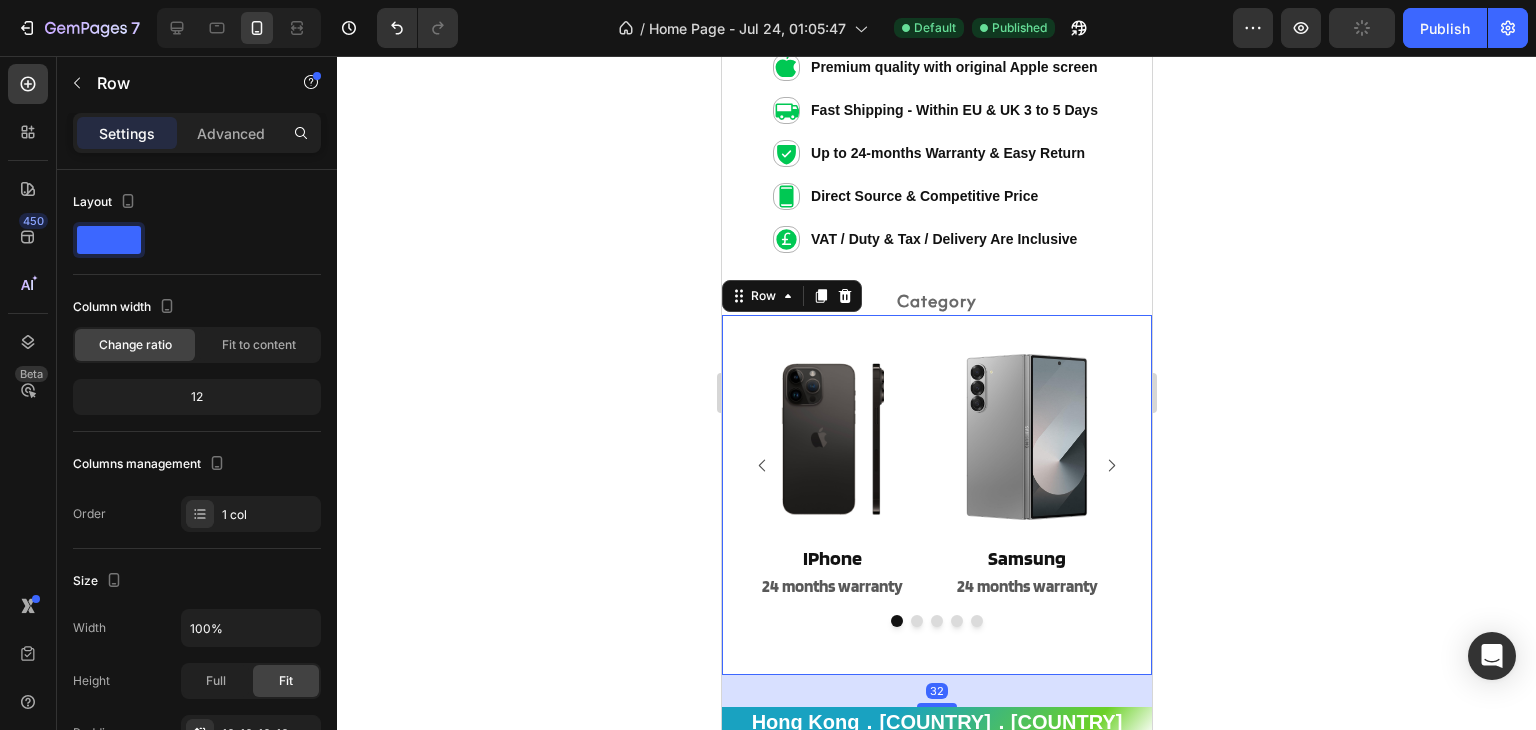 click on "Image IPhone Heading 24 months warranty Heading Image Samsung Heading 24 months warranty Heading Image IPad Heading 24 months warranty Heading Image Apple Watch Heading 12 months warranty Heading Image Wholesale Heading 6 months warranty Heading
Carousel Row   32" at bounding box center (936, 495) 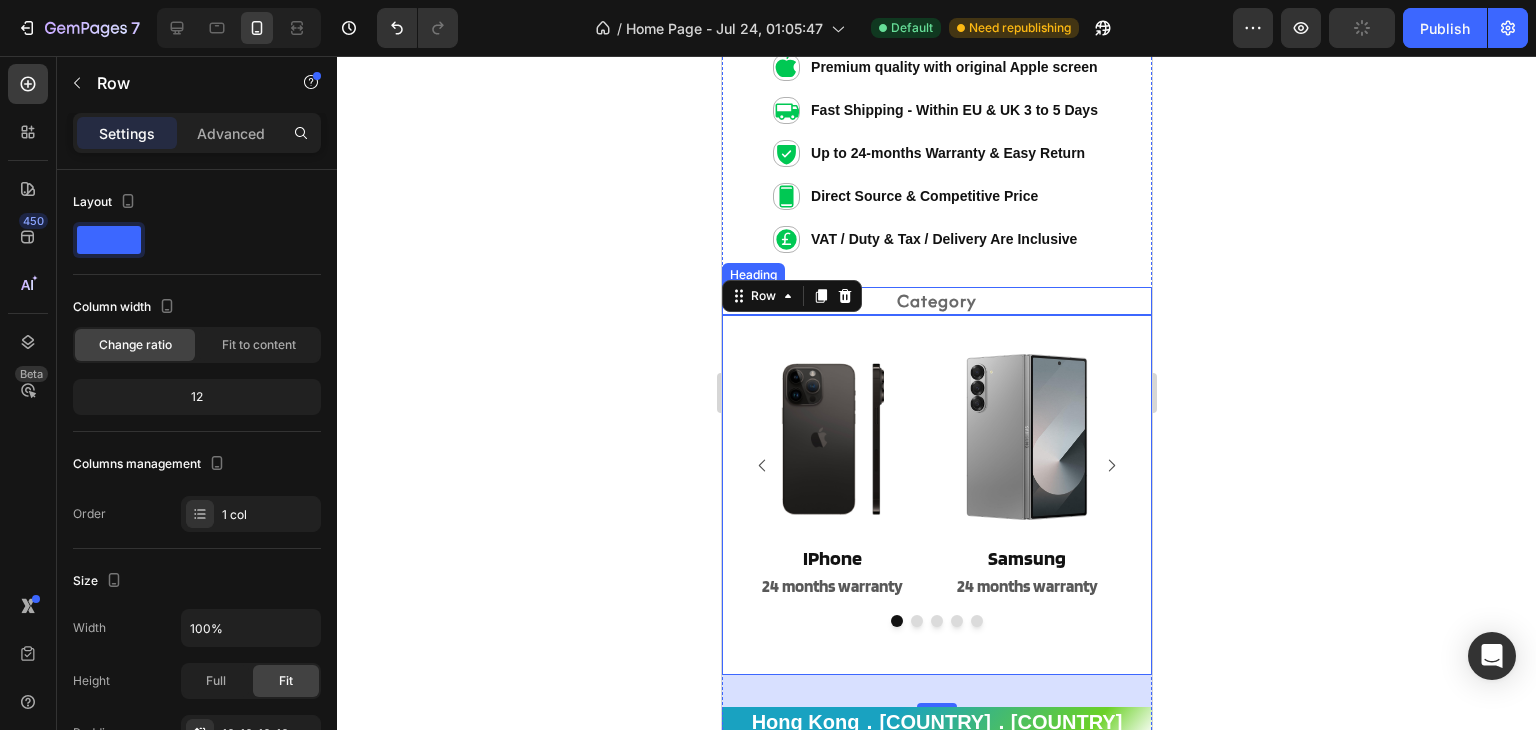 click on "Category" at bounding box center [936, 301] 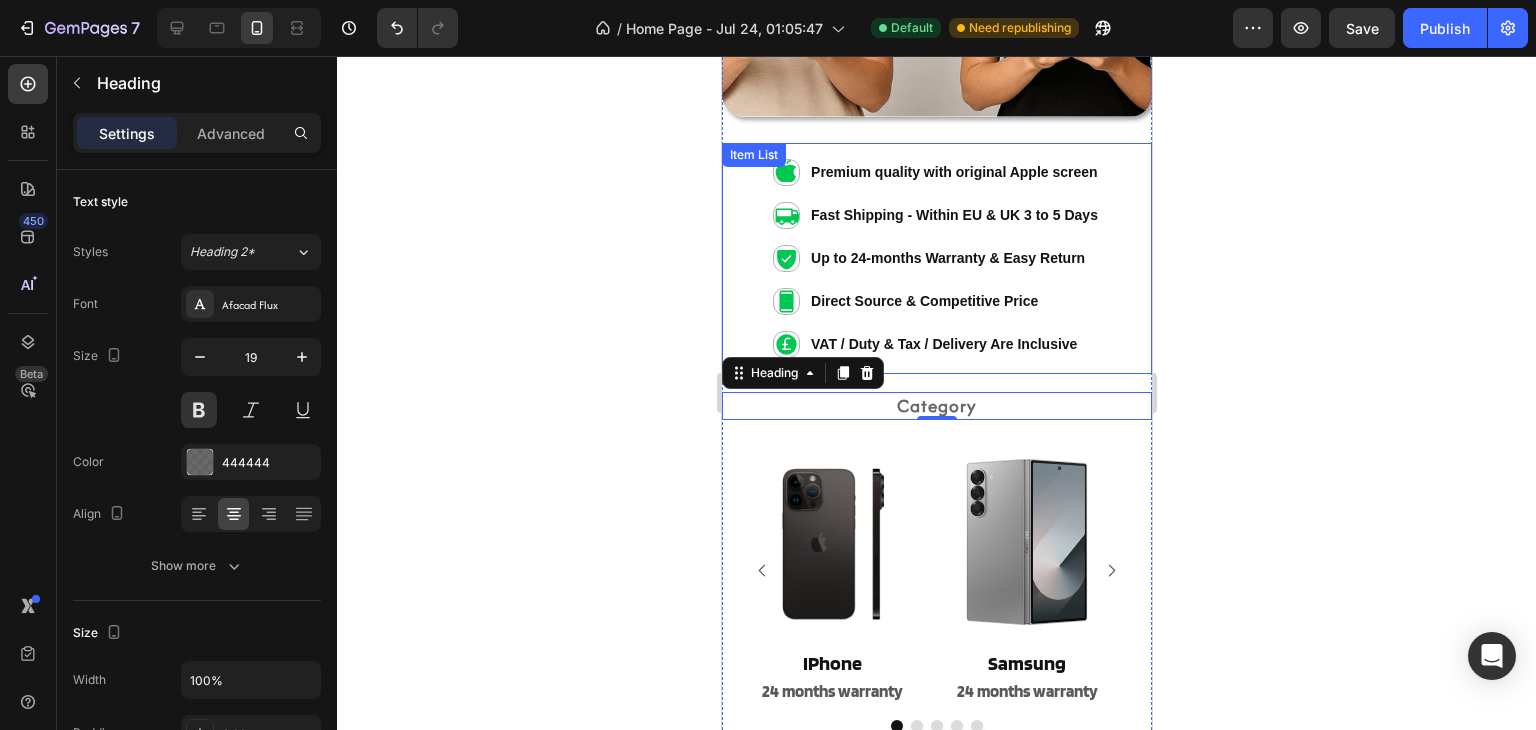 scroll, scrollTop: 400, scrollLeft: 0, axis: vertical 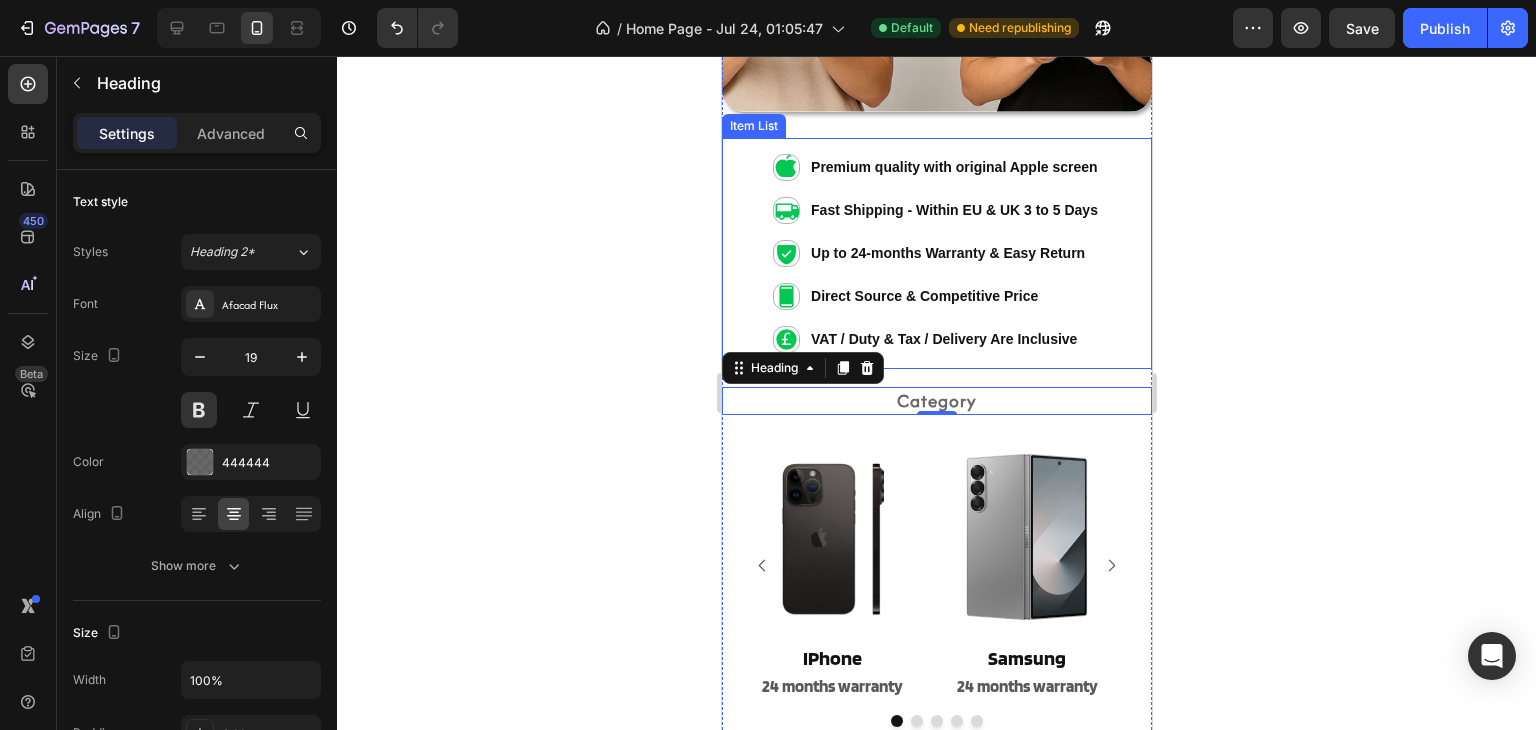 click on "Premium quality with original Apple screen
Fast Shipping - Within EU & UK 3 to 5 Days
Up to 24-months Warranty & Easy Return
Direct Source & Competitive Price
VAT / Duty & Tax / Delivery Are Inclusive" at bounding box center (936, 253) 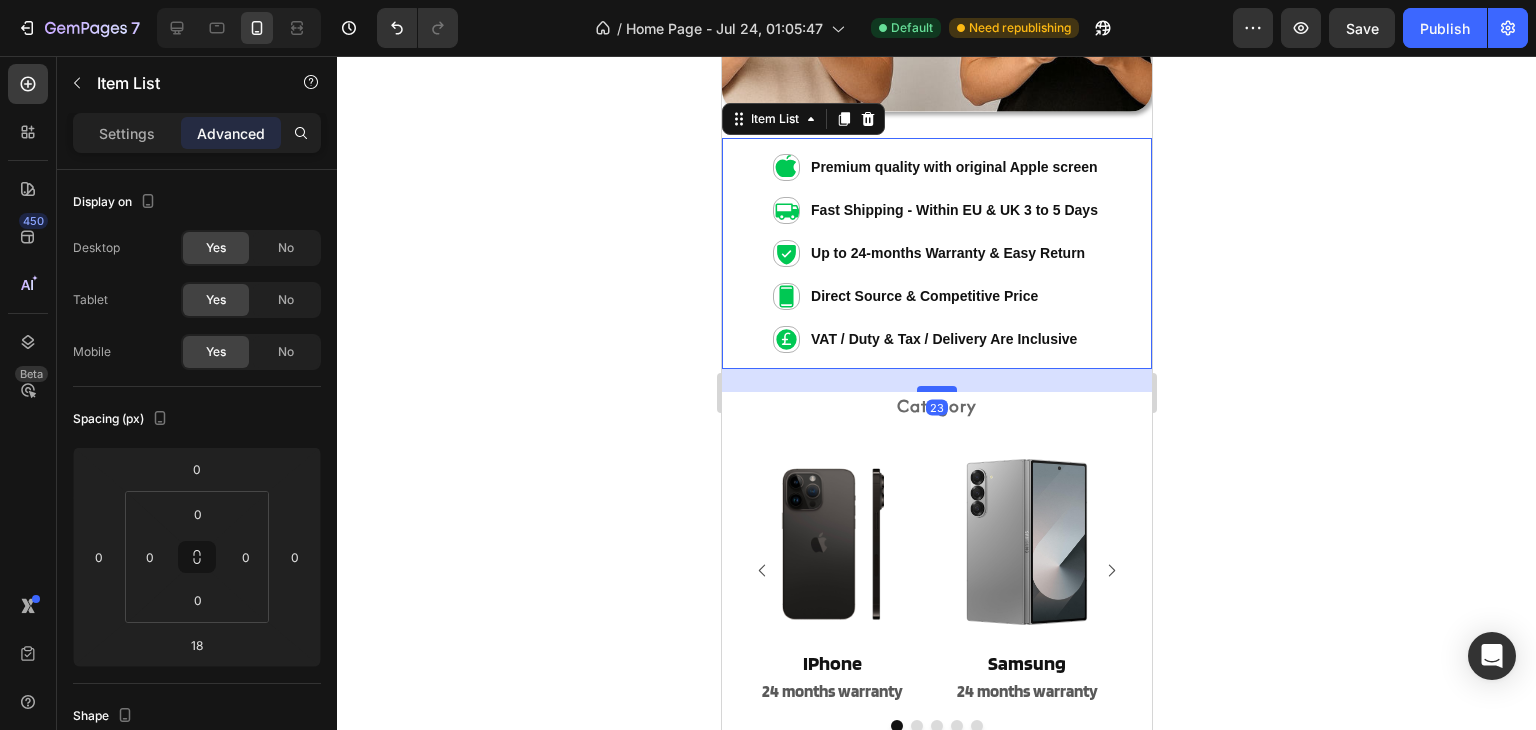 click at bounding box center [936, 389] 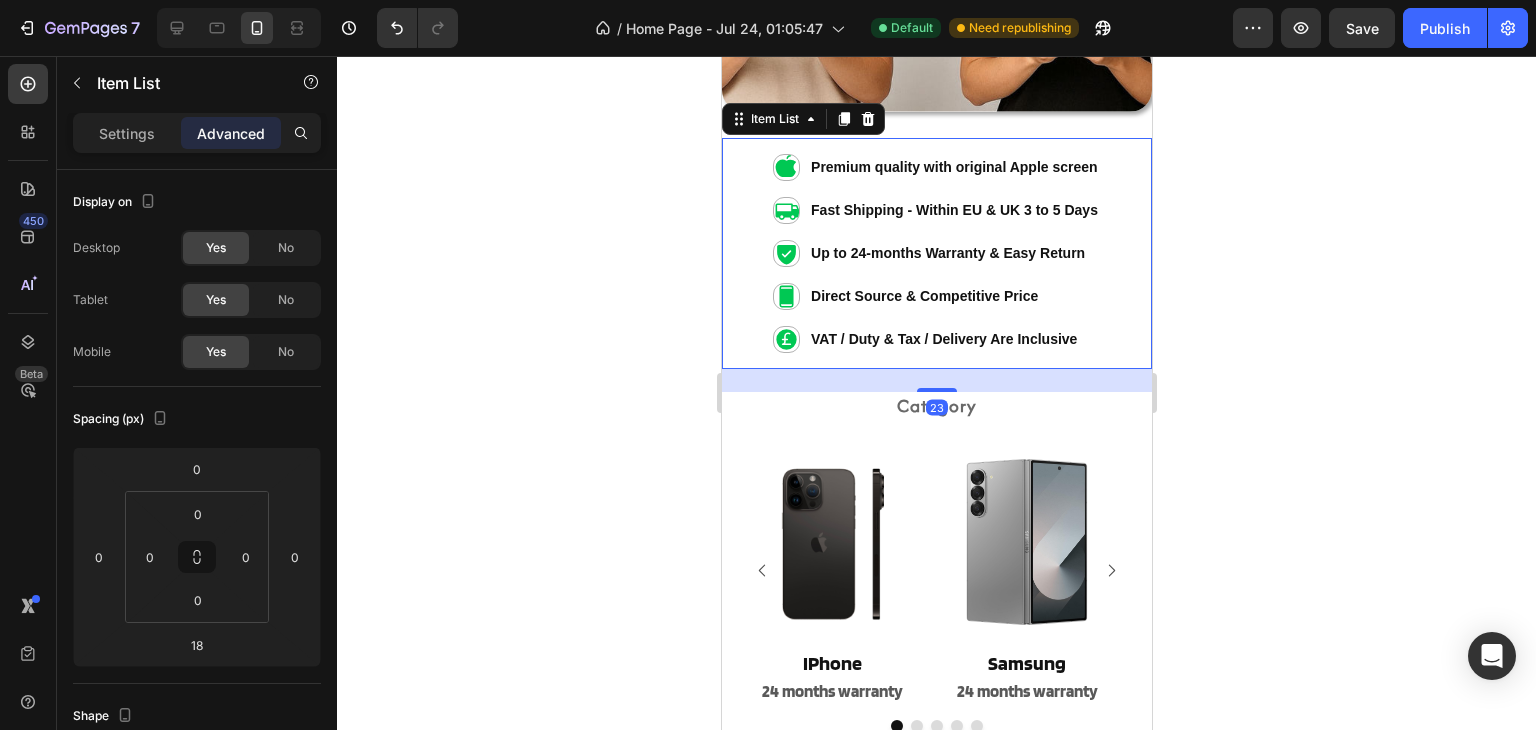 type on "23" 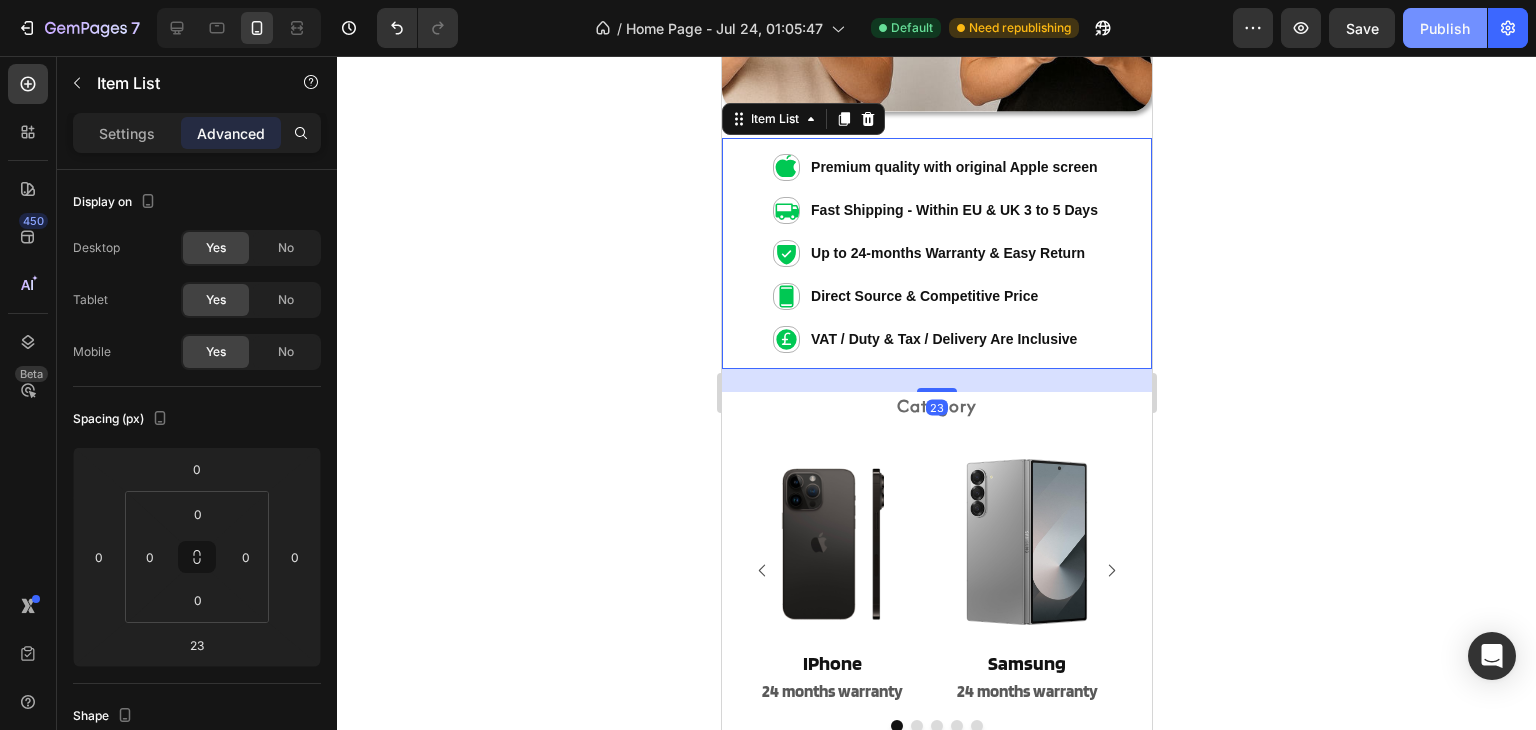 click on "Publish" 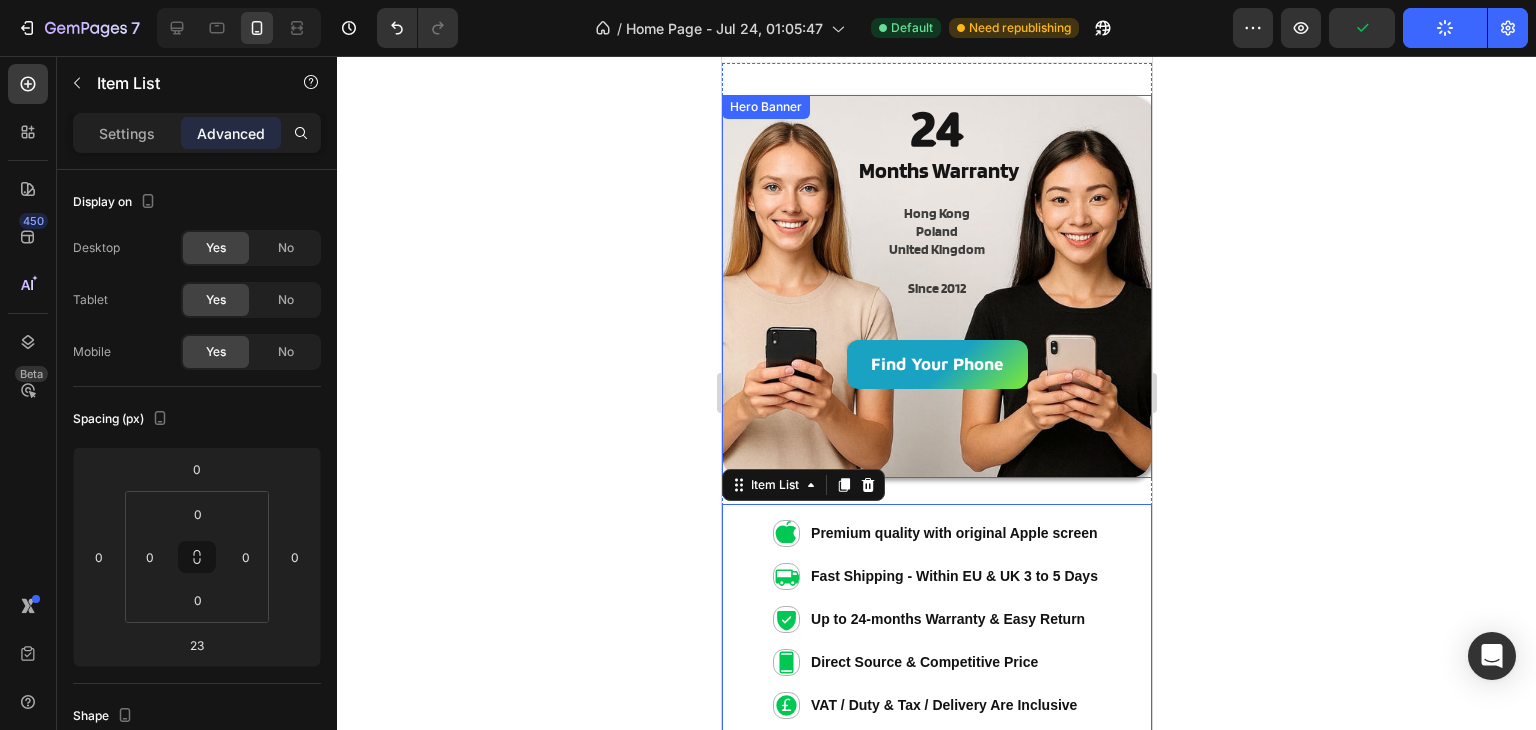 scroll, scrollTop: 0, scrollLeft: 0, axis: both 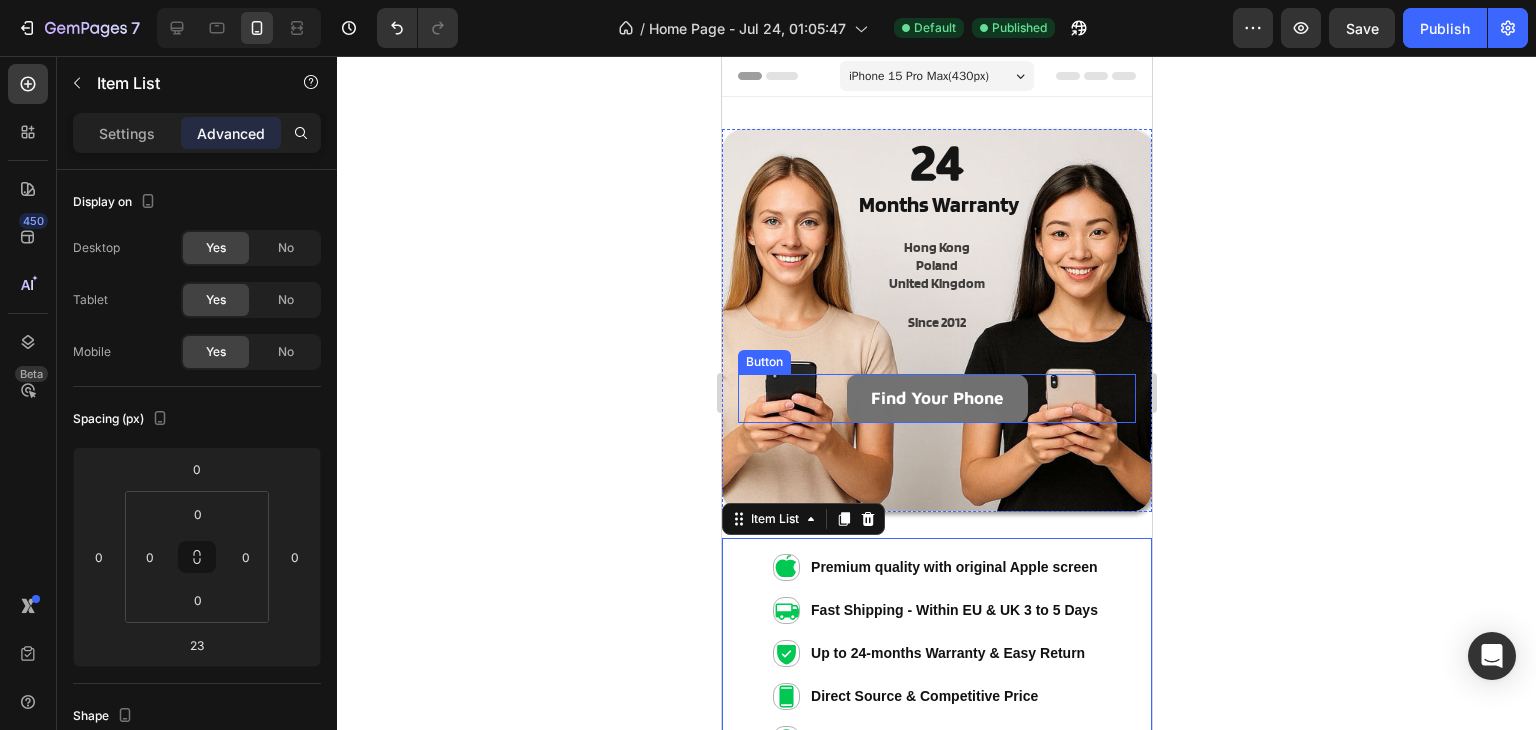 drag, startPoint x: 937, startPoint y: 401, endPoint x: 929, endPoint y: 418, distance: 18.788294 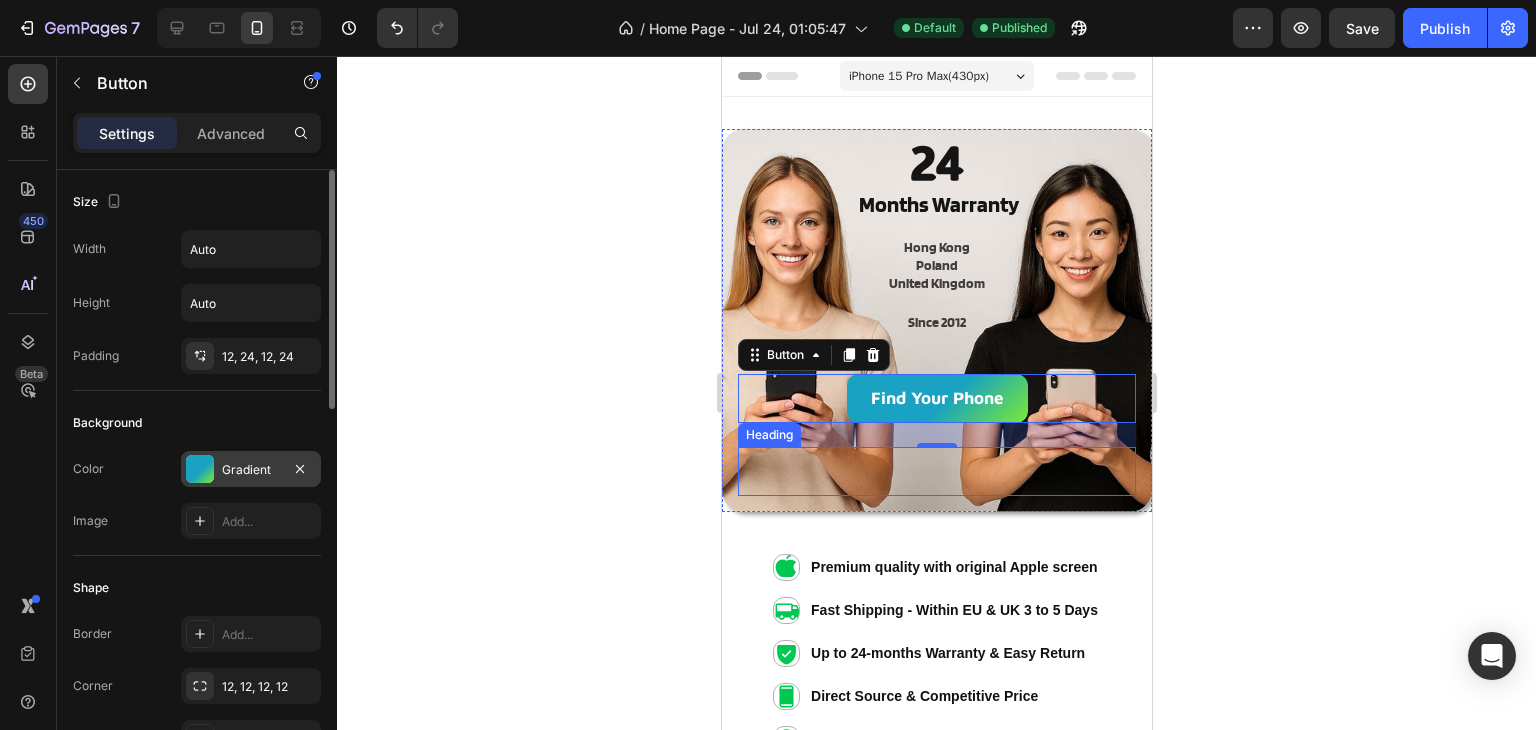 click at bounding box center (200, 469) 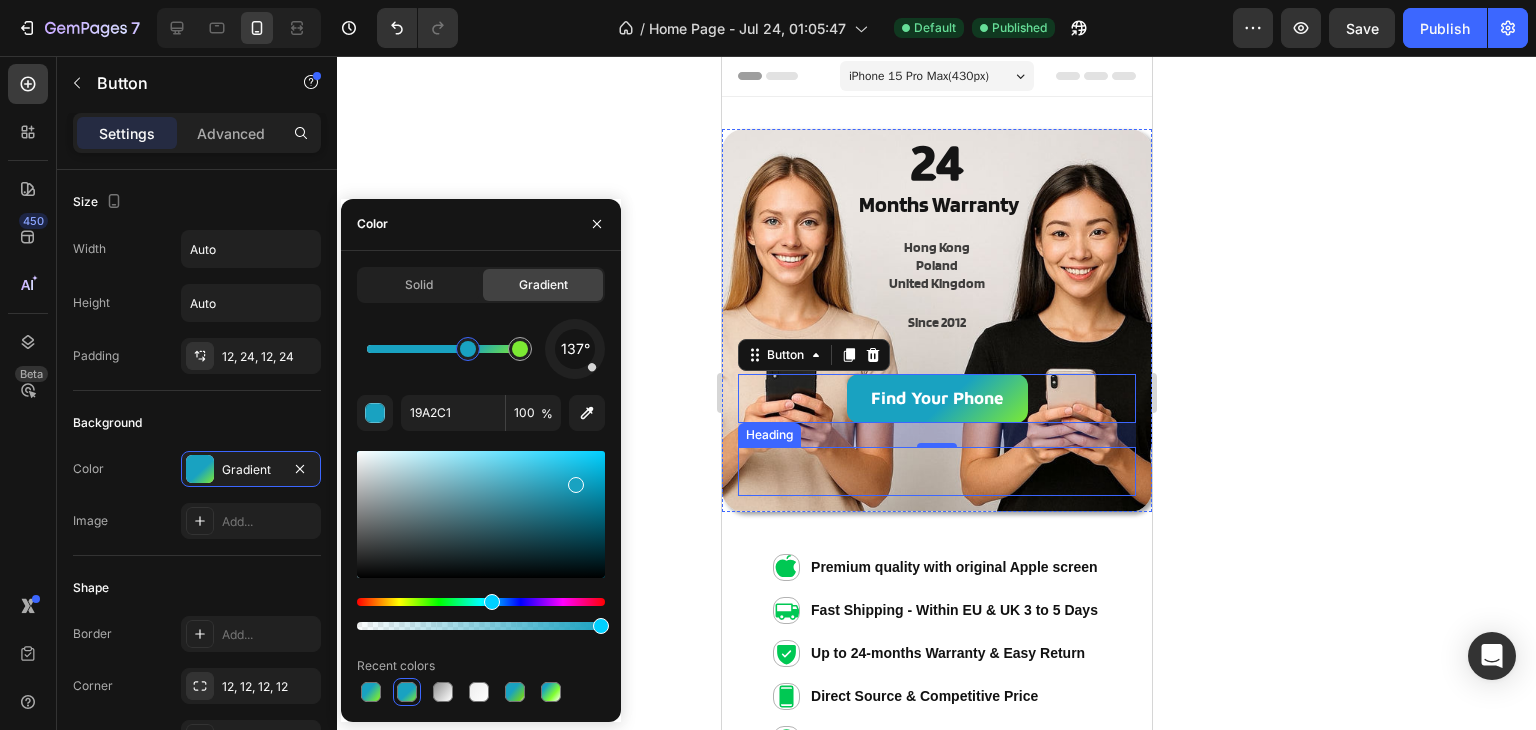 drag, startPoint x: 457, startPoint y: 351, endPoint x: 469, endPoint y: 355, distance: 12.649111 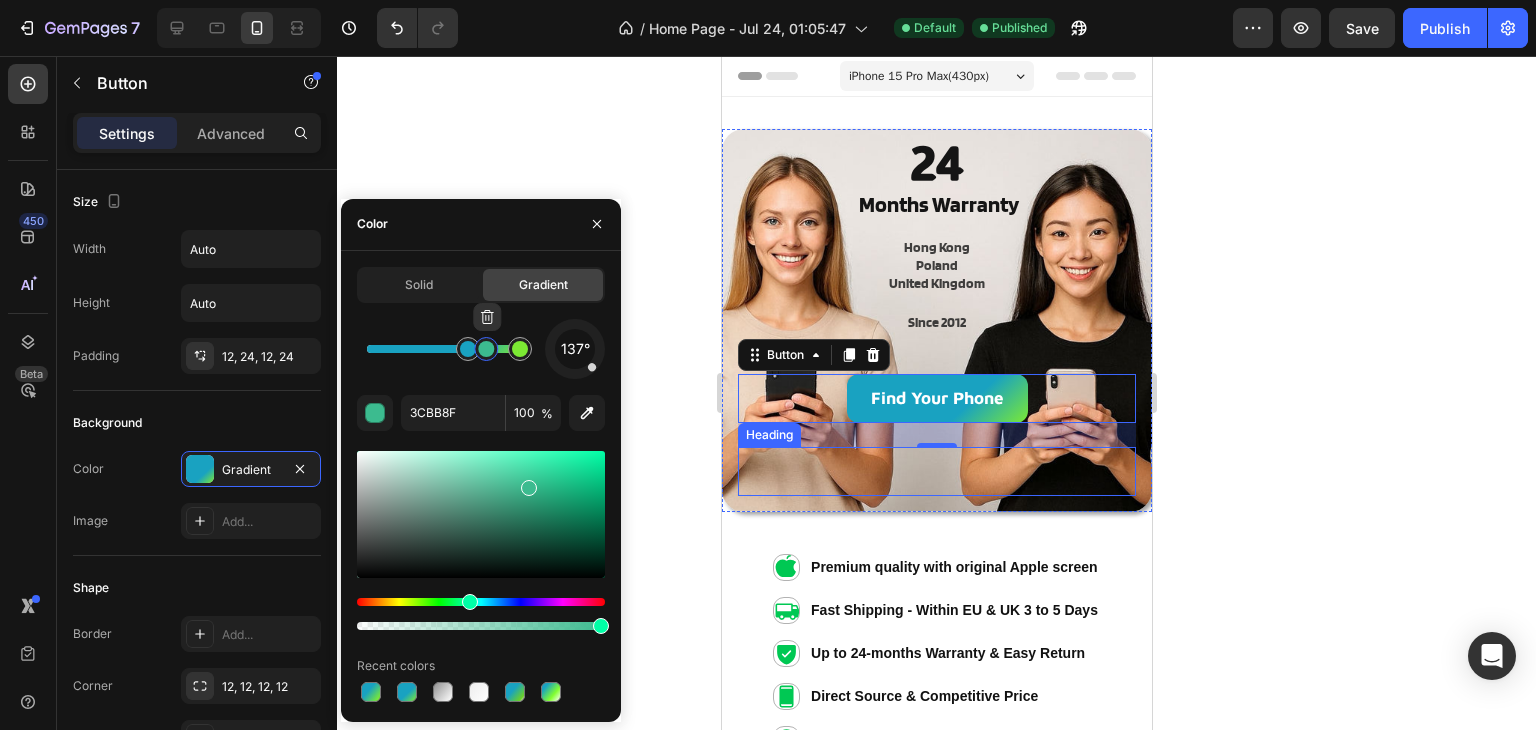 click 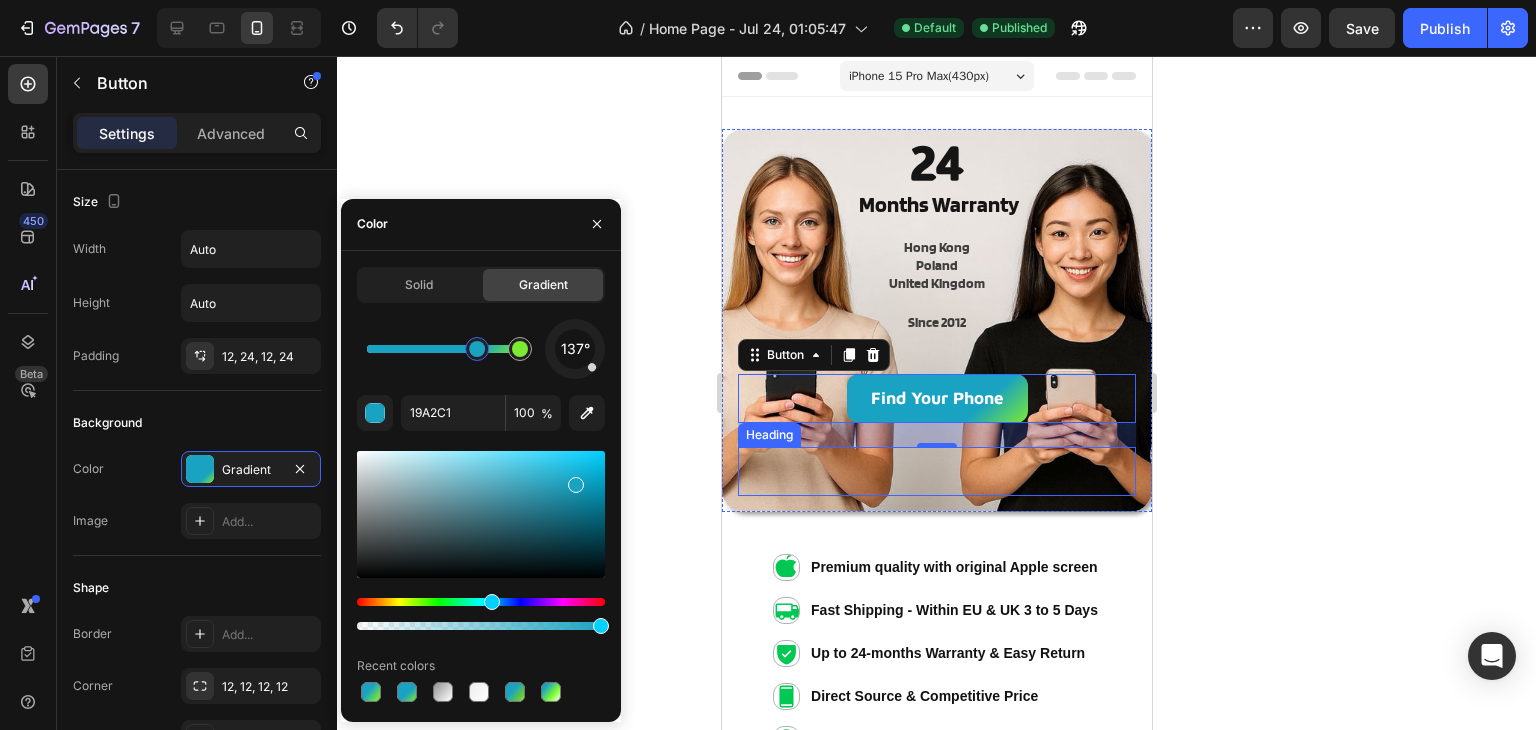 drag, startPoint x: 472, startPoint y: 351, endPoint x: 491, endPoint y: 359, distance: 20.615528 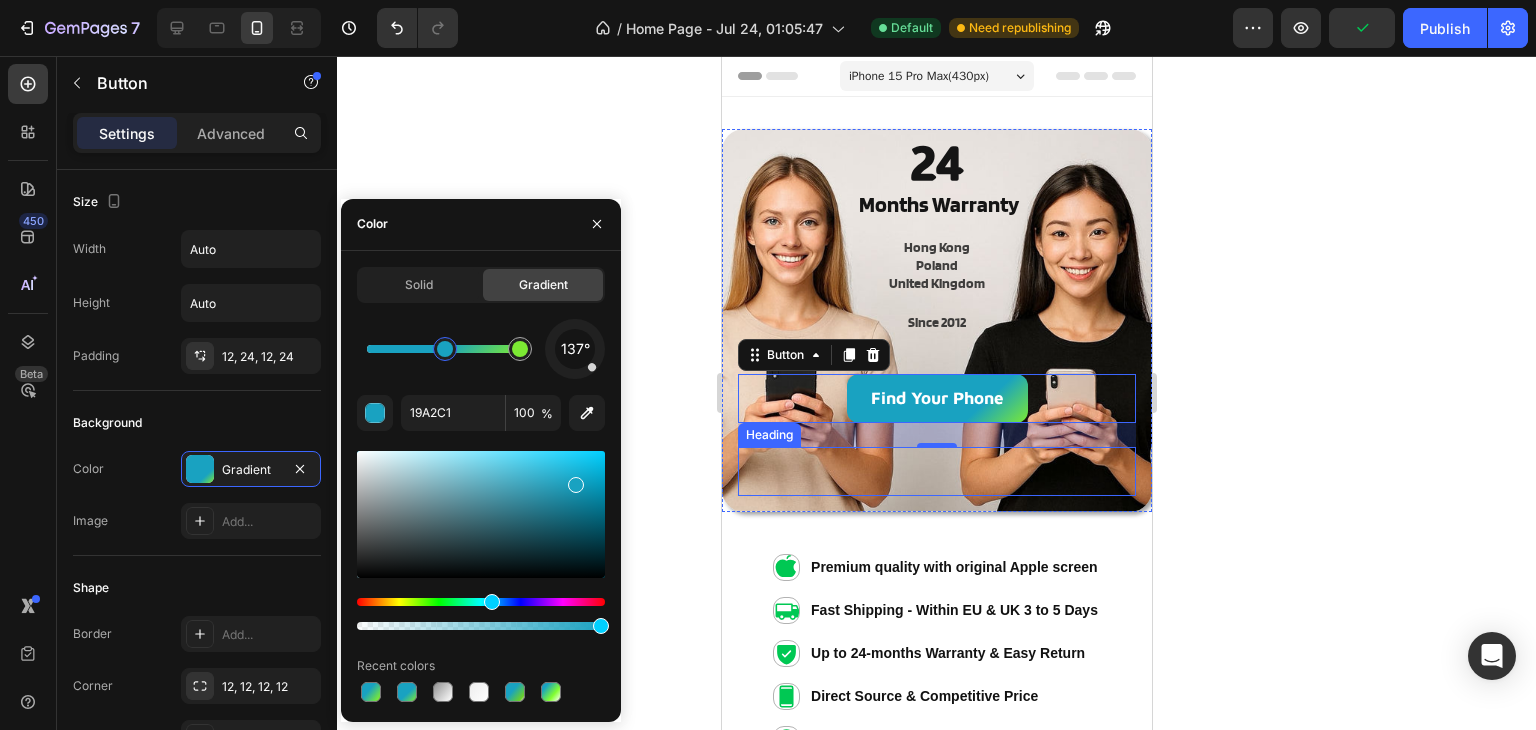 drag, startPoint x: 487, startPoint y: 361, endPoint x: 443, endPoint y: 337, distance: 50.119858 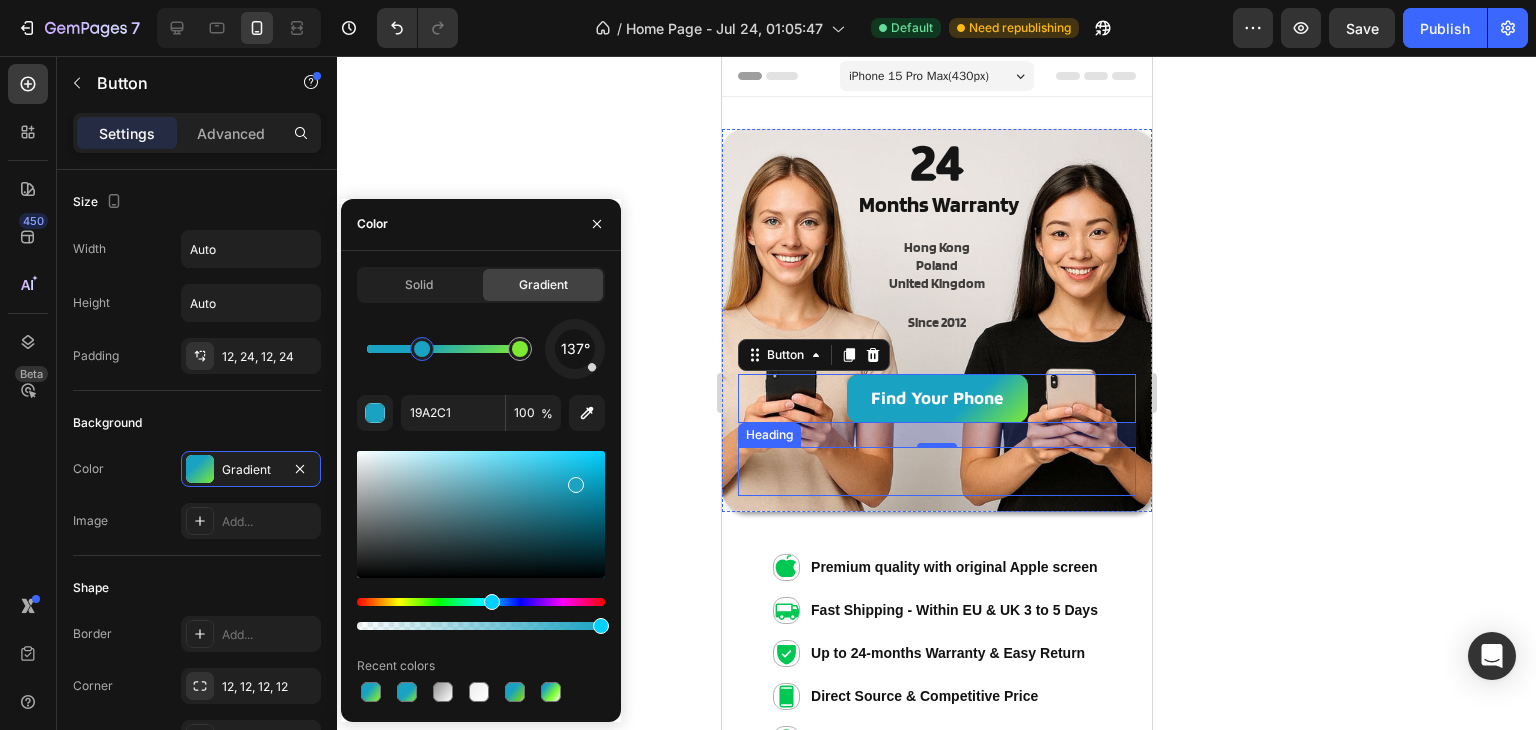 drag, startPoint x: 467, startPoint y: 351, endPoint x: 423, endPoint y: 350, distance: 44.011364 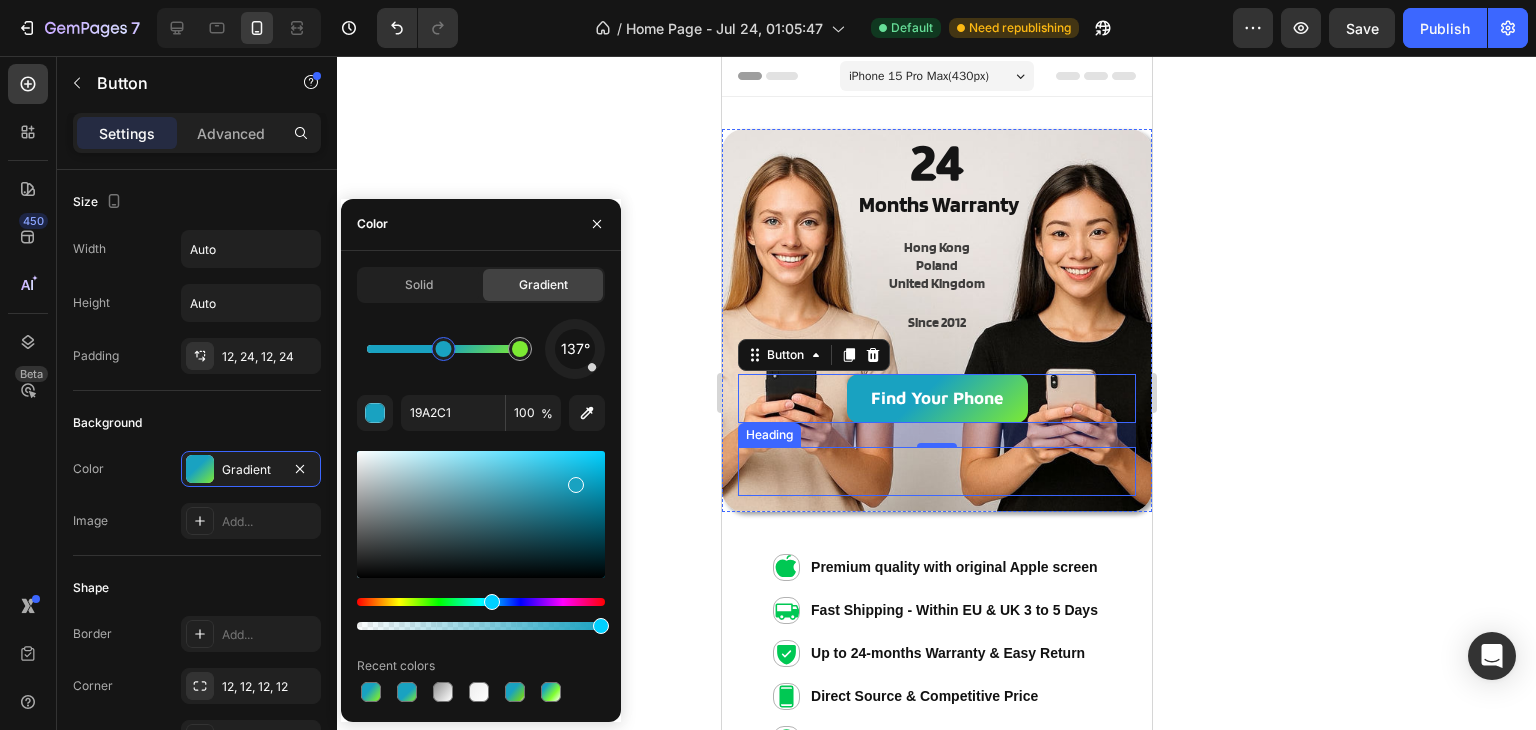 drag, startPoint x: 432, startPoint y: 352, endPoint x: 448, endPoint y: 354, distance: 16.124516 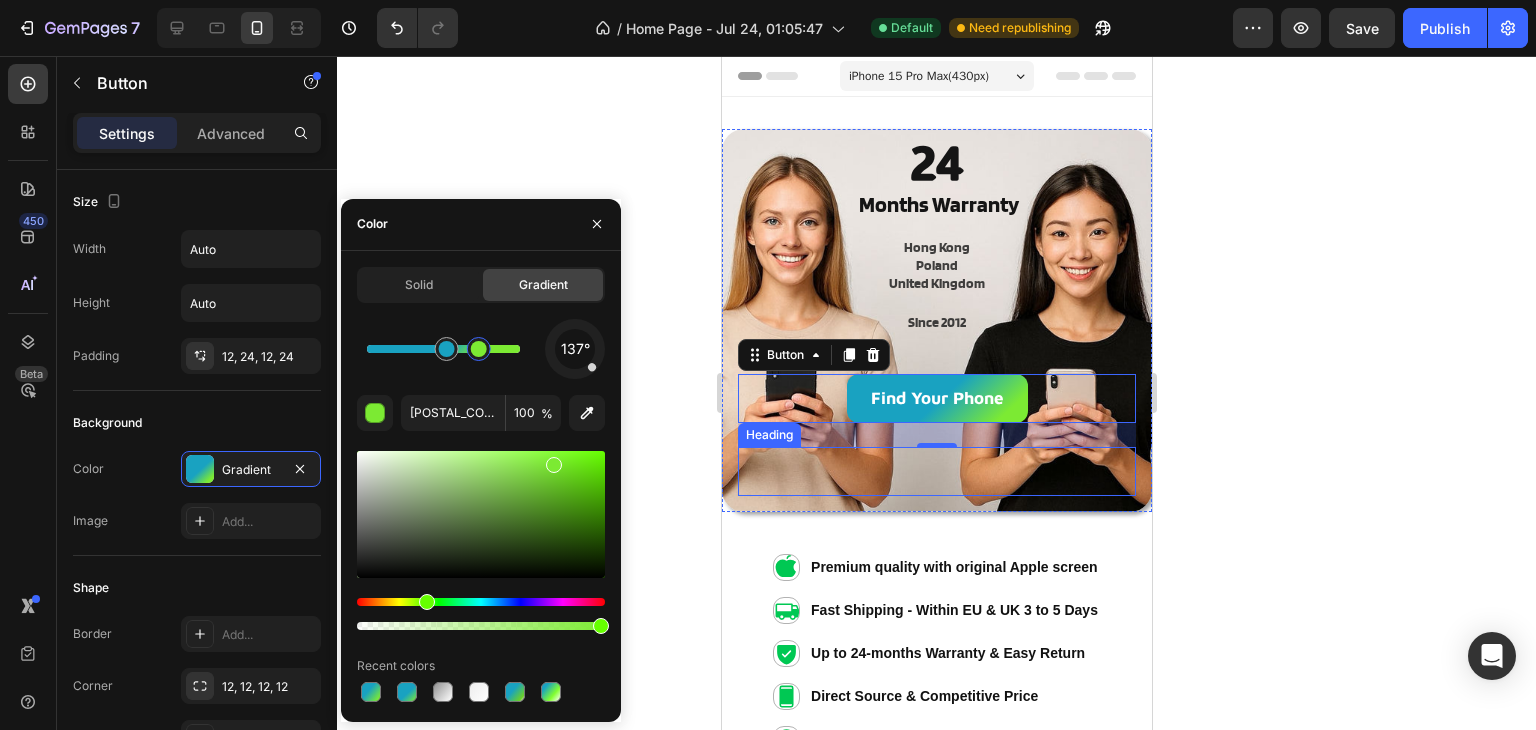 drag, startPoint x: 500, startPoint y: 353, endPoint x: 480, endPoint y: 347, distance: 20.880613 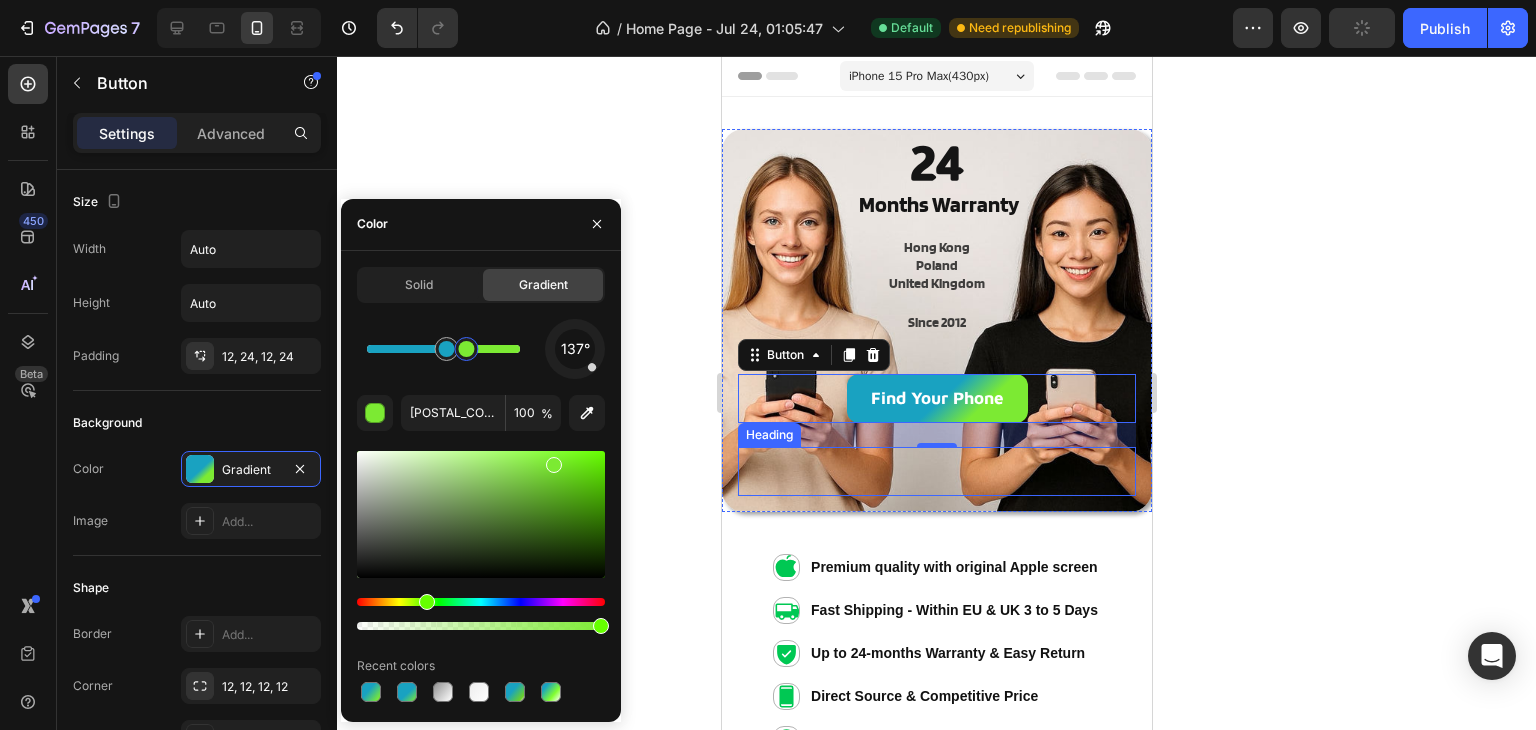 drag, startPoint x: 480, startPoint y: 347, endPoint x: 467, endPoint y: 338, distance: 15.811388 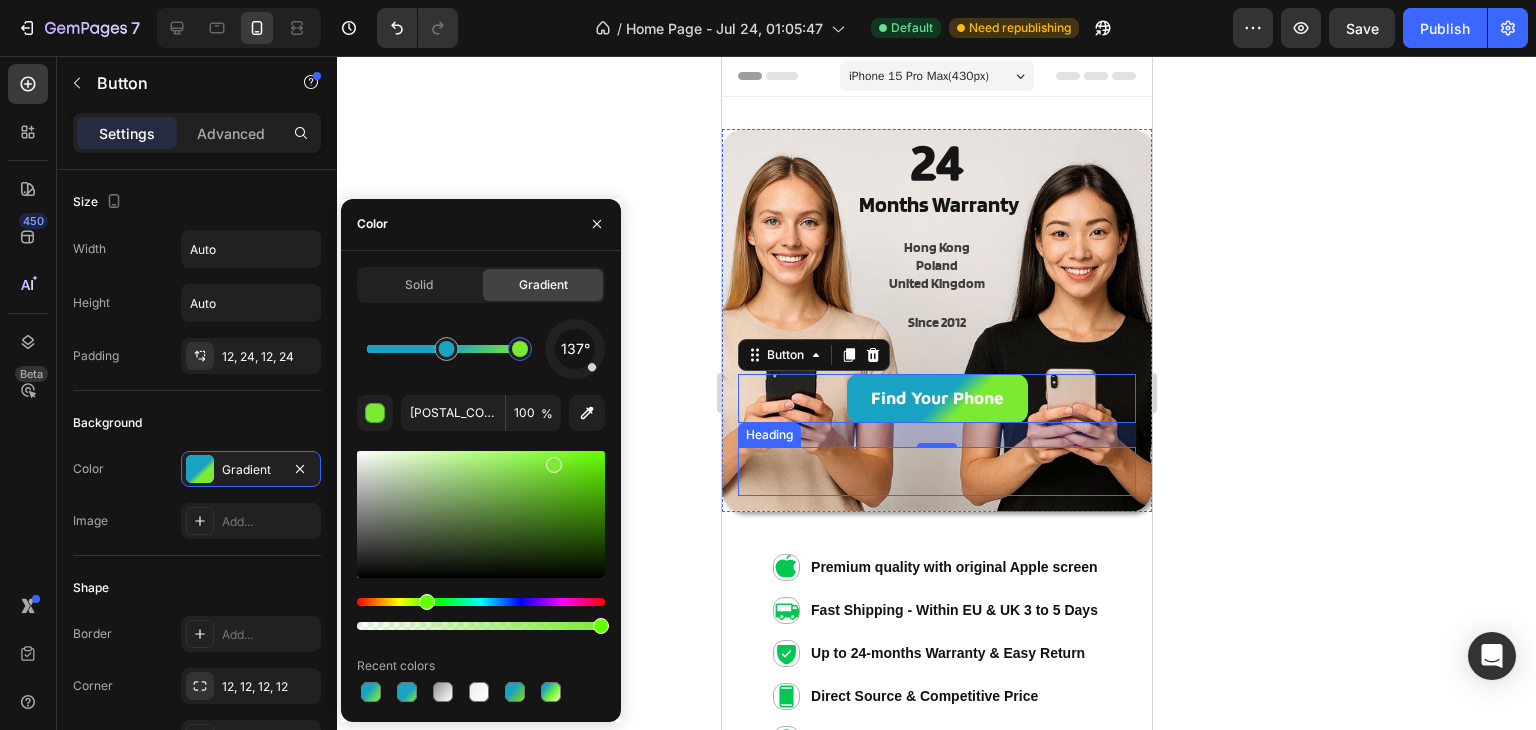 drag, startPoint x: 465, startPoint y: 339, endPoint x: 541, endPoint y: 346, distance: 76.321686 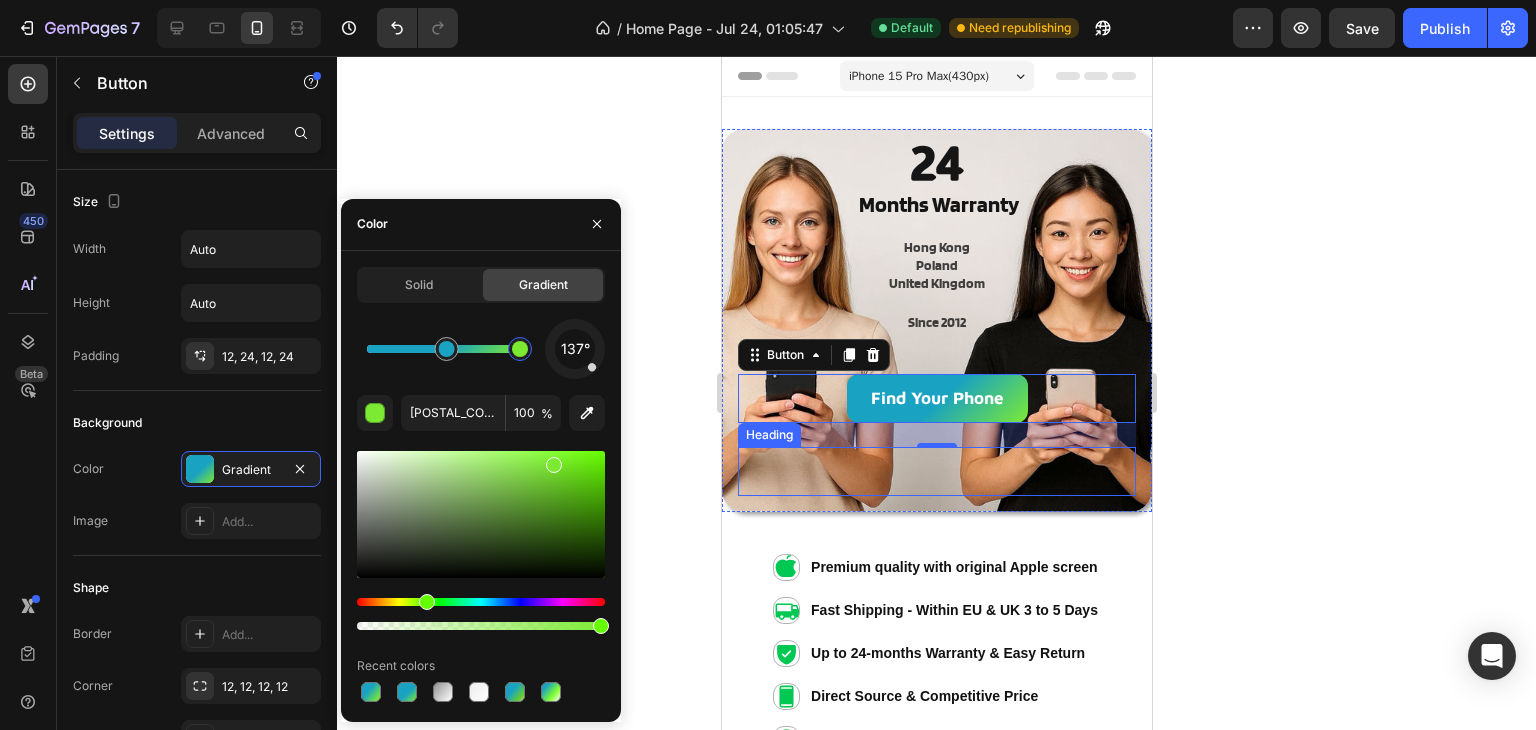 drag, startPoint x: 524, startPoint y: 353, endPoint x: 540, endPoint y: 353, distance: 16 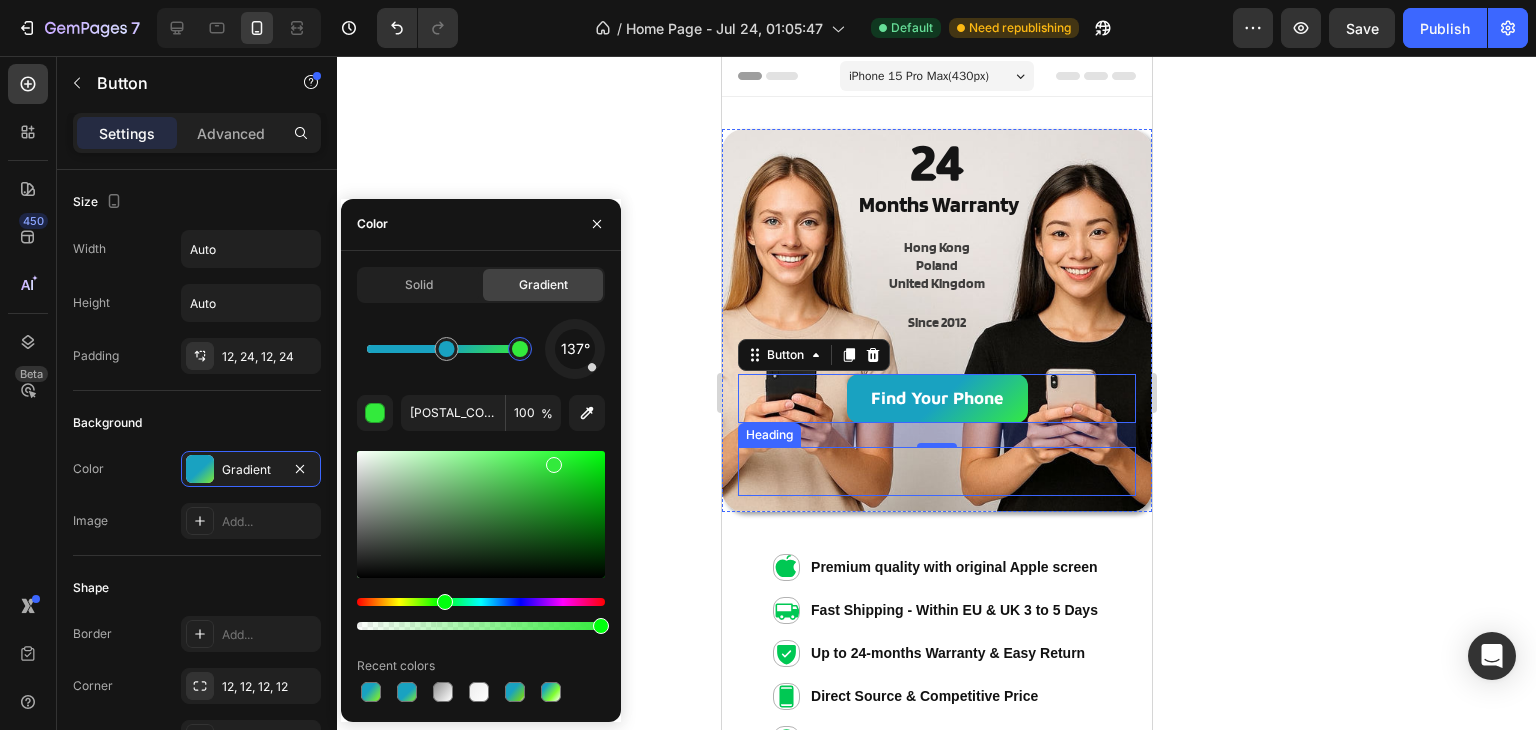 drag, startPoint x: 428, startPoint y: 599, endPoint x: 444, endPoint y: 599, distance: 16 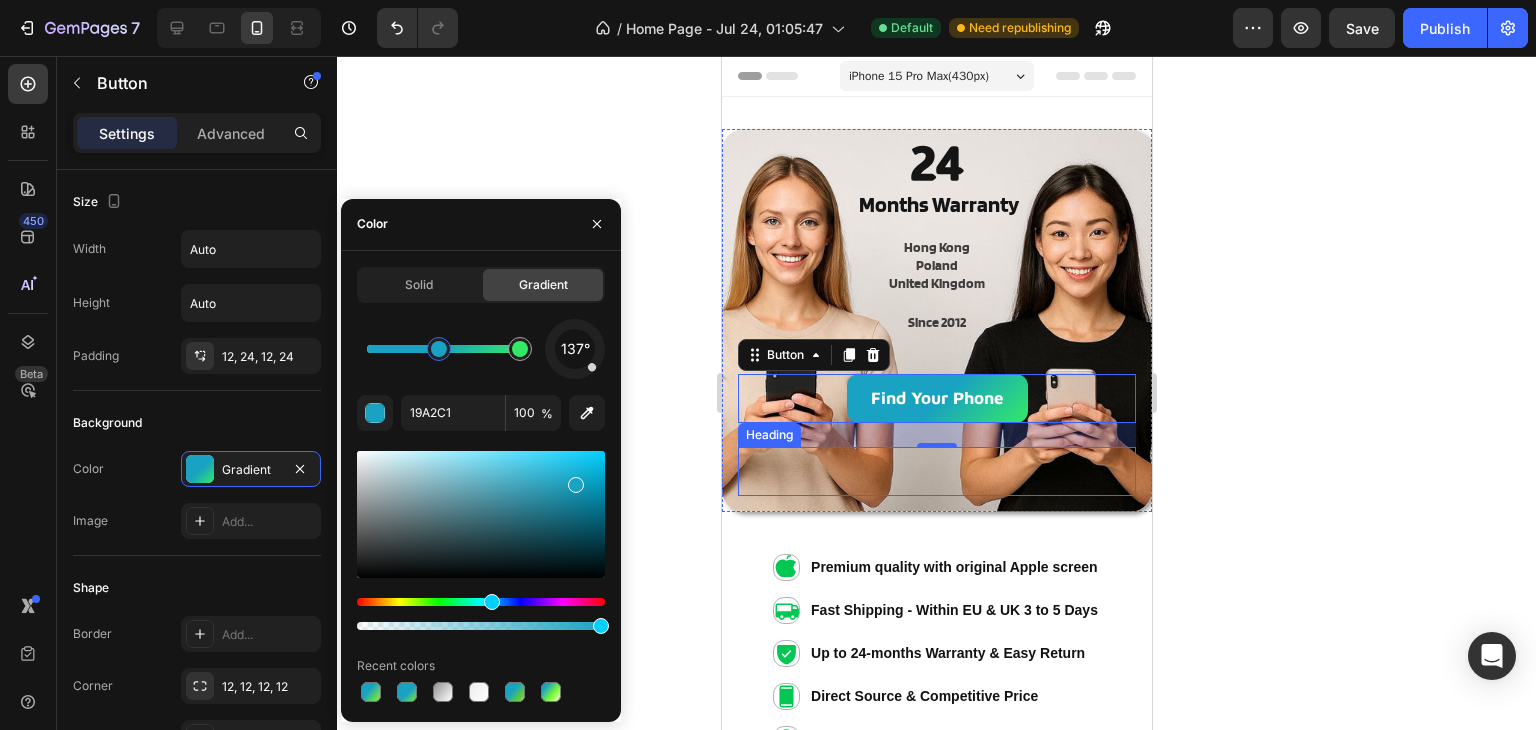 click at bounding box center (439, 349) 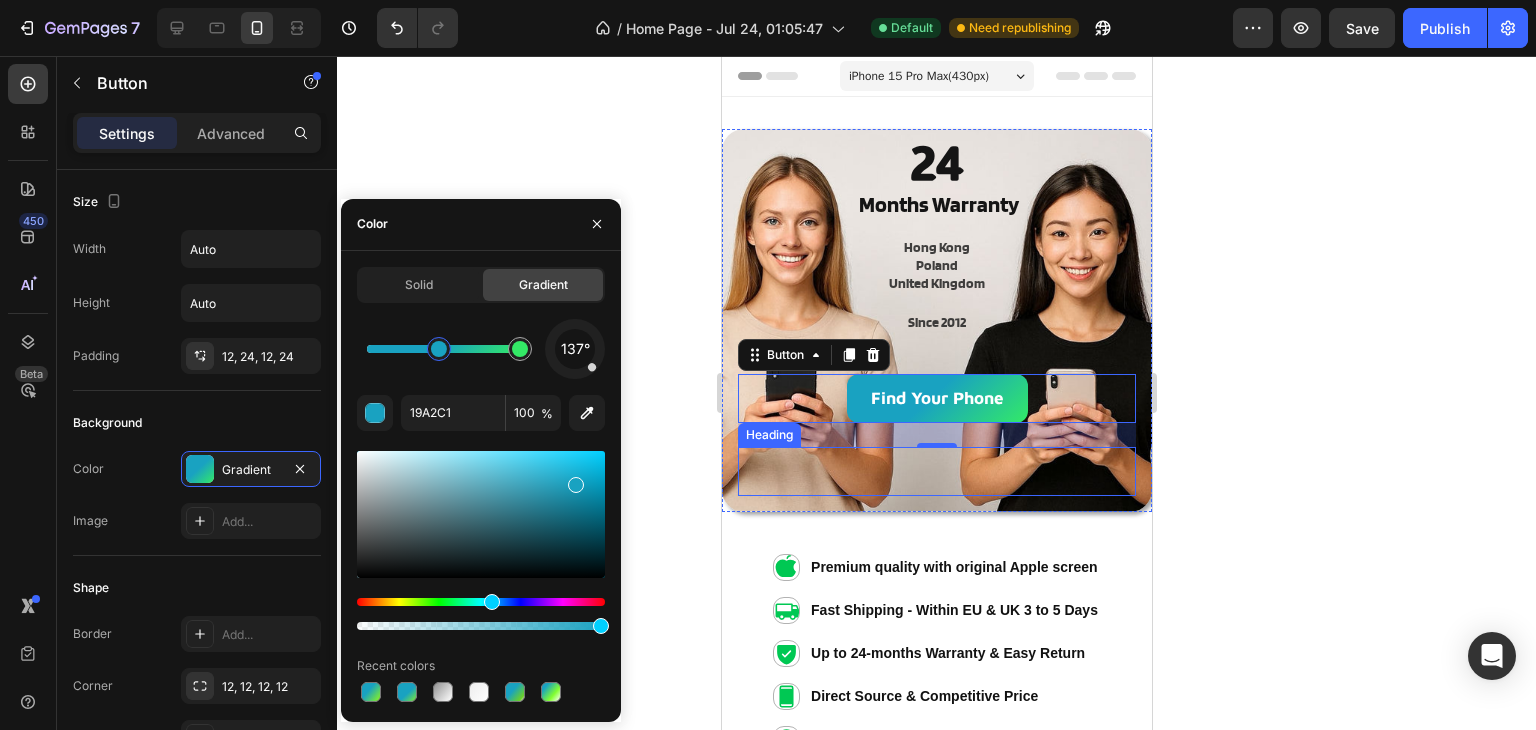 click at bounding box center (439, 349) 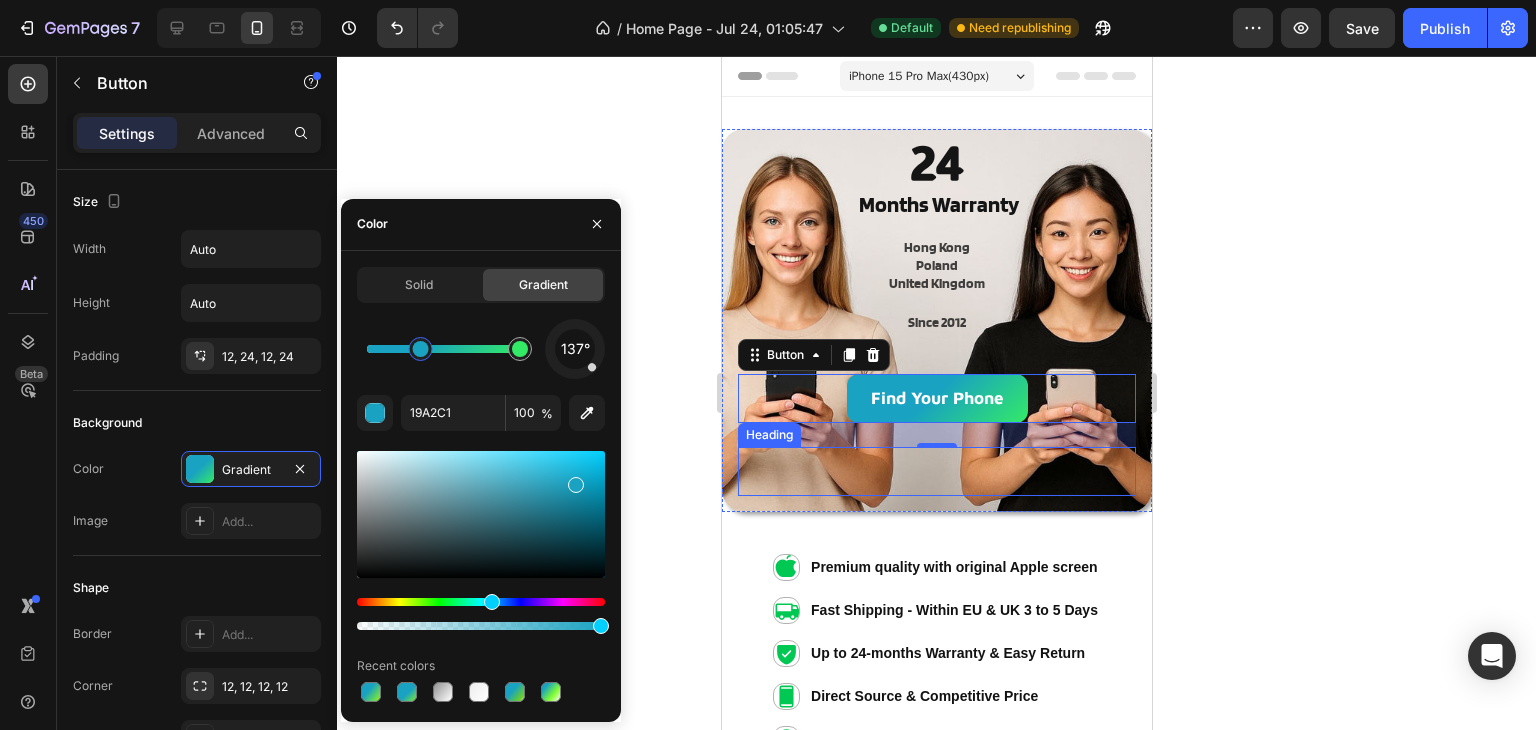 drag, startPoint x: 436, startPoint y: 349, endPoint x: 418, endPoint y: 341, distance: 19.697716 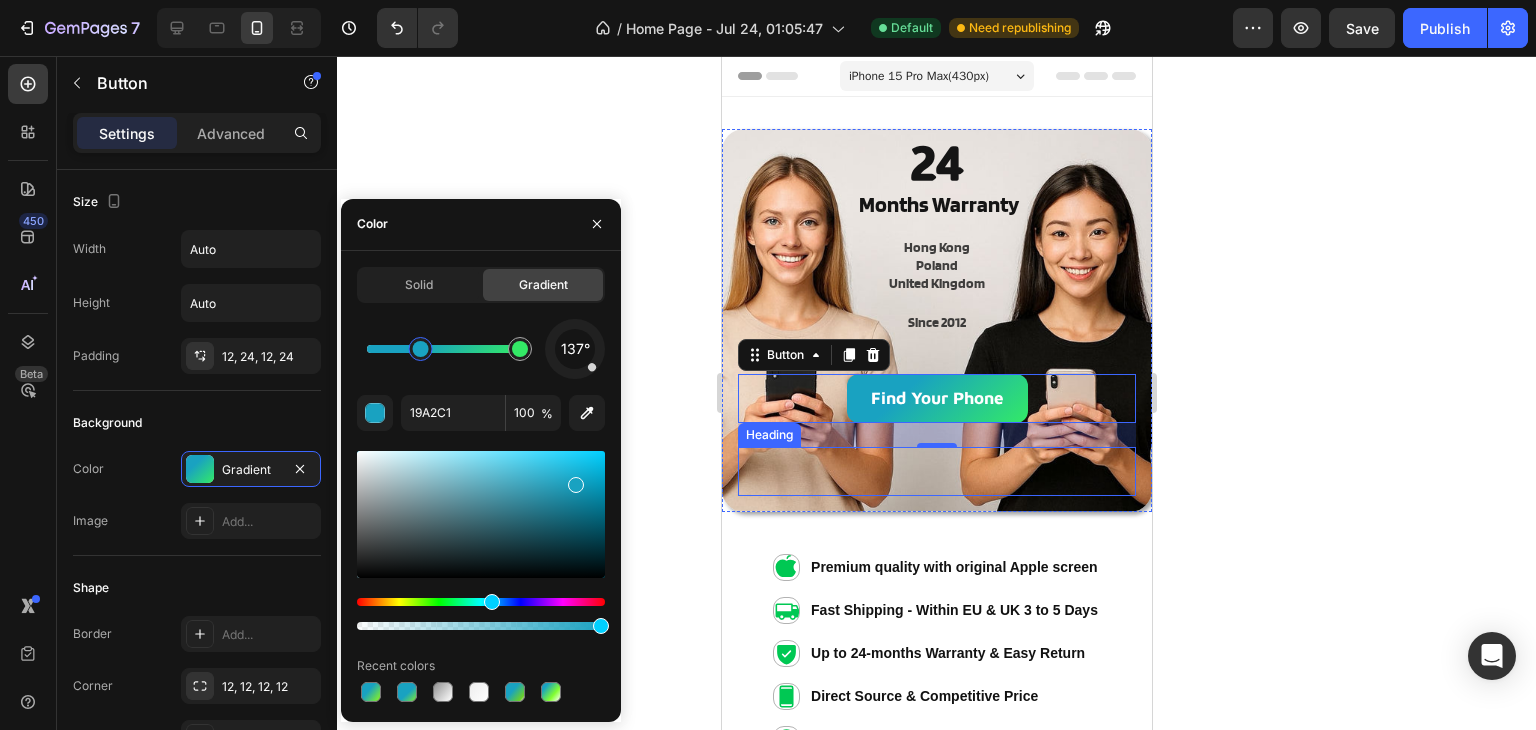 click at bounding box center [421, 349] 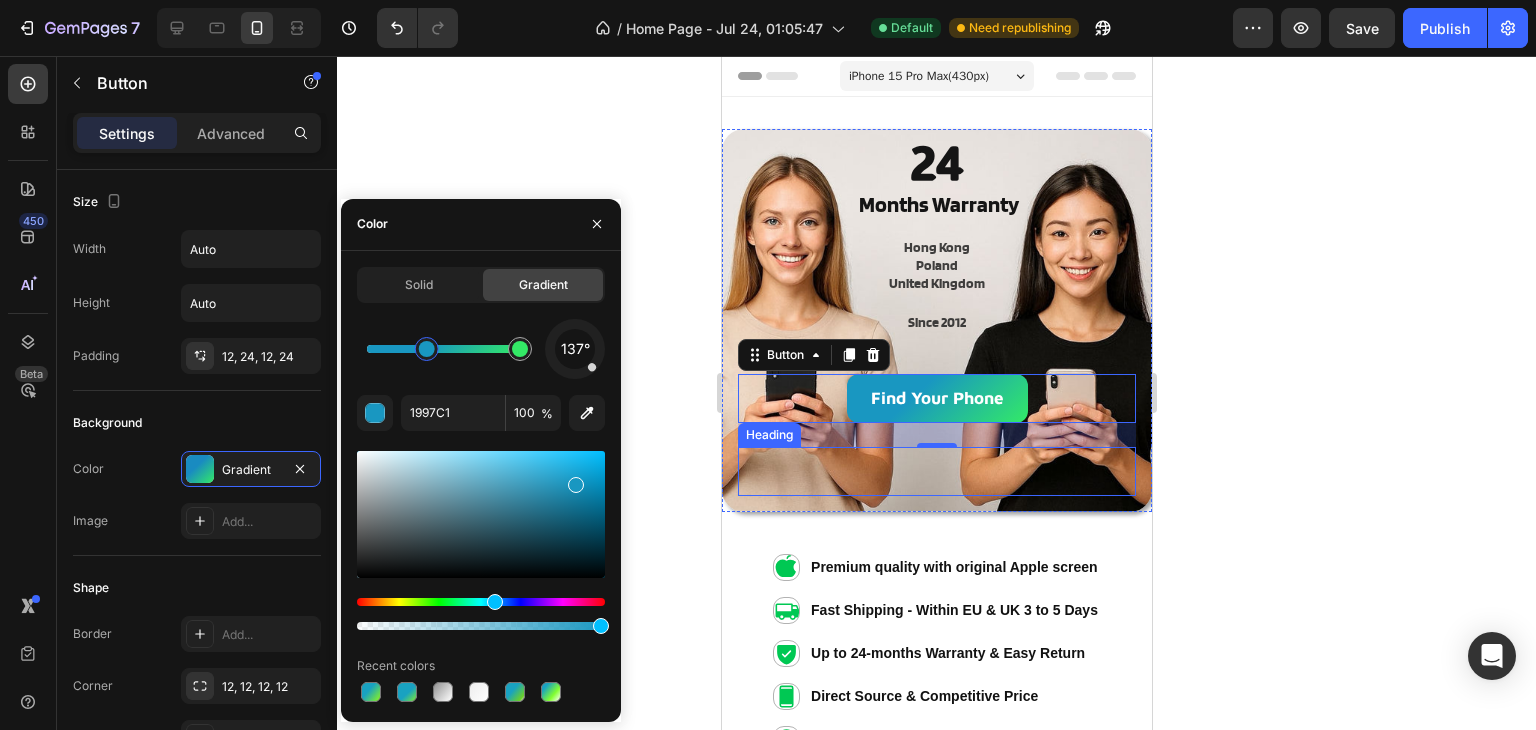click at bounding box center [495, 602] 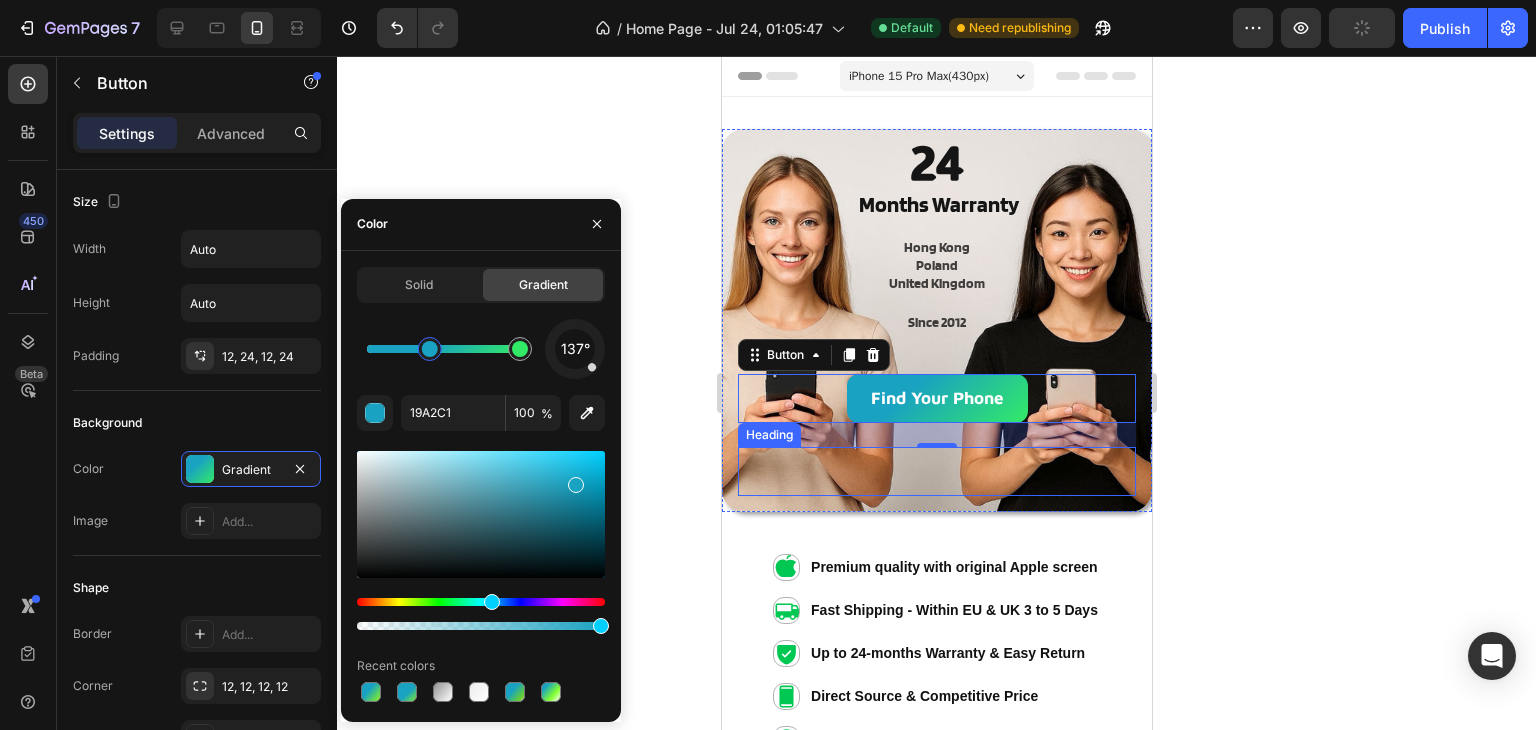 drag, startPoint x: 421, startPoint y: 359, endPoint x: 431, endPoint y: 361, distance: 10.198039 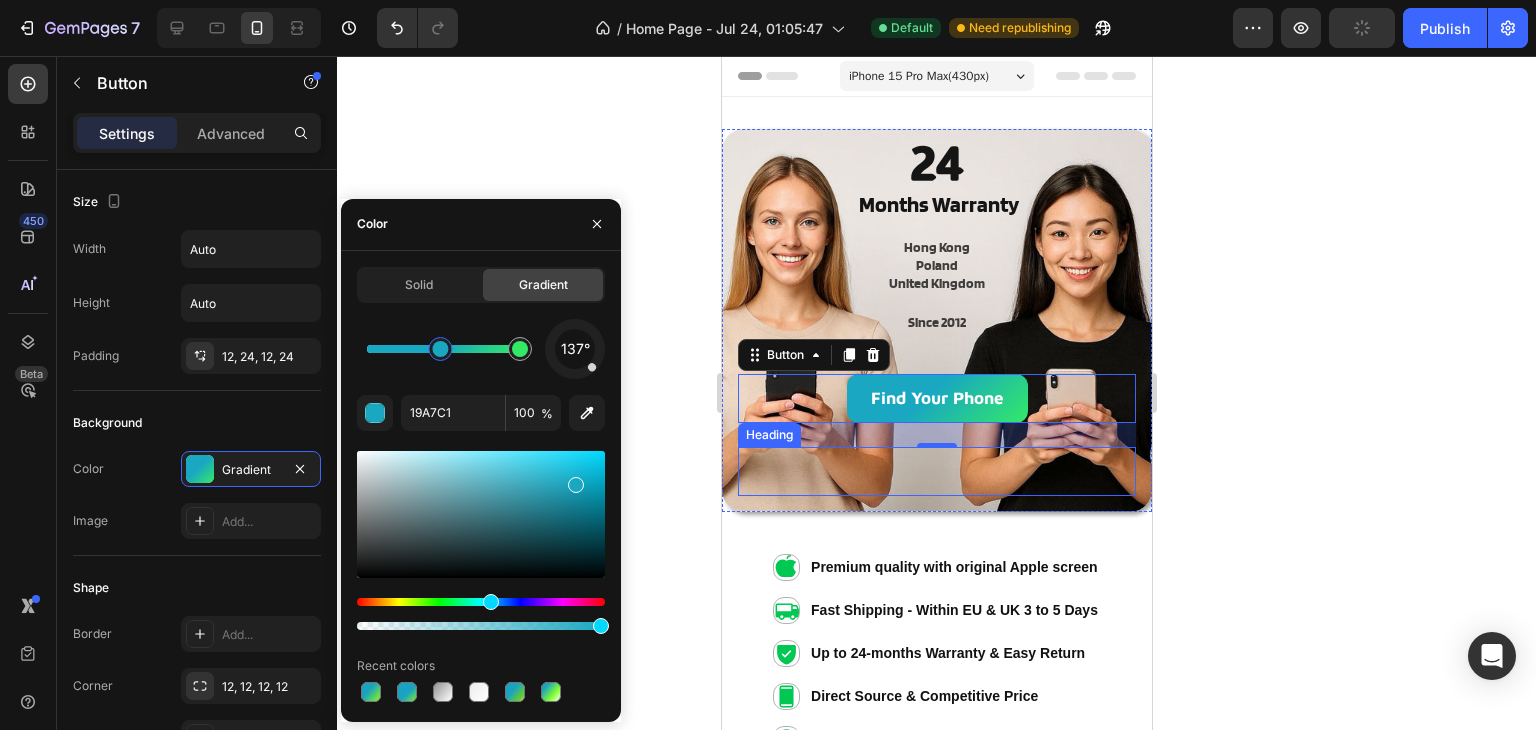 click at bounding box center [440, 349] 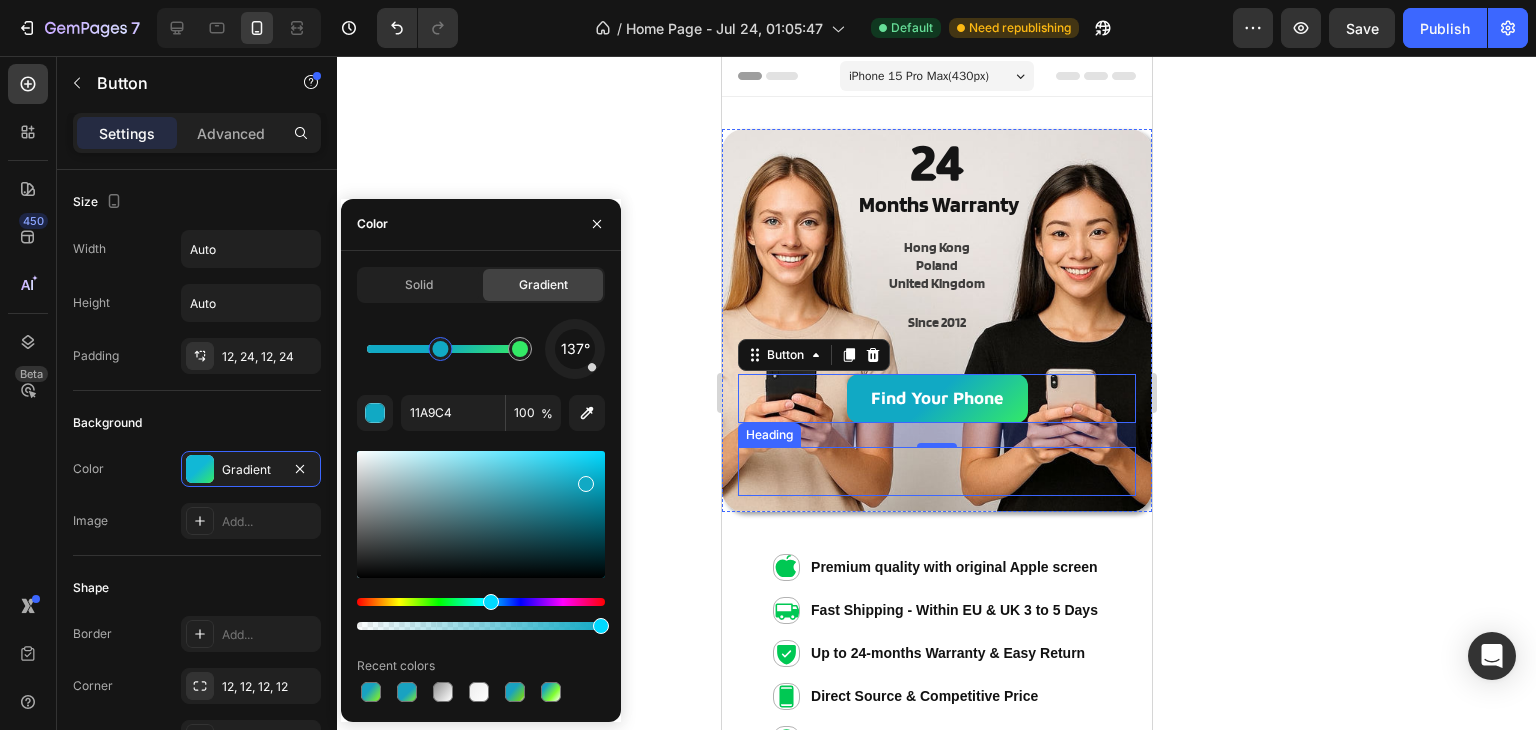 click at bounding box center [586, 484] 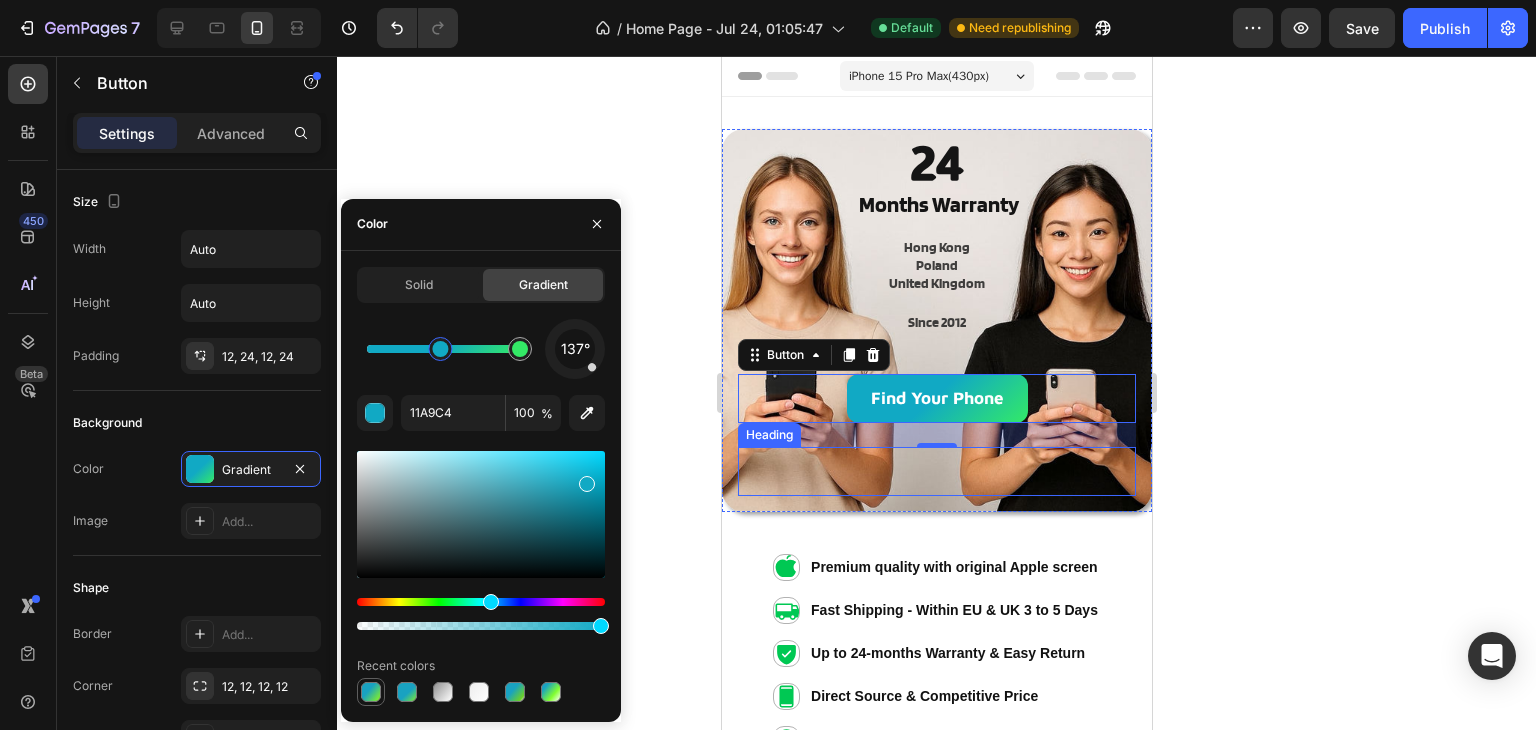 click at bounding box center (371, 692) 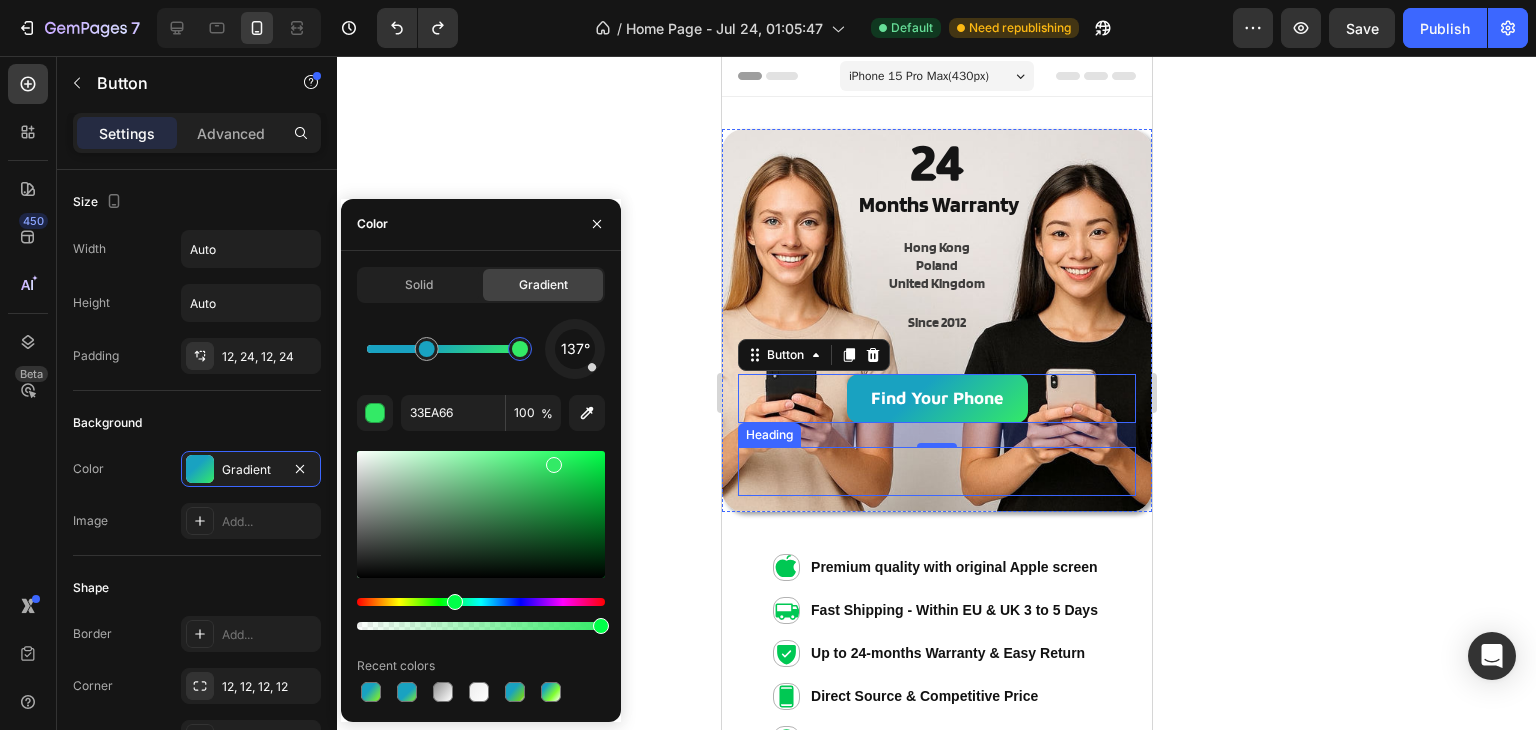 click at bounding box center [520, 349] 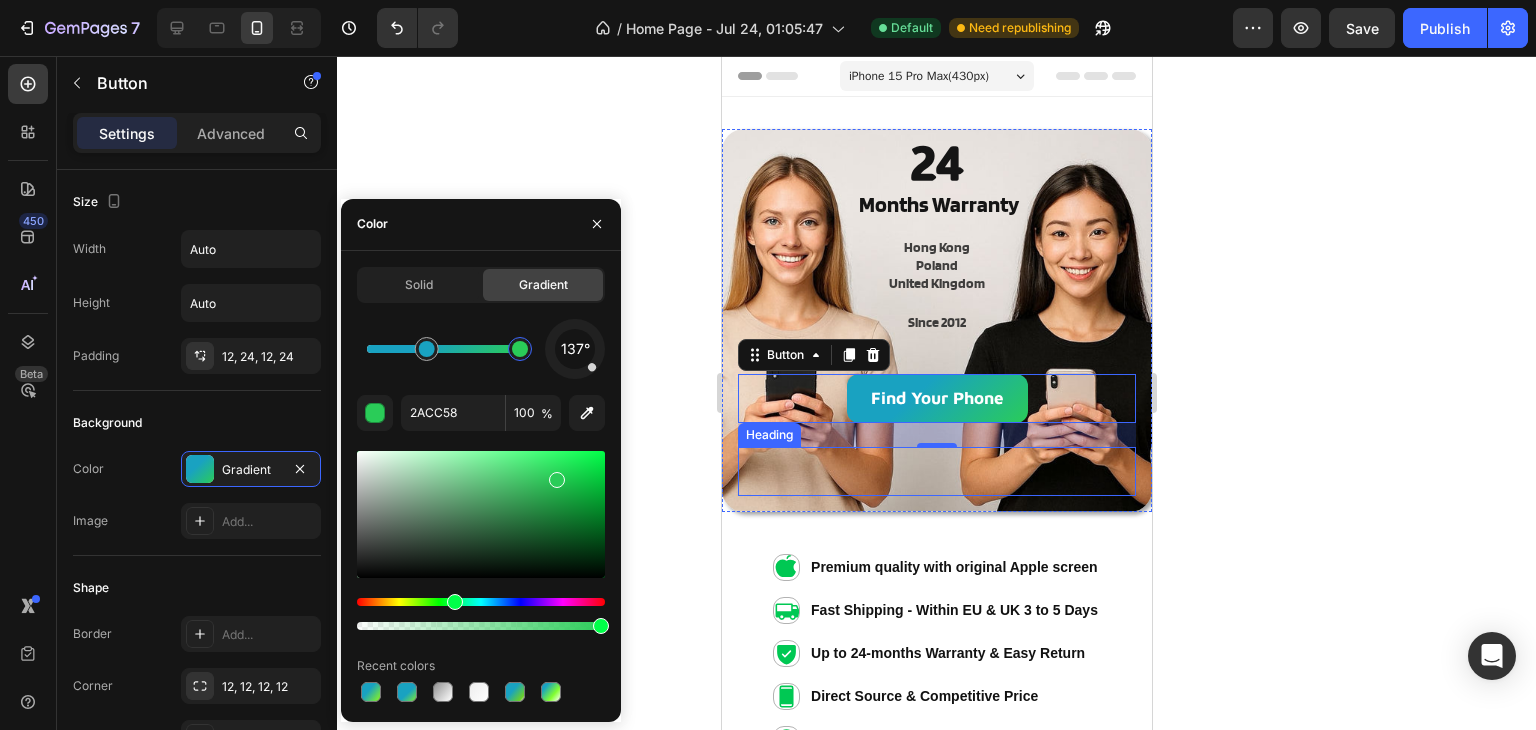drag, startPoint x: 556, startPoint y: 466, endPoint x: 565, endPoint y: 458, distance: 12.0415945 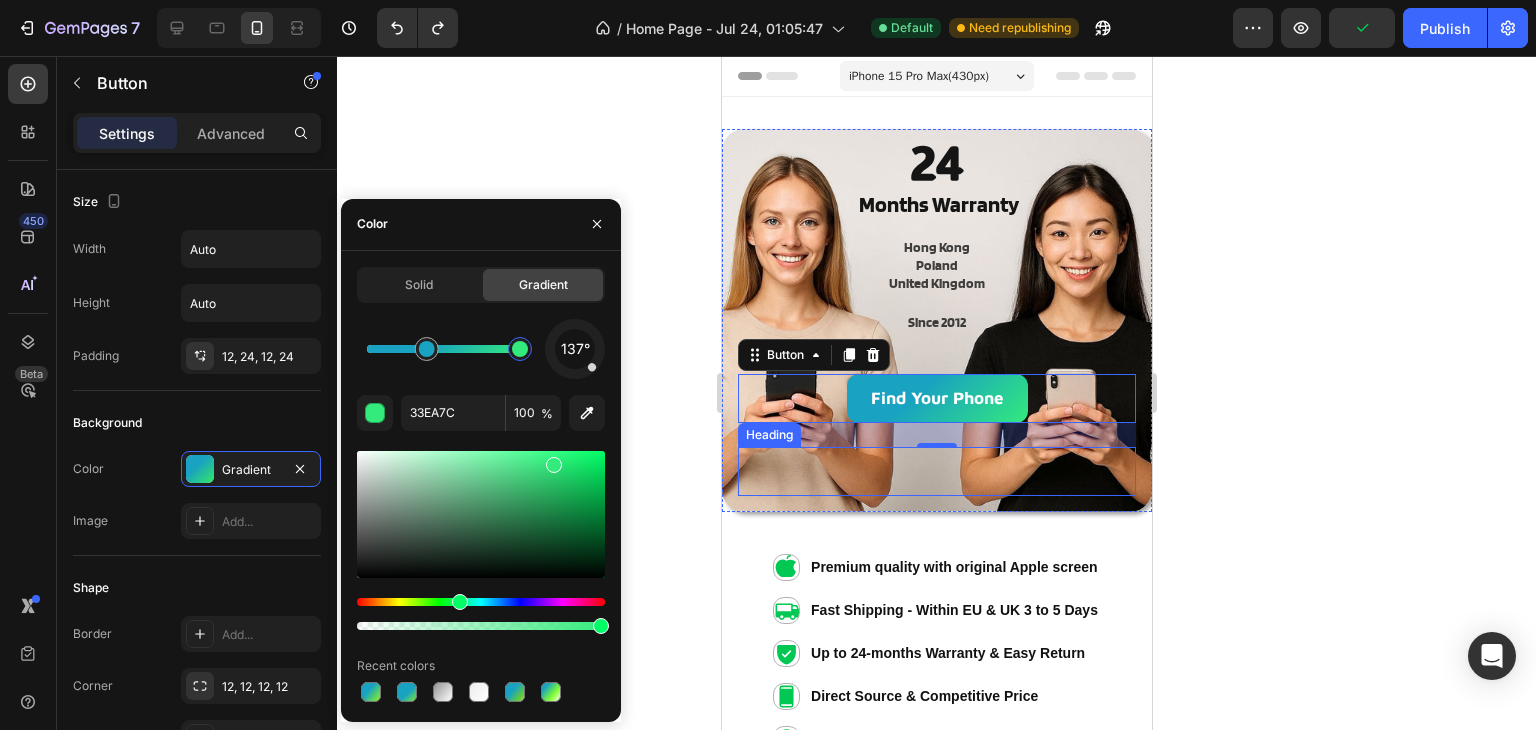click at bounding box center [460, 602] 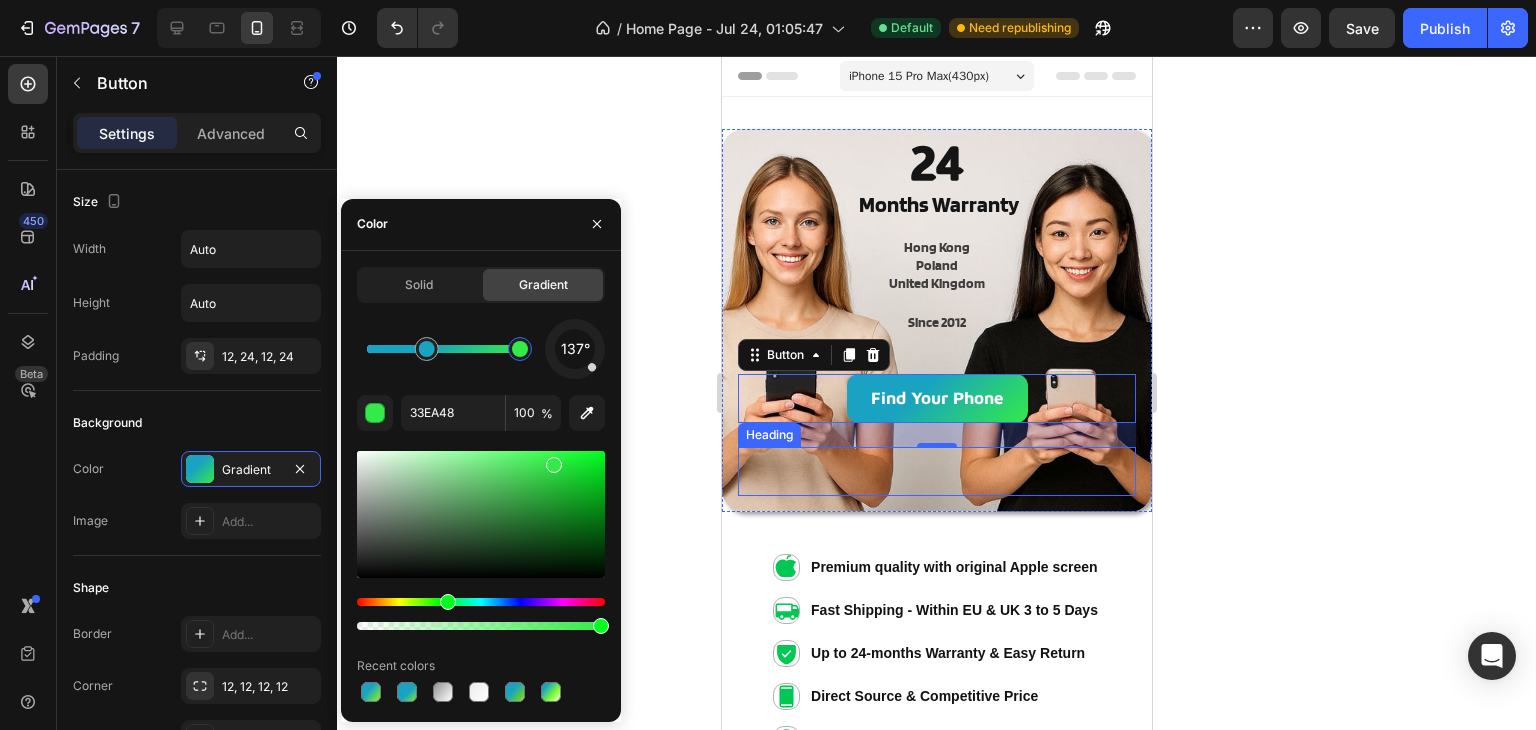 drag, startPoint x: 457, startPoint y: 602, endPoint x: 473, endPoint y: 603, distance: 16.03122 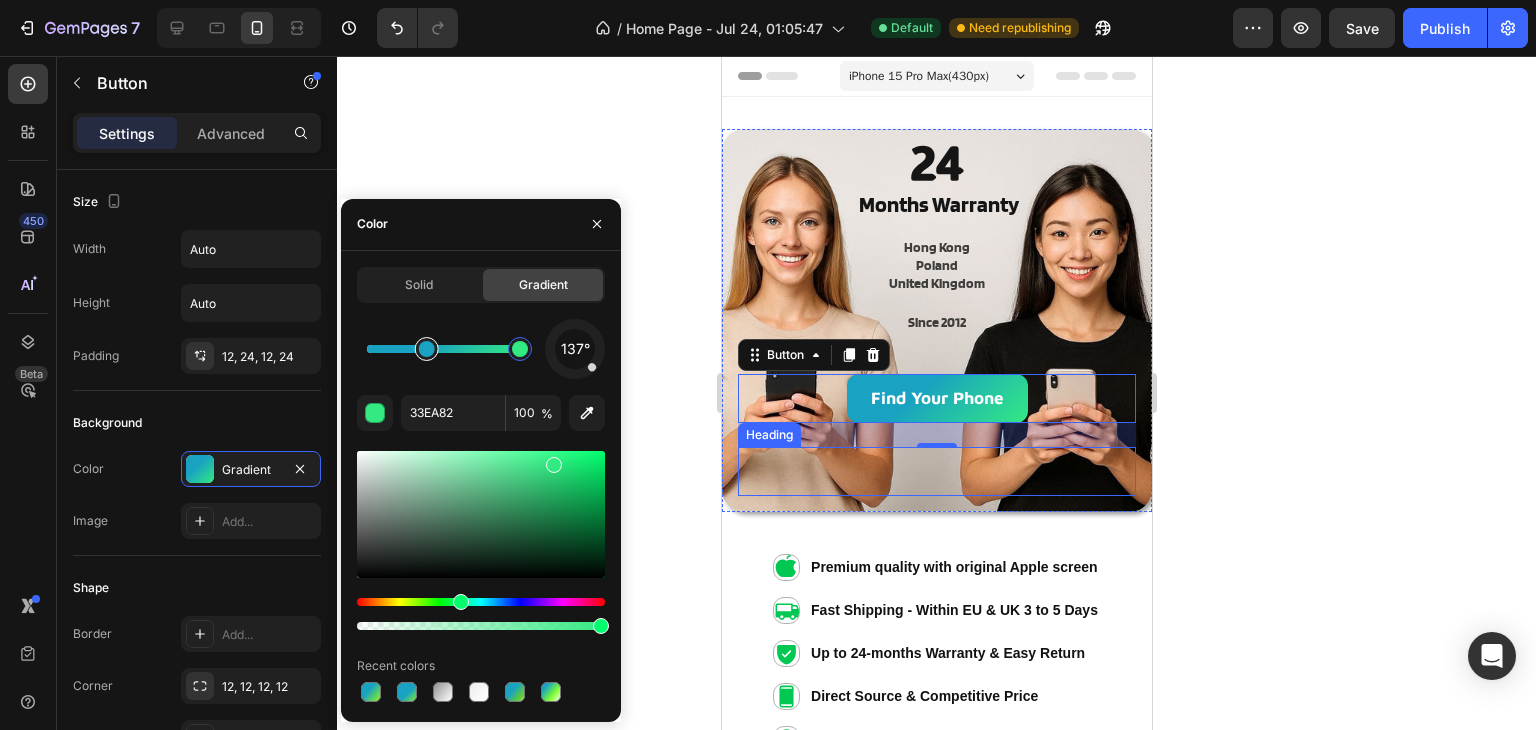 type on "19A2C1" 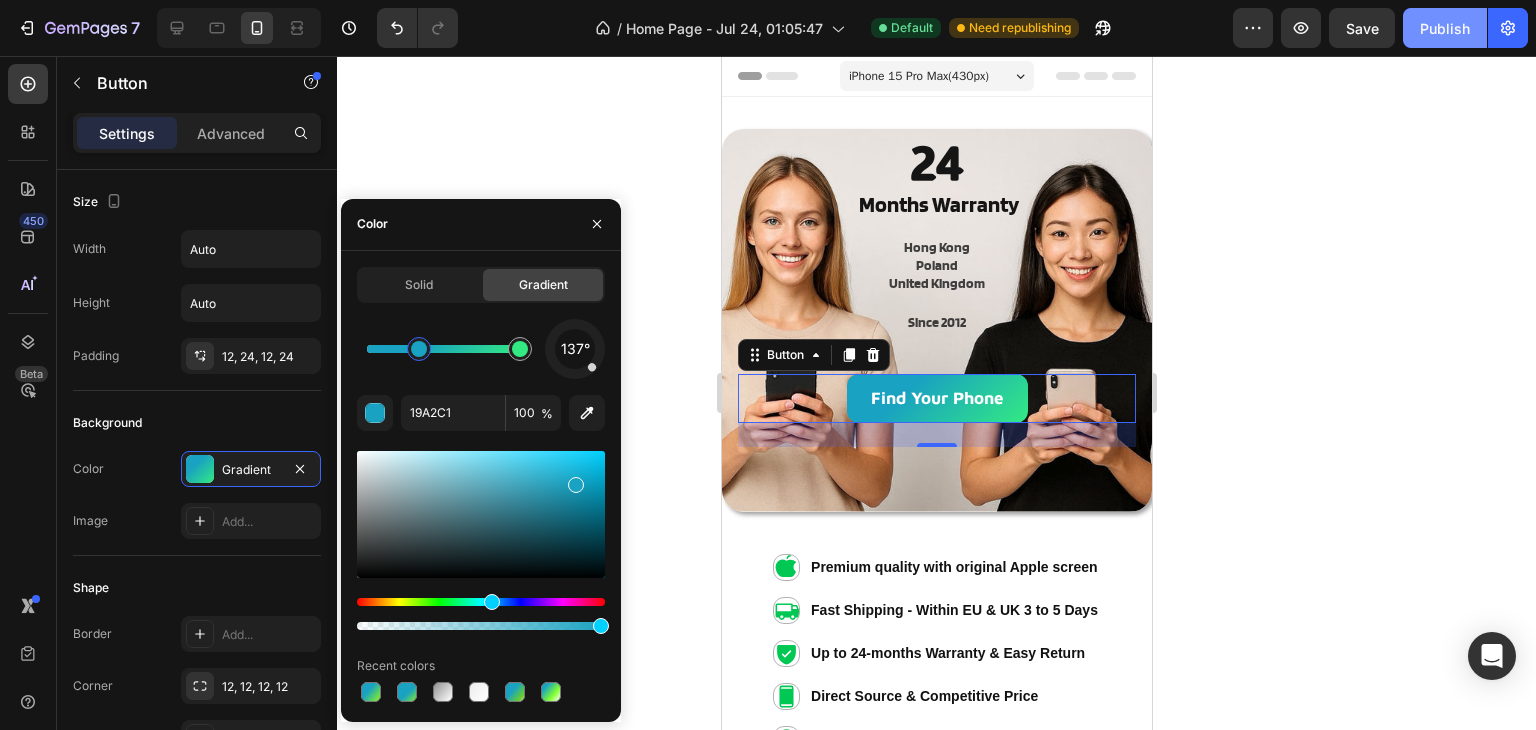 click on "Publish" at bounding box center [1445, 28] 